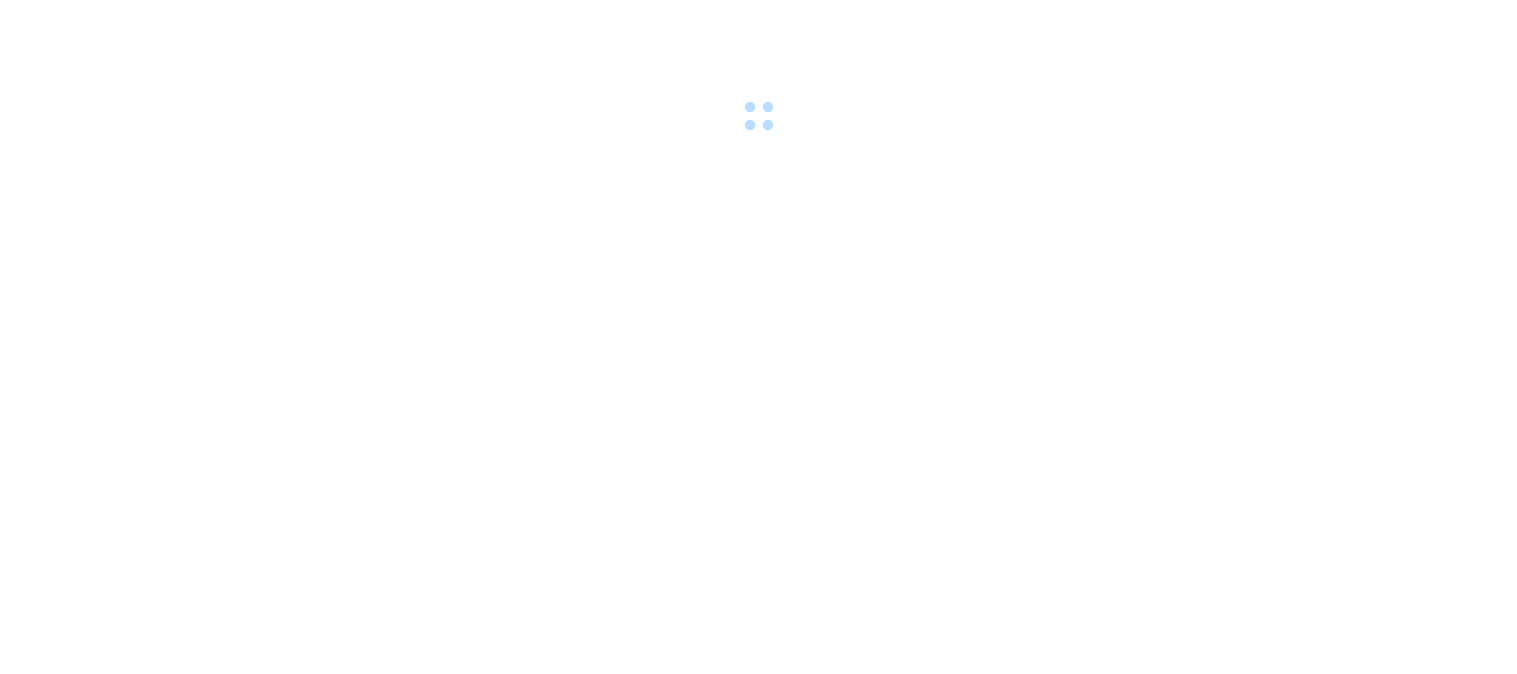 scroll, scrollTop: 0, scrollLeft: 0, axis: both 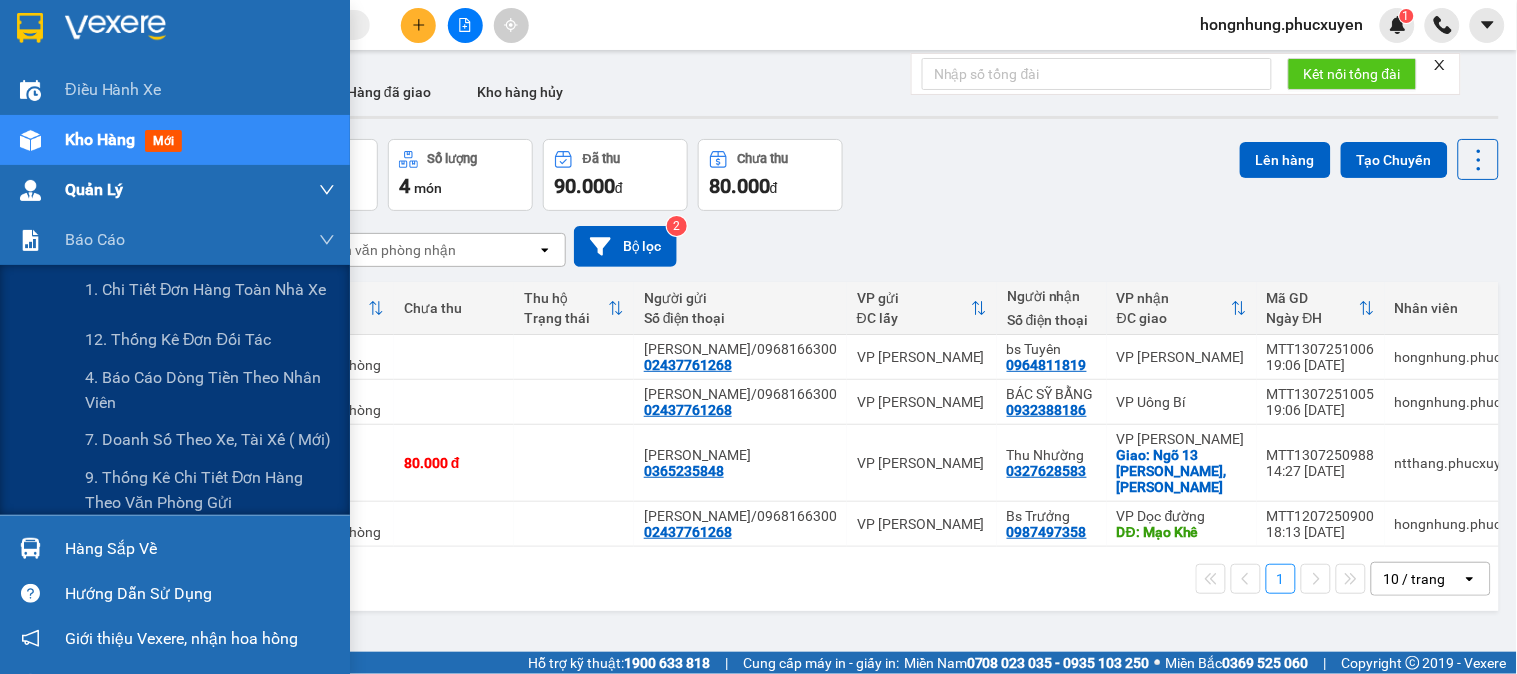 drag, startPoint x: 136, startPoint y: 490, endPoint x: 241, endPoint y: 206, distance: 302.7887 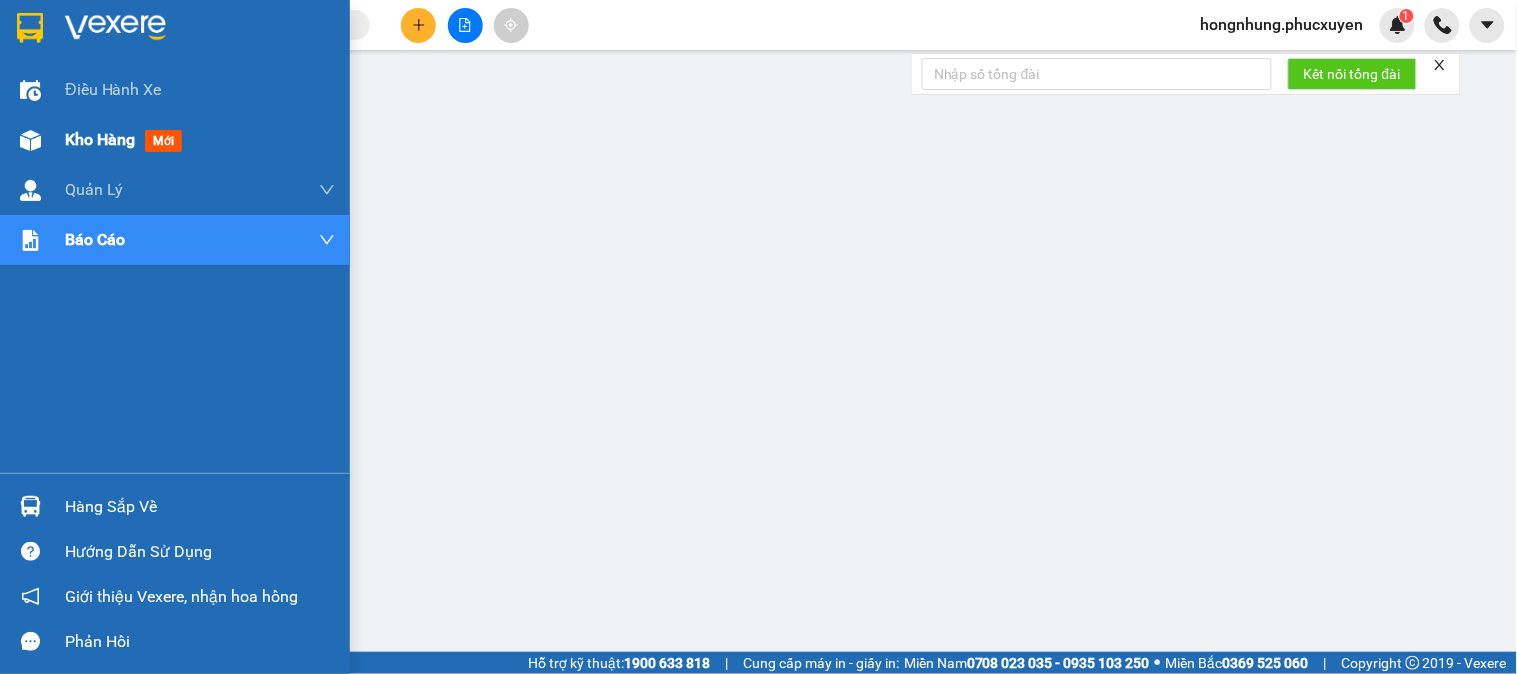 click on "Kho hàng" at bounding box center (100, 139) 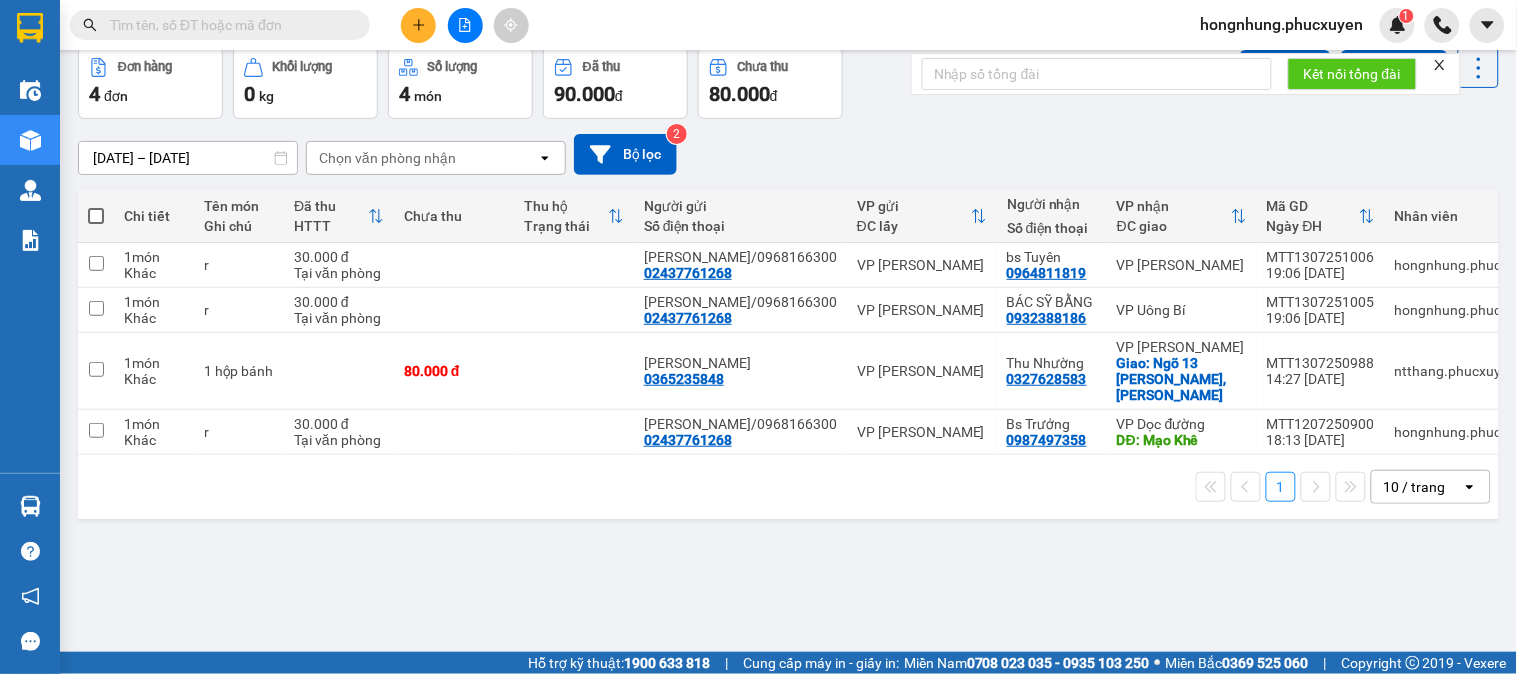 scroll, scrollTop: 0, scrollLeft: 0, axis: both 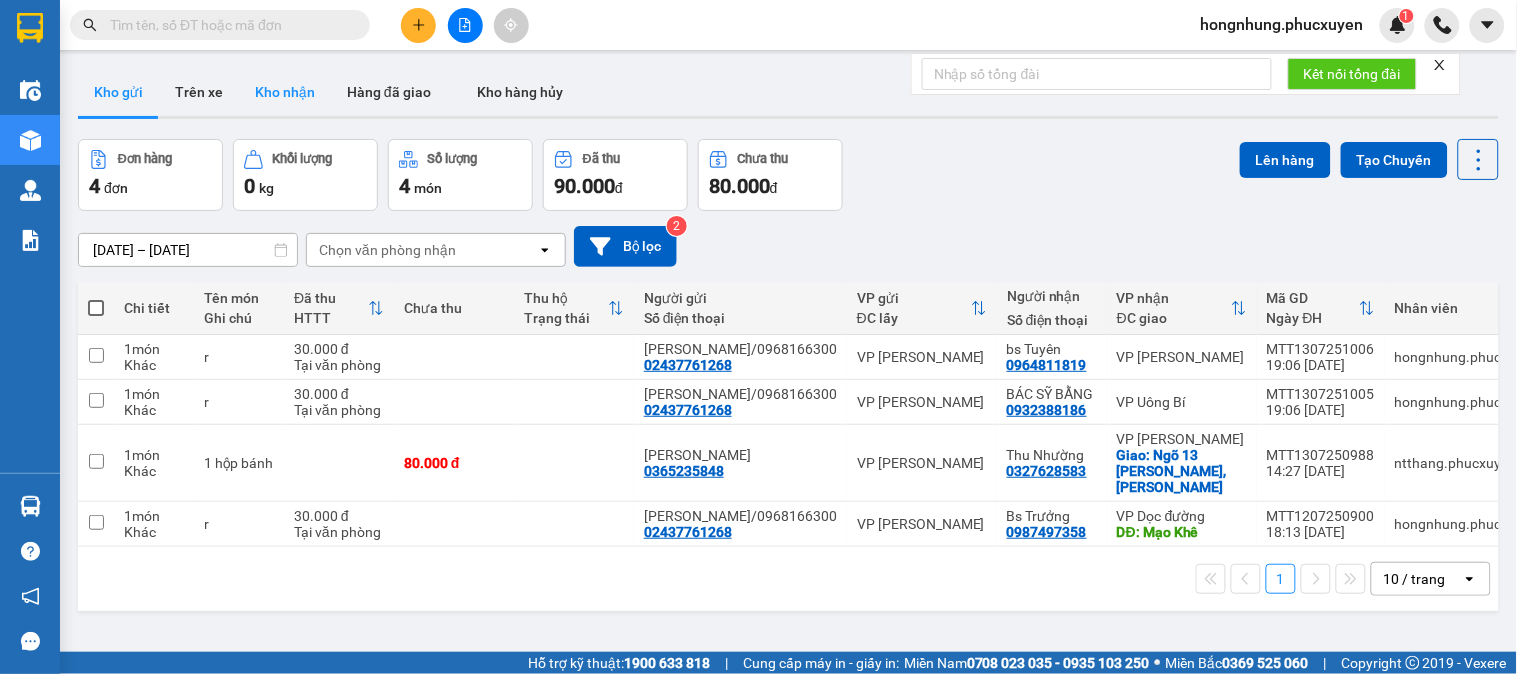click on "Kho nhận" at bounding box center [285, 92] 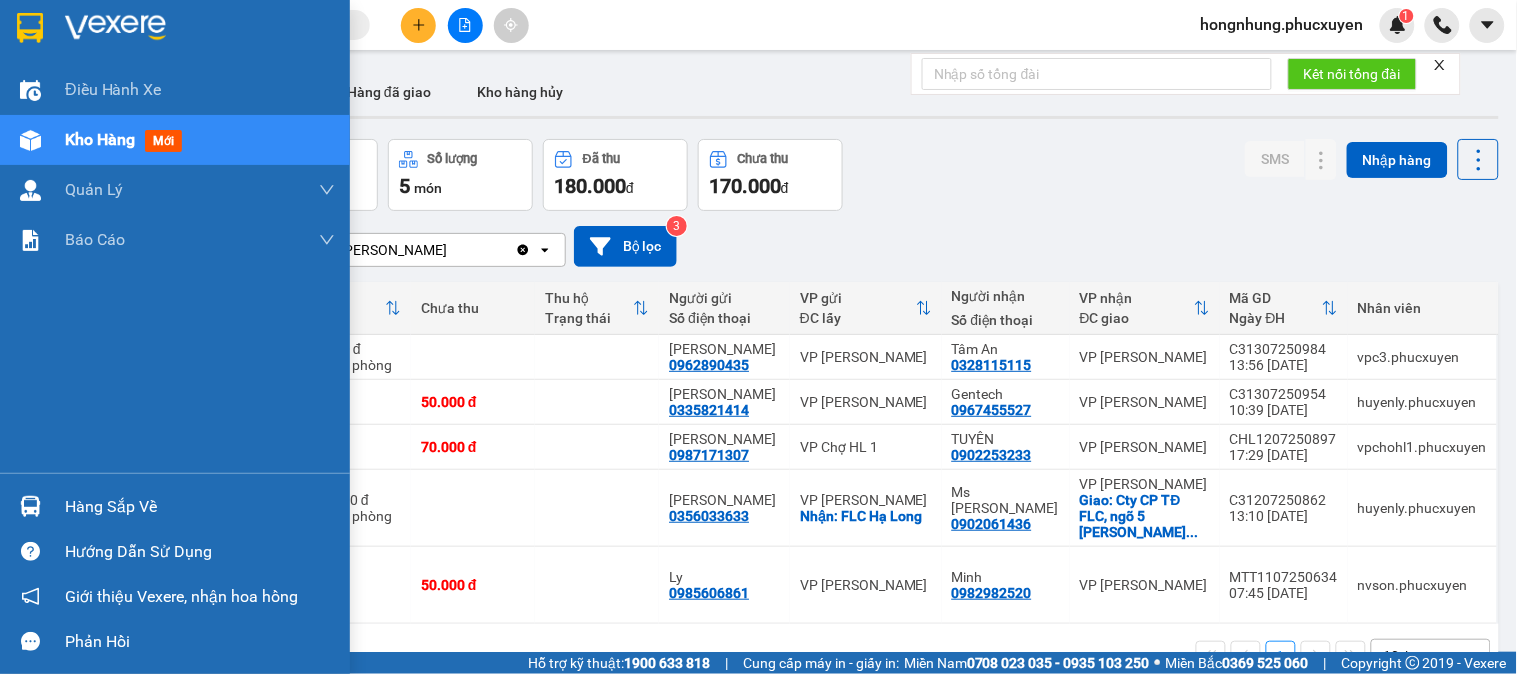 click on "Hàng sắp về" at bounding box center [200, 507] 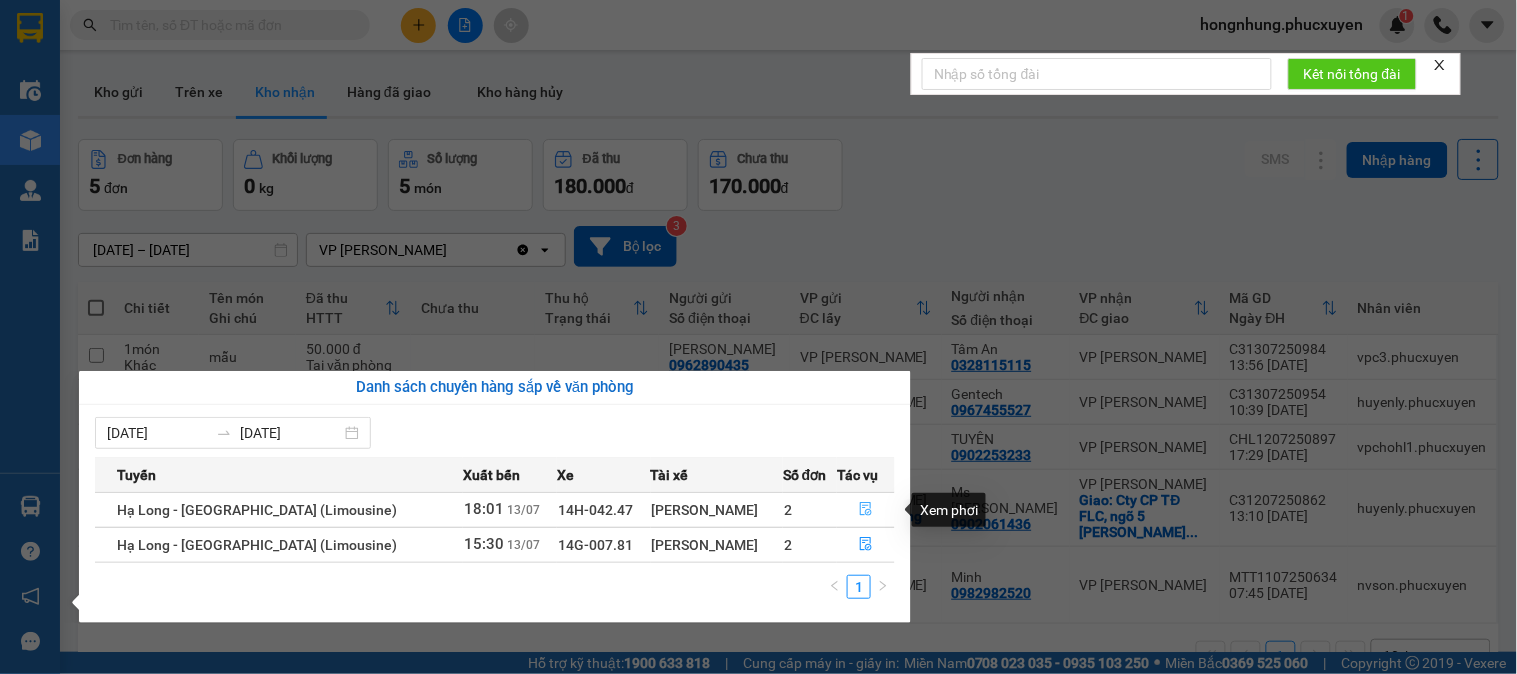 click at bounding box center [866, 510] 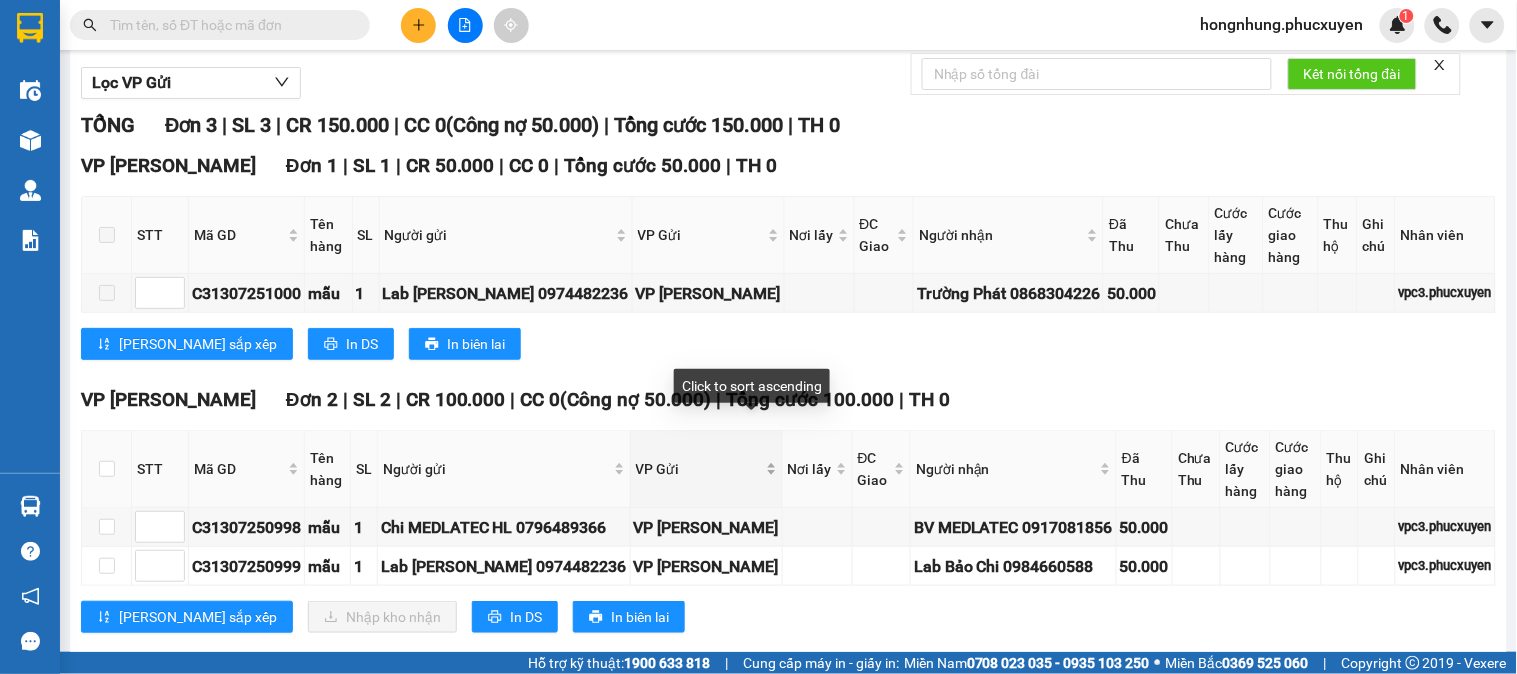 scroll, scrollTop: 260, scrollLeft: 0, axis: vertical 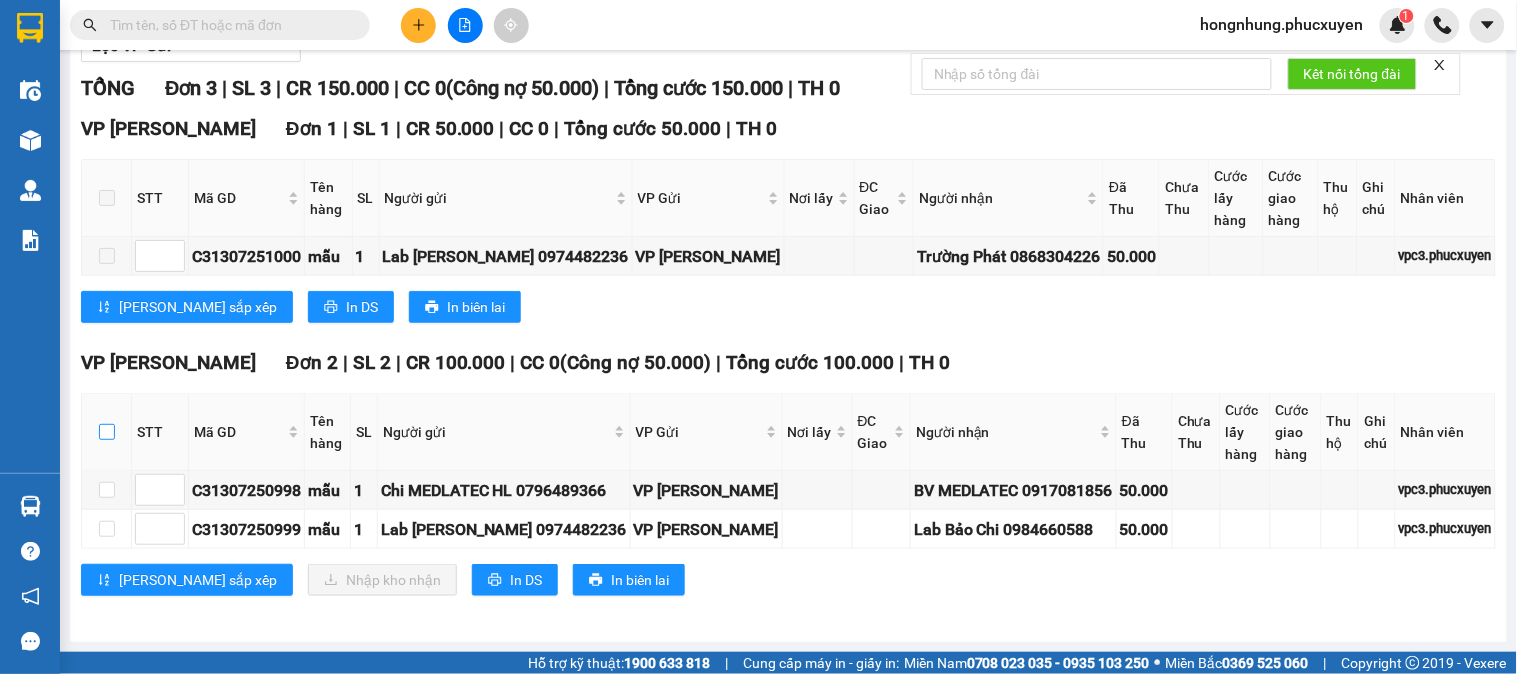 drag, startPoint x: 101, startPoint y: 425, endPoint x: 111, endPoint y: 450, distance: 26.925823 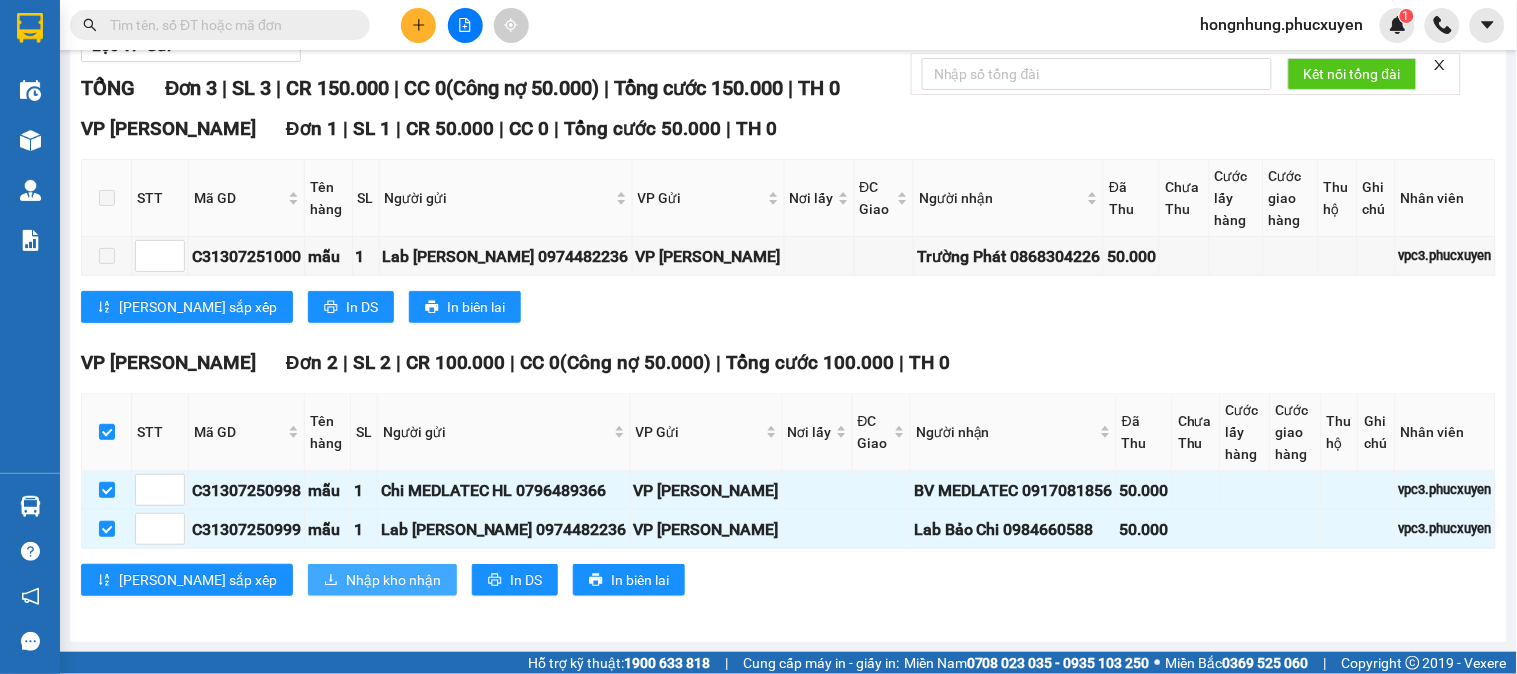 click on "Nhập kho nhận" at bounding box center [382, 580] 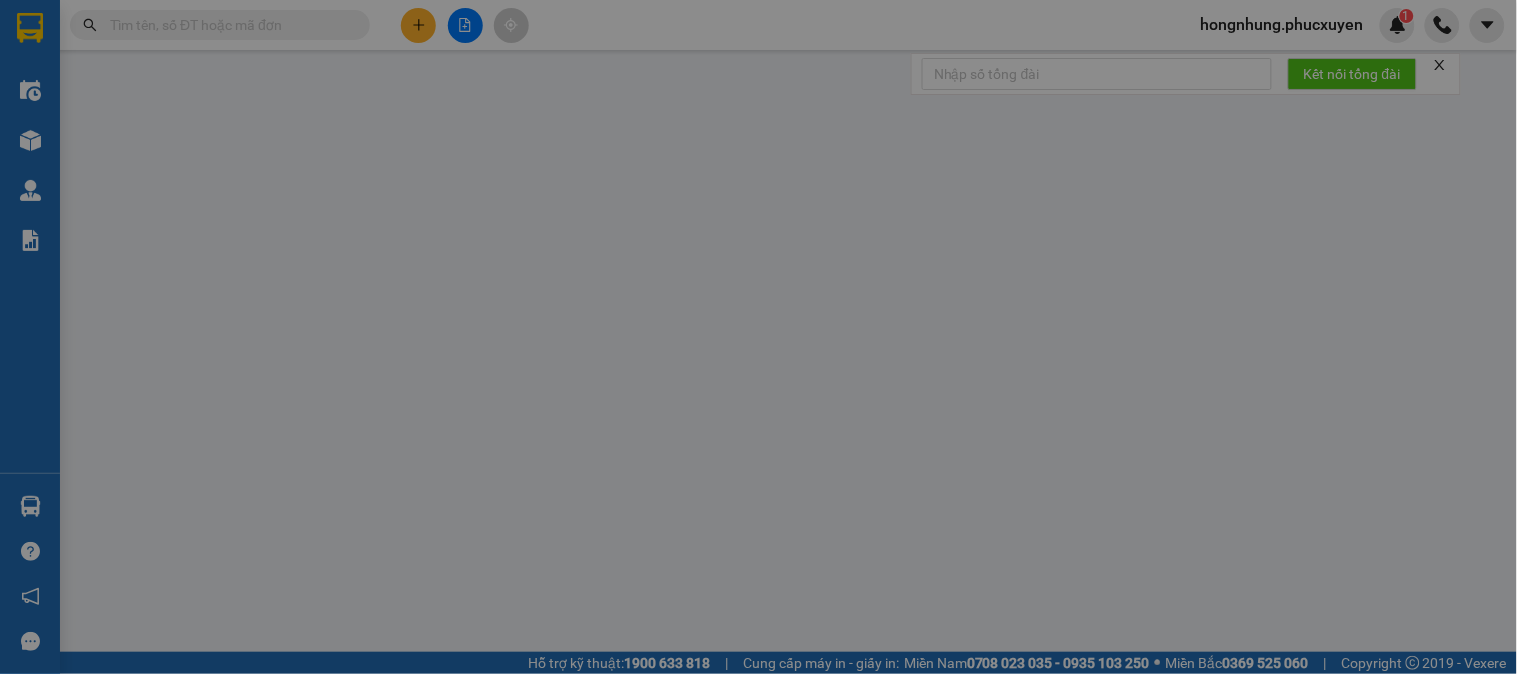 scroll, scrollTop: 0, scrollLeft: 0, axis: both 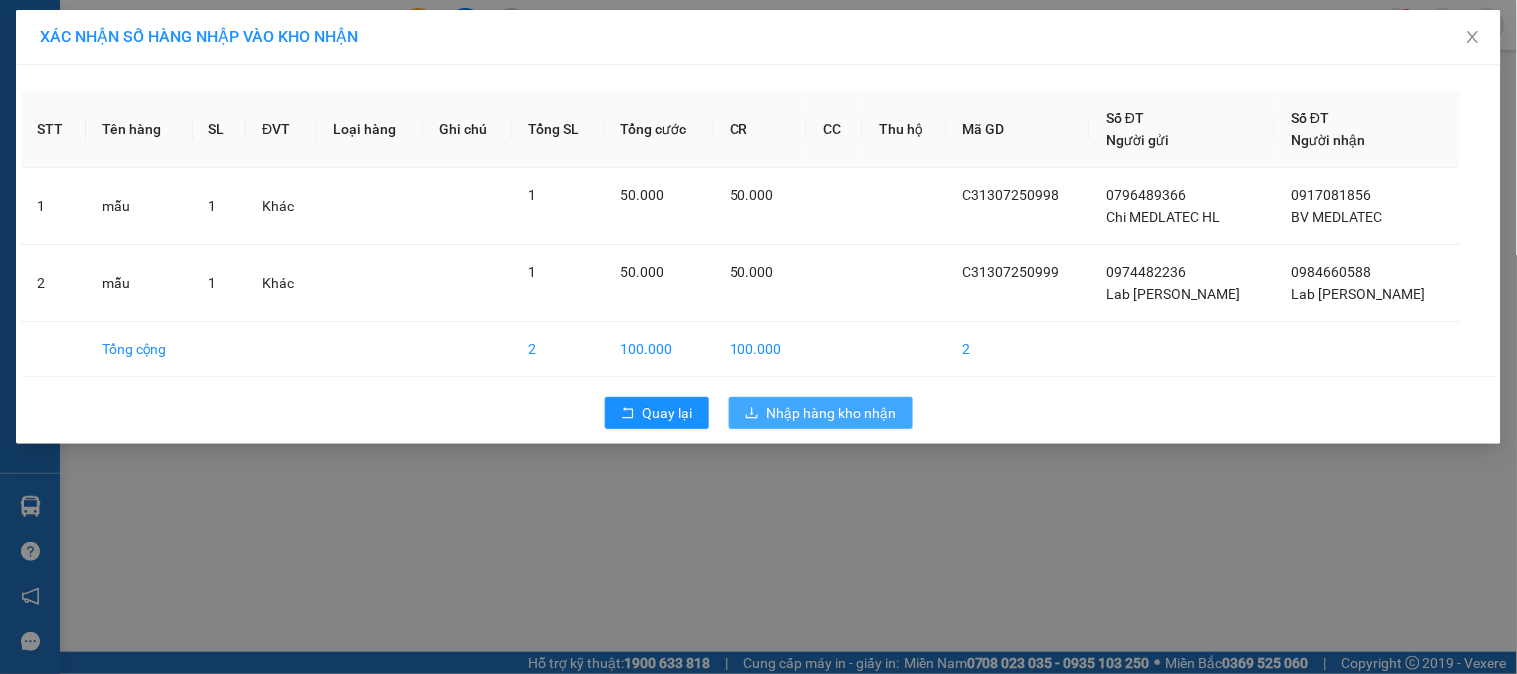 click on "Nhập hàng kho nhận" at bounding box center (832, 413) 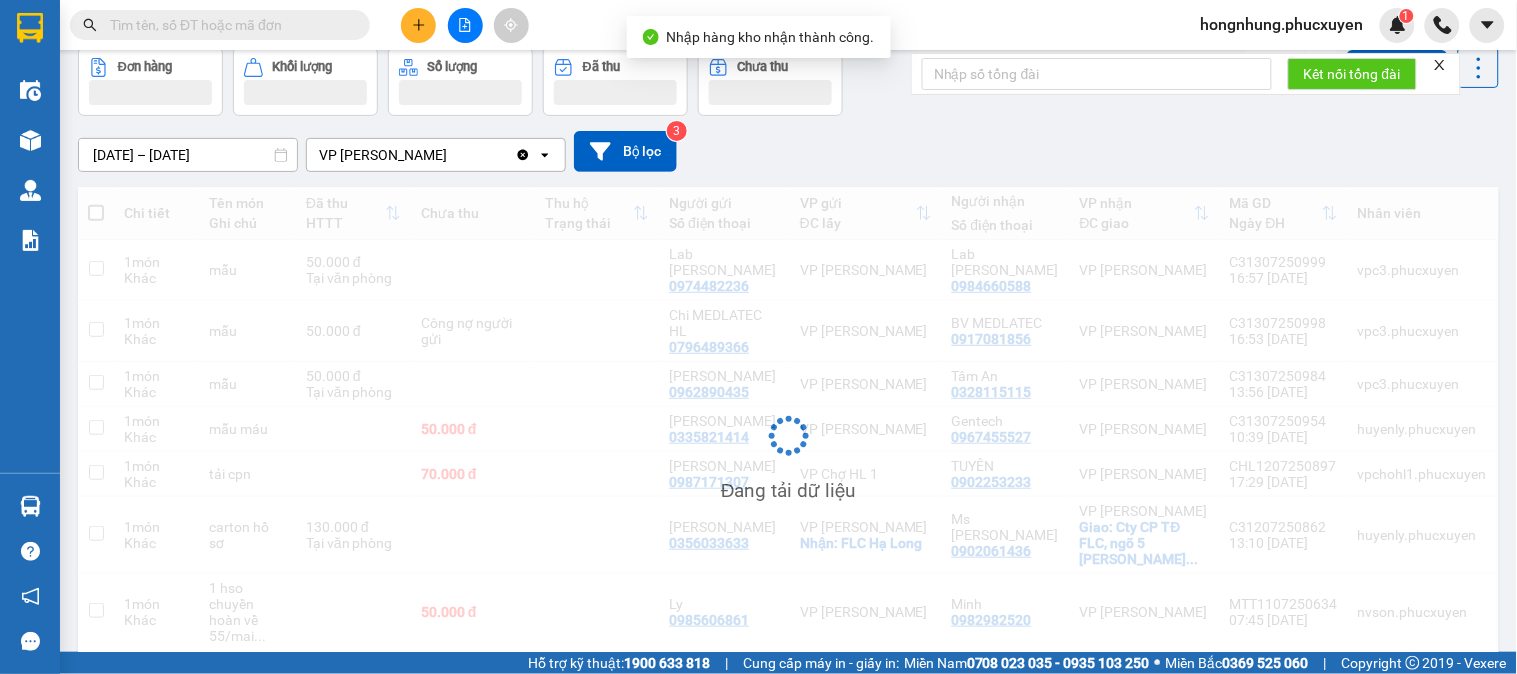 scroll, scrollTop: 0, scrollLeft: 0, axis: both 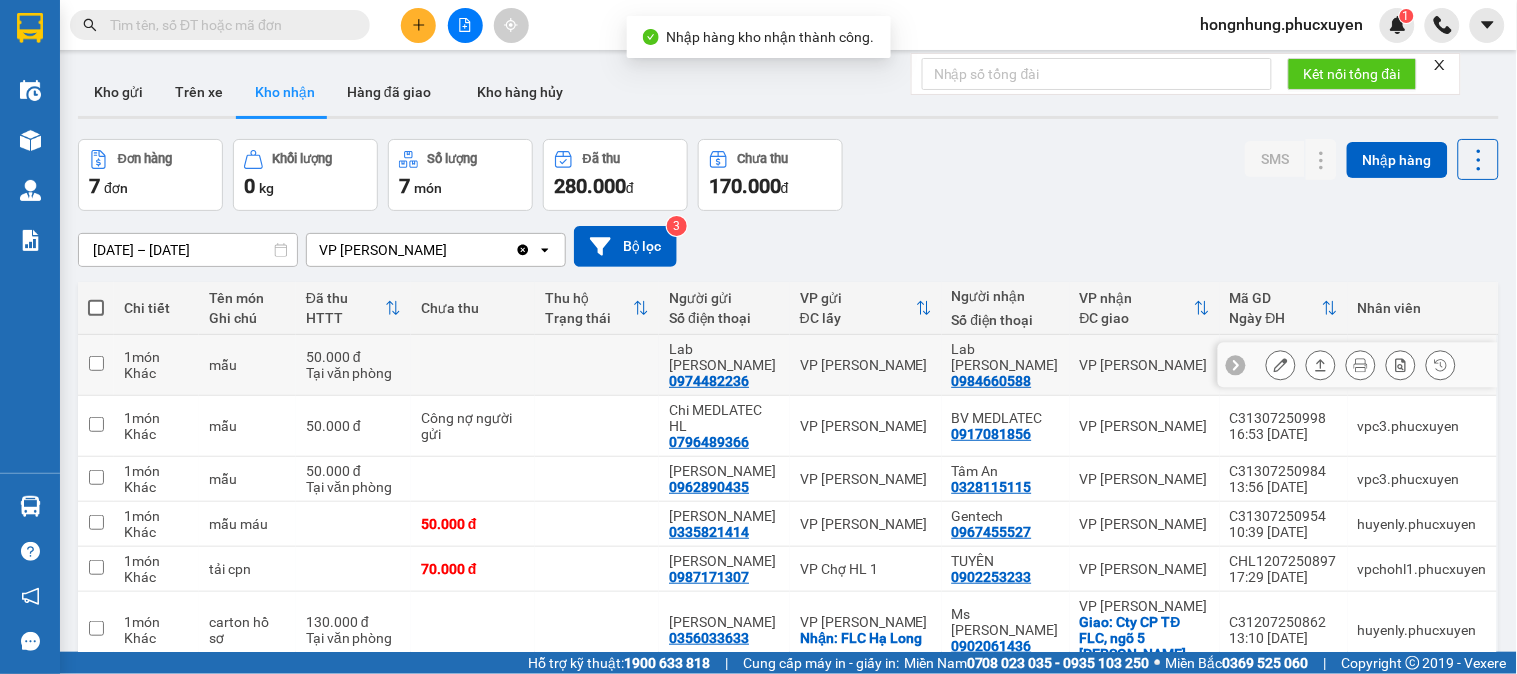 click 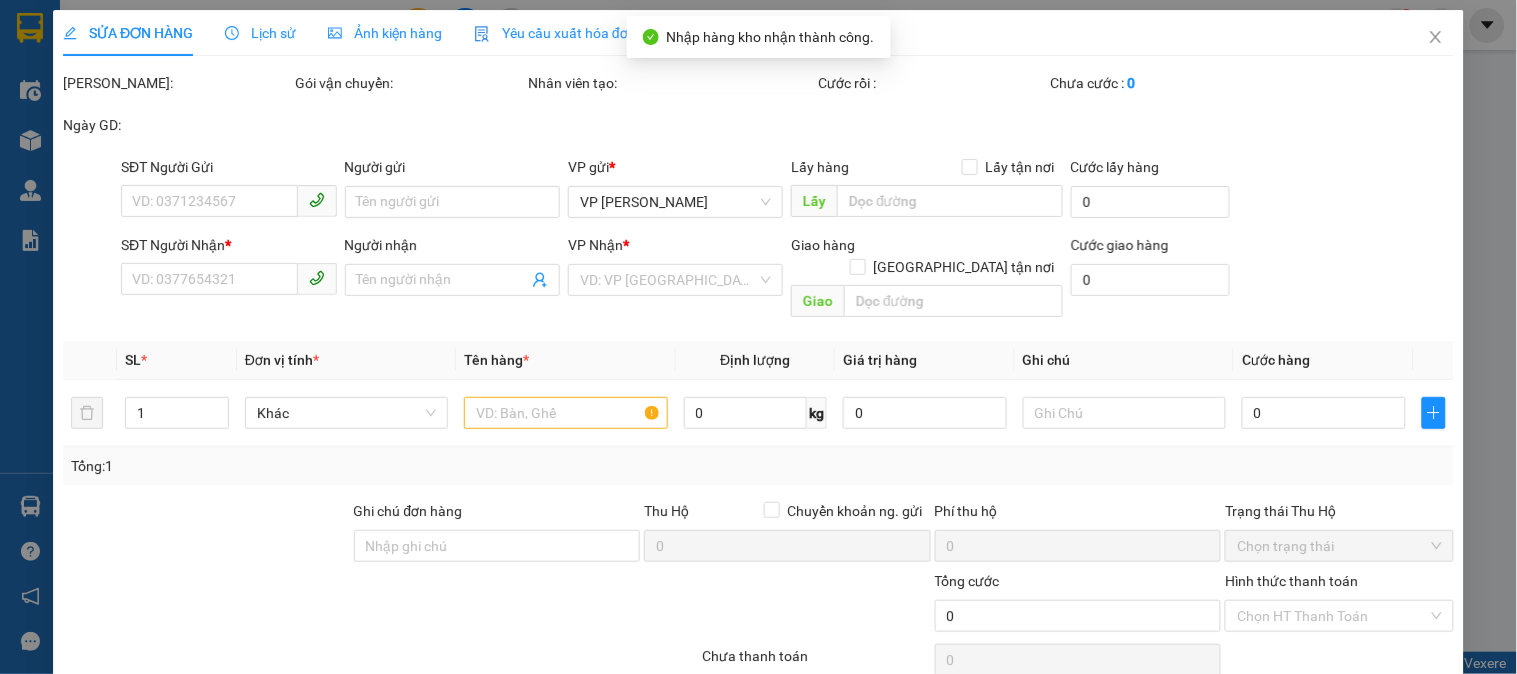 type on "0974482236" 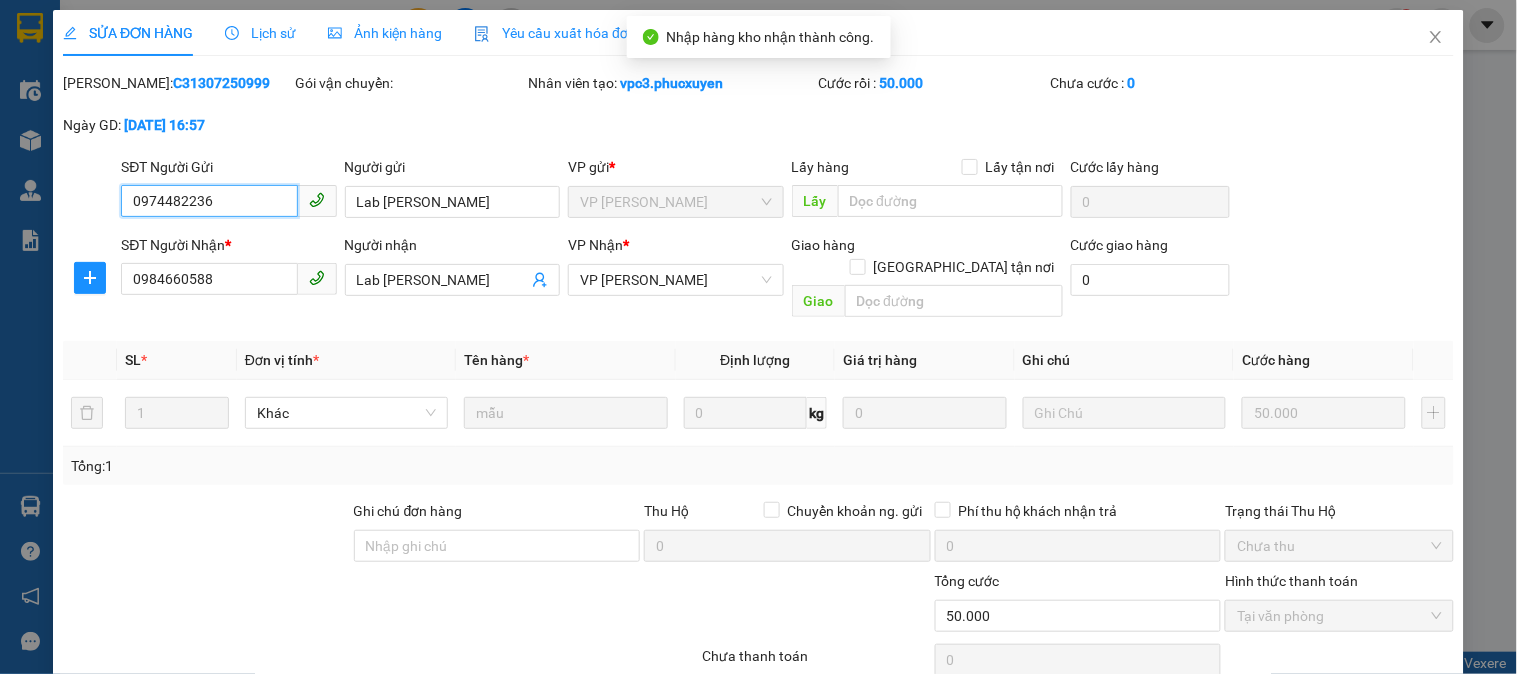 scroll, scrollTop: 132, scrollLeft: 0, axis: vertical 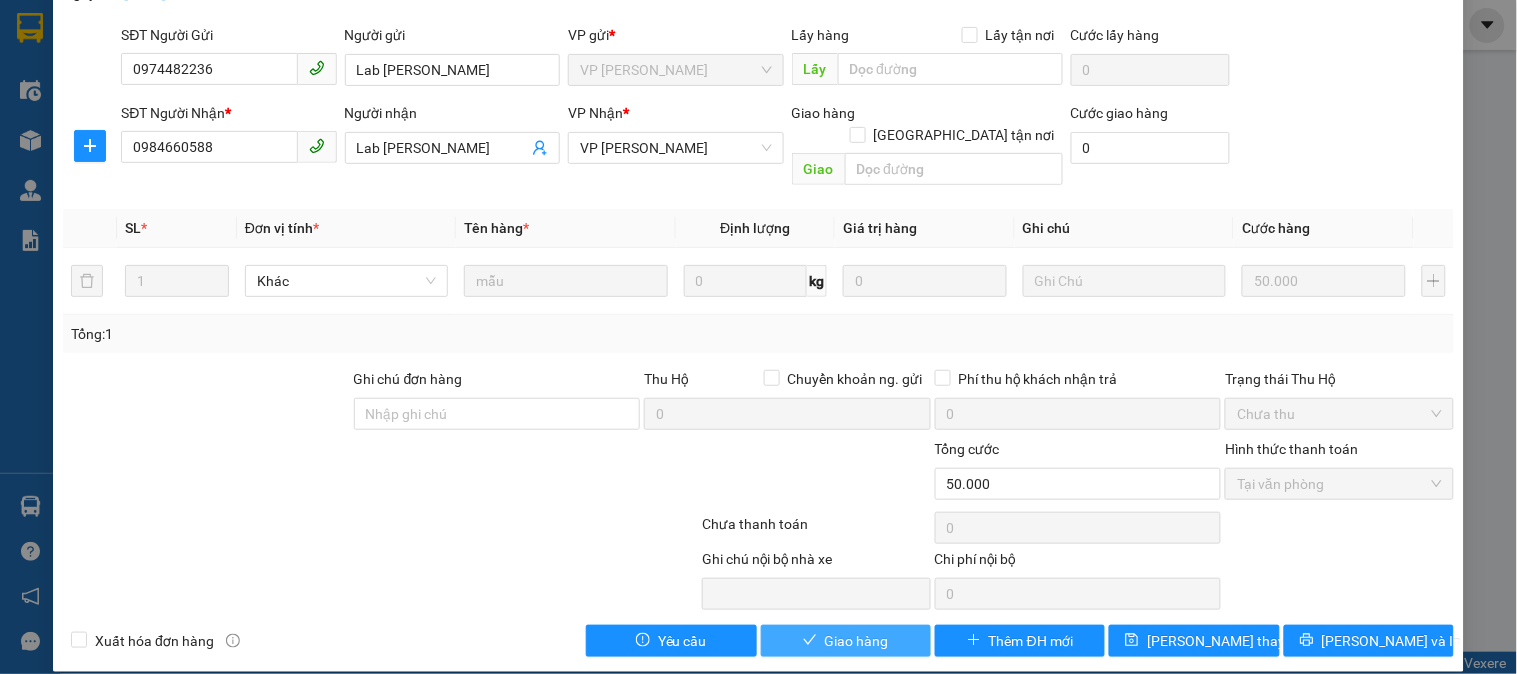 click on "Giao hàng" at bounding box center [857, 641] 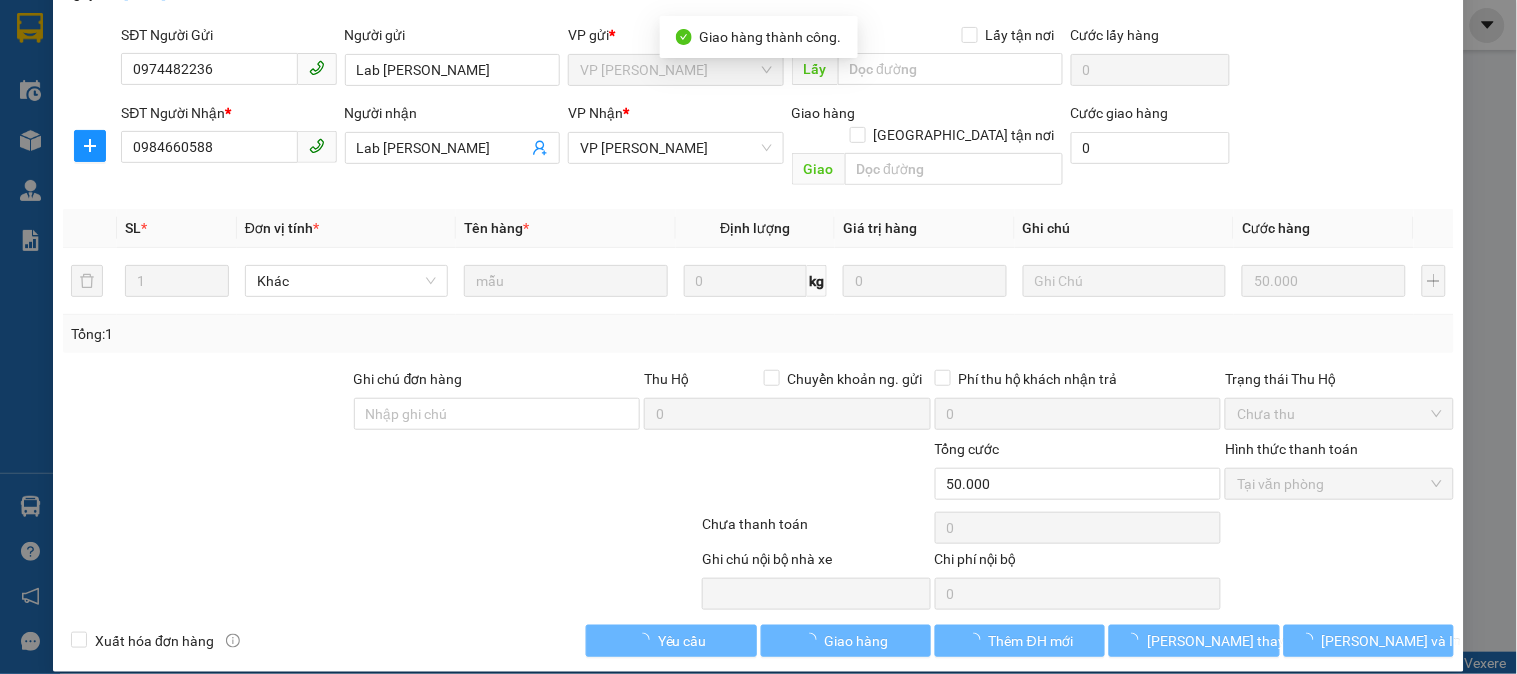 scroll, scrollTop: 0, scrollLeft: 0, axis: both 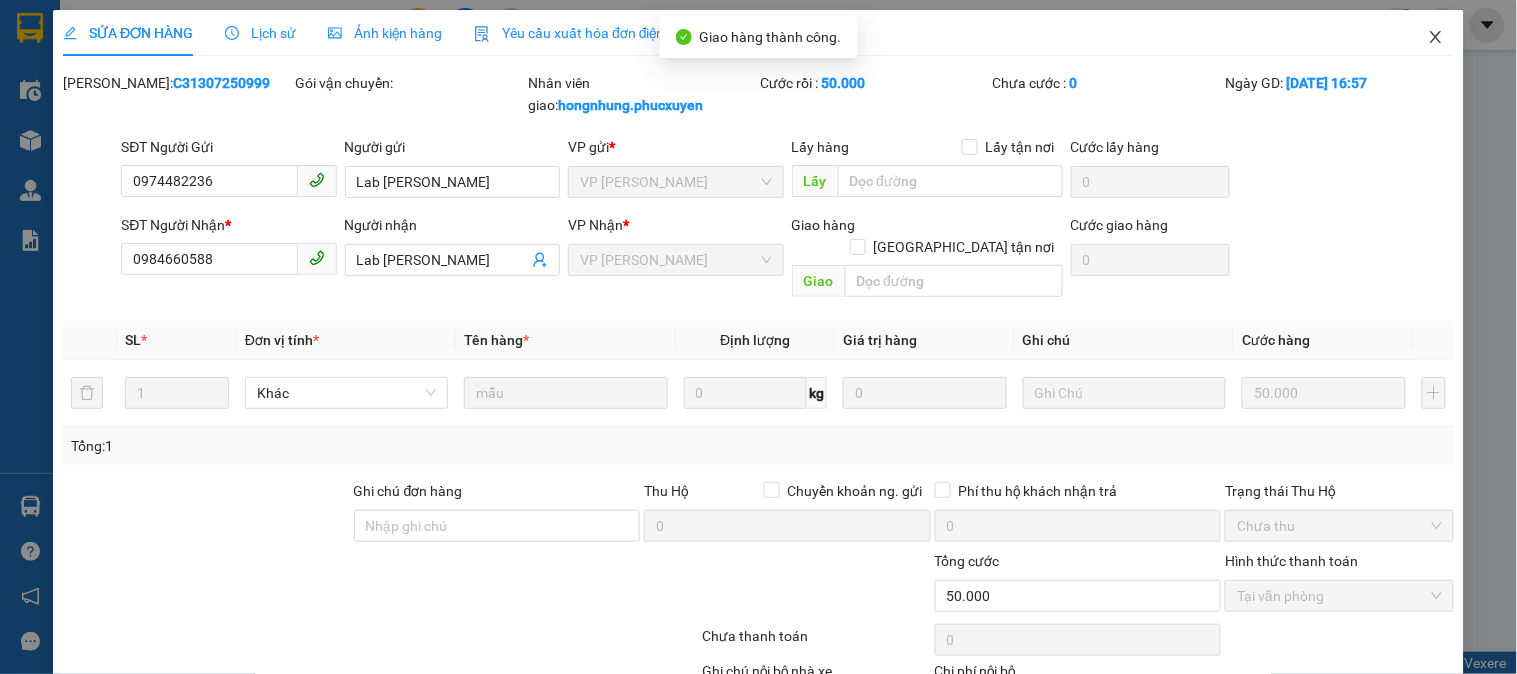 click 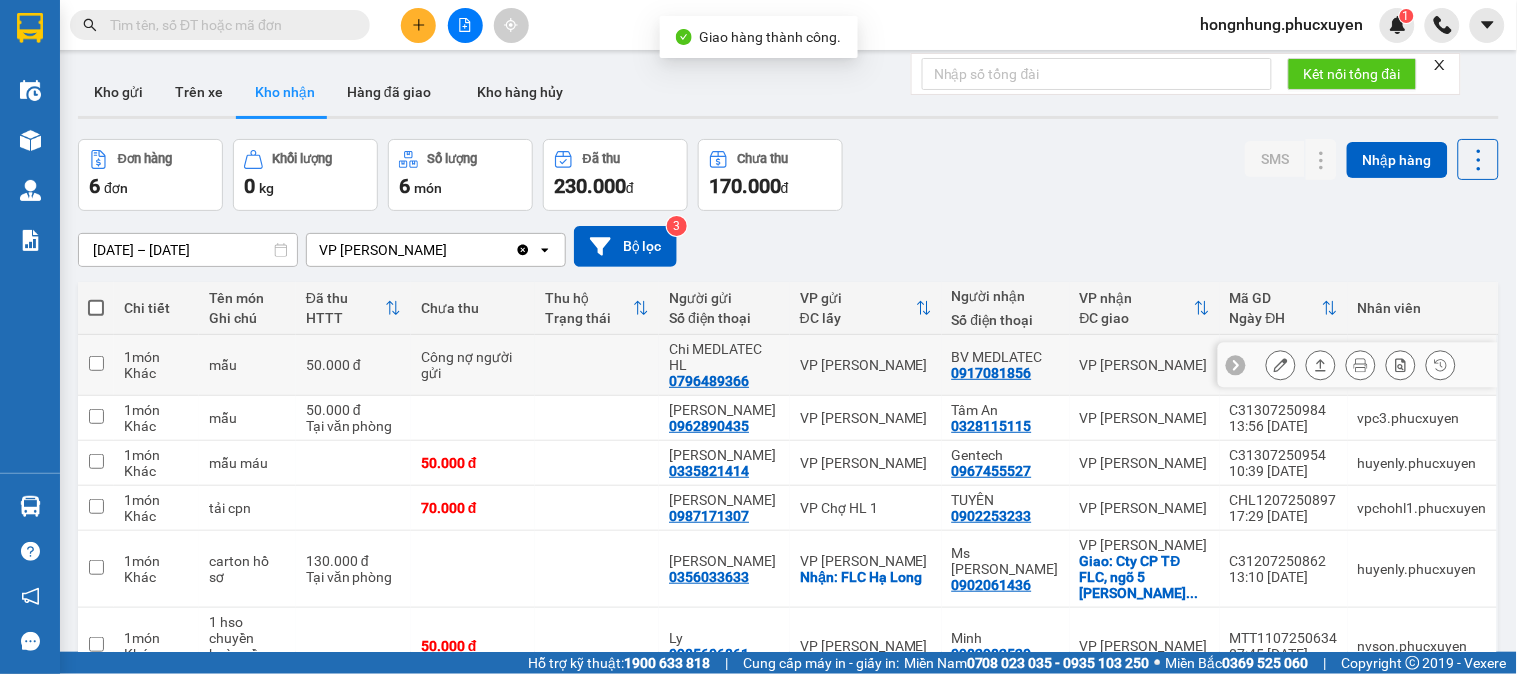 click at bounding box center (1321, 365) 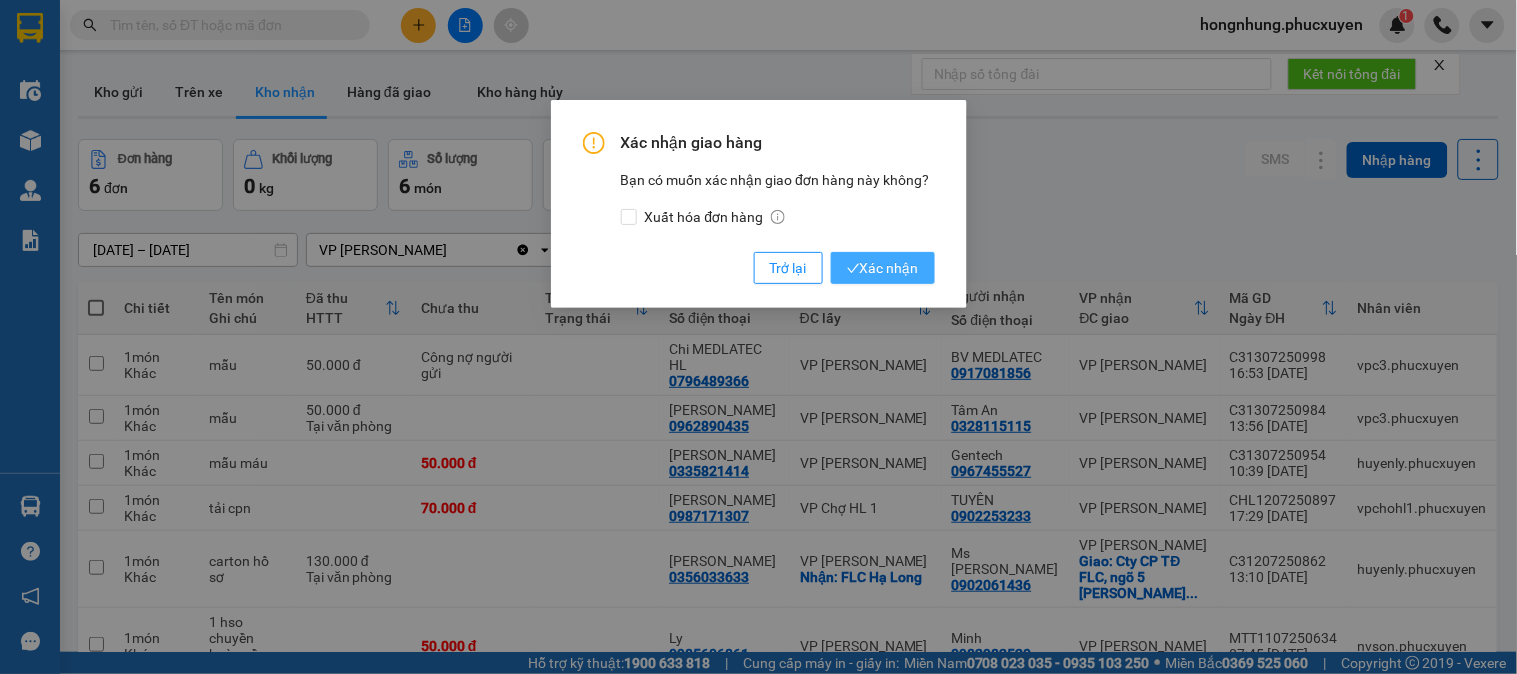 click 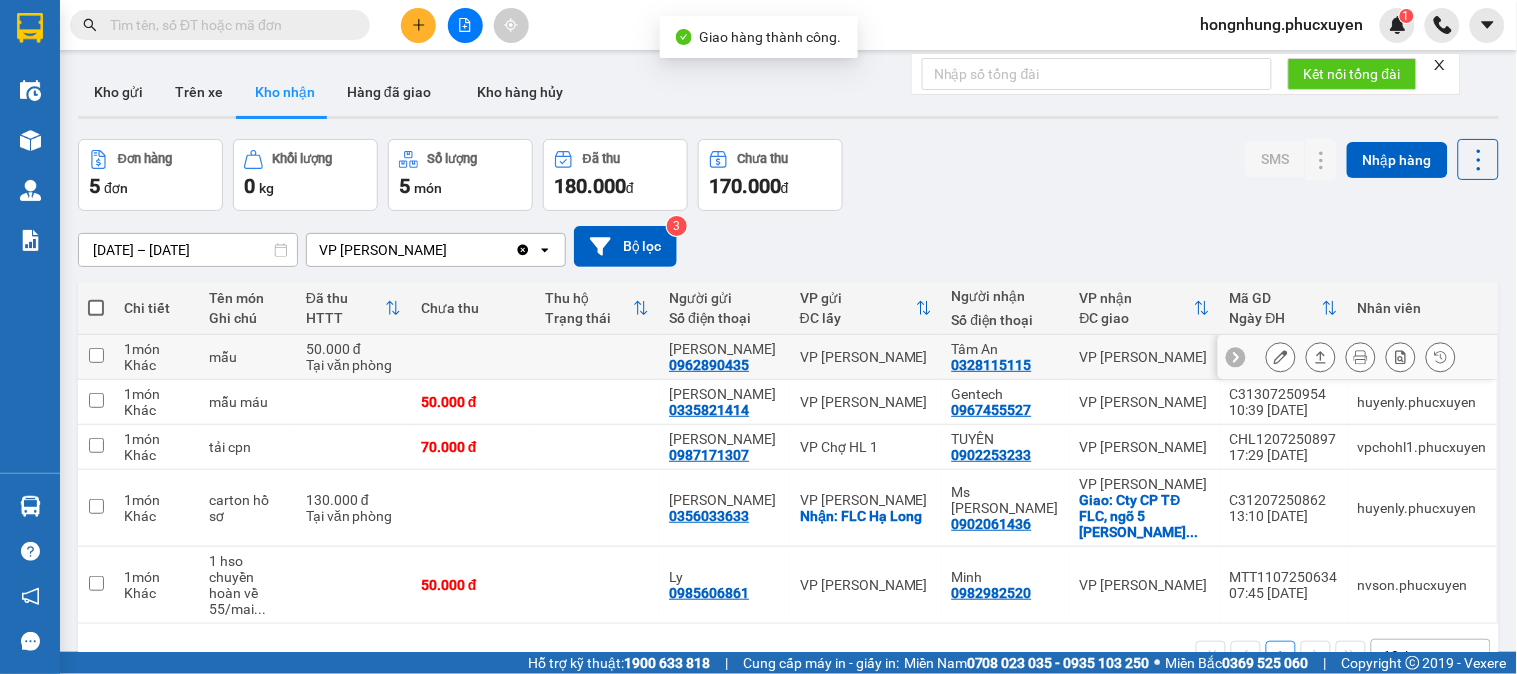 scroll, scrollTop: 92, scrollLeft: 0, axis: vertical 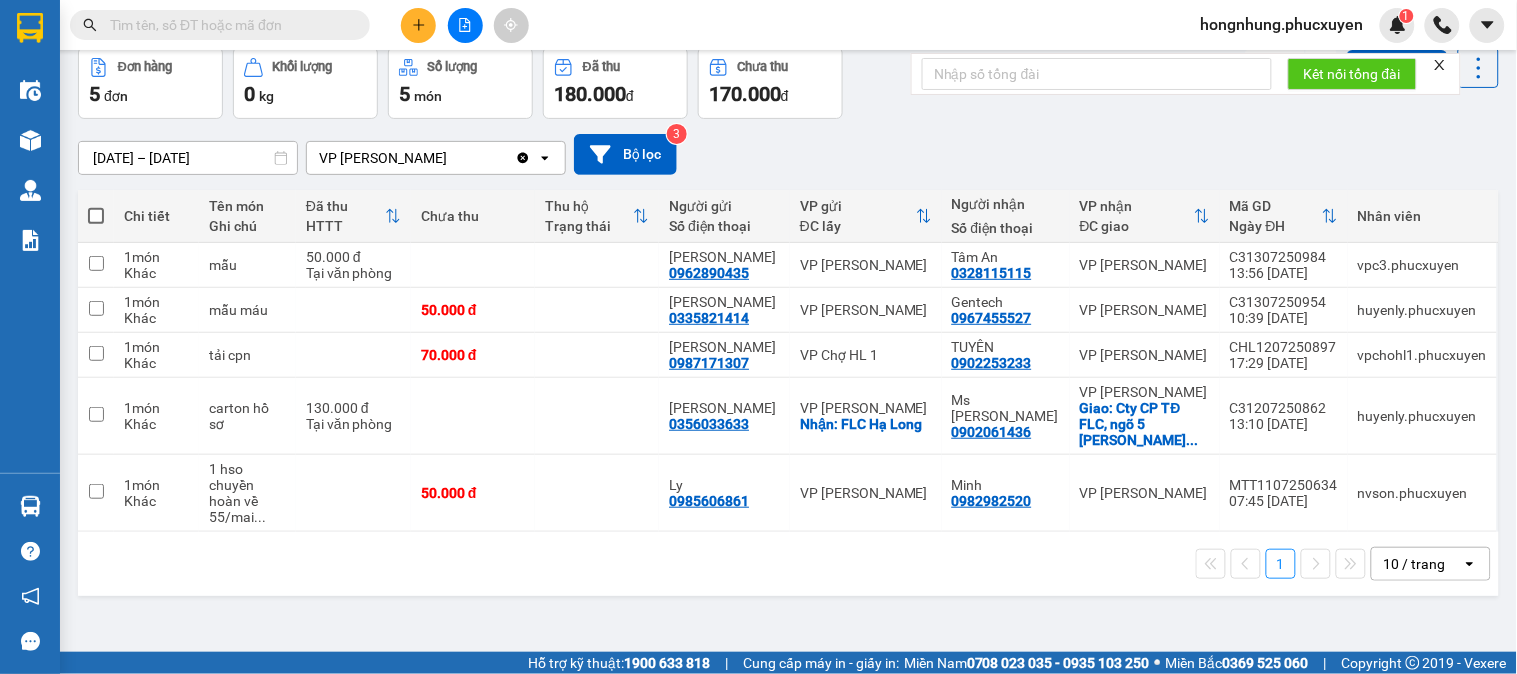click at bounding box center (228, 25) 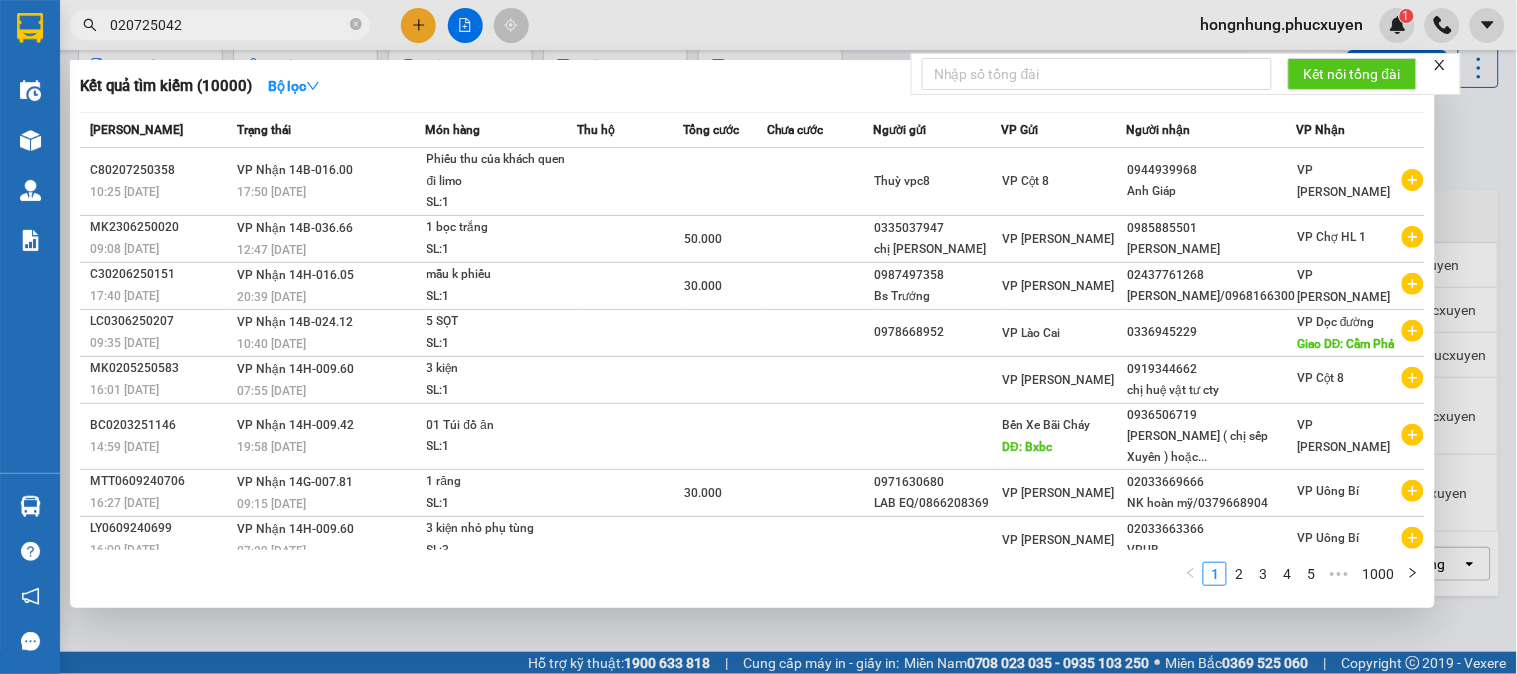 type on "0207250420" 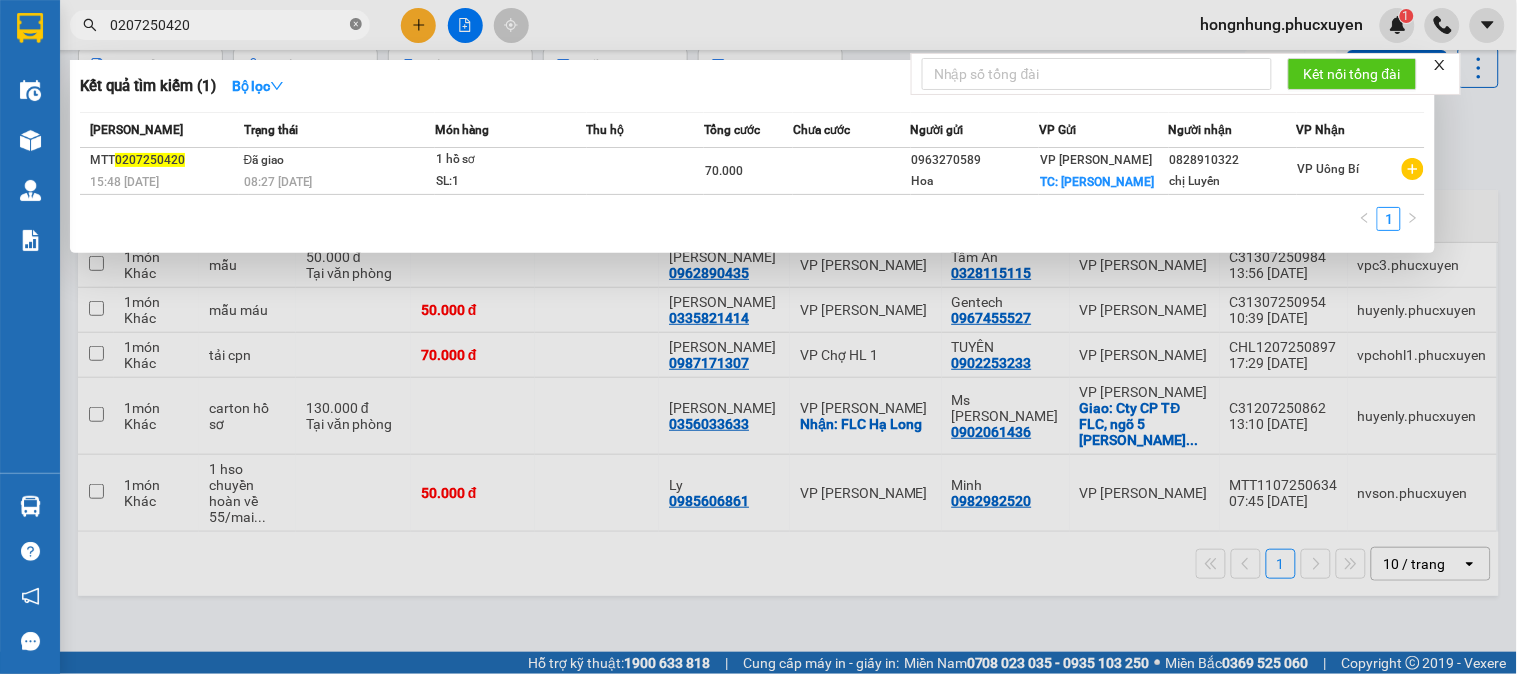 click 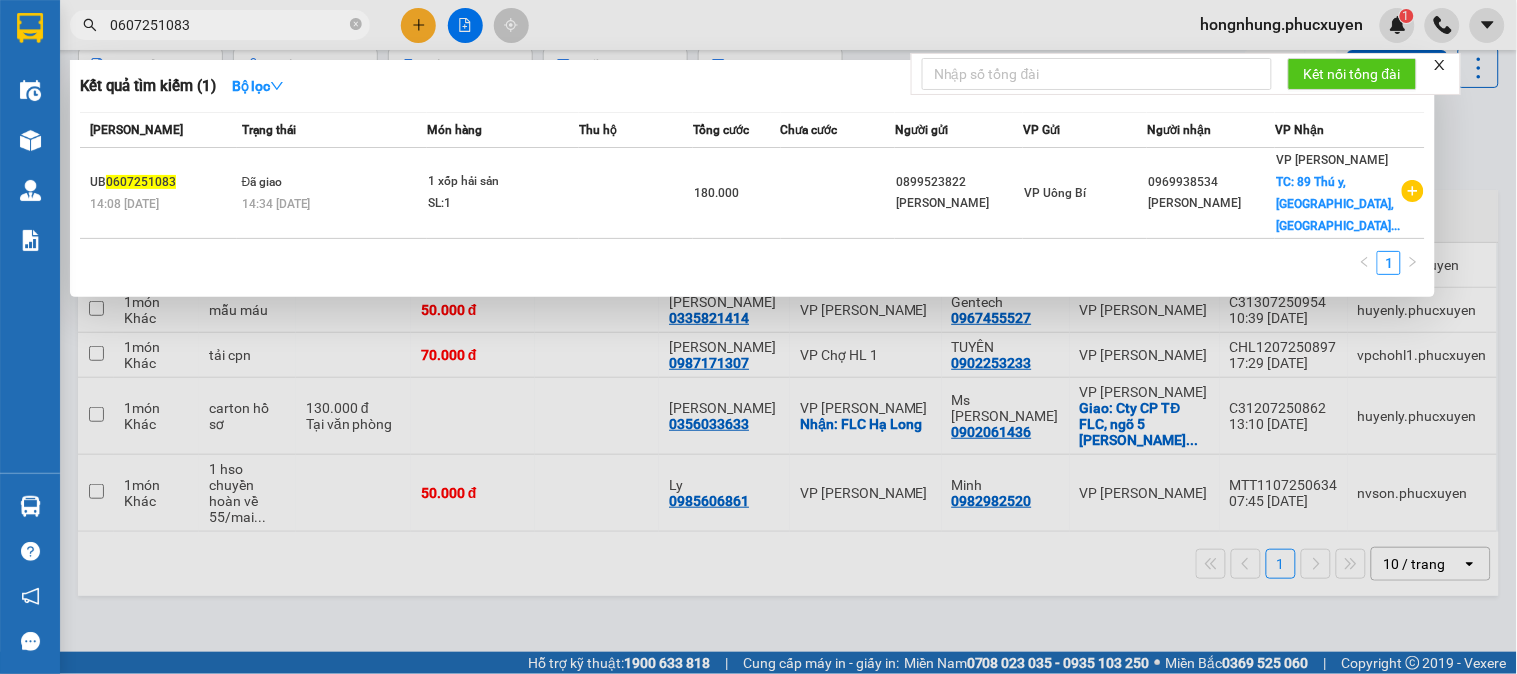 type on "0607251083" 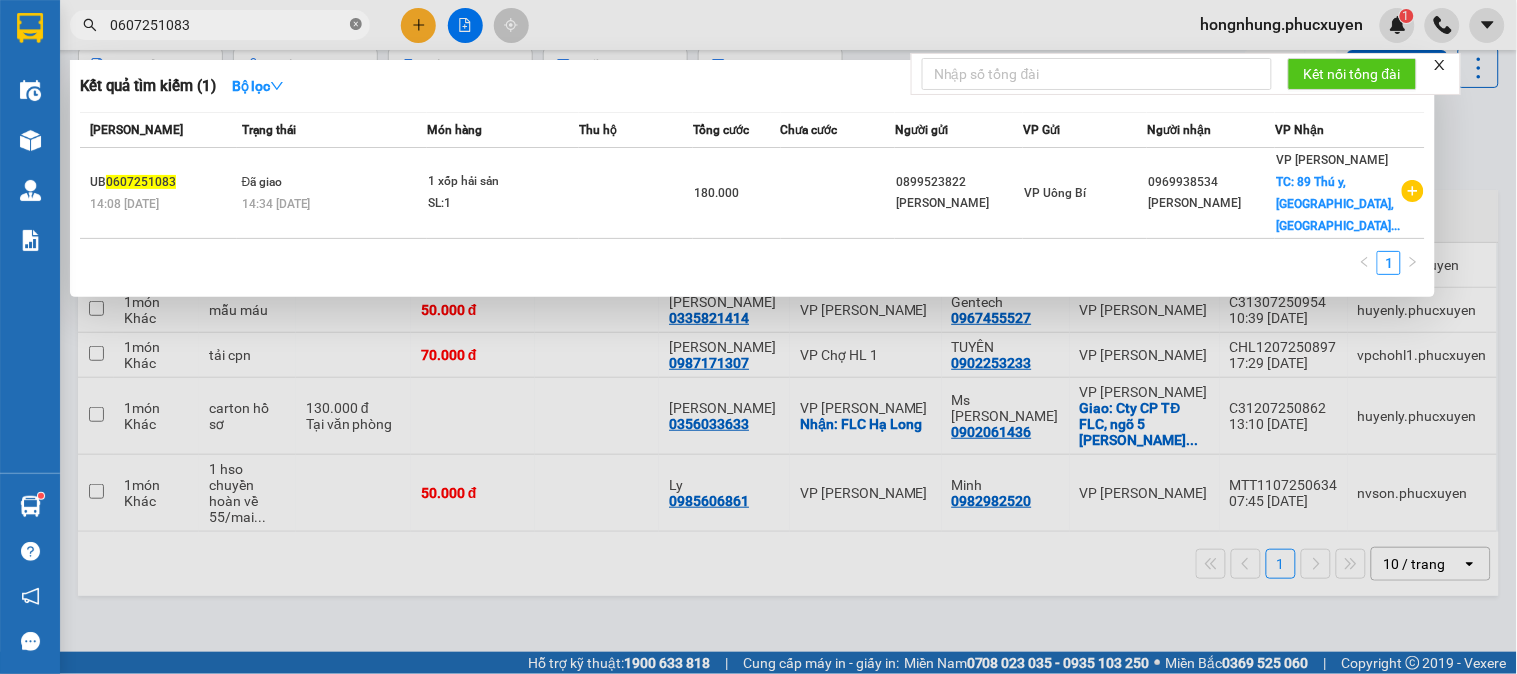click 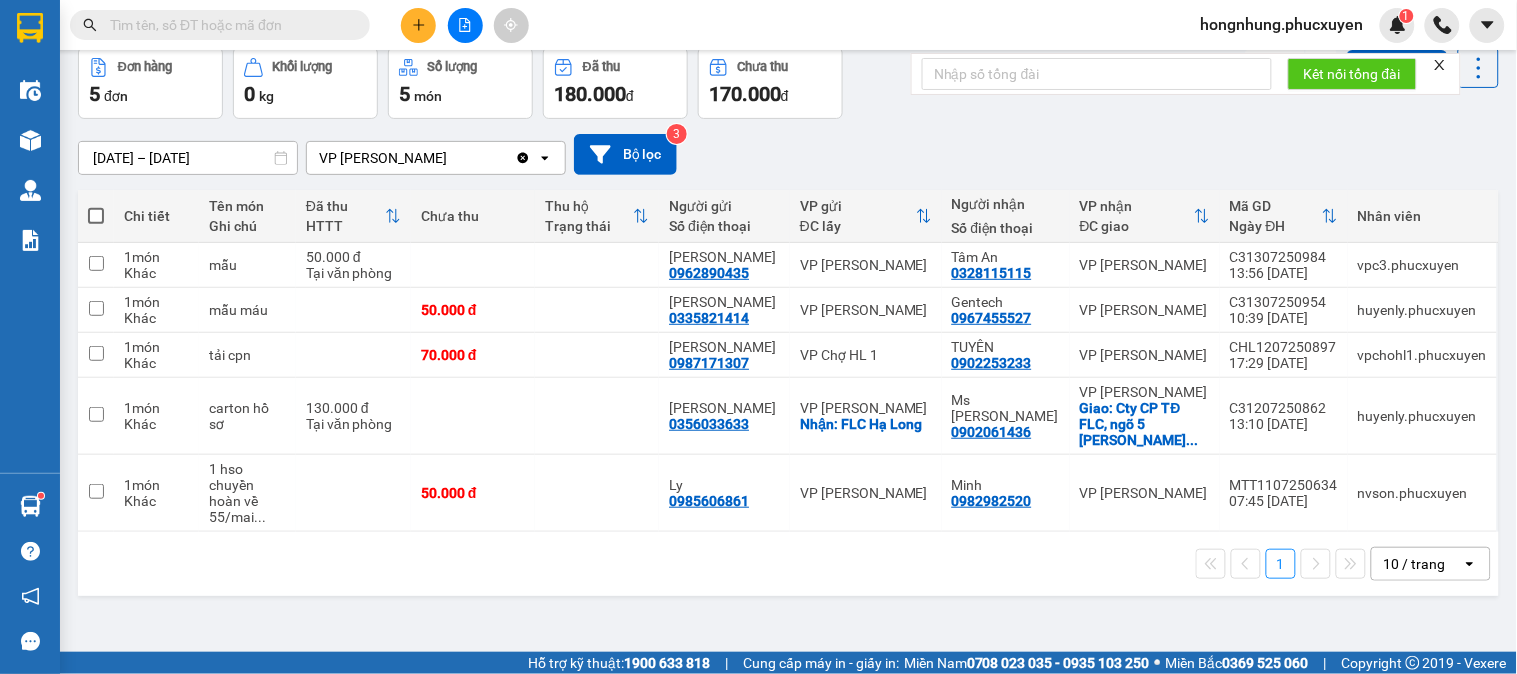 paste on "MTT0807250175" 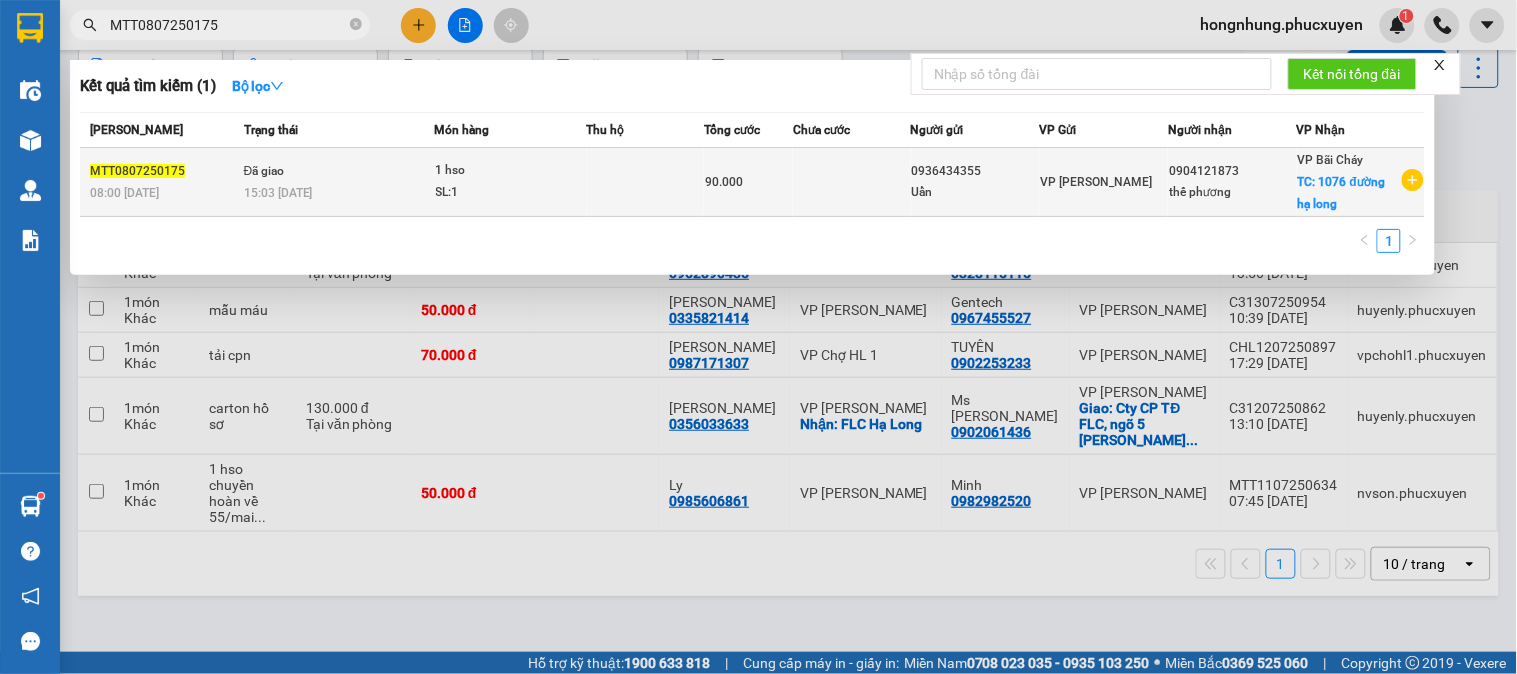 type on "MTT0807250175" 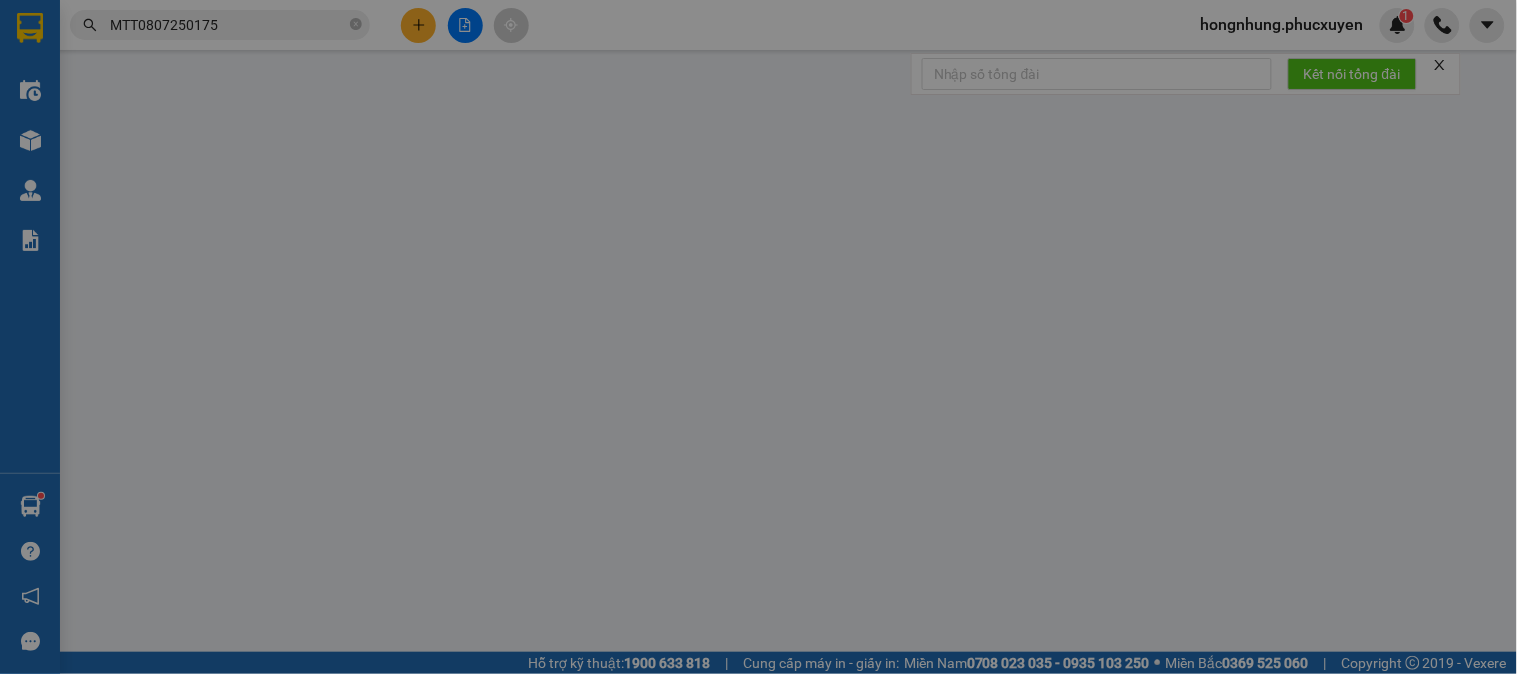 type on "0936434355" 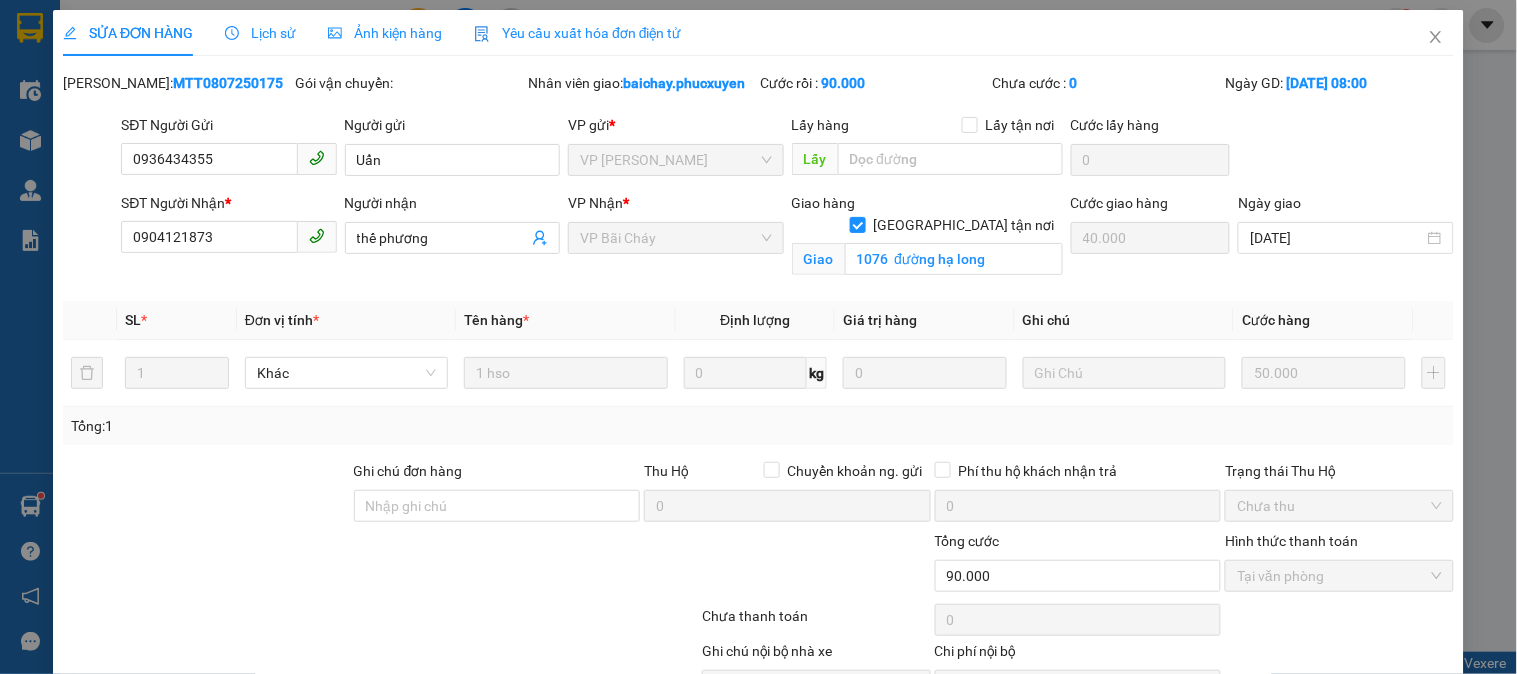 scroll, scrollTop: 0, scrollLeft: 0, axis: both 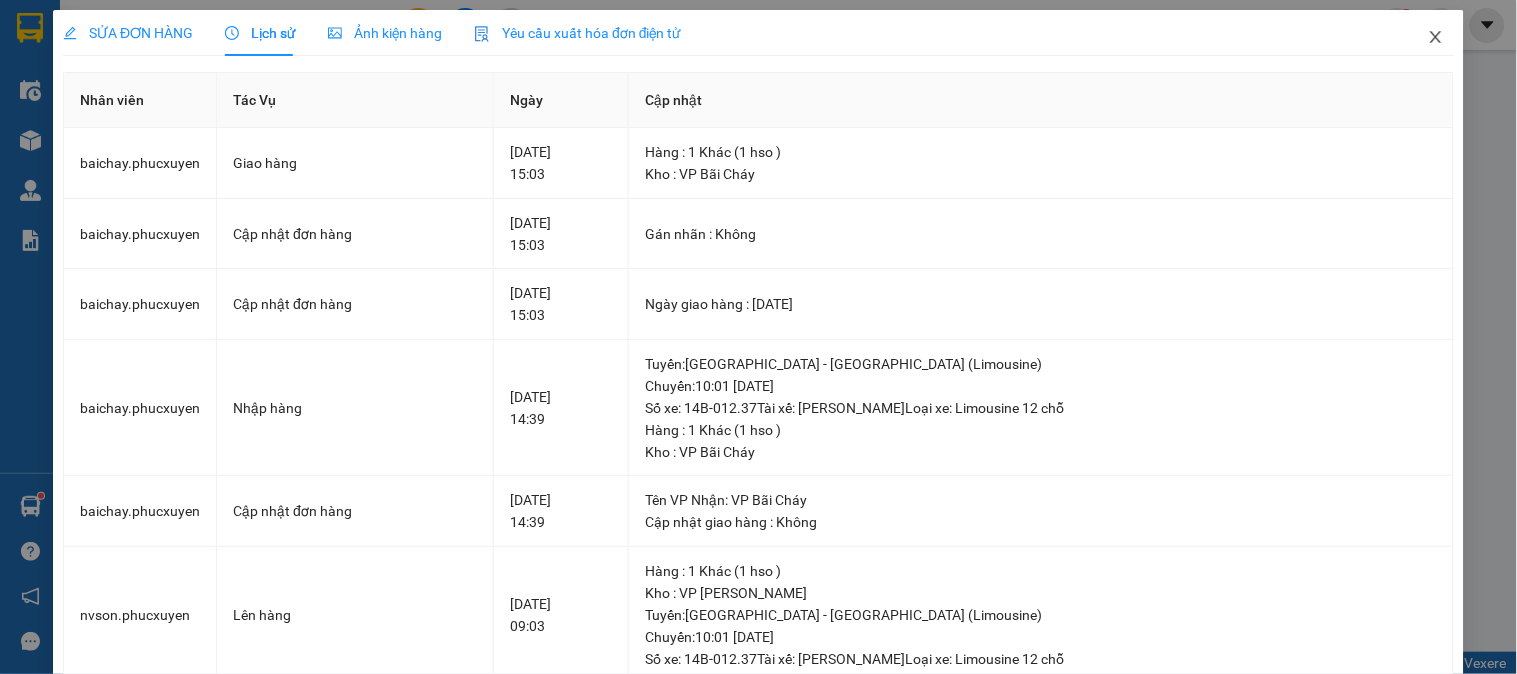 click 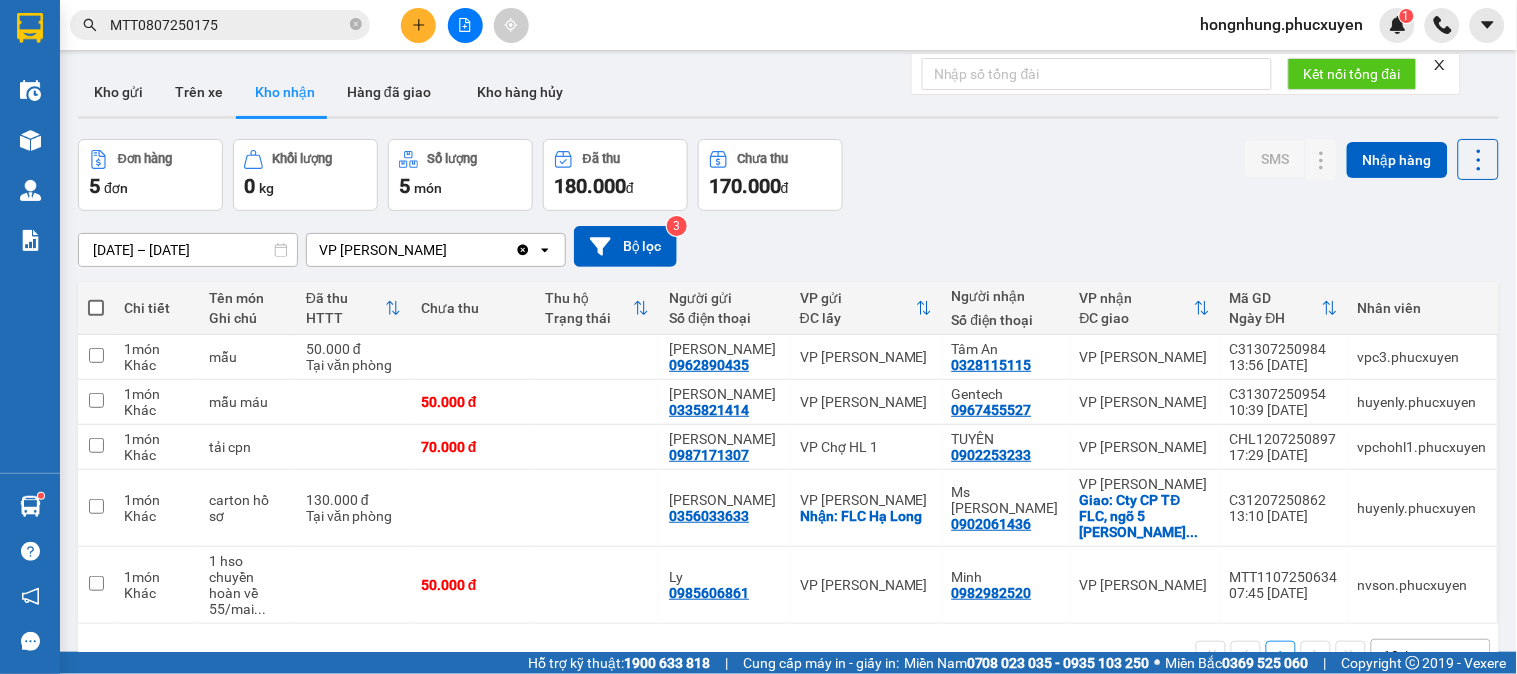 click on "MTT0807250175" at bounding box center [228, 25] 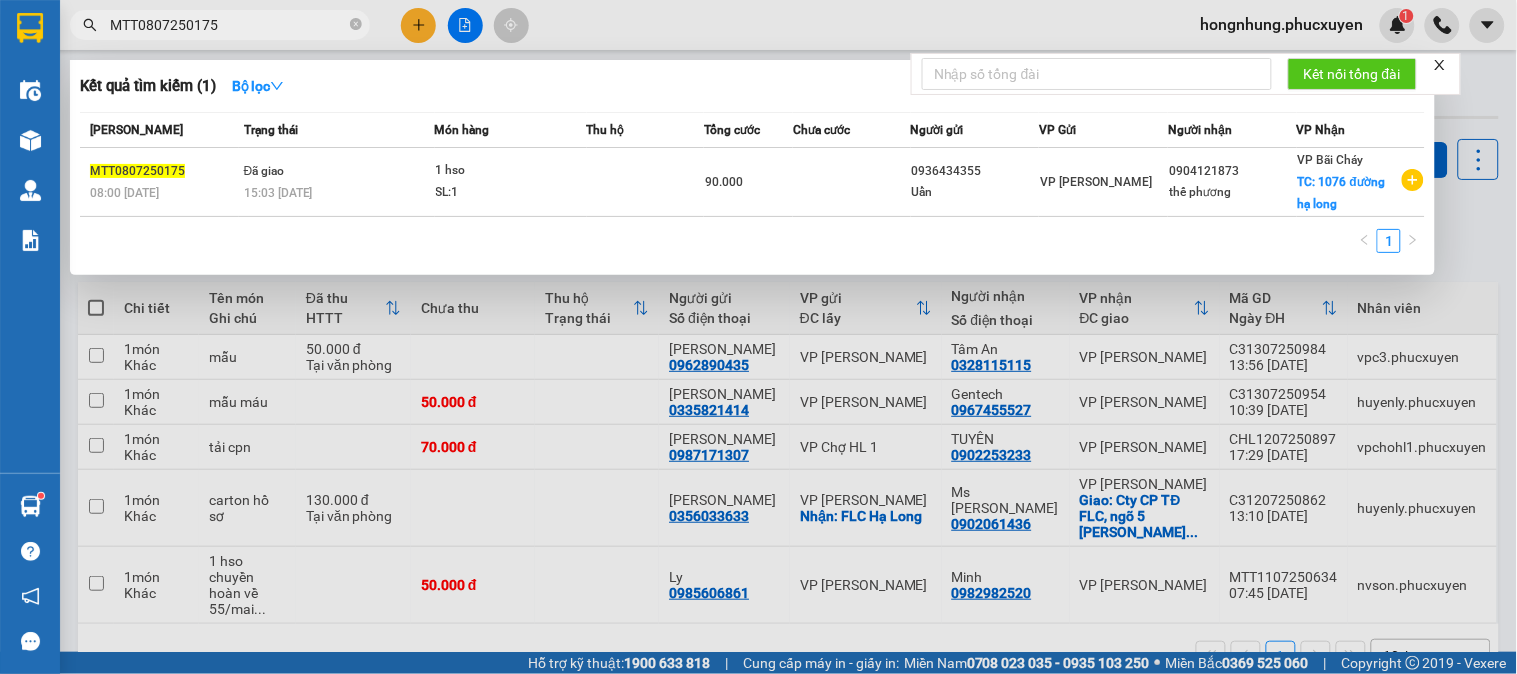 click on "MTT0807250175" at bounding box center (228, 25) 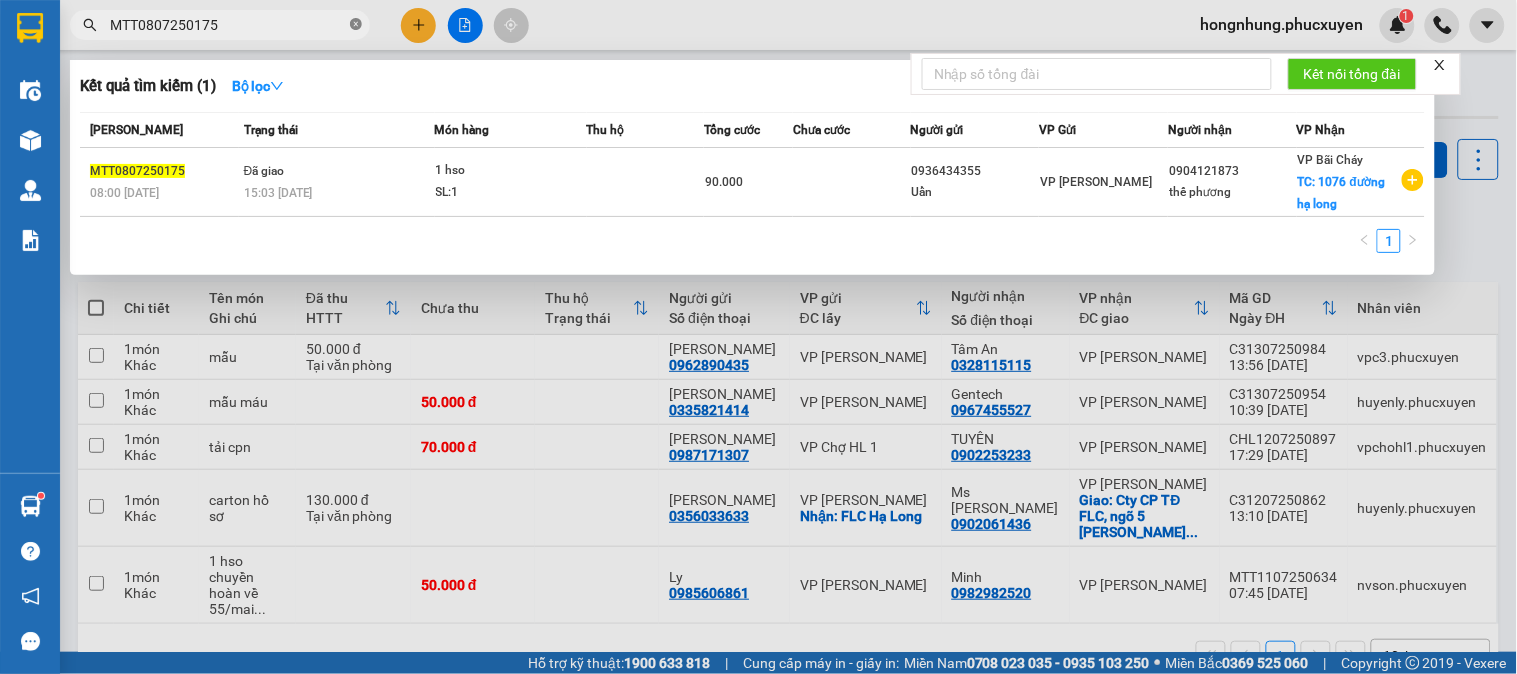 click 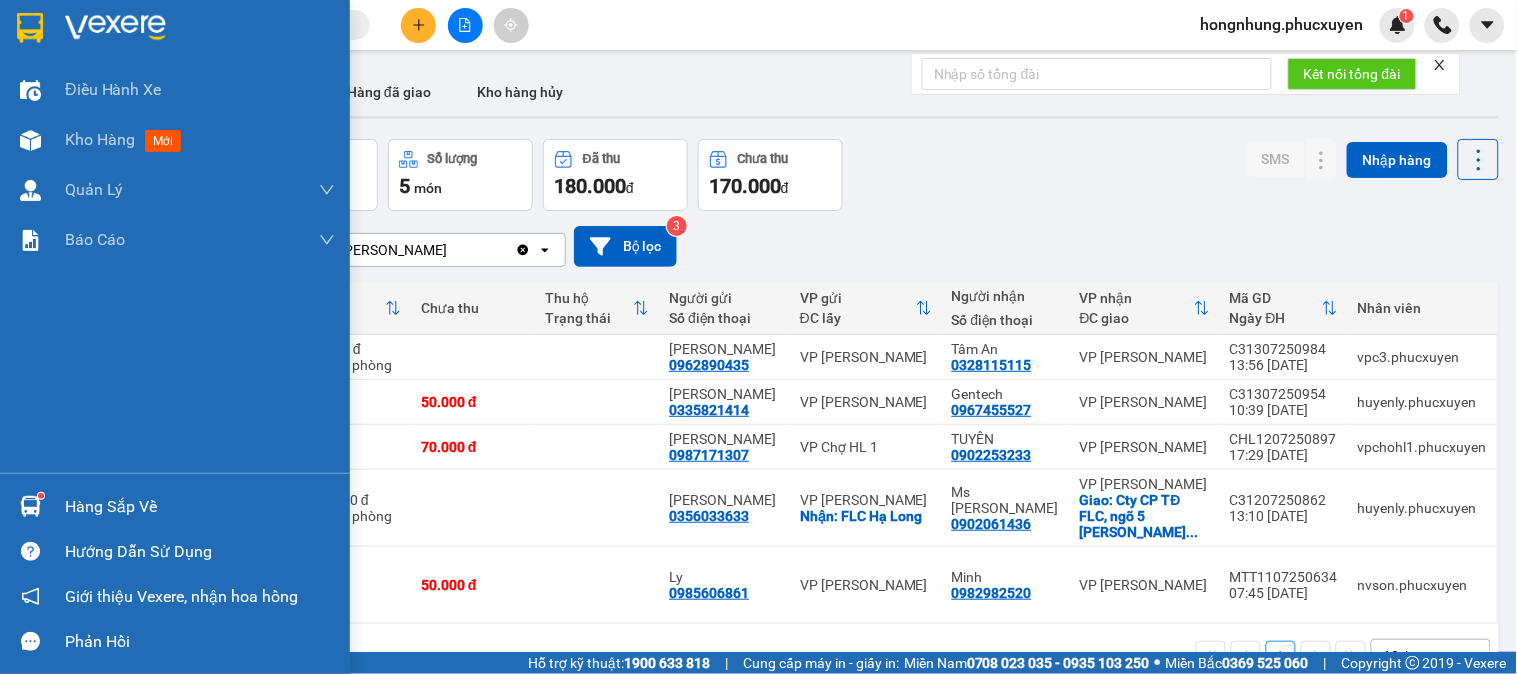 click at bounding box center [30, 506] 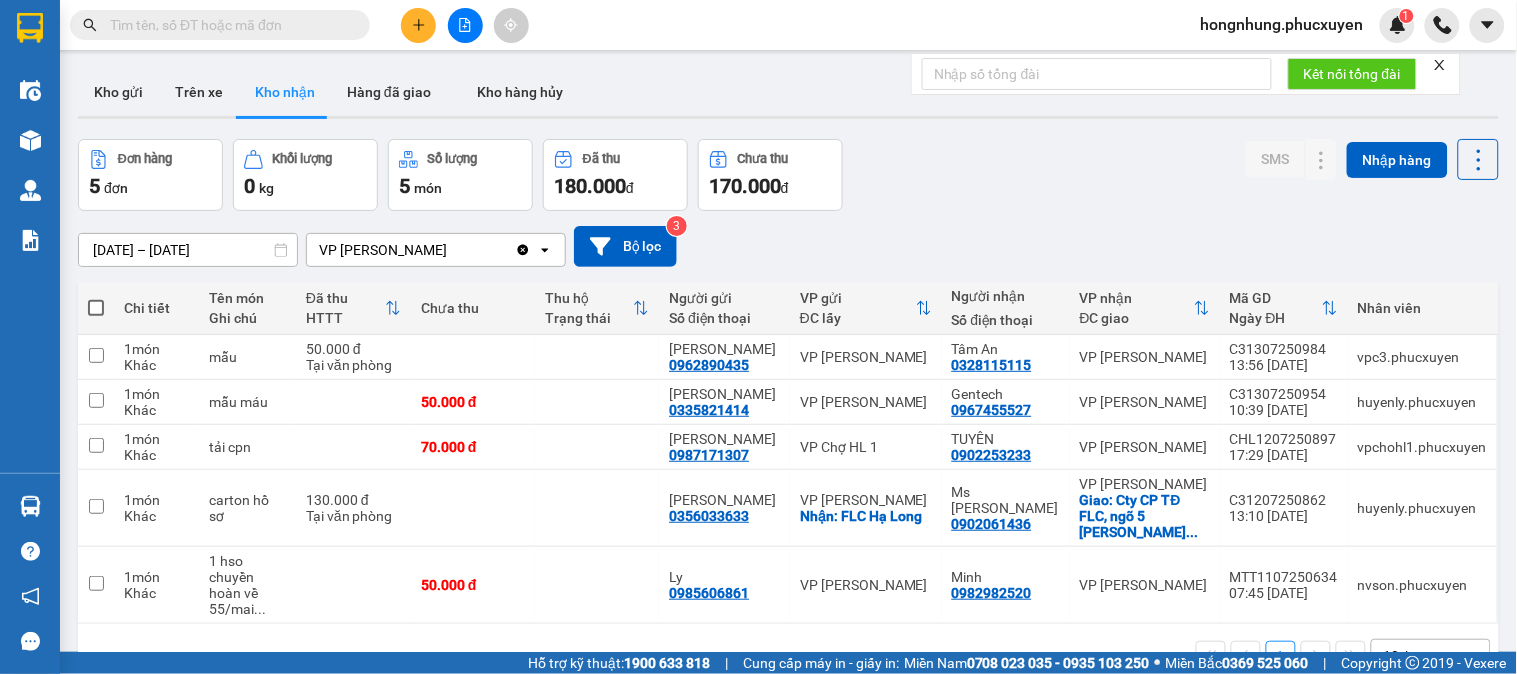 click on "Kết quả tìm kiếm ( 1 )  Bộ lọc  Mã ĐH Trạng thái Món hàng Thu hộ Tổng cước Chưa cước Người gửi VP Gửi Người nhận VP Nhận MTT0807250175 08:00 [DATE] Đã giao   15:03 [DATE] 1 hso SL:  1 90.000 0936434355 Uẩn VP [PERSON_NAME] 0904121873 thế phương  VP Bãi Cháy TC: 1076  đường hạ long  1 hongnhung.phucxuyen 1     Điều hành xe     Kho hàng mới     Quản [PERSON_NAME] lý thu hộ Quản lý chuyến Quản lý khách hàng Quản lý khách hàng mới Quản lý giao nhận mới Quản lý kiểm kho     Báo cáo 1. Chi tiết đơn hàng toàn nhà xe 12. Thống kê đơn đối tác 4. Báo cáo dòng tiền theo nhân viên 7. Doanh số theo xe, tài xế ( mới) 9. Thống kê chi tiết đơn hàng theo văn phòng gửi Hàng sắp về Hướng dẫn sử dụng Giới thiệu Vexere, nhận hoa hồng Phản hồi Phần mềm hỗ trợ bạn tốt chứ? ver  1.8.137 Kho gửi Trên xe Kho nhận Hàng đã giao Đơn hàng 5" at bounding box center [758, 337] 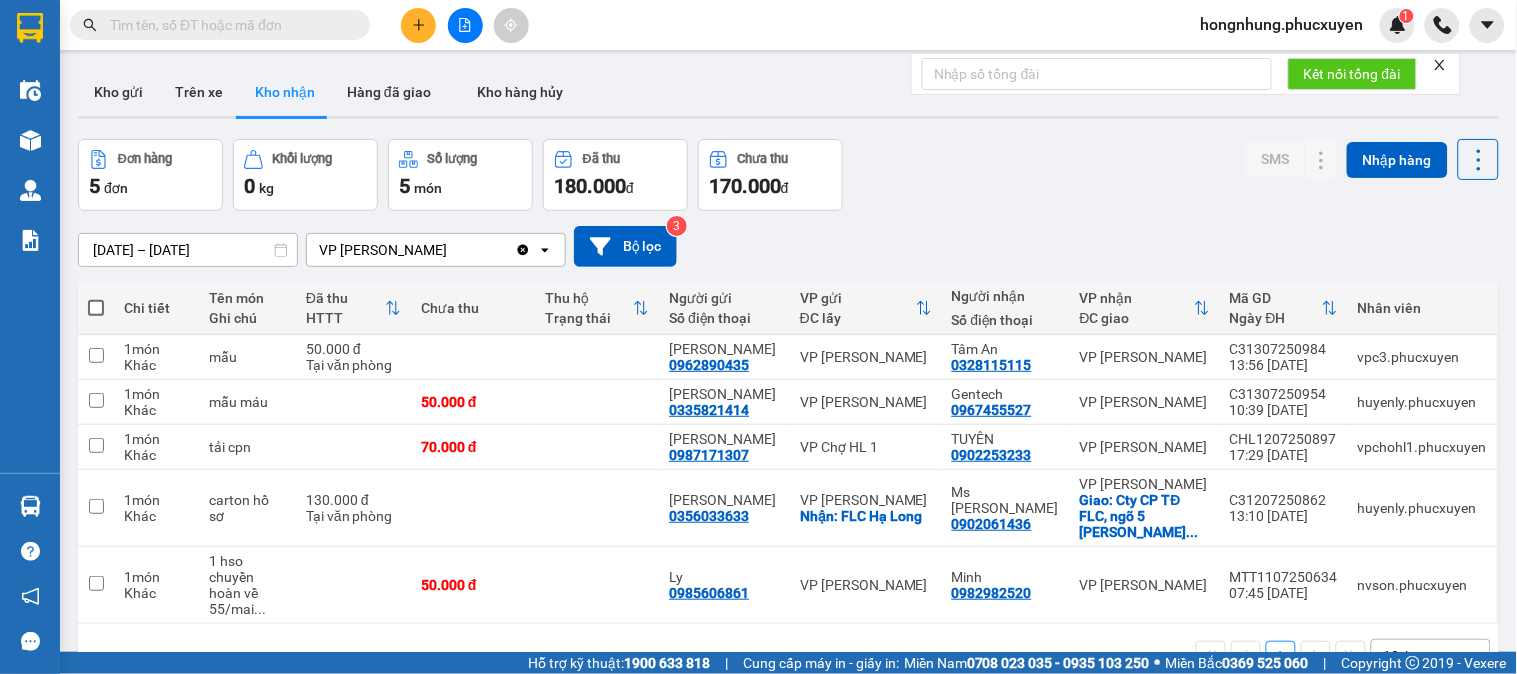 click at bounding box center [228, 25] 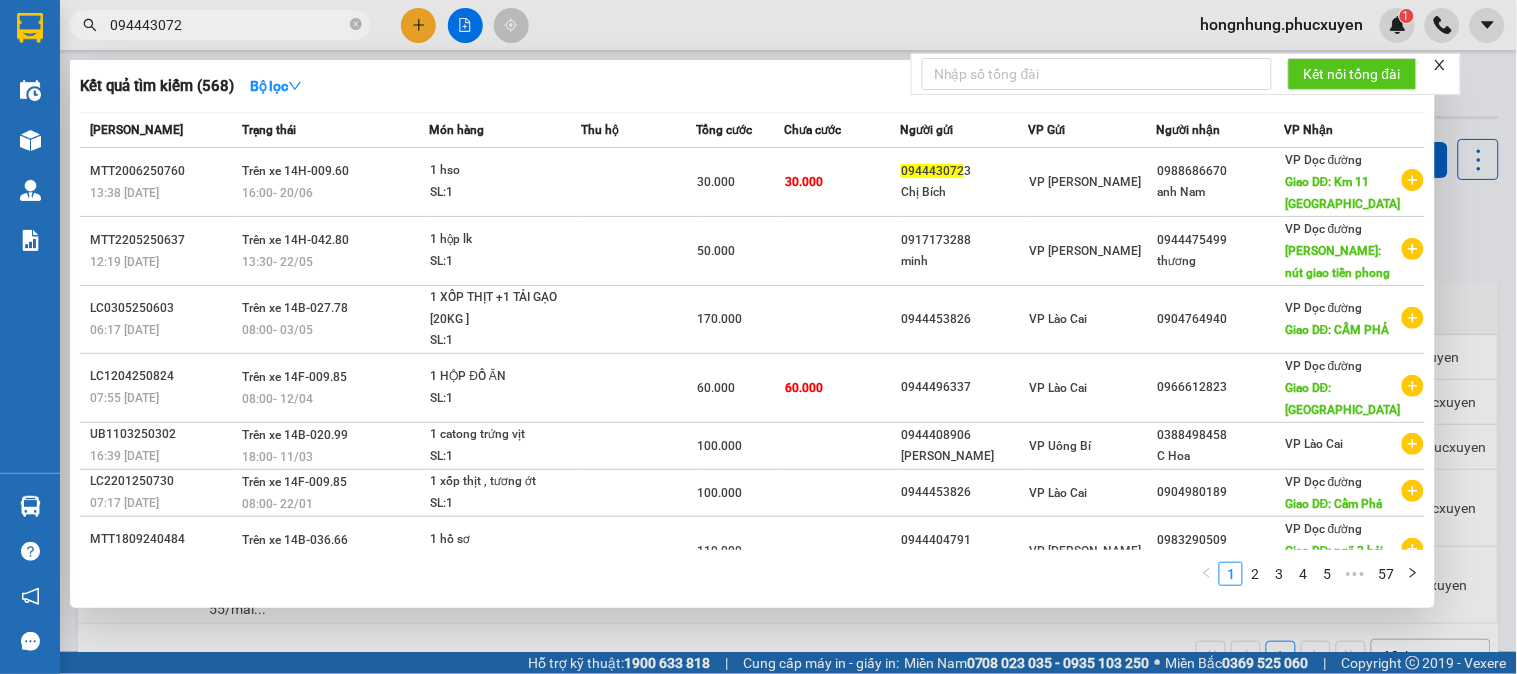 type on "0944430723" 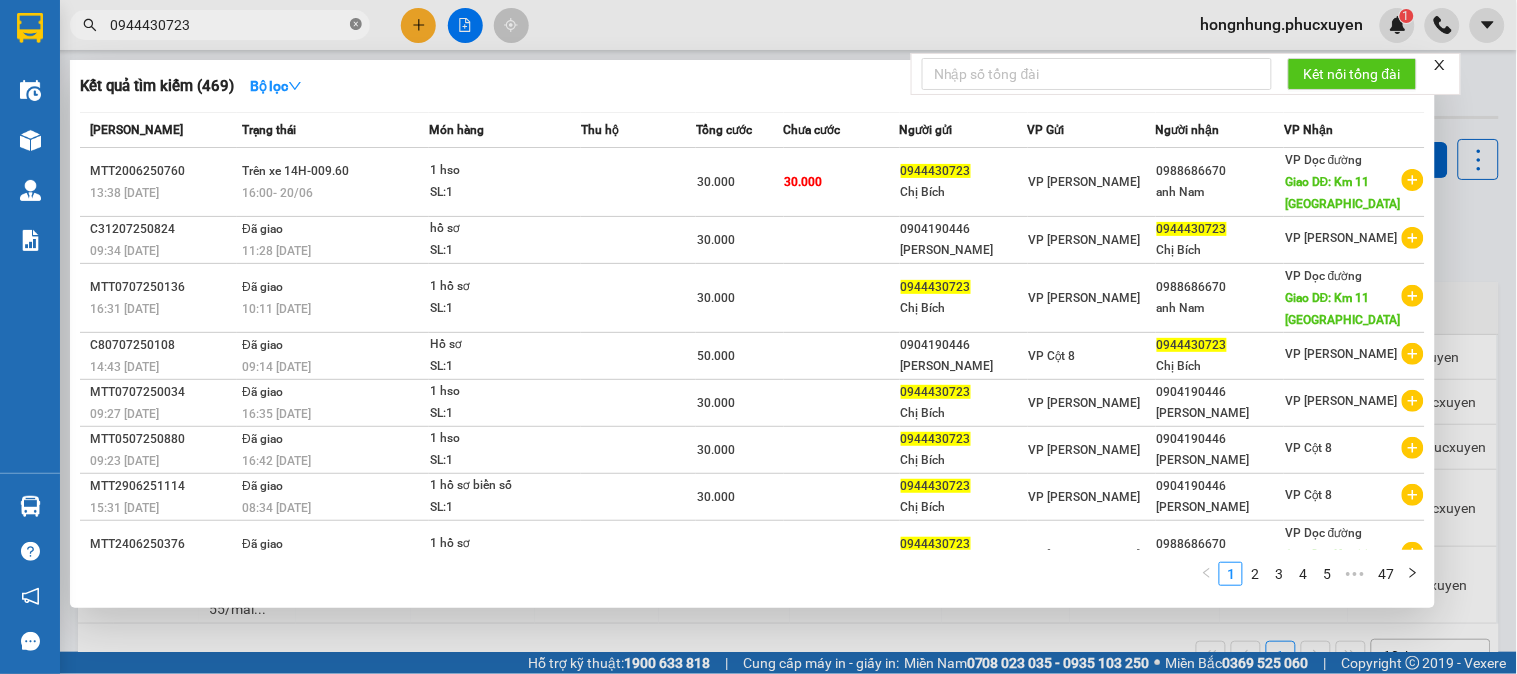 click 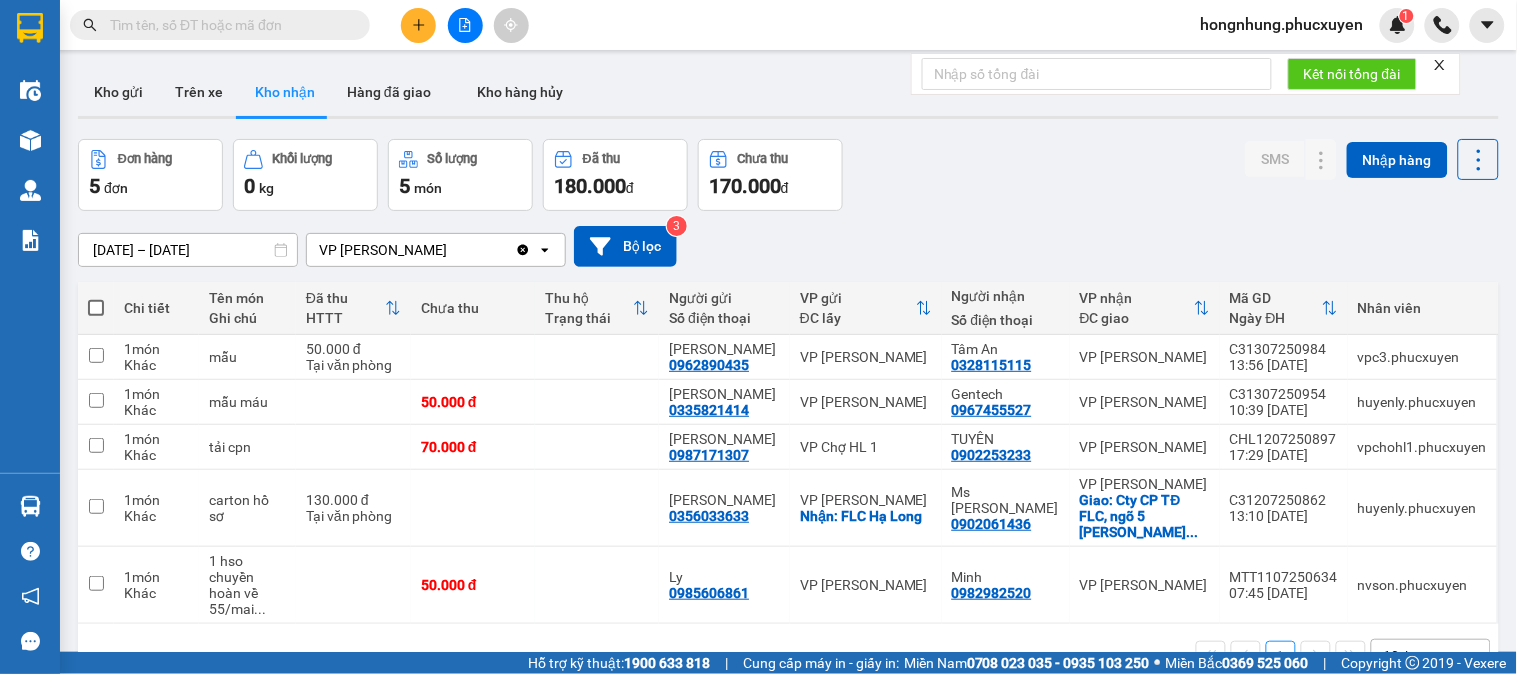 click at bounding box center [228, 25] 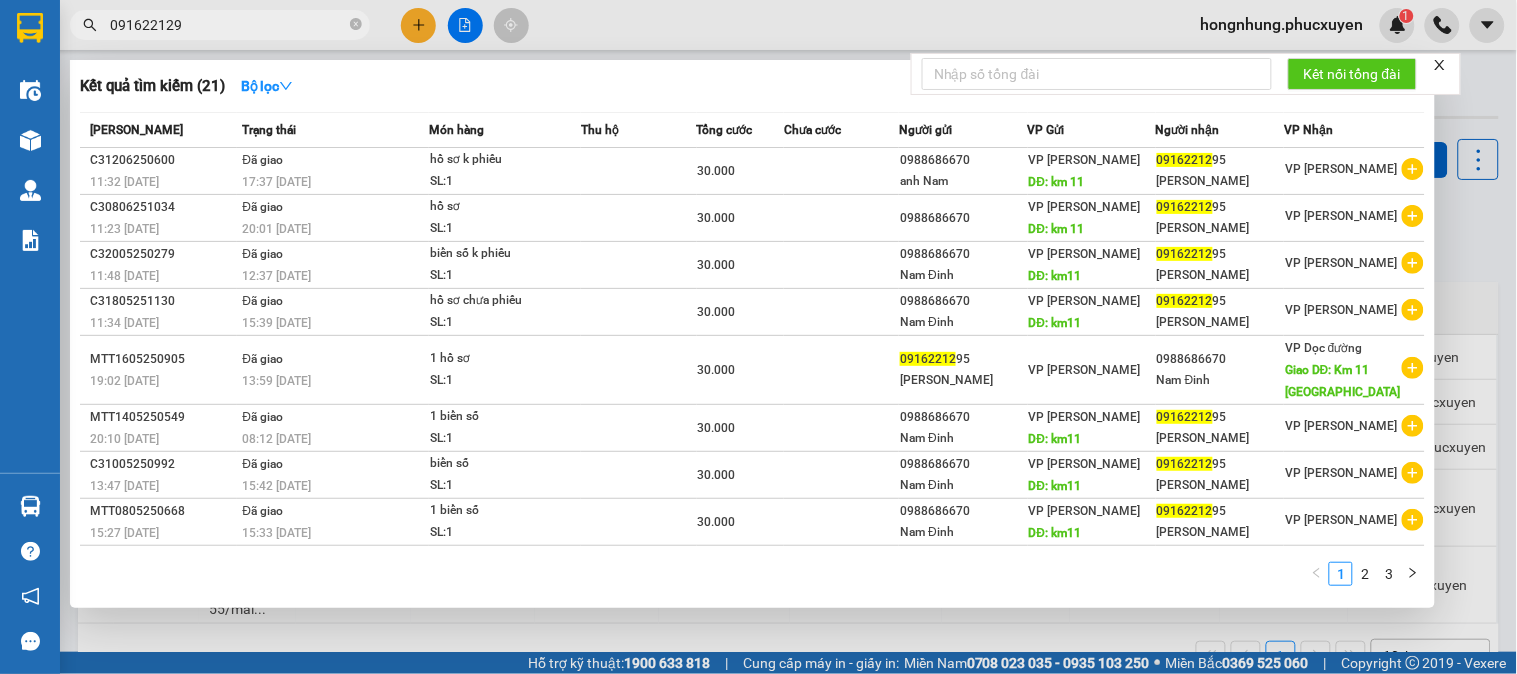 type on "0916221295" 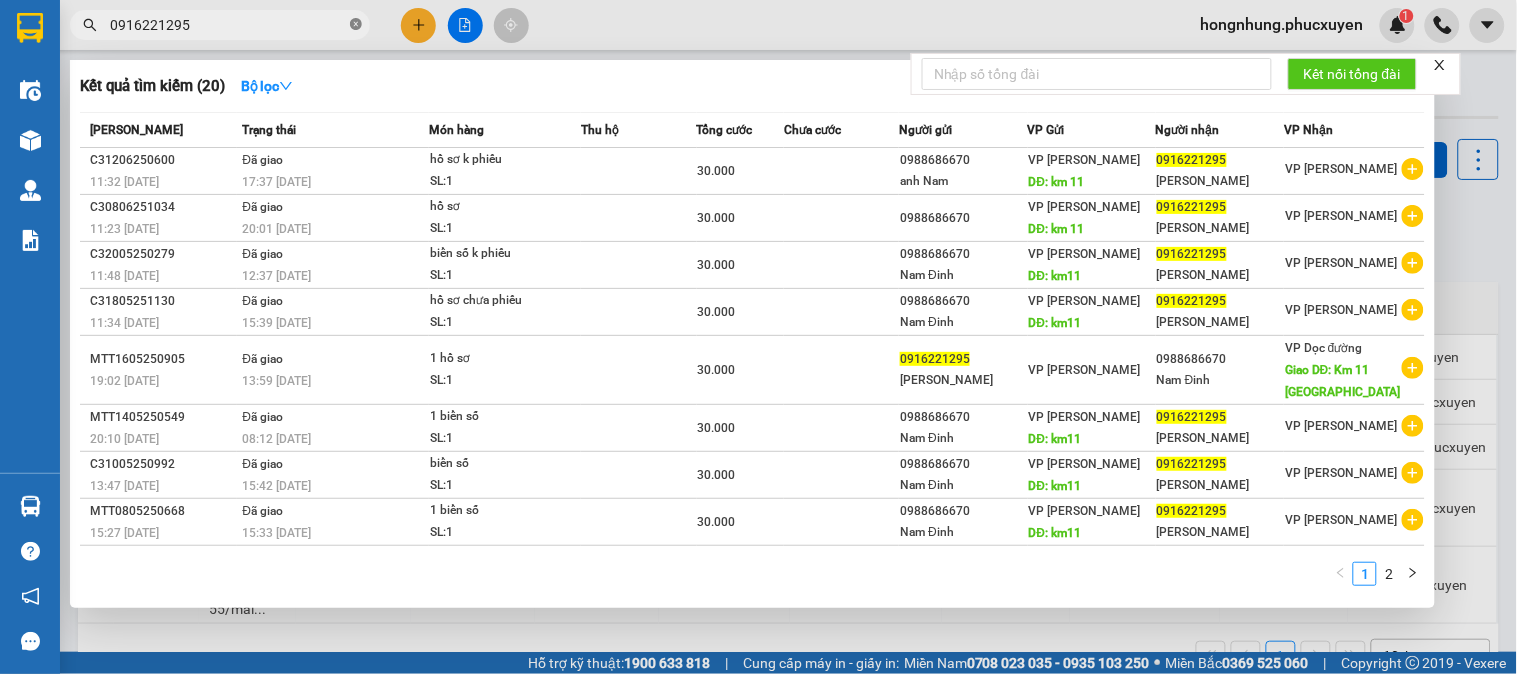 click 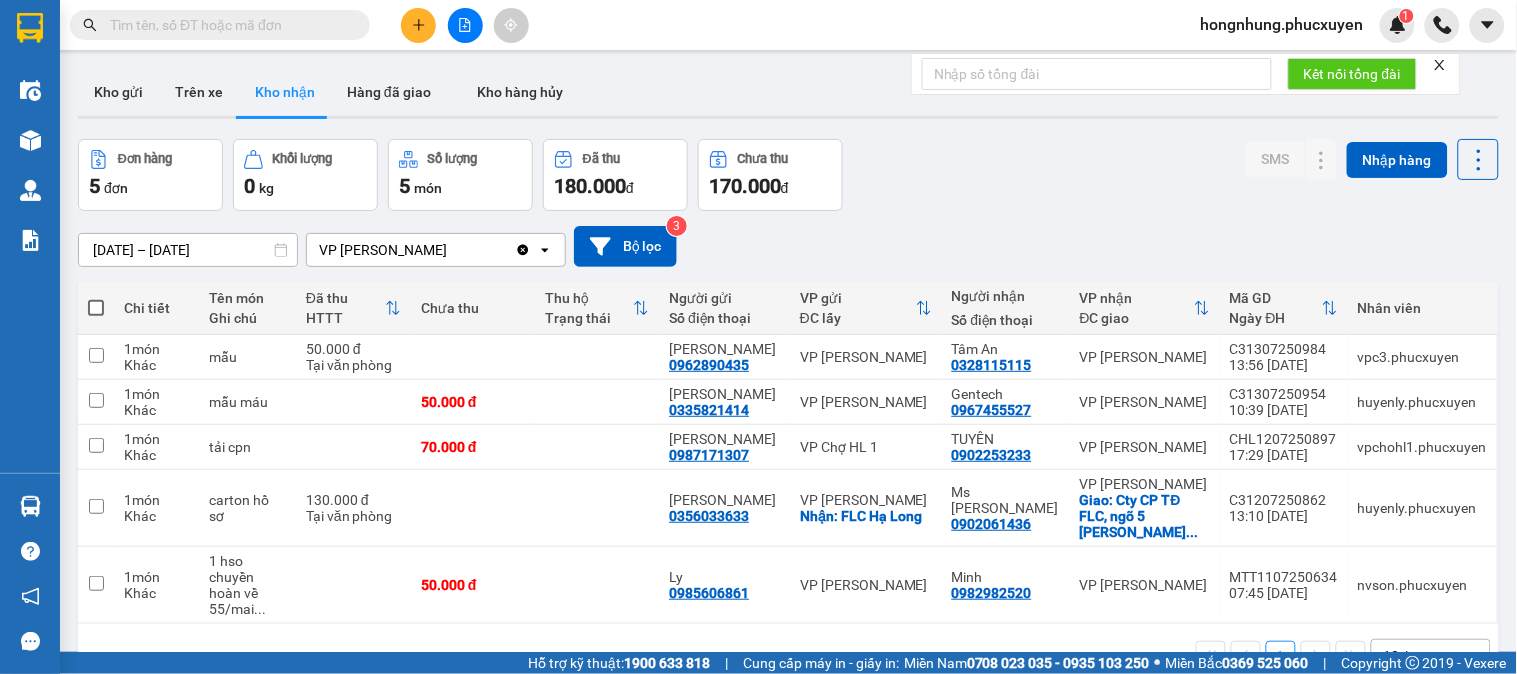 click 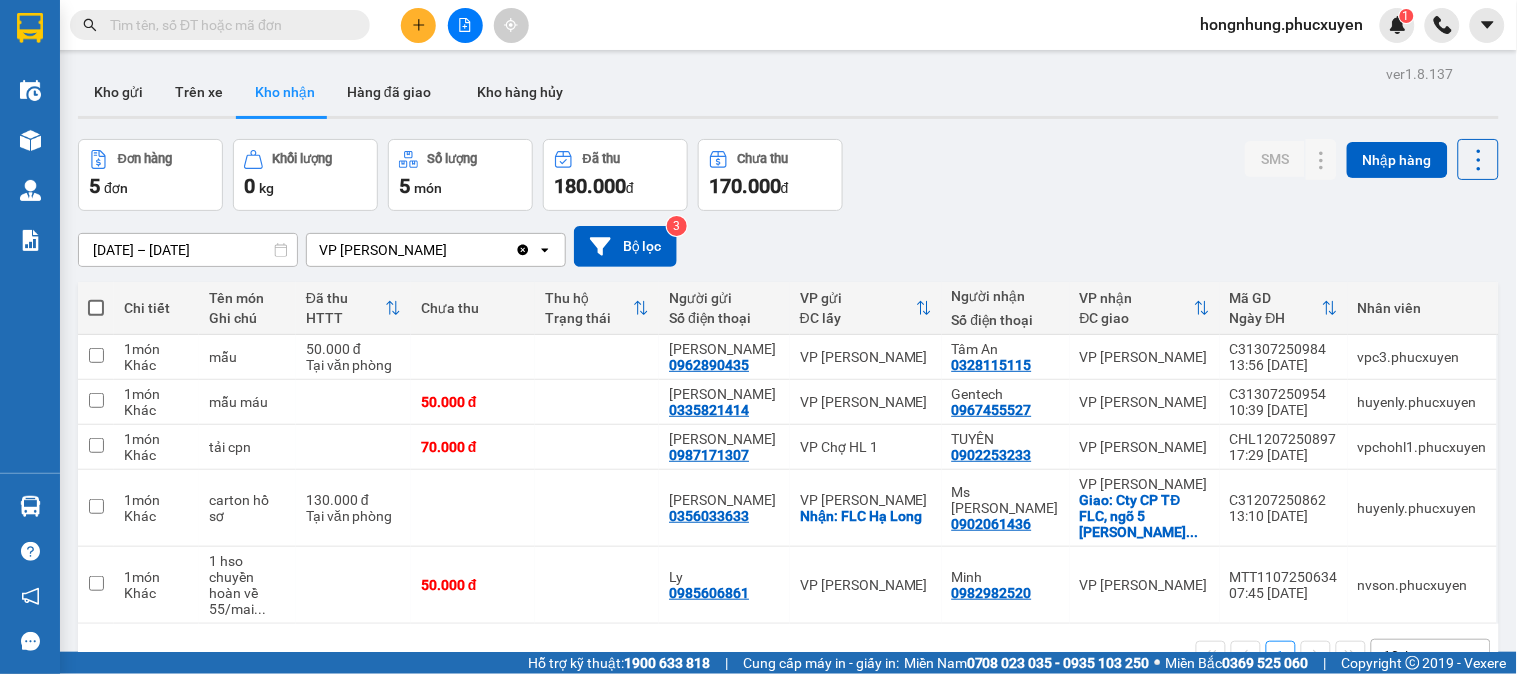 click on "Đơn hàng 5 đơn Khối lượng 0 kg Số lượng 5 món Đã thu 180.000  đ Chưa thu 170.000  đ SMS Nhập hàng" at bounding box center (788, 175) 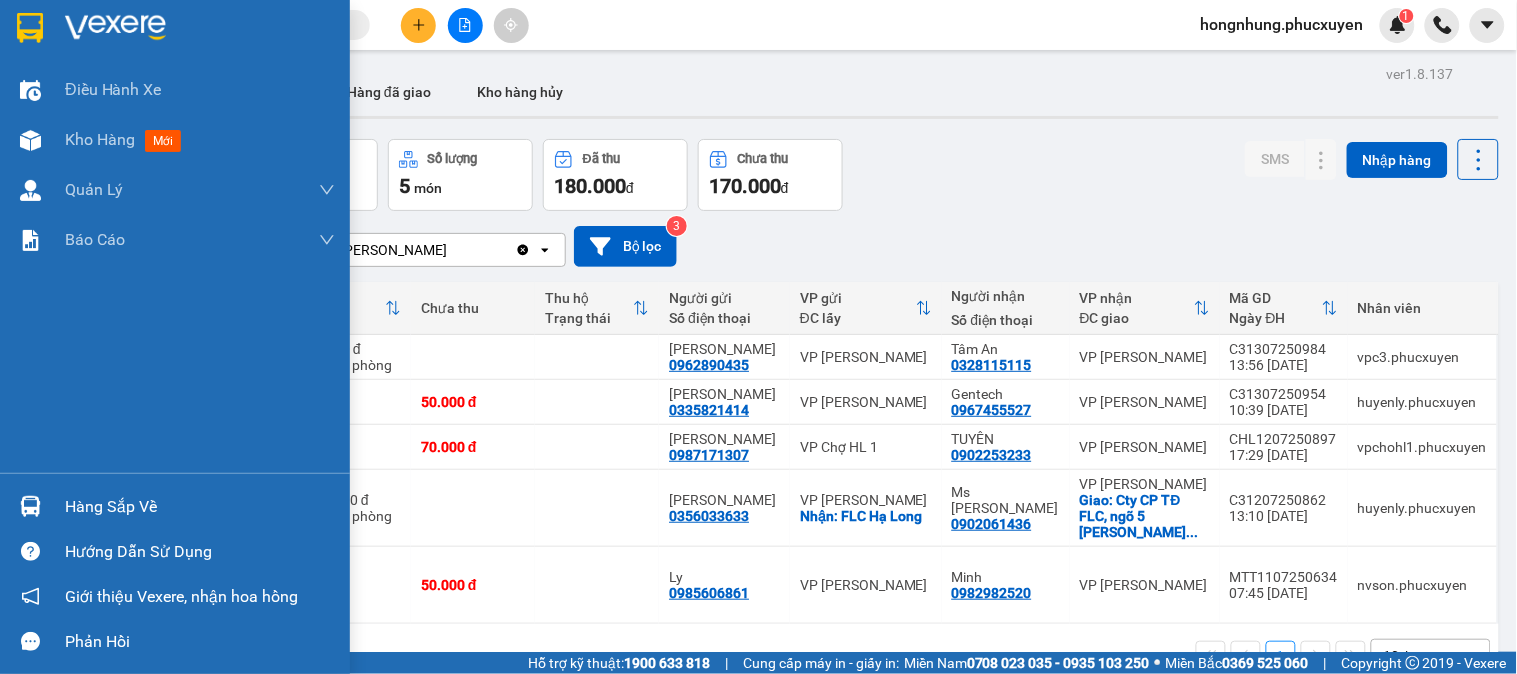 click on "Hàng sắp về" at bounding box center [175, 506] 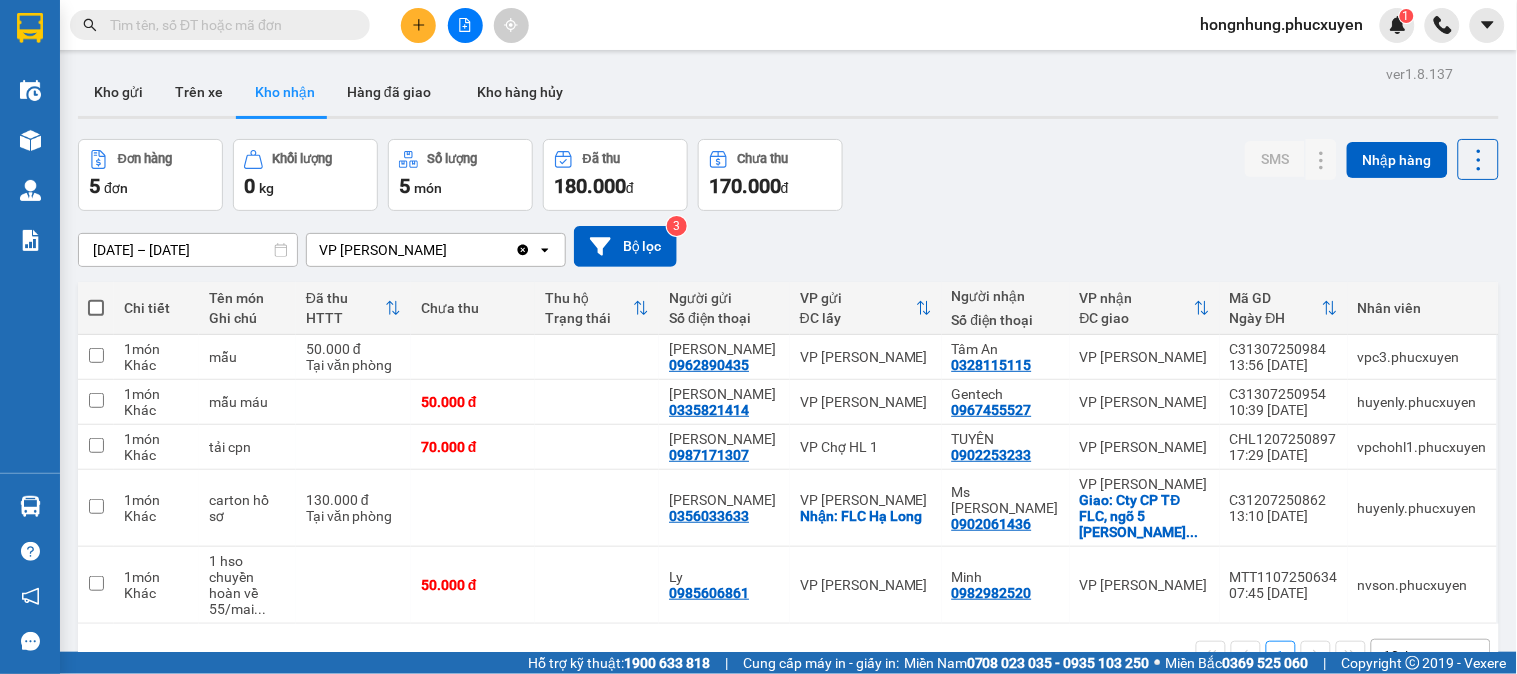 click on "Kết quả tìm kiếm ( 20 )  Bộ lọc  Mã ĐH Trạng thái Món hàng Thu hộ Tổng cước Chưa cước Người gửi VP Gửi Người nhận VP Nhận C31206250600 11:32 [DATE] Đã giao   17:37 [DATE] hồ sơ k phiếu SL:  1 30.000 0988686670 anh Nam VP Hạ Long  DĐ: km 11 0916221295 Anh [GEOGRAPHIC_DATA] C30806251034 11:23 [DATE] Đã giao   20:01 [DATE] hồ sơ SL:  1 30.000 0988686670 VP Hạ Long  DĐ: km 11 0916221295 Anh Hải VP [PERSON_NAME] Nghệ C32005250279 11:48 [DATE] Đã giao   12:37 [DATE] biển số k phiếu SL:  1 30.000 0988686670 Nam Đinh VP Hạ Long  DĐ: km11 0916221295 Anh [GEOGRAPHIC_DATA][PERSON_NAME] 11:34 [DATE] Đã giao   15:39 [DATE] hồ sơ chưa phiếu SL:  1 30.000 0988686670 Nam Đinh VP Hạ Long  DĐ: km11 0916221295 Anh [GEOGRAPHIC_DATA][PERSON_NAME] 19:02 [DATE] Đã giao   13:59 [DATE] 1 hồ sơ SL:  1 30.000 0916221295 Anh [GEOGRAPHIC_DATA] Nghệ 0988686670 Nam Đinh MTT1405250549   1" at bounding box center (758, 337) 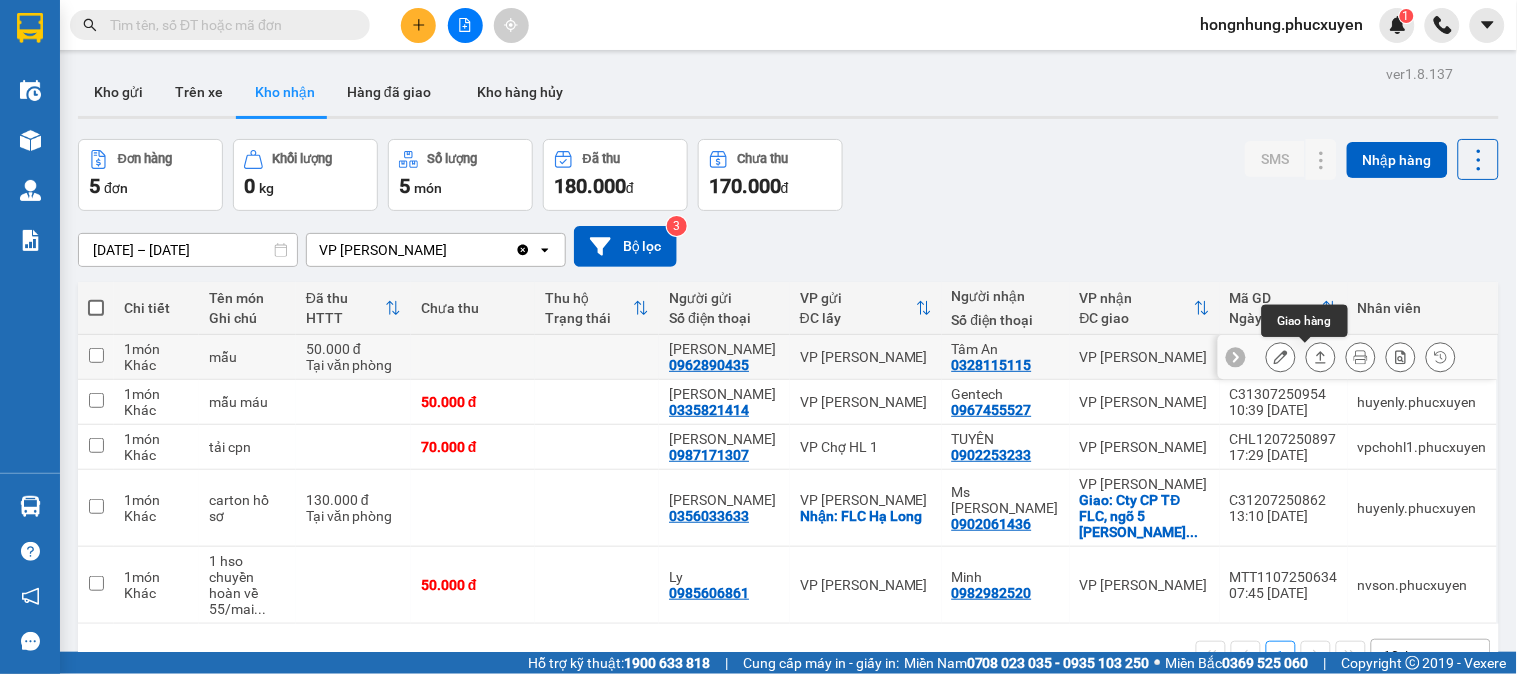 click 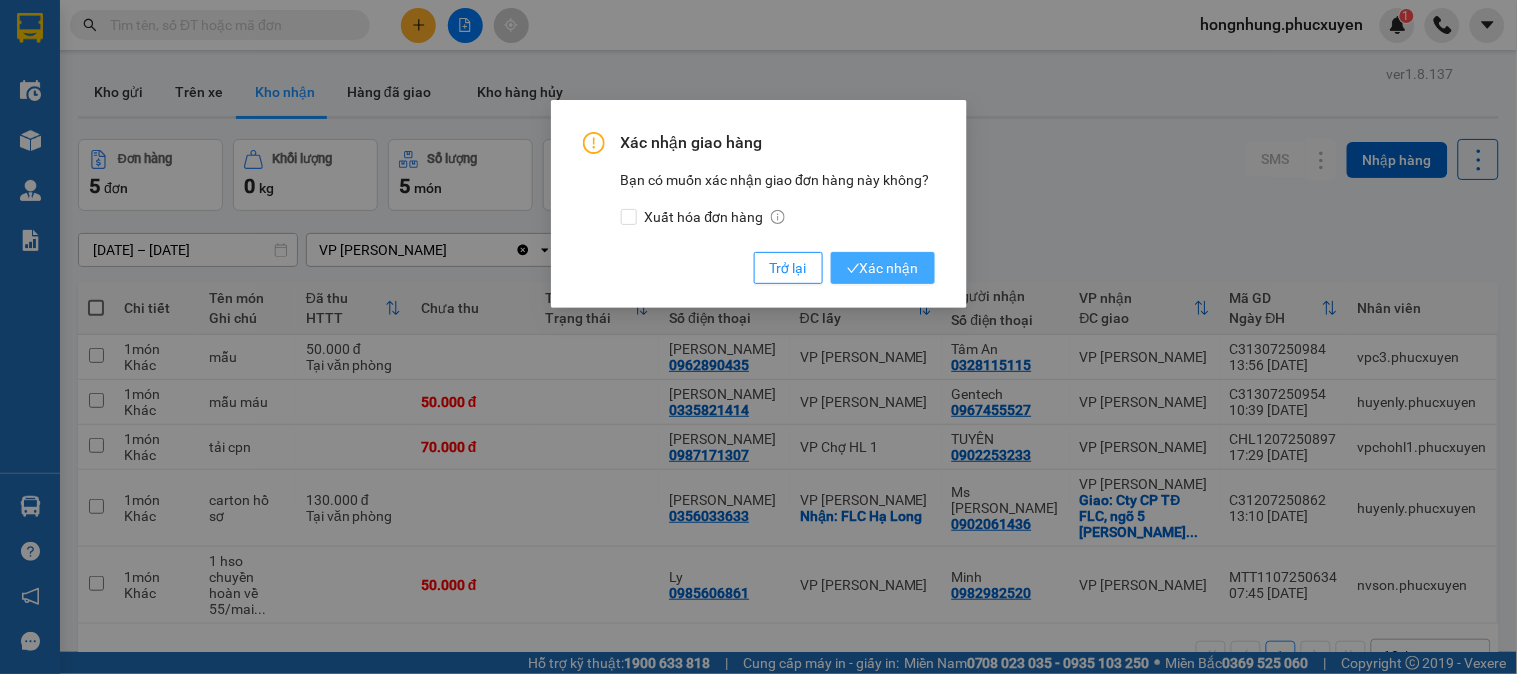 click on "Xác nhận" at bounding box center [883, 268] 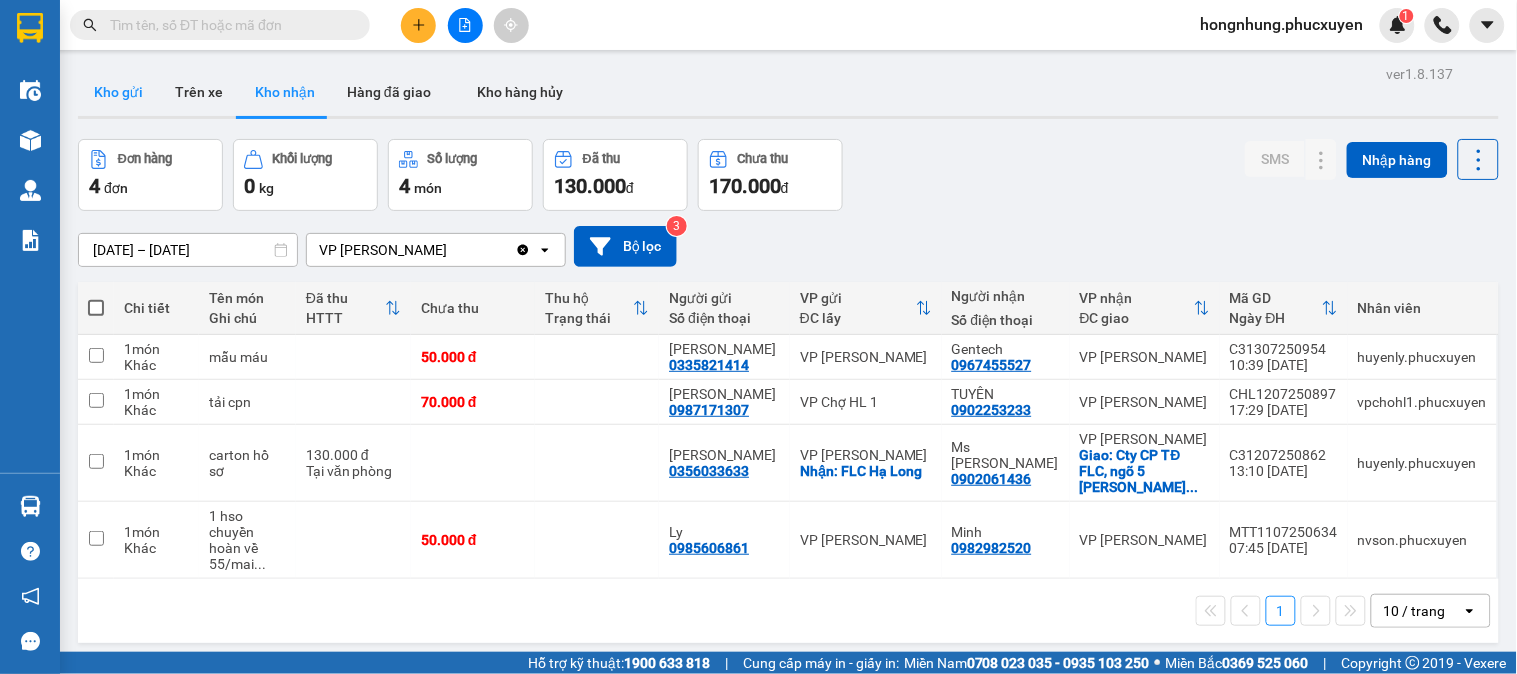 click on "Kho gửi" at bounding box center [118, 92] 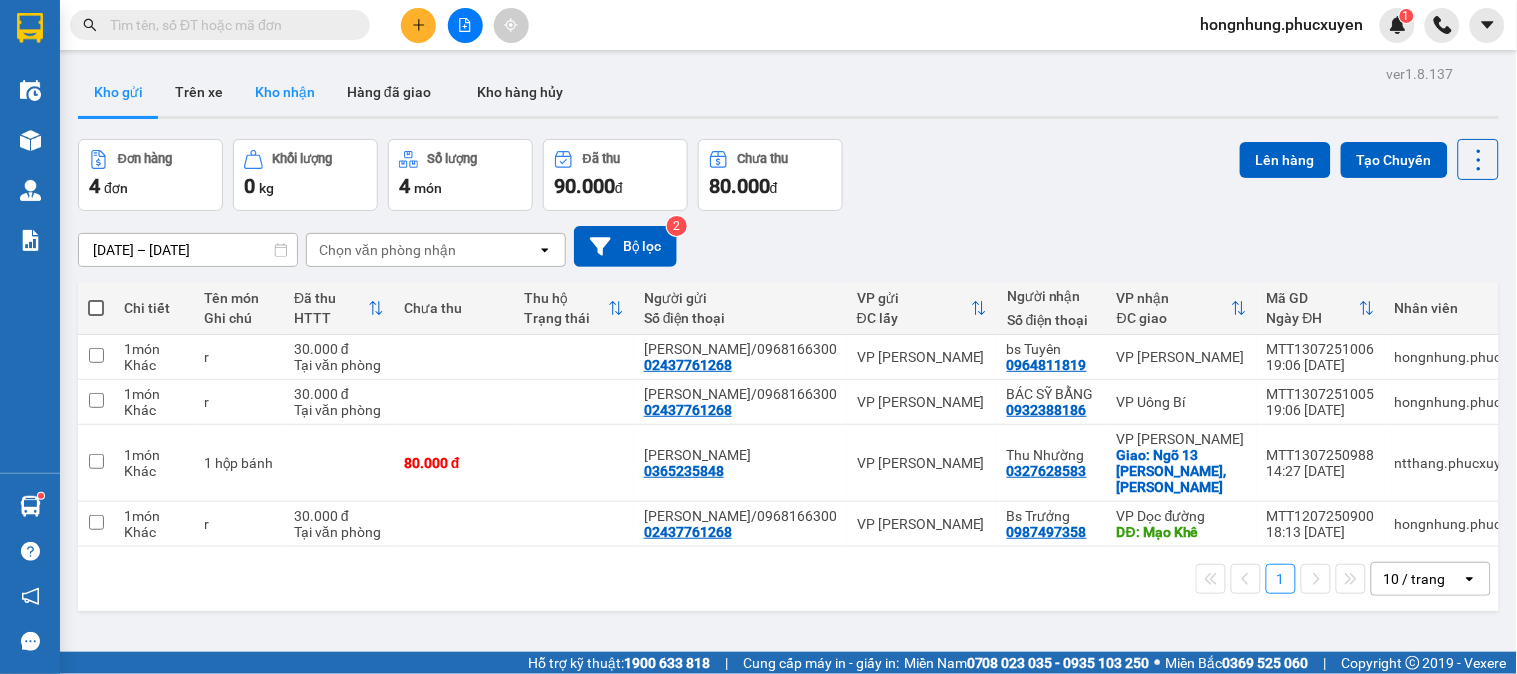 click on "Kho nhận" at bounding box center [285, 92] 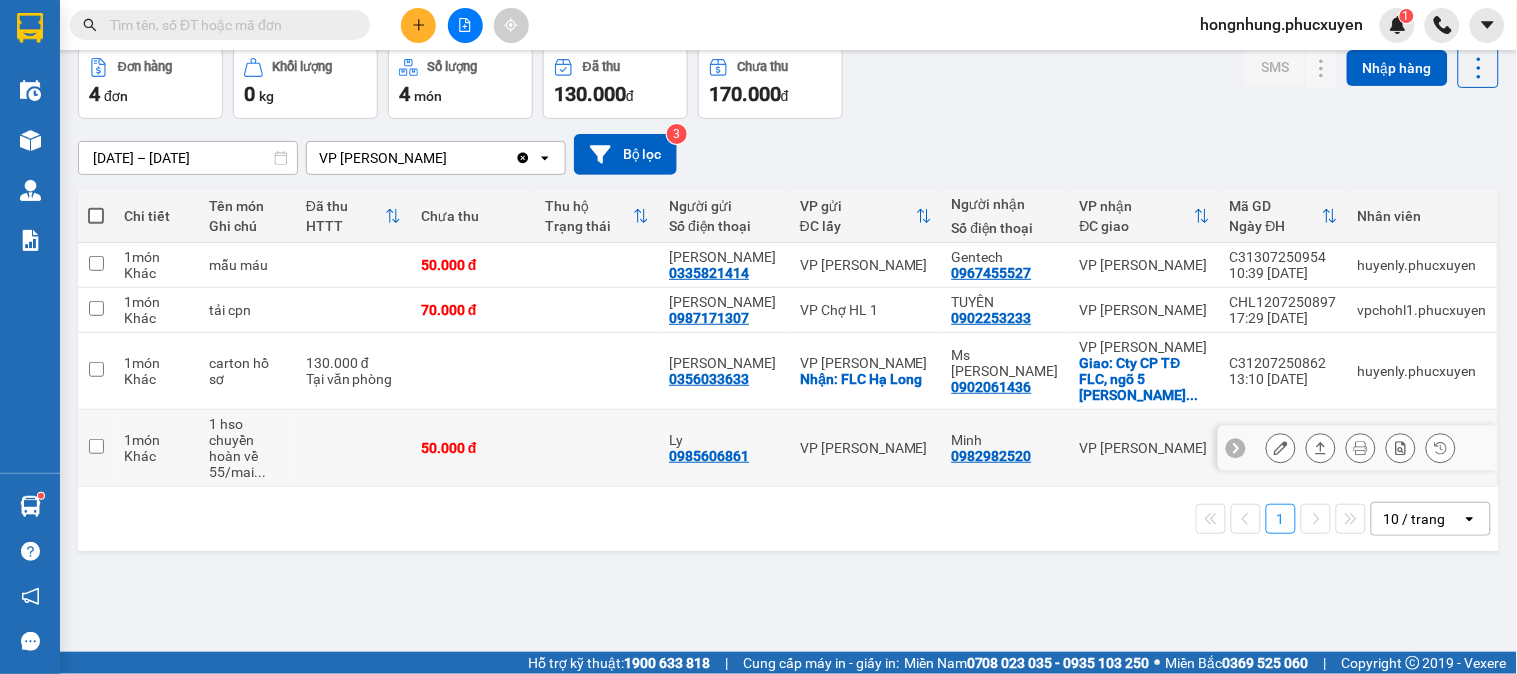 scroll, scrollTop: 0, scrollLeft: 0, axis: both 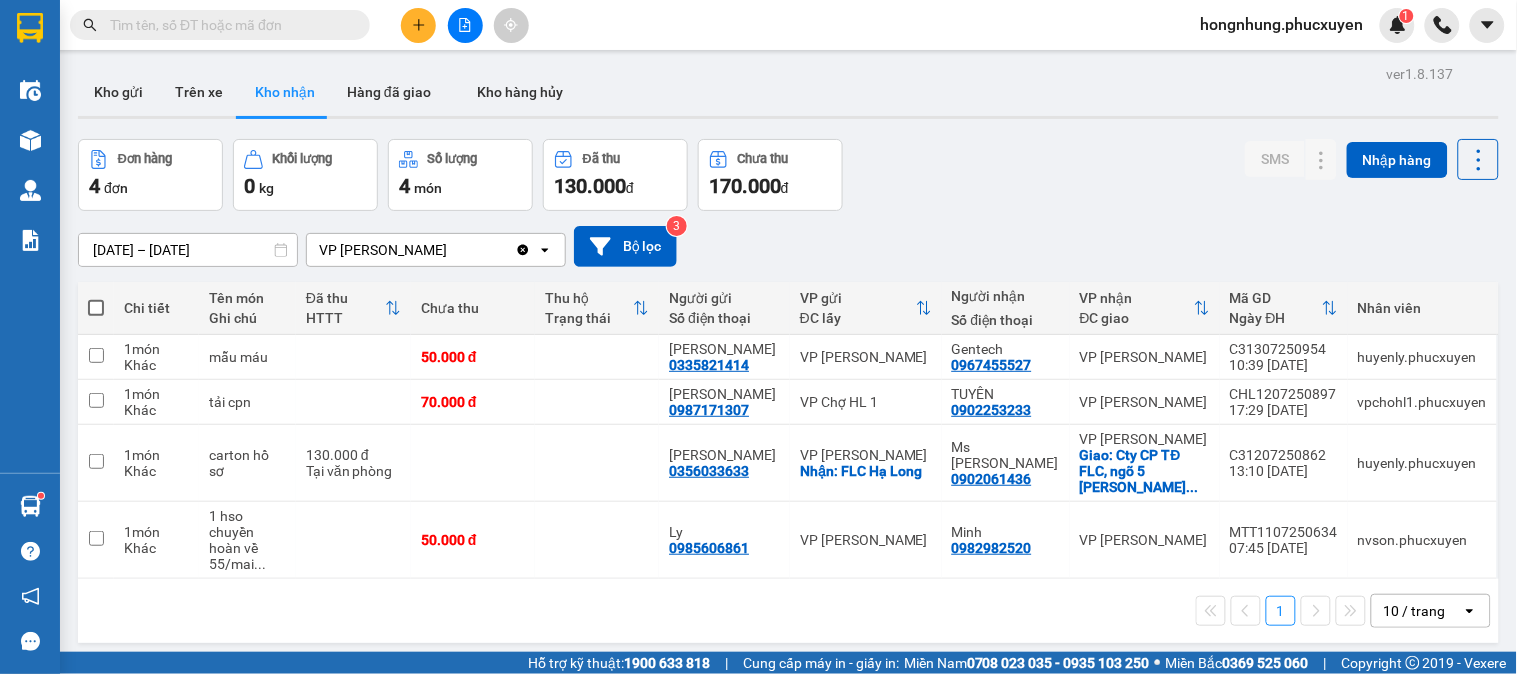 click on "ver  1.8.137 Kho gửi Trên xe Kho nhận Hàng đã giao Kho hàng hủy Đơn hàng 4 đơn Khối lượng 0 kg Số lượng 4 món Đã thu 130.000  đ Chưa thu 170.000  đ SMS Nhập hàng [DATE] – [DATE] Press the down arrow key to interact with the calendar and select a date. Press the escape button to close the calendar. Selected date range is from [DATE] to [DATE]. VP [PERSON_NAME] Clear value open Bộ lọc 3 Chi tiết Tên món Ghi chú Đã thu HTTT Chưa thu Thu hộ Trạng thái Người gửi Số điện thoại VP gửi ĐC lấy Người nhận Số điện thoại VP nhận ĐC giao Mã GD Ngày ĐH Nhân viên 1  món Khác mẫu máu 50.000 đ Vân 0335821414 VP Hạ Long  Gentech 0967455527 VP [PERSON_NAME] Nghệ C31307250954 10:39 [DATE] huyenly.phucxuyen 1  món Khác tải cpn 70.000 đ [PERSON_NAME] 0987171307 VP Chợ HL 1 TUYÊN 0902253233 VP [PERSON_NAME][GEOGRAPHIC_DATA] 17:29 [DATE] vpchohl1.phucxuyen 1  món Khác carton hồ sơ ... 1" at bounding box center [788, 397] 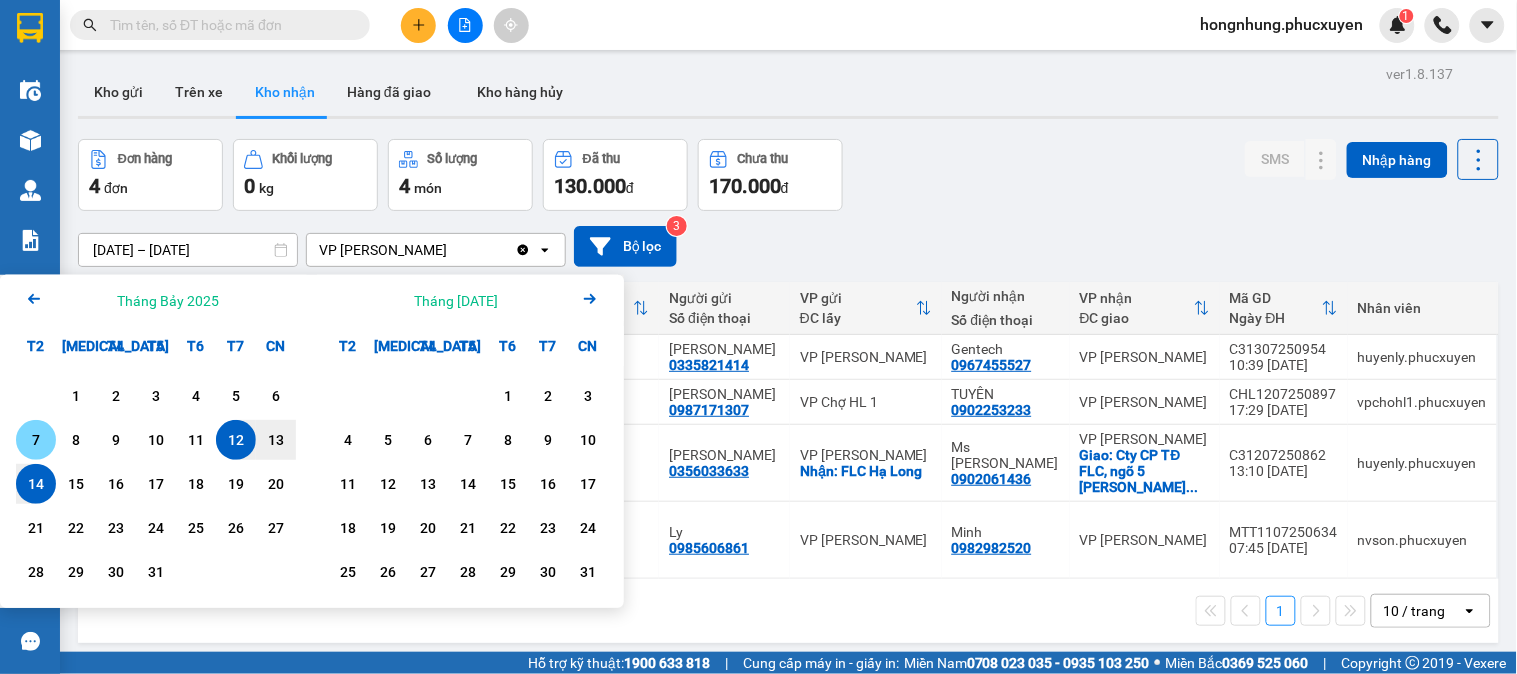 click on "7" at bounding box center (36, 440) 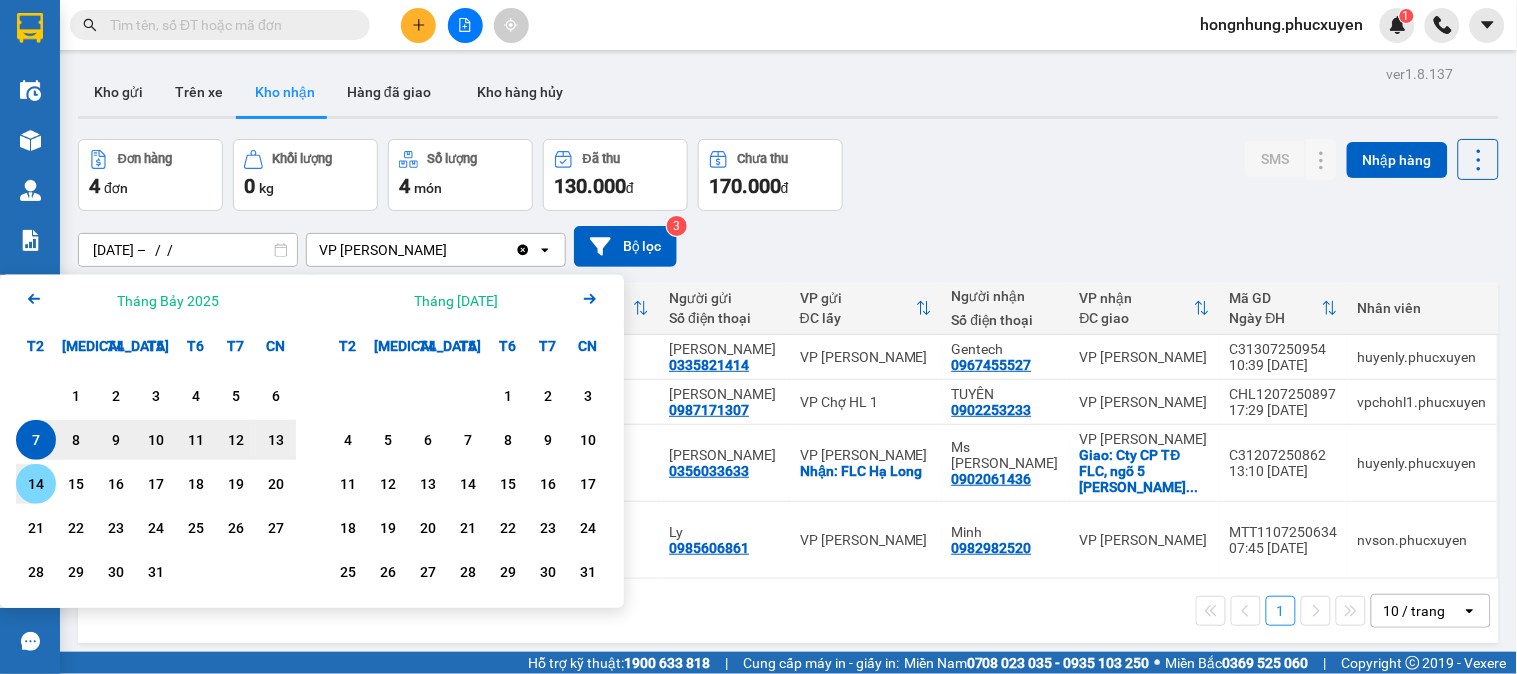 click on "14" at bounding box center [36, 484] 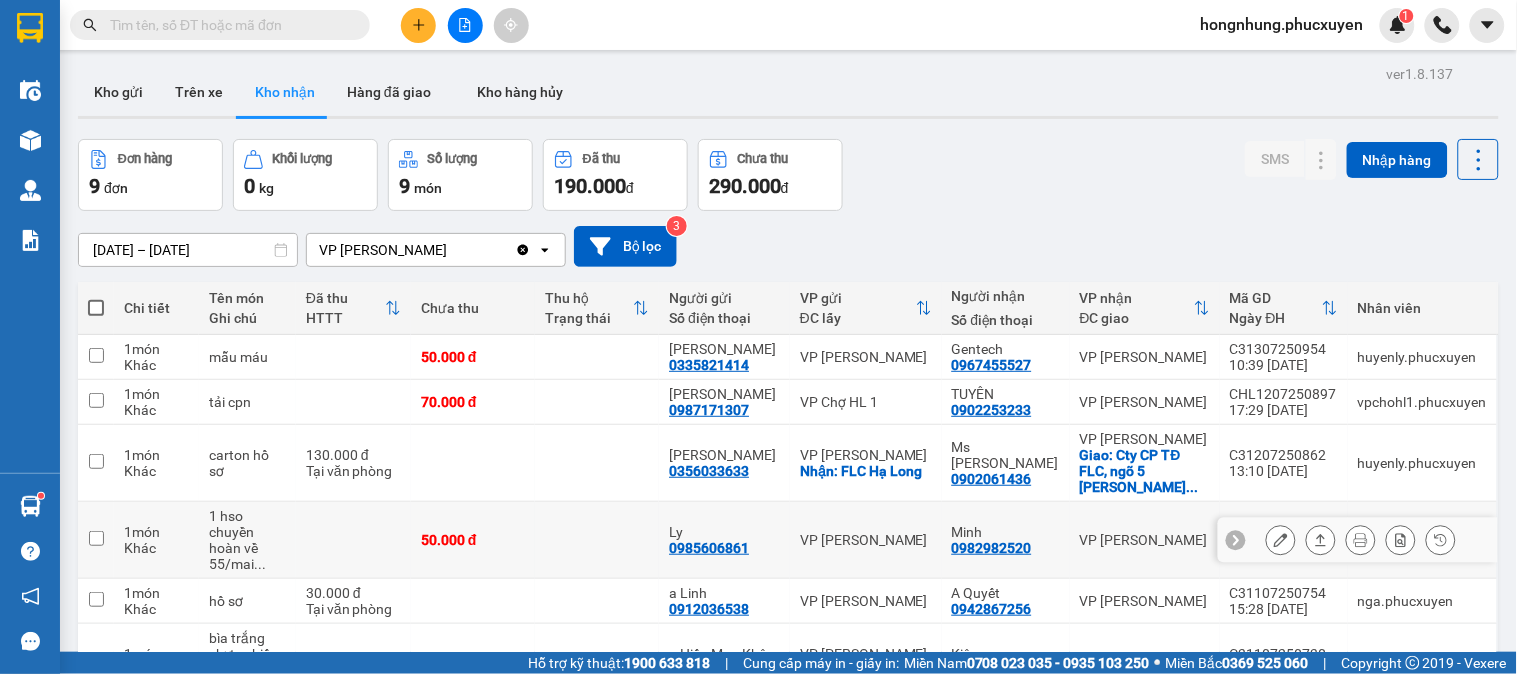 scroll, scrollTop: 222, scrollLeft: 0, axis: vertical 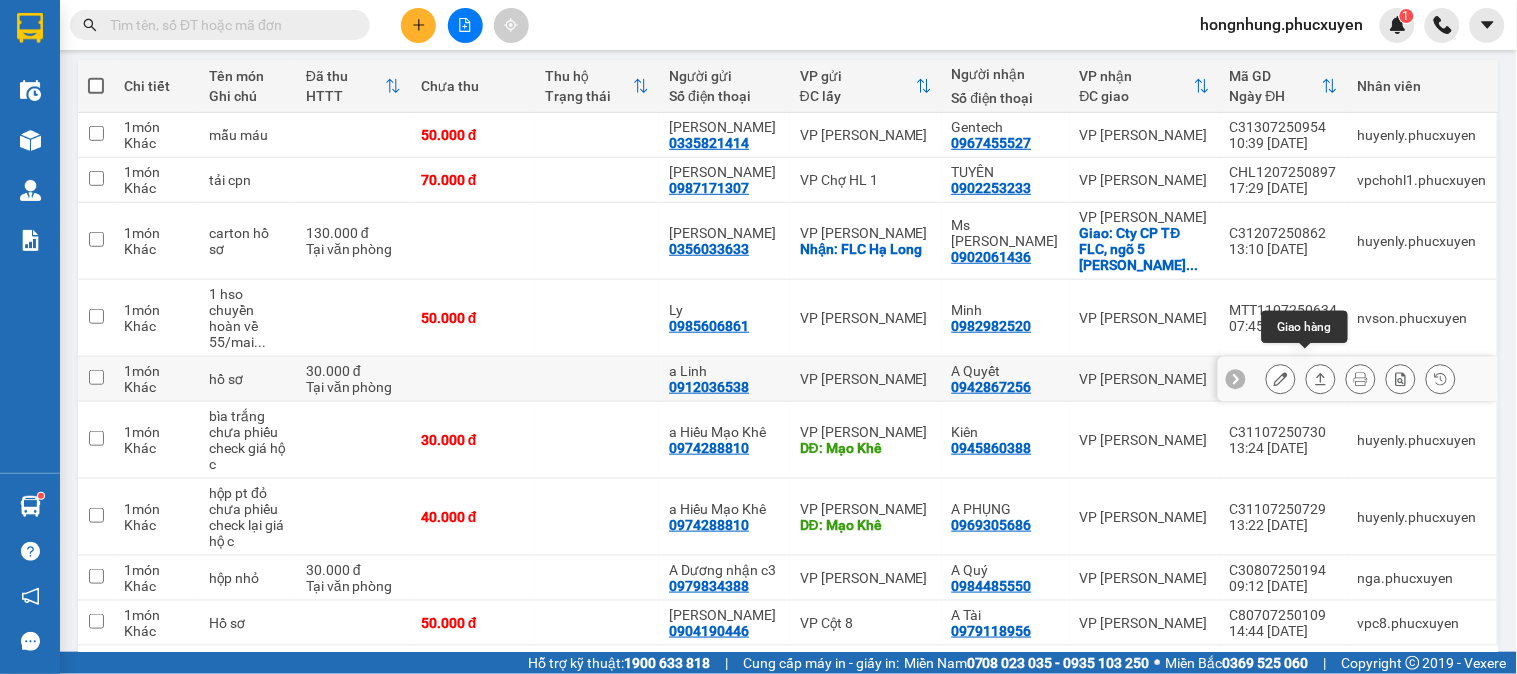 click 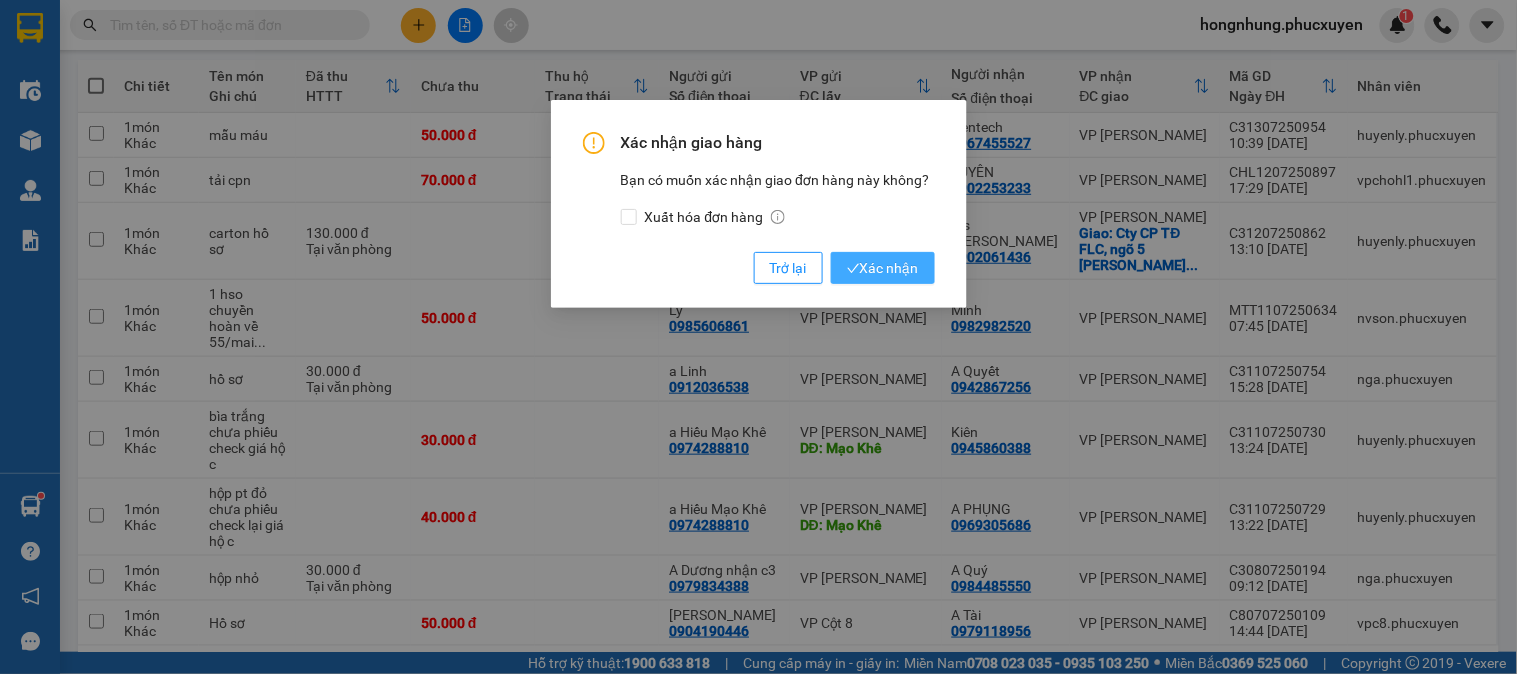click on "Xác nhận" at bounding box center (883, 268) 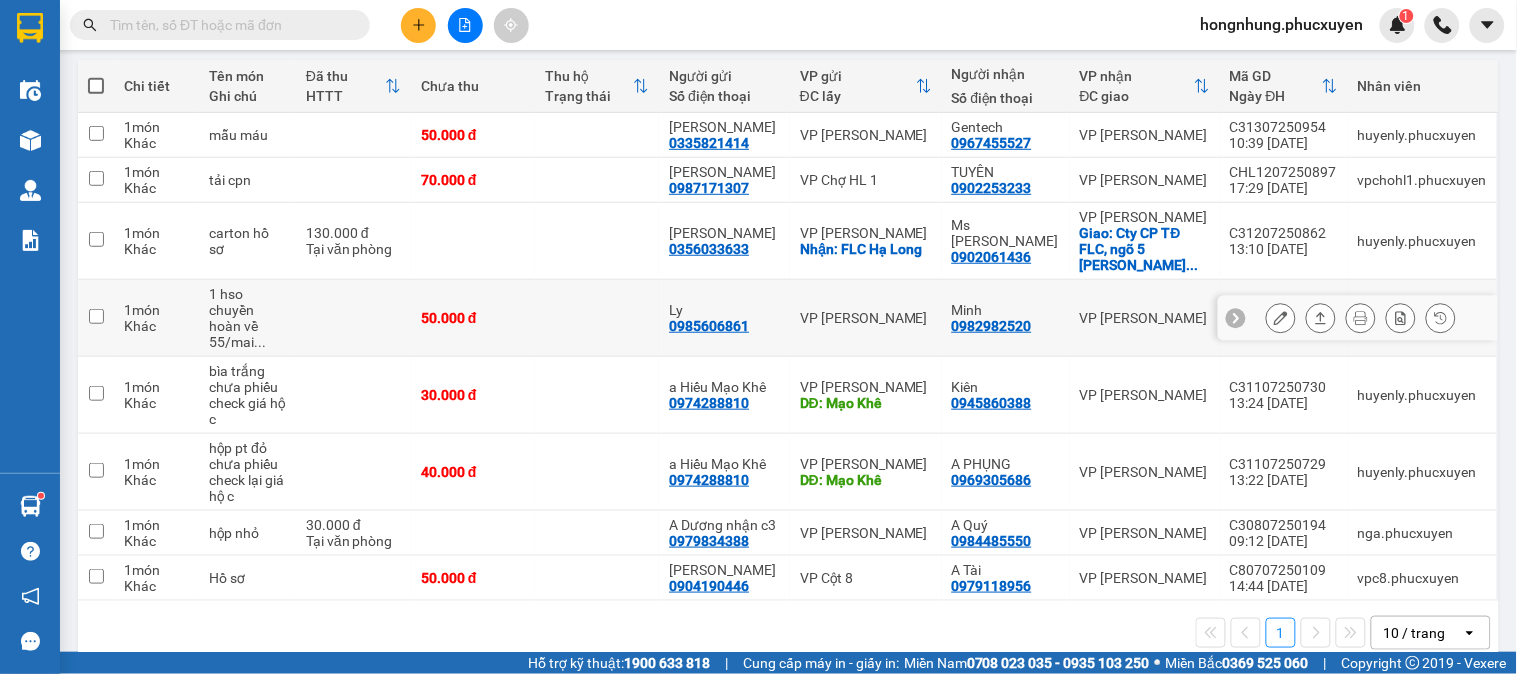 scroll, scrollTop: 254, scrollLeft: 0, axis: vertical 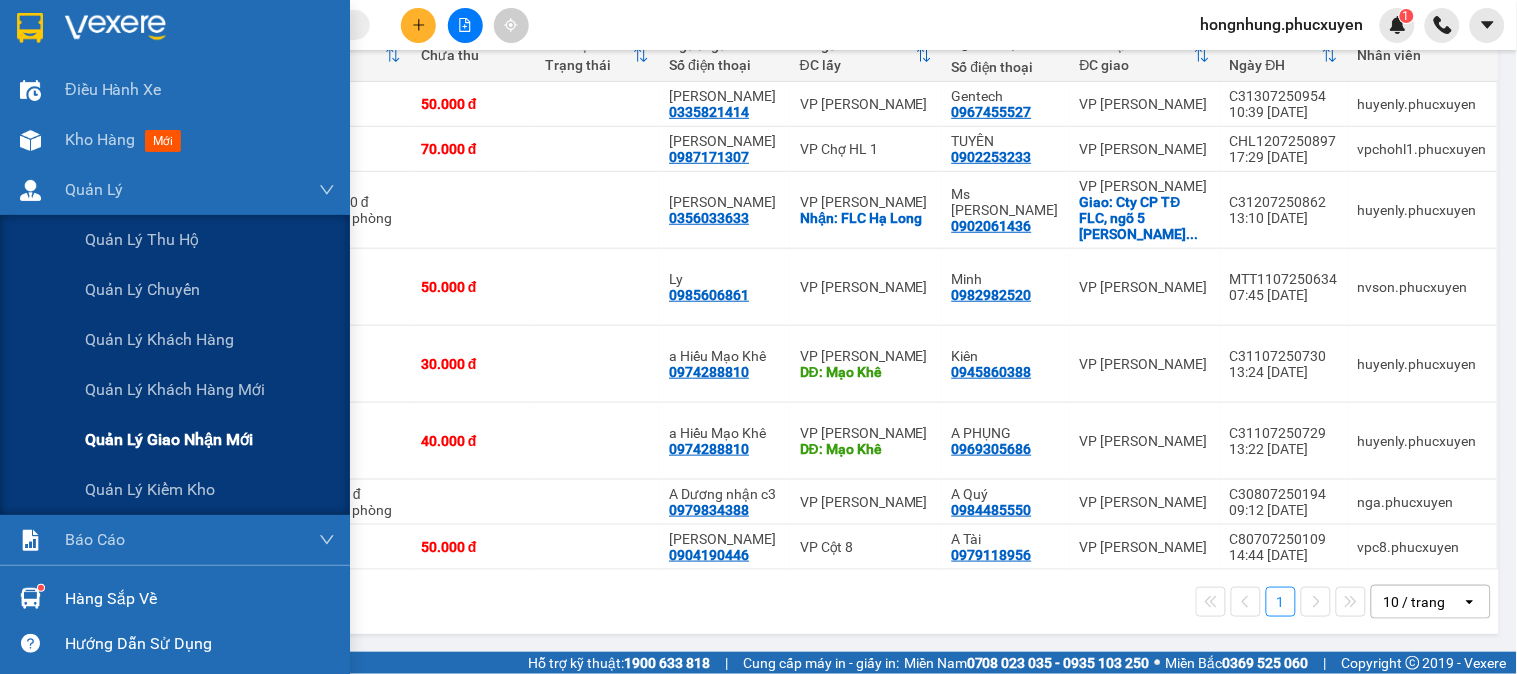 drag, startPoint x: 175, startPoint y: 446, endPoint x: 193, endPoint y: 431, distance: 23.43075 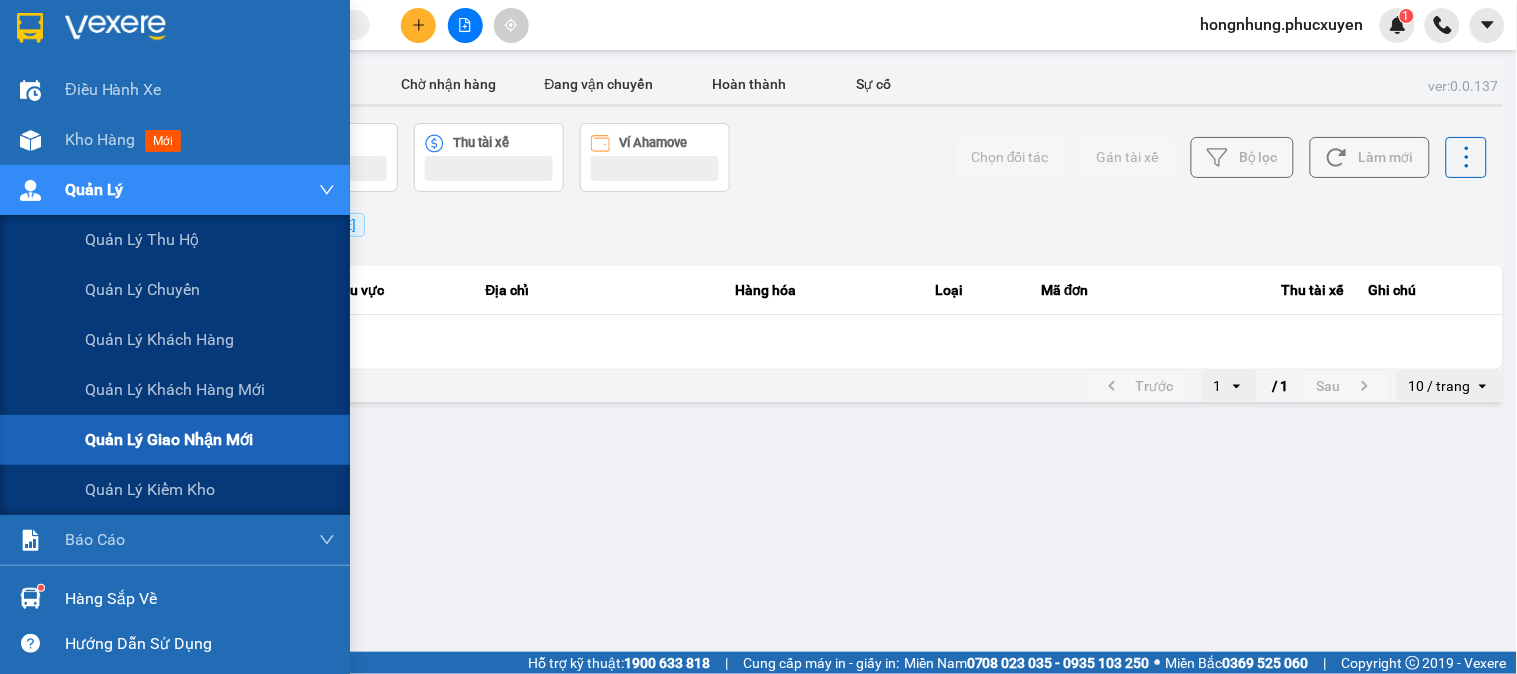 scroll, scrollTop: 0, scrollLeft: 0, axis: both 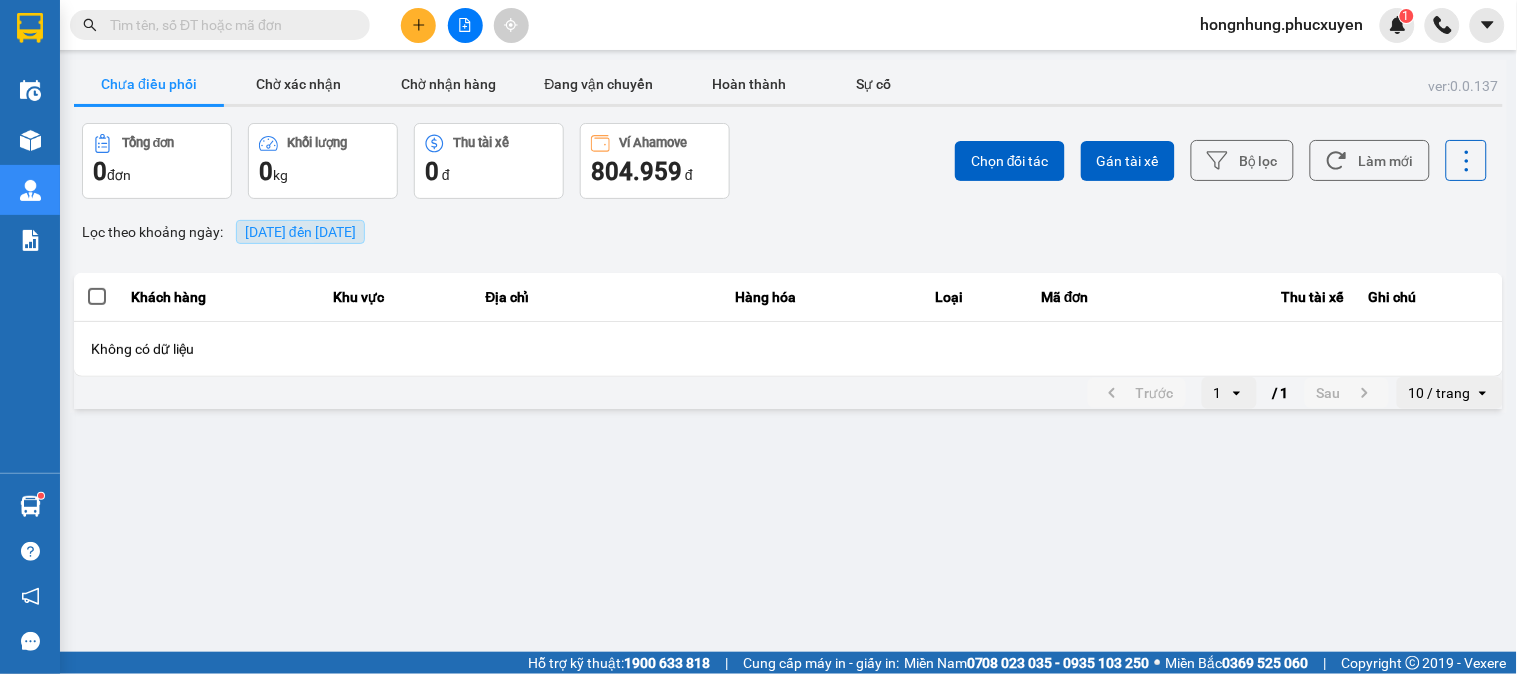 click on "[DATE] đến [DATE]" at bounding box center (300, 232) 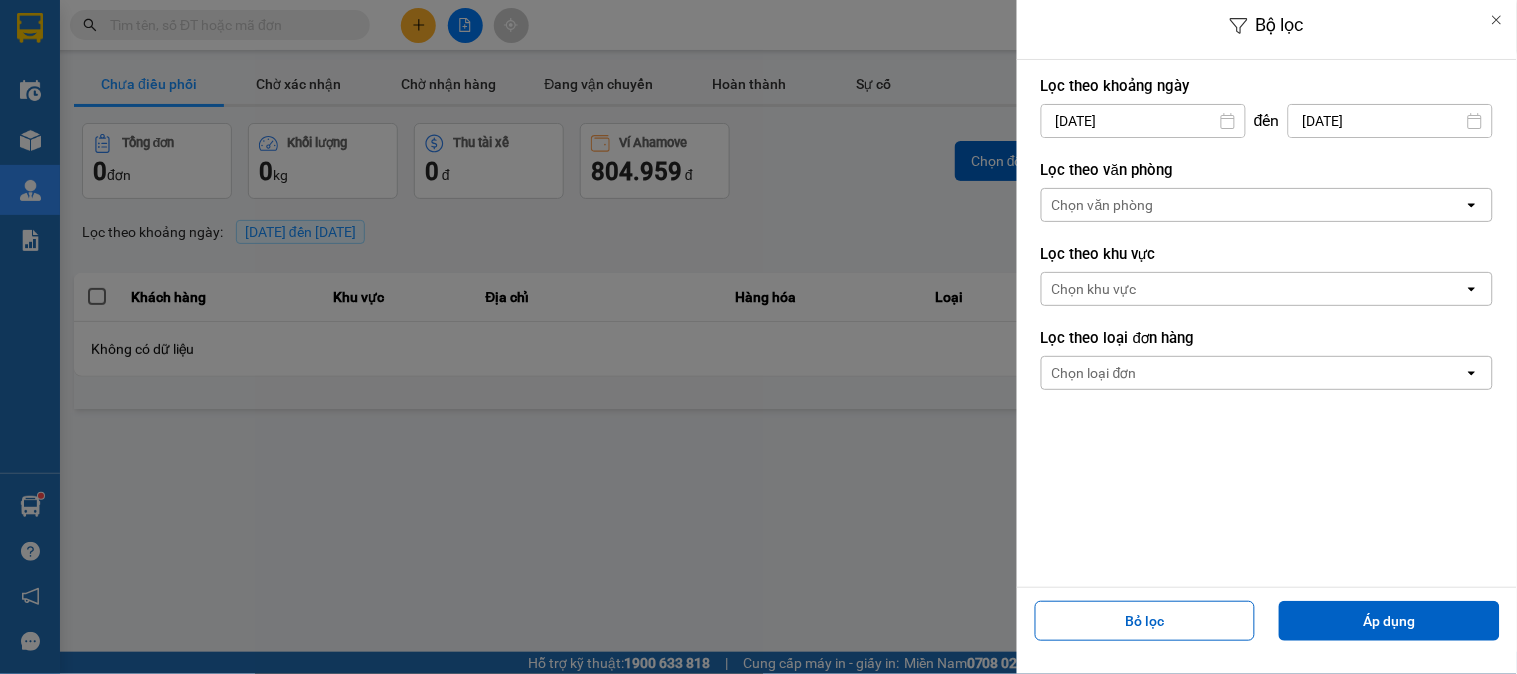 click on "[DATE]" at bounding box center [1143, 121] 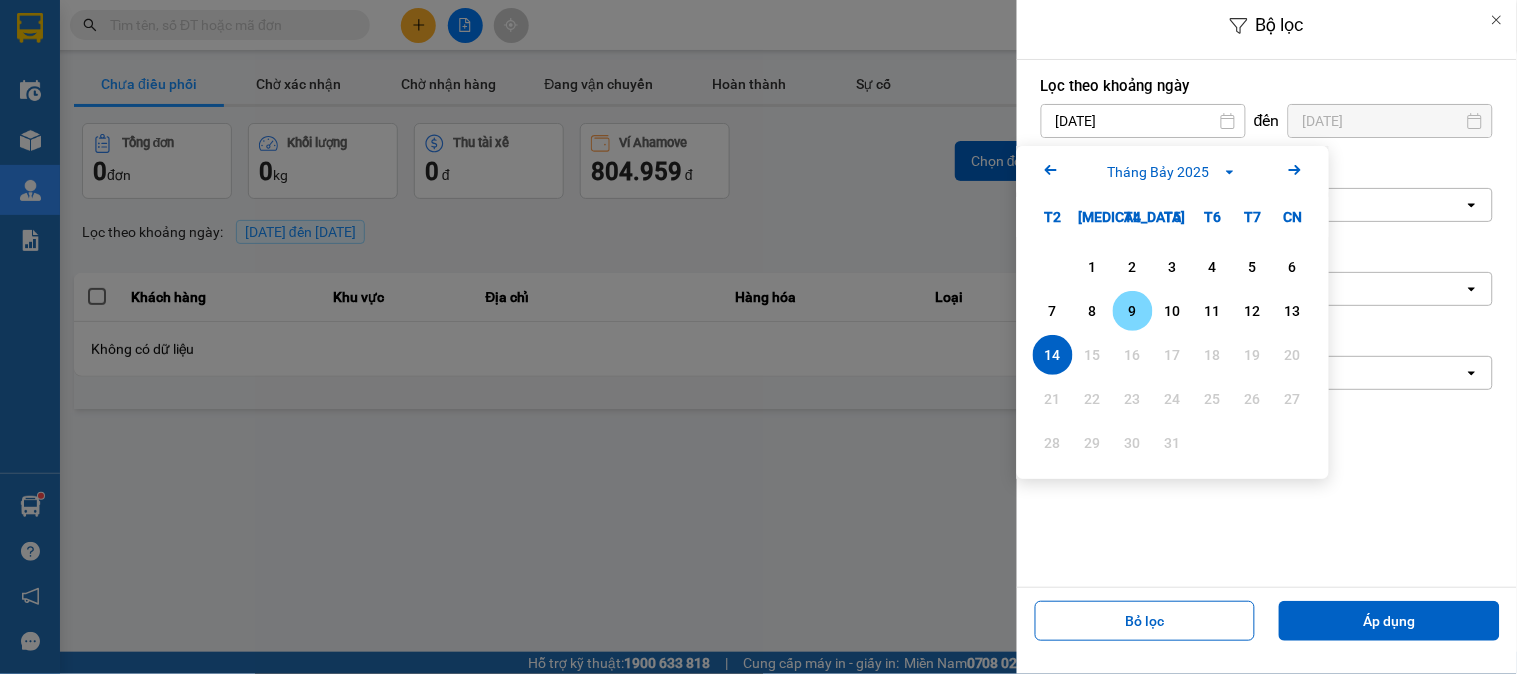 click on "9" at bounding box center (1133, 311) 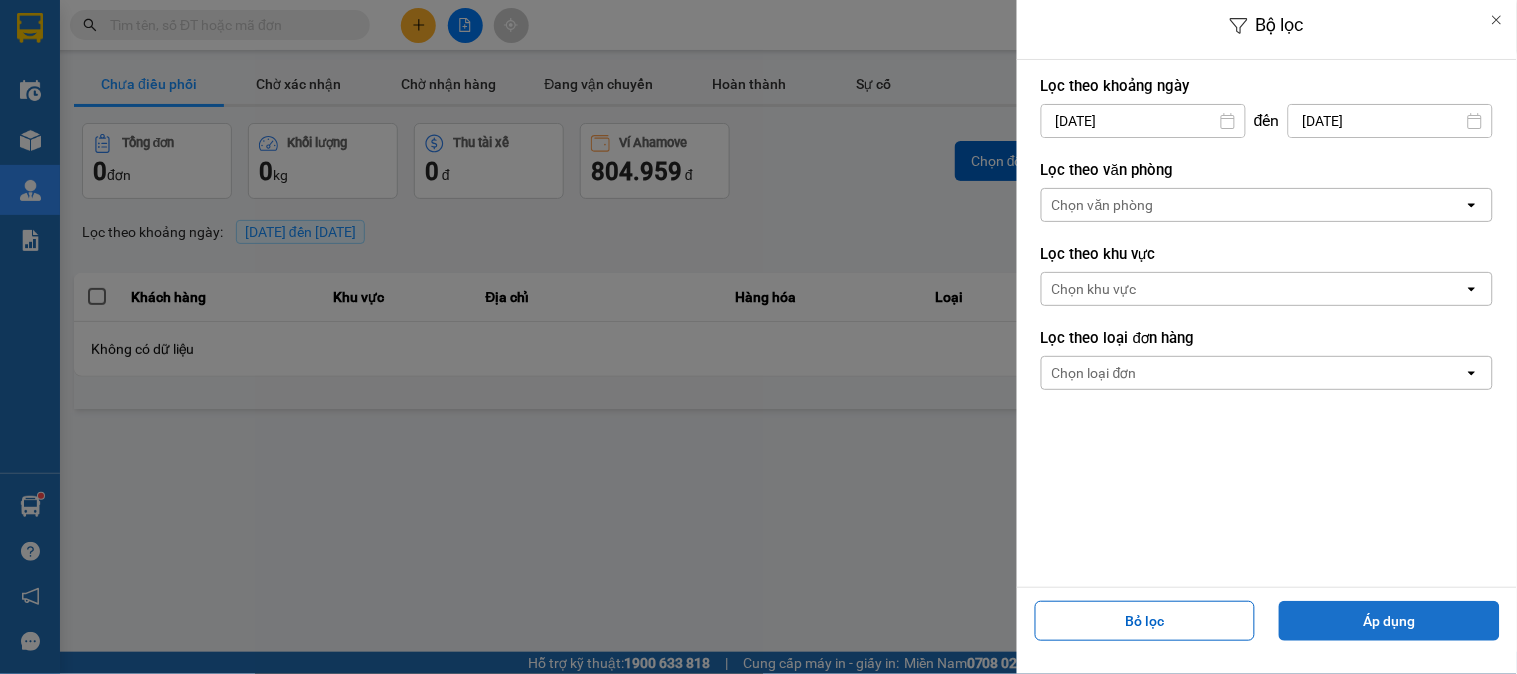 click on "Áp dụng" at bounding box center [1389, 621] 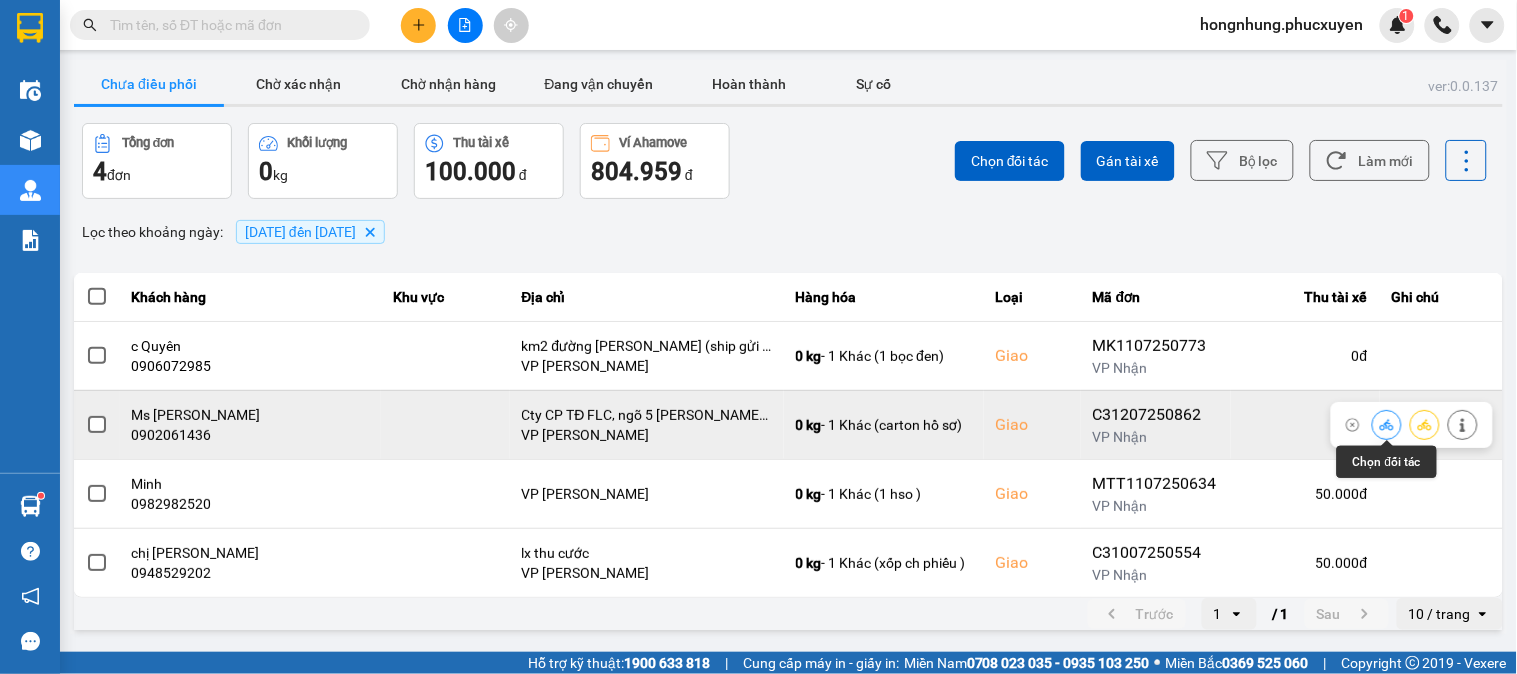 click 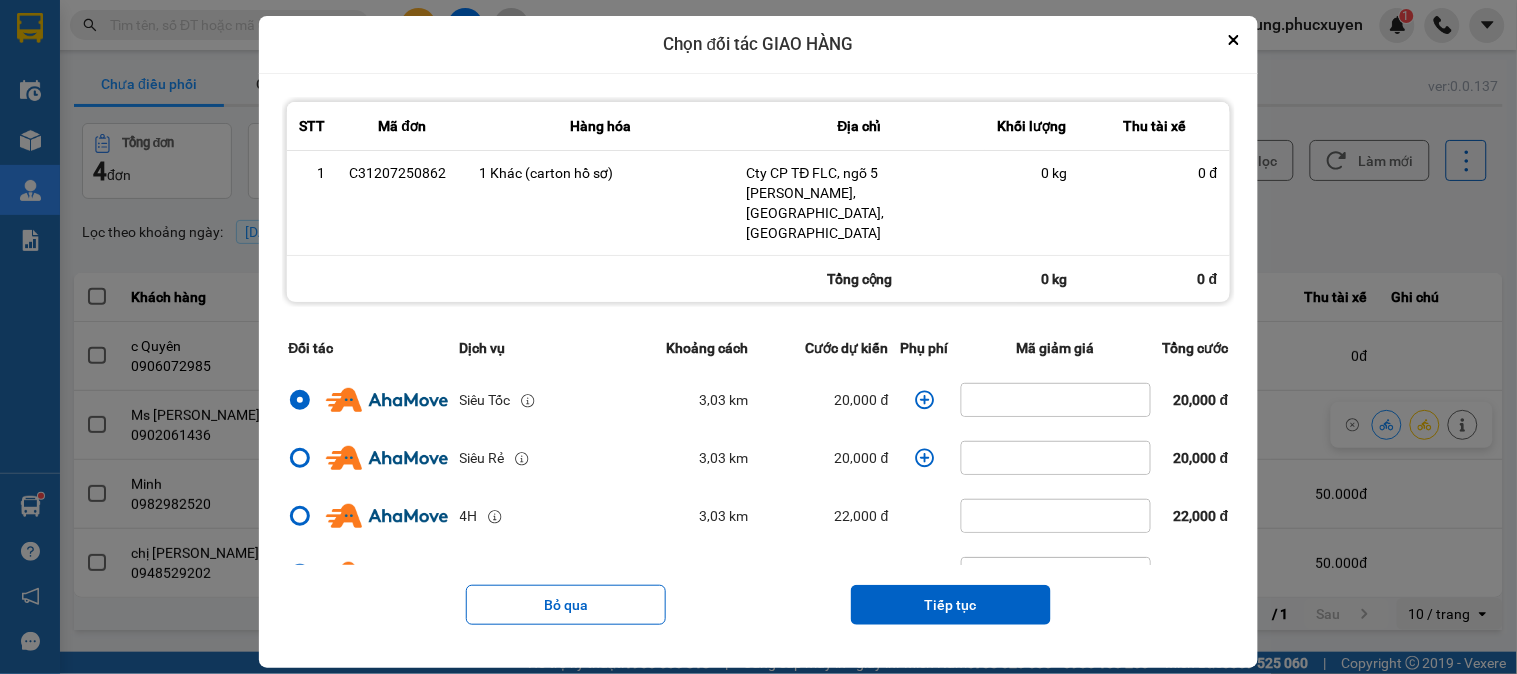 click 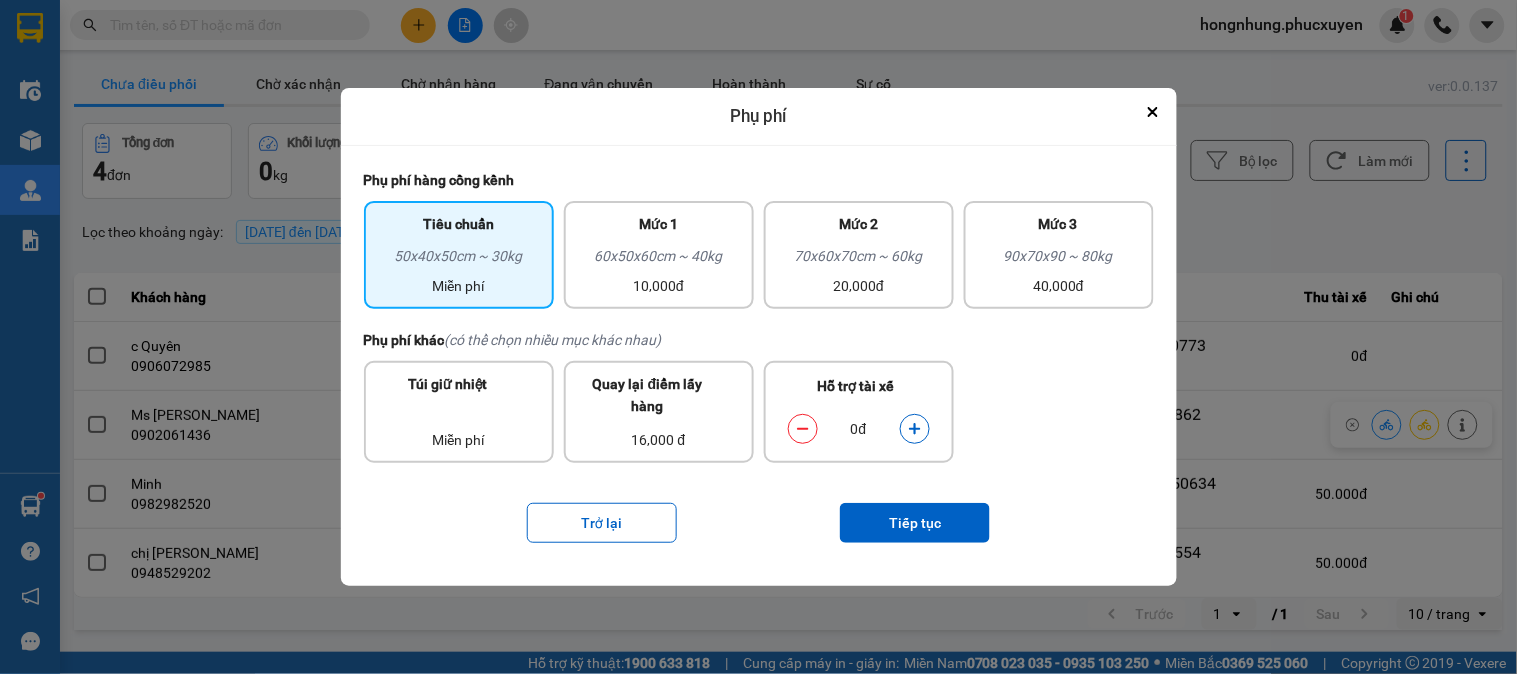 click at bounding box center (915, 428) 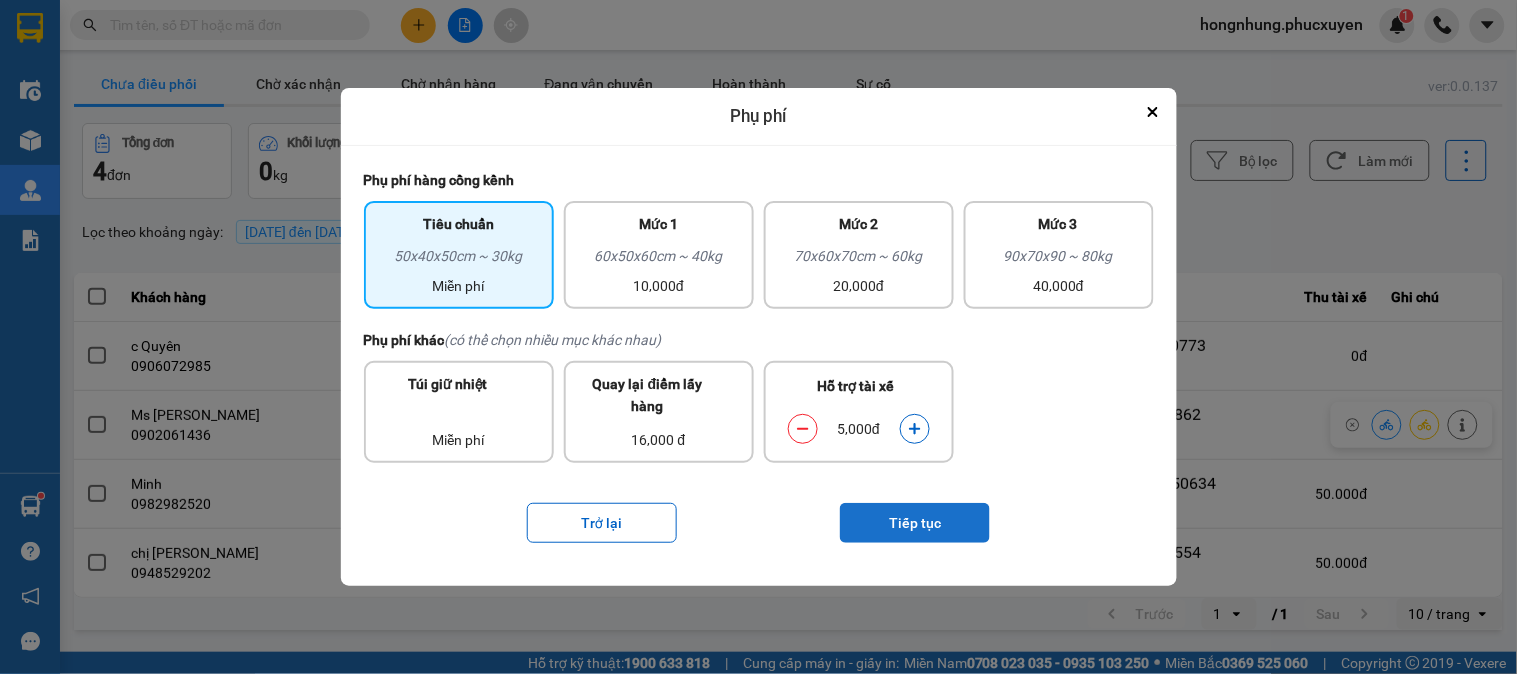 click on "Tiếp tục" at bounding box center (915, 523) 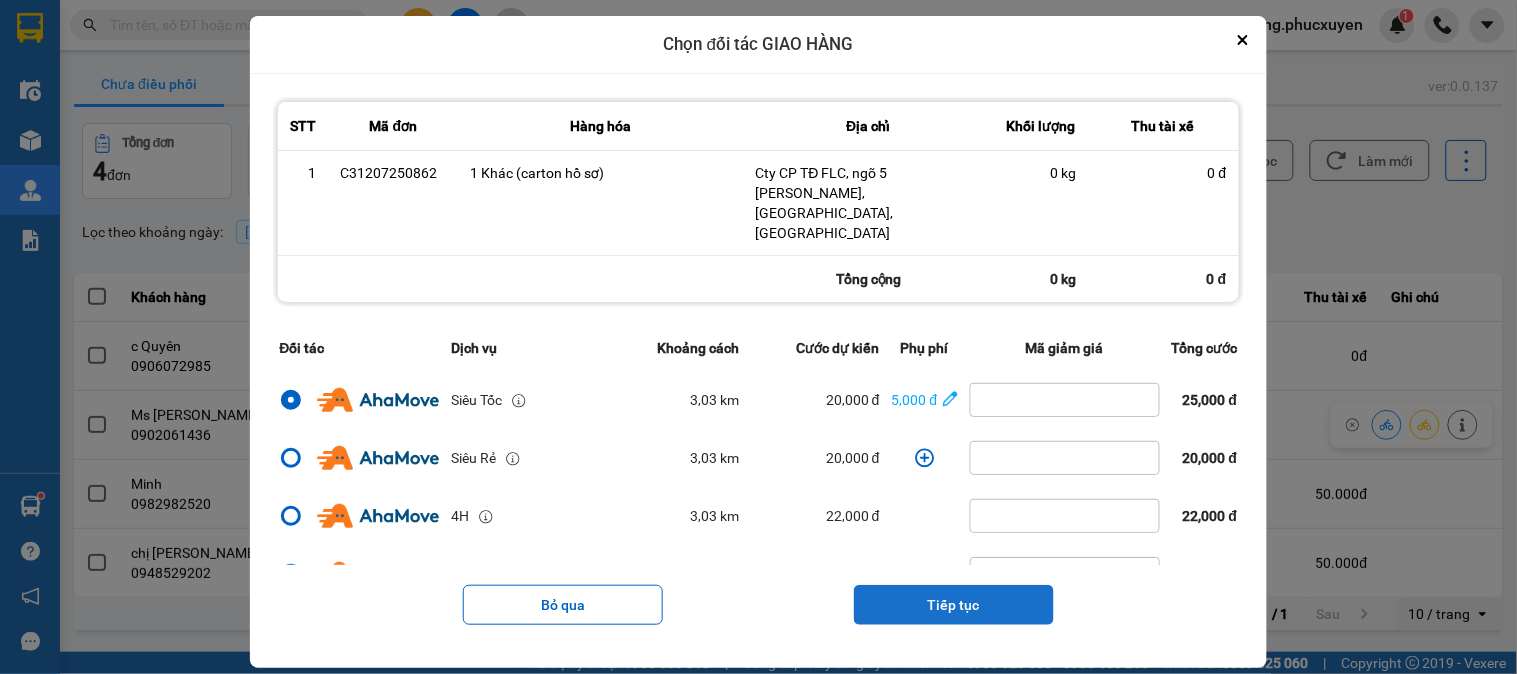 click on "Tiếp tục" at bounding box center (954, 605) 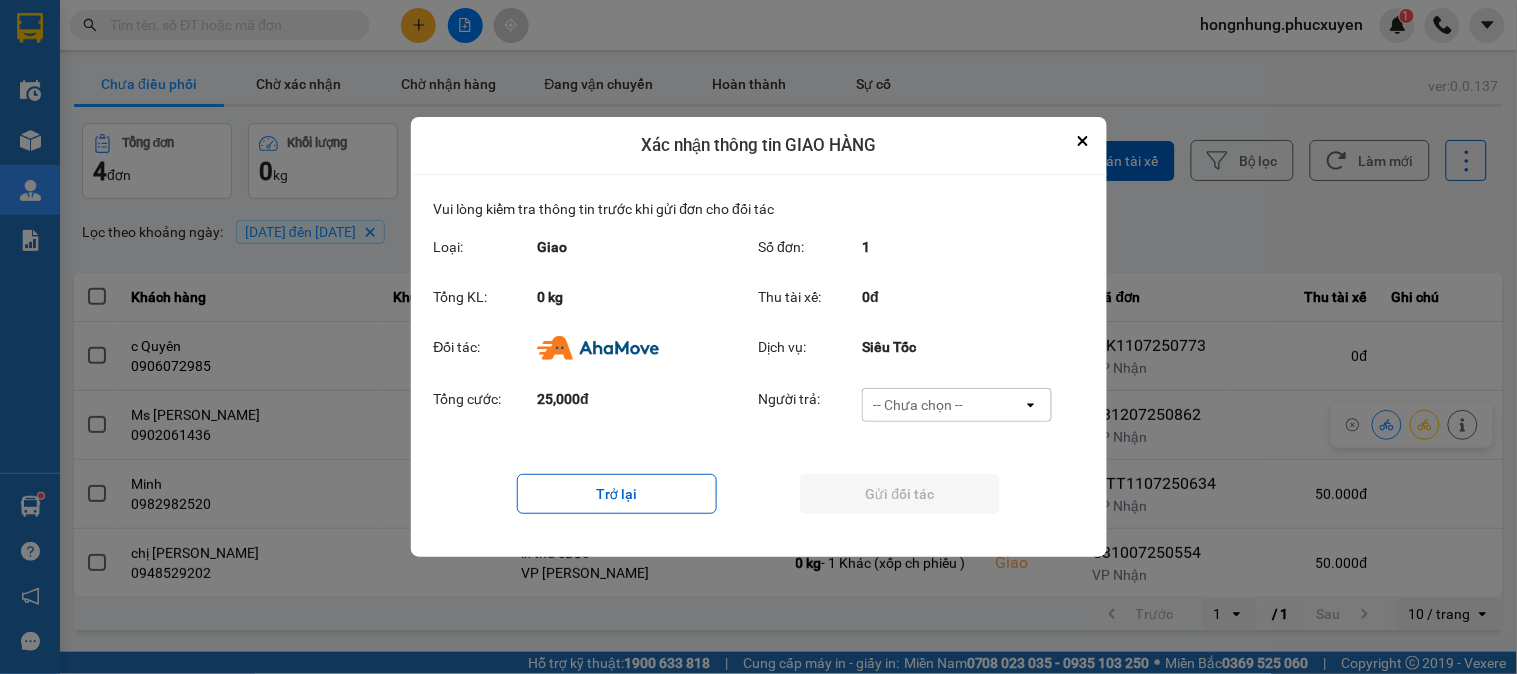 click on "-- Chưa chọn --" at bounding box center [918, 405] 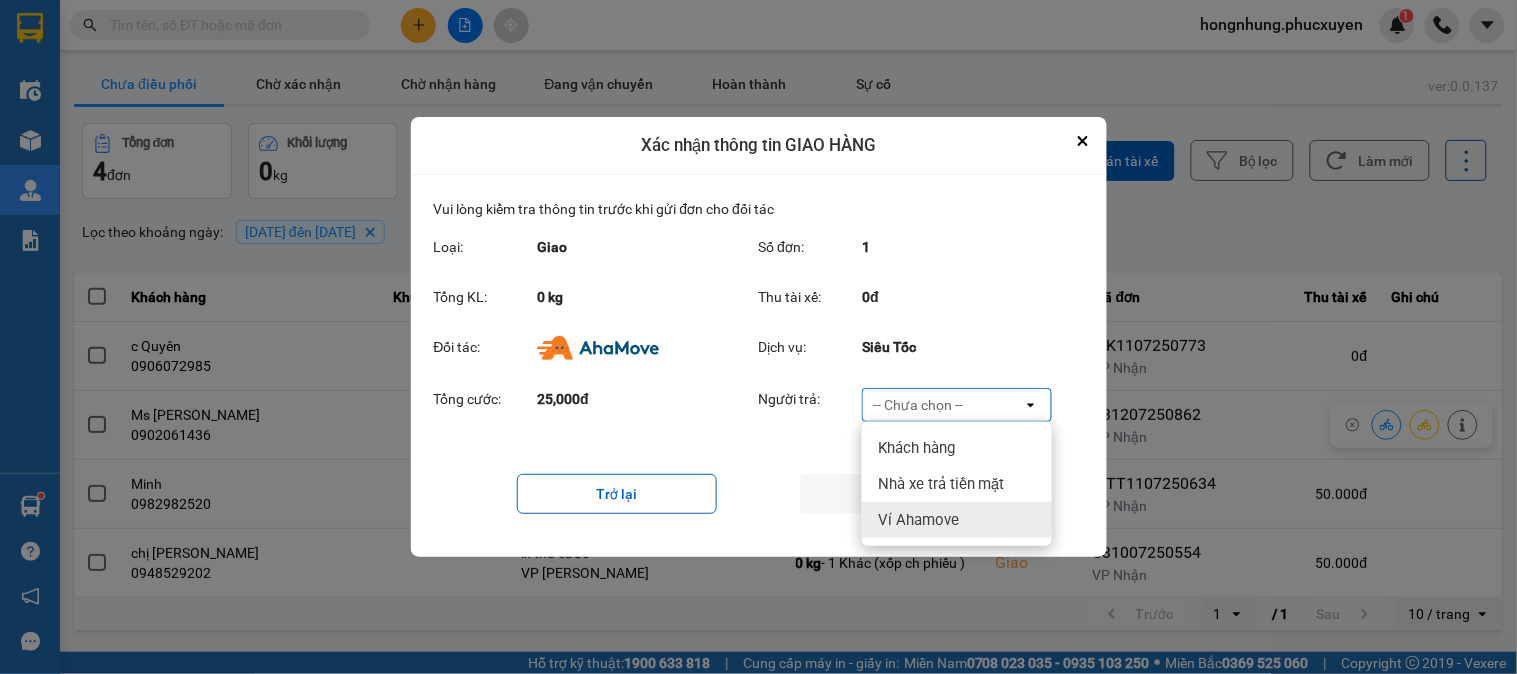 click on "Ví Ahamove" at bounding box center (918, 520) 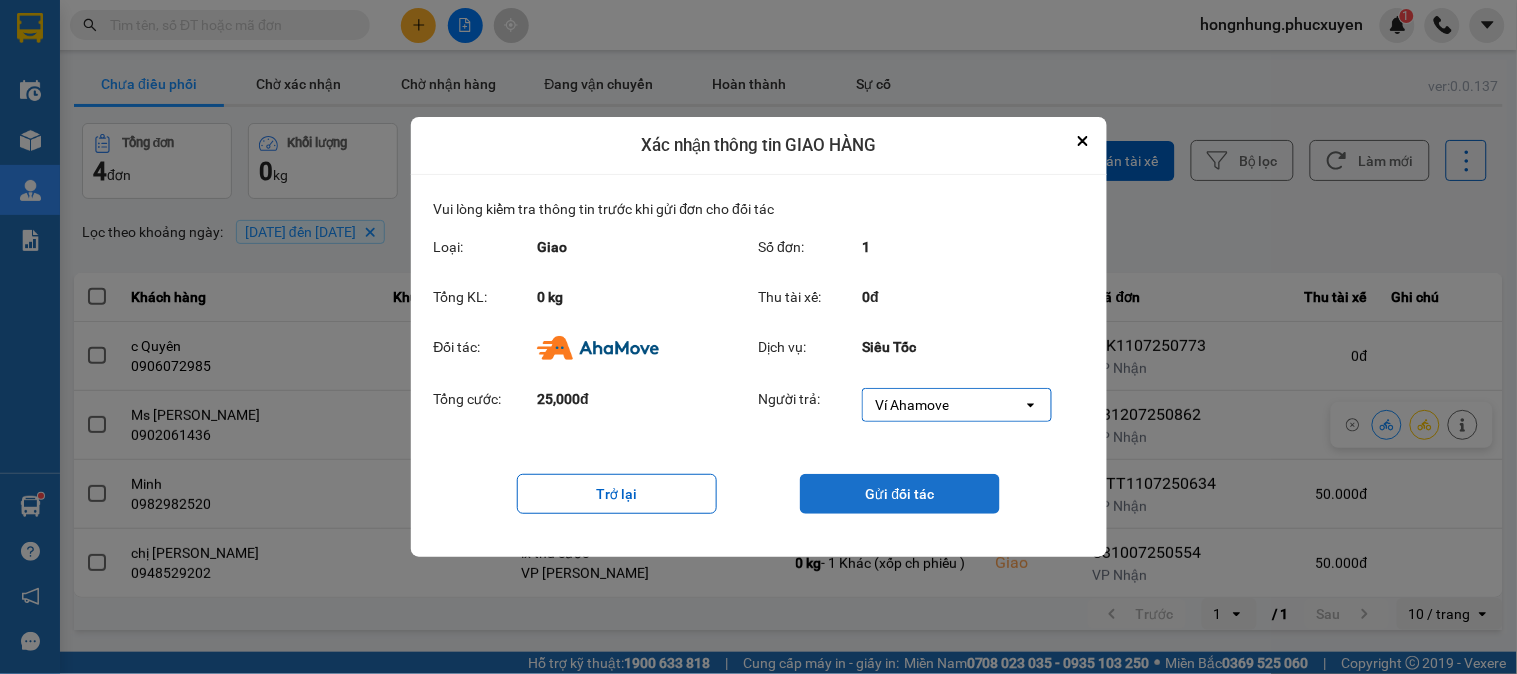 click on "Gửi đối tác" at bounding box center [900, 494] 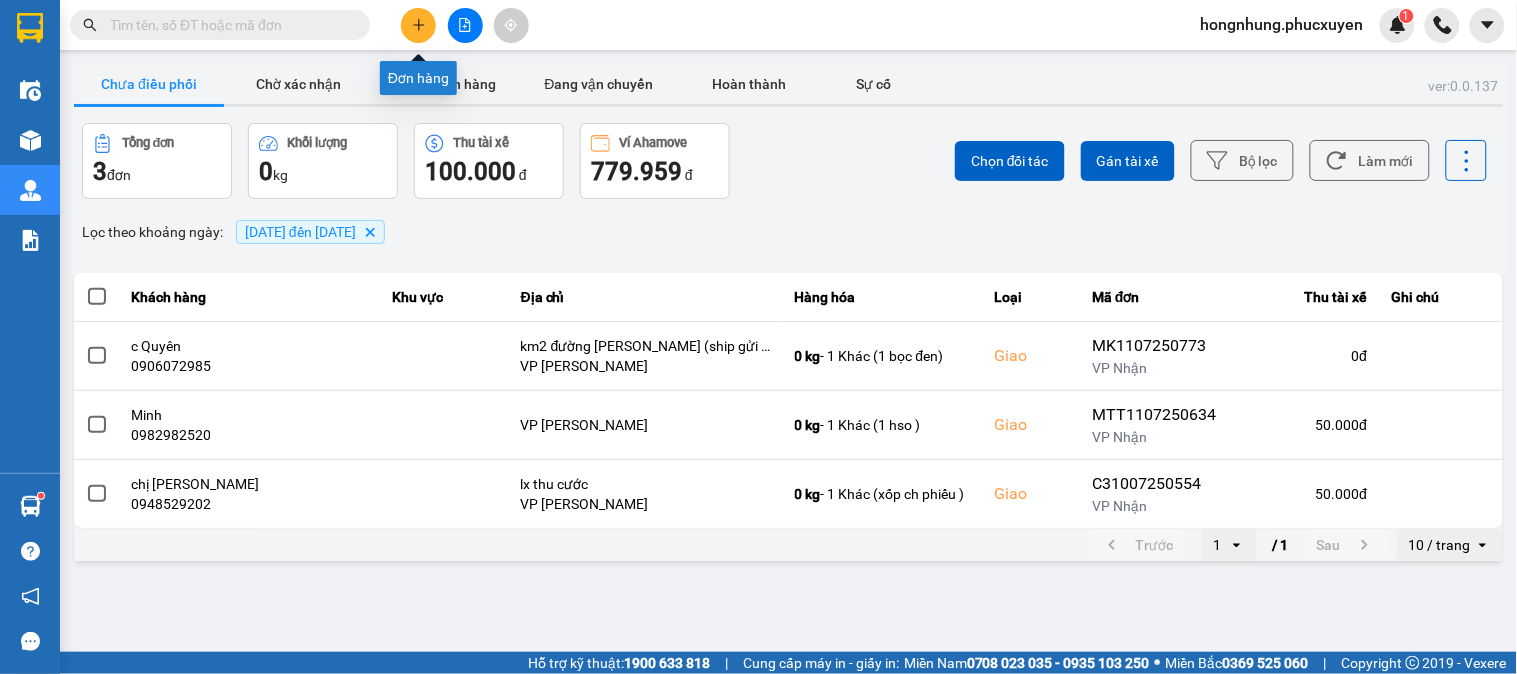 click 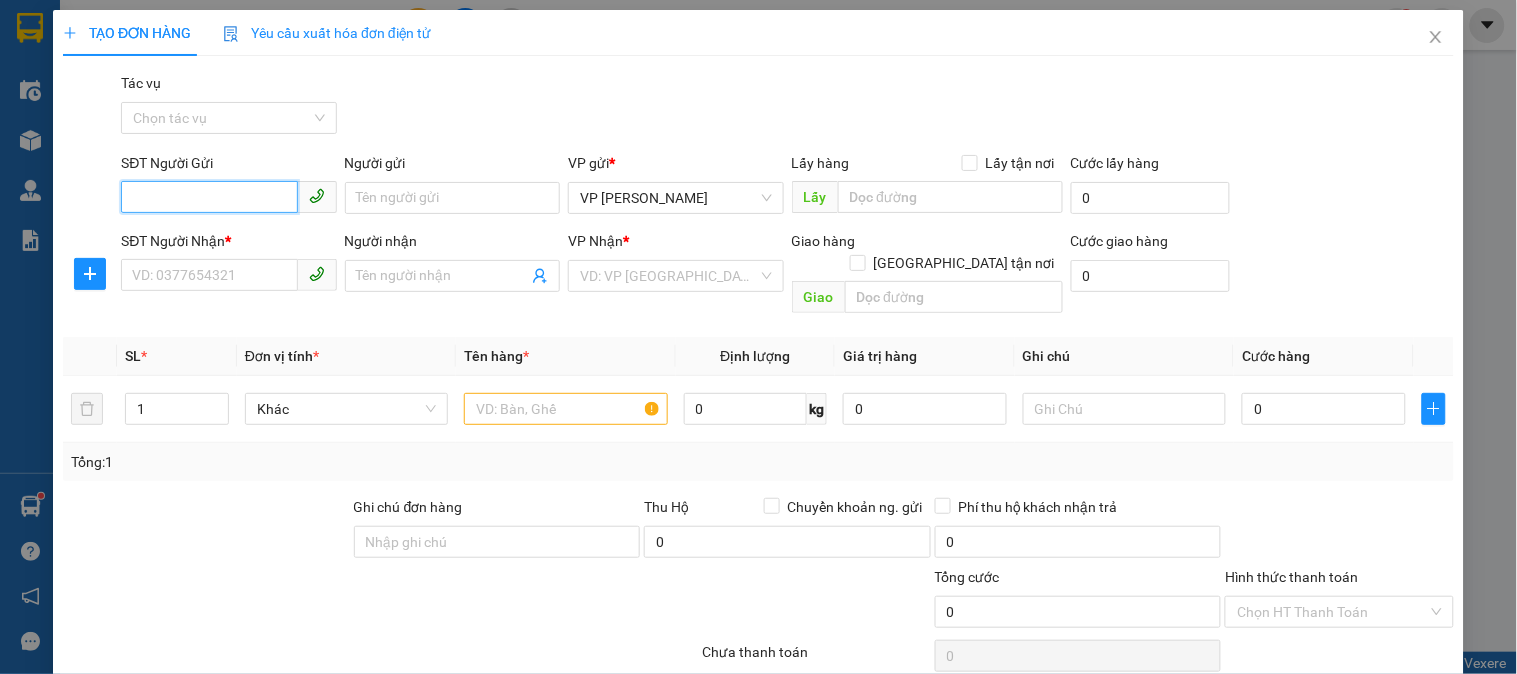click on "SĐT Người Gửi" at bounding box center (209, 197) 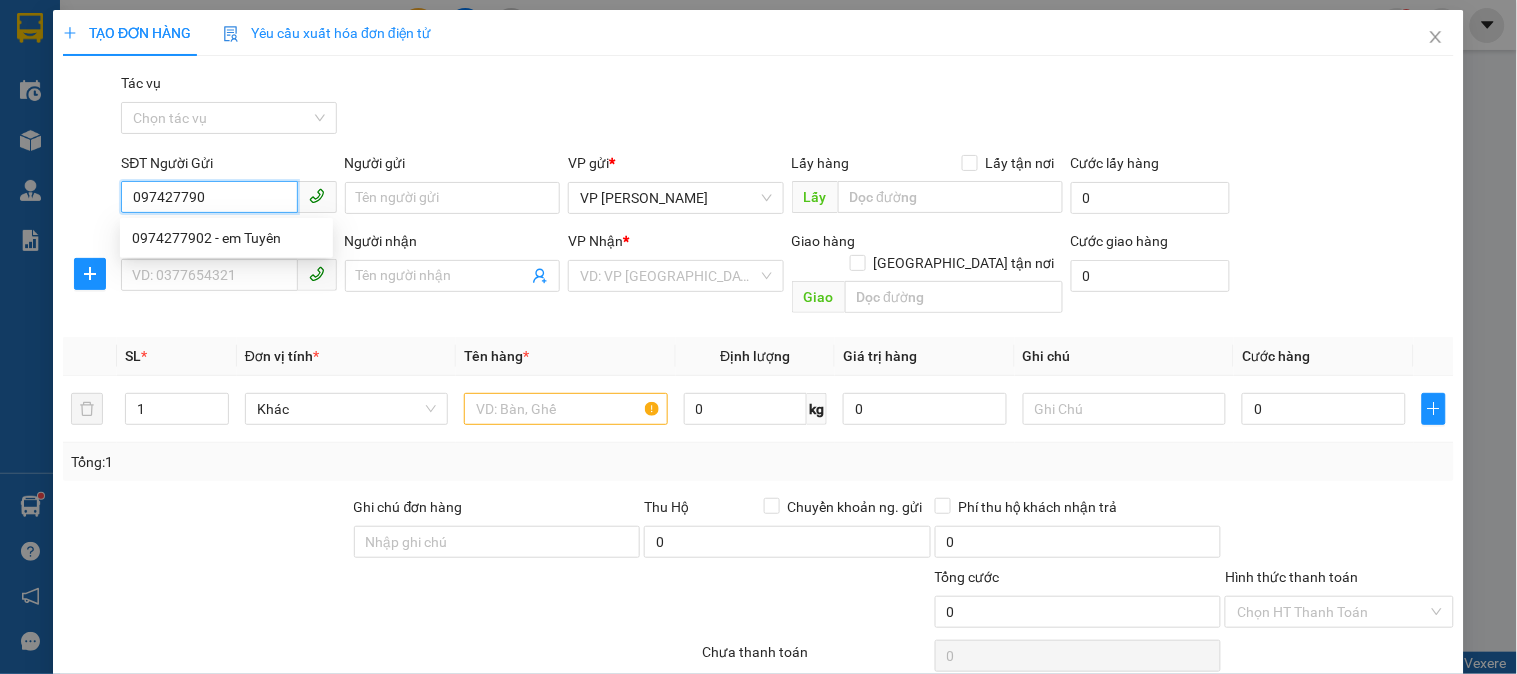 type on "0974277902" 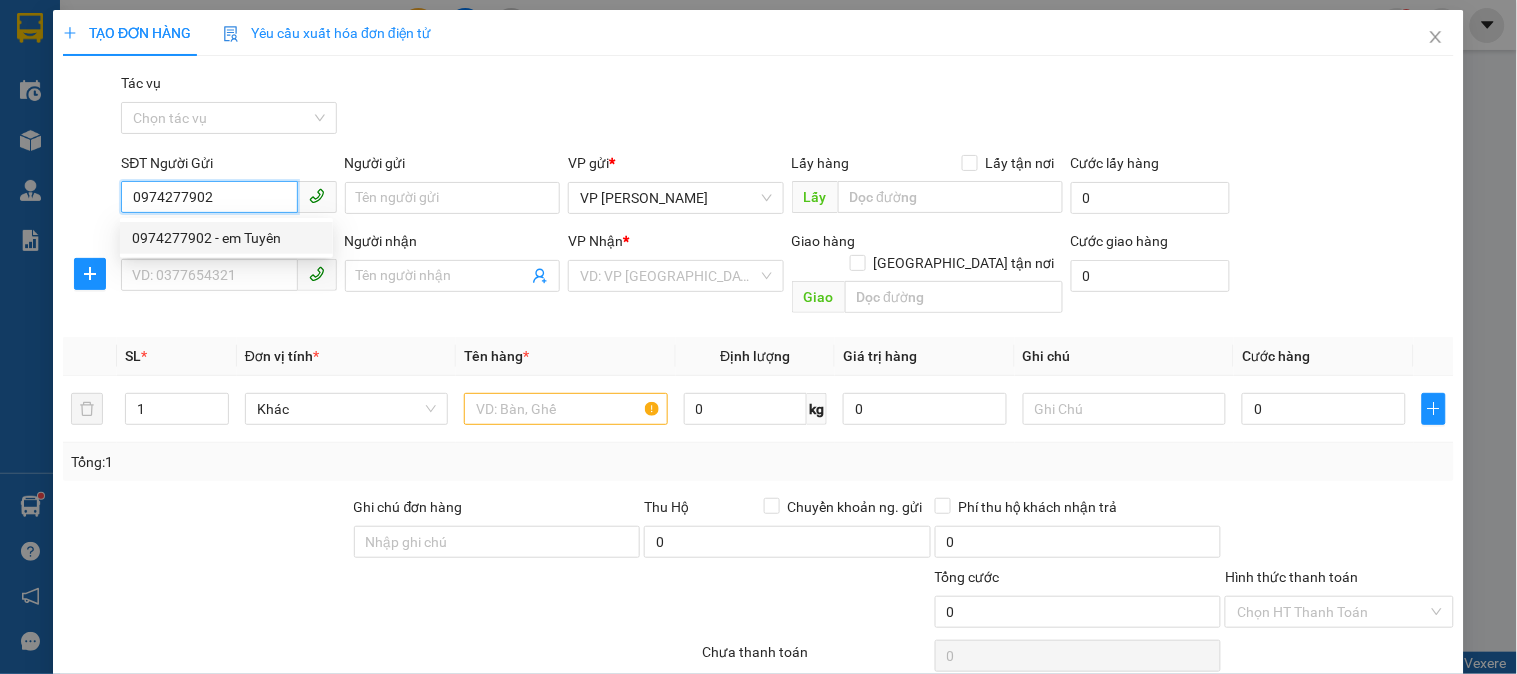 click on "0974277902 - em Tuyên" at bounding box center (226, 238) 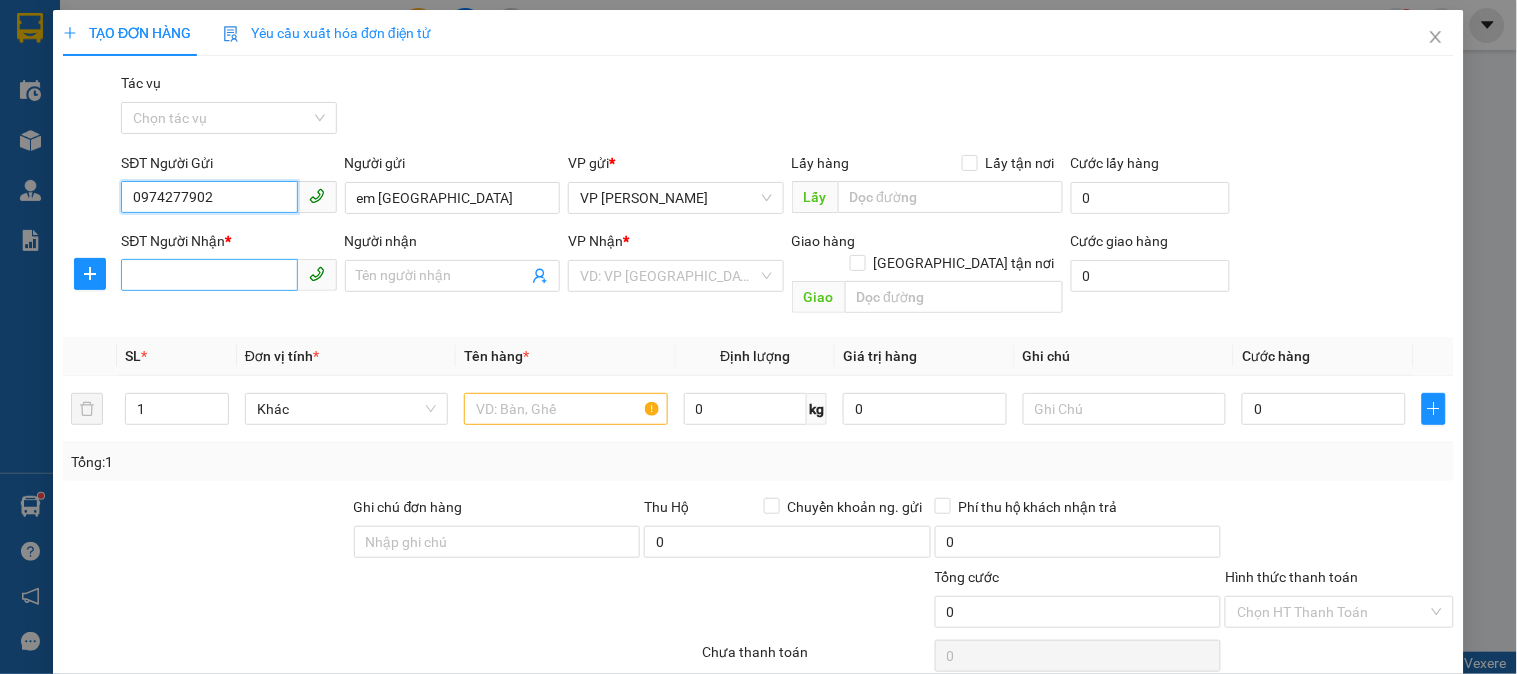 type on "0974277902" 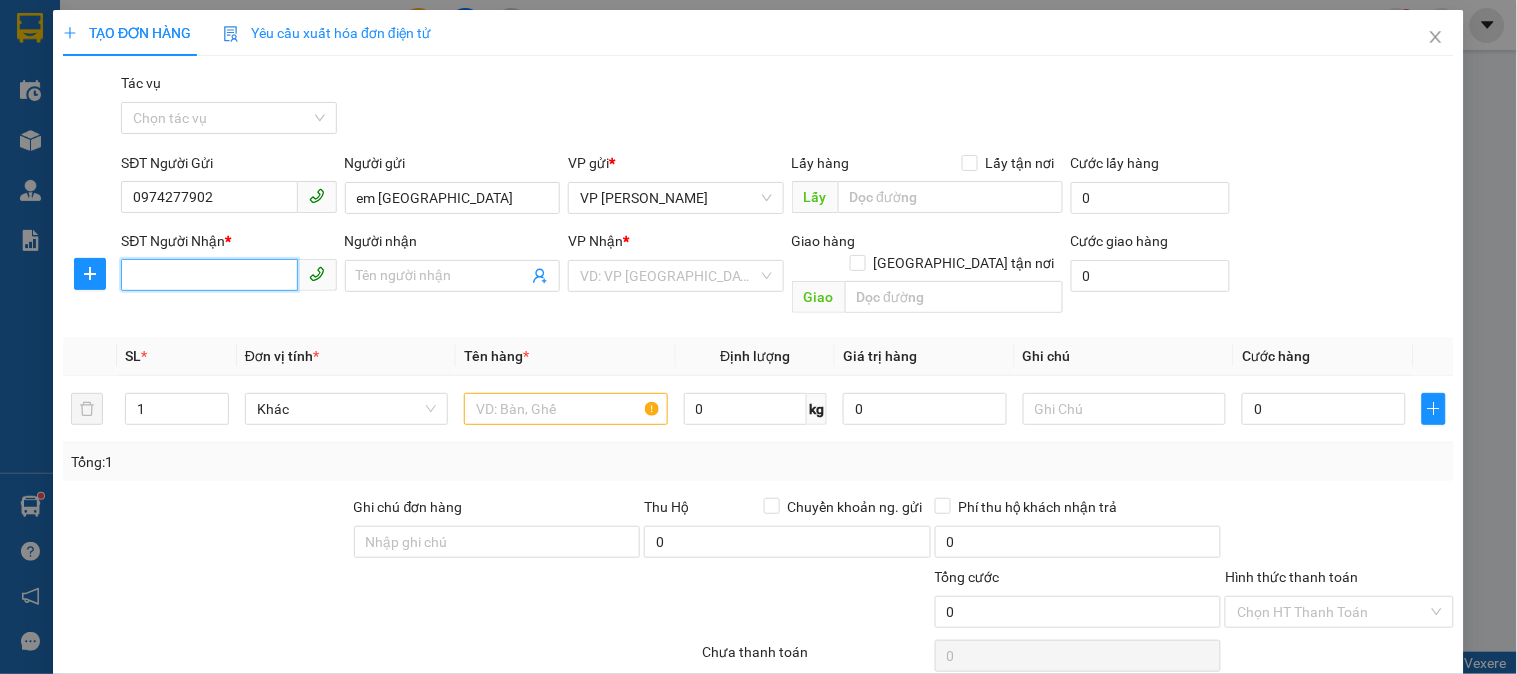 click on "SĐT Người Nhận  *" at bounding box center [209, 275] 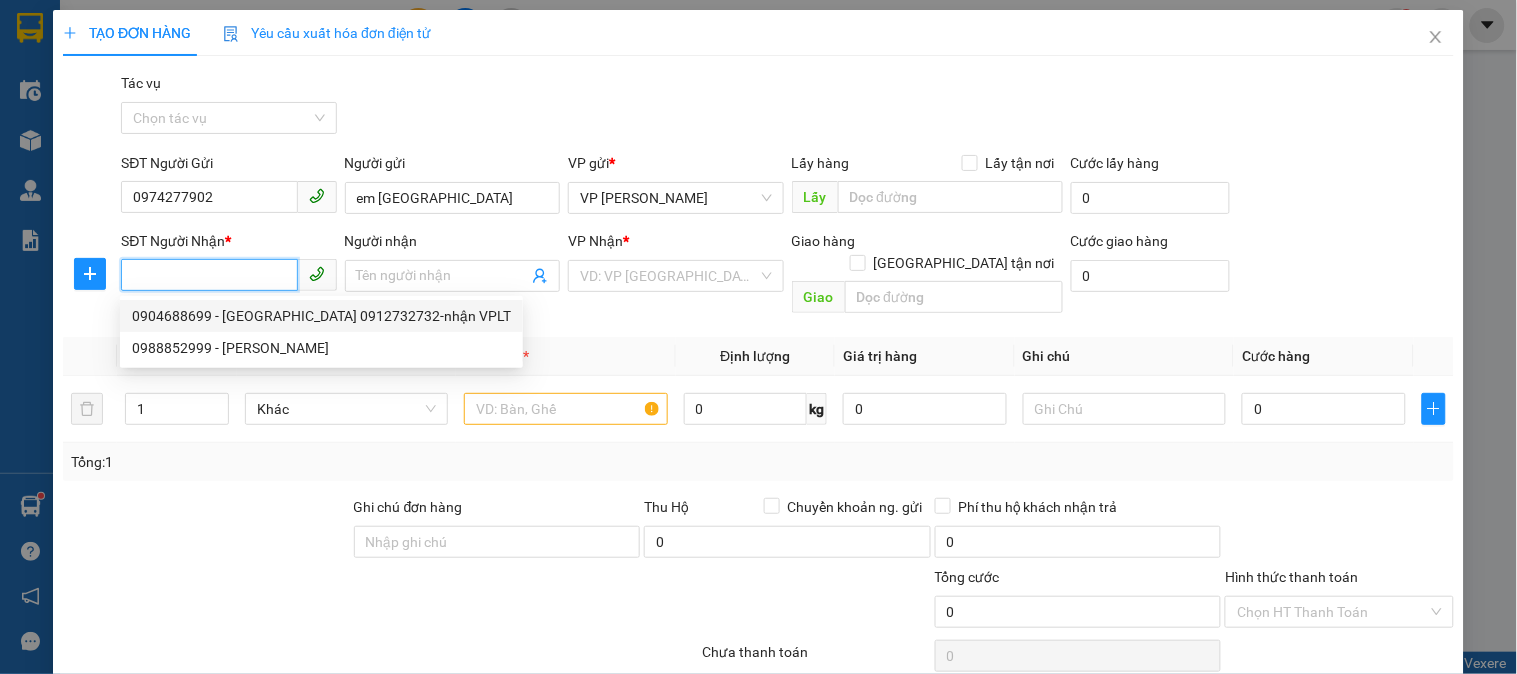 click on "0904688699 - [GEOGRAPHIC_DATA] 0912732732-nhận VPLT" at bounding box center [321, 316] 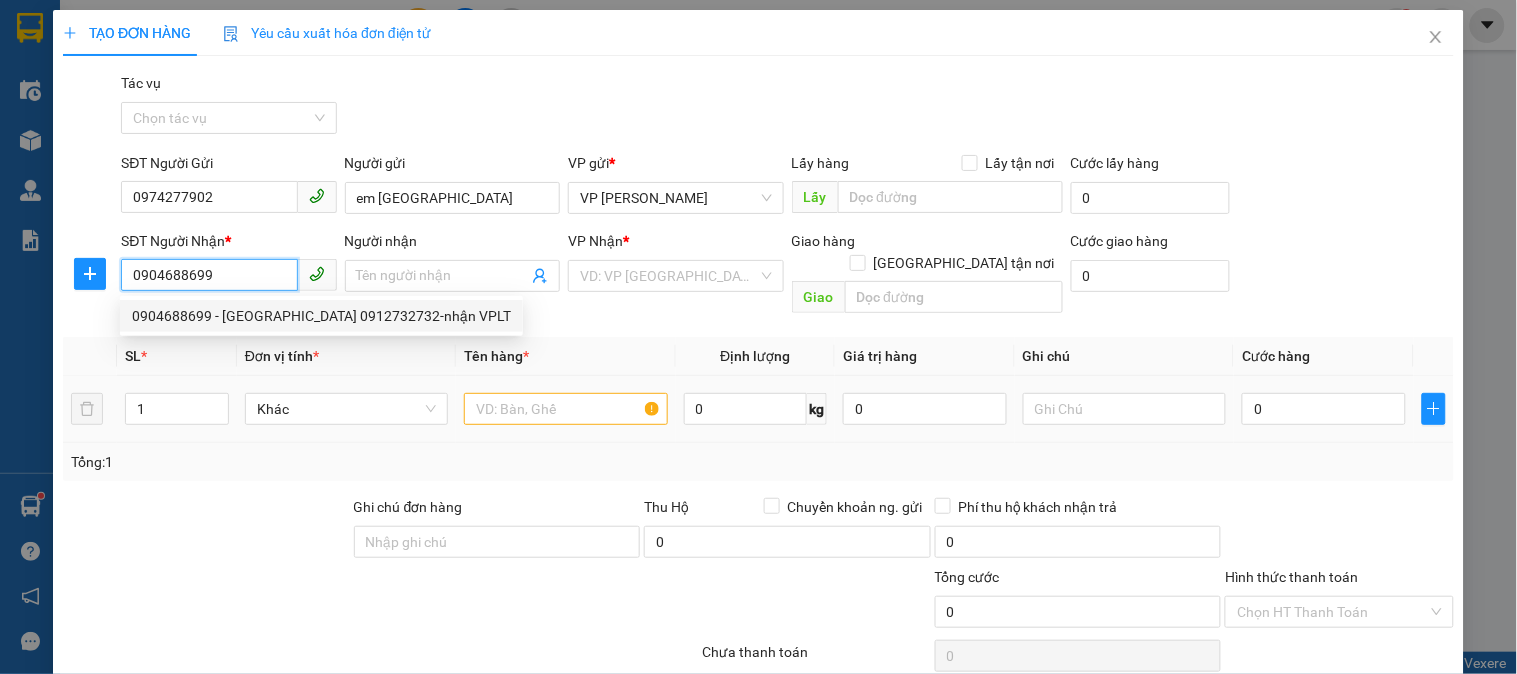 type on "Hà Thuyên1 0912732732-nhận VPLT" 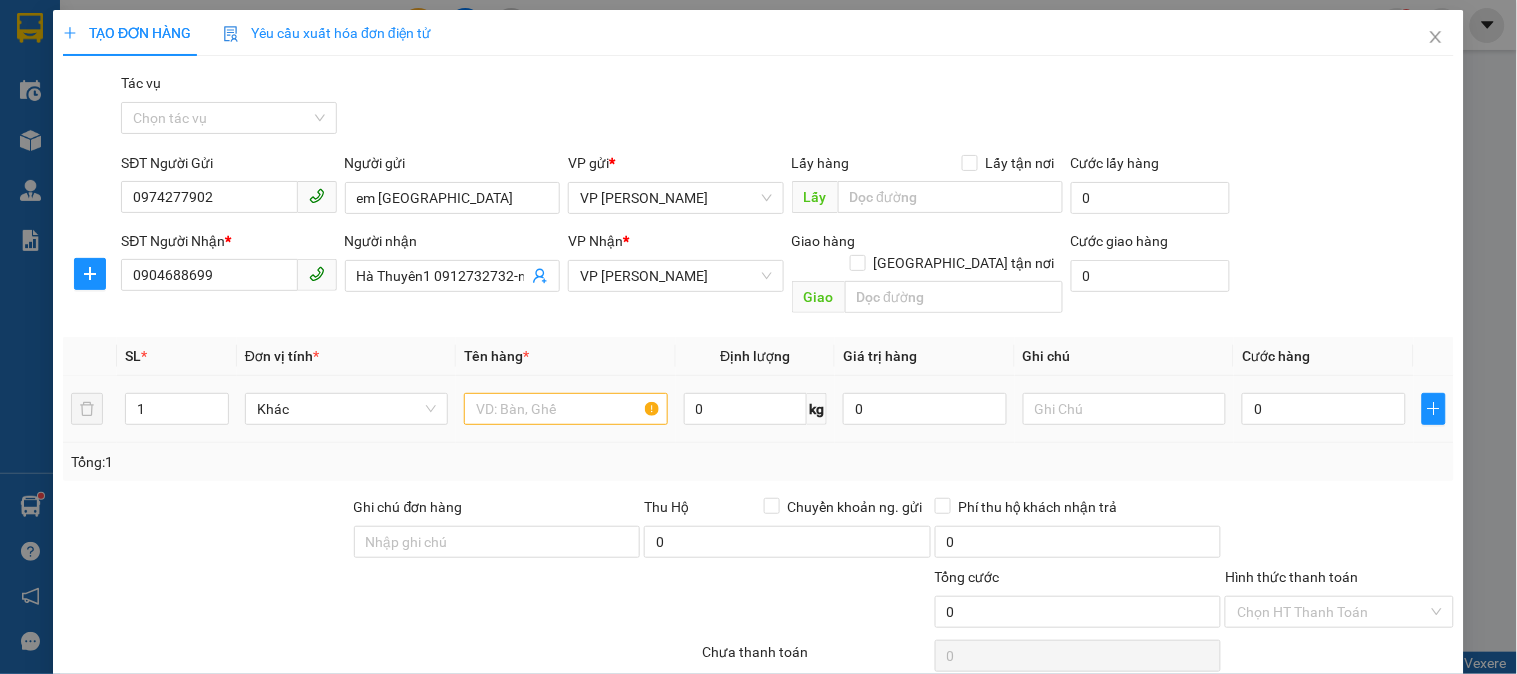 click at bounding box center [565, 409] 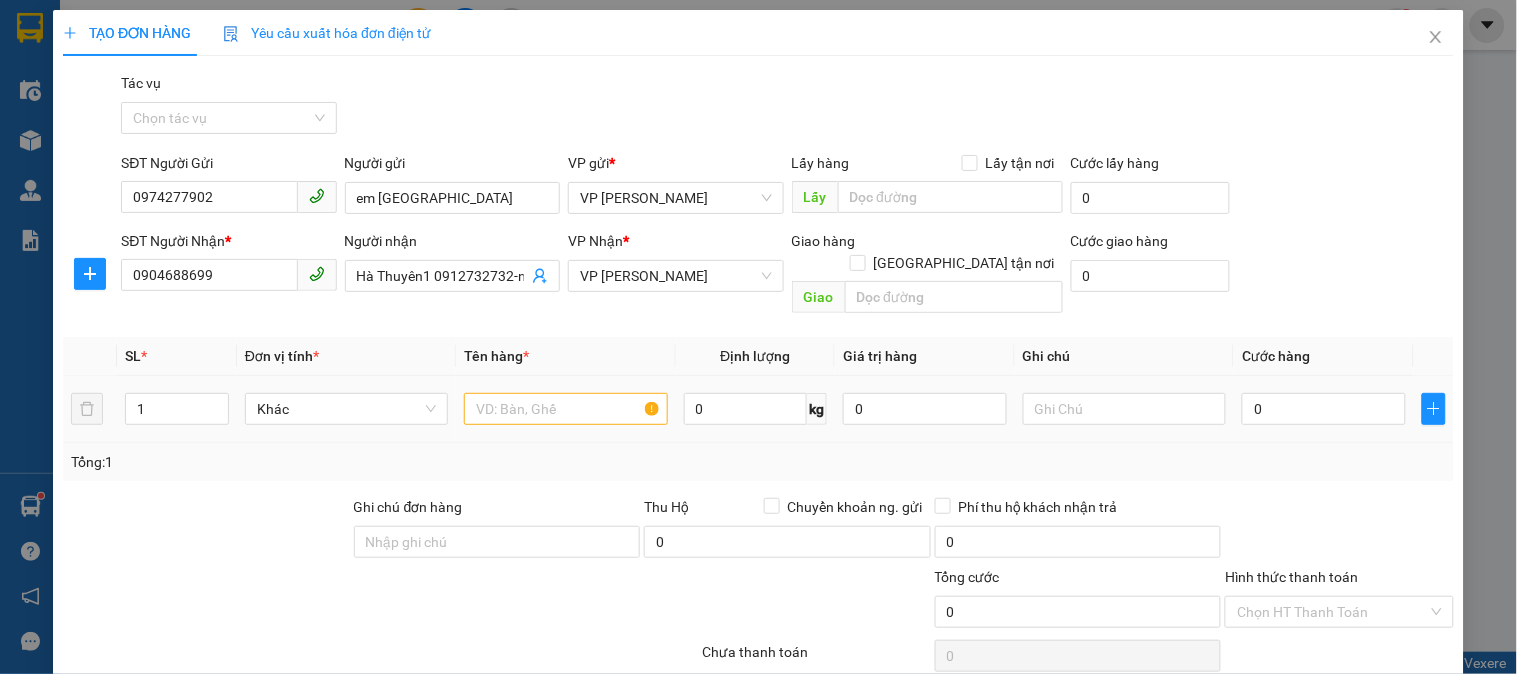 scroll, scrollTop: 127, scrollLeft: 0, axis: vertical 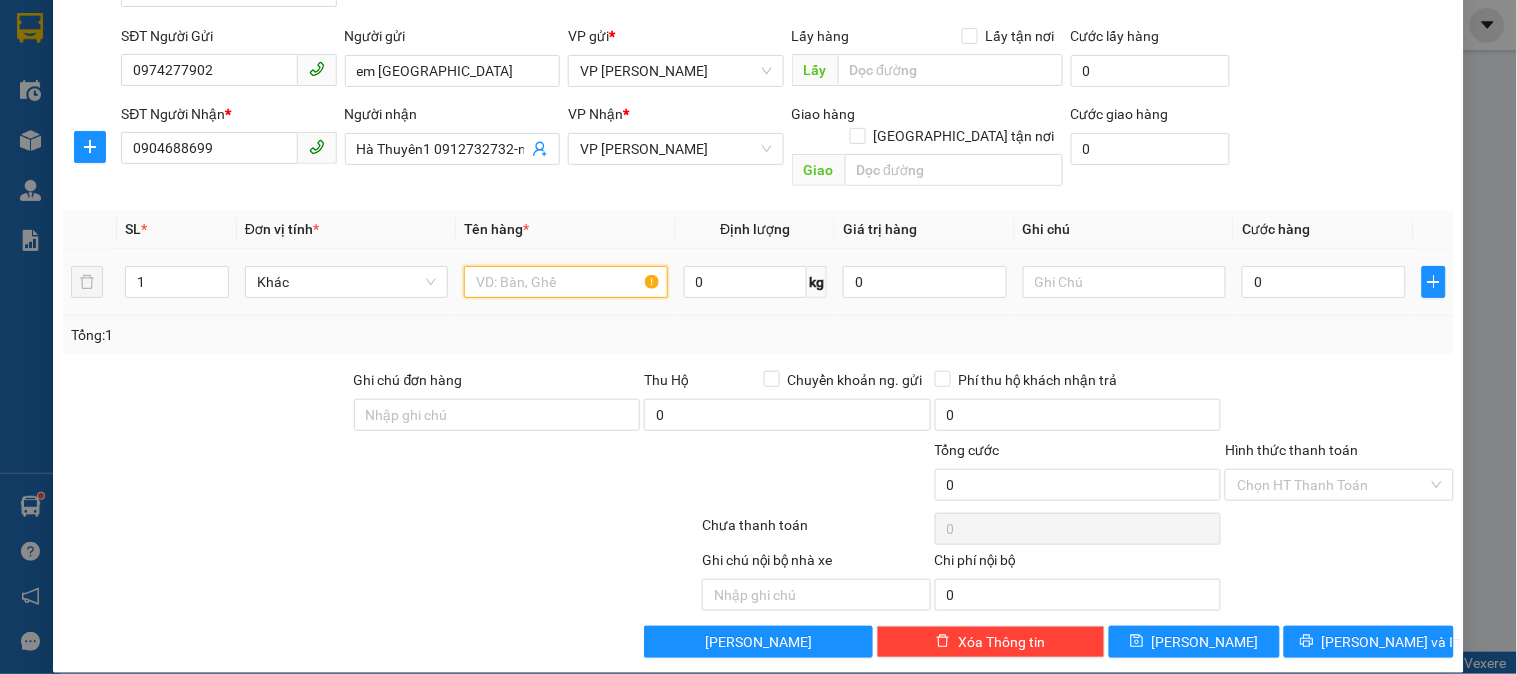 click at bounding box center (565, 282) 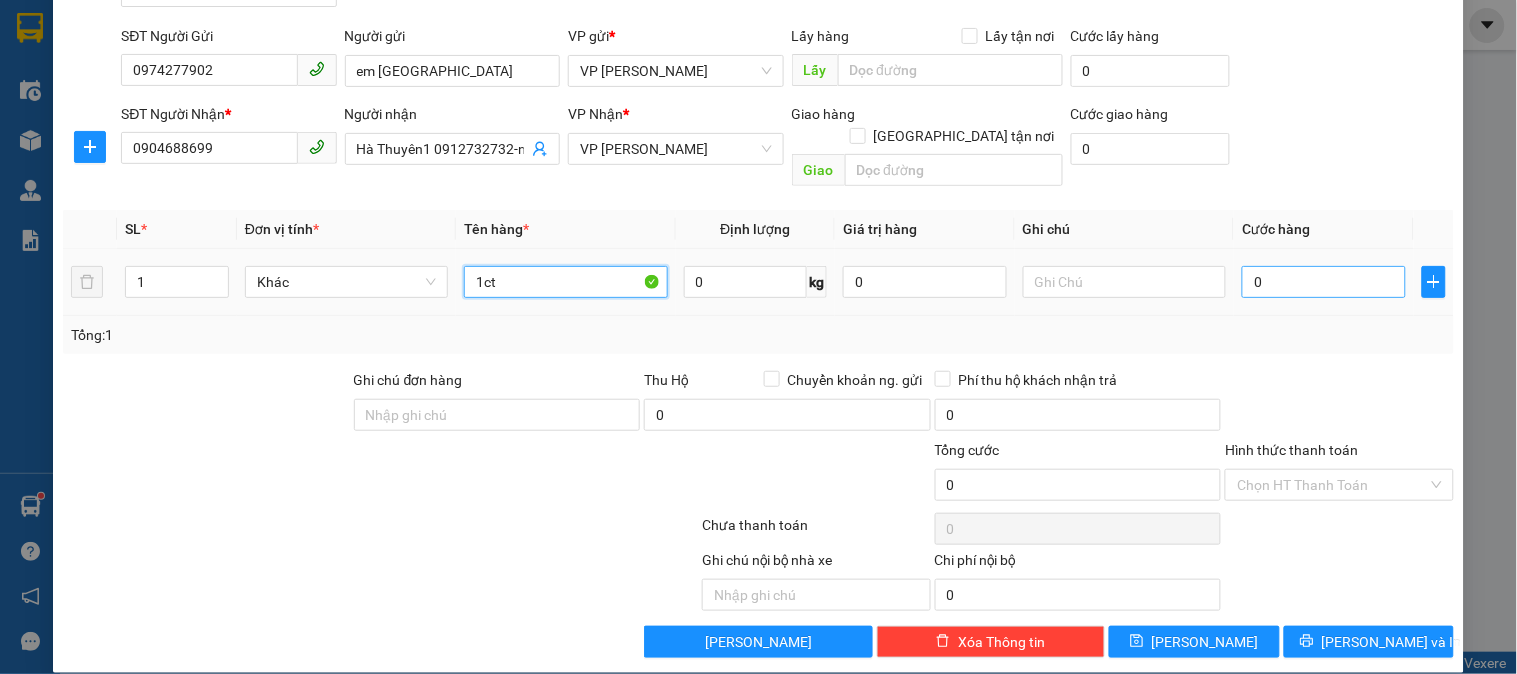 type on "1ct" 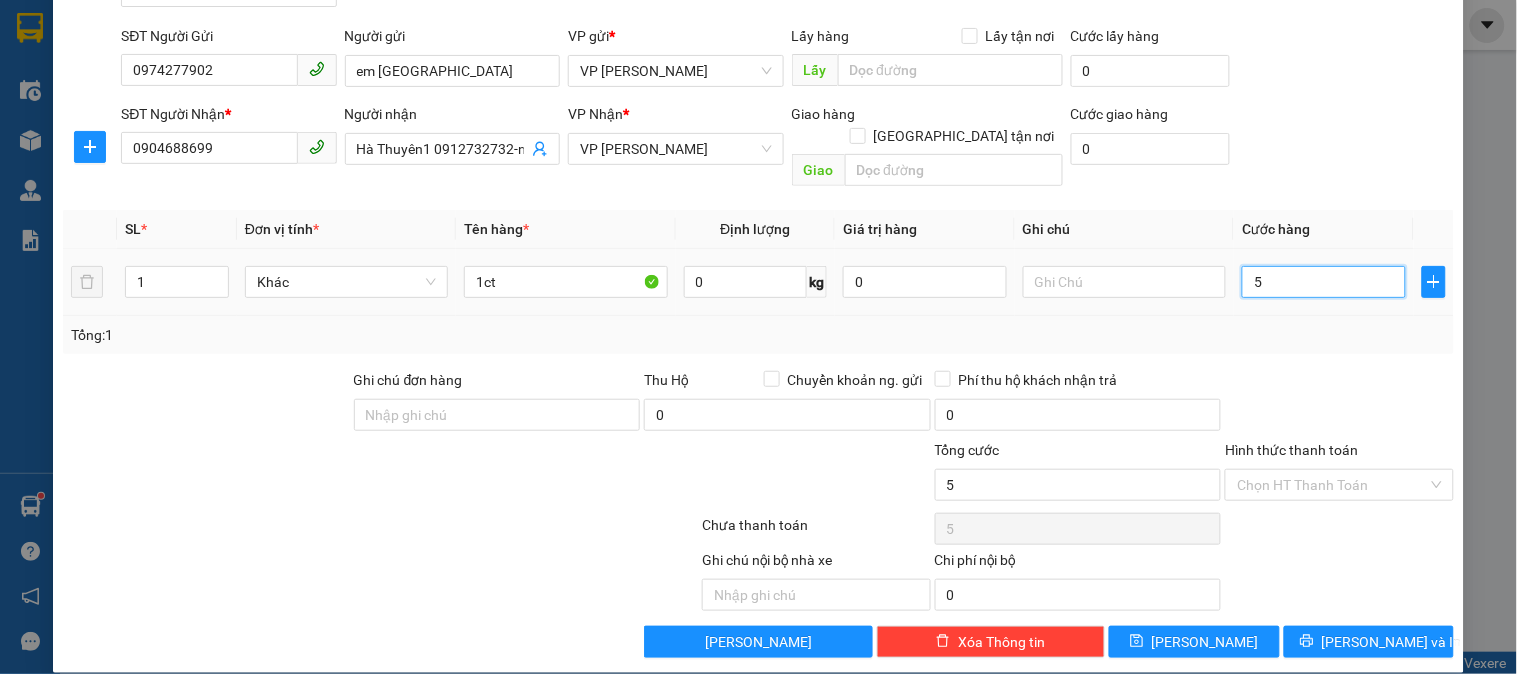 type on "5" 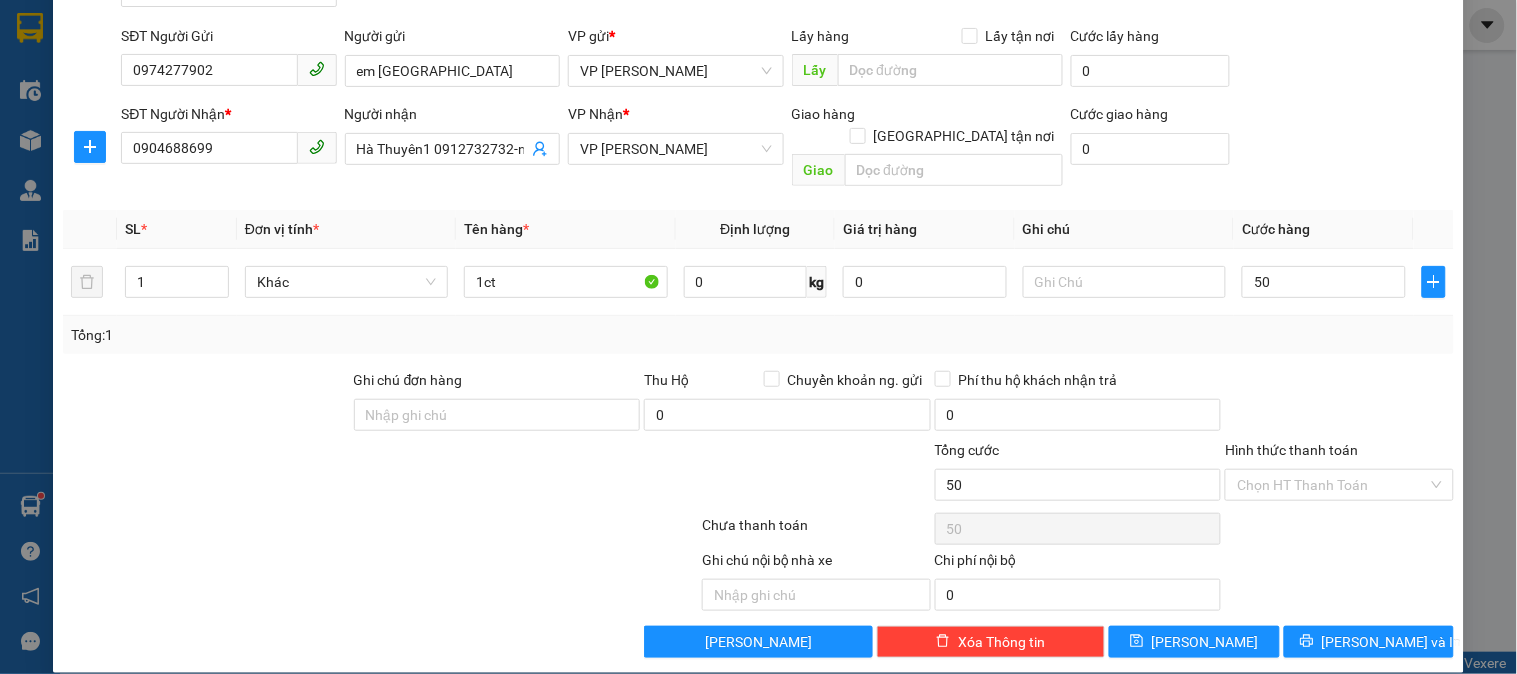 type on "50.000" 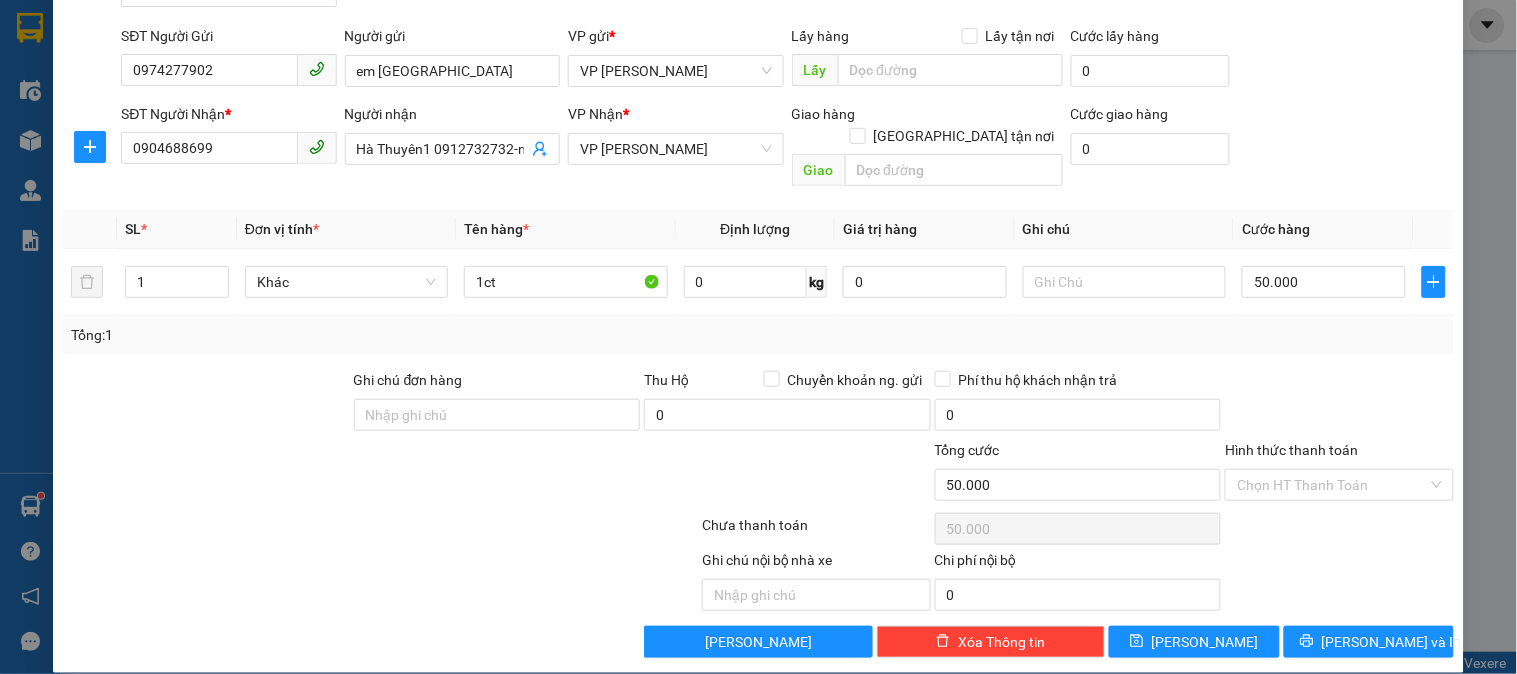 click on "SĐT Người Nhận  * 0904688699 Người nhận Hà Thuyên1 0912732732-nhận VPLT VP Nhận  * VP Loong Toòng Giao hàng Giao tận nơi Giao Cước giao hàng 0" at bounding box center [787, 149] 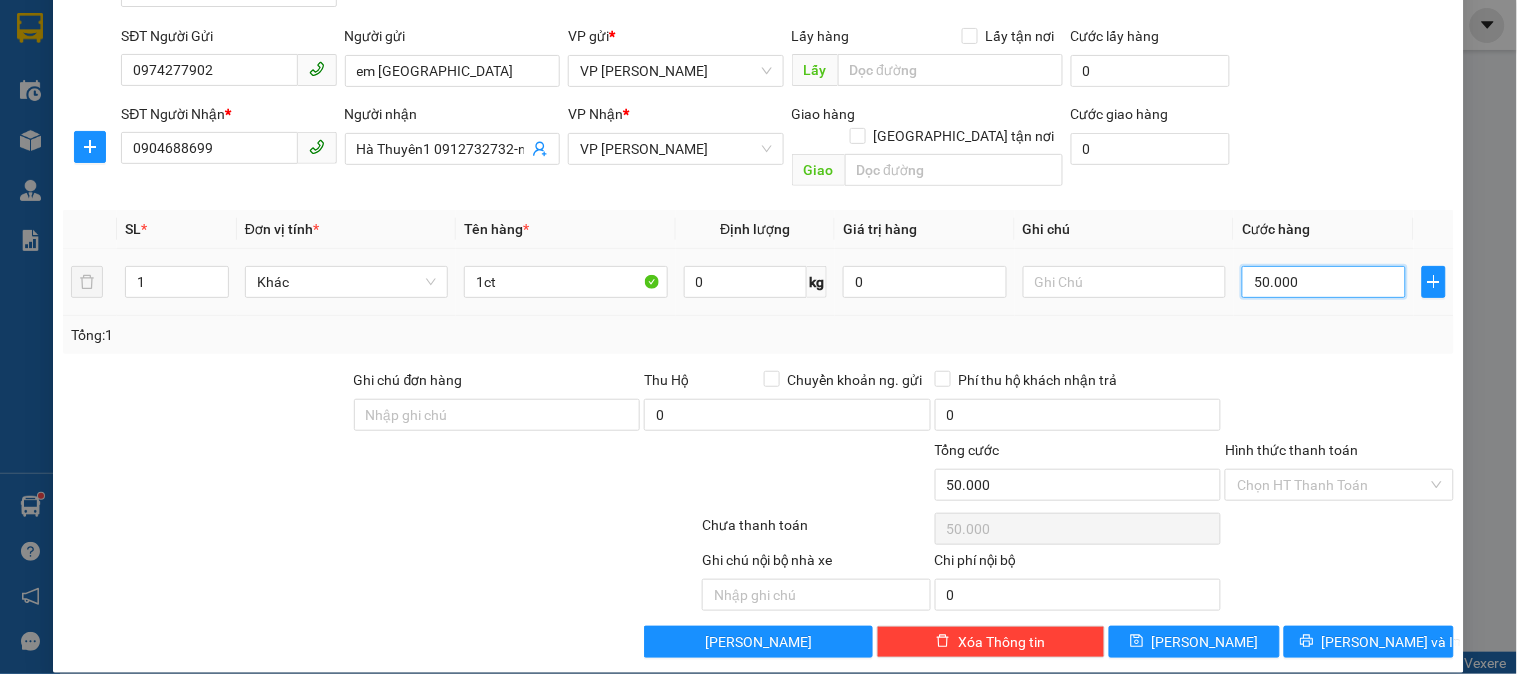 click on "50.000" at bounding box center (1324, 282) 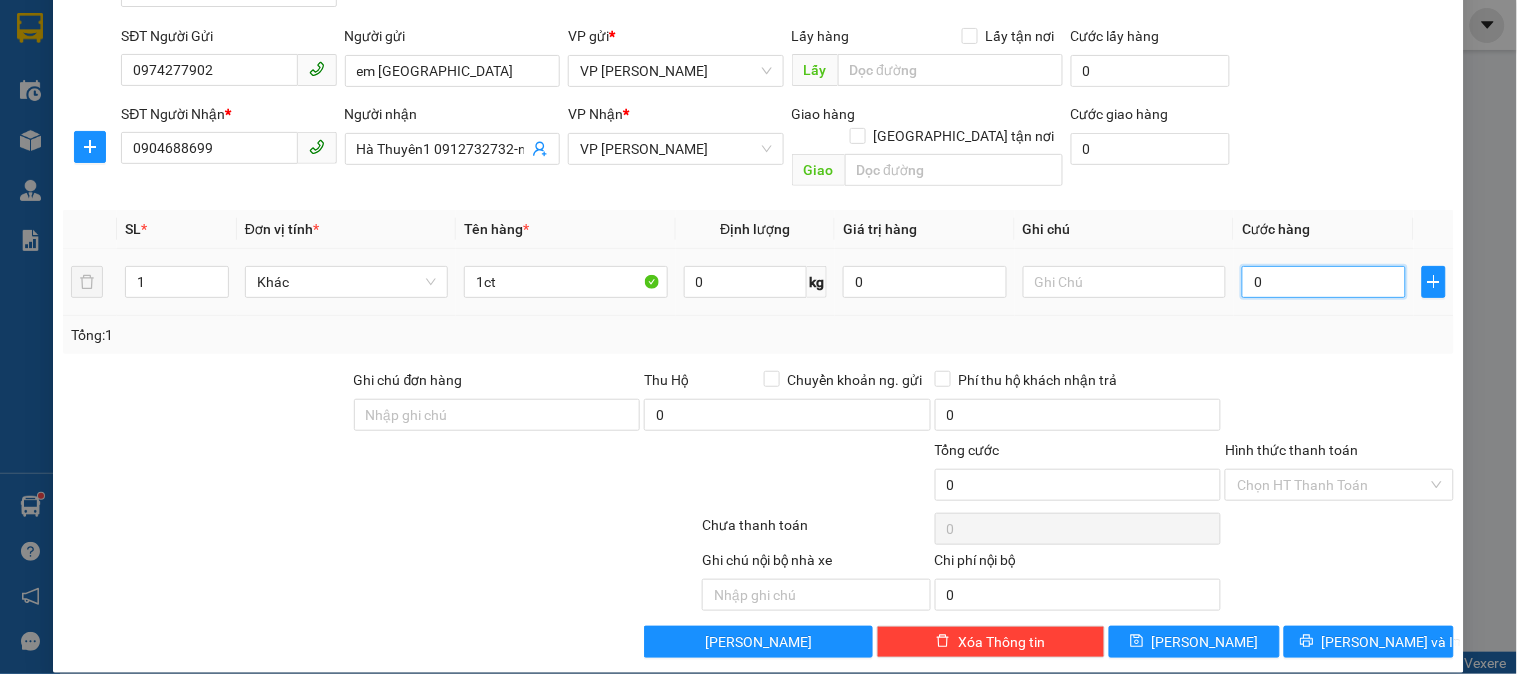 type on "04" 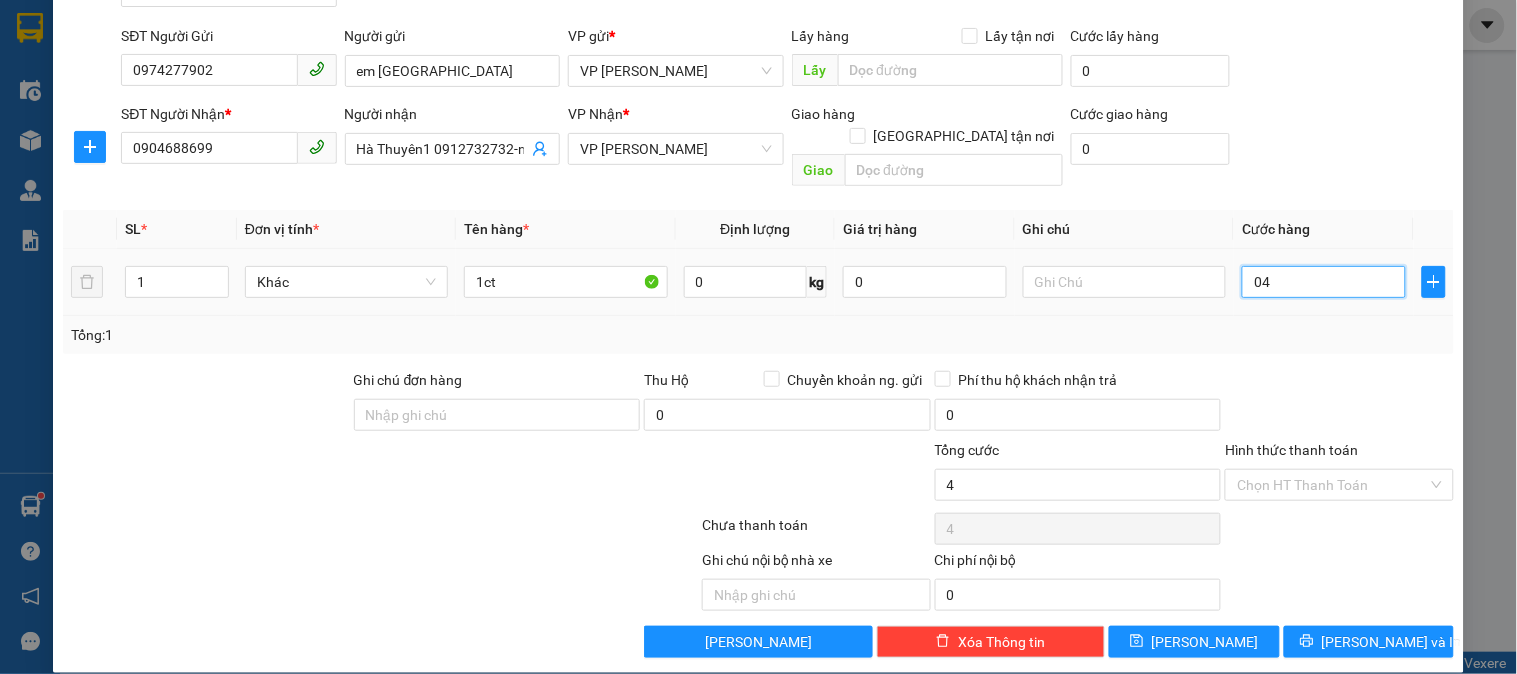 type on "040" 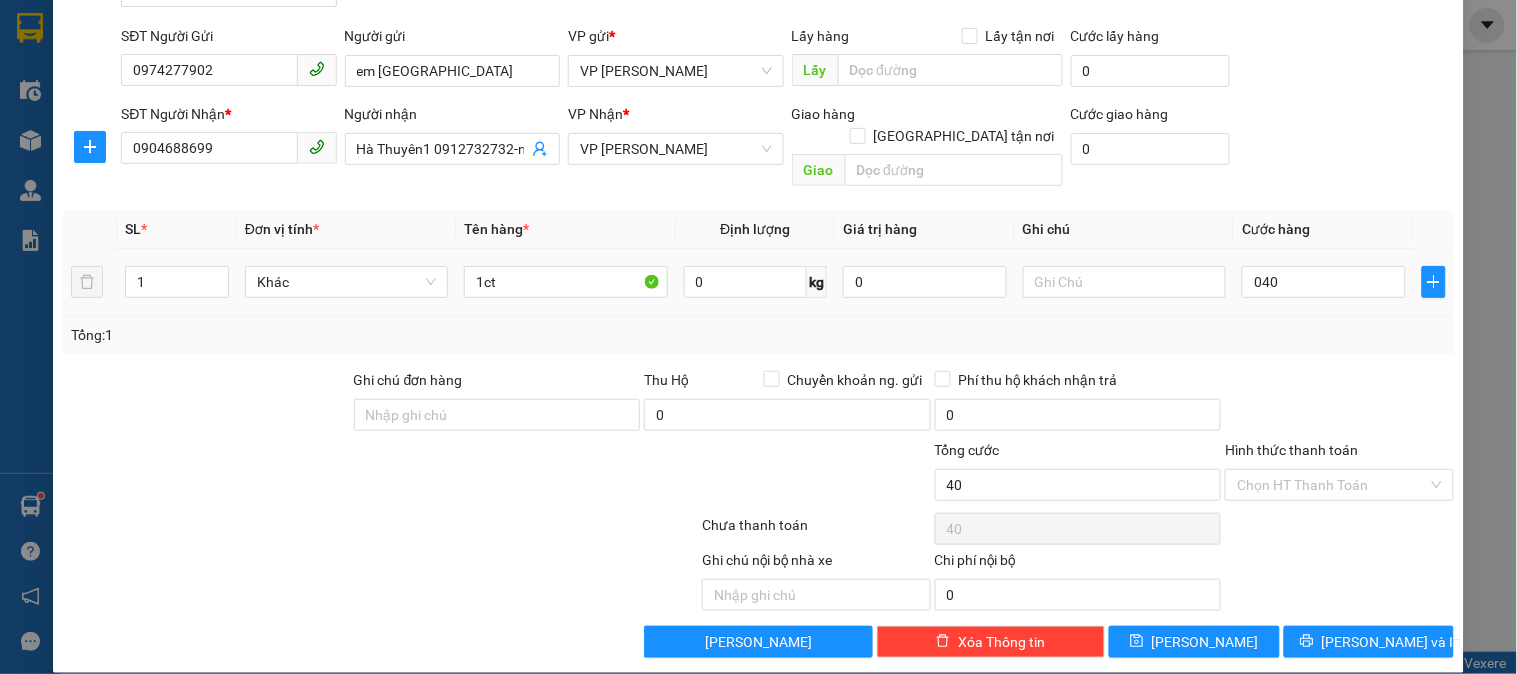 type on "40.000" 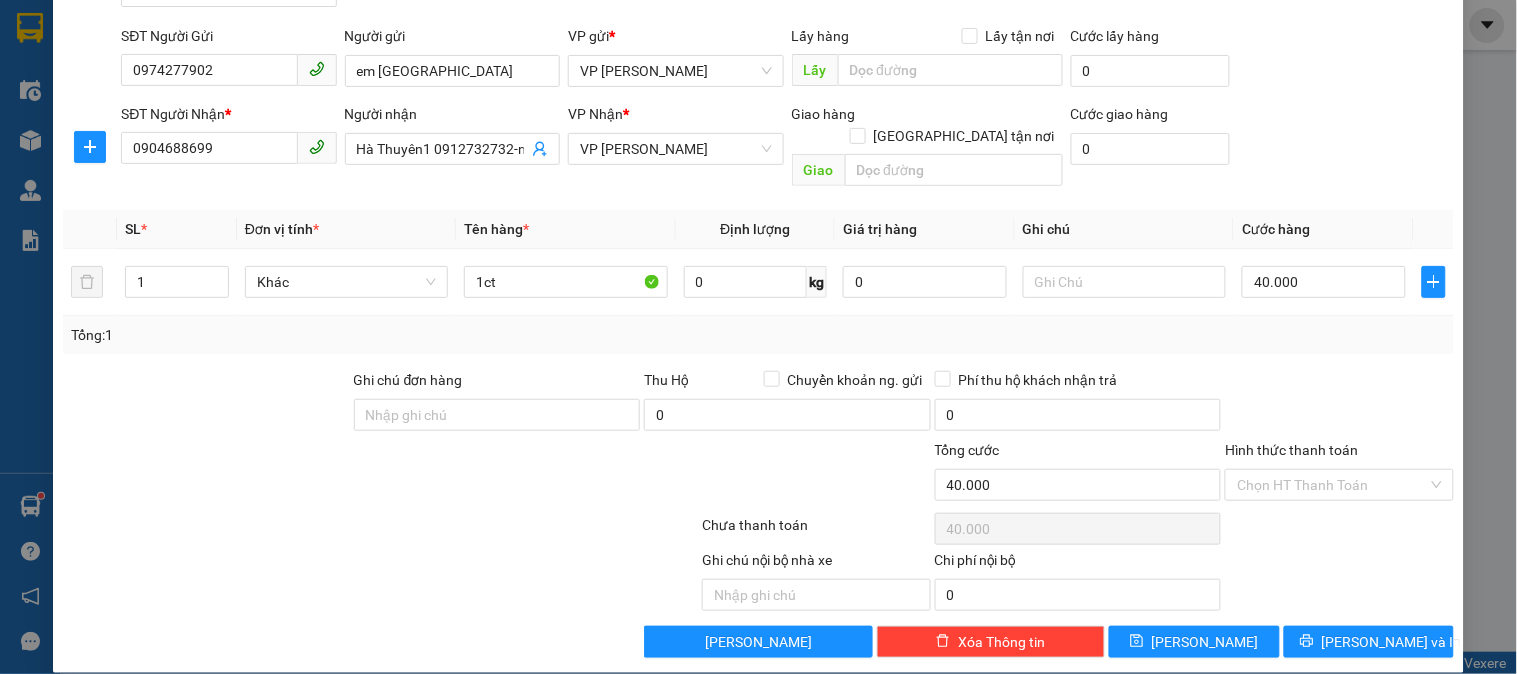 click on "Tổng:  1" at bounding box center (758, 335) 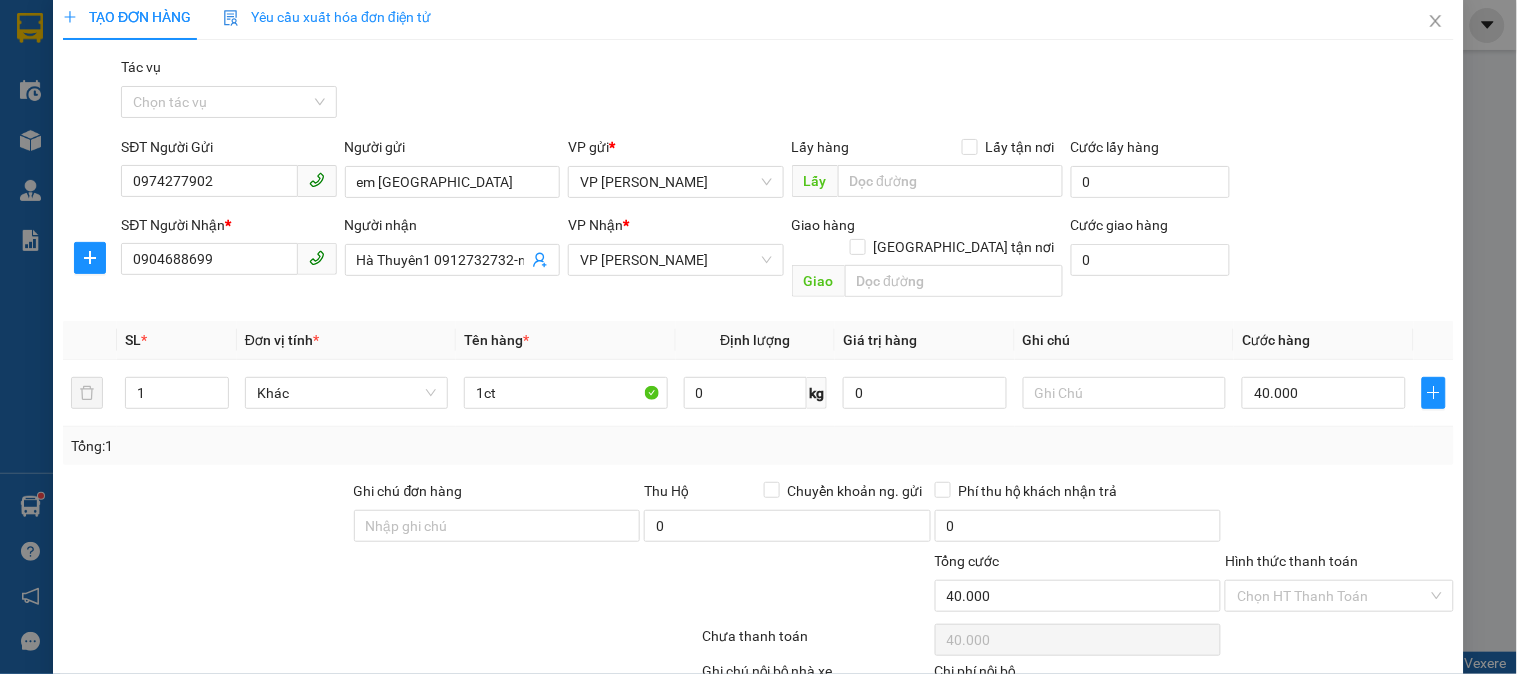 scroll, scrollTop: 127, scrollLeft: 0, axis: vertical 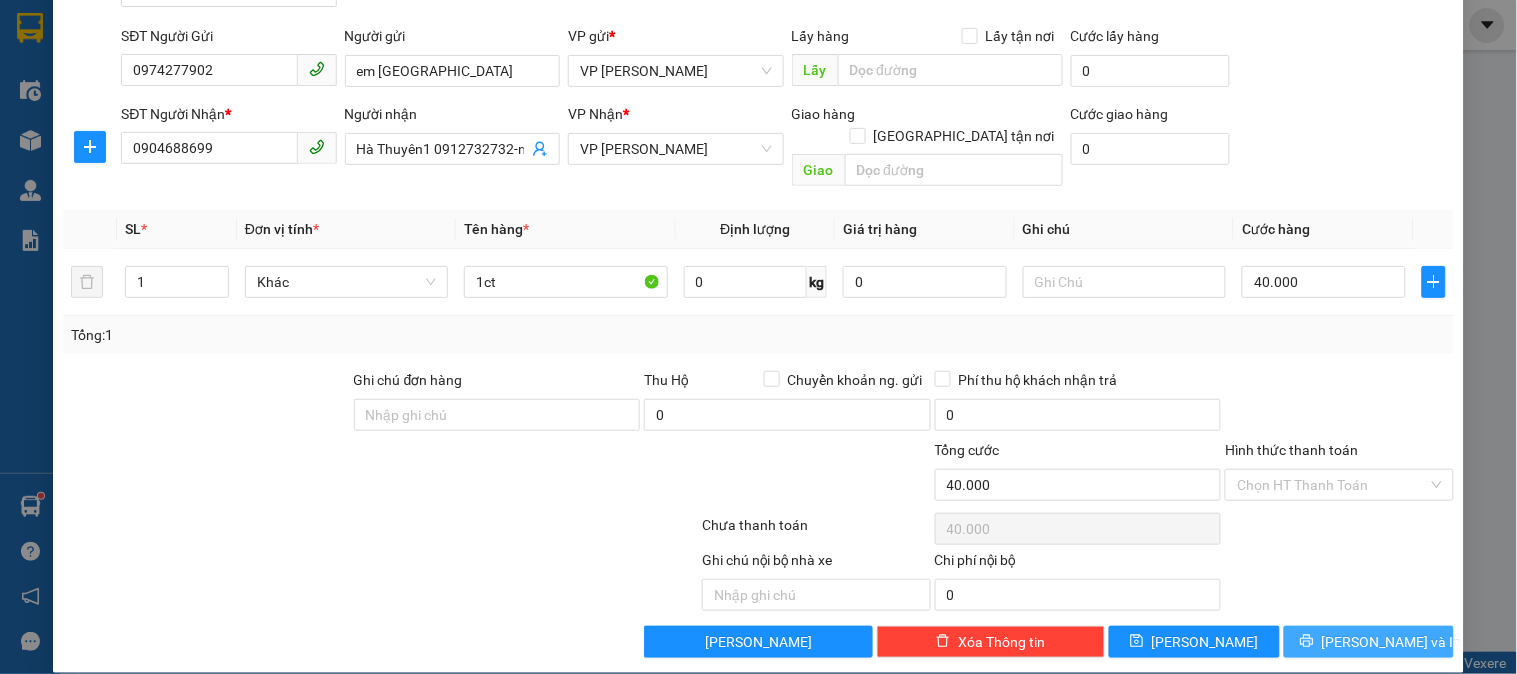 click on "[PERSON_NAME] và In" at bounding box center [1392, 642] 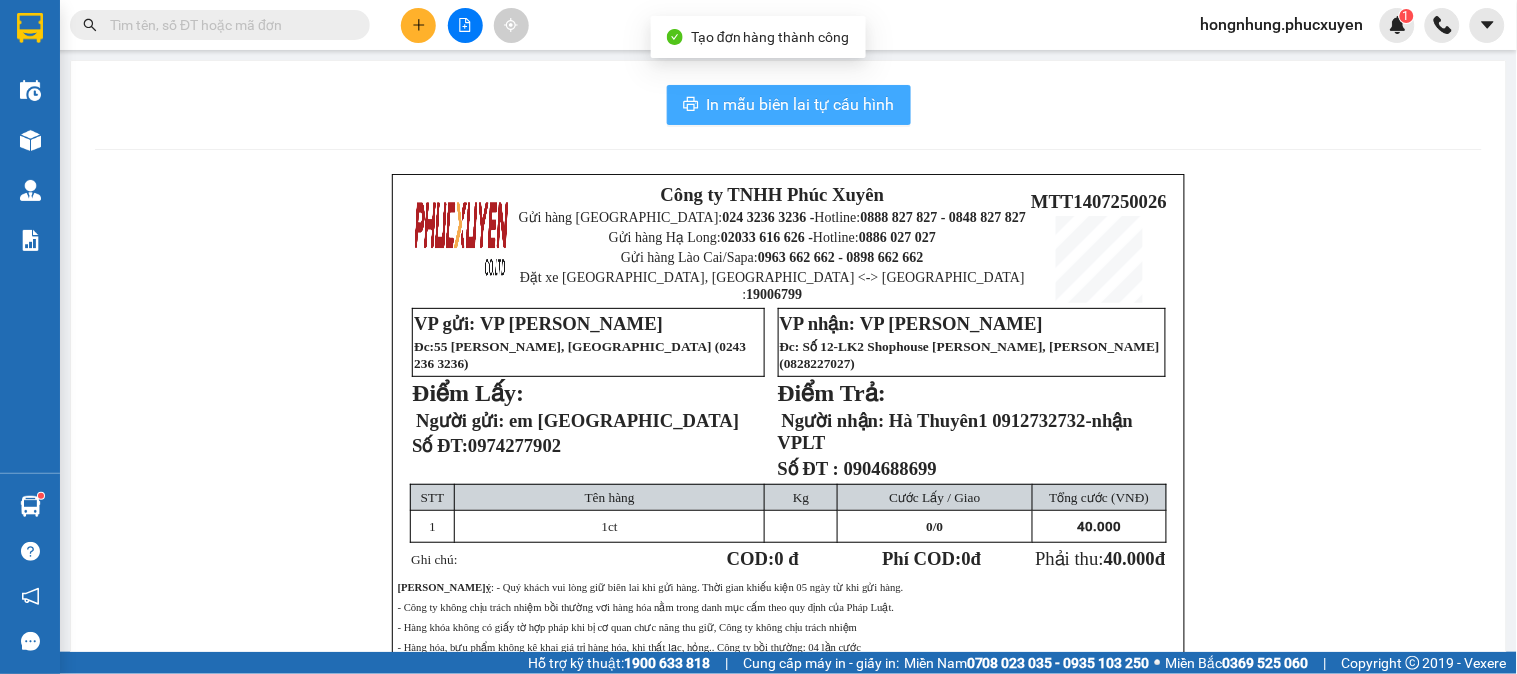 click on "In mẫu biên lai tự cấu hình" at bounding box center [801, 104] 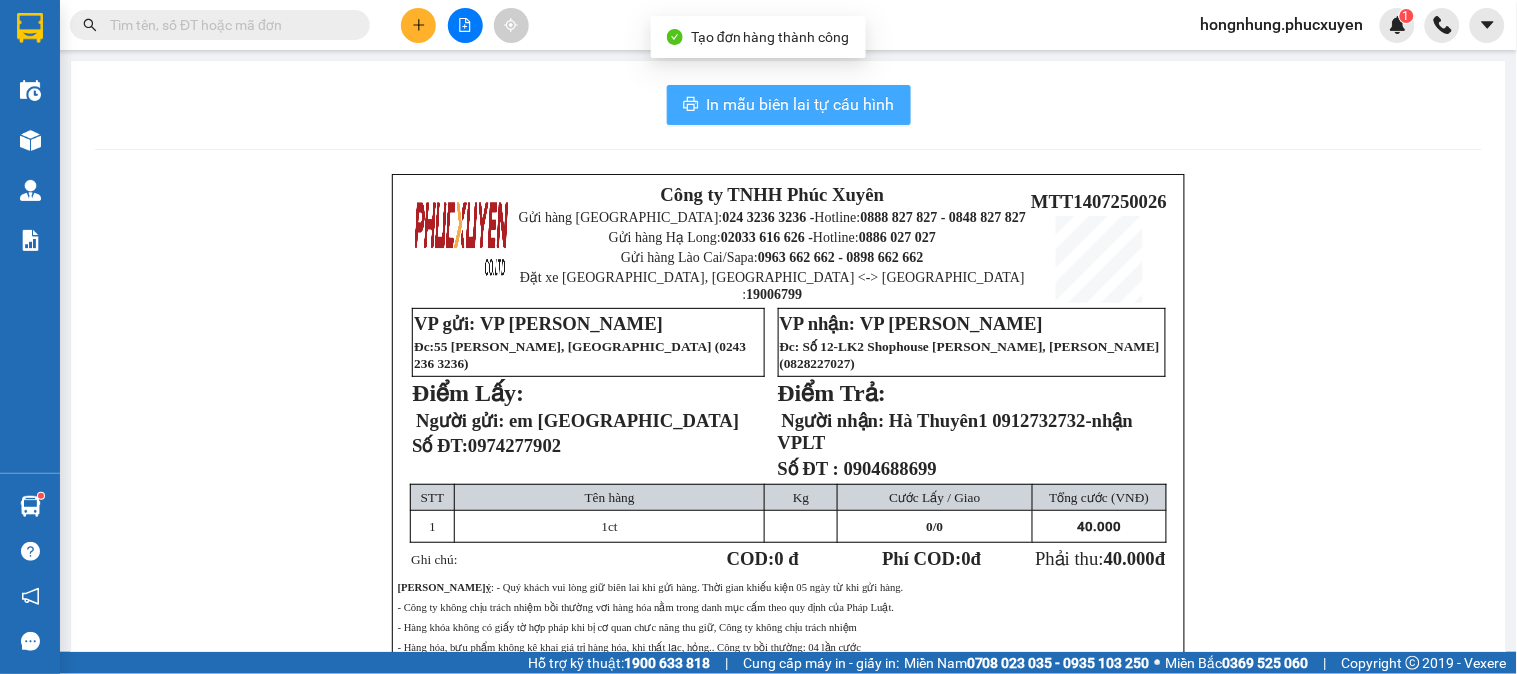 scroll, scrollTop: 0, scrollLeft: 0, axis: both 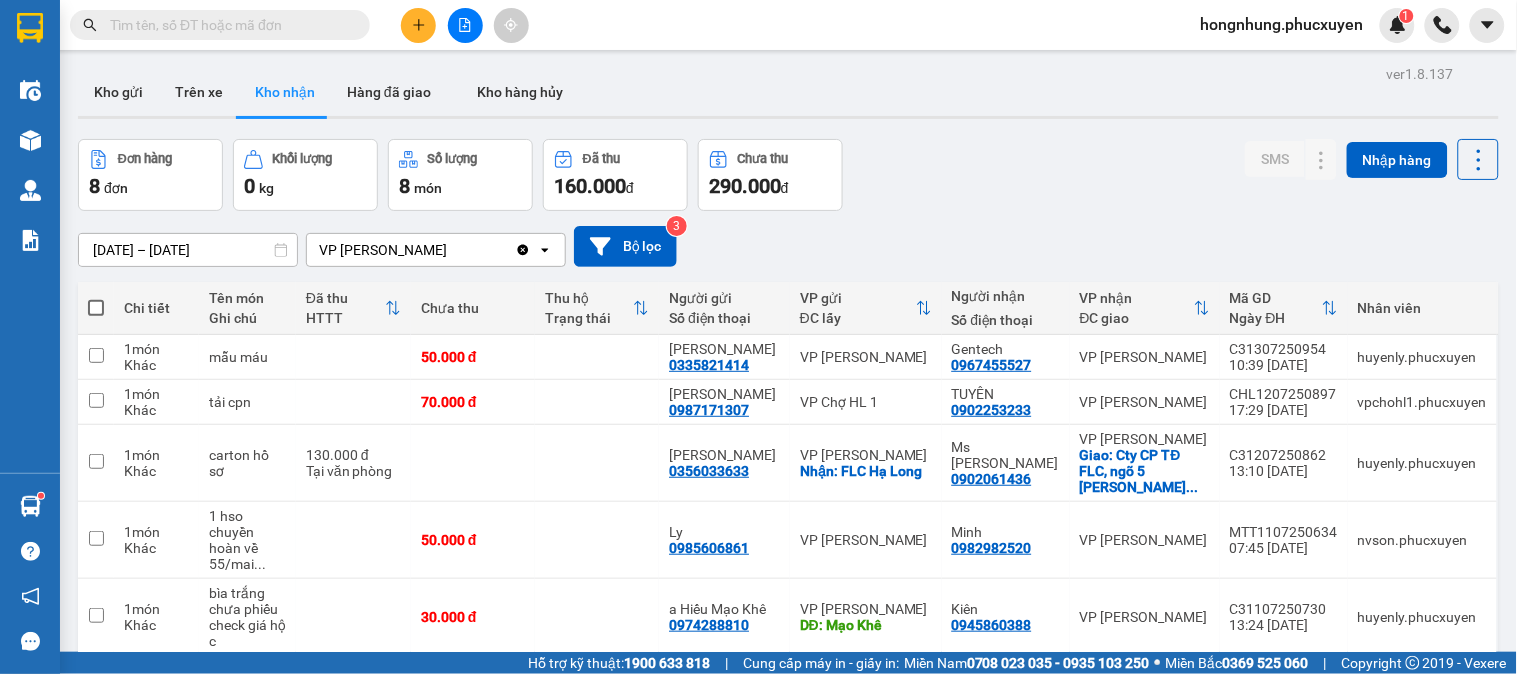 click on "Đơn hàng 8 đơn Khối lượng 0 kg Số lượng 8 món Đã thu 160.000  đ Chưa thu 290.000  đ SMS Nhập hàng" at bounding box center [788, 175] 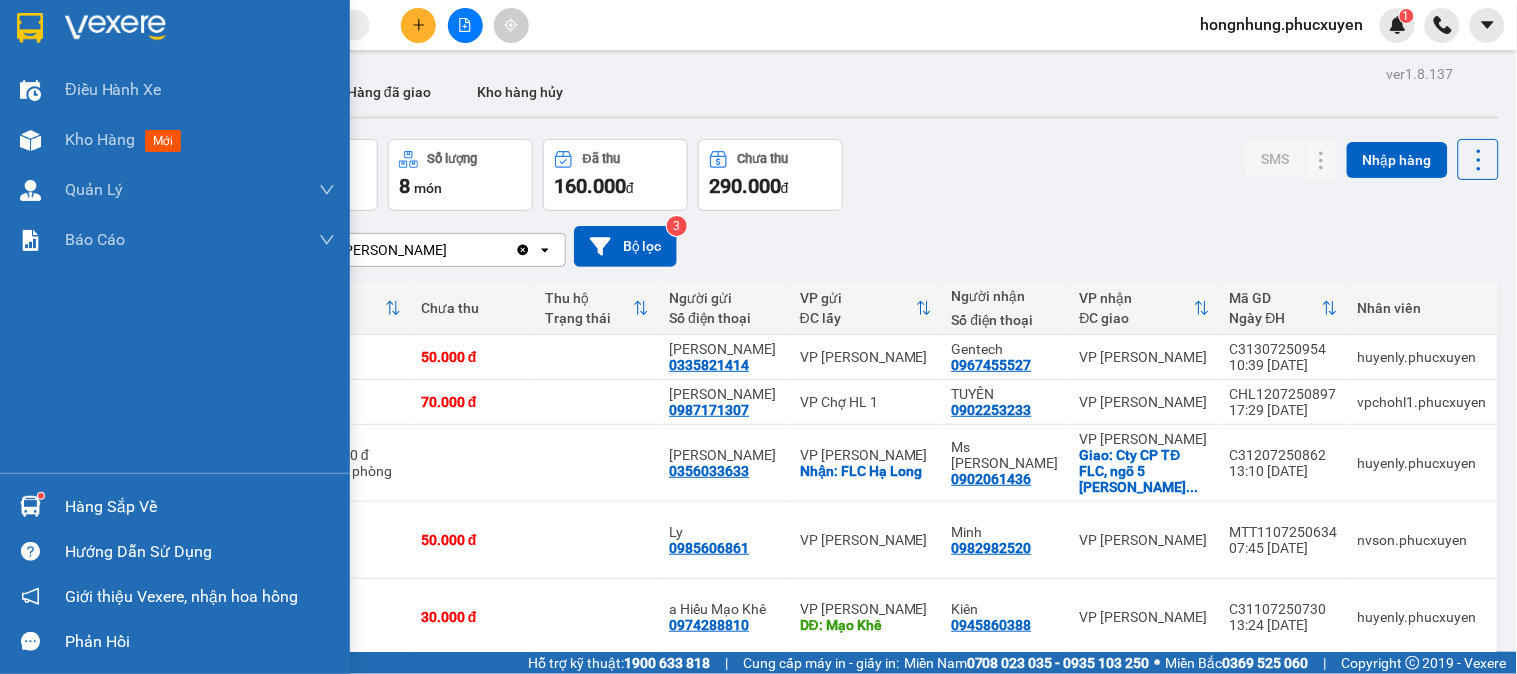 click on "Hàng sắp về" at bounding box center (175, 506) 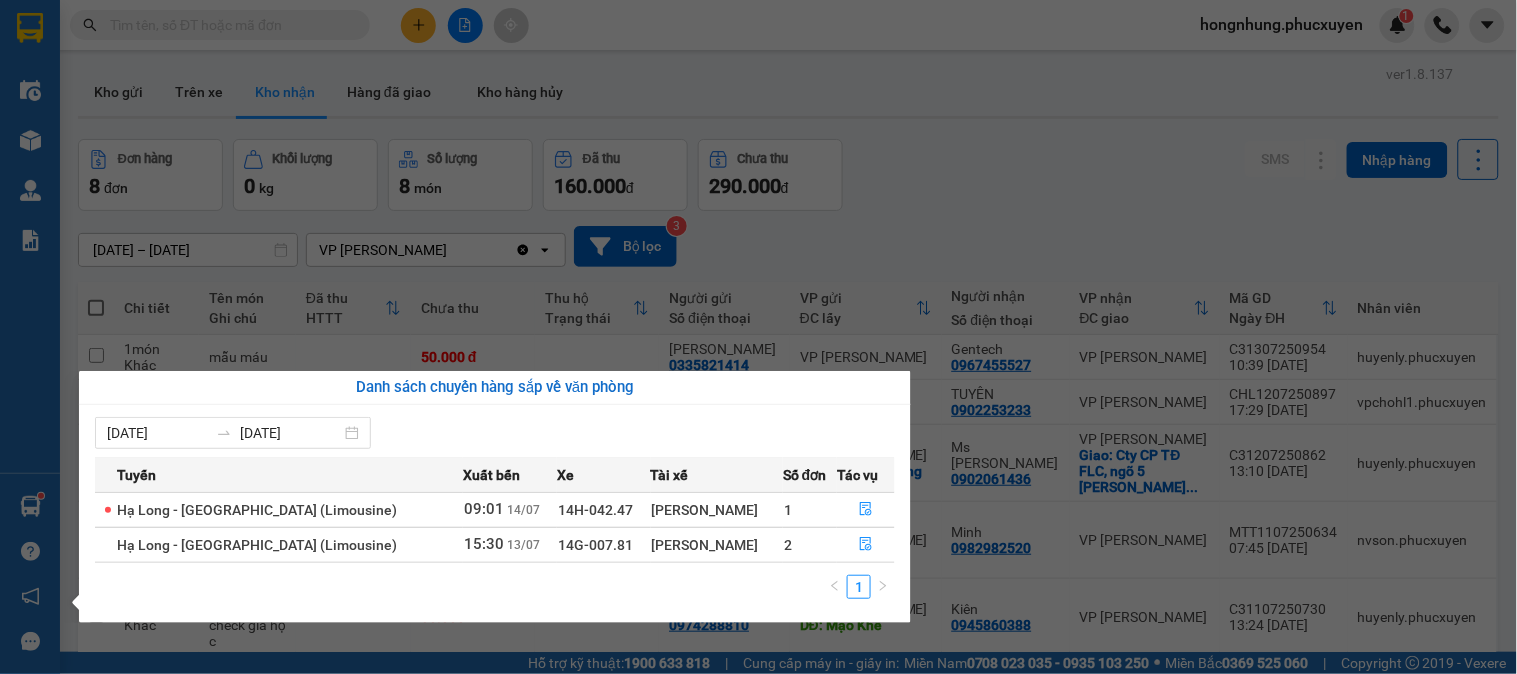 click on "Kết quả tìm kiếm ( 20 )  Bộ lọc  Mã ĐH Trạng thái Món hàng Thu hộ Tổng cước Chưa cước Người gửi VP Gửi Người nhận VP Nhận C31206250600 11:32 [DATE] Đã giao   17:37 [DATE] hồ sơ k phiếu SL:  1 30.000 0988686670 anh Nam VP Hạ Long  DĐ: km 11 0916221295 Anh [GEOGRAPHIC_DATA] C30806251034 11:23 [DATE] Đã giao   20:01 [DATE] hồ sơ SL:  1 30.000 0988686670 VP Hạ Long  DĐ: km 11 0916221295 Anh Hải VP [PERSON_NAME] Nghệ C32005250279 11:48 [DATE] Đã giao   12:37 [DATE] biển số k phiếu SL:  1 30.000 0988686670 Nam Đinh VP Hạ Long  DĐ: km11 0916221295 Anh [GEOGRAPHIC_DATA][PERSON_NAME] 11:34 [DATE] Đã giao   15:39 [DATE] hồ sơ chưa phiếu SL:  1 30.000 0988686670 Nam Đinh VP Hạ Long  DĐ: km11 0916221295 Anh [GEOGRAPHIC_DATA][PERSON_NAME] 19:02 [DATE] Đã giao   13:59 [DATE] 1 hồ sơ SL:  1 30.000 0916221295 Anh [GEOGRAPHIC_DATA] Nghệ 0988686670 Nam Đinh MTT1405250549   1" at bounding box center [758, 337] 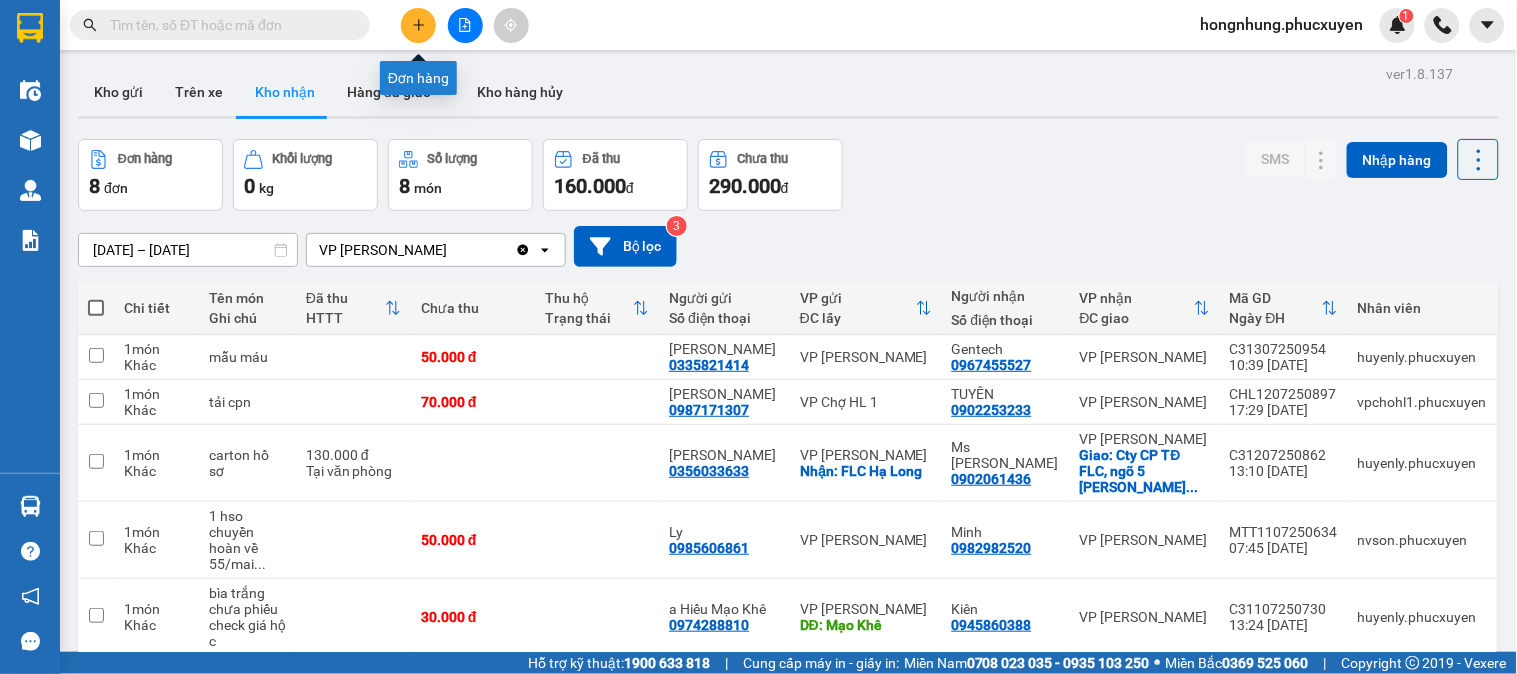 click at bounding box center (418, 25) 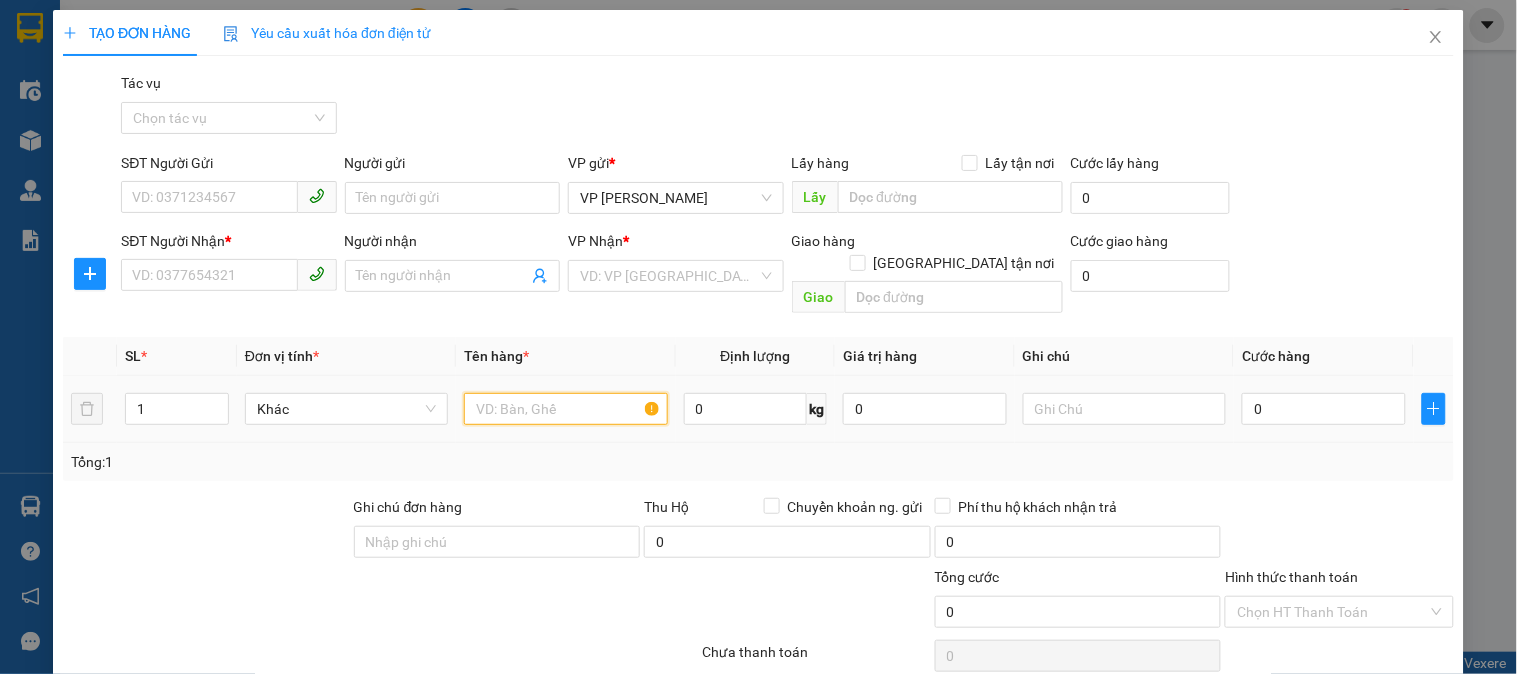 click at bounding box center (565, 409) 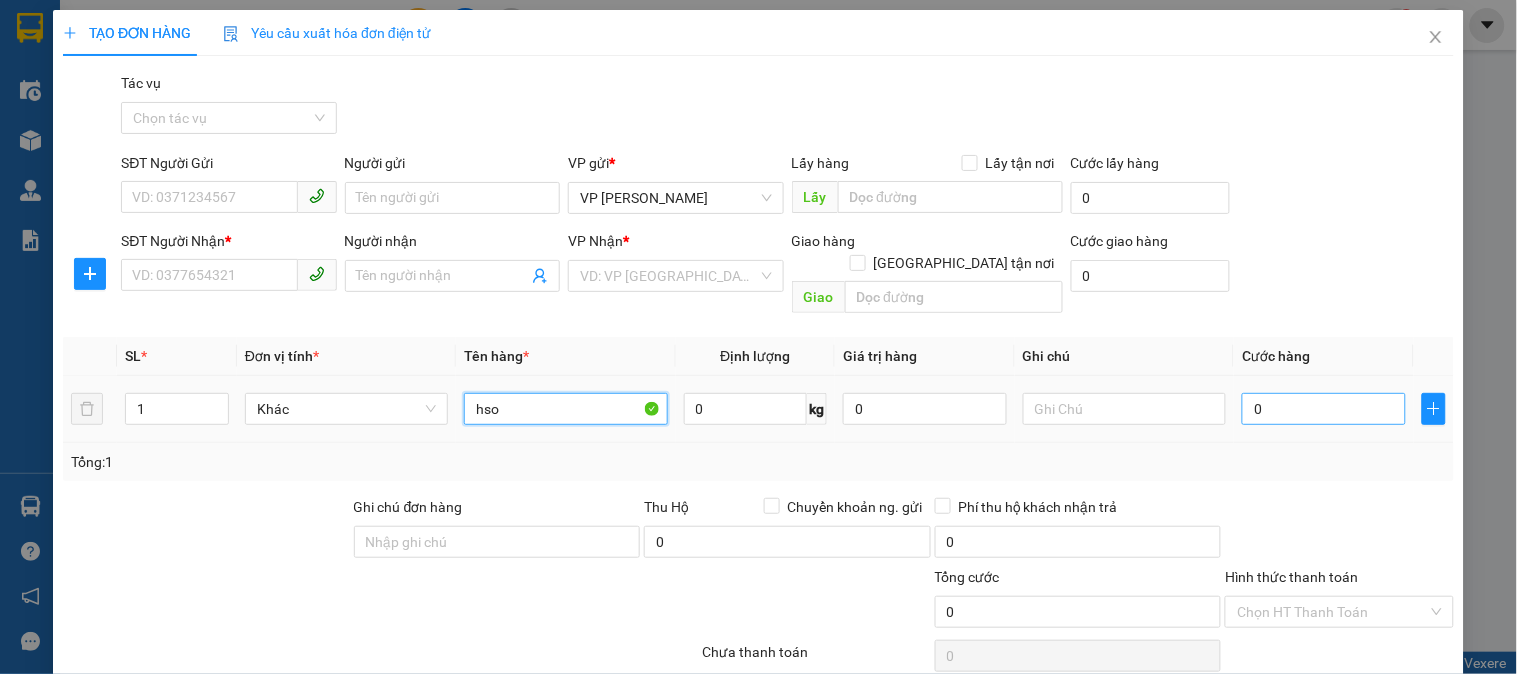 type on "hso" 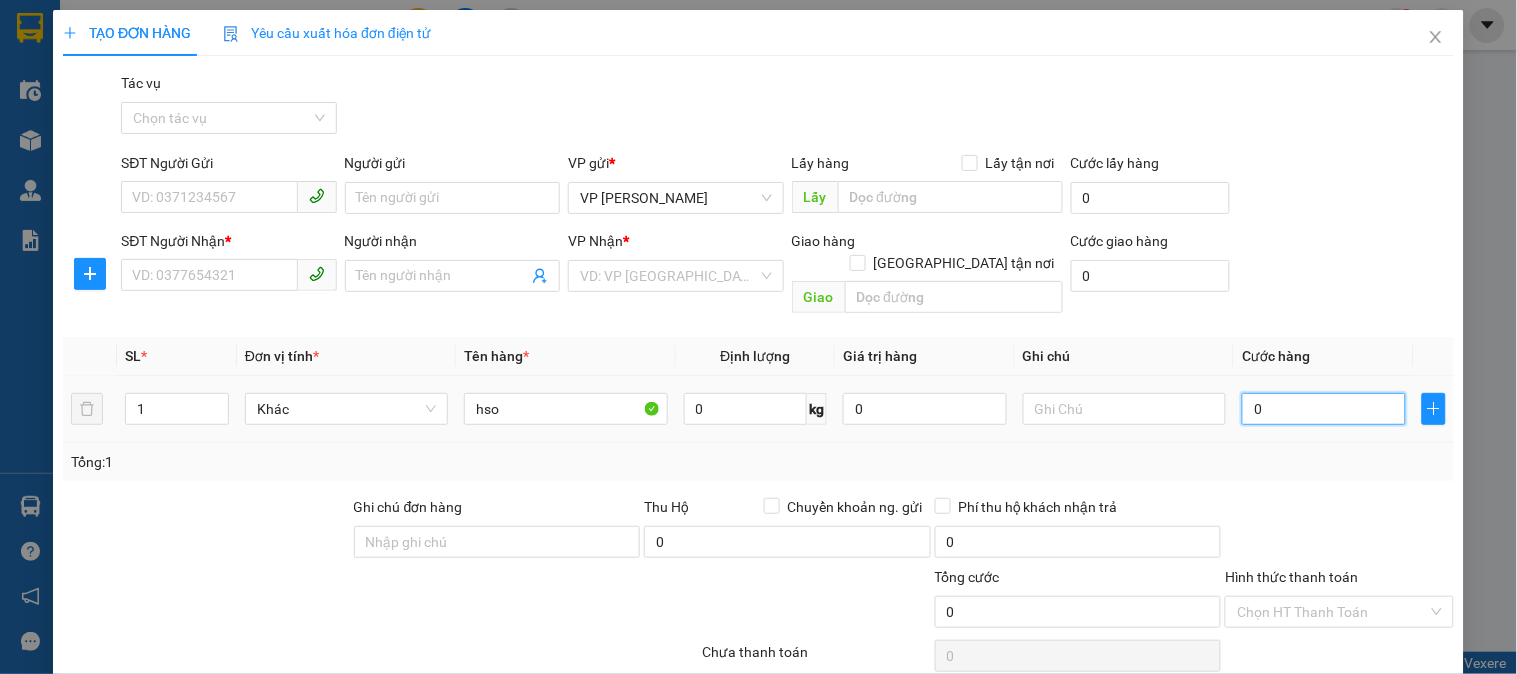 click on "0" at bounding box center [1324, 409] 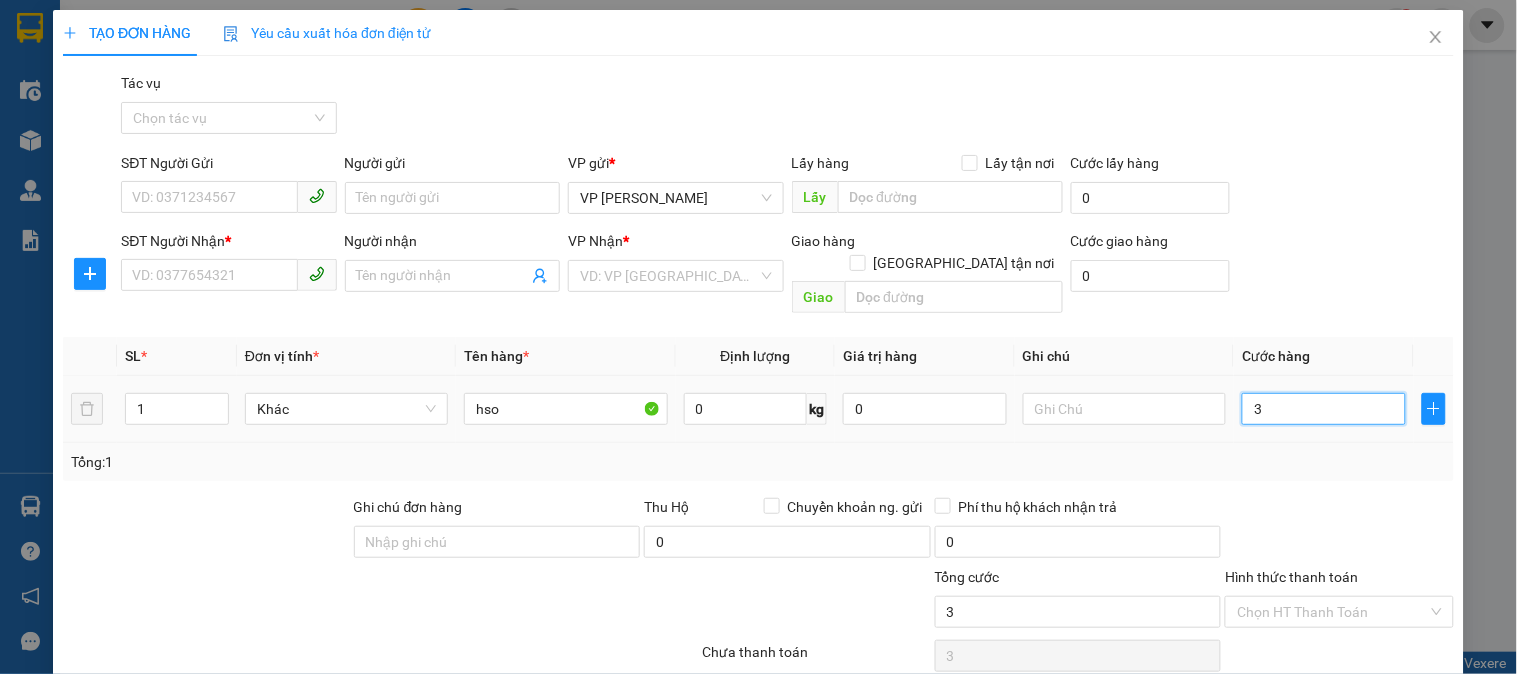 type on "30" 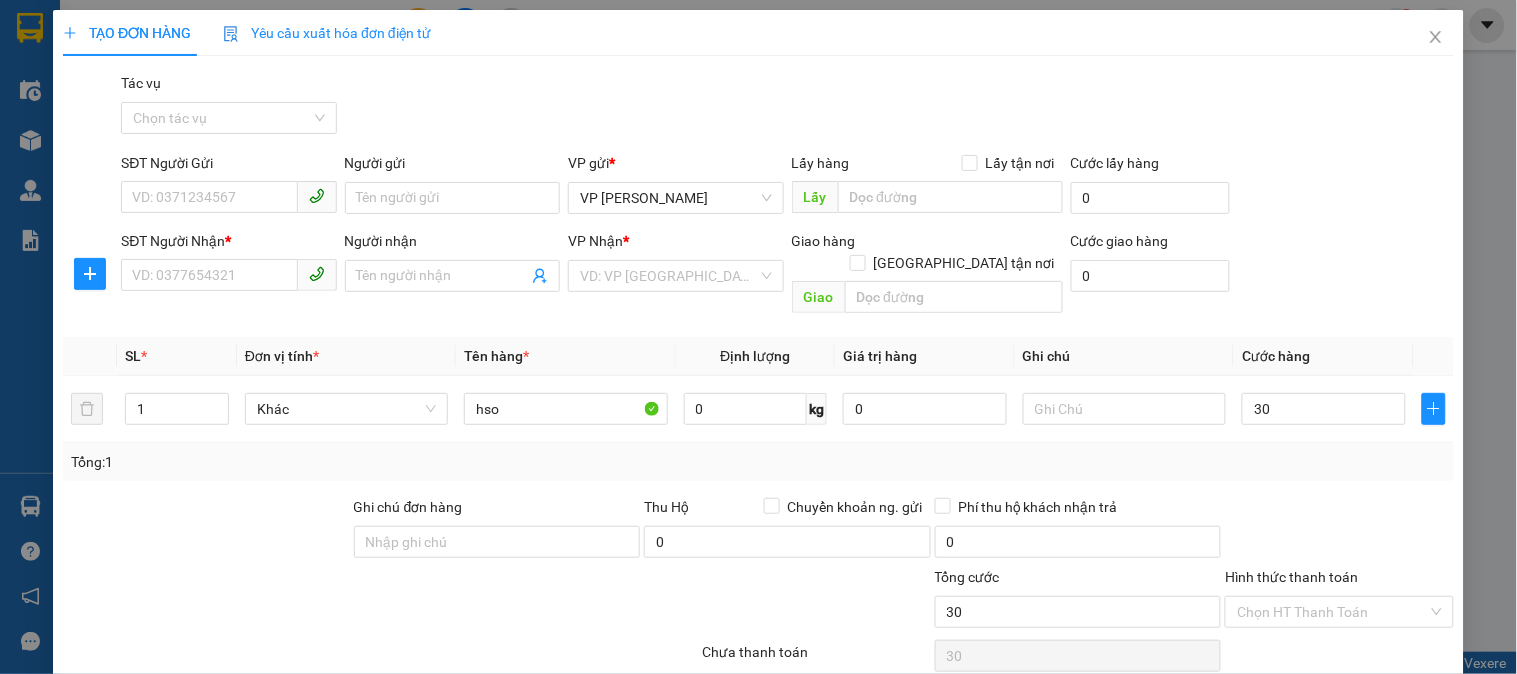 type on "30.000" 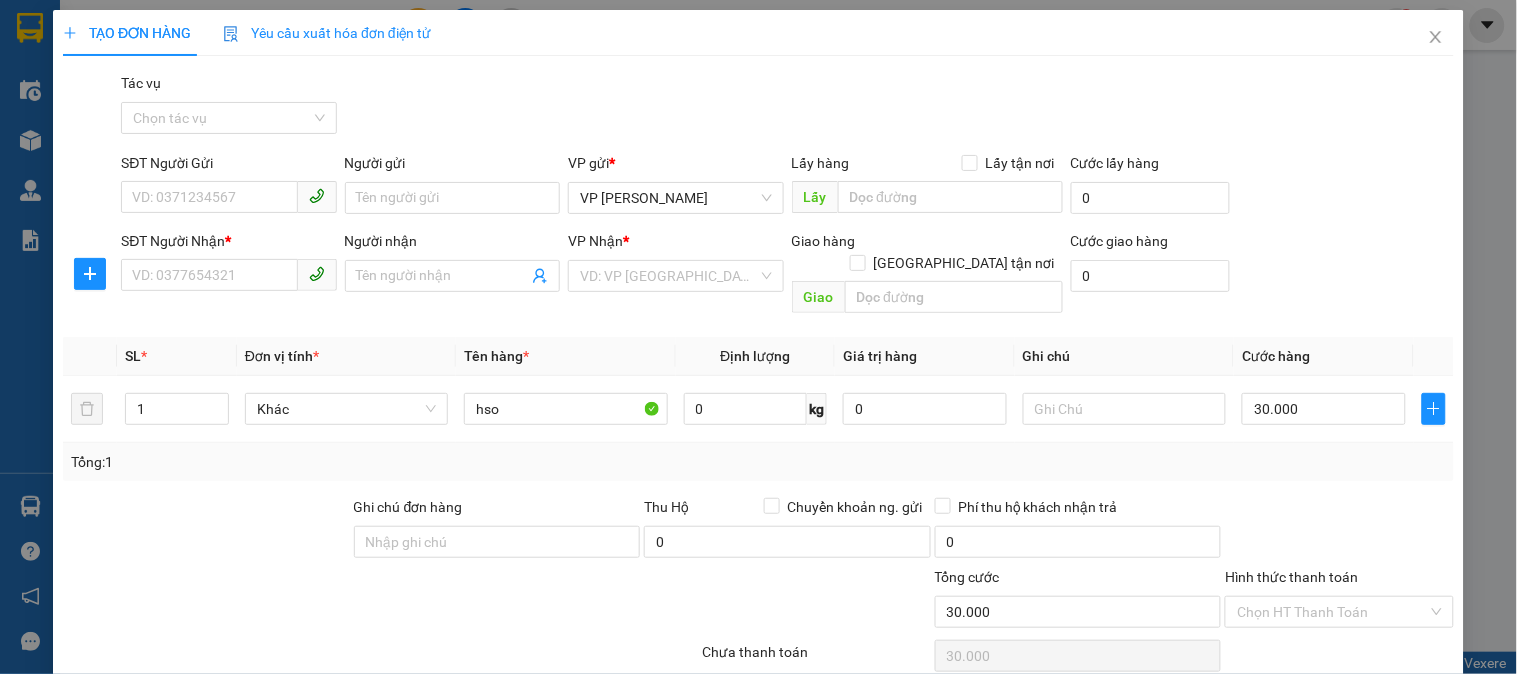 click on "Tổng:  1" at bounding box center (758, 462) 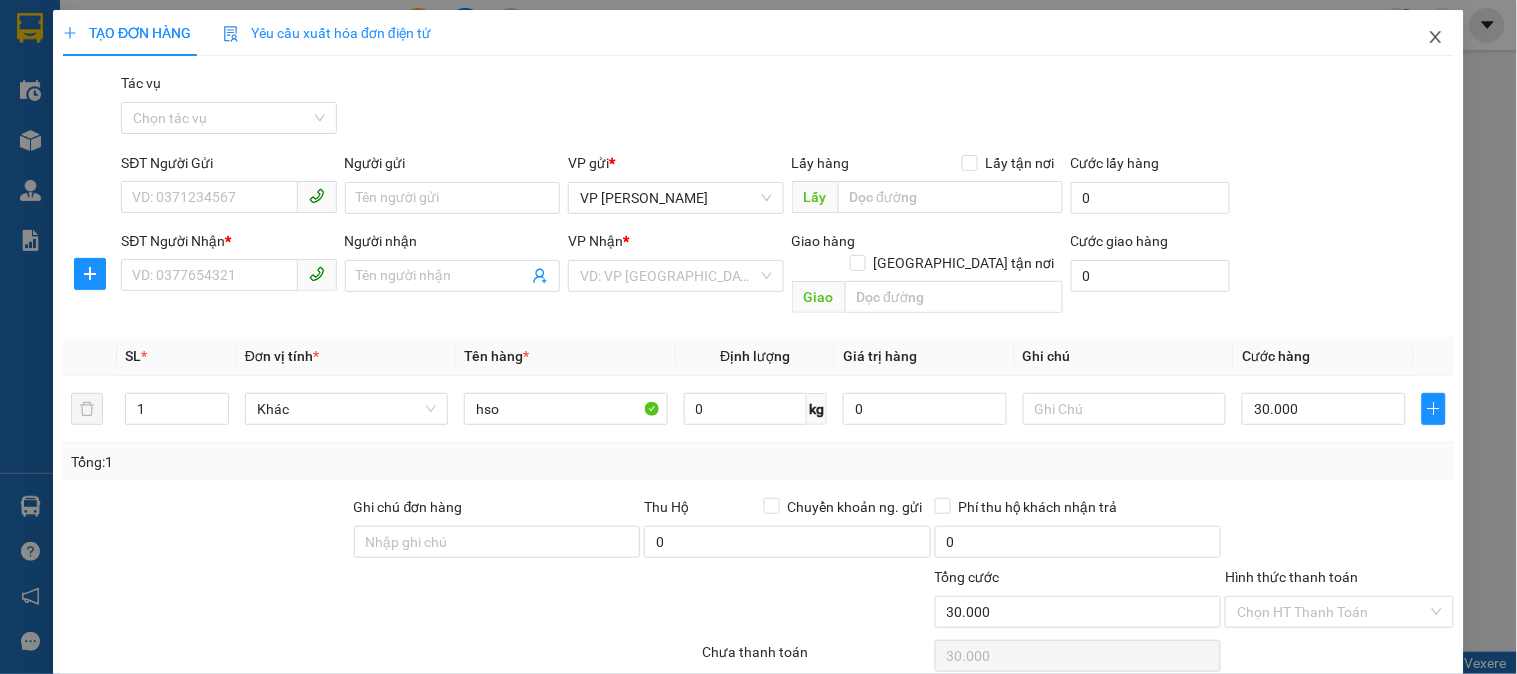 click 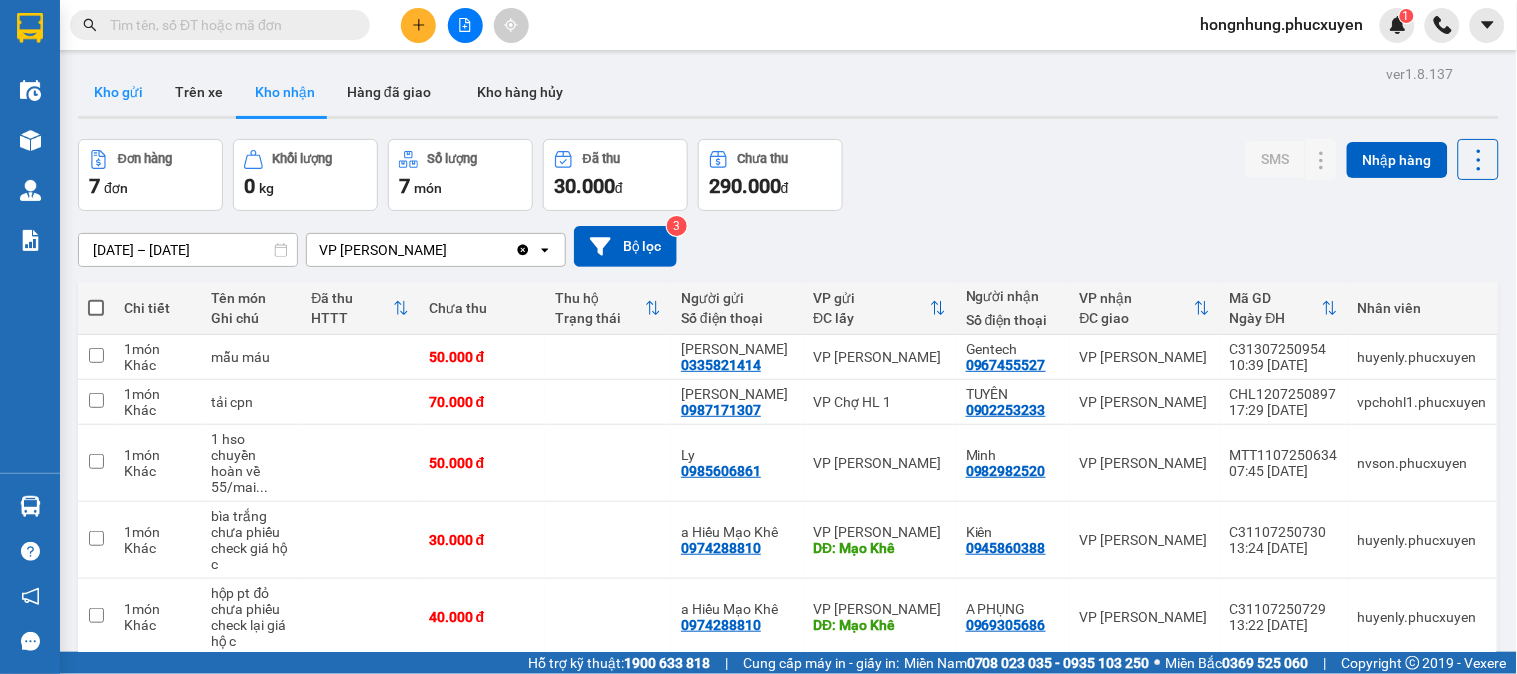 click on "Kho gửi" at bounding box center [118, 92] 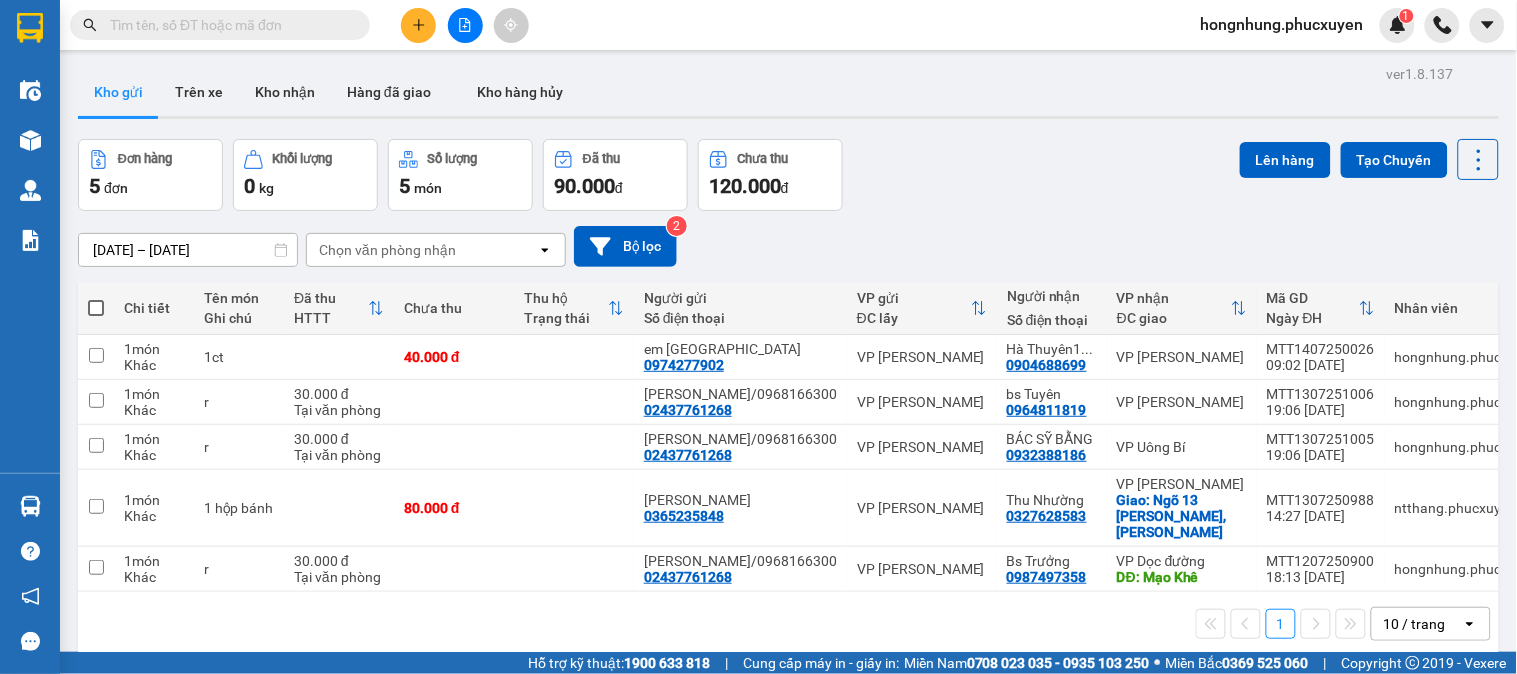 click on "Đơn hàng 5 đơn Khối lượng 0 kg Số lượng 5 món Đã thu 90.000  đ Chưa thu 120.000  đ Lên hàng Tạo Chuyến" at bounding box center (788, 175) 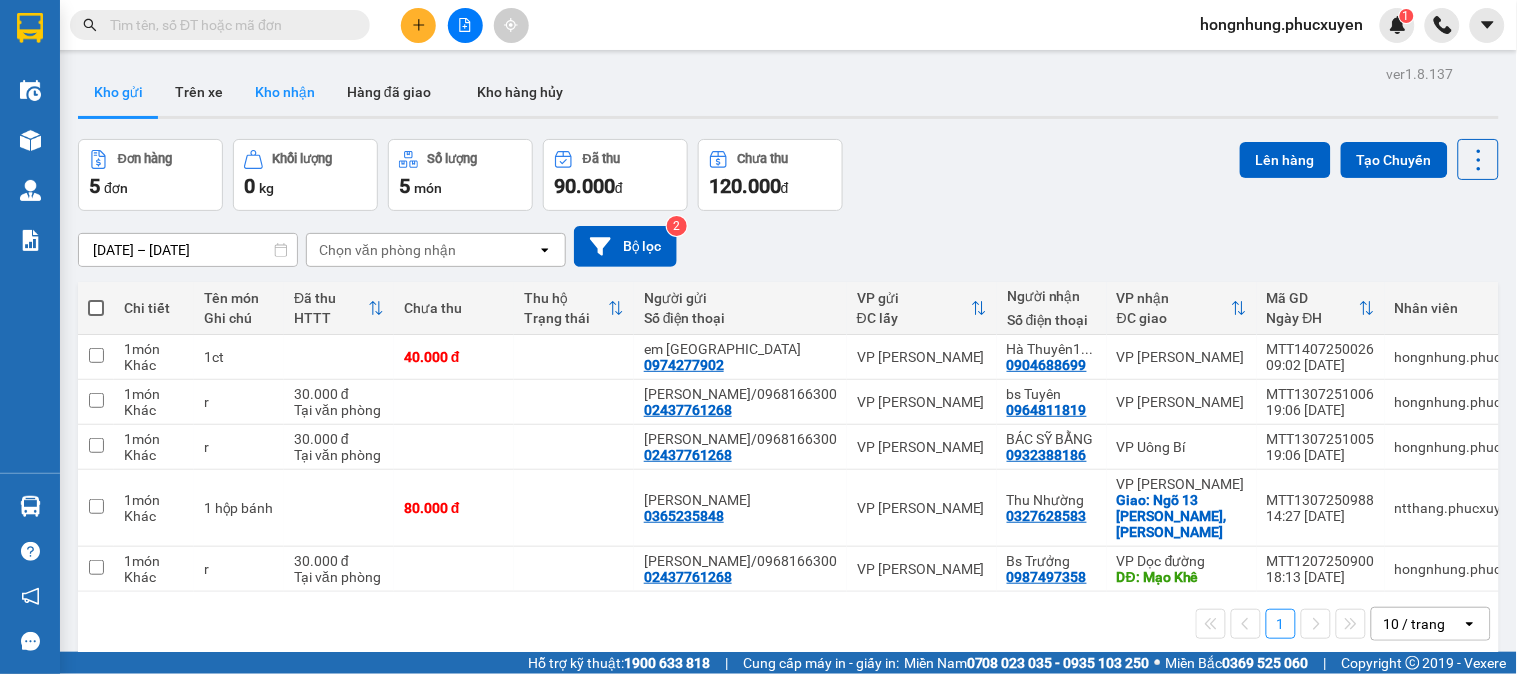 click on "Kho nhận" at bounding box center (285, 92) 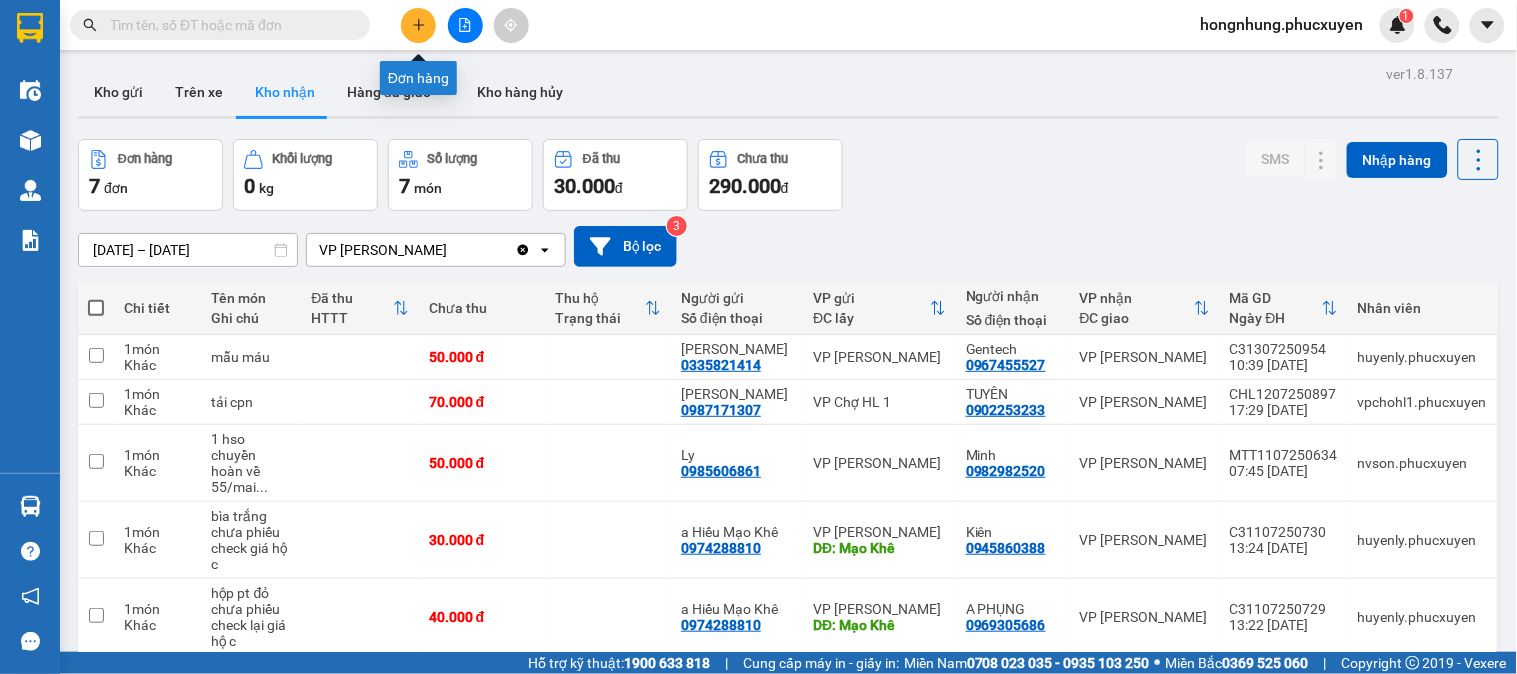 click 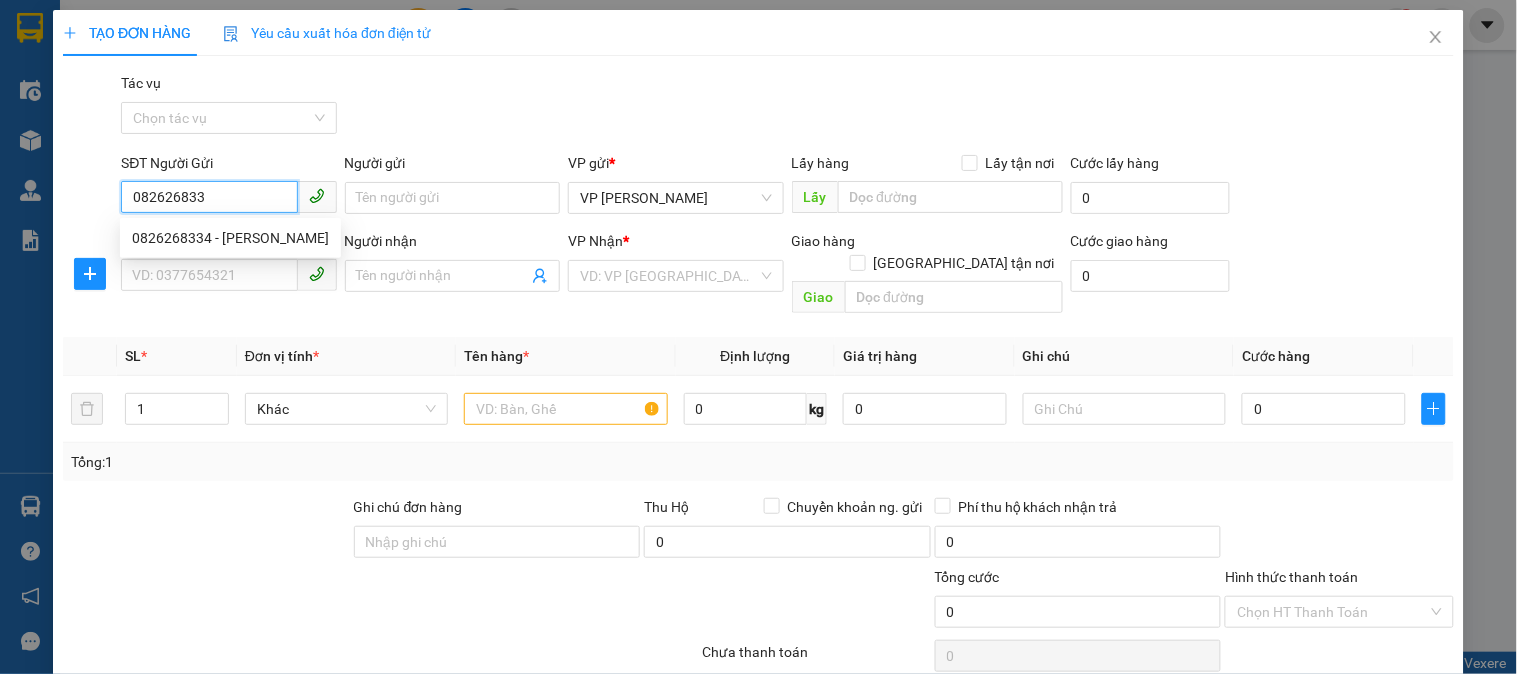 type on "0826268334" 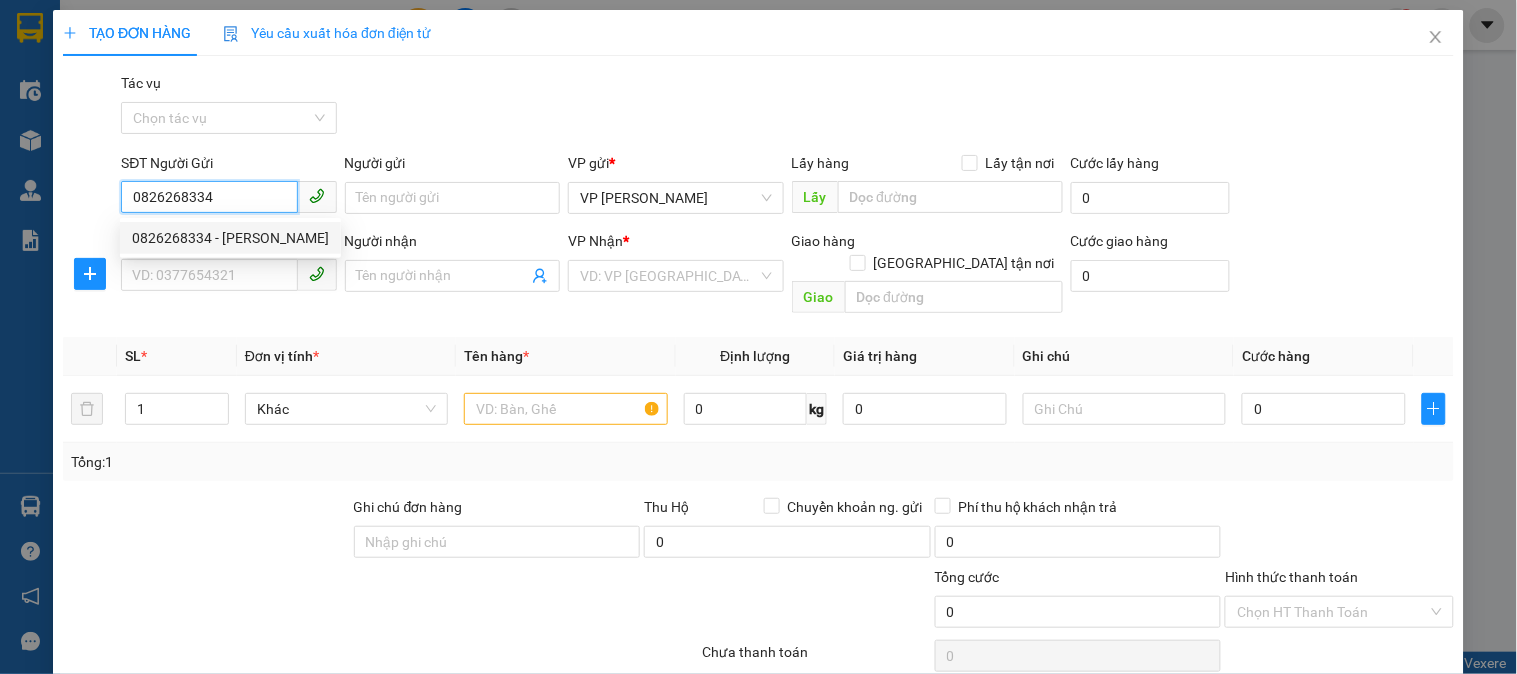 click on "0826268334 - [PERSON_NAME]" at bounding box center [230, 238] 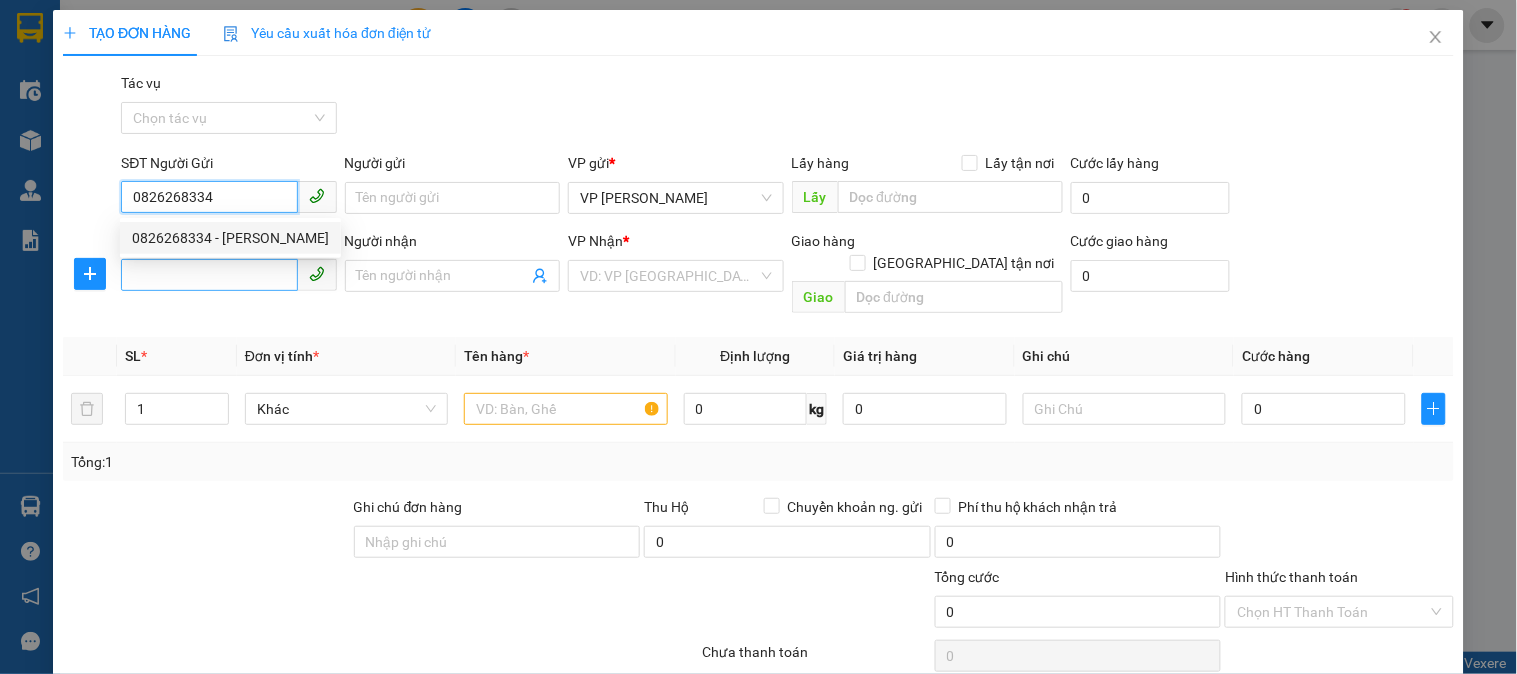 type on "[PERSON_NAME]" 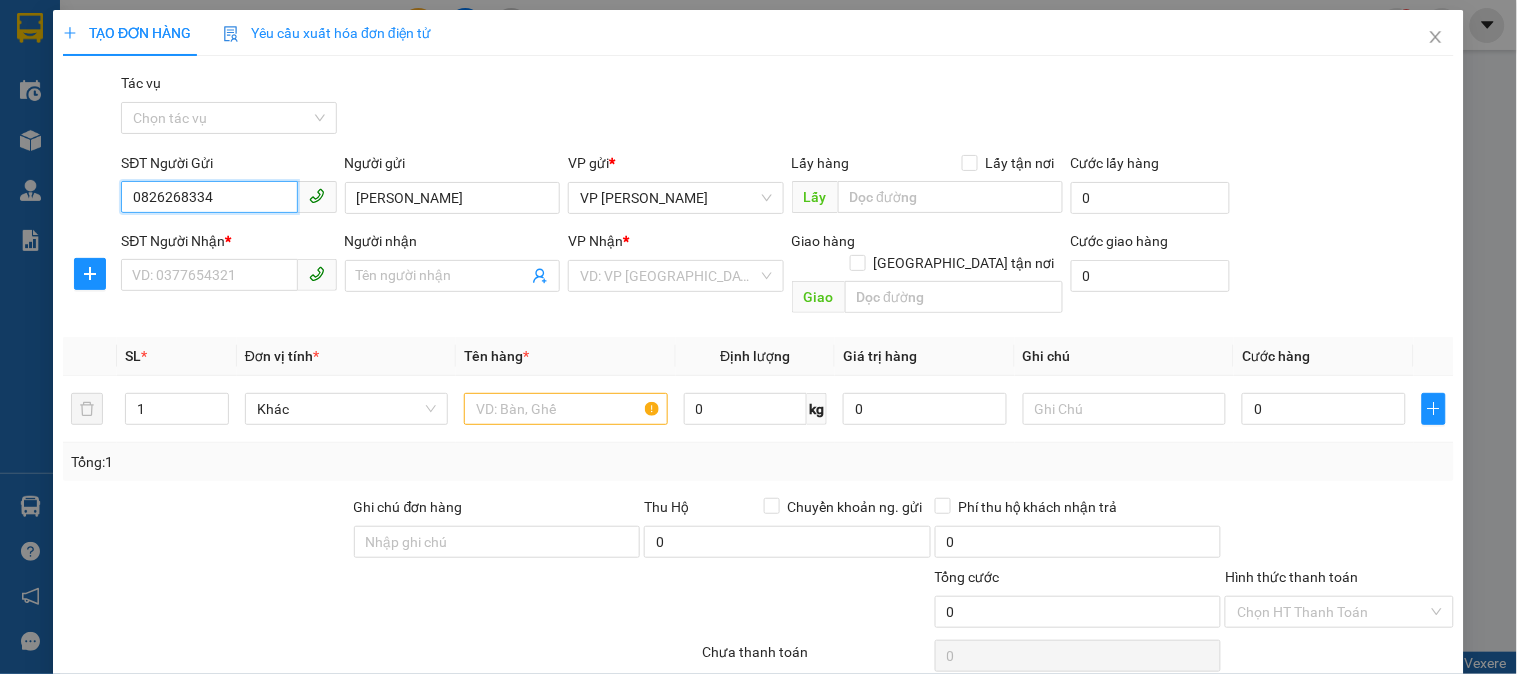 click on "0826268334" at bounding box center [209, 197] 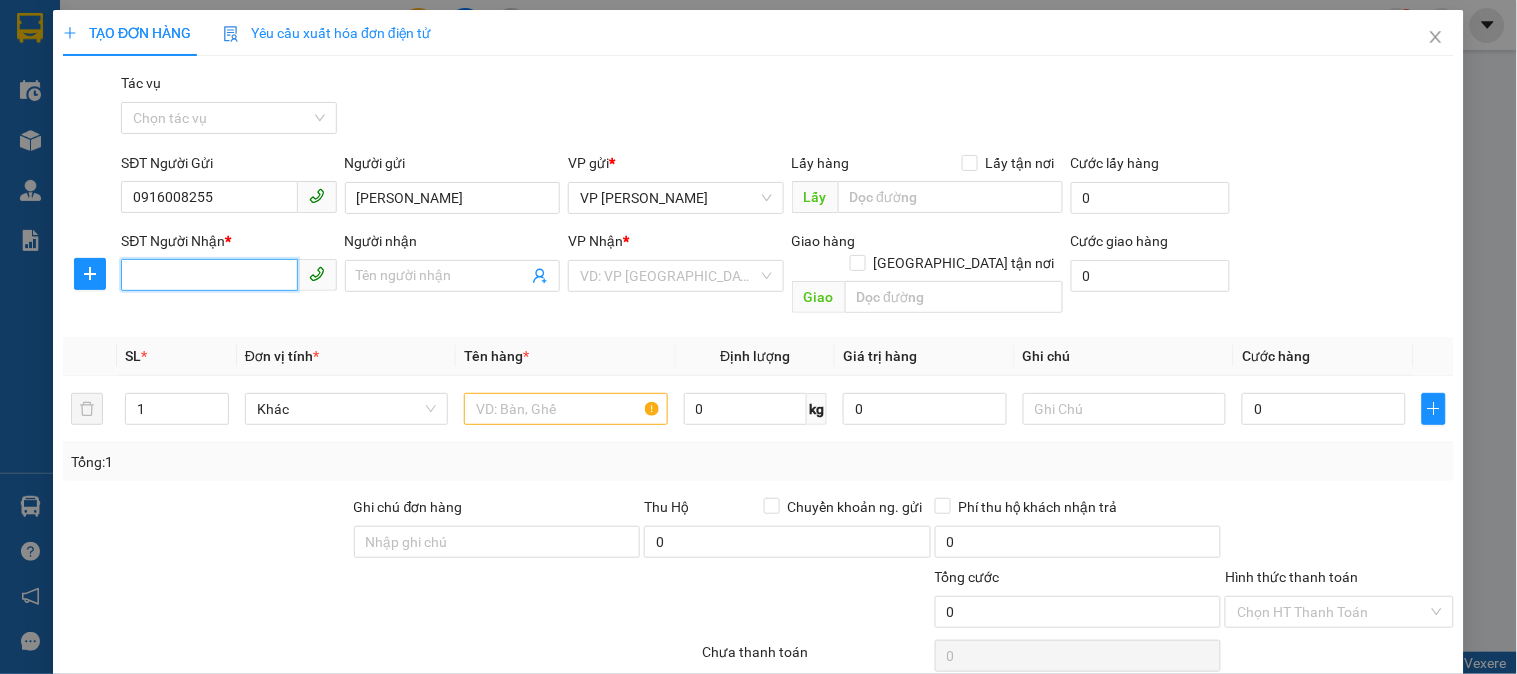 click on "SĐT Người Nhận  *" at bounding box center (209, 275) 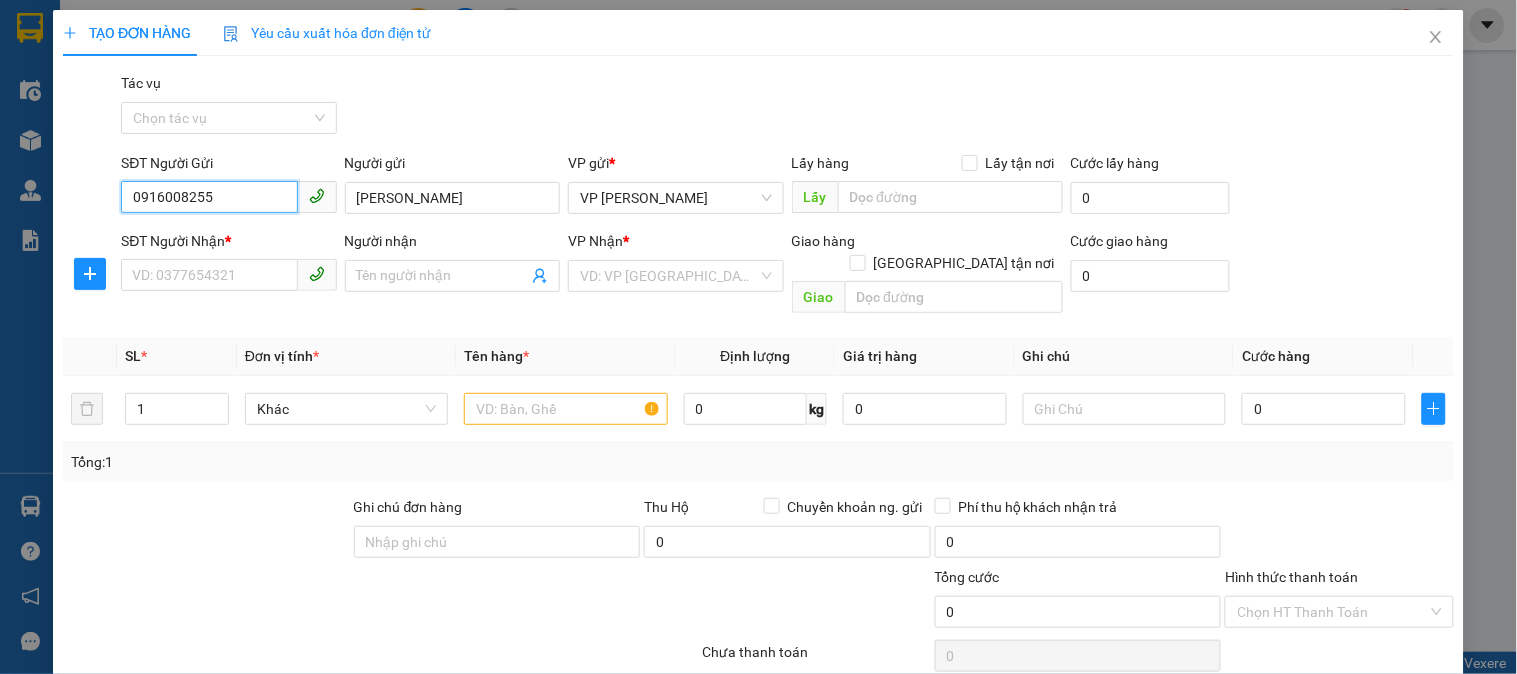 click on "0916008255" at bounding box center [209, 197] 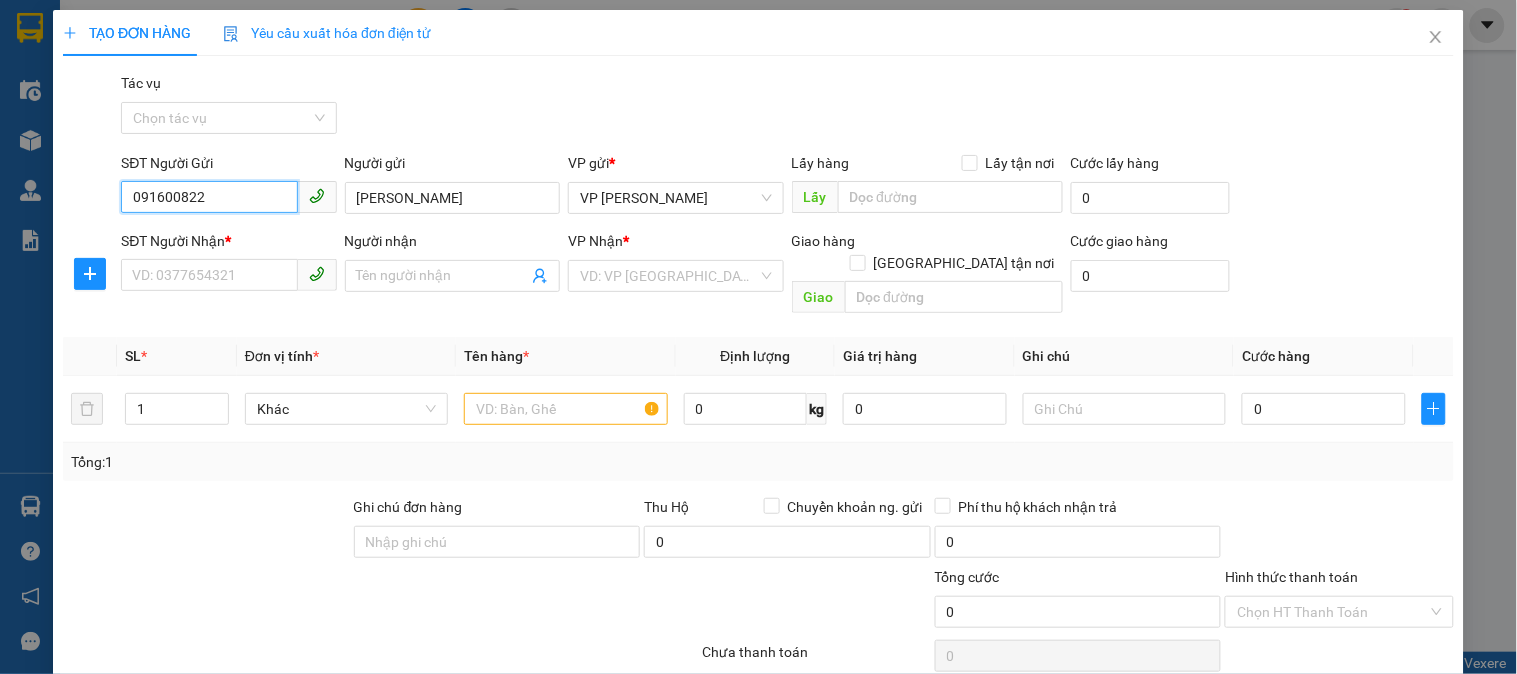 type on "0916008225" 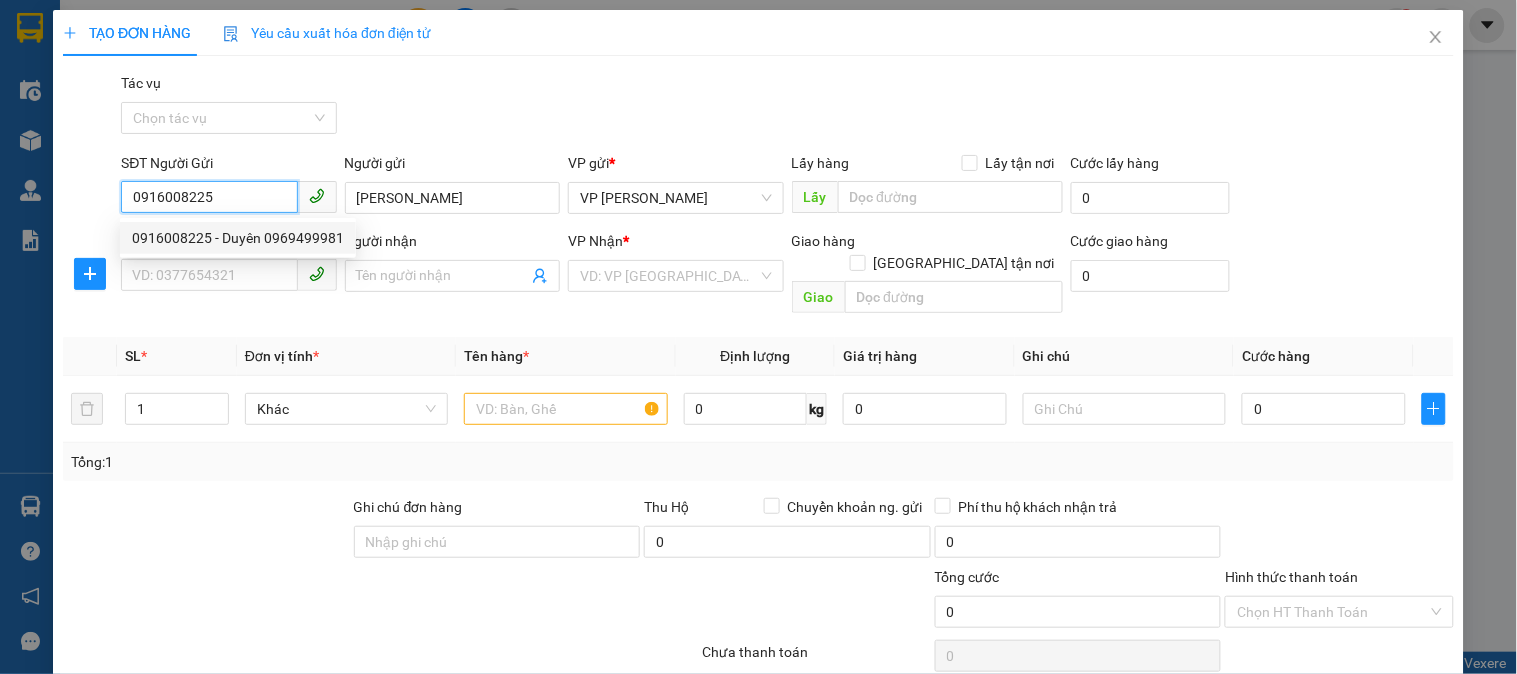 click on "0916008225 - Duyên 0969499981" at bounding box center [238, 238] 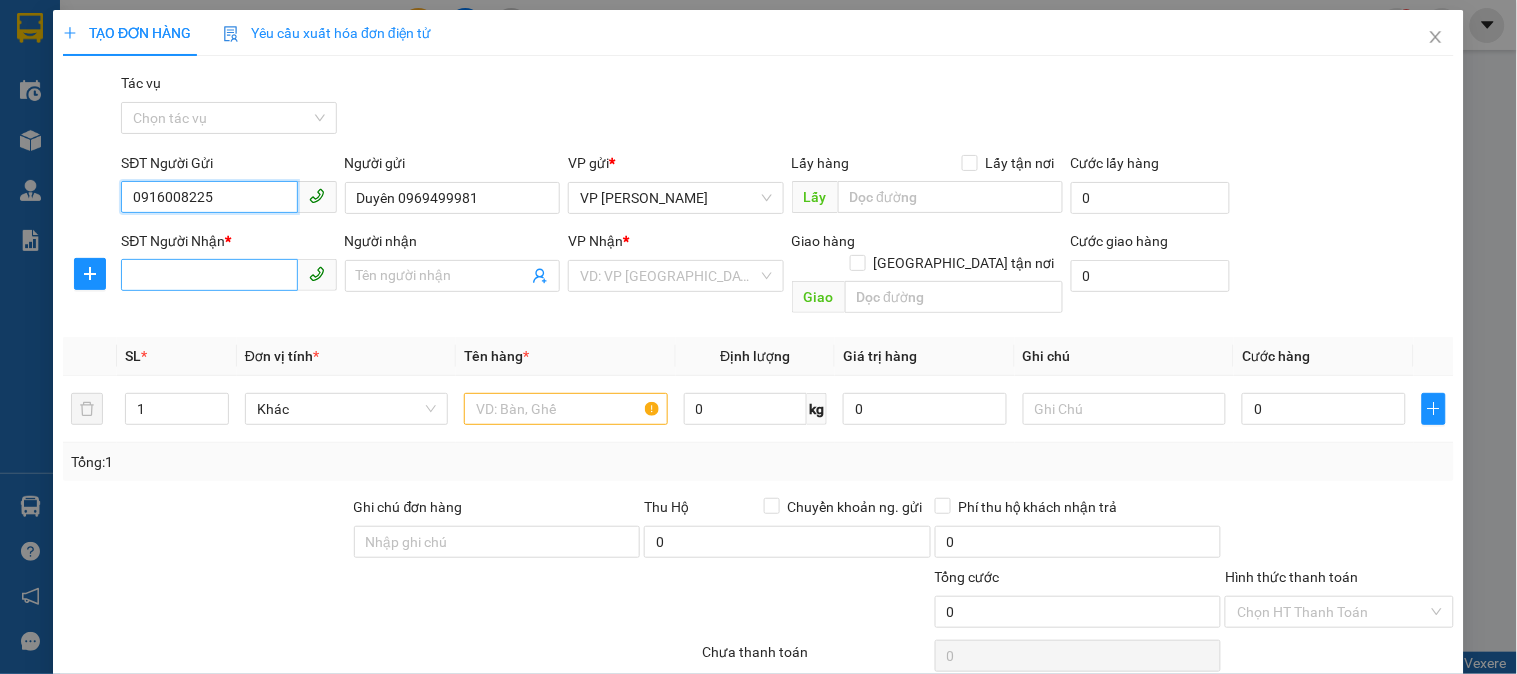 type on "0916008225" 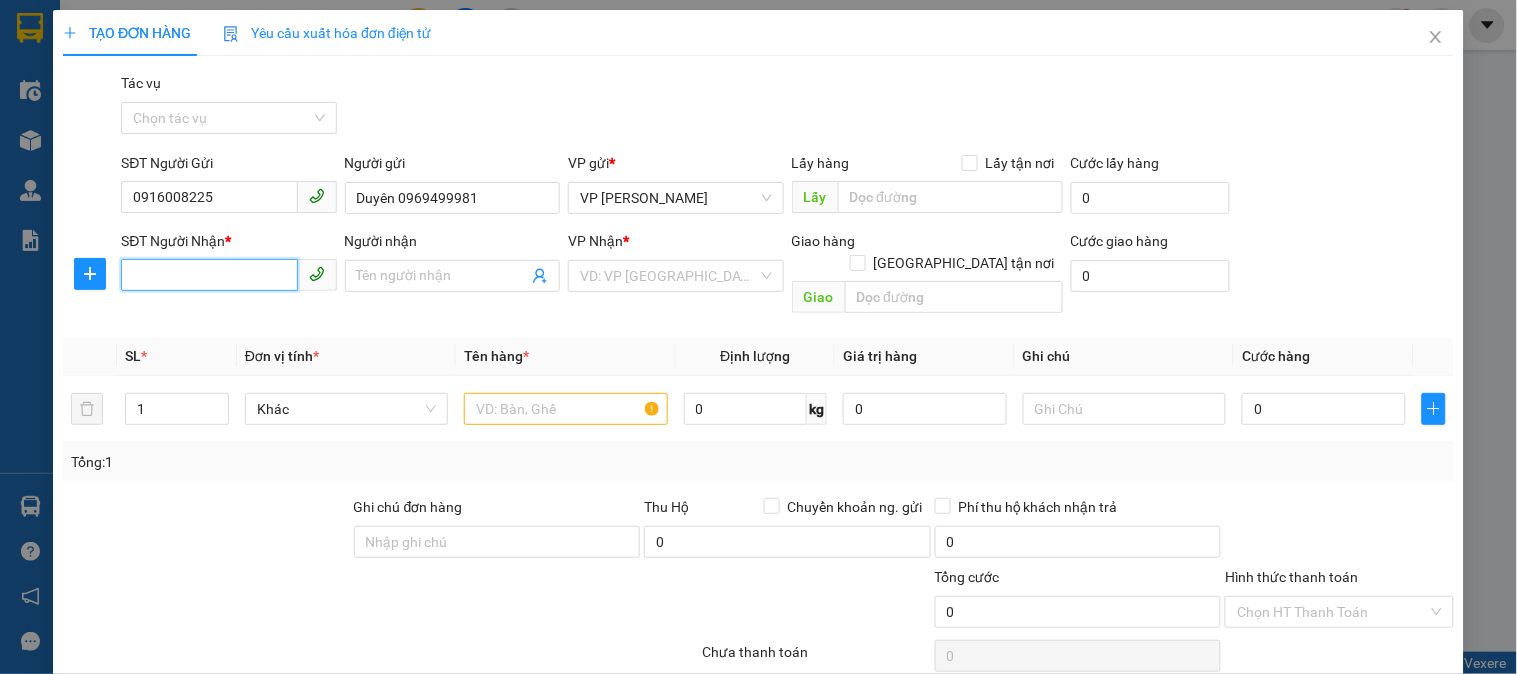 click on "SĐT Người Nhận  *" at bounding box center [209, 275] 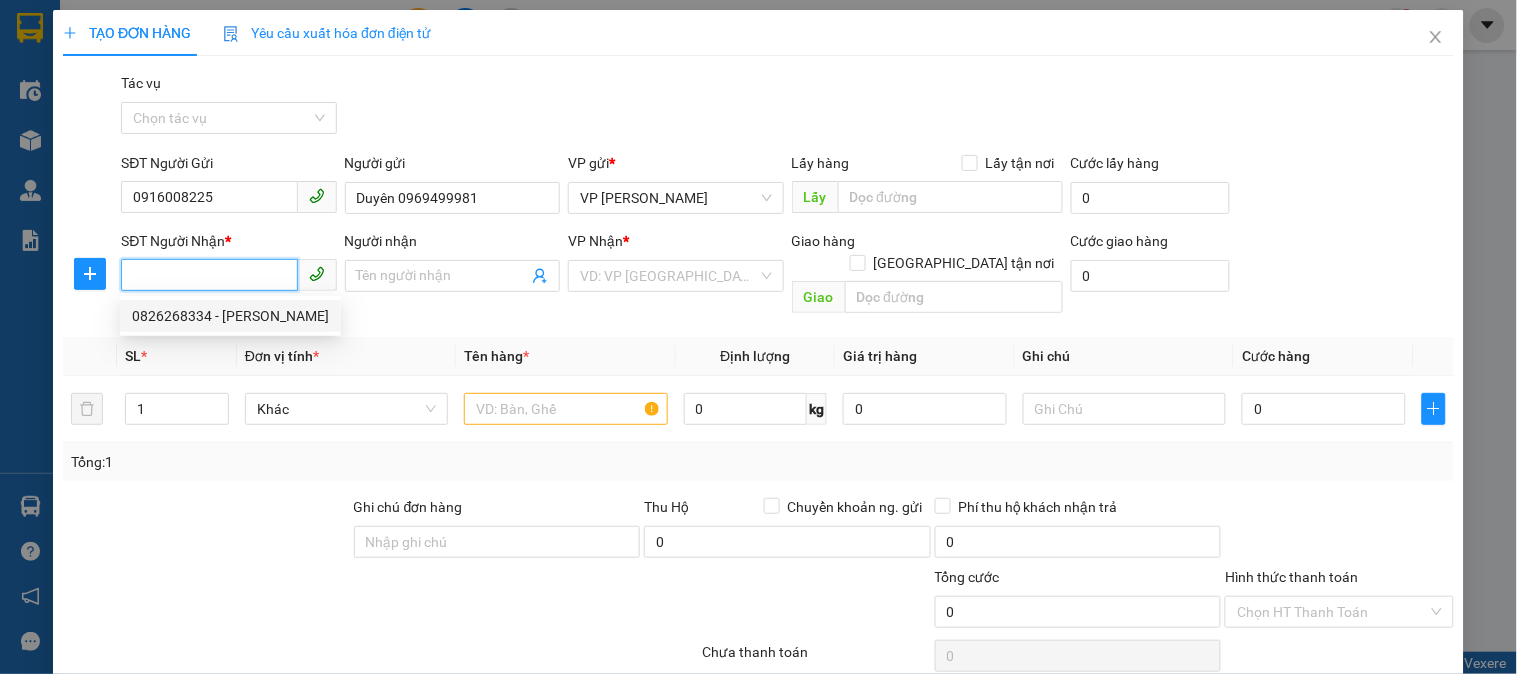 click on "0826268334 - [PERSON_NAME]" at bounding box center [230, 316] 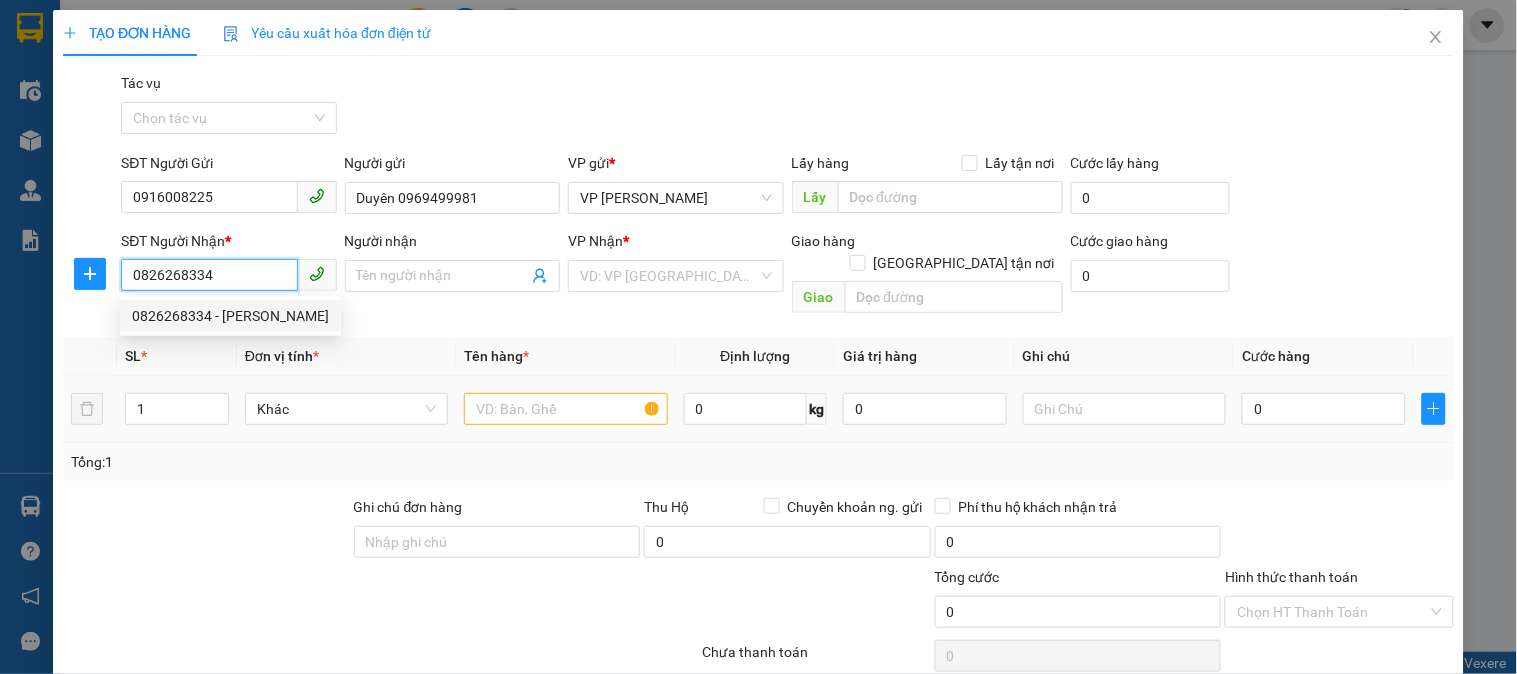 type on "[PERSON_NAME]" 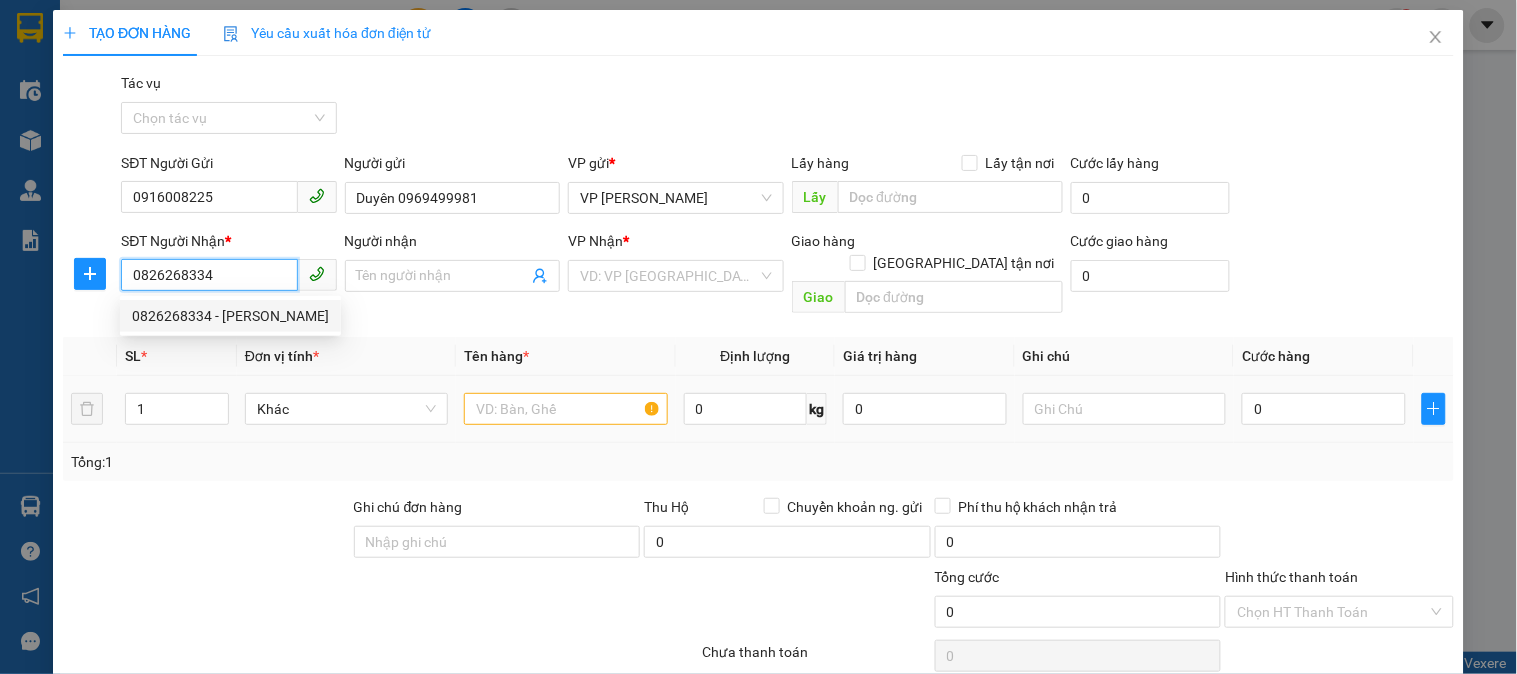 type on "BC" 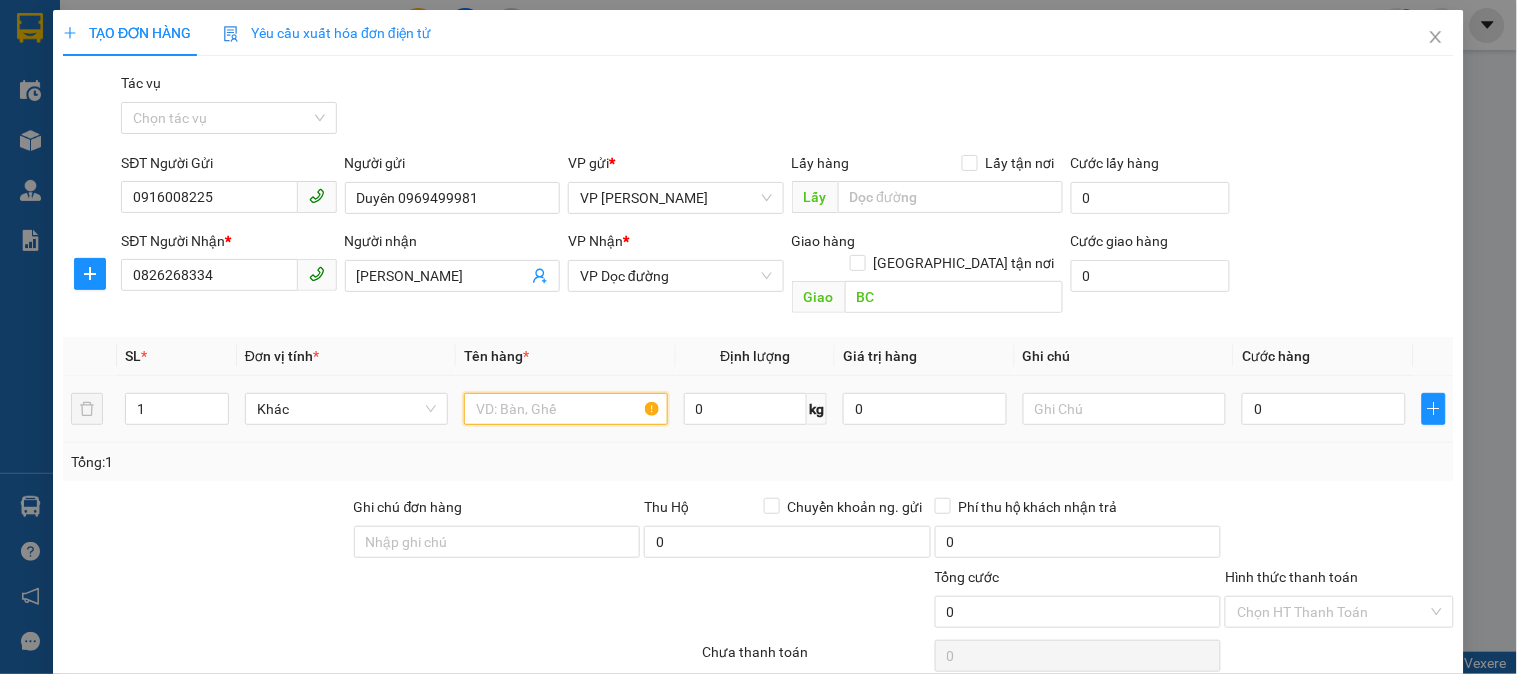 click at bounding box center [565, 409] 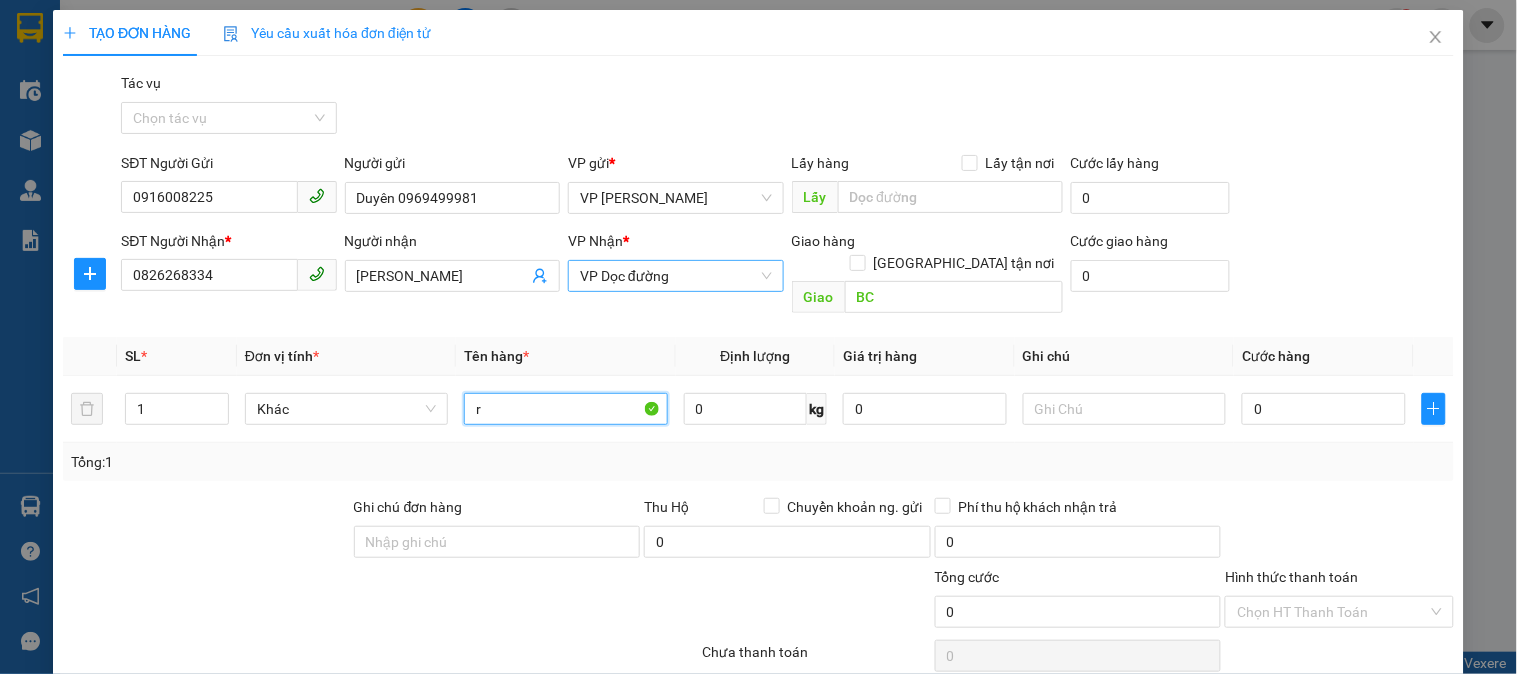 click on "VP Dọc đường" at bounding box center [675, 276] 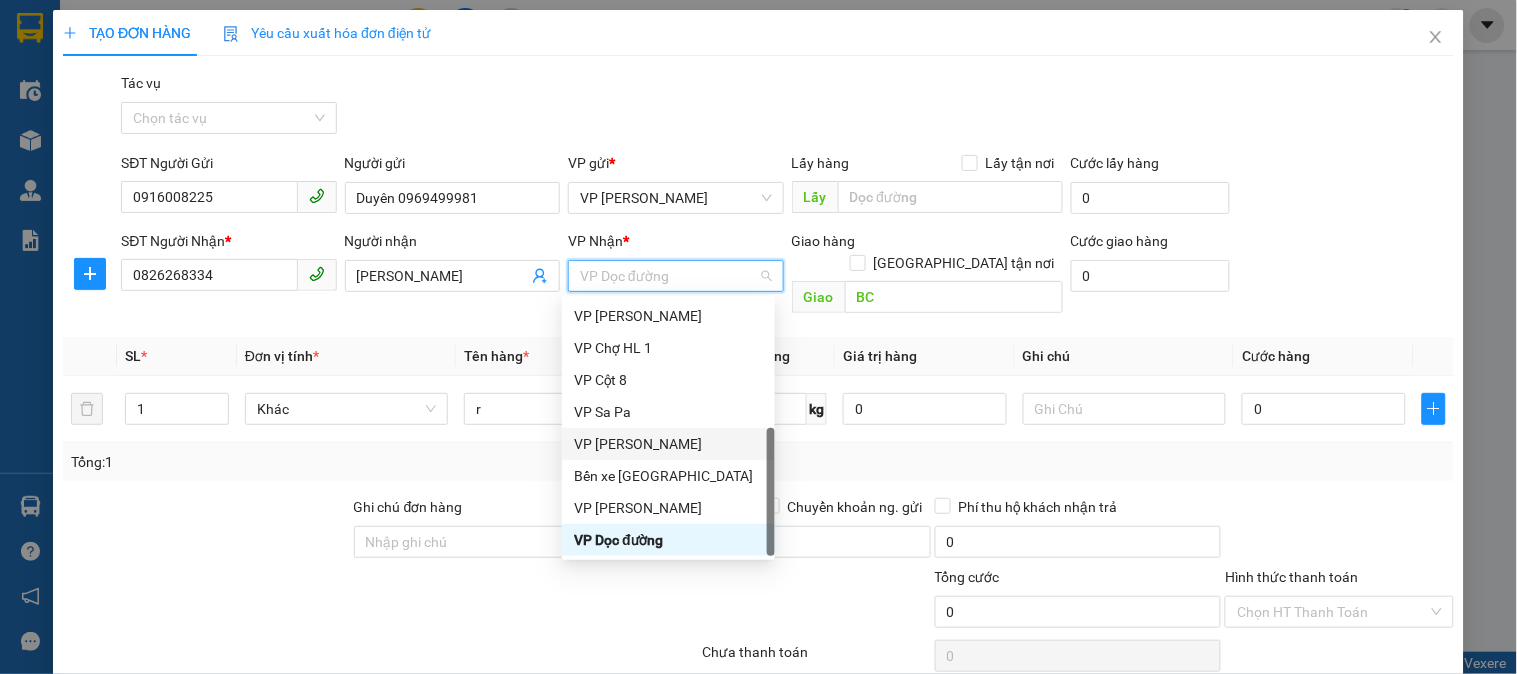 scroll, scrollTop: 0, scrollLeft: 0, axis: both 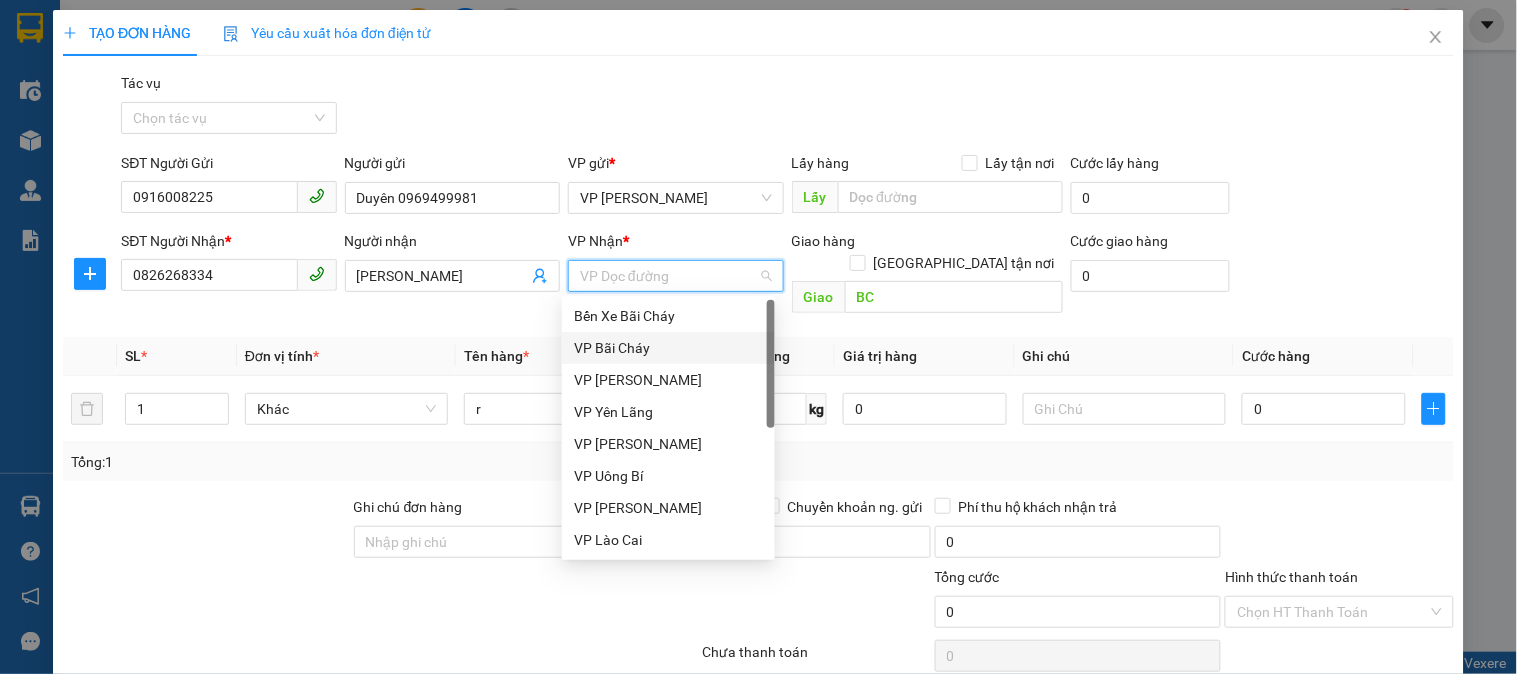 click on "VP Bãi Cháy" at bounding box center (668, 348) 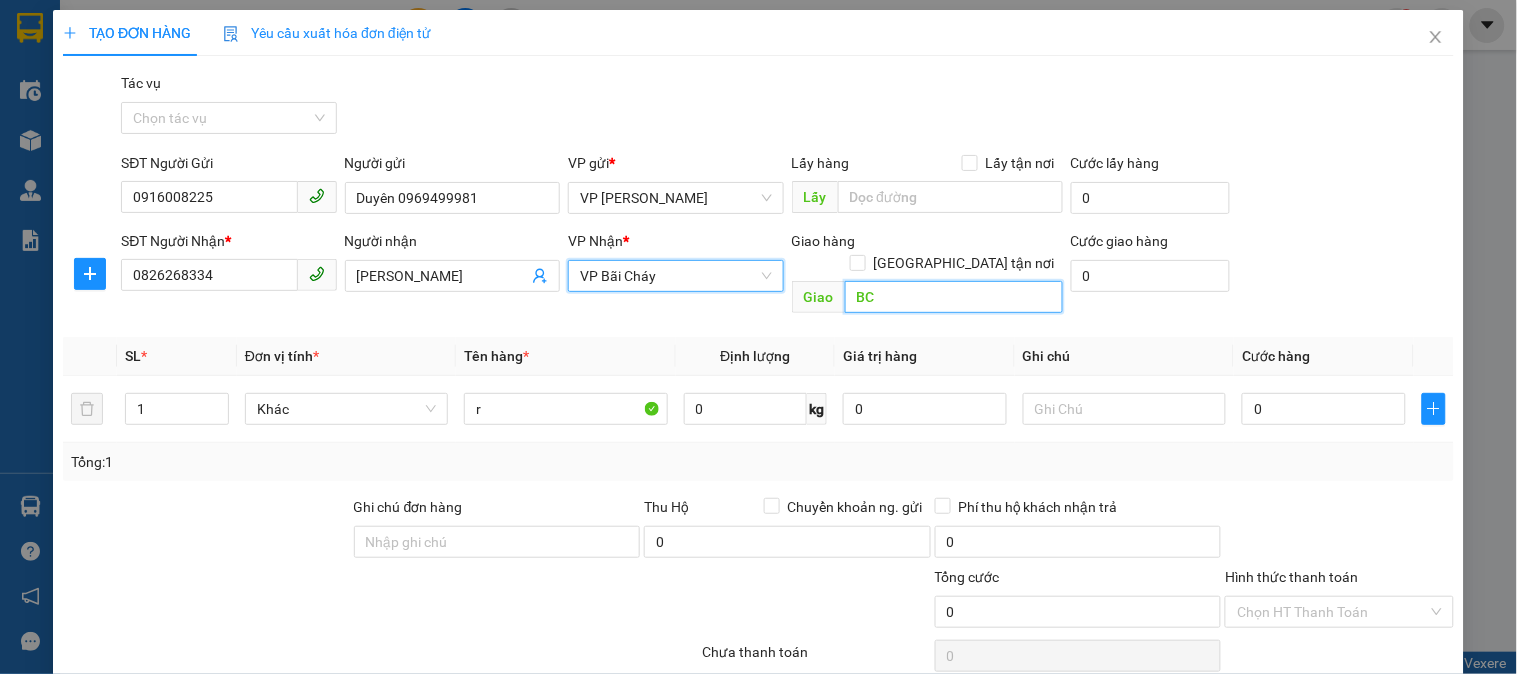 click on "BC" at bounding box center (954, 297) 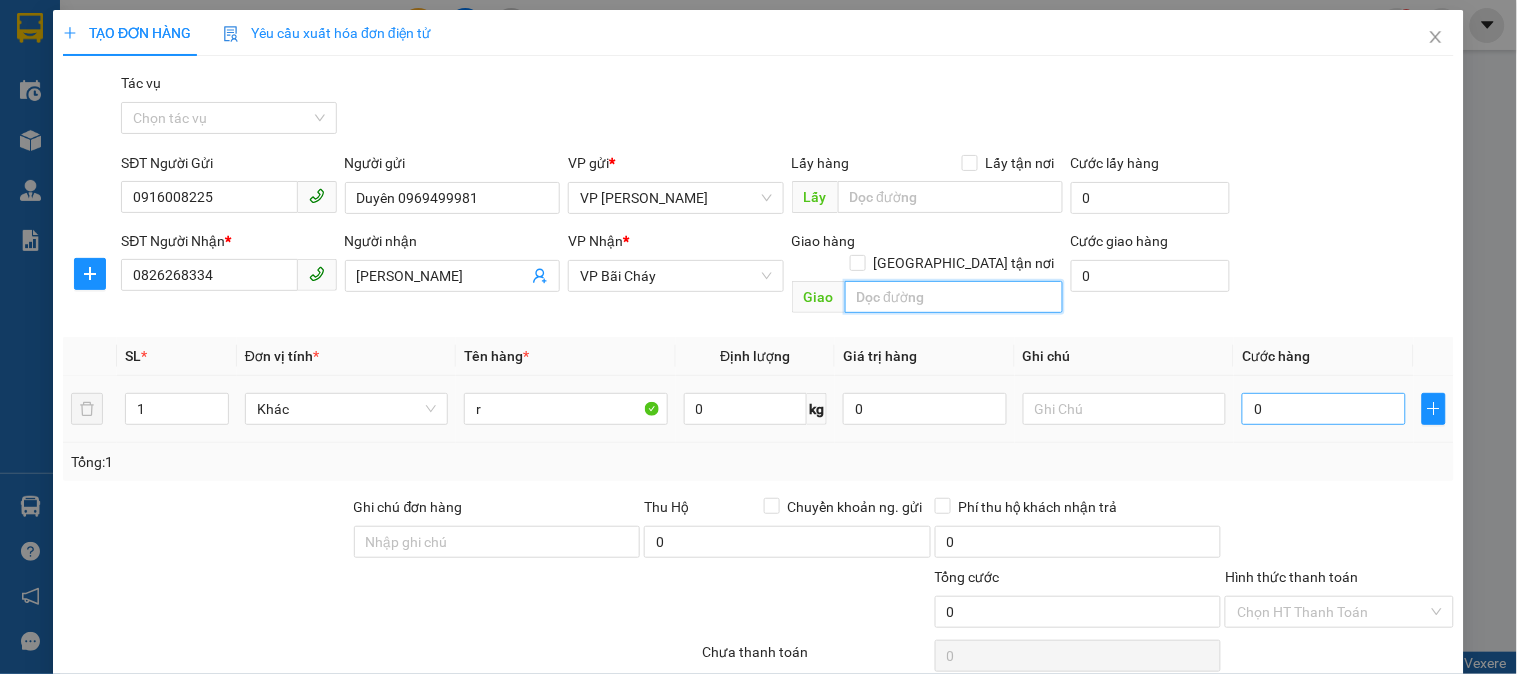 type 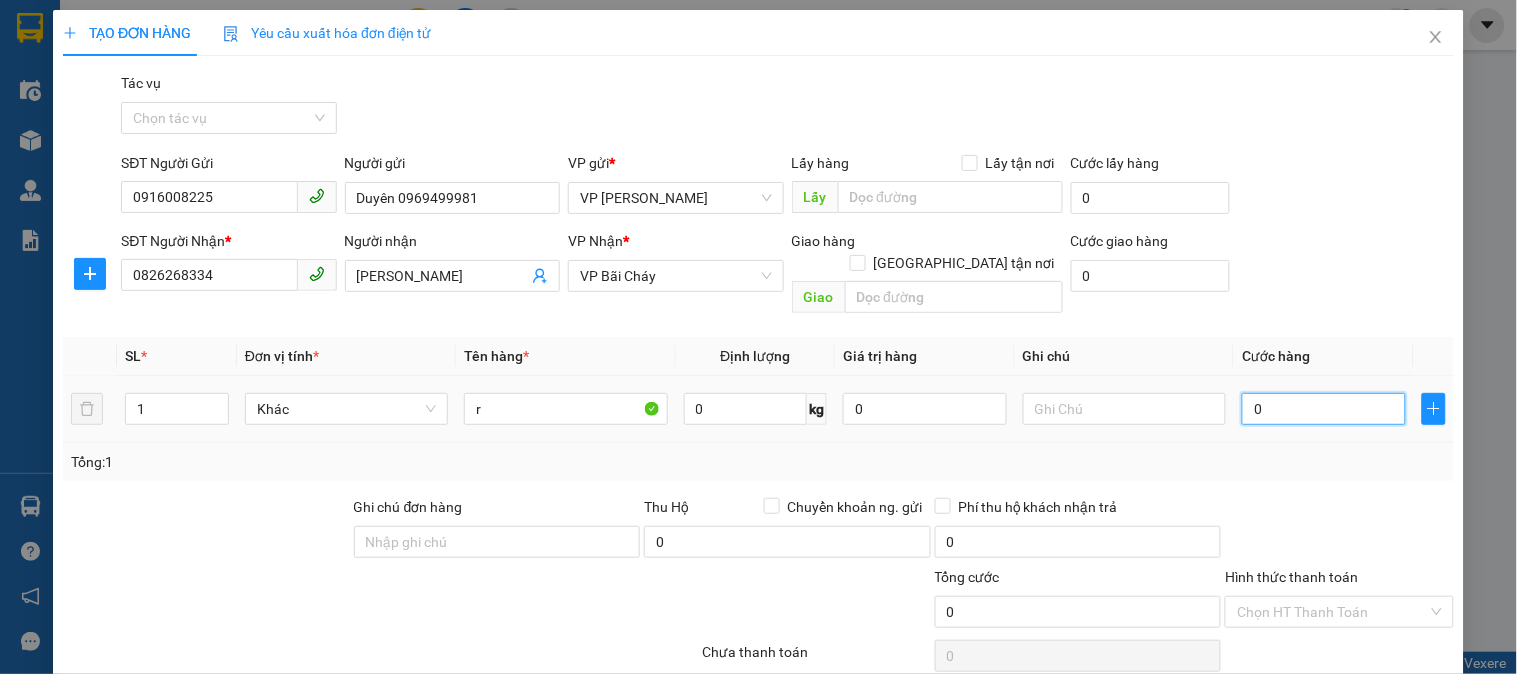 click on "0" at bounding box center [1324, 409] 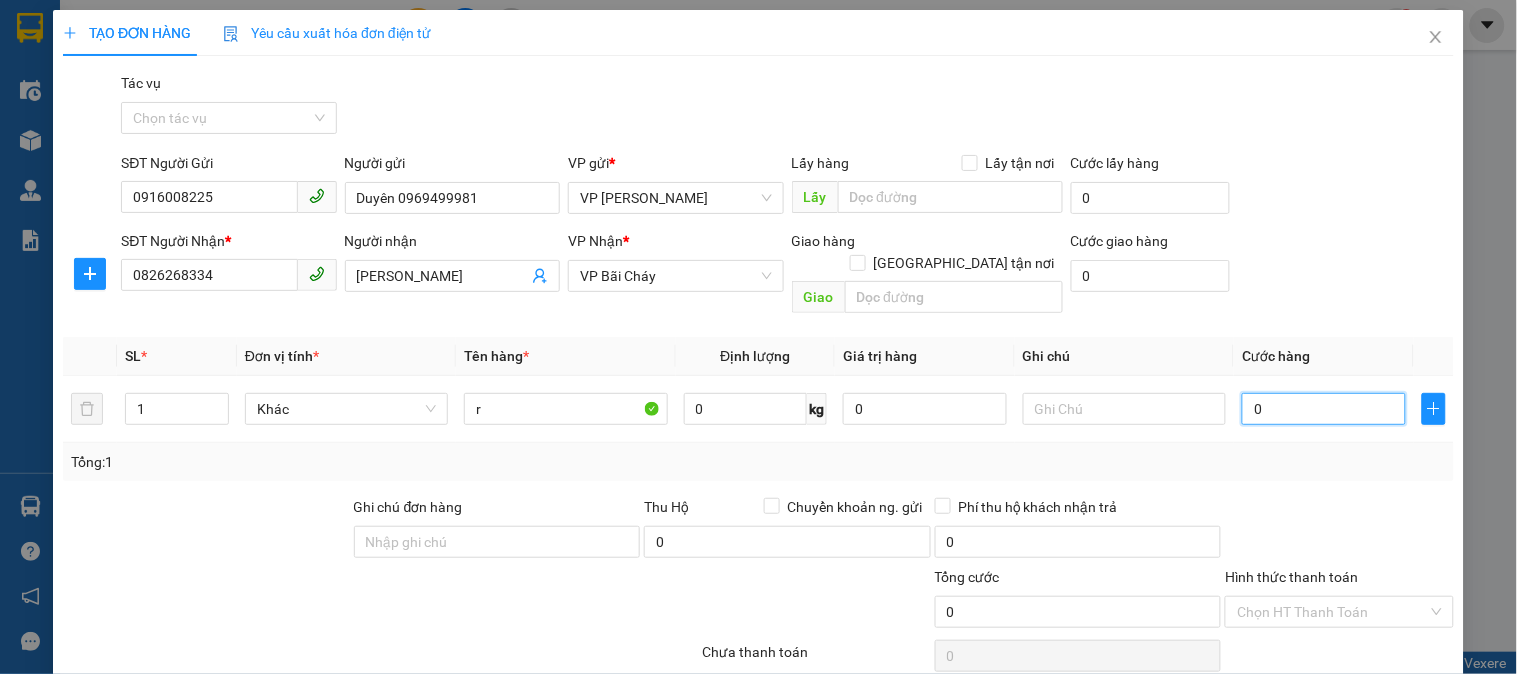 type on "3" 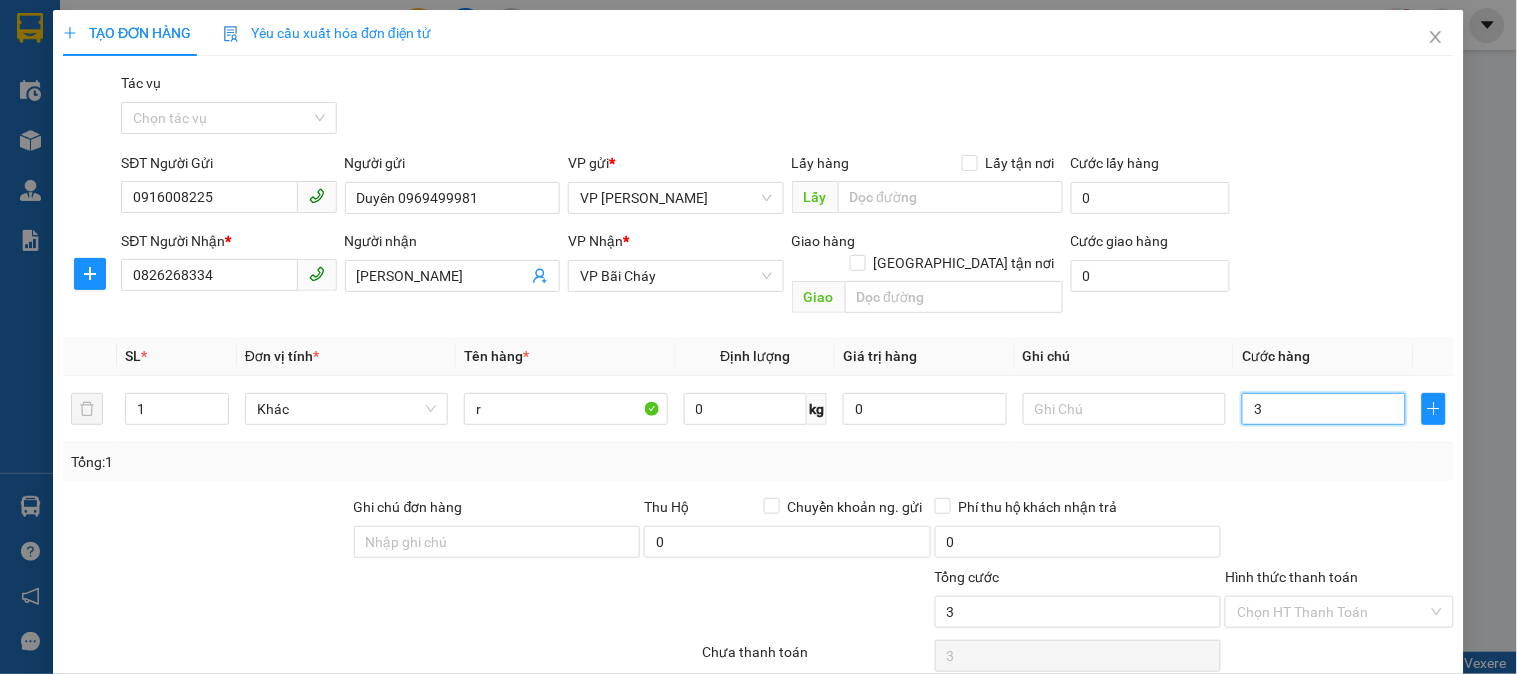 type on "30" 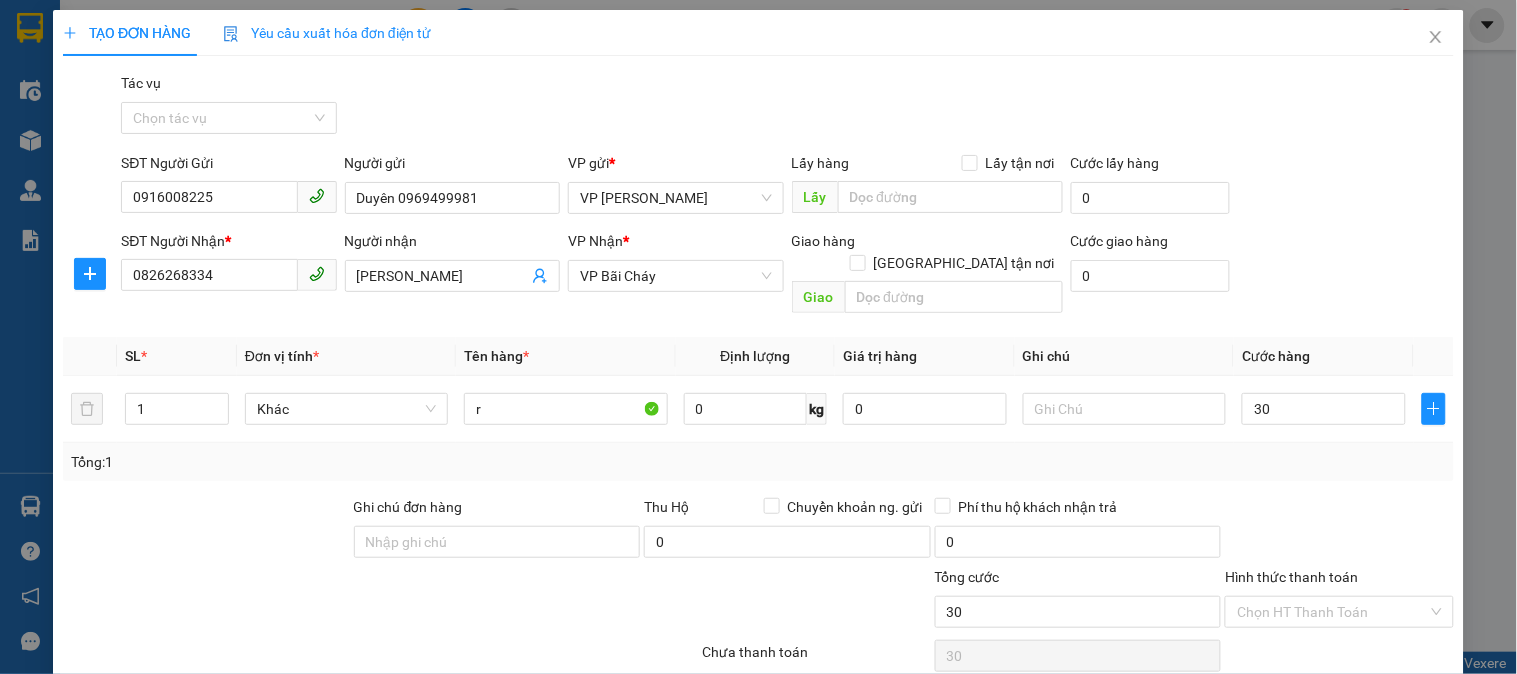 type on "30.000" 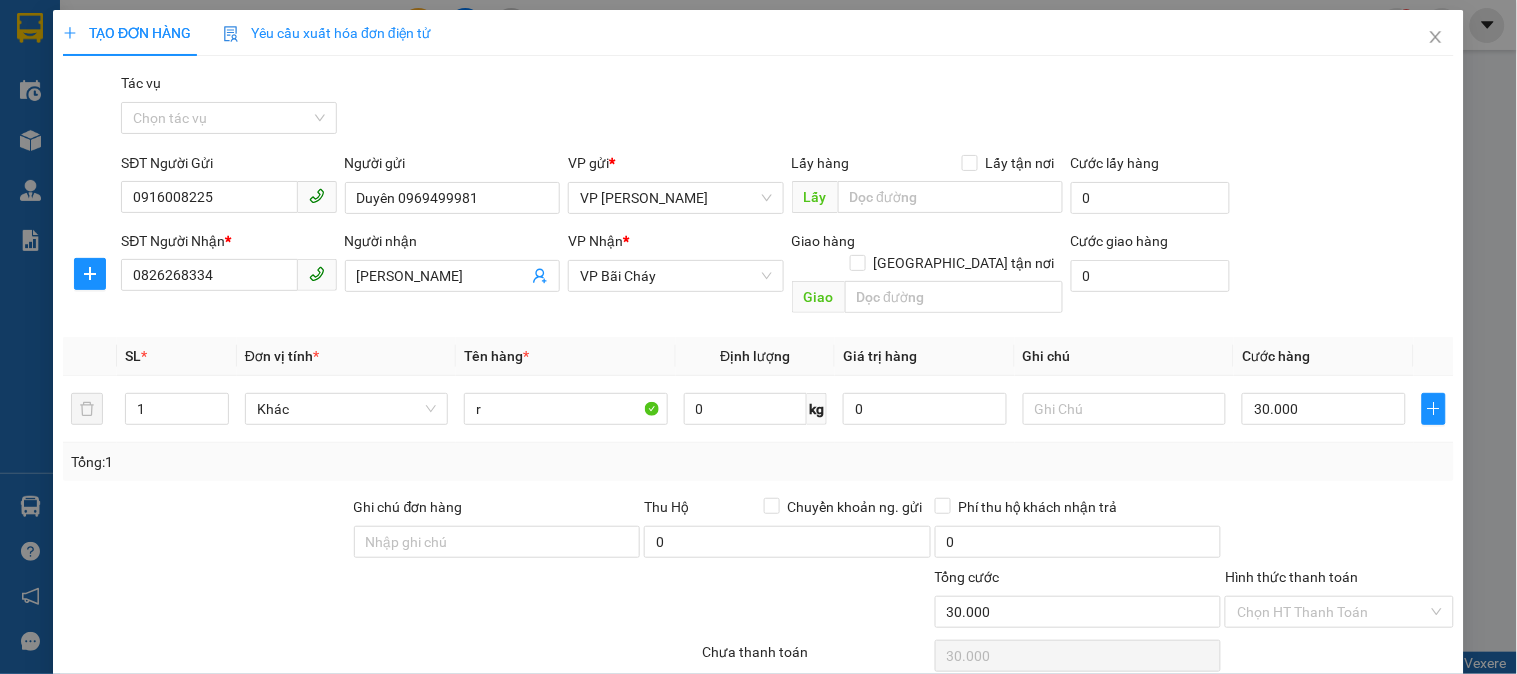 click at bounding box center [1339, 531] 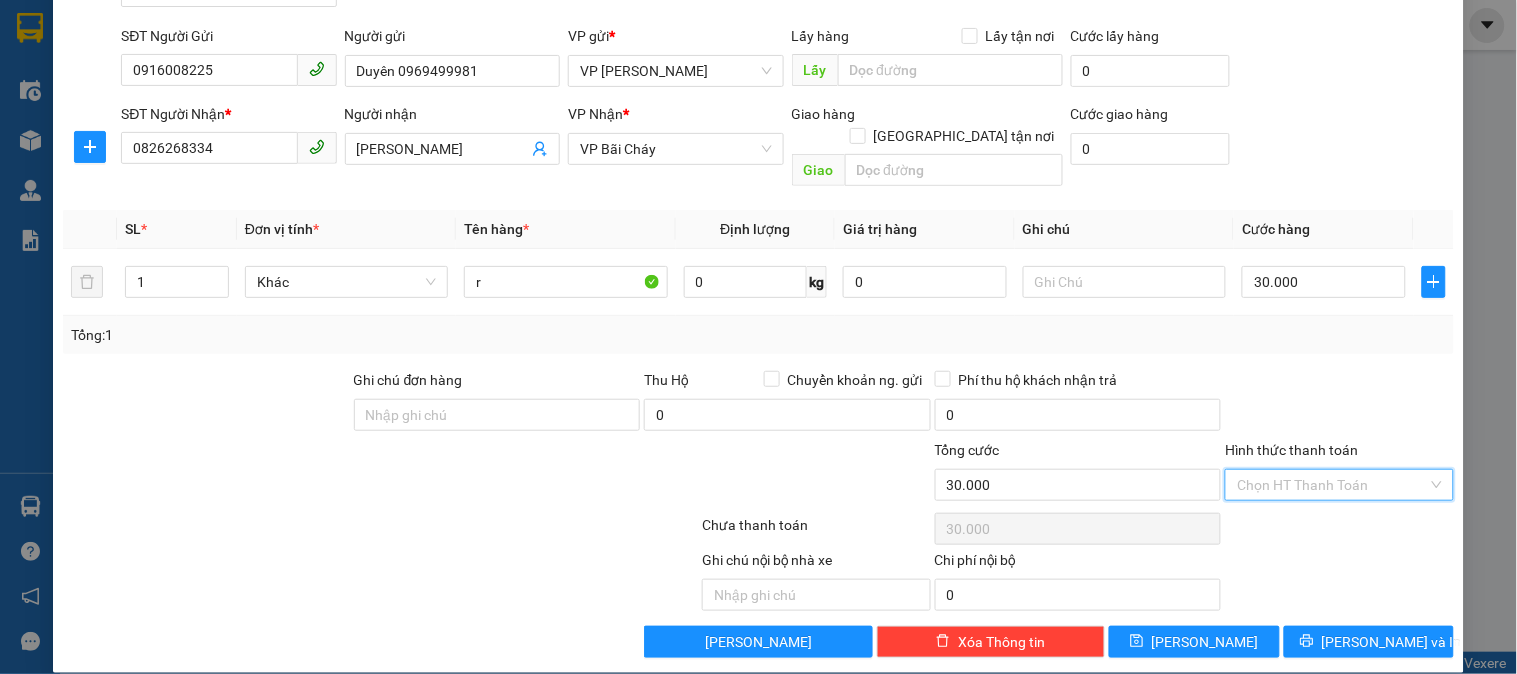 click on "Hình thức thanh toán" at bounding box center [1332, 485] 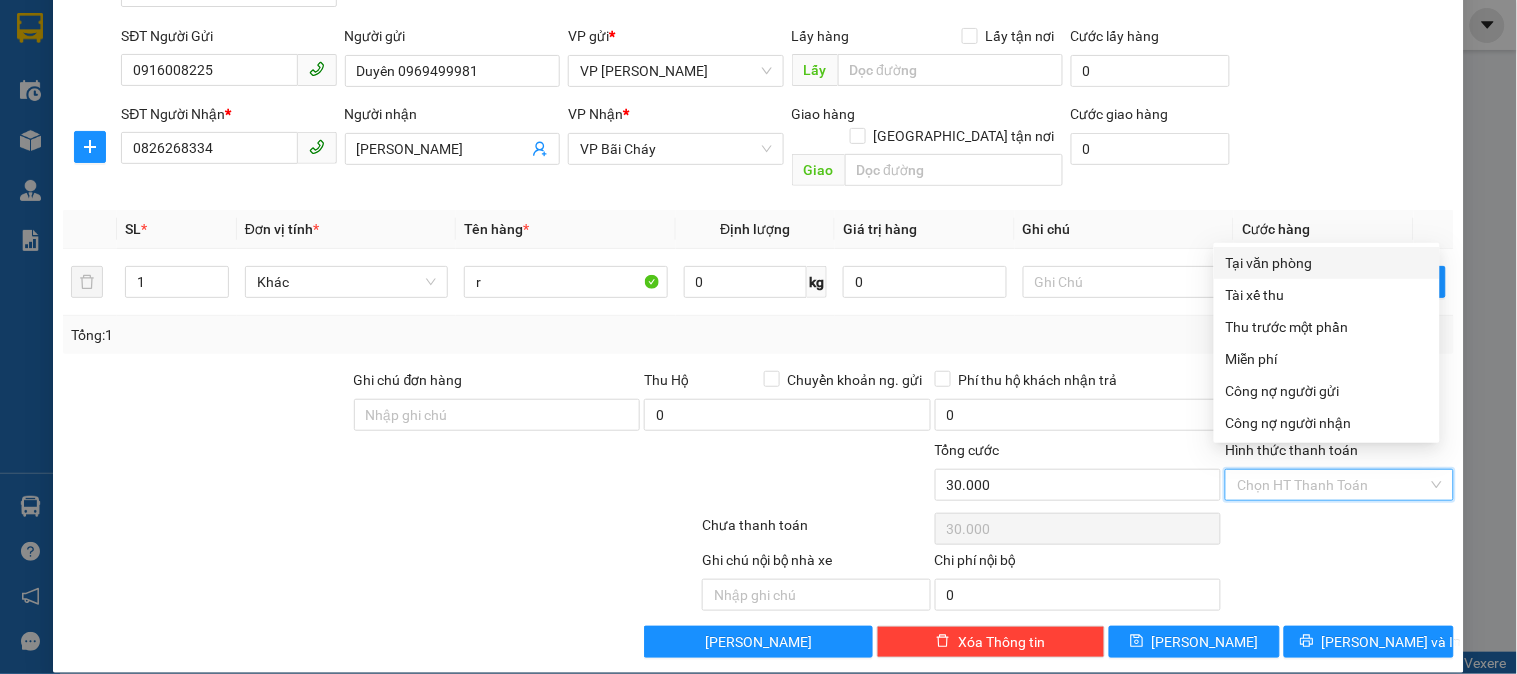 click on "Tại văn phòng" at bounding box center (1327, 263) 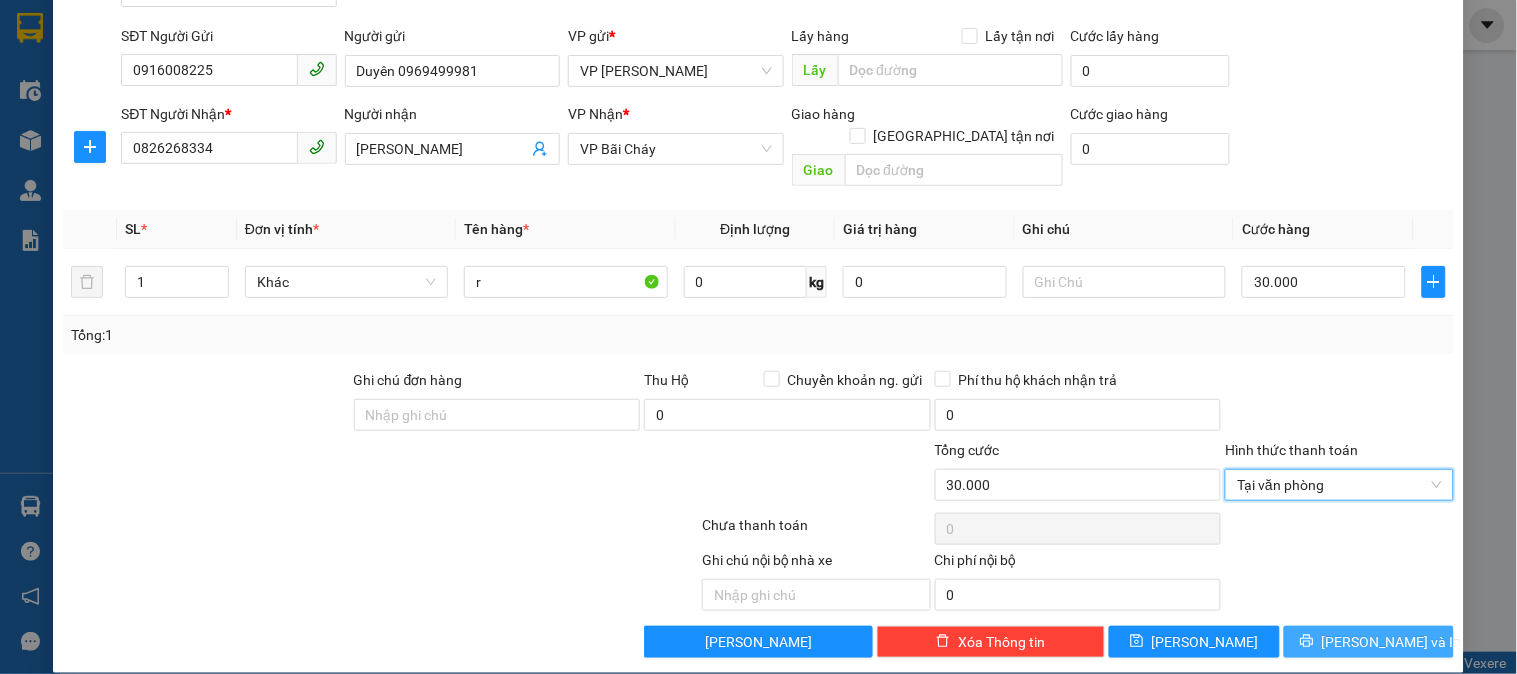 click on "[PERSON_NAME] và In" at bounding box center [1392, 642] 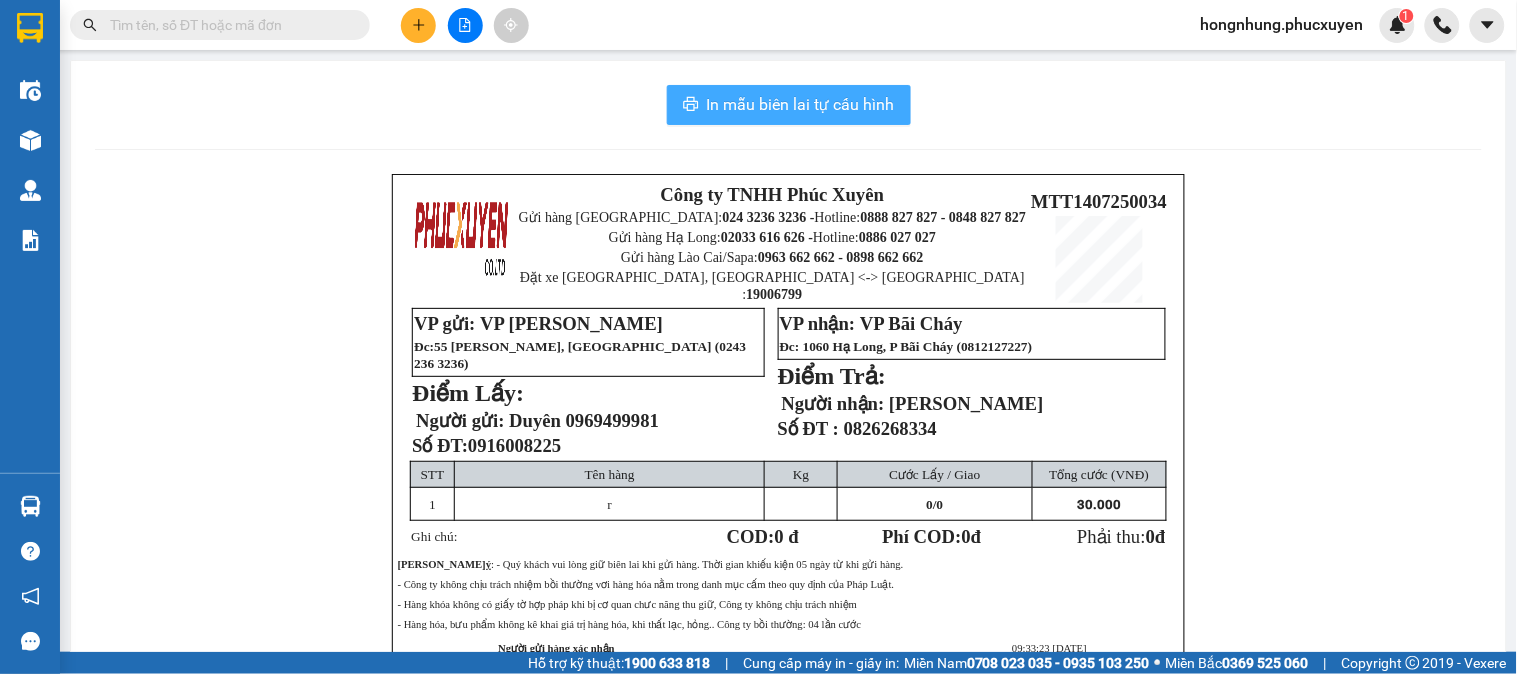 click on "In mẫu biên lai tự cấu hình" at bounding box center [801, 104] 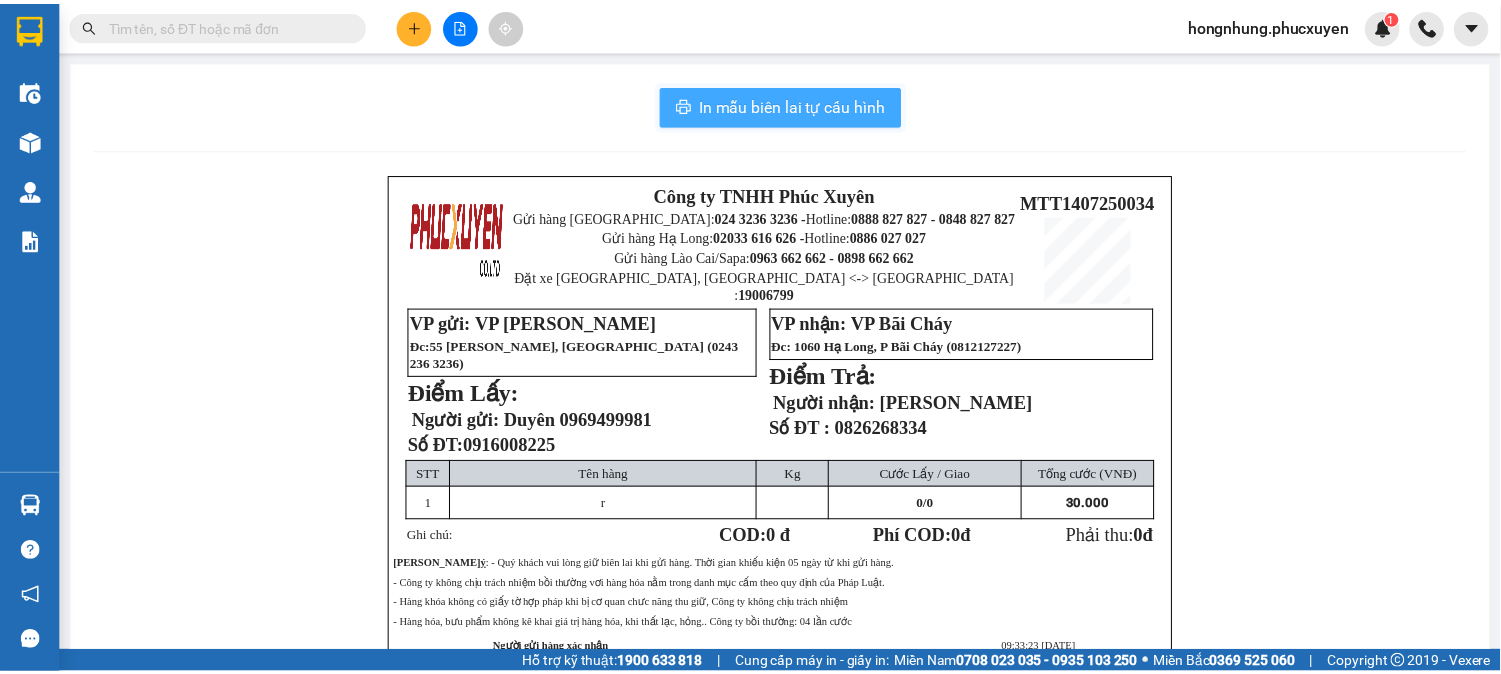 scroll, scrollTop: 0, scrollLeft: 0, axis: both 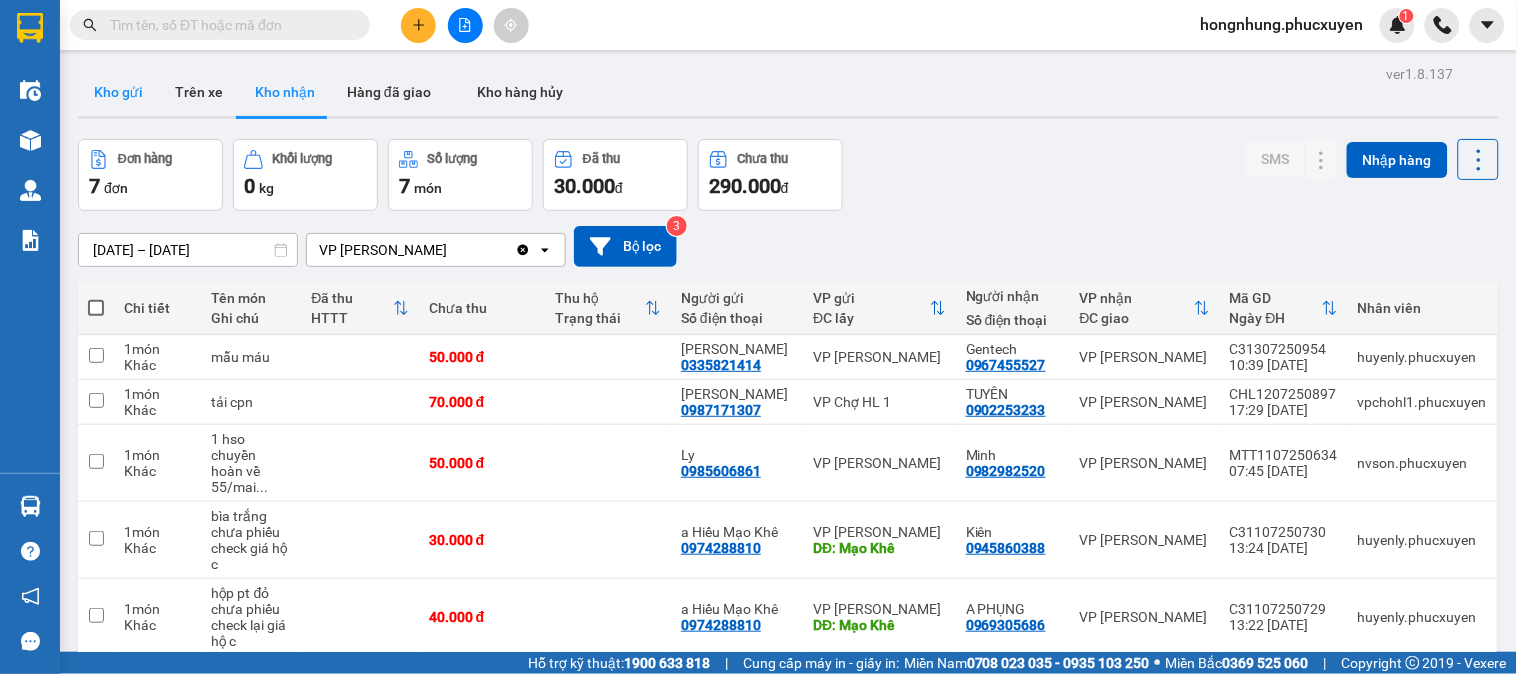 click on "Kho gửi" at bounding box center [118, 92] 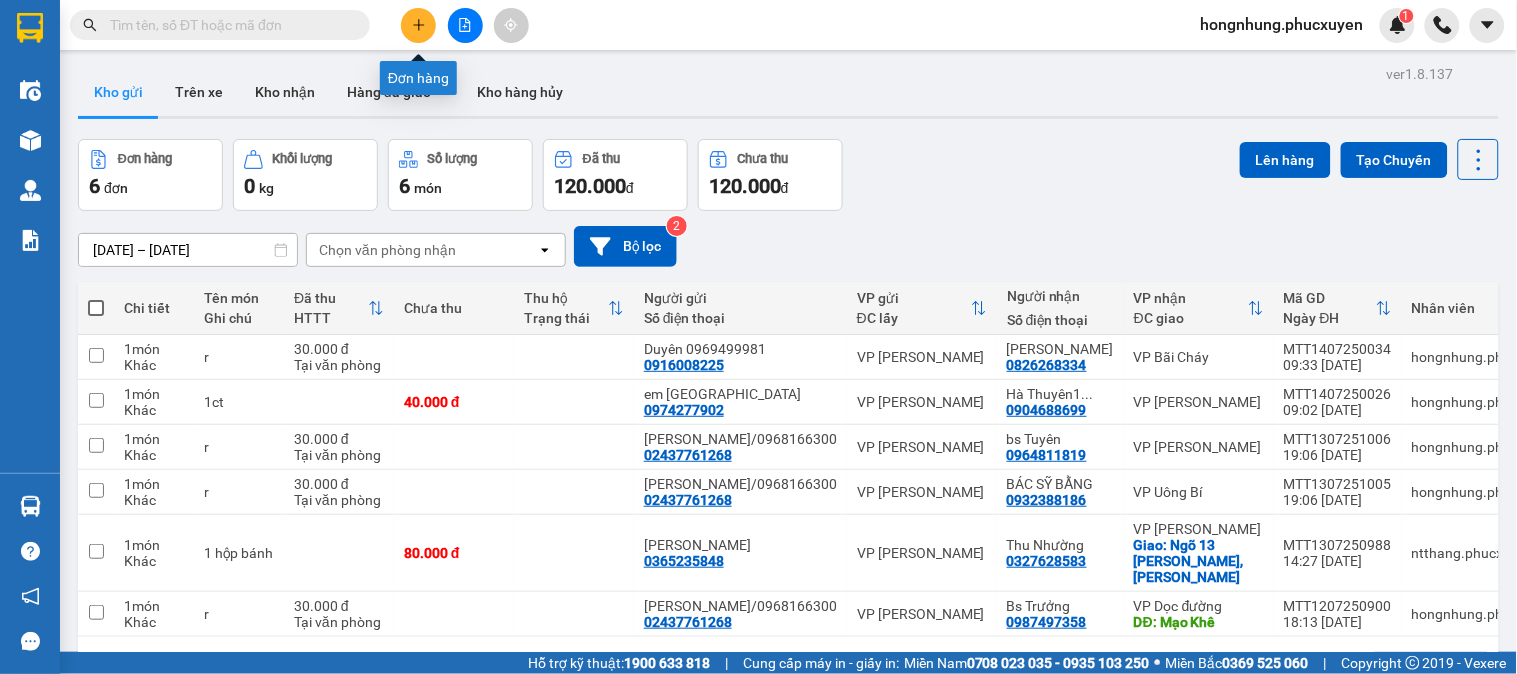 click 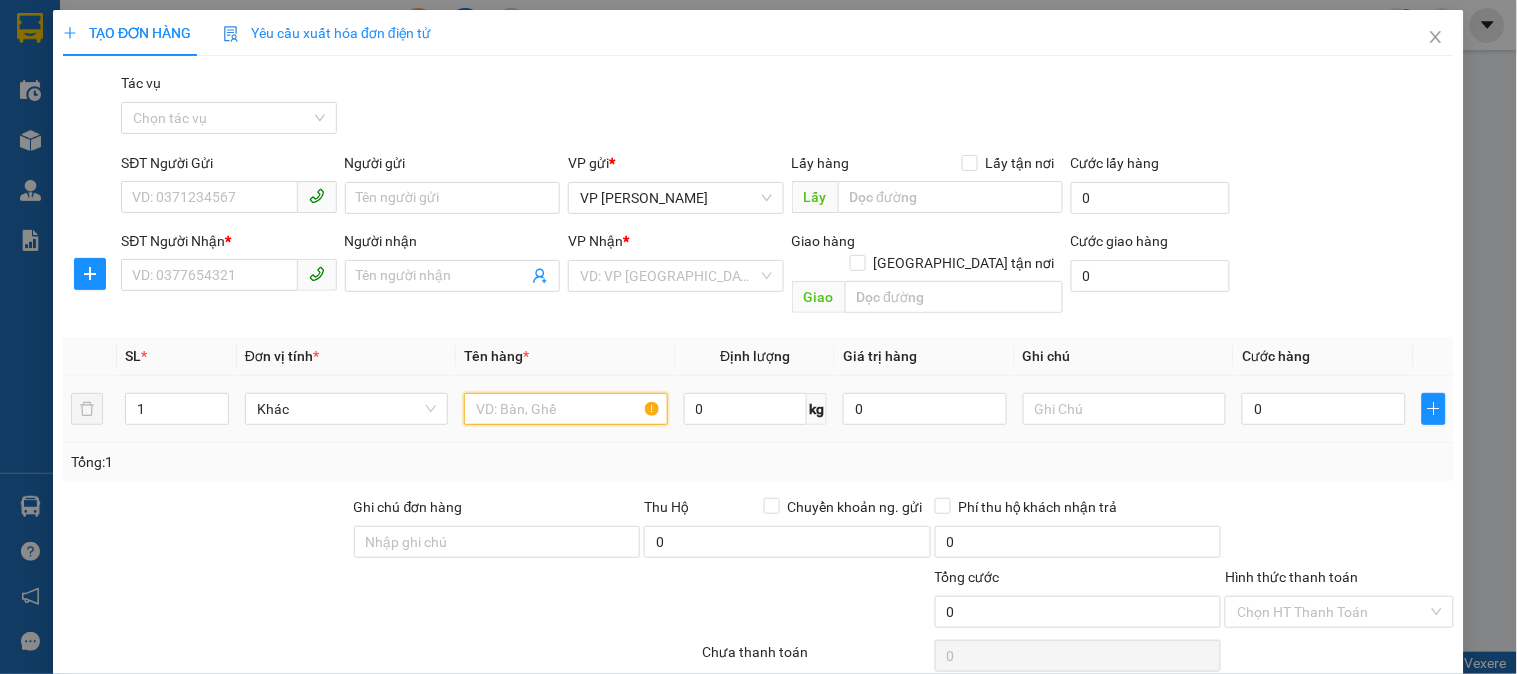 click at bounding box center (565, 409) 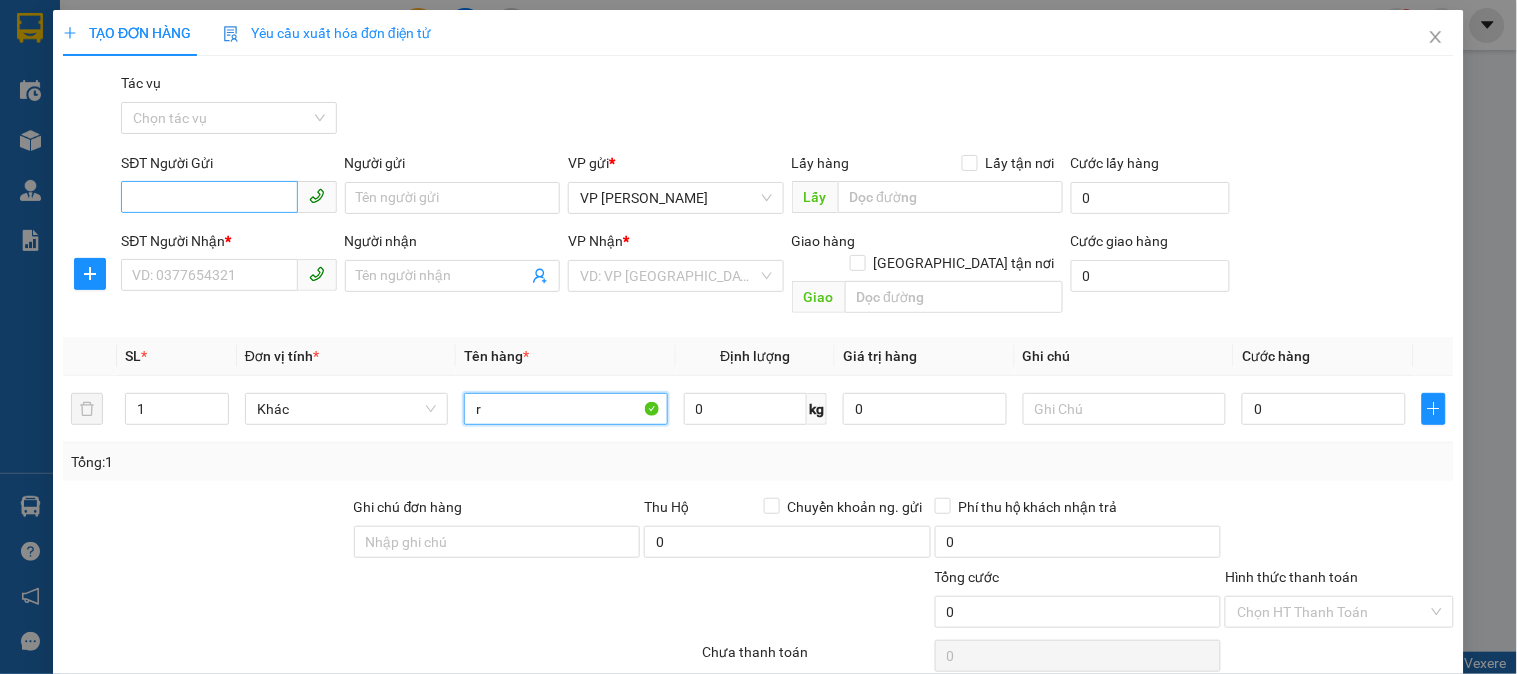 type on "r" 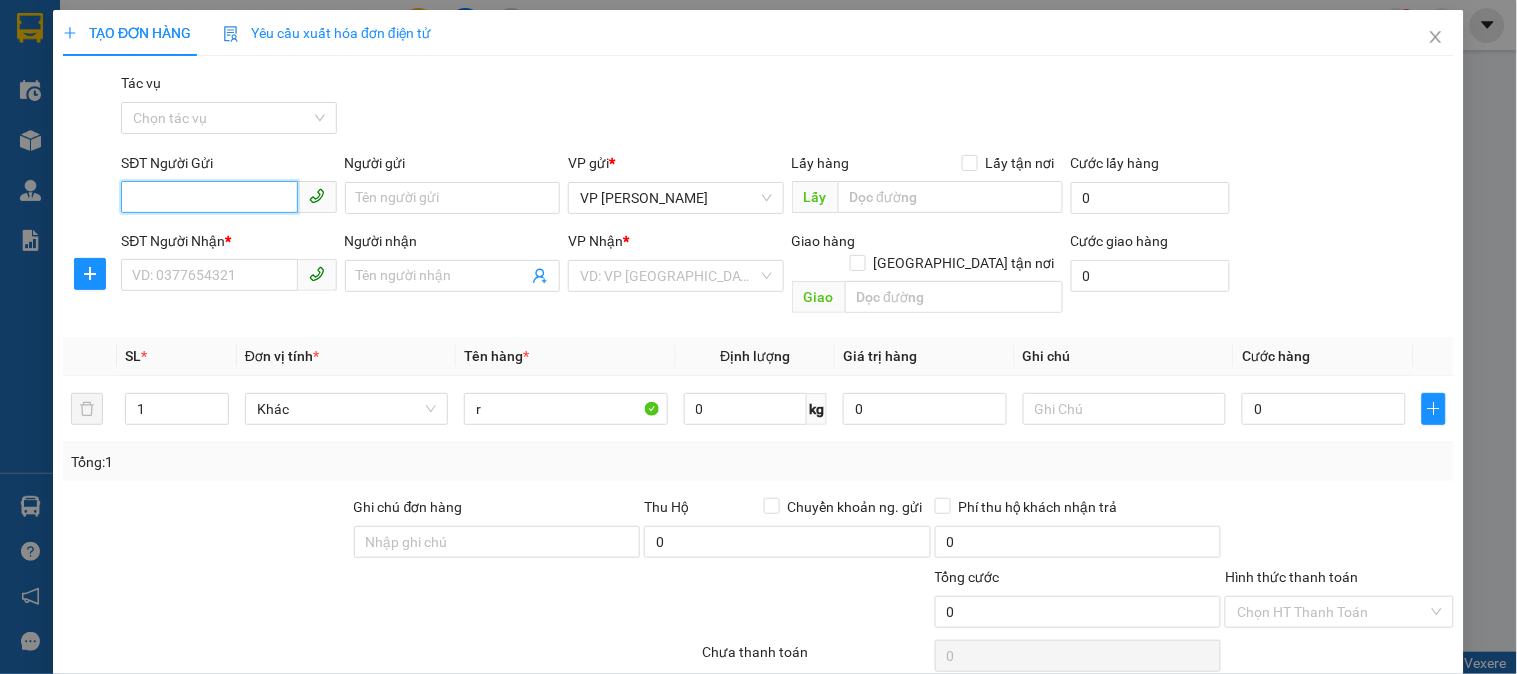 click on "SĐT Người Gửi" at bounding box center (209, 197) 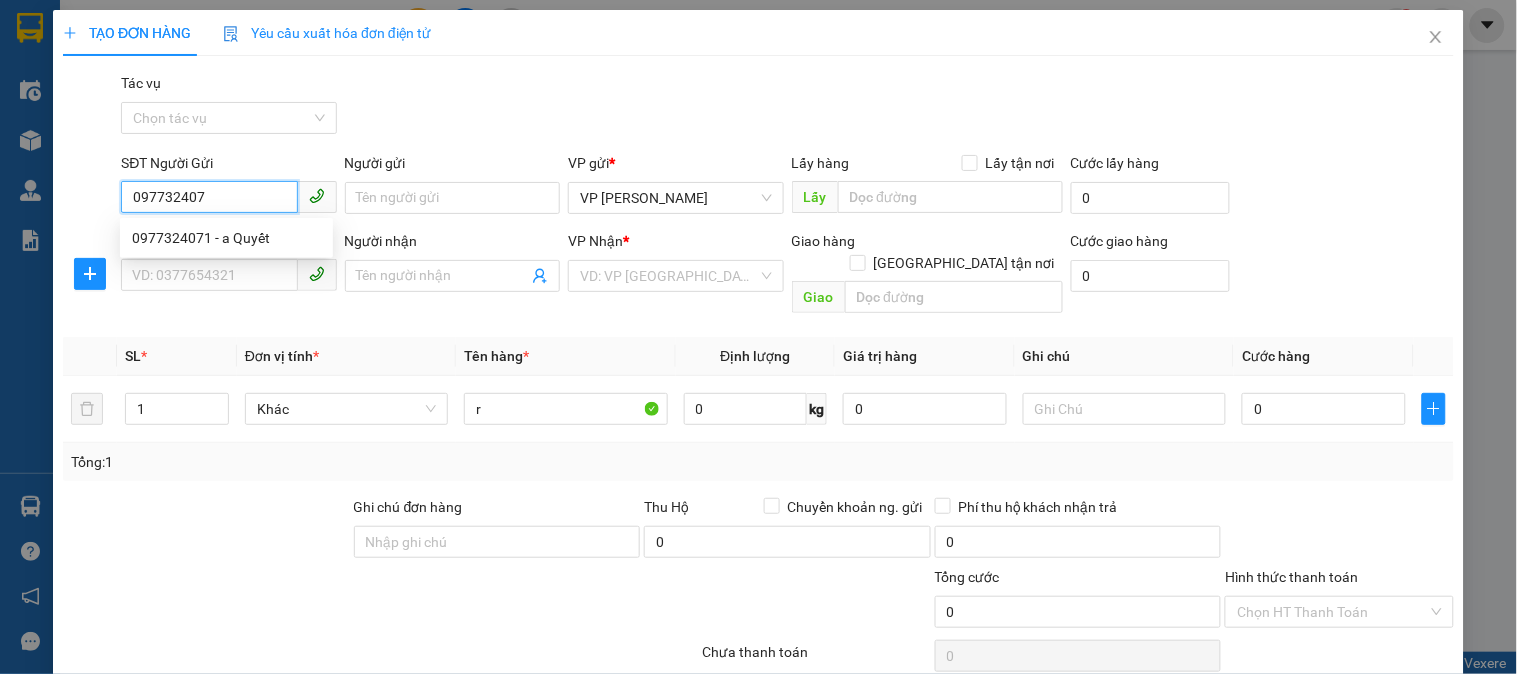 type on "0977324071" 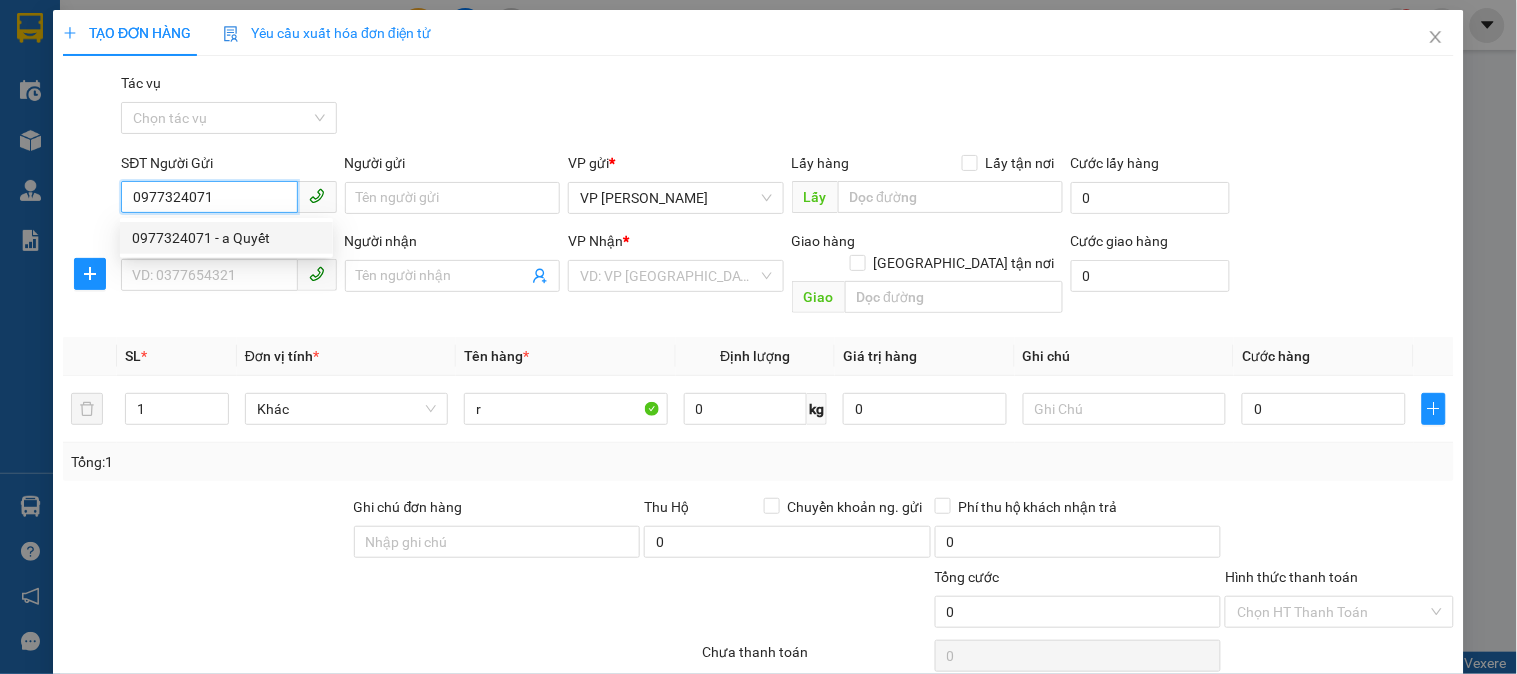 click on "0977324071 - a Quyết" at bounding box center (226, 238) 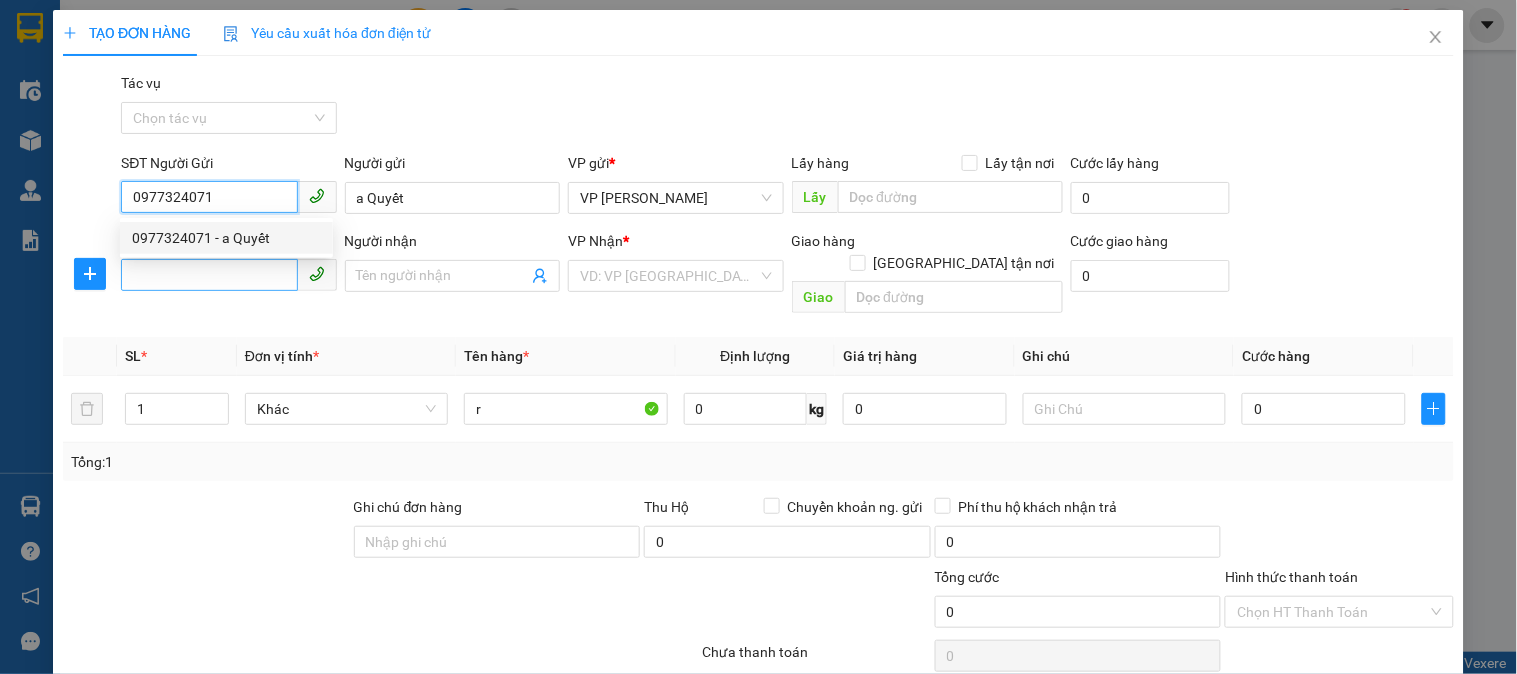type on "0977324071" 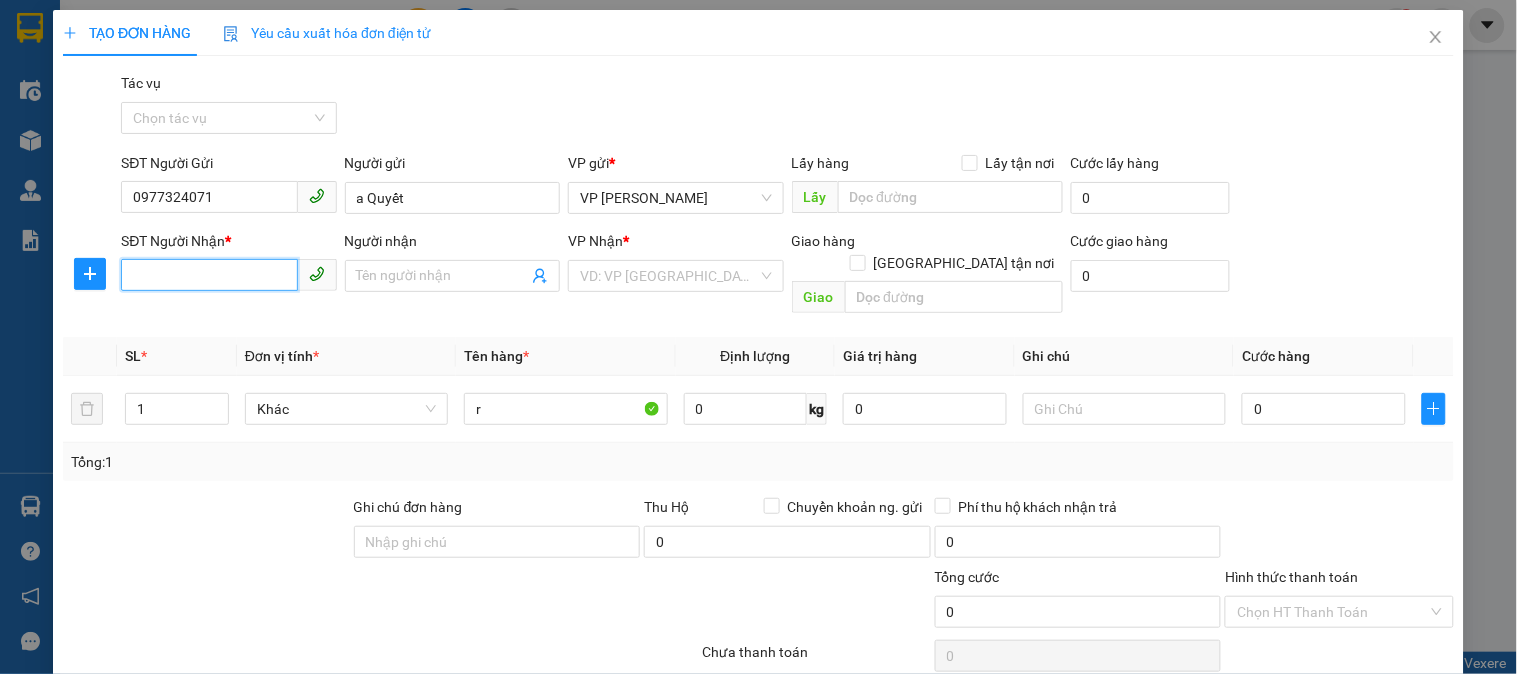 click on "SĐT Người Nhận  *" at bounding box center (209, 275) 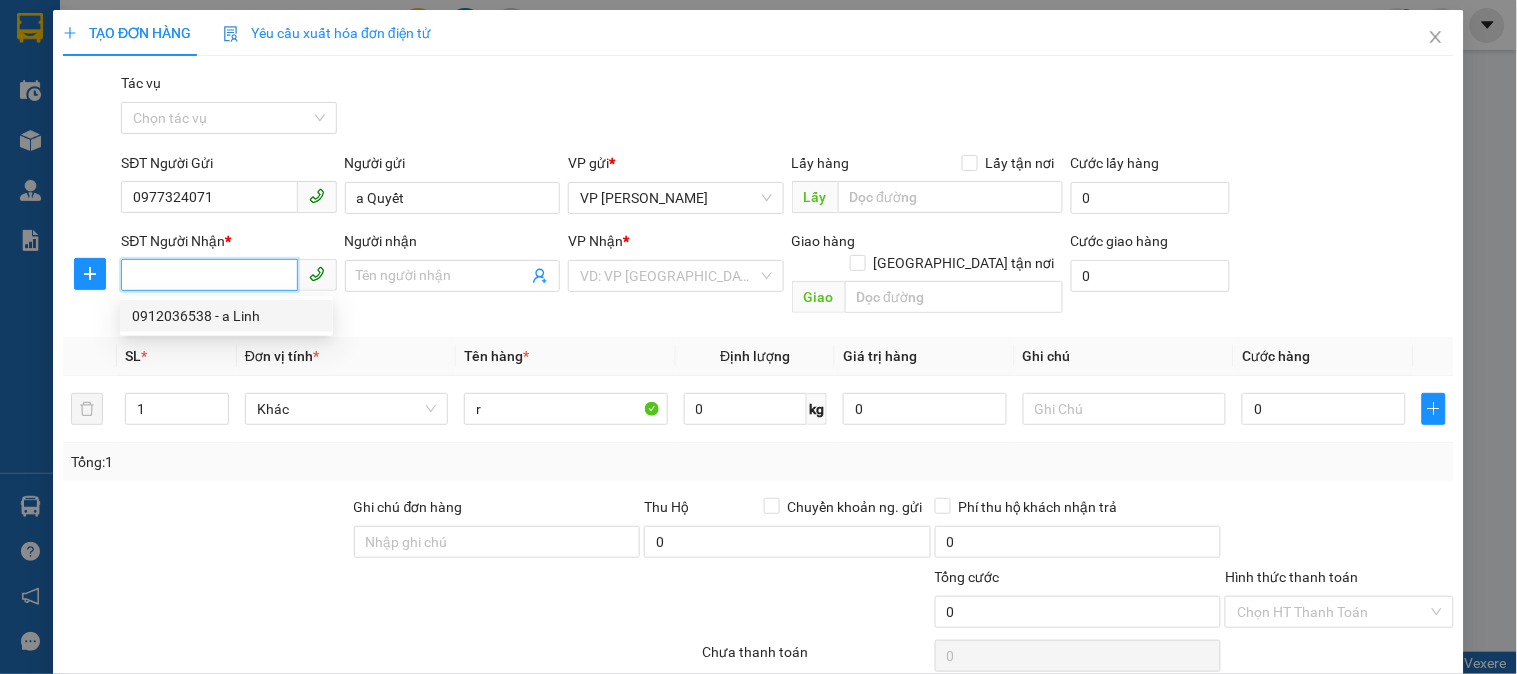 click on "0912036538 - a Linh" at bounding box center [226, 316] 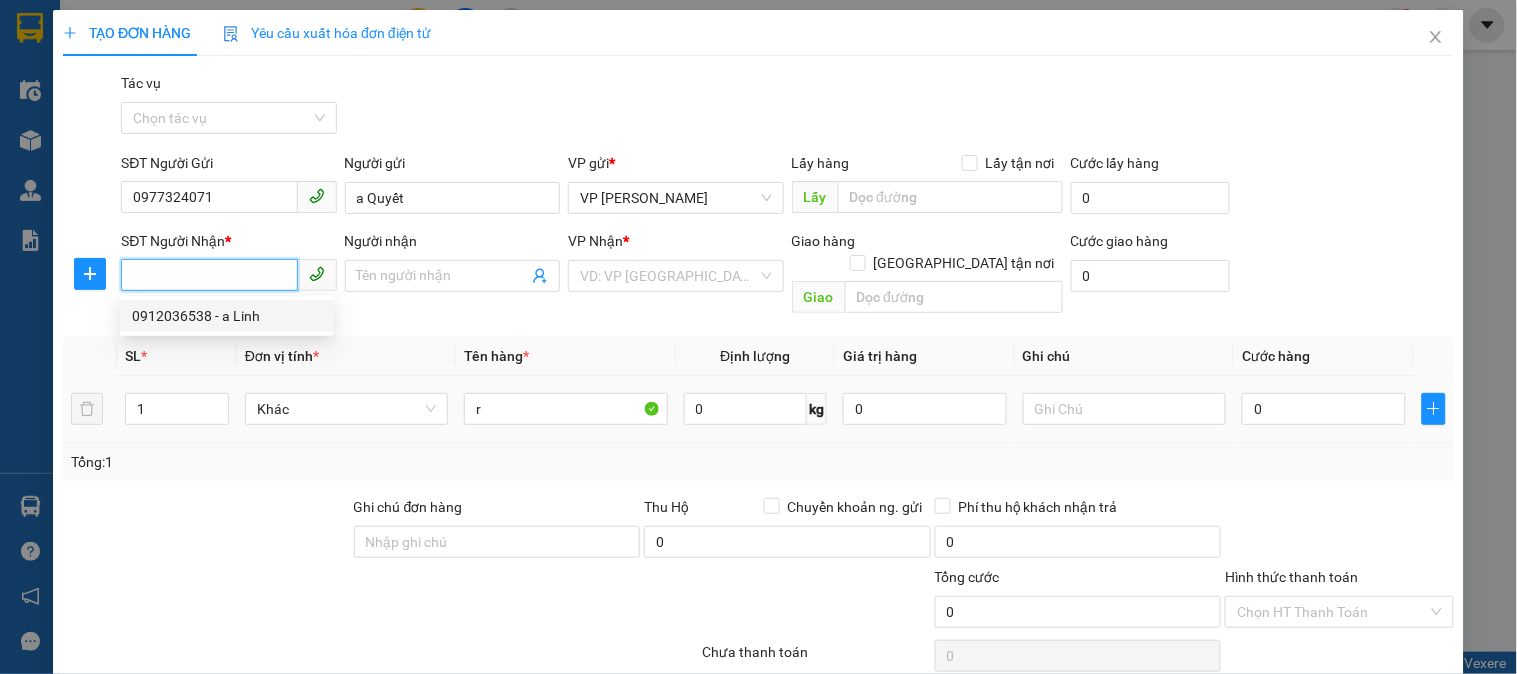 type on "0912036538" 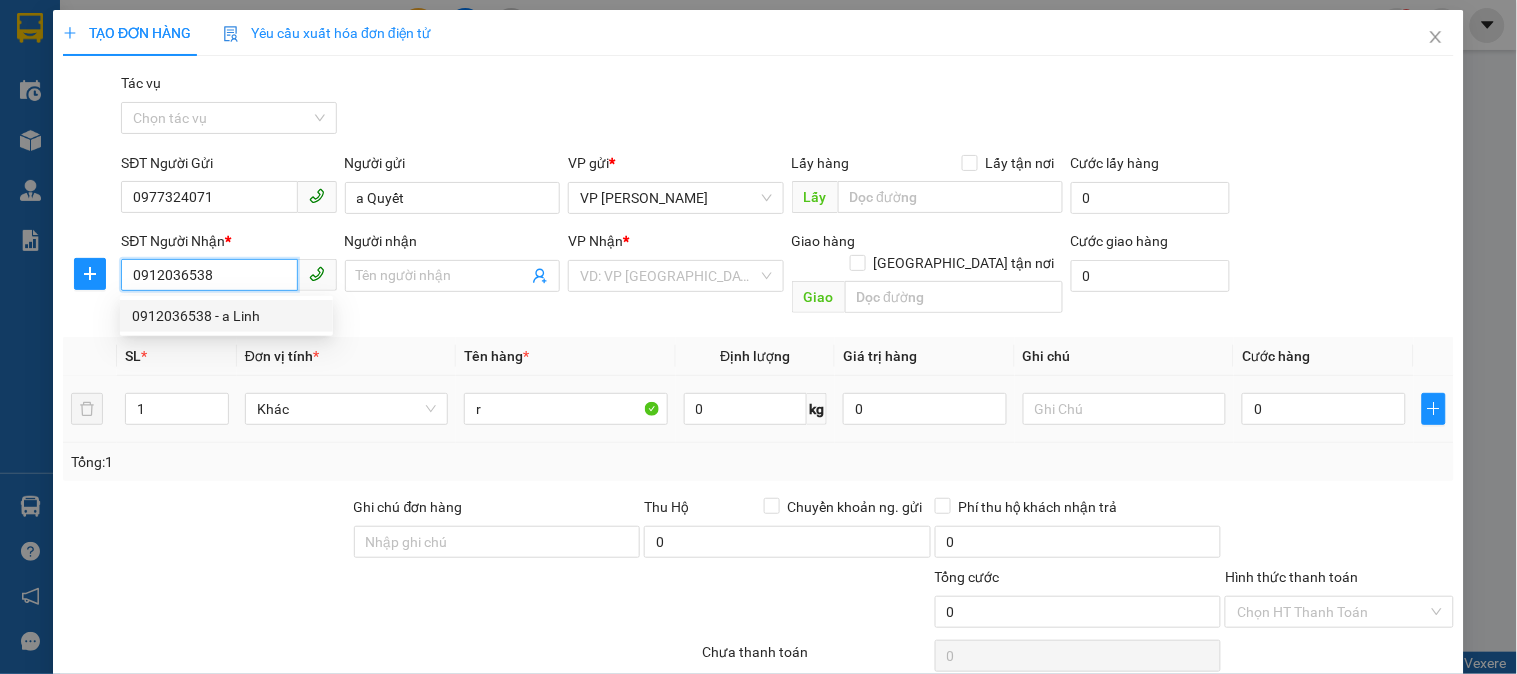 type on "a Linh" 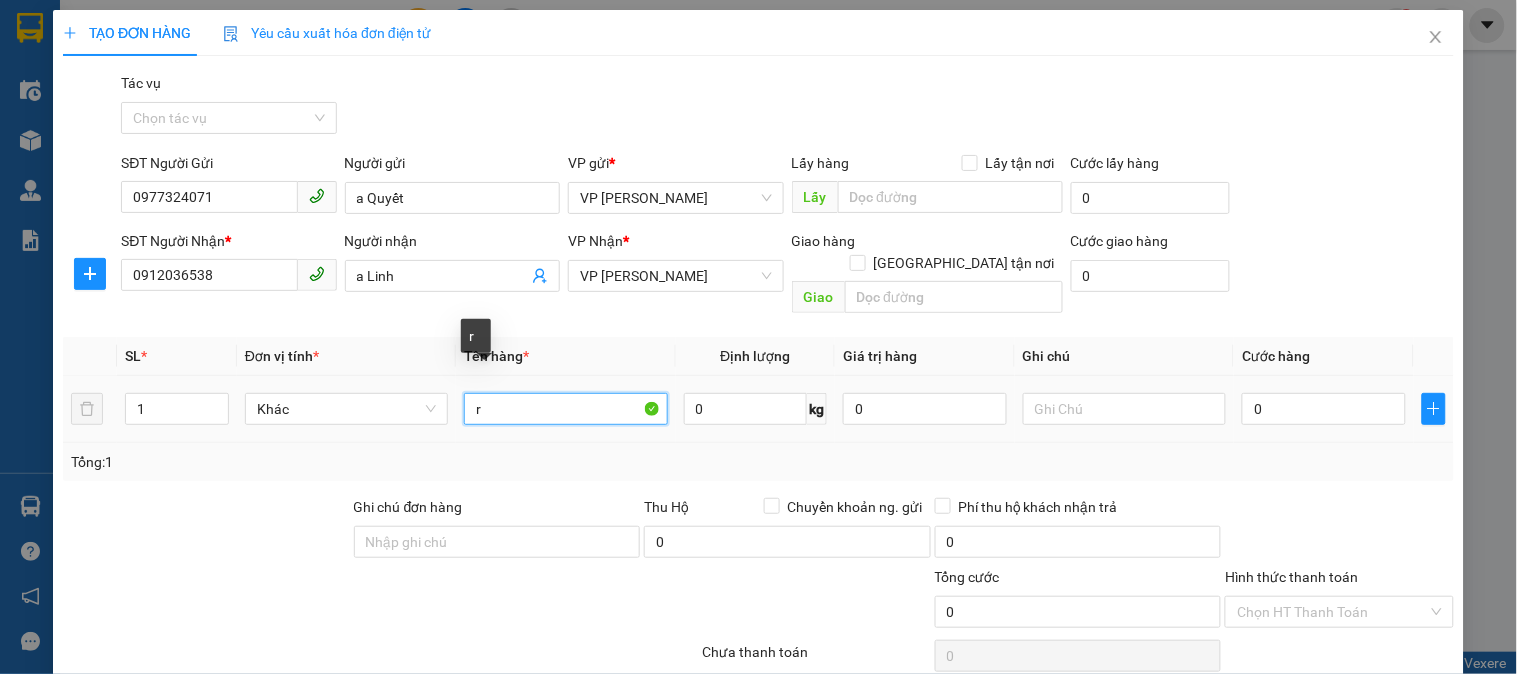 click on "r" at bounding box center (565, 409) 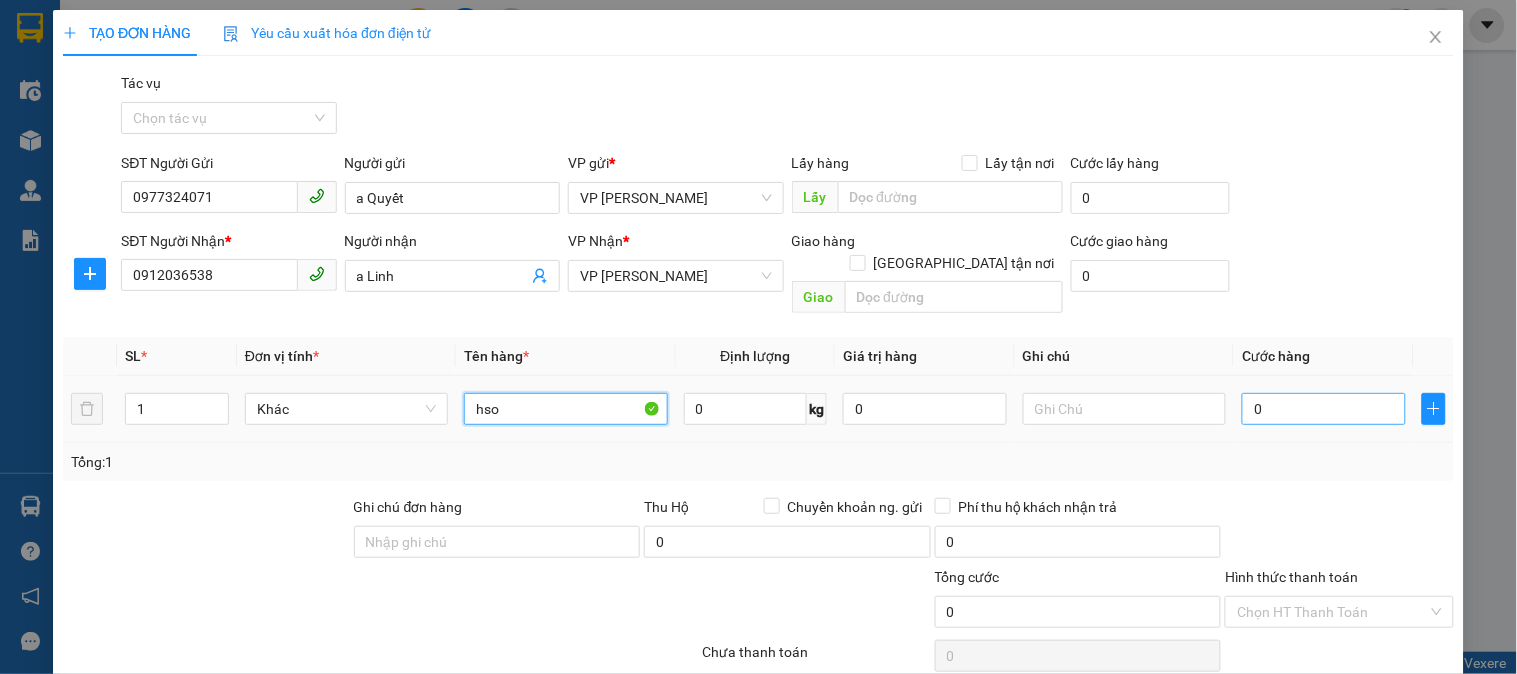 type on "hso" 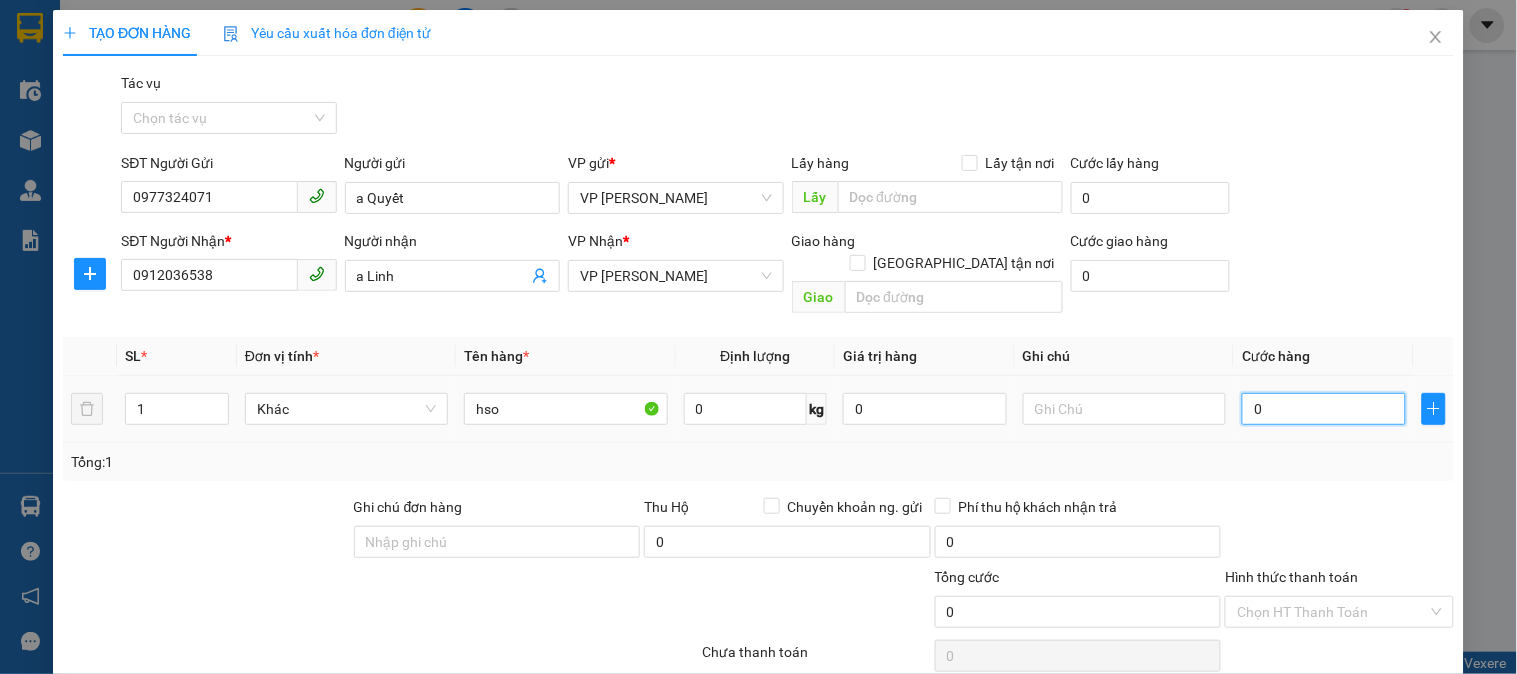 click on "0" at bounding box center [1324, 409] 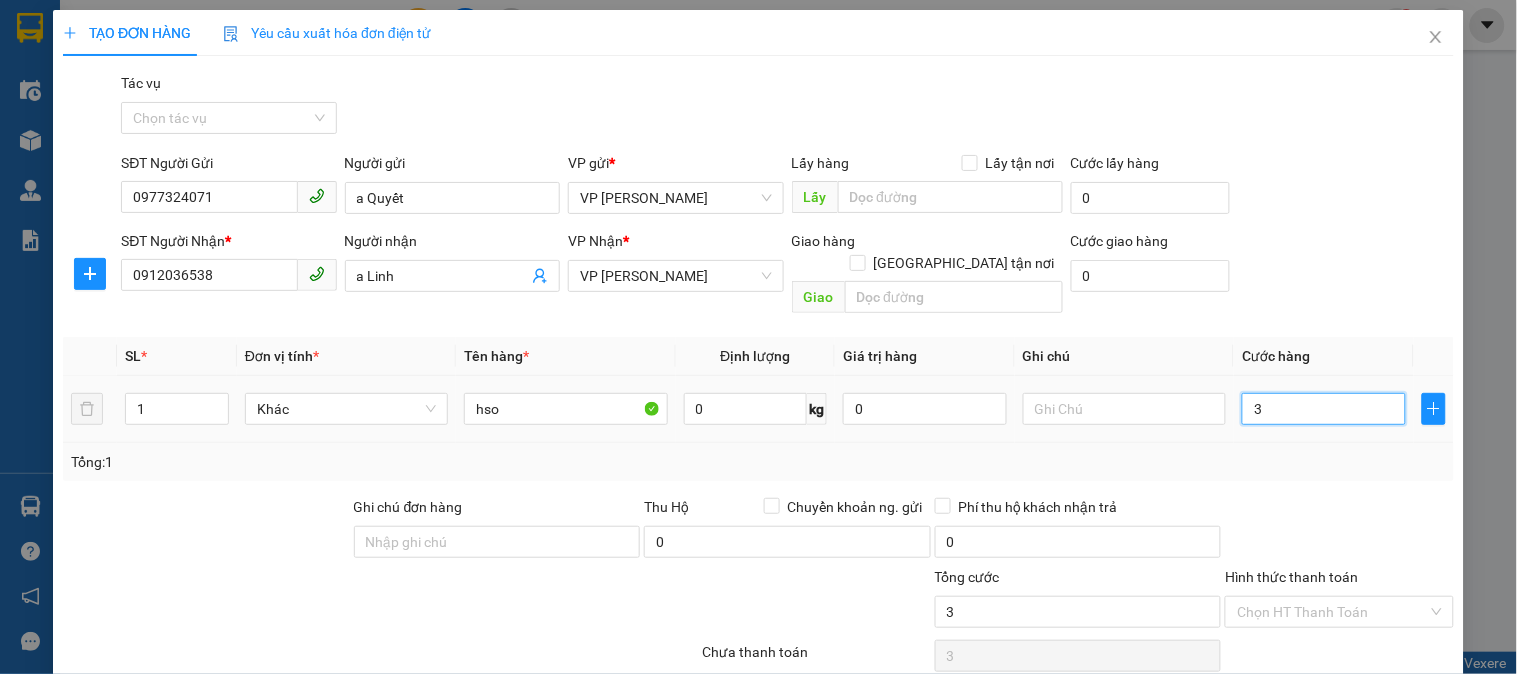 type on "30" 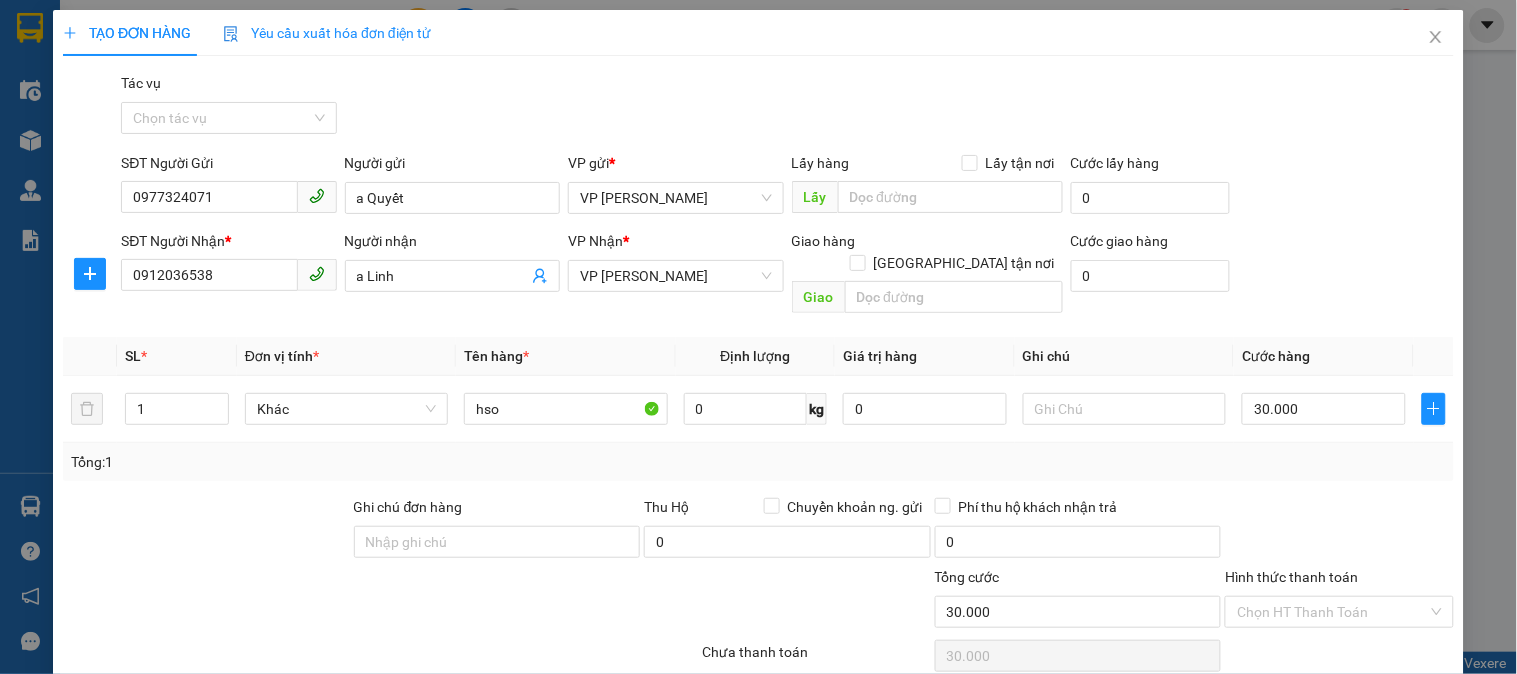 click at bounding box center [1339, 531] 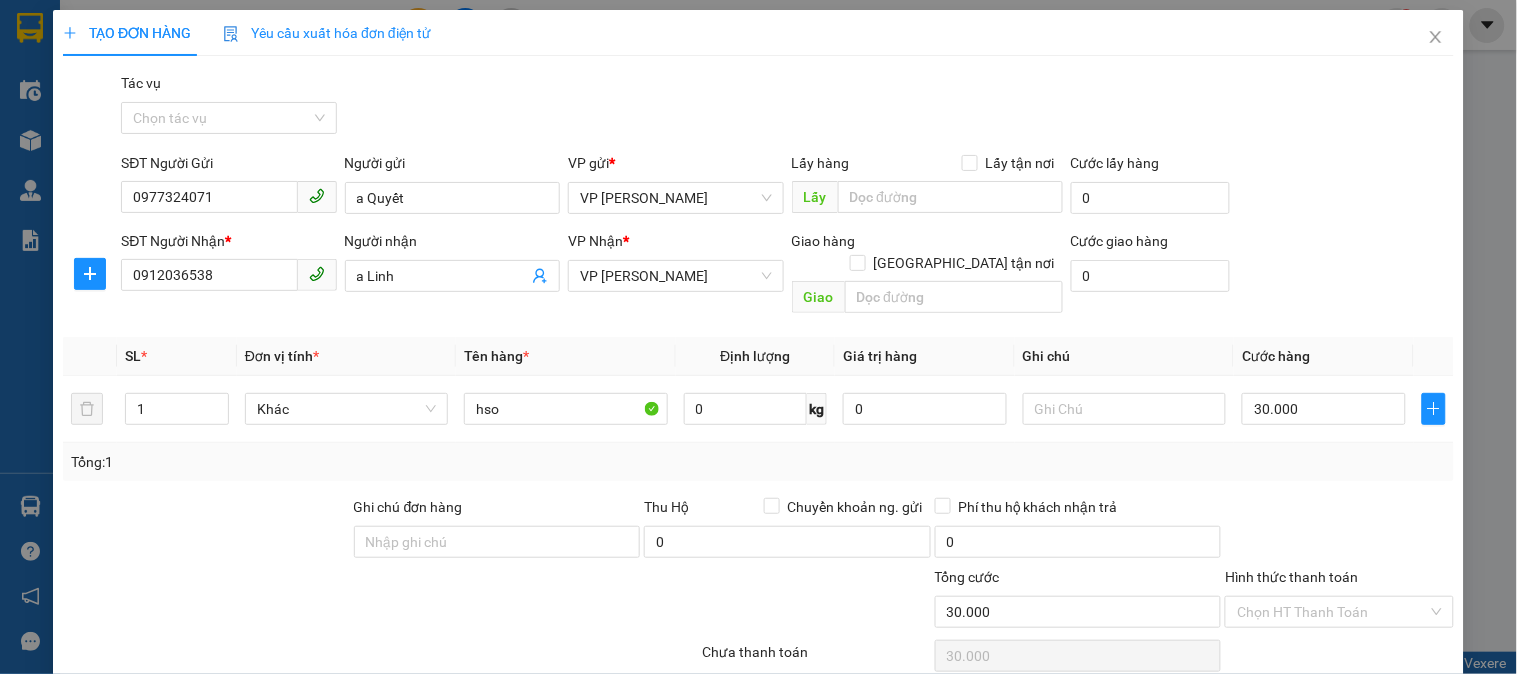 click on "[PERSON_NAME] và In" at bounding box center [1392, 769] 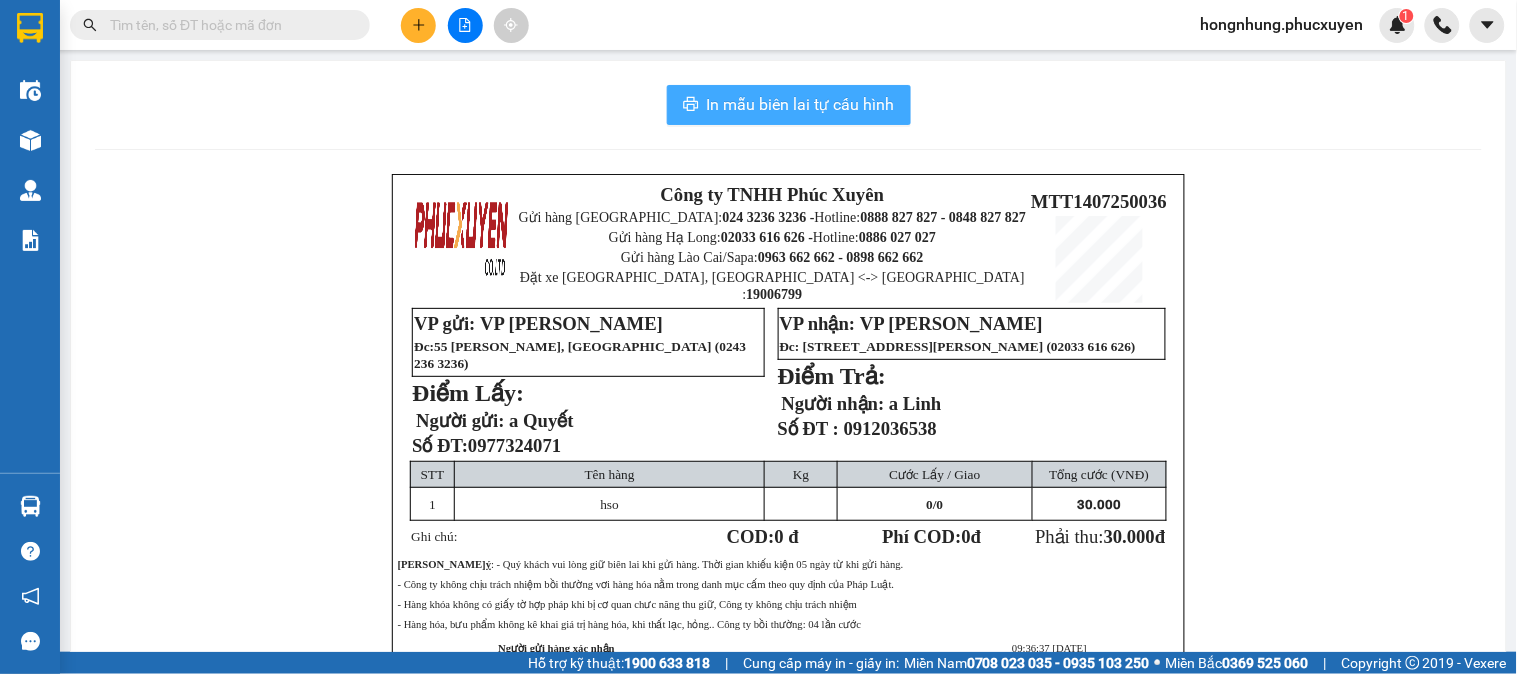 click on "In mẫu biên lai tự cấu hình" at bounding box center [801, 104] 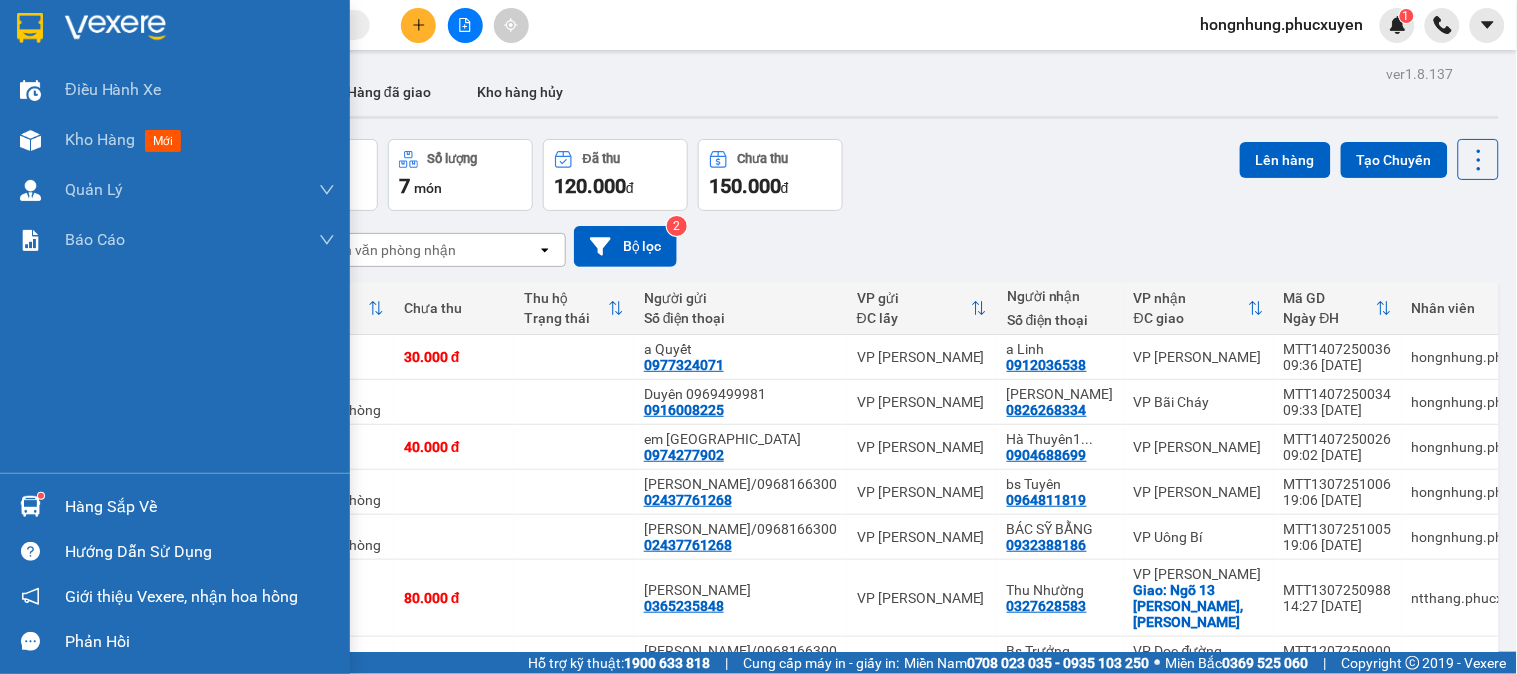 click at bounding box center [30, 506] 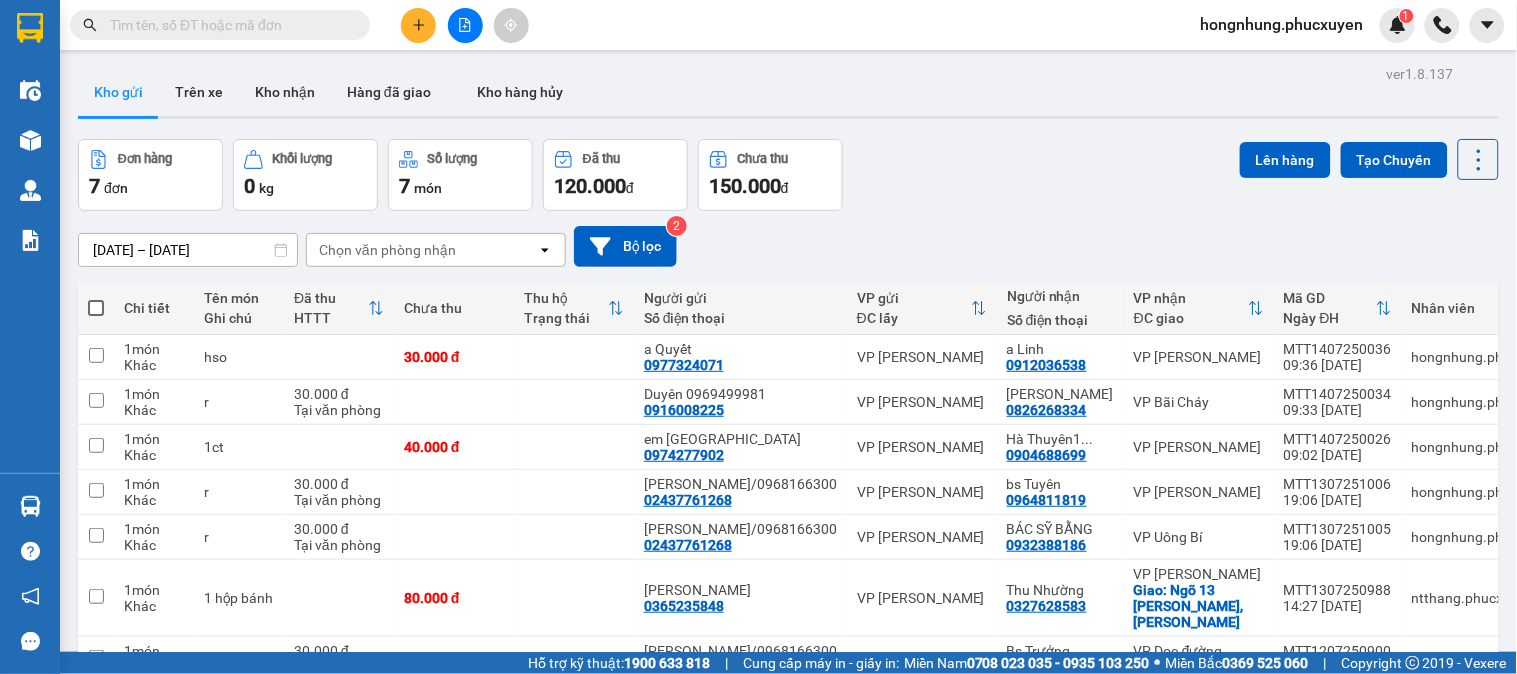 click on "Kết quả tìm kiếm ( 20 )  Bộ lọc  Mã ĐH Trạng thái Món hàng Thu hộ Tổng cước Chưa cước Người gửi VP Gửi Người nhận VP Nhận C31206250600 11:32 [DATE] Đã giao   17:37 [DATE] hồ sơ k phiếu SL:  1 30.000 0988686670 anh Nam VP Hạ Long  DĐ: km 11 0916221295 Anh [GEOGRAPHIC_DATA] C30806251034 11:23 [DATE] Đã giao   20:01 [DATE] hồ sơ SL:  1 30.000 0988686670 VP Hạ Long  DĐ: km 11 0916221295 Anh Hải VP [PERSON_NAME] Nghệ C32005250279 11:48 [DATE] Đã giao   12:37 [DATE] biển số k phiếu SL:  1 30.000 0988686670 Nam Đinh VP Hạ Long  DĐ: km11 0916221295 Anh [GEOGRAPHIC_DATA][PERSON_NAME] 11:34 [DATE] Đã giao   15:39 [DATE] hồ sơ chưa phiếu SL:  1 30.000 0988686670 Nam Đinh VP Hạ Long  DĐ: km11 0916221295 Anh [GEOGRAPHIC_DATA][PERSON_NAME] 19:02 [DATE] Đã giao   13:59 [DATE] 1 hồ sơ SL:  1 30.000 0916221295 Anh [GEOGRAPHIC_DATA] Nghệ 0988686670 Nam Đinh MTT1405250549   1" at bounding box center [758, 337] 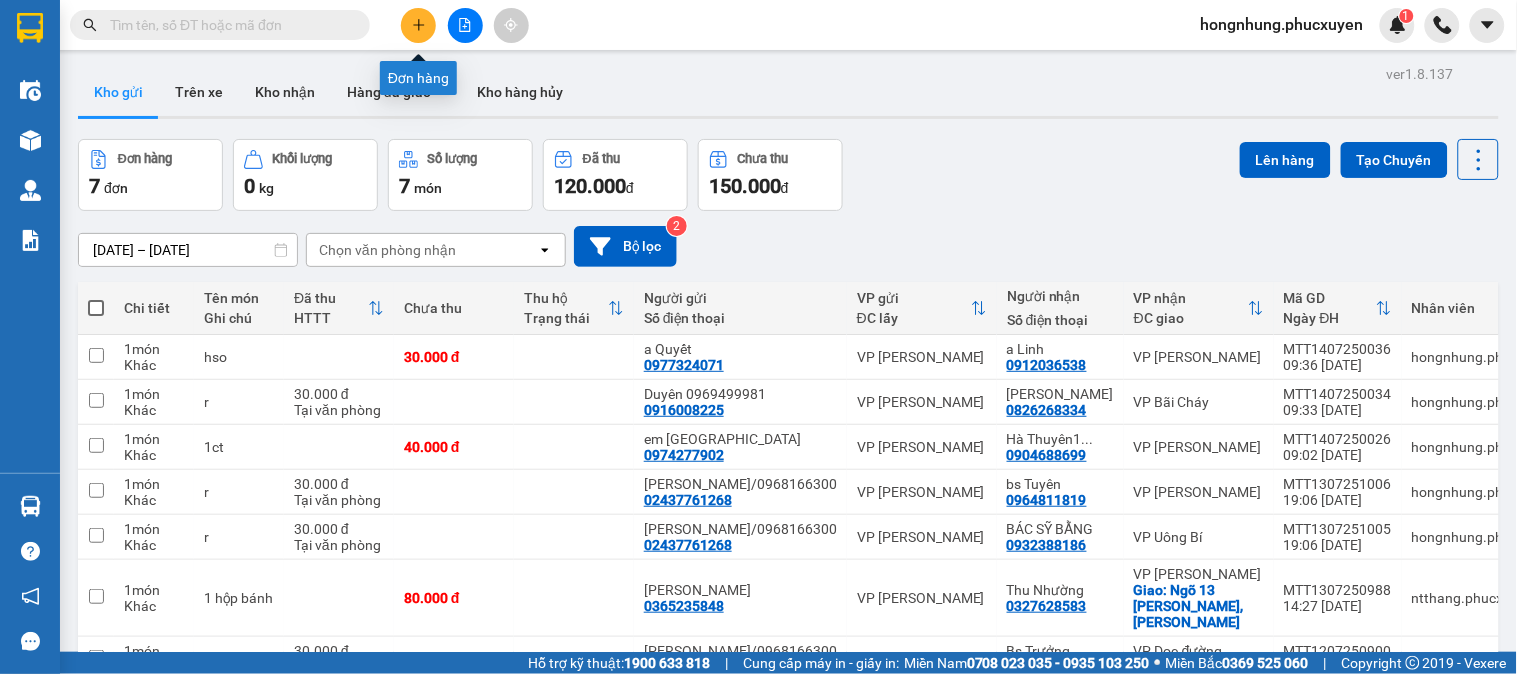 click 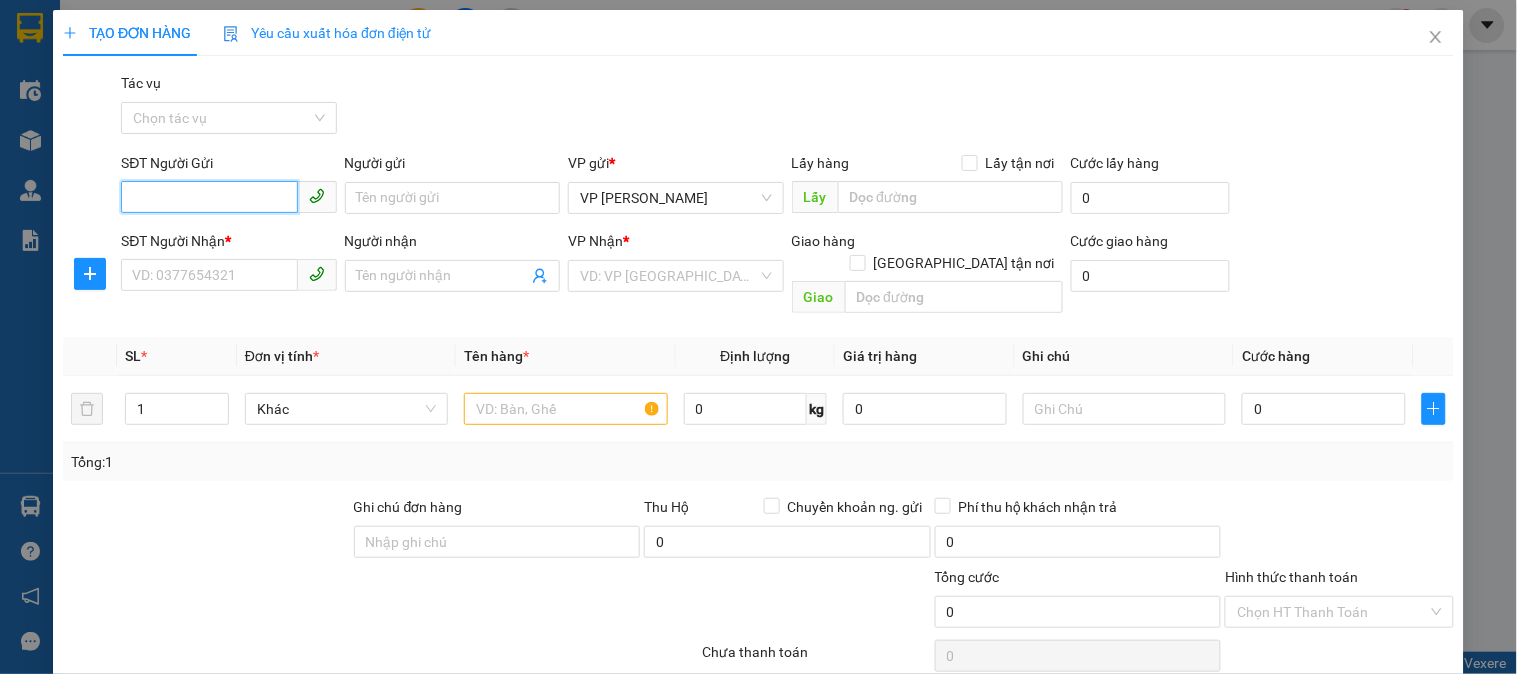 click on "SĐT Người Gửi" at bounding box center [209, 197] 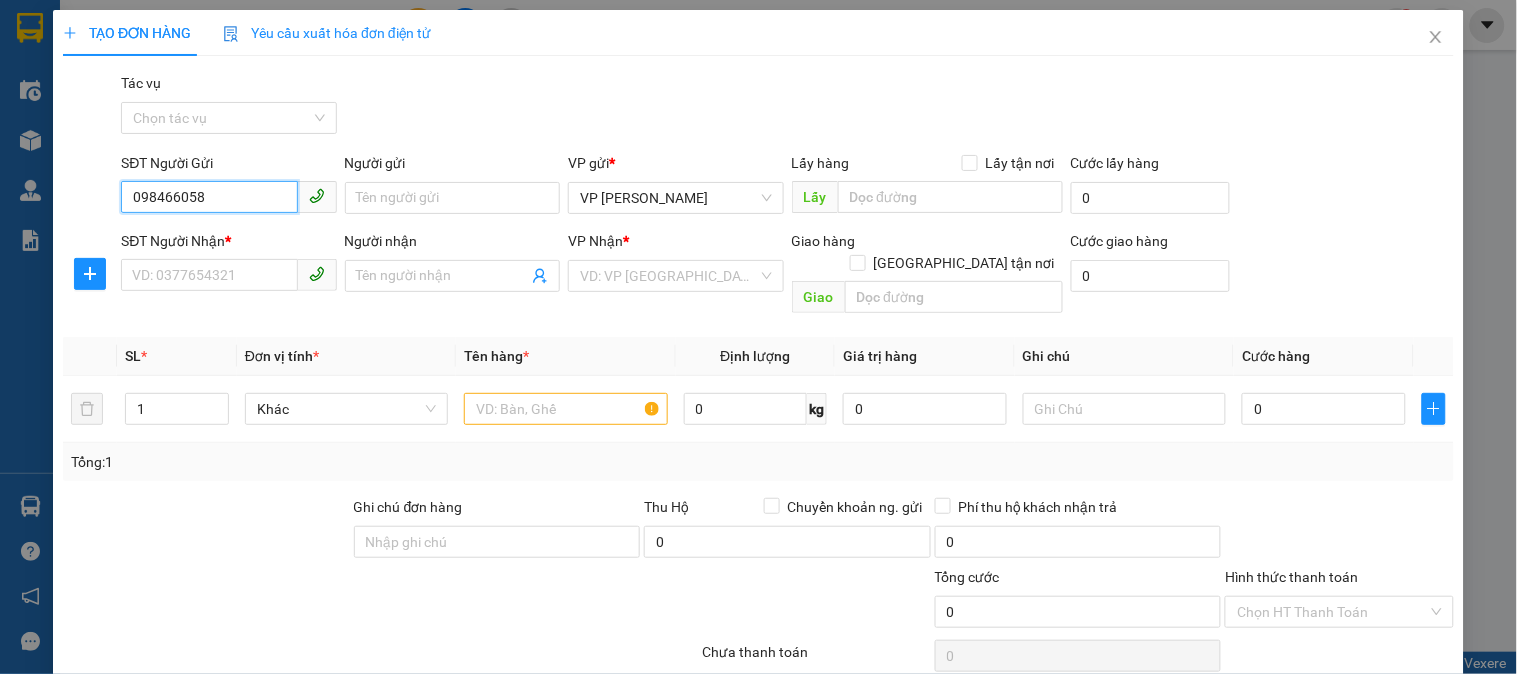 type on "0984660588" 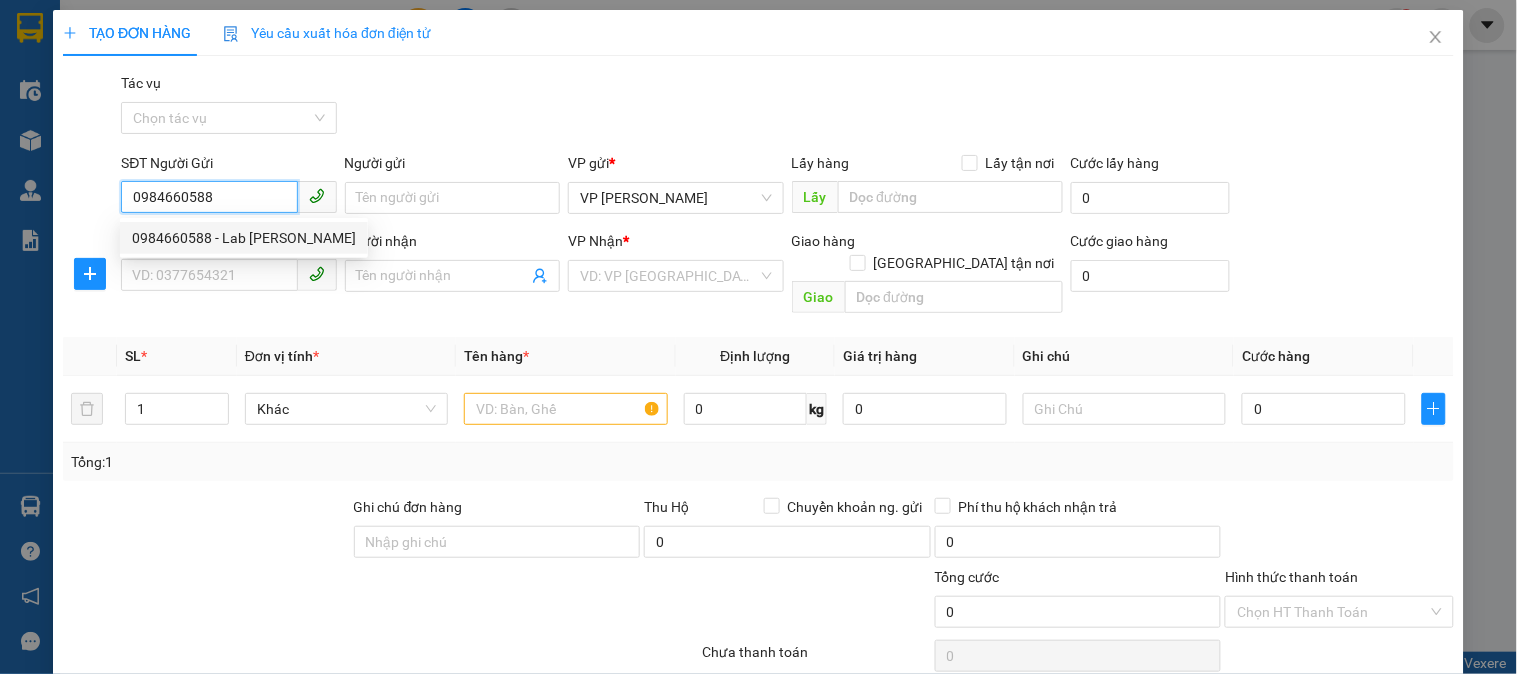 click on "0984660588 - Lab [PERSON_NAME]" at bounding box center [244, 238] 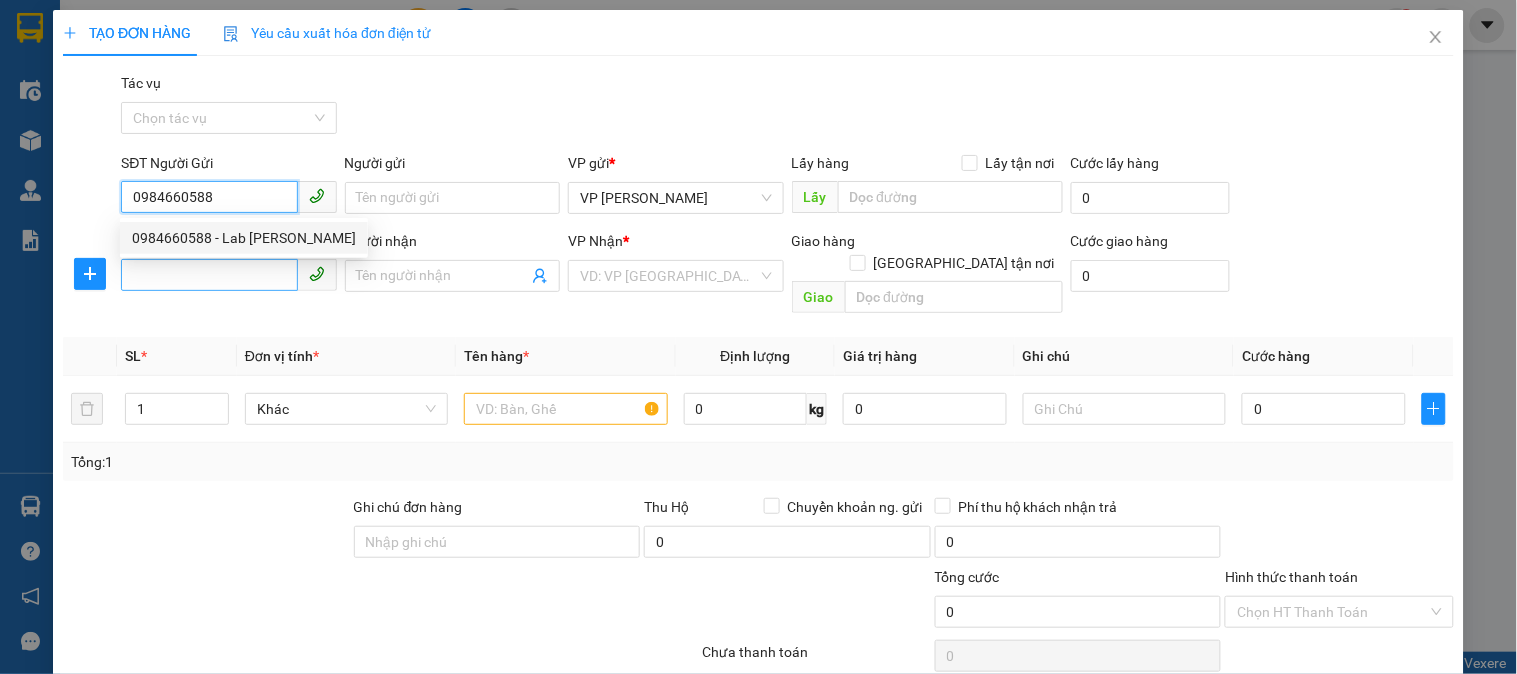 type on "Lab [PERSON_NAME]" 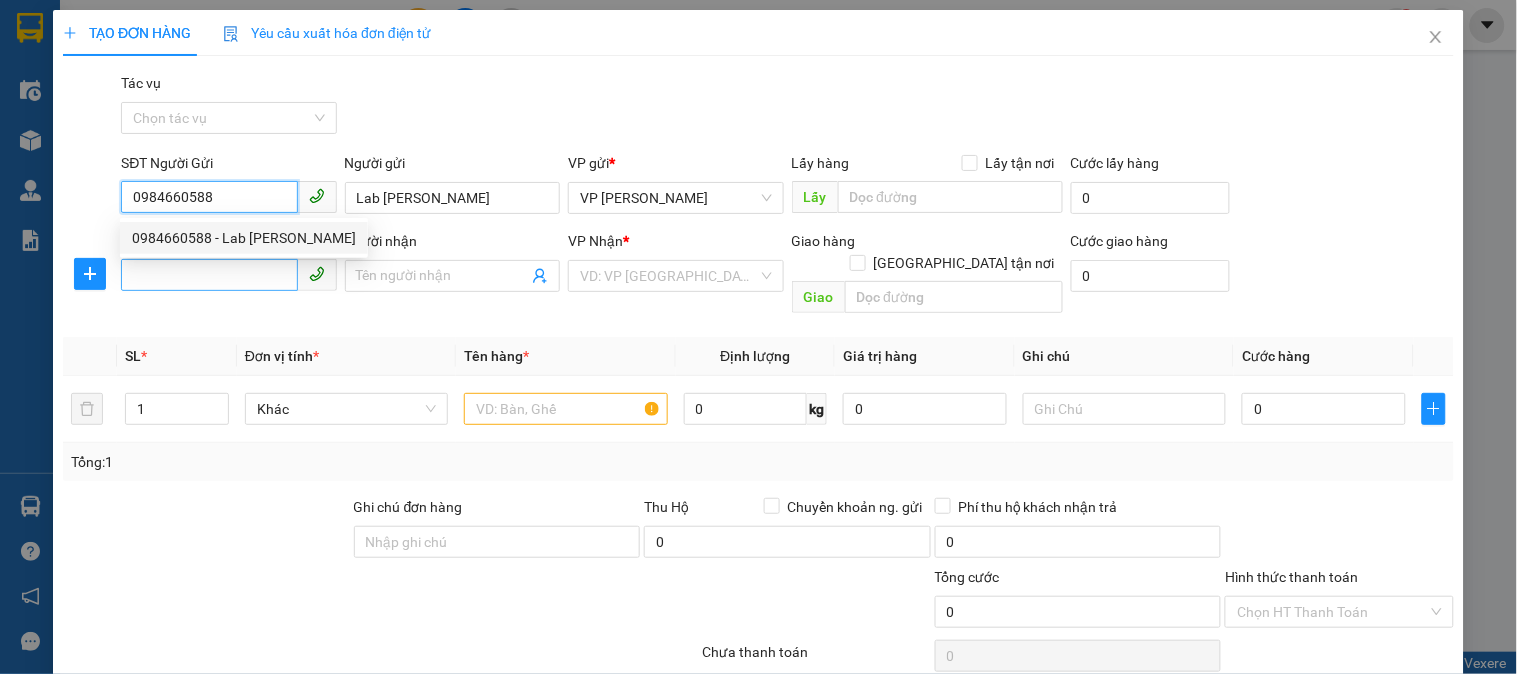 type on "0984660588" 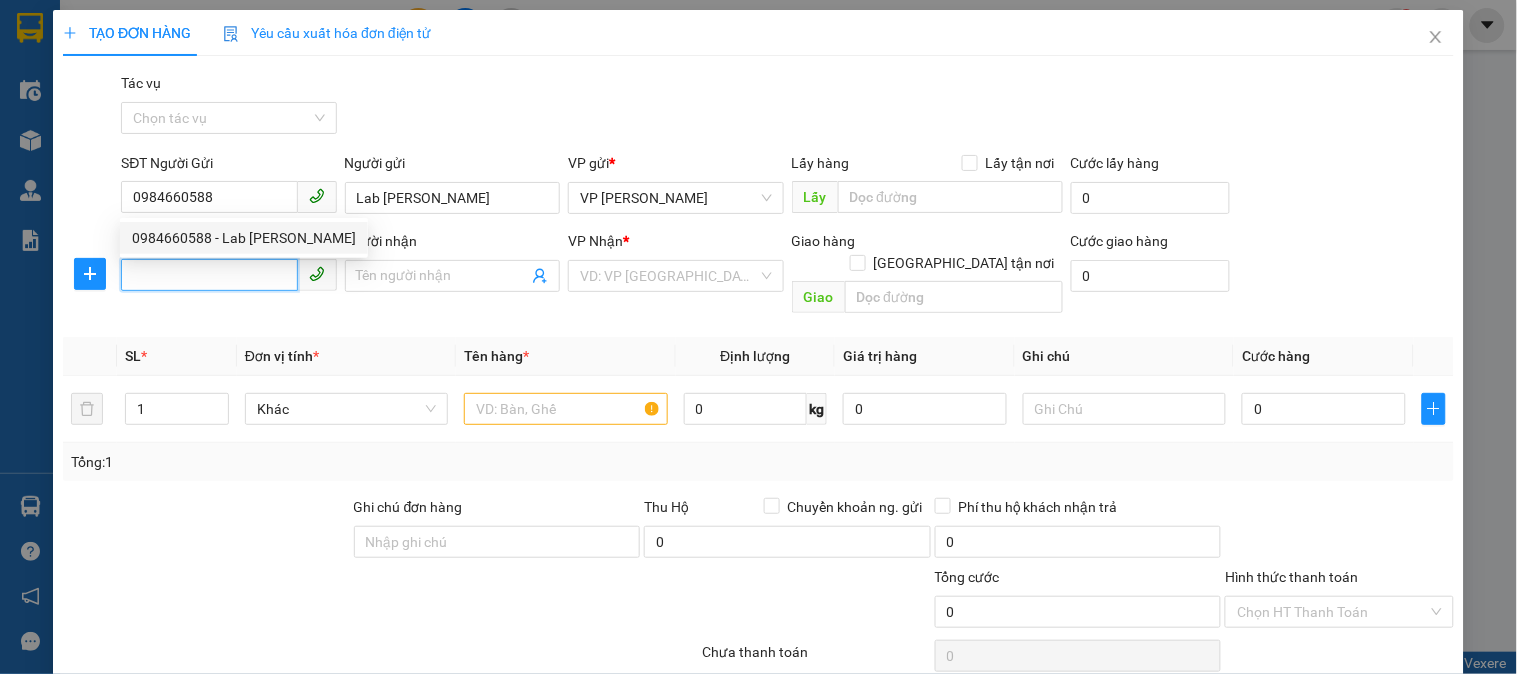 click on "SĐT Người Nhận  *" at bounding box center [209, 275] 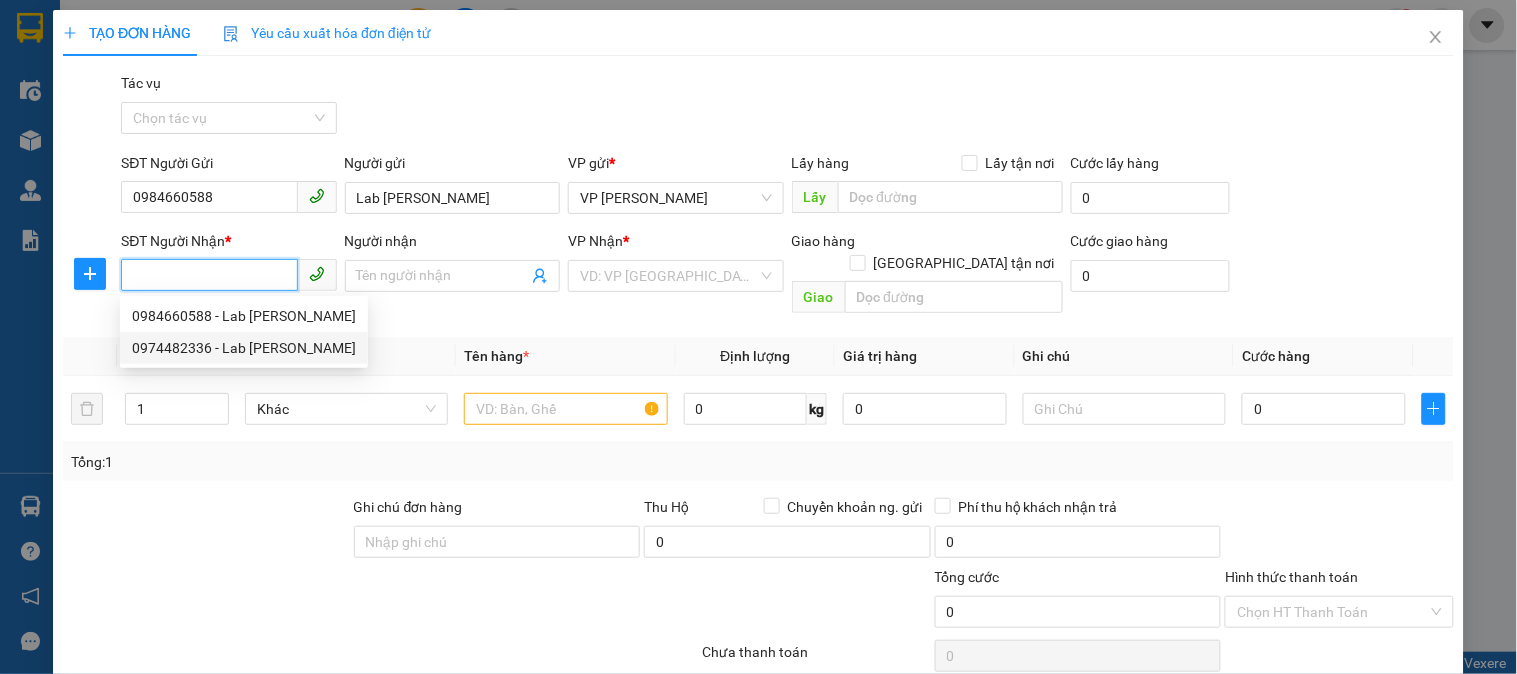 click on "0974482336 - Lab [PERSON_NAME]" at bounding box center (244, 348) 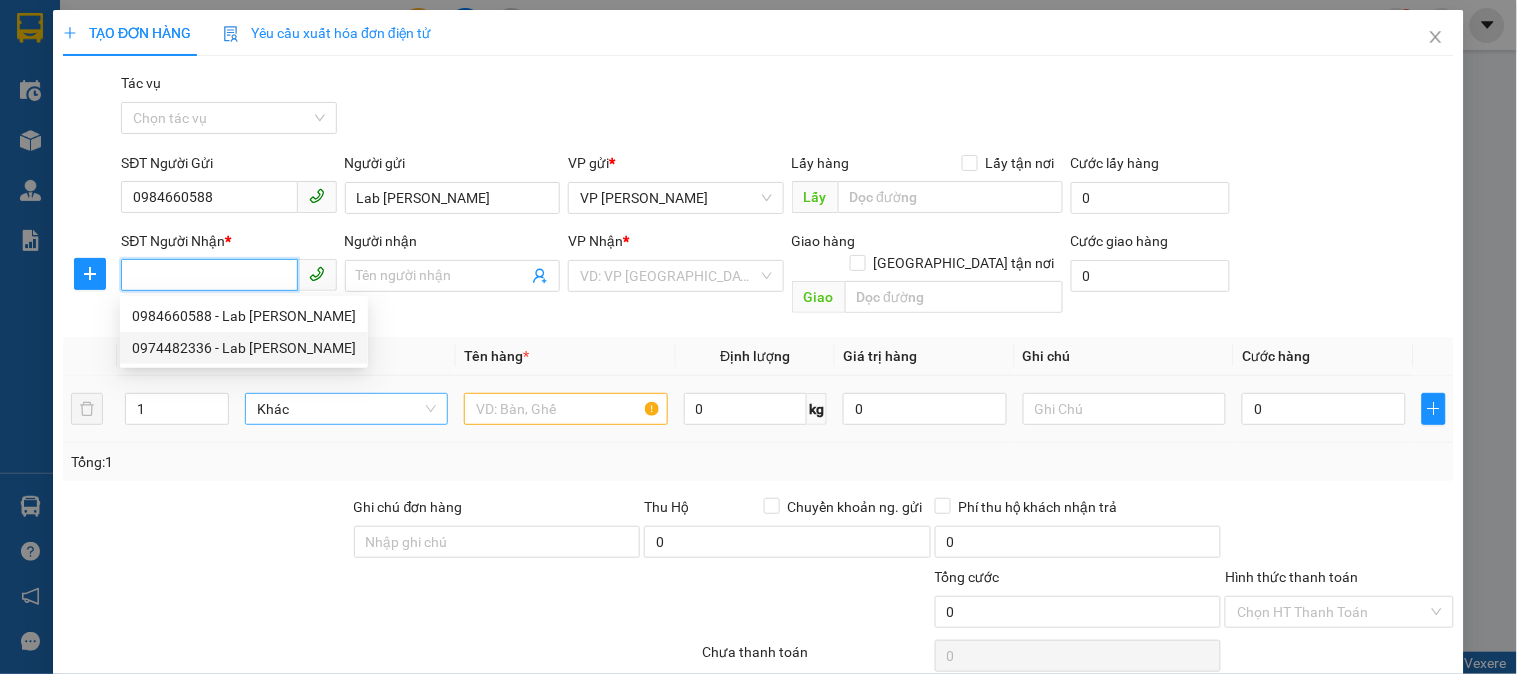 type on "0974482336" 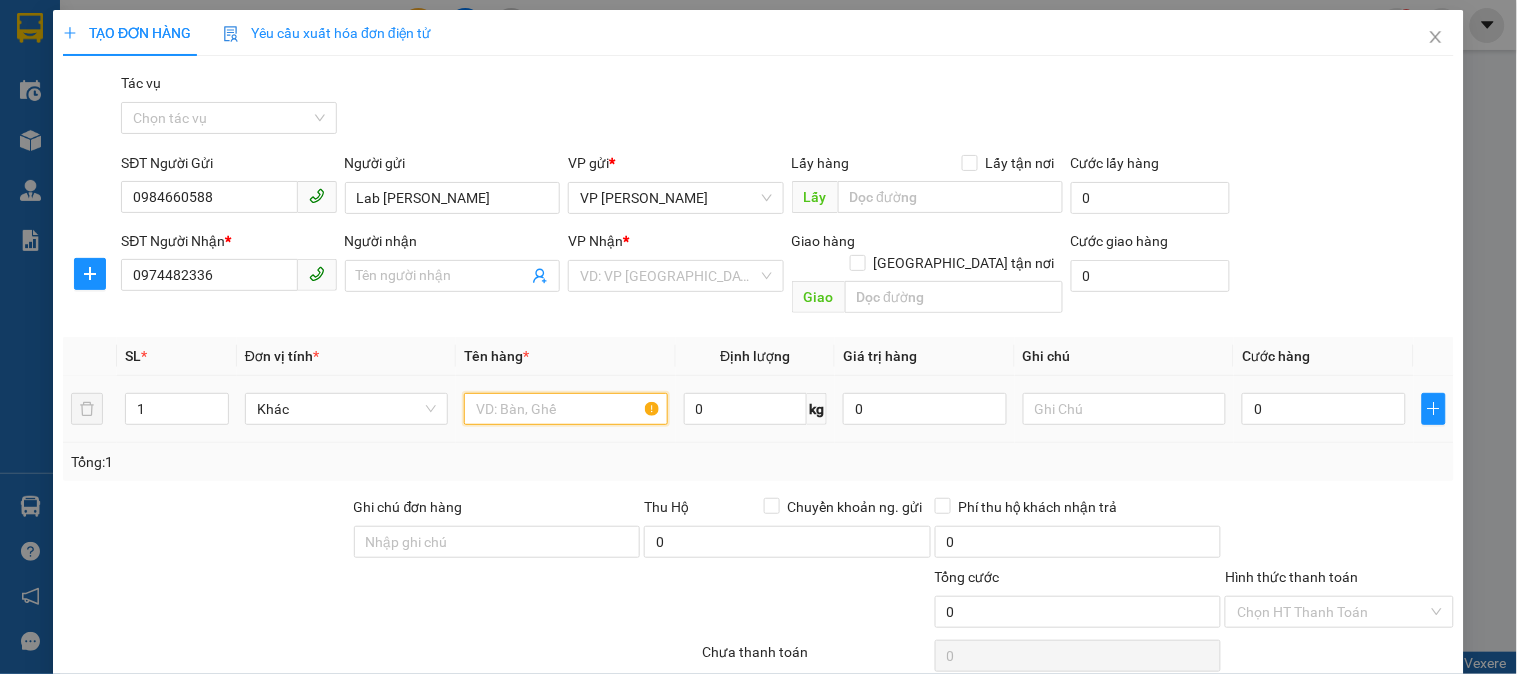 click at bounding box center [565, 409] 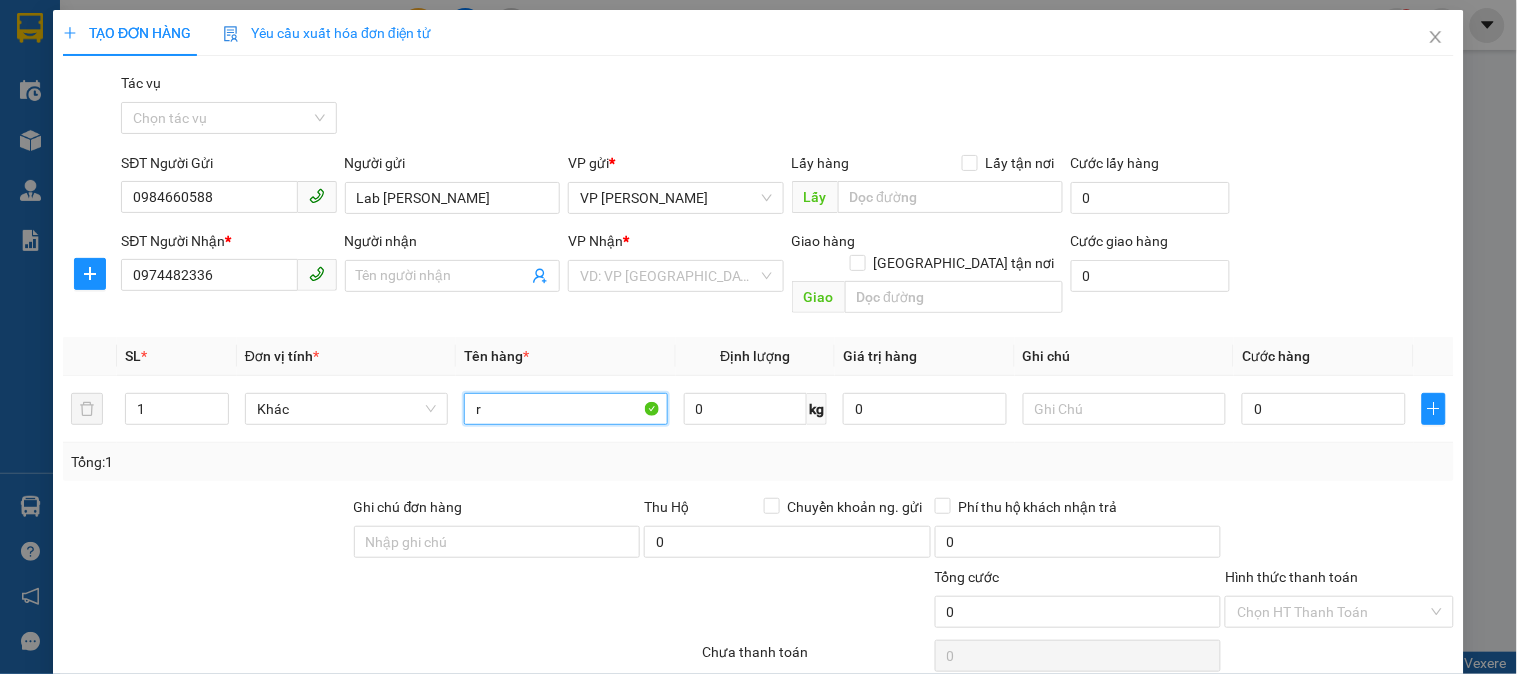 type on "Lab [PERSON_NAME]" 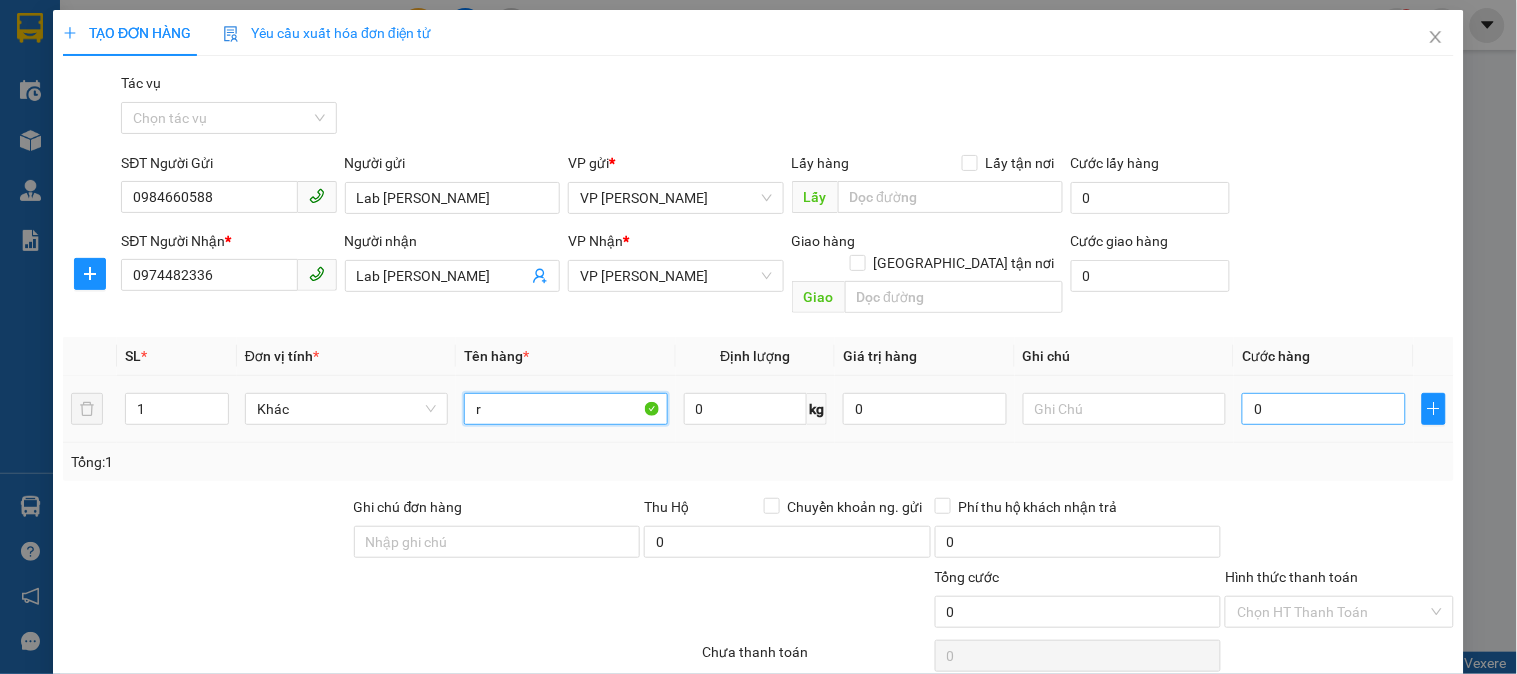 type on "r" 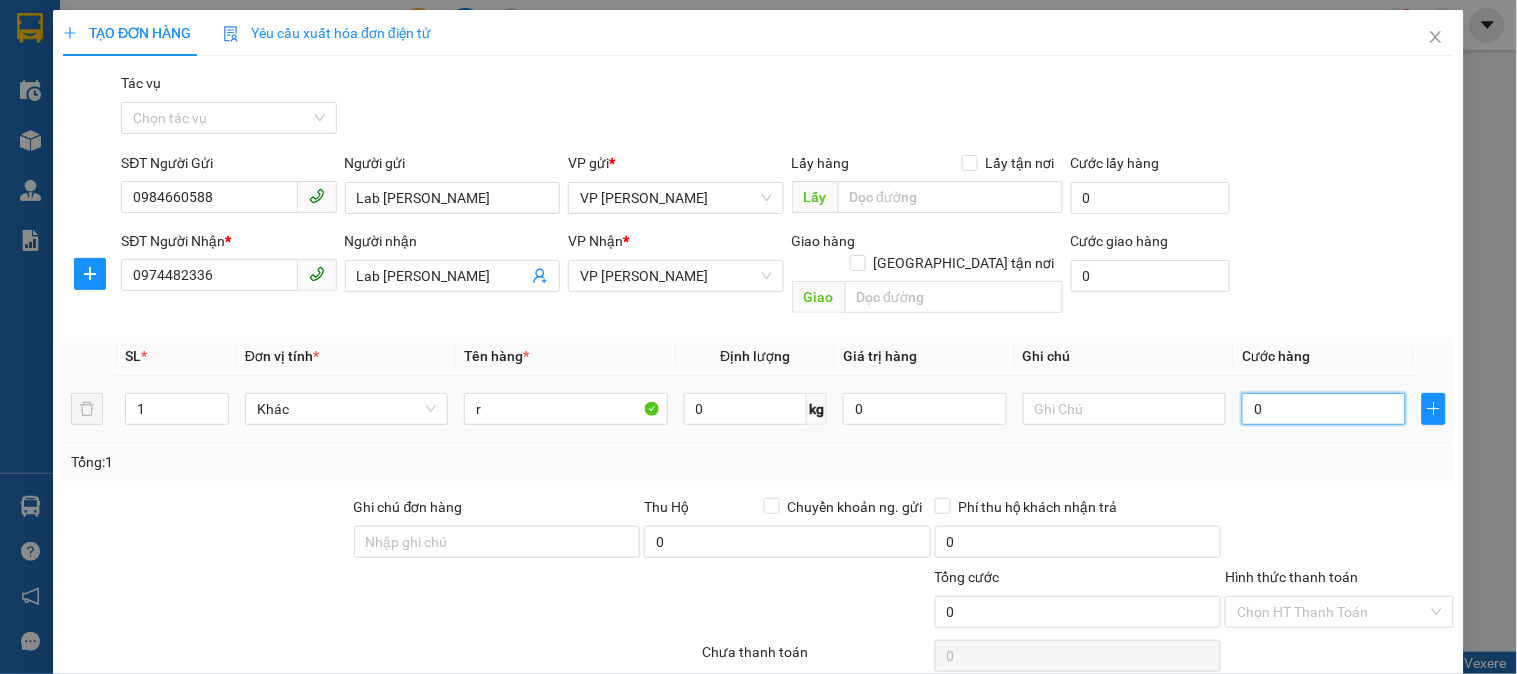 click on "0" at bounding box center (1324, 409) 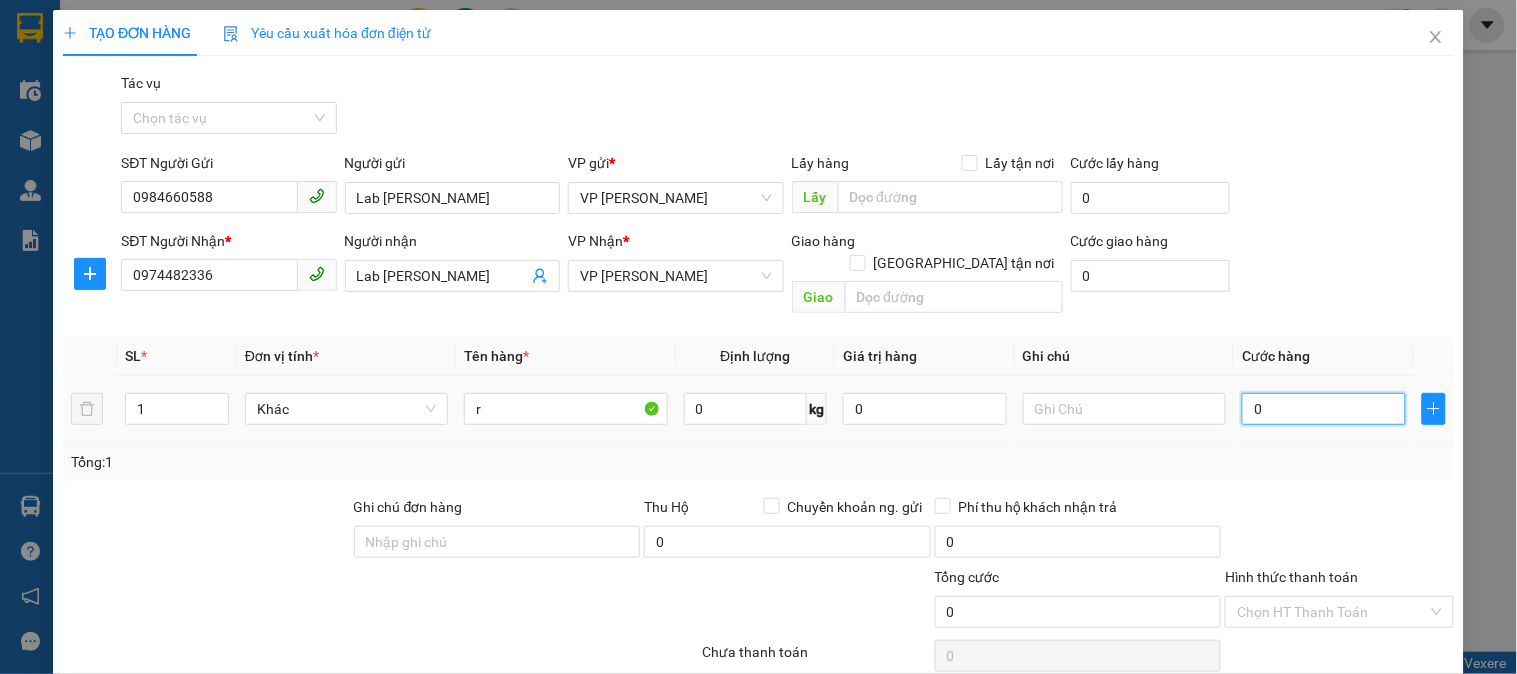 type on "03" 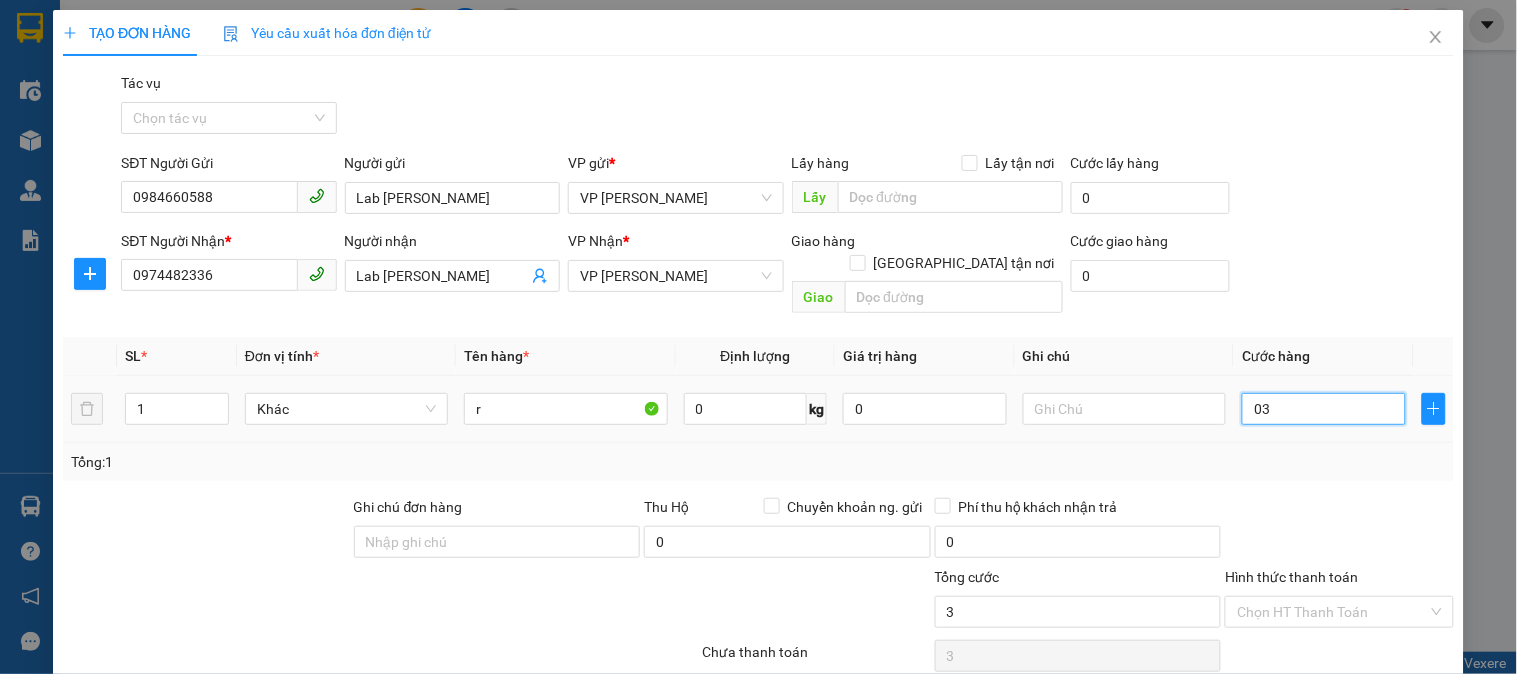 type on "030" 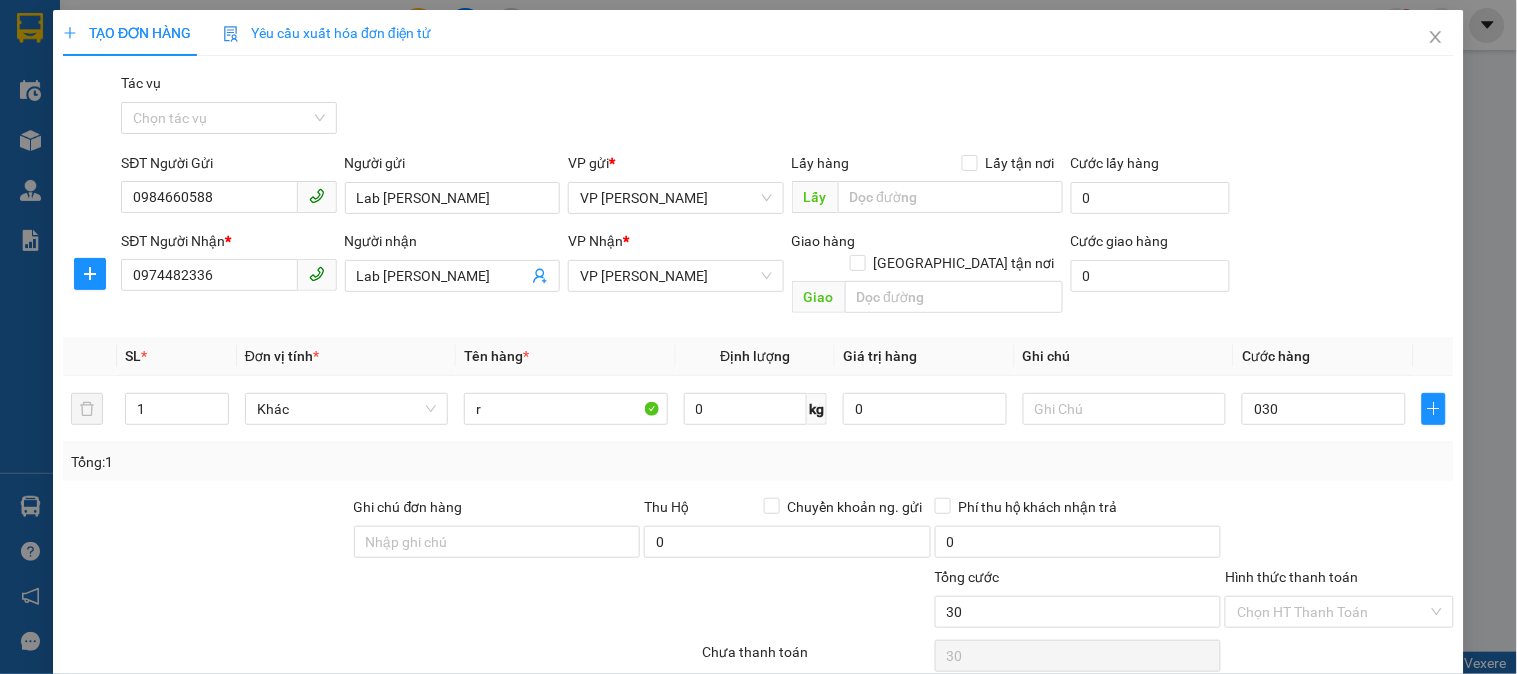 type on "30.000" 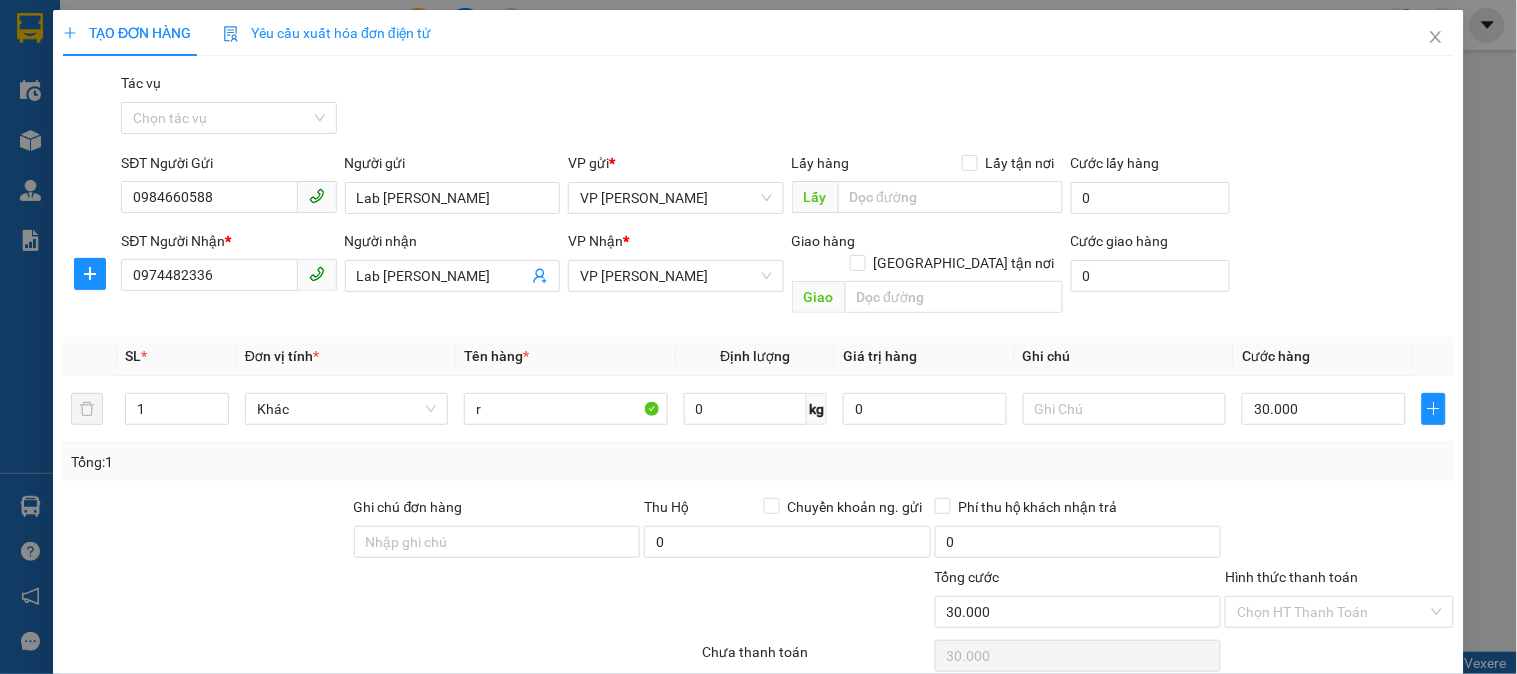 click on "Transit Pickup Surcharge Ids Transit Deliver Surcharge Ids Transit Deliver Surcharge Transit Deliver Surcharge Tác vụ Chọn tác vụ SĐT Người Gửi 0984660588 Người gửi Lab [PERSON_NAME] VP gửi  * VP [PERSON_NAME] Lấy hàng Lấy tận nơi Lấy Cước lấy hàng 0 SĐT Người Nhận  * 0974482336 Người nhận Lab Đỗ Gia VP Nhận  * VP Hạ Long  Giao hàng [GEOGRAPHIC_DATA] tận nơi Giao Cước giao hàng 0 SL  * Đơn vị tính  * Tên hàng  * Định lượng Giá trị hàng Ghi chú Cước hàng                   1 Khác r 0 kg 0 30.000 Tổng:  1 Ghi chú đơn hàng Thu Hộ Chuyển khoản ng. gửi 0 Phí thu hộ khách nhận trả 0 Tổng cước 30.000 Hình thức thanh toán Chọn HT Thanh Toán Số tiền thu trước 0 Chưa thanh toán 30.000 Chọn HT Thanh Toán Ghi chú nội bộ nhà xe Chi phí nội bộ 0 Lưu nháp Xóa Thông tin [PERSON_NAME] và In" at bounding box center (758, 428) 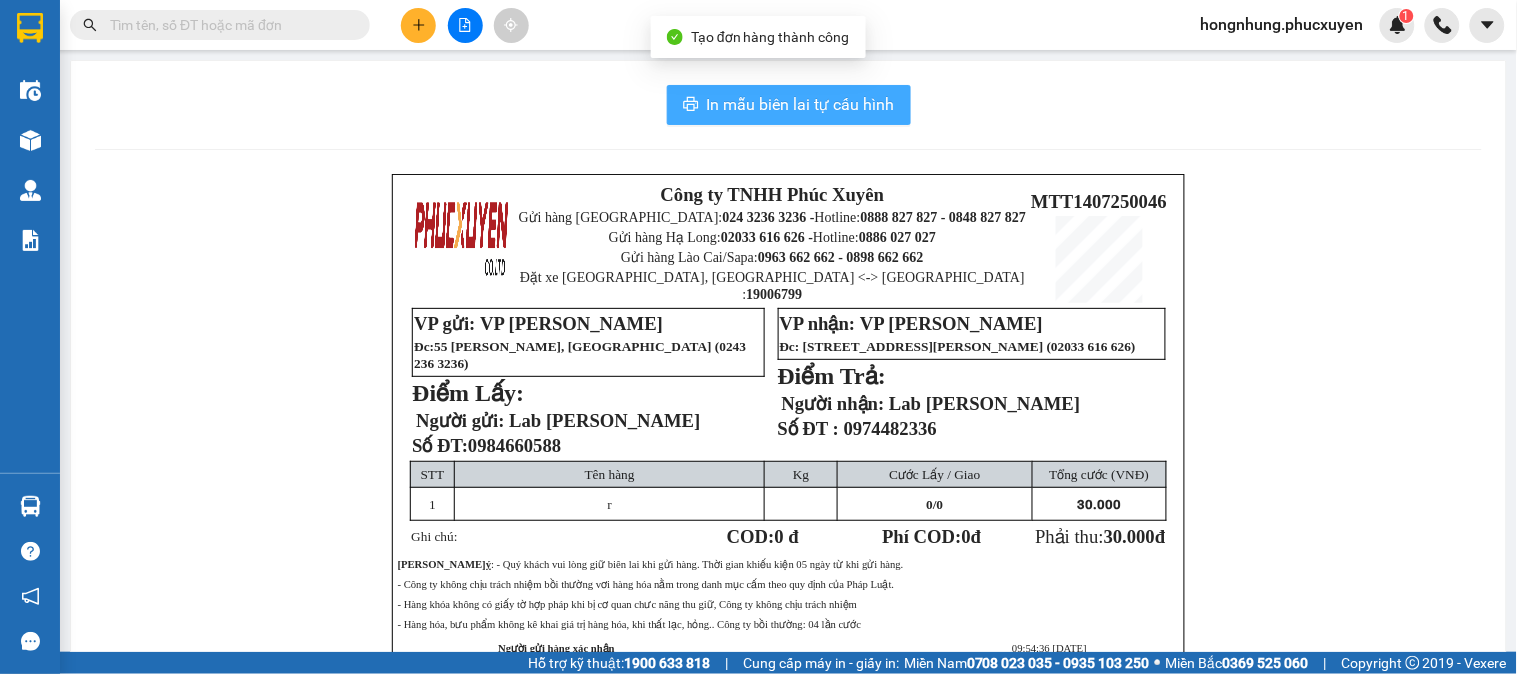 click on "In mẫu biên lai tự cấu hình" at bounding box center (801, 104) 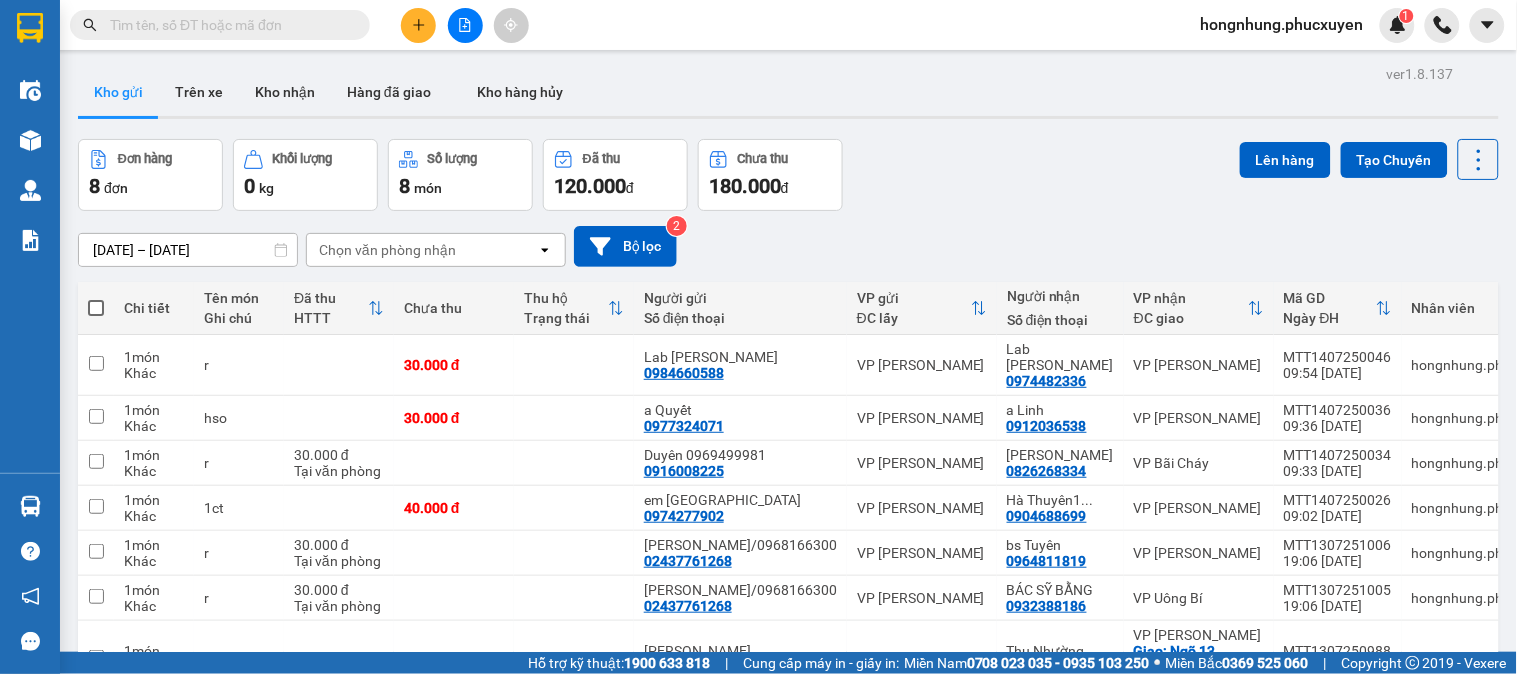 click on "Đơn hàng 8 đơn Khối lượng 0 kg Số lượng 8 món Đã thu 120.000  đ Chưa thu 180.000  đ Lên hàng Tạo Chuyến" at bounding box center (788, 175) 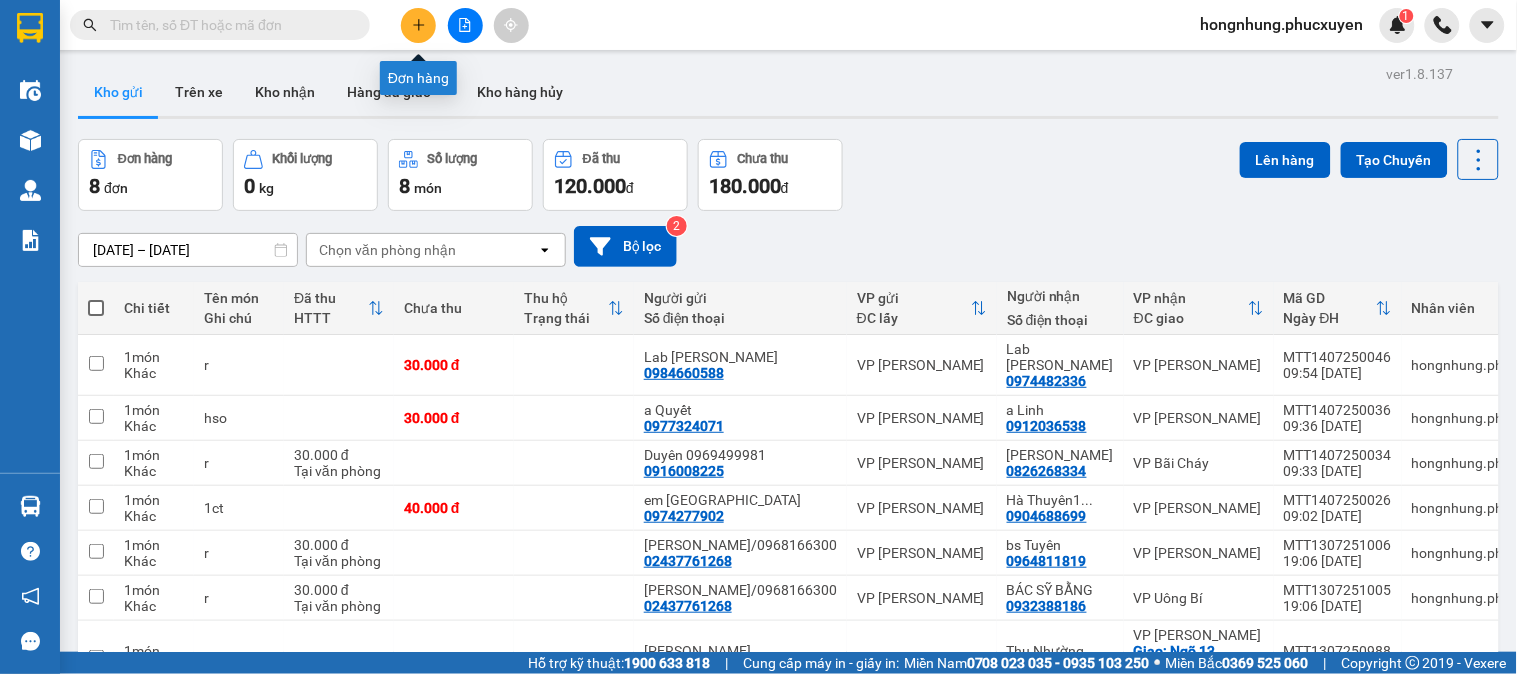 click at bounding box center (418, 25) 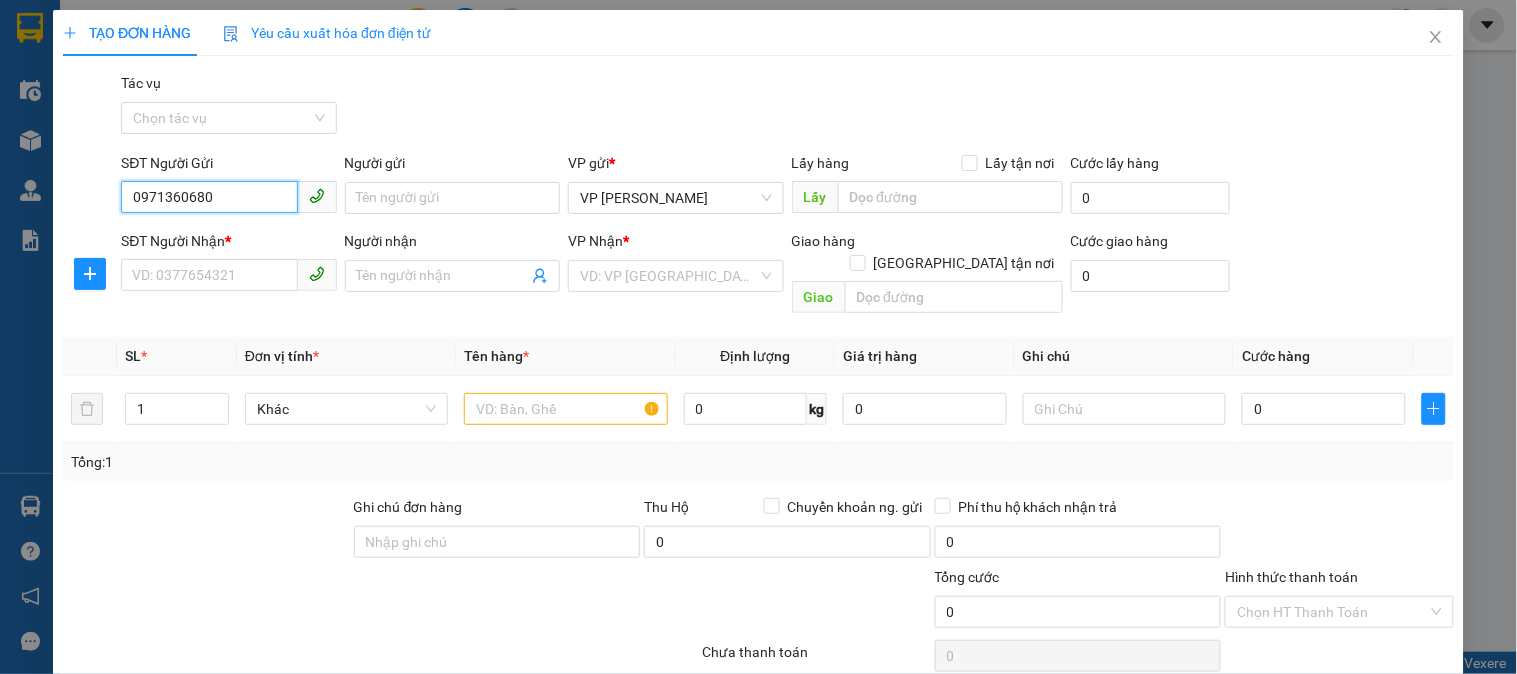 click on "0971360680" at bounding box center (209, 197) 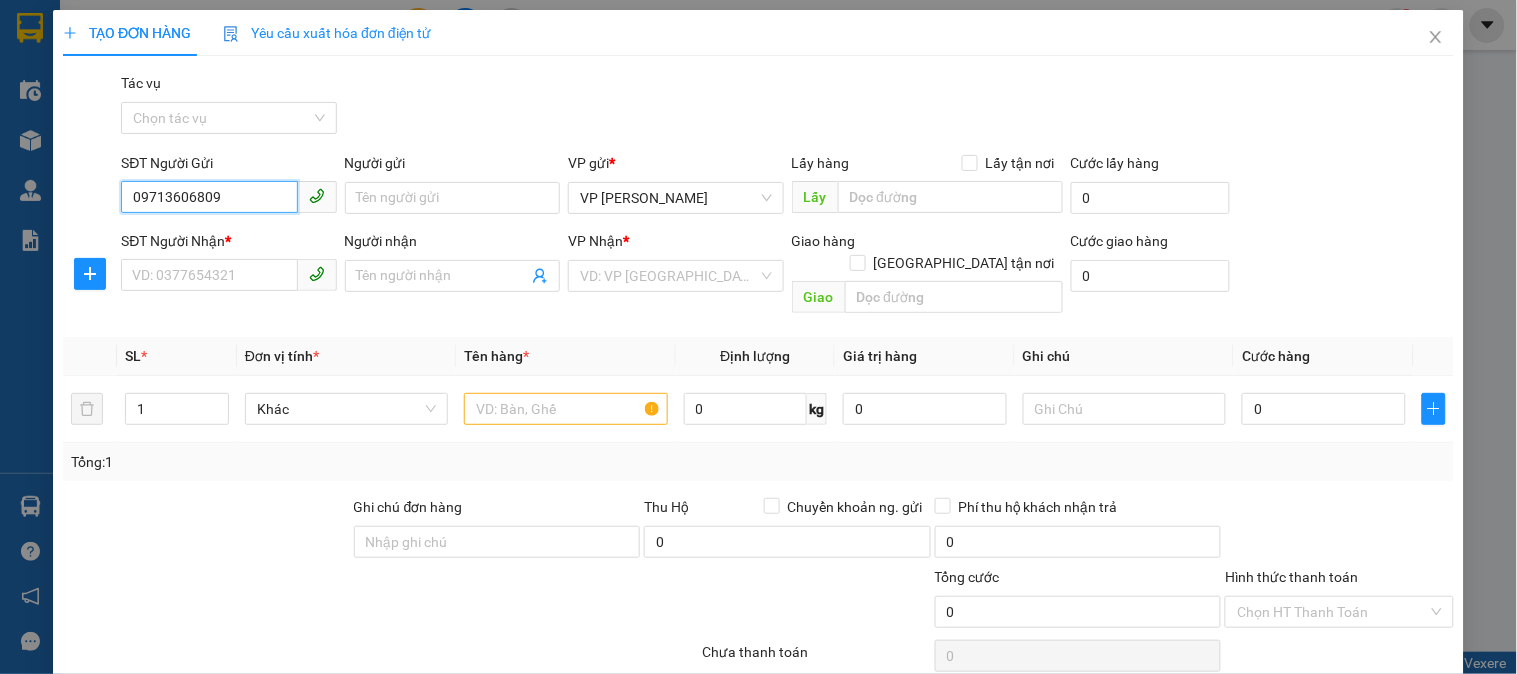 type on "097136068097" 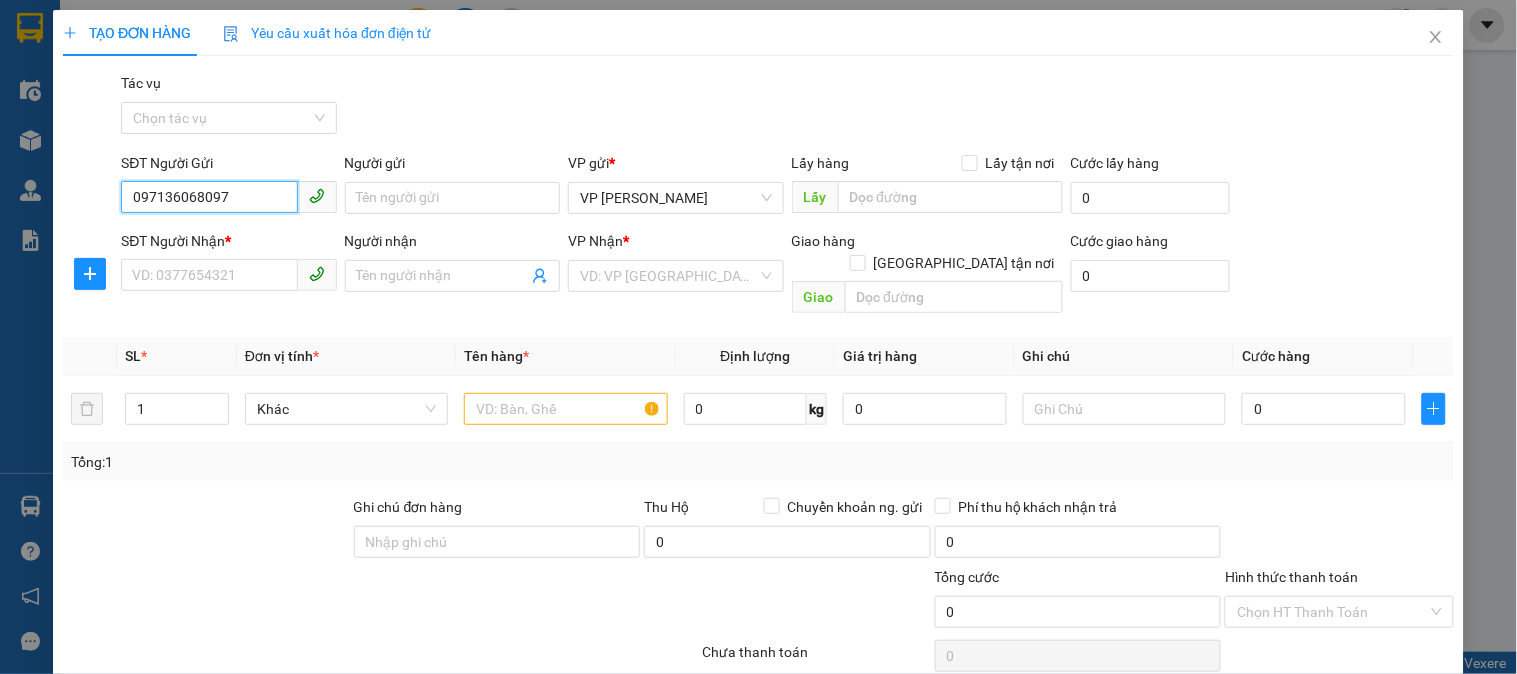 click on "097136068097" at bounding box center [209, 197] 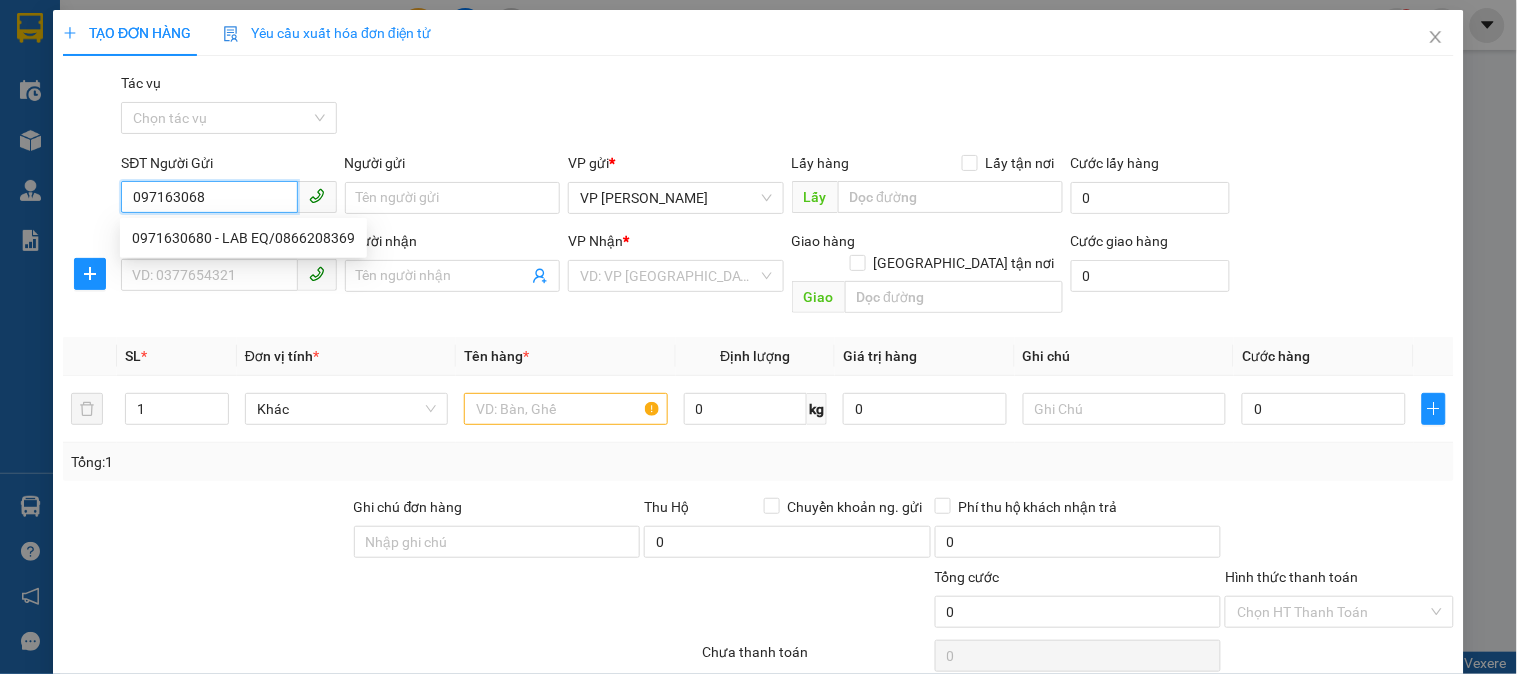type on "0971630680" 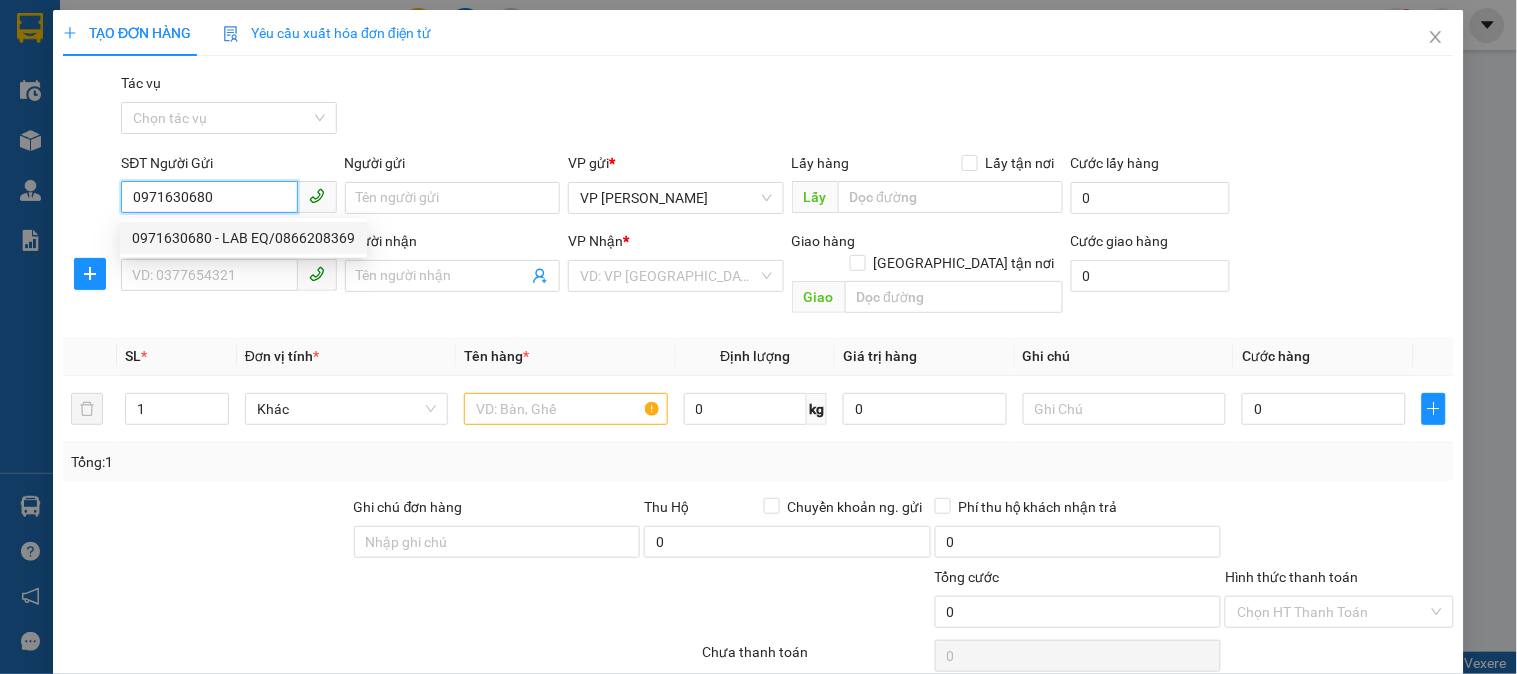 click on "0971630680 - LAB EQ/0866208369" at bounding box center [243, 238] 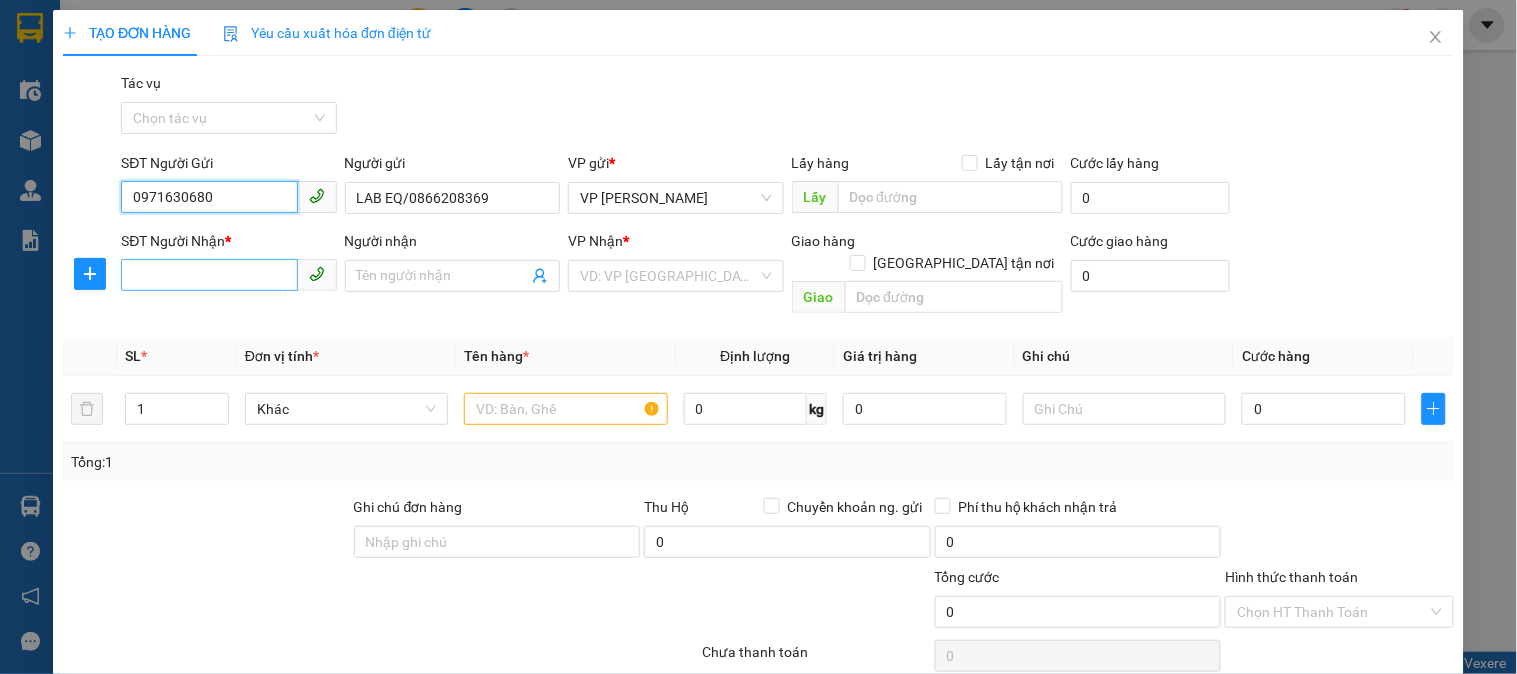 type on "0971630680" 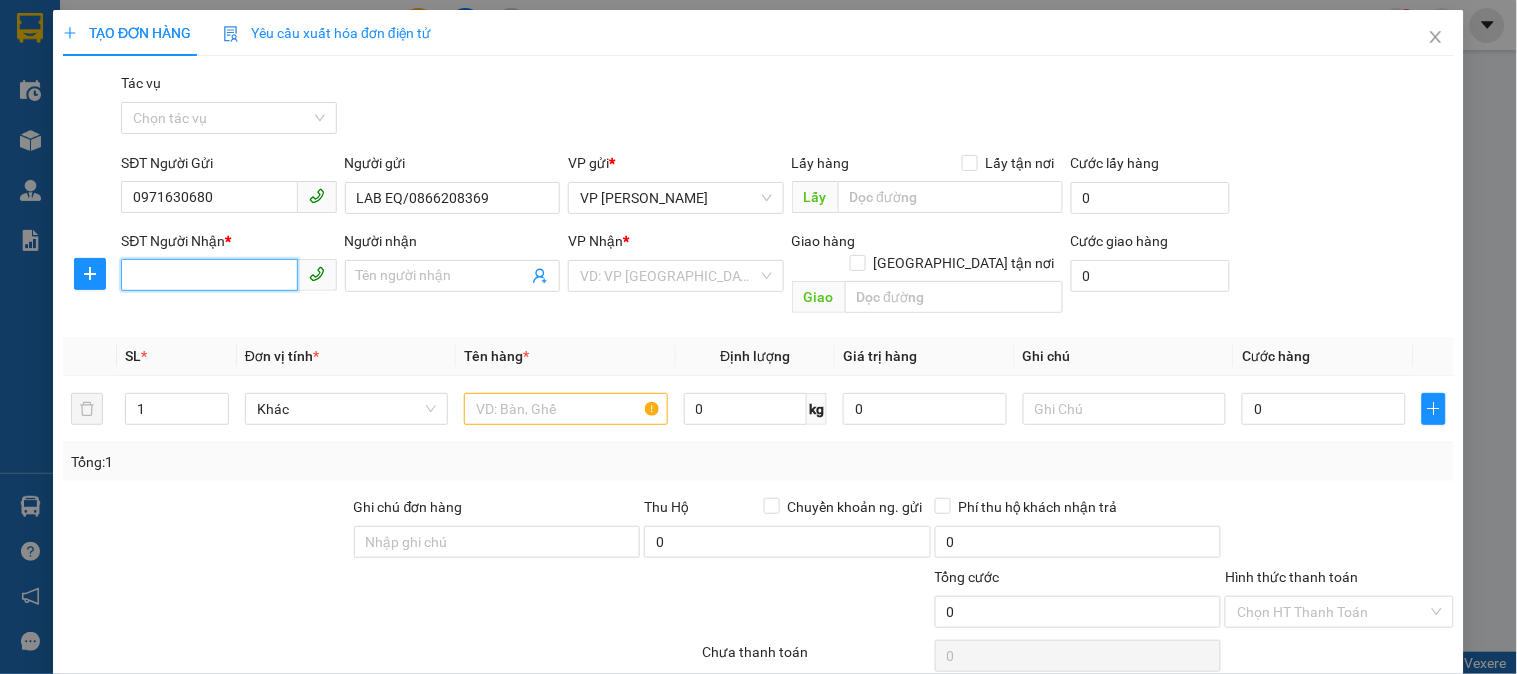 click on "SĐT Người Nhận  *" at bounding box center (209, 275) 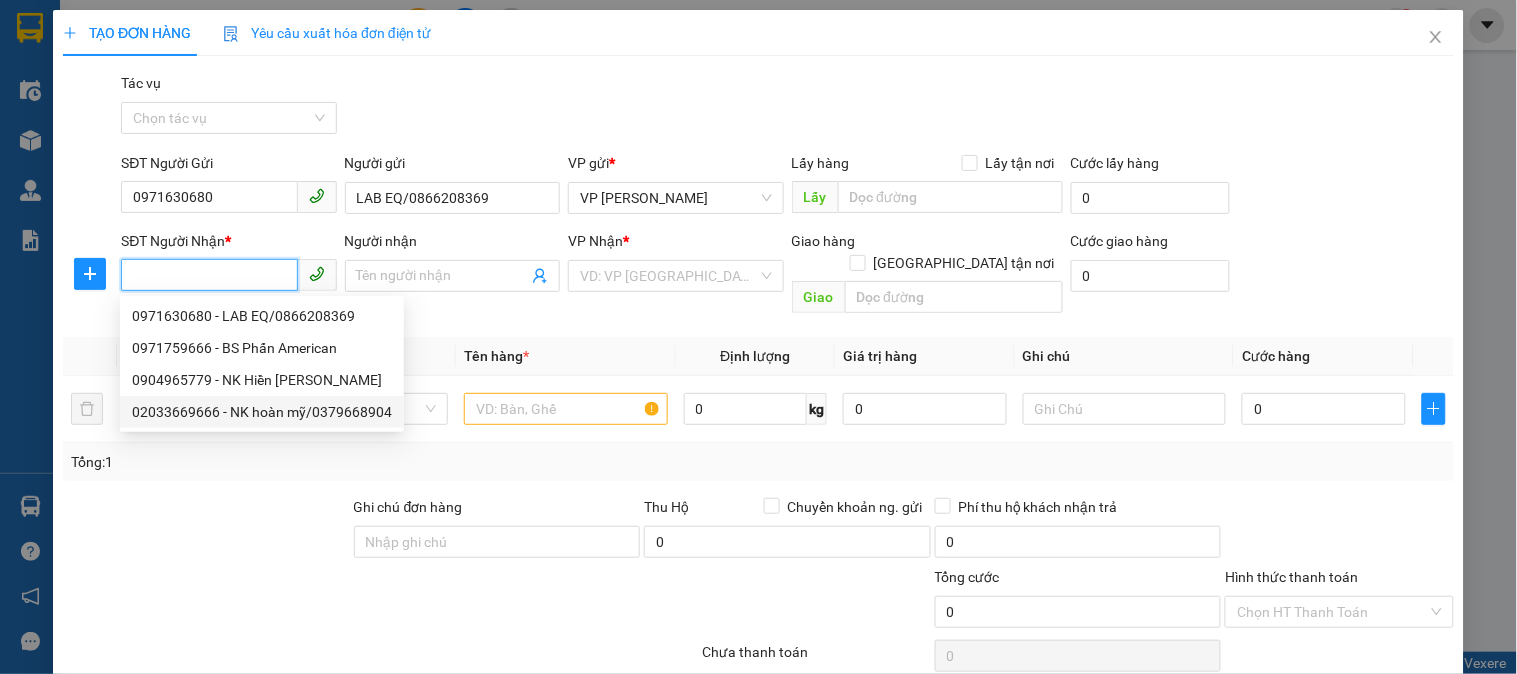 click on "02033669666 - NK hoàn mỹ/0379668904" at bounding box center (262, 412) 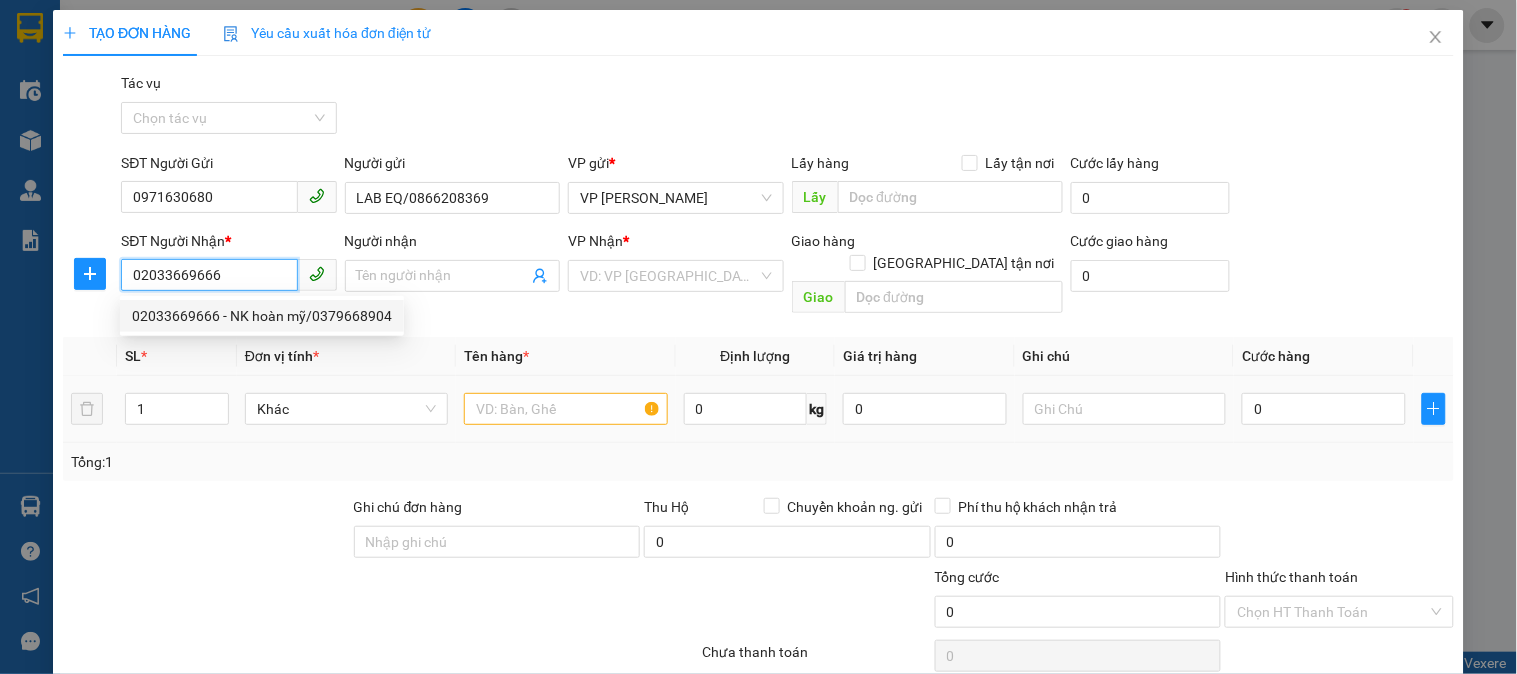 type on "NK hoàn mỹ/0379668904" 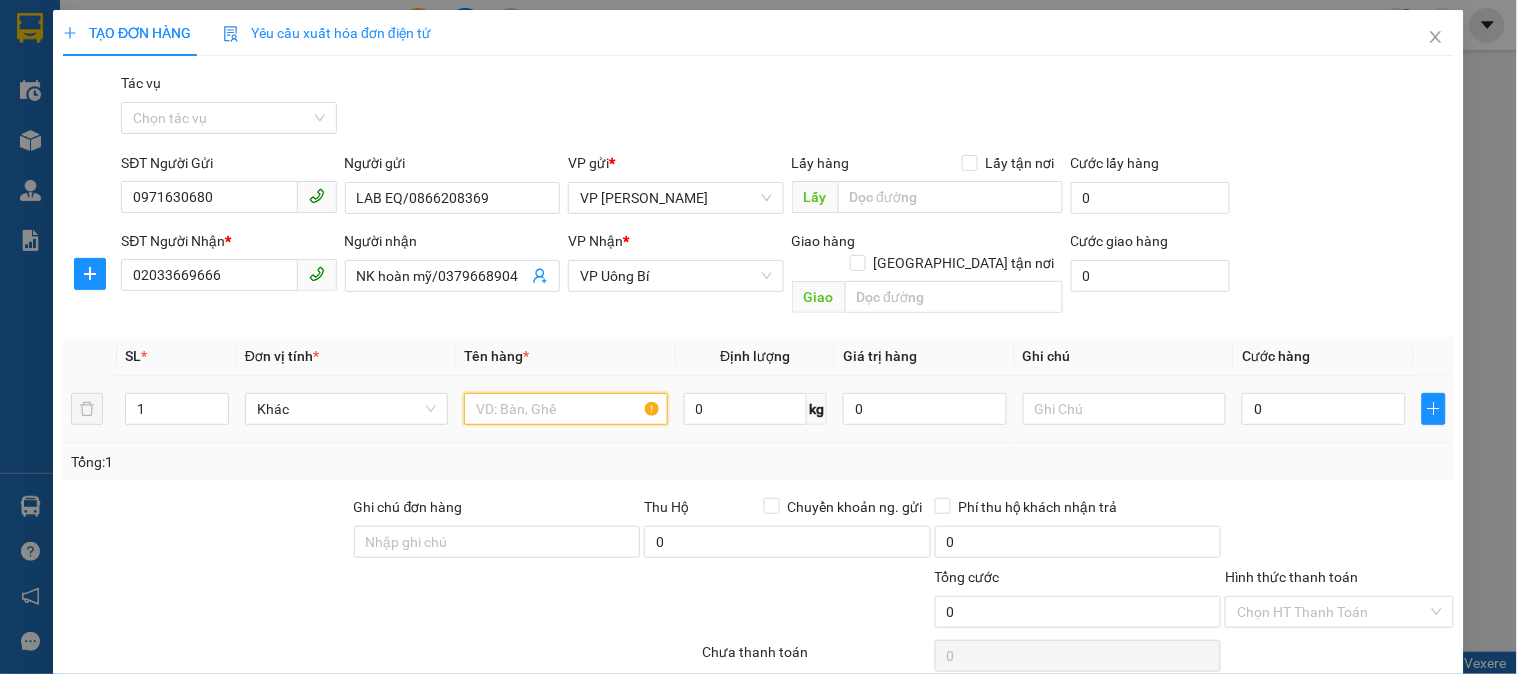 click at bounding box center [565, 409] 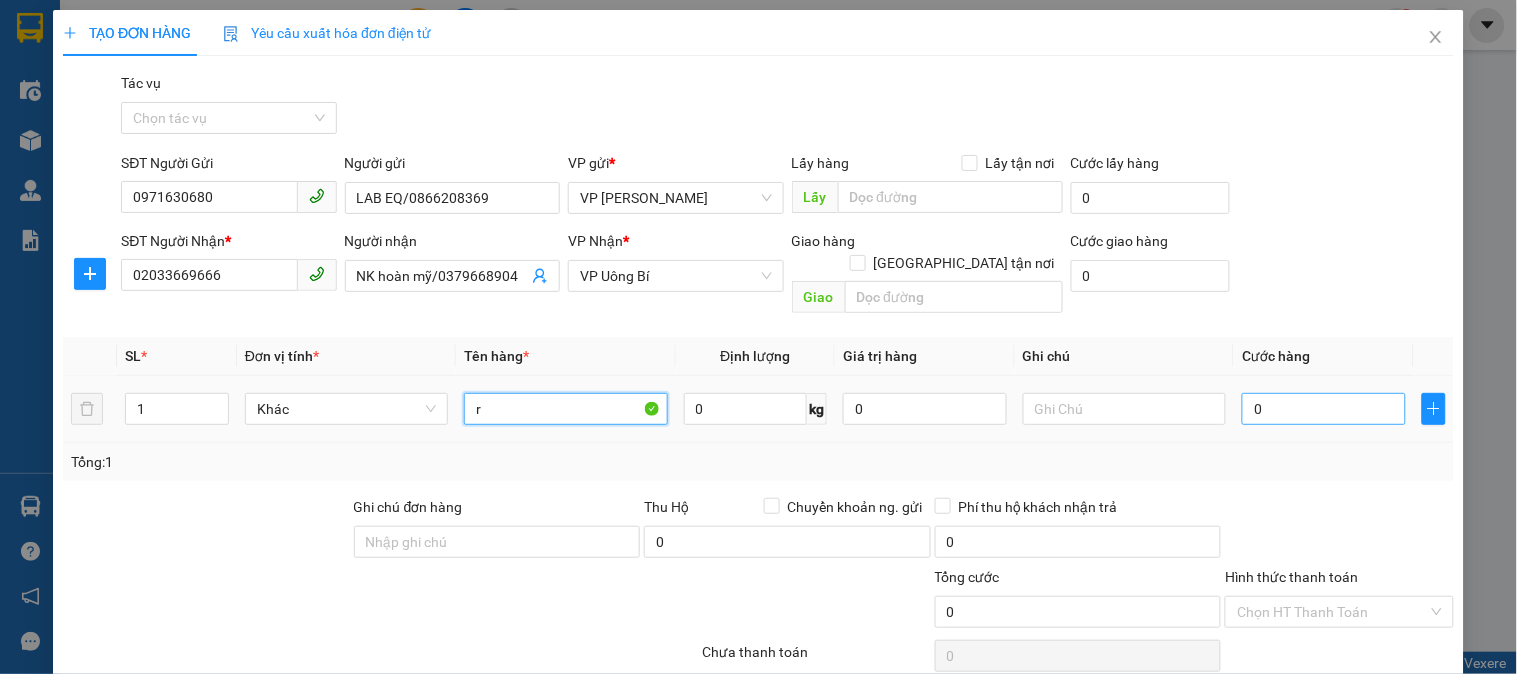 type on "r" 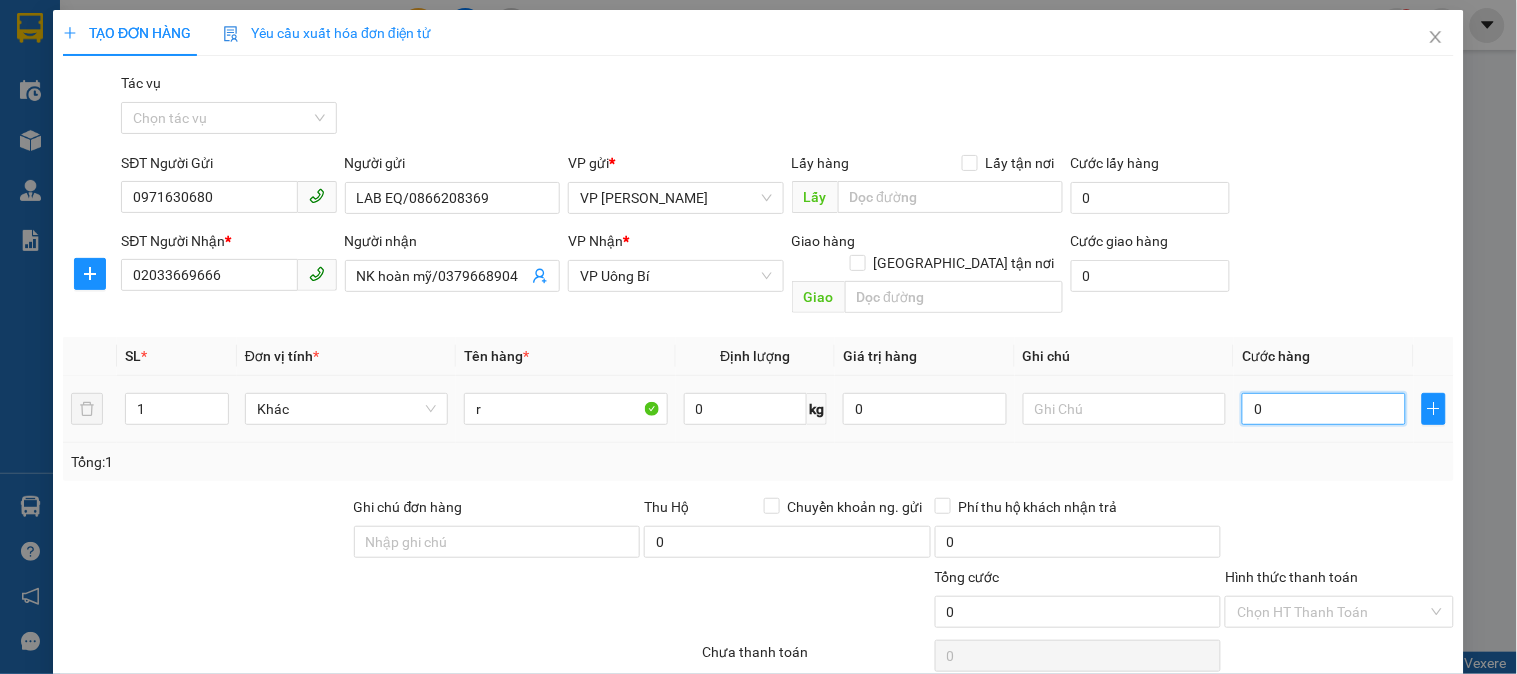 click on "0" at bounding box center [1324, 409] 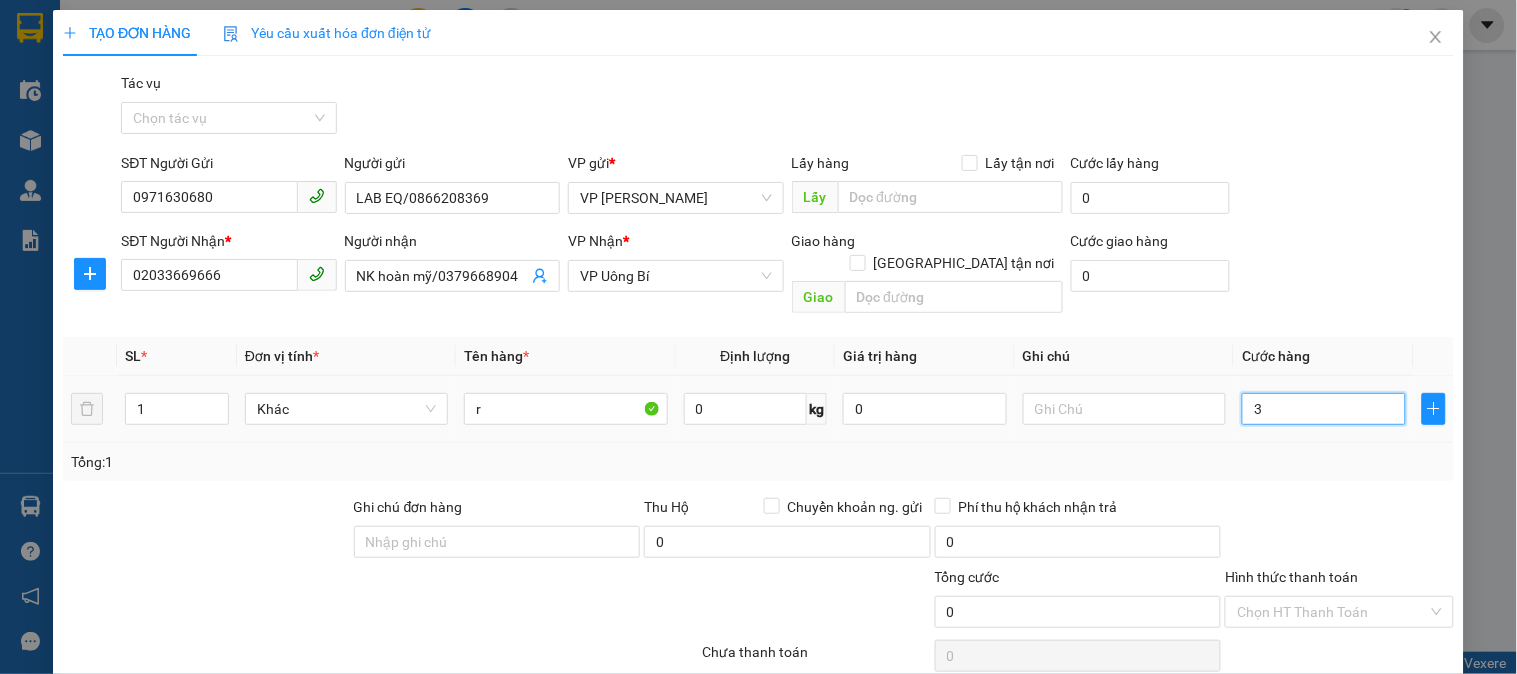 type on "3" 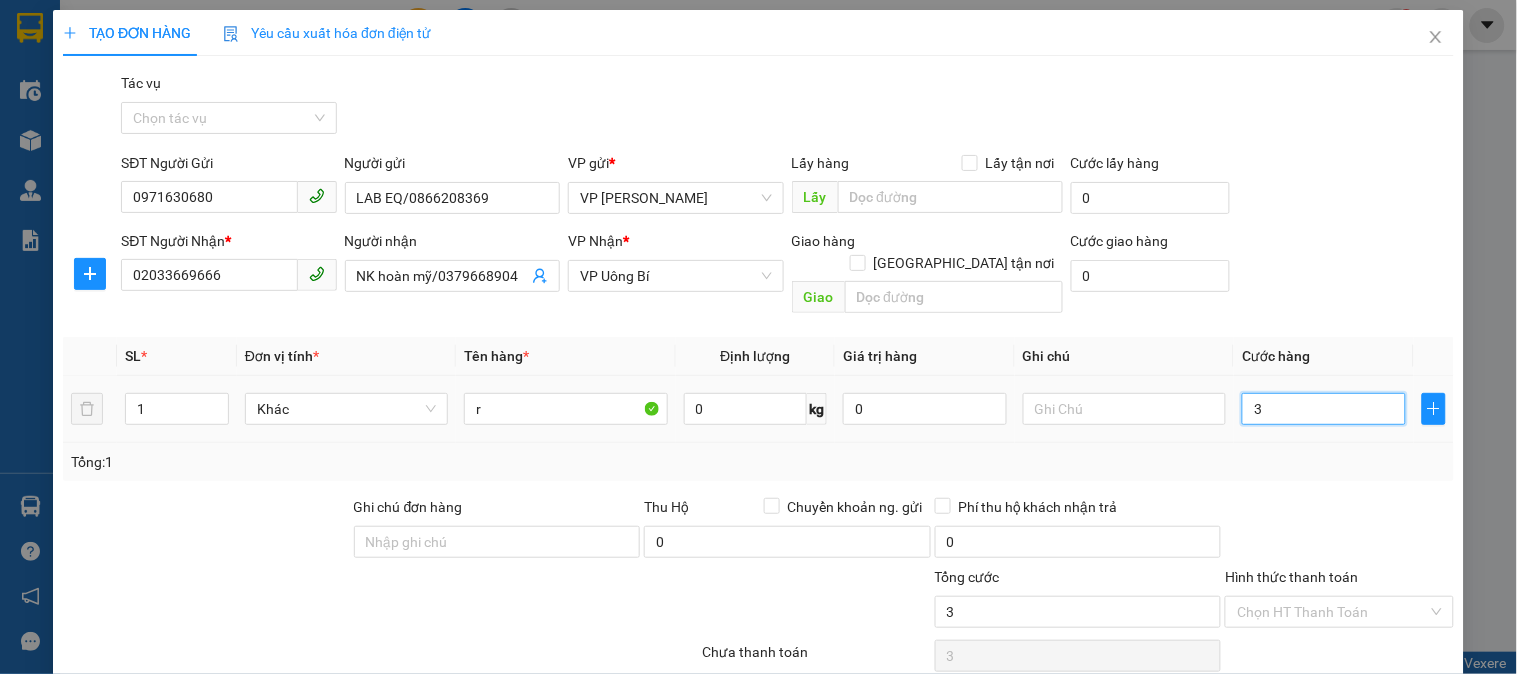 type on "30" 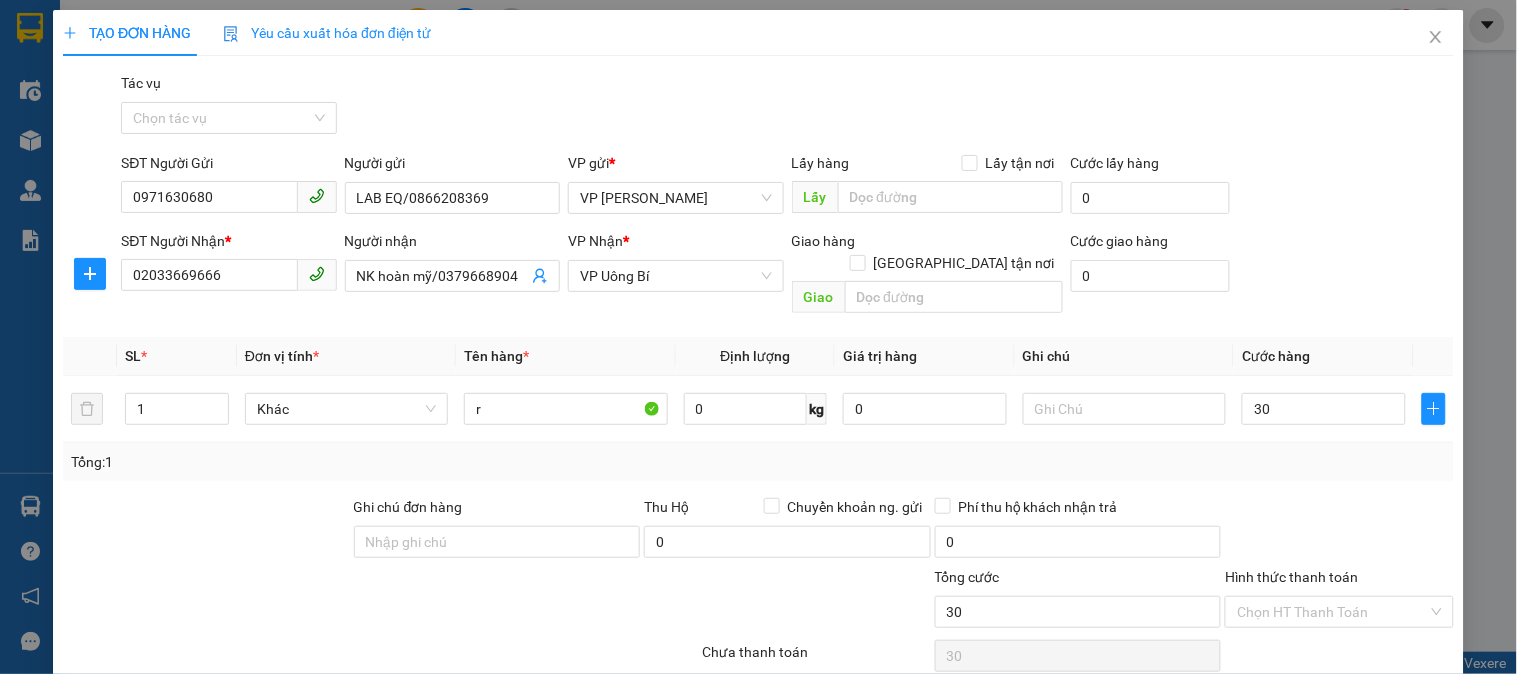 type on "30.000" 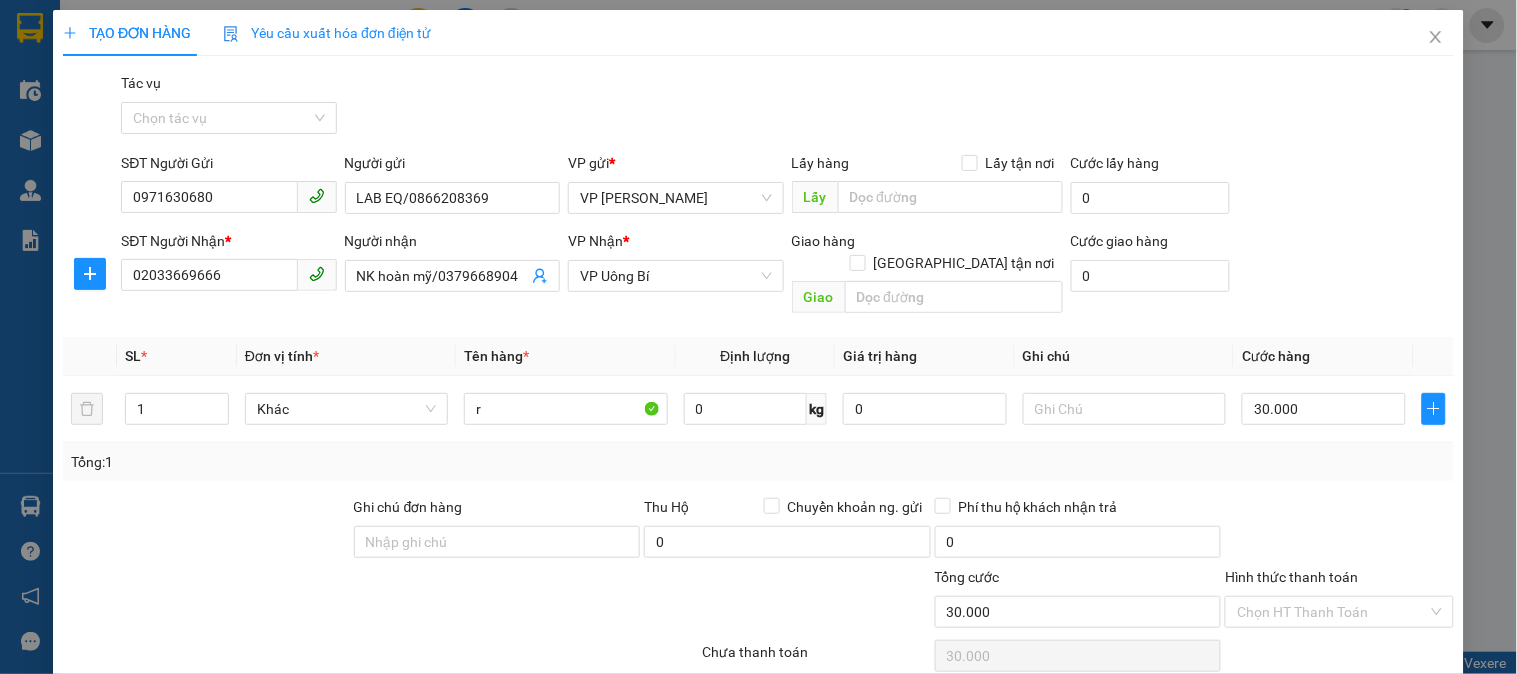 click on "Tổng:  1" at bounding box center (758, 462) 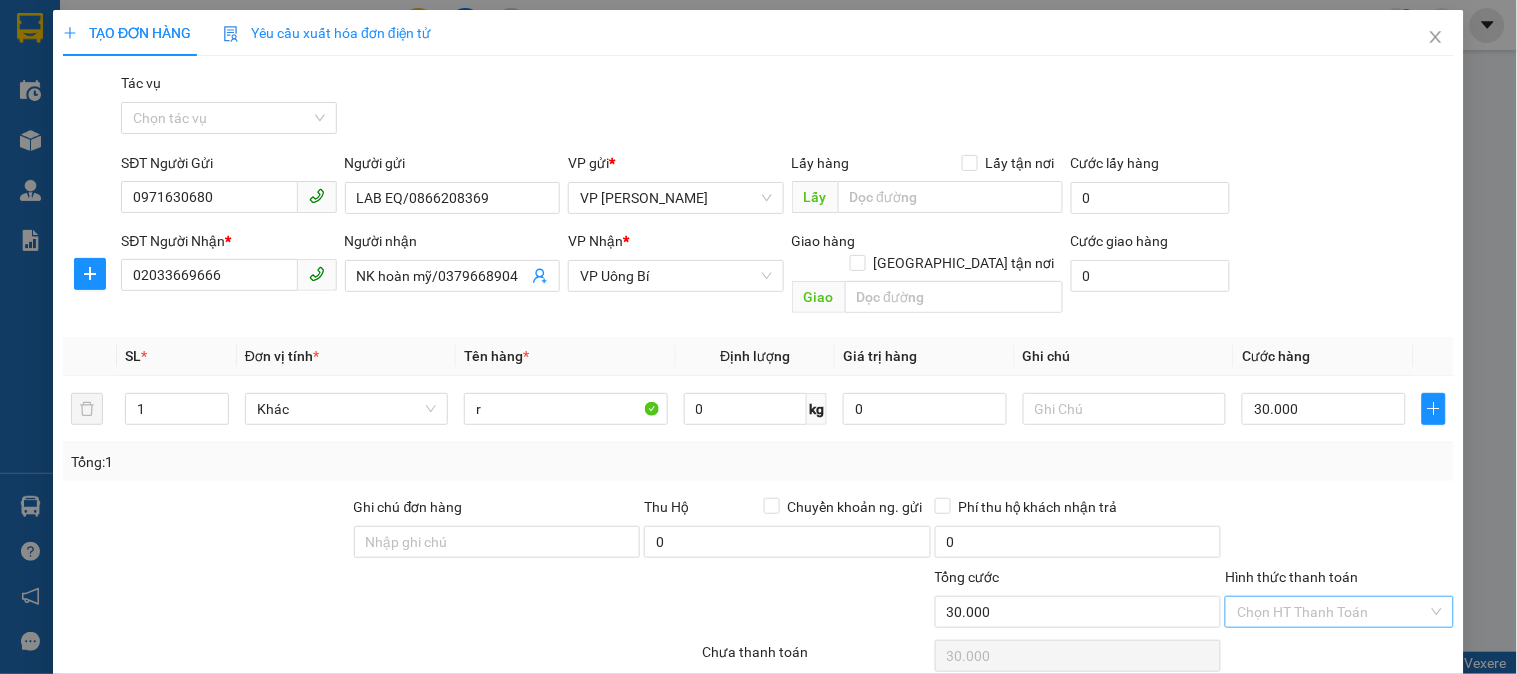 click on "Hình thức thanh toán" at bounding box center [1332, 612] 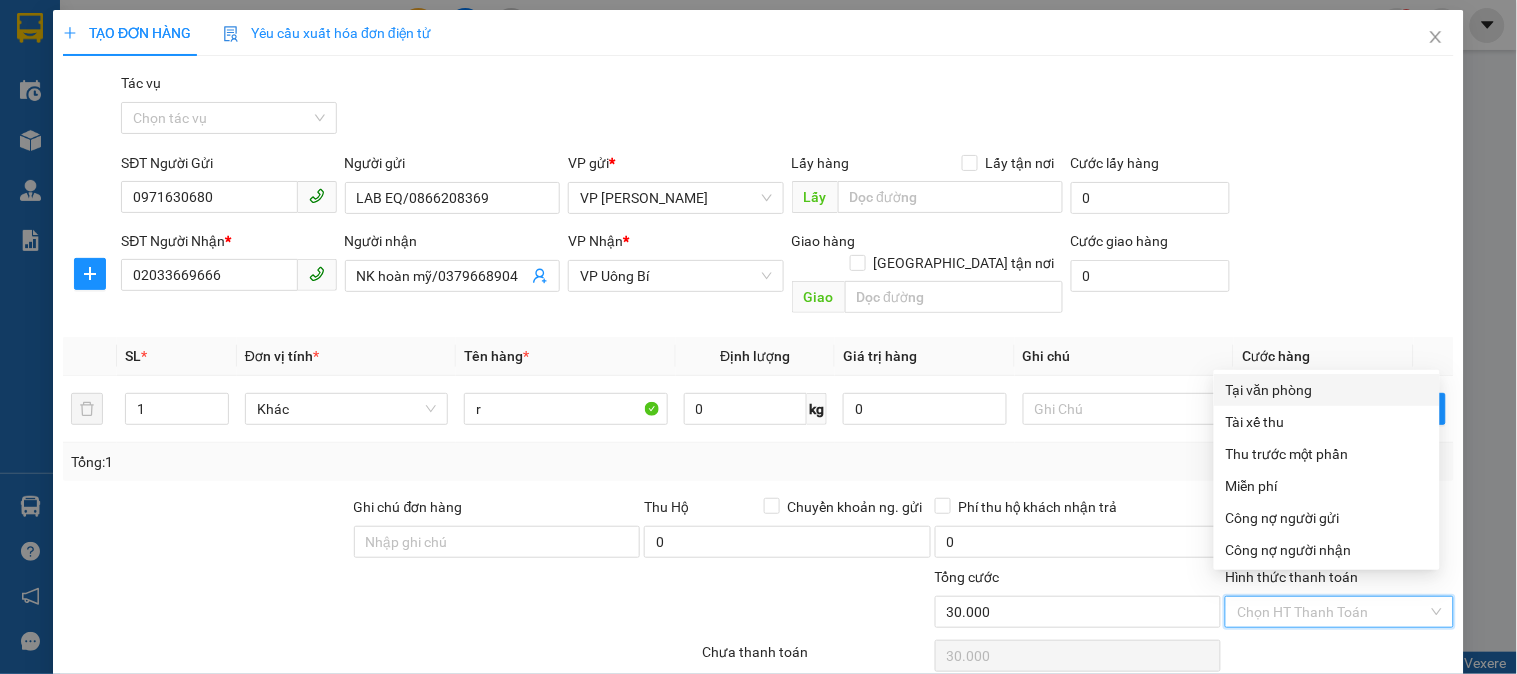 click on "Tại văn phòng" at bounding box center [1327, 390] 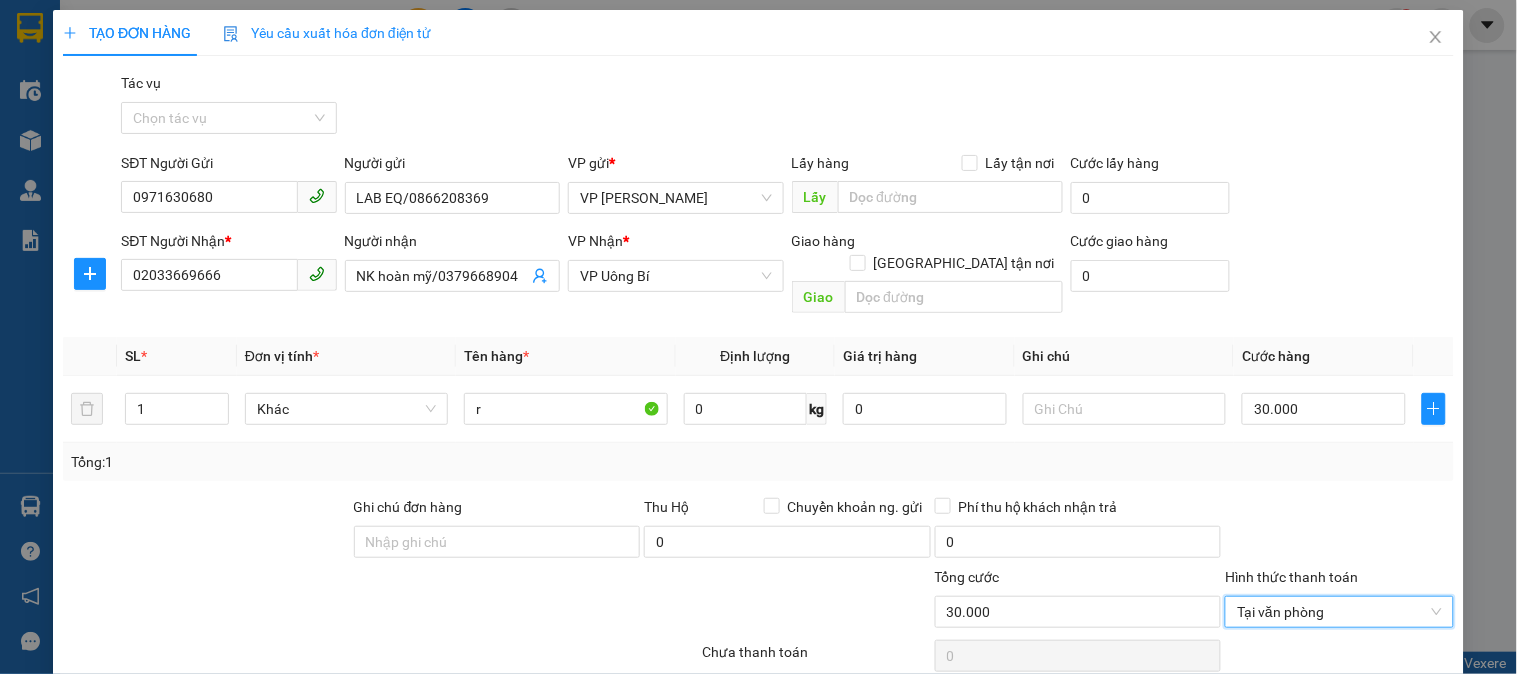 click on "[PERSON_NAME] và In" at bounding box center (1392, 769) 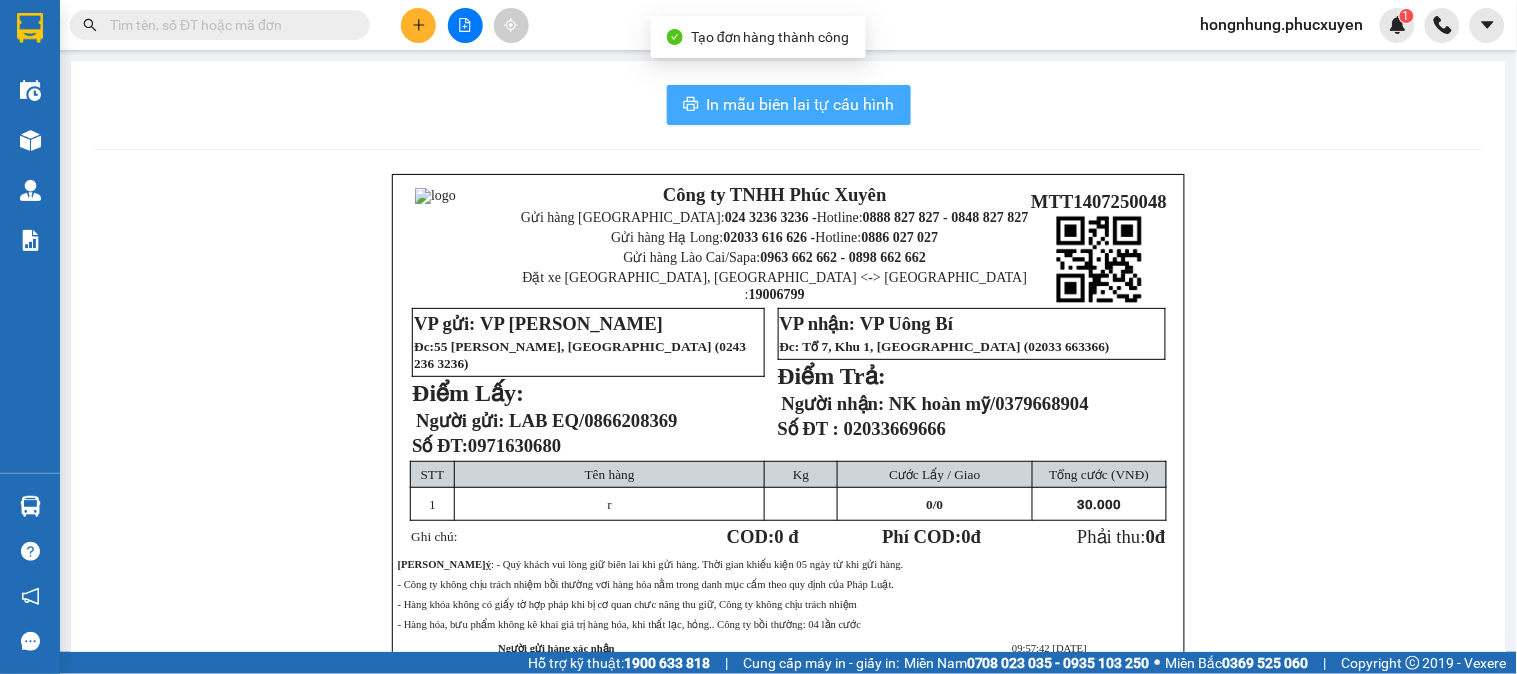 click on "In mẫu biên lai tự cấu hình" at bounding box center (789, 105) 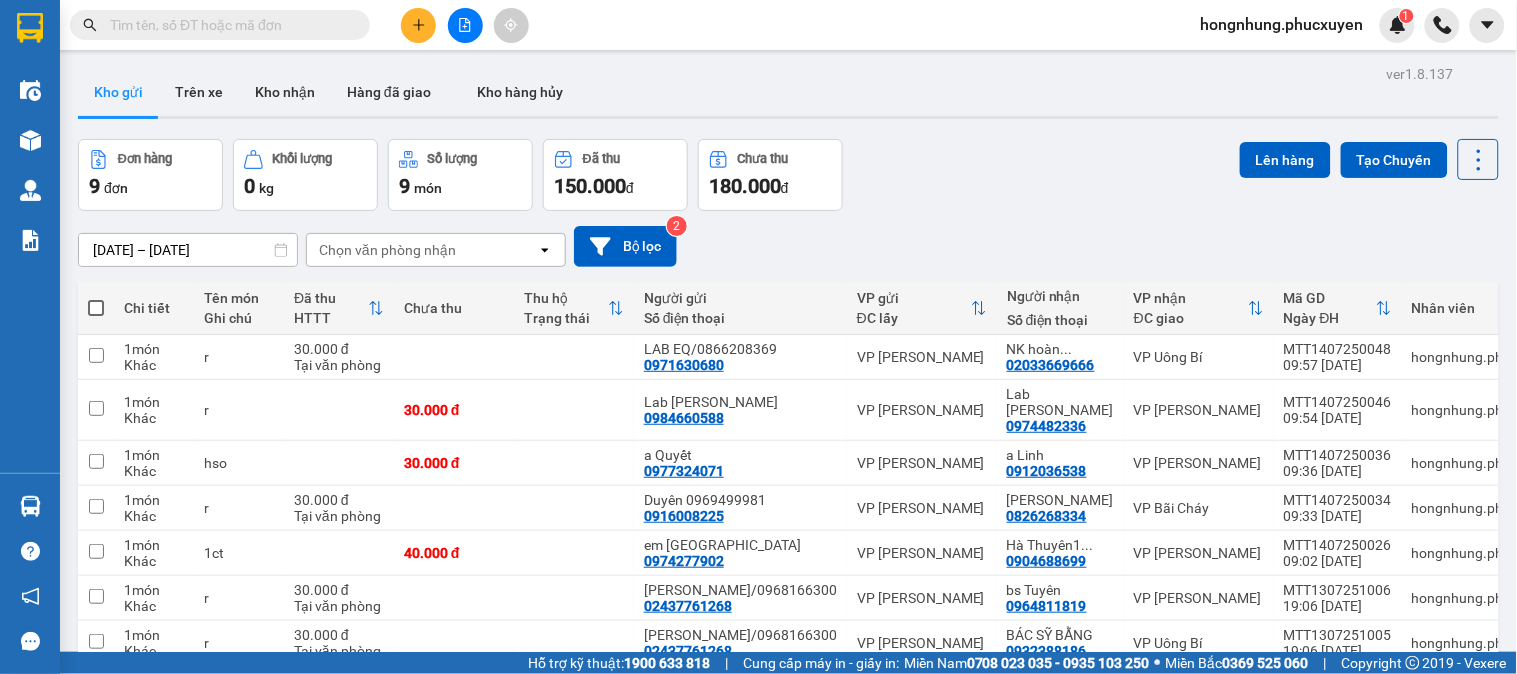 click on "Đơn hàng 9 đơn Khối lượng 0 kg Số lượng 9 món Đã thu 150.000  đ Chưa thu 180.000  đ Lên hàng Tạo Chuyến" at bounding box center [788, 175] 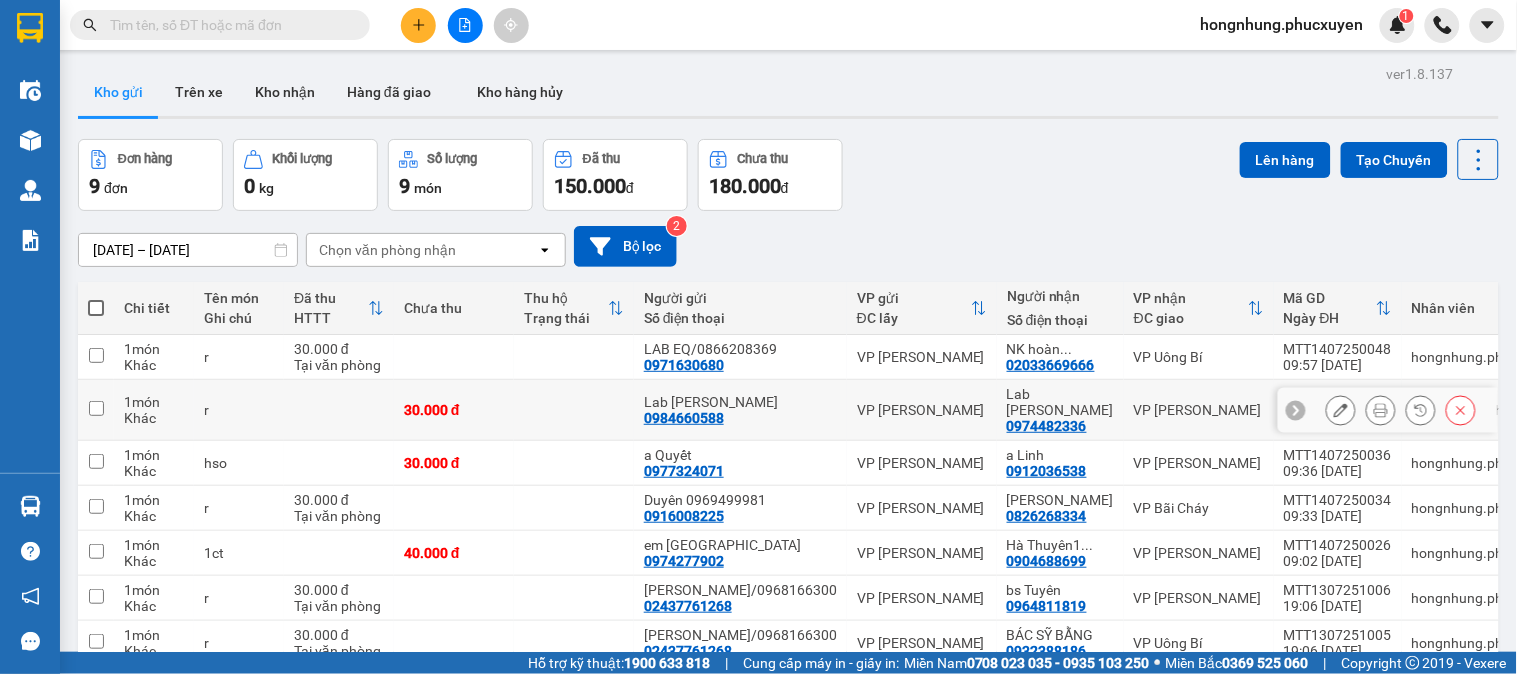 click 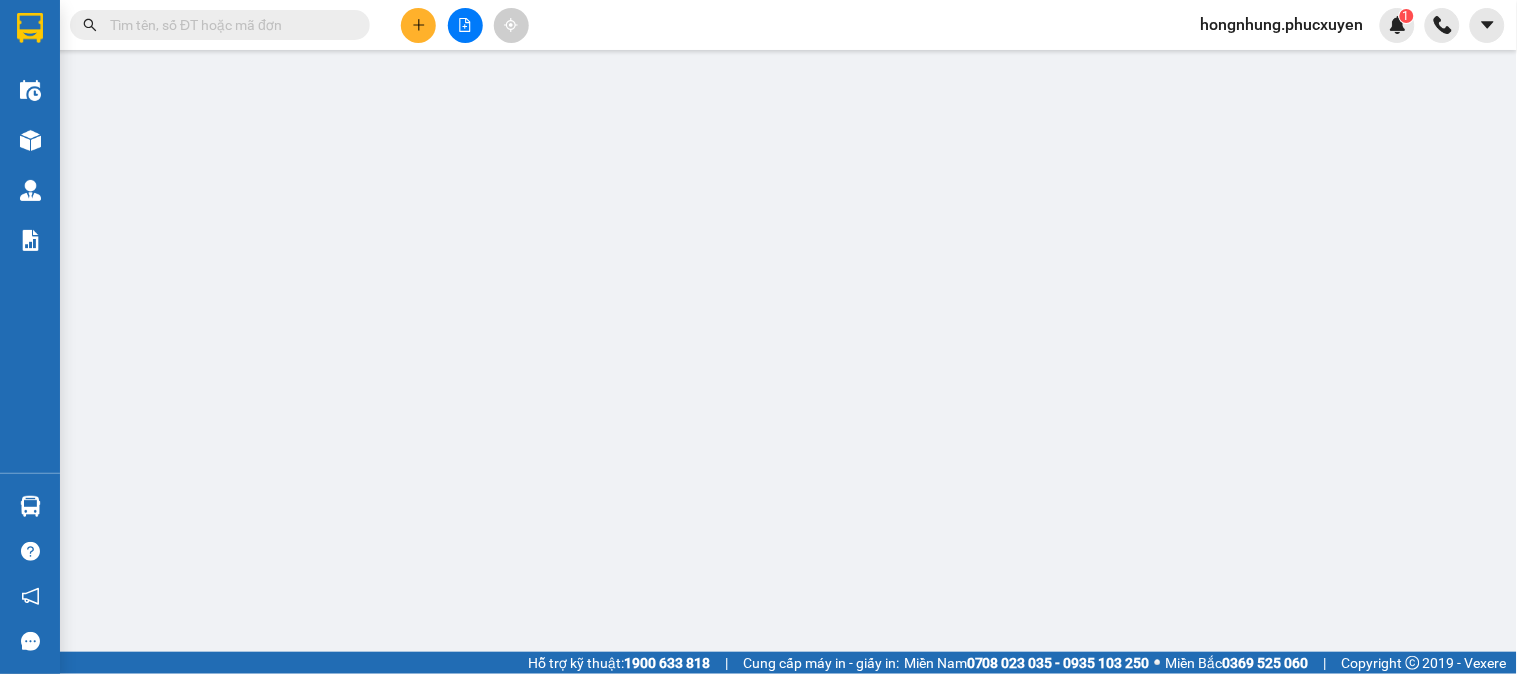 type on "0984660588" 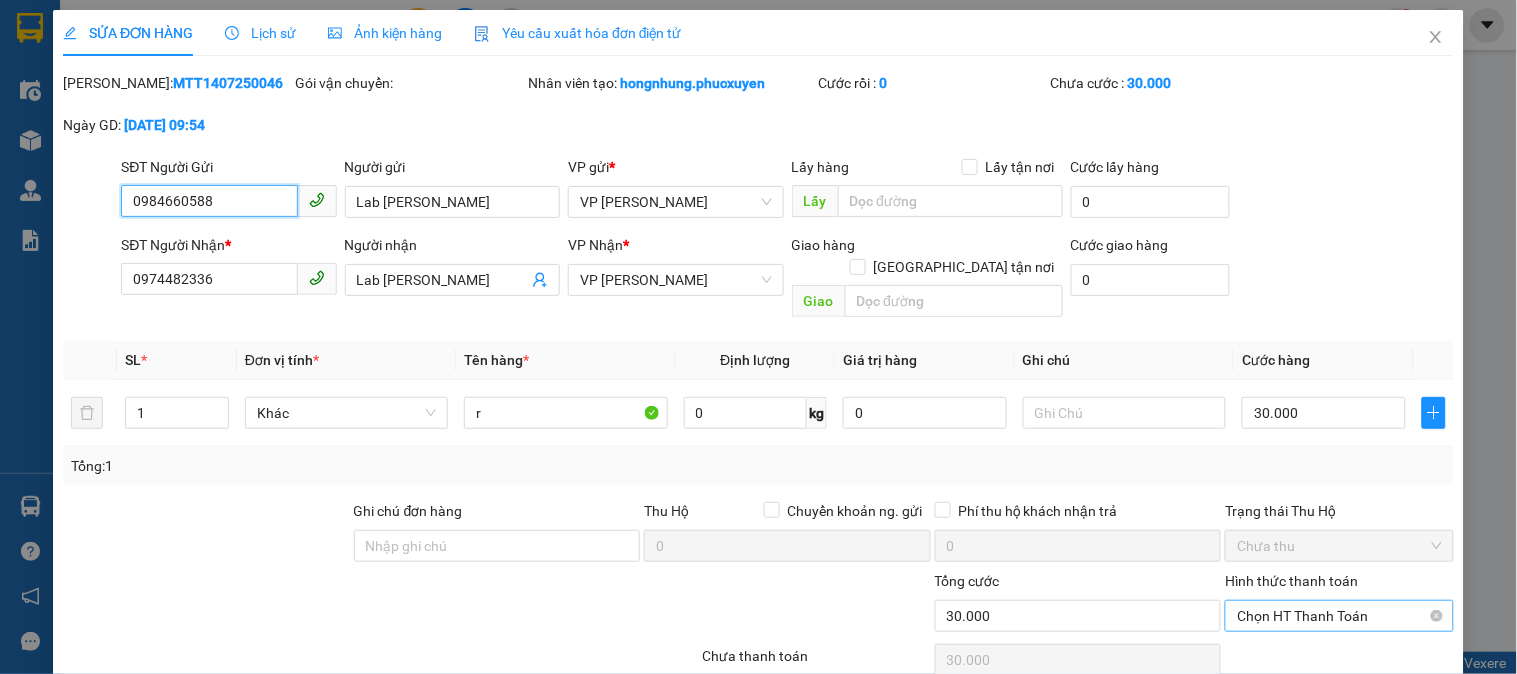 click on "Chọn HT Thanh Toán" at bounding box center [1339, 616] 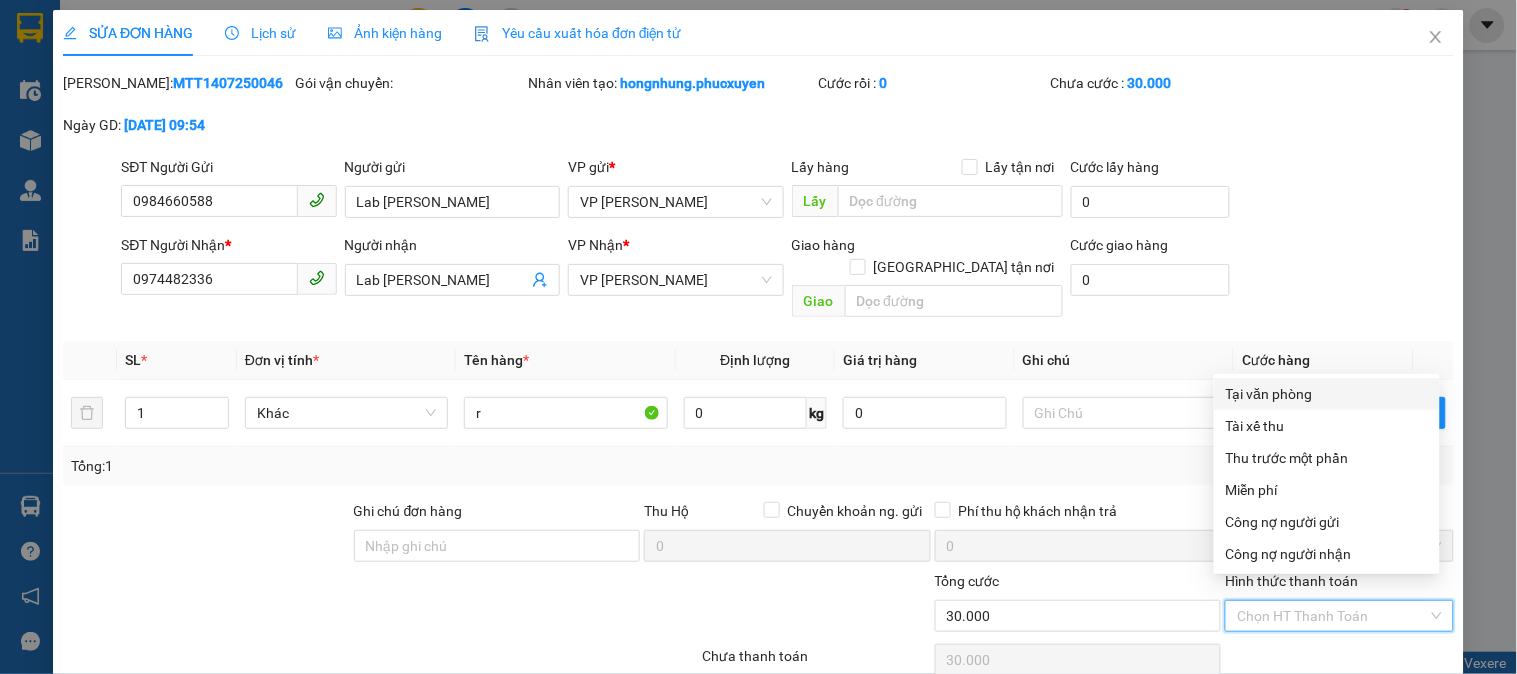 click on "Tại văn phòng" at bounding box center [1327, 394] 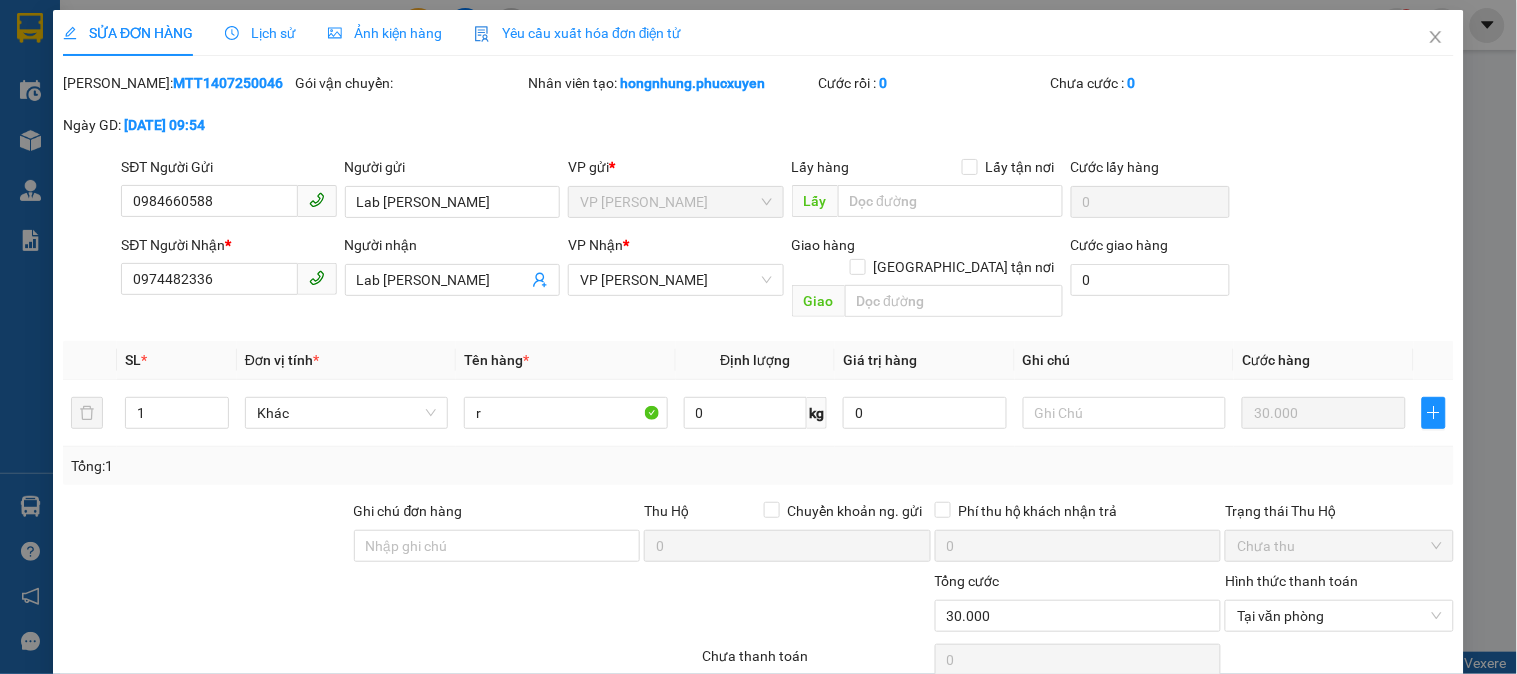 click on "[PERSON_NAME] thay đổi" at bounding box center [1227, 773] 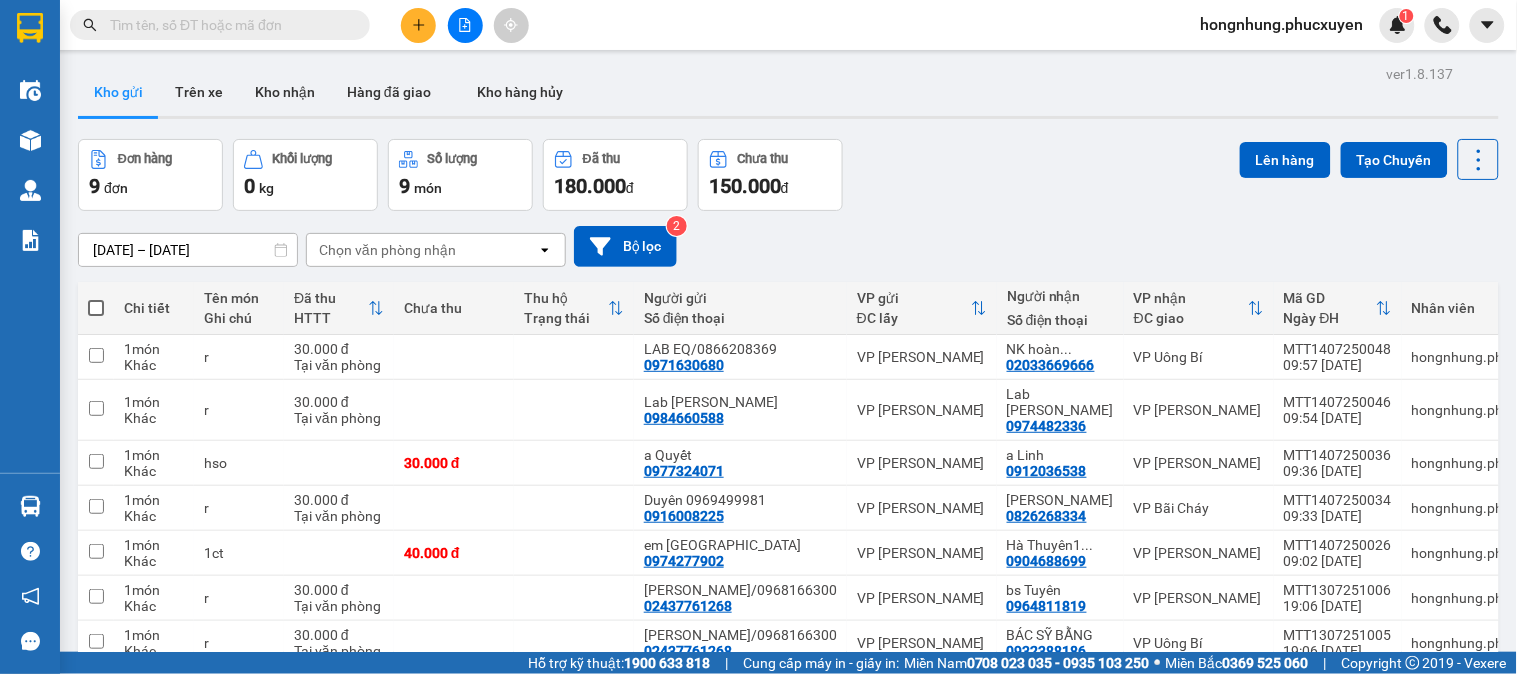 click on "Đơn hàng 9 đơn Khối lượng 0 kg Số lượng 9 món Đã thu 180.000  đ Chưa thu 150.000  đ Lên hàng Tạo Chuyến" at bounding box center (788, 175) 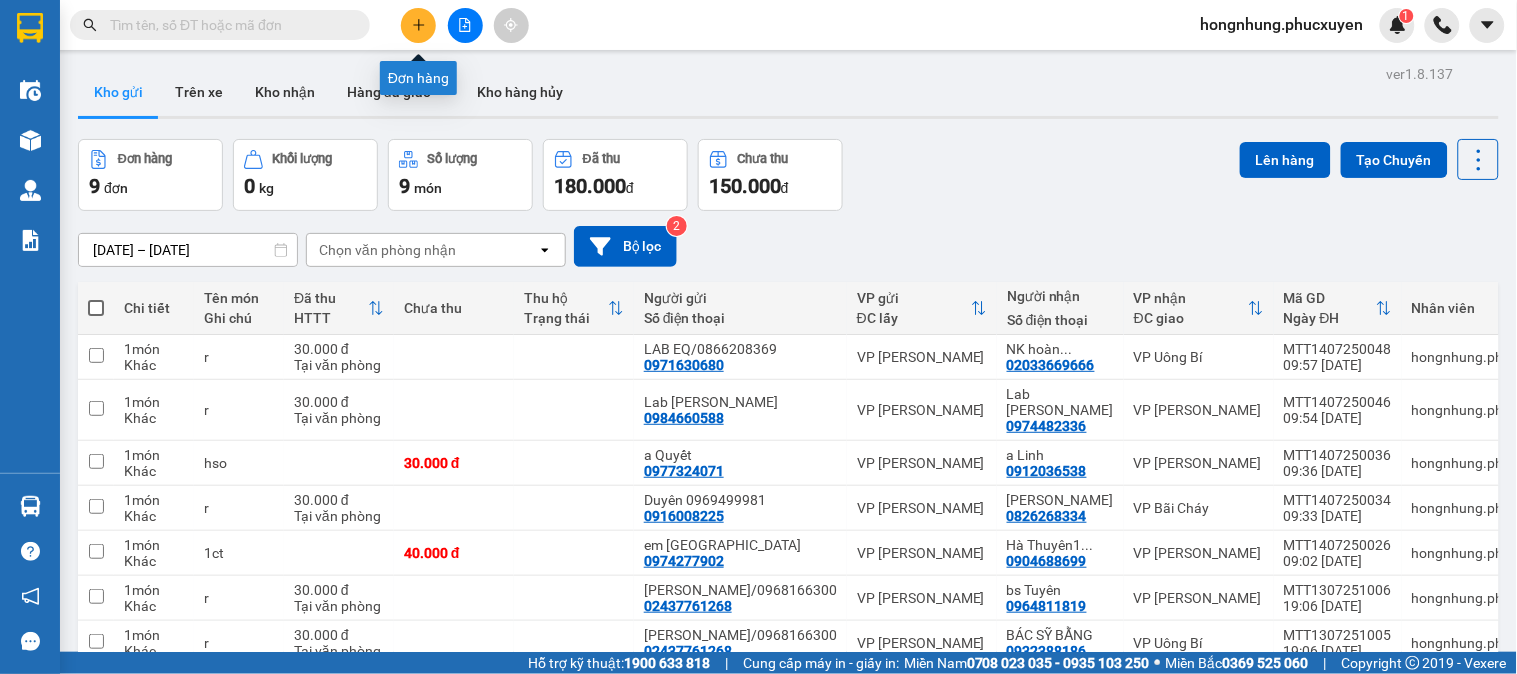 click 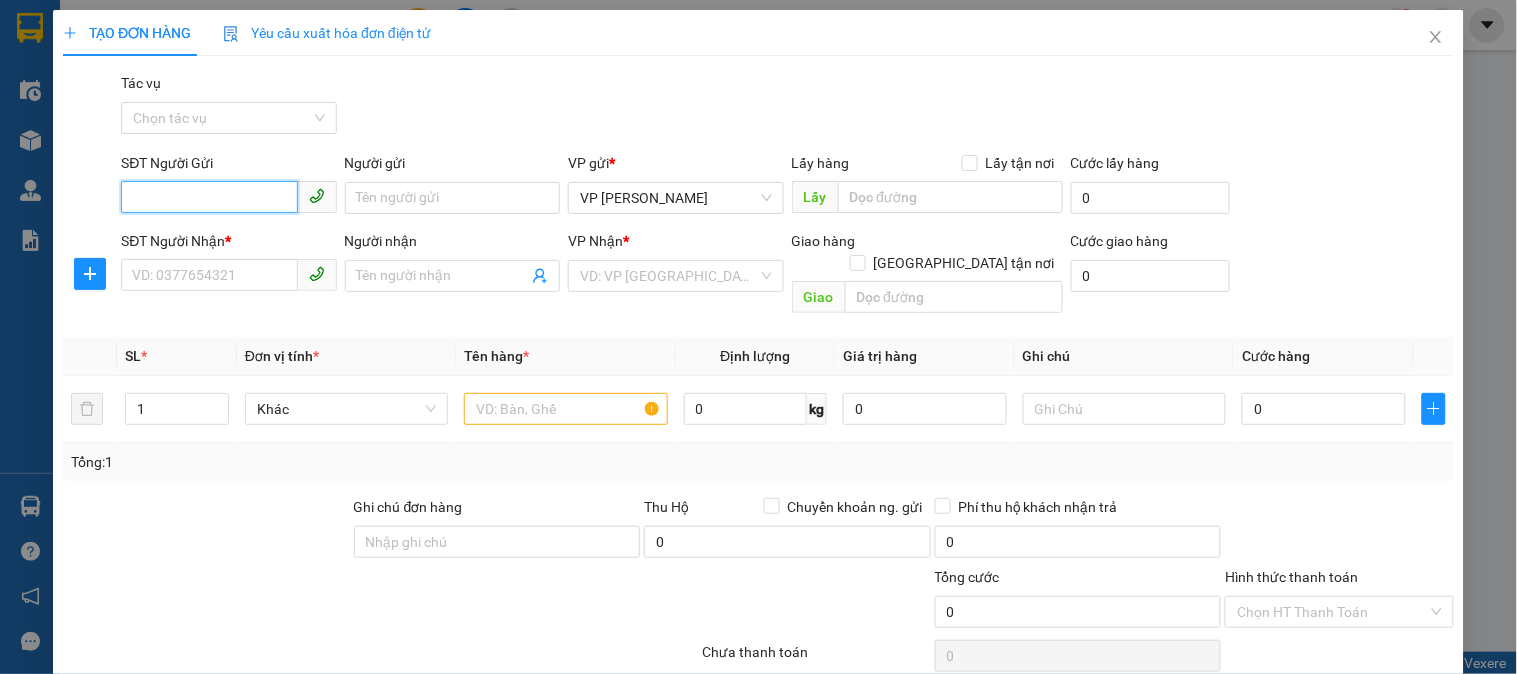 click on "SĐT Người Gửi" at bounding box center (209, 197) 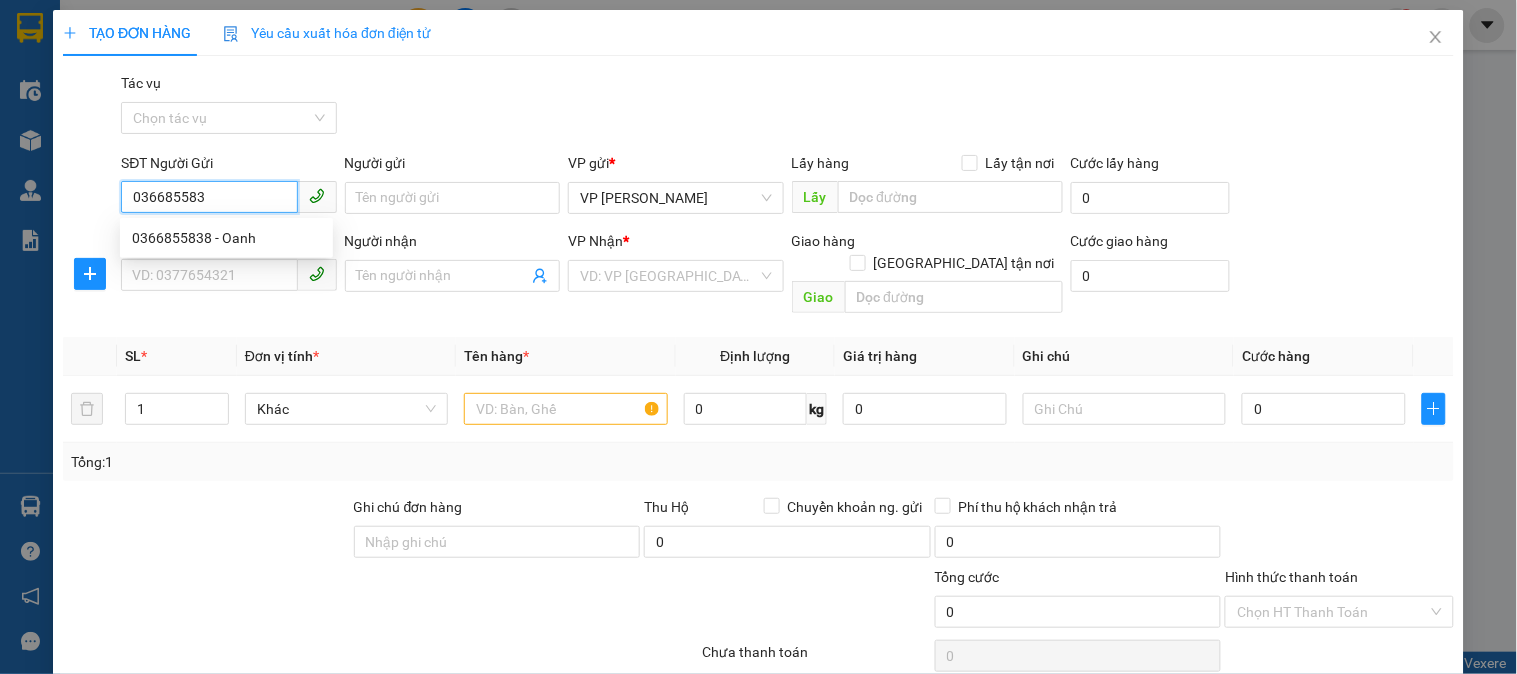 type on "0366855838" 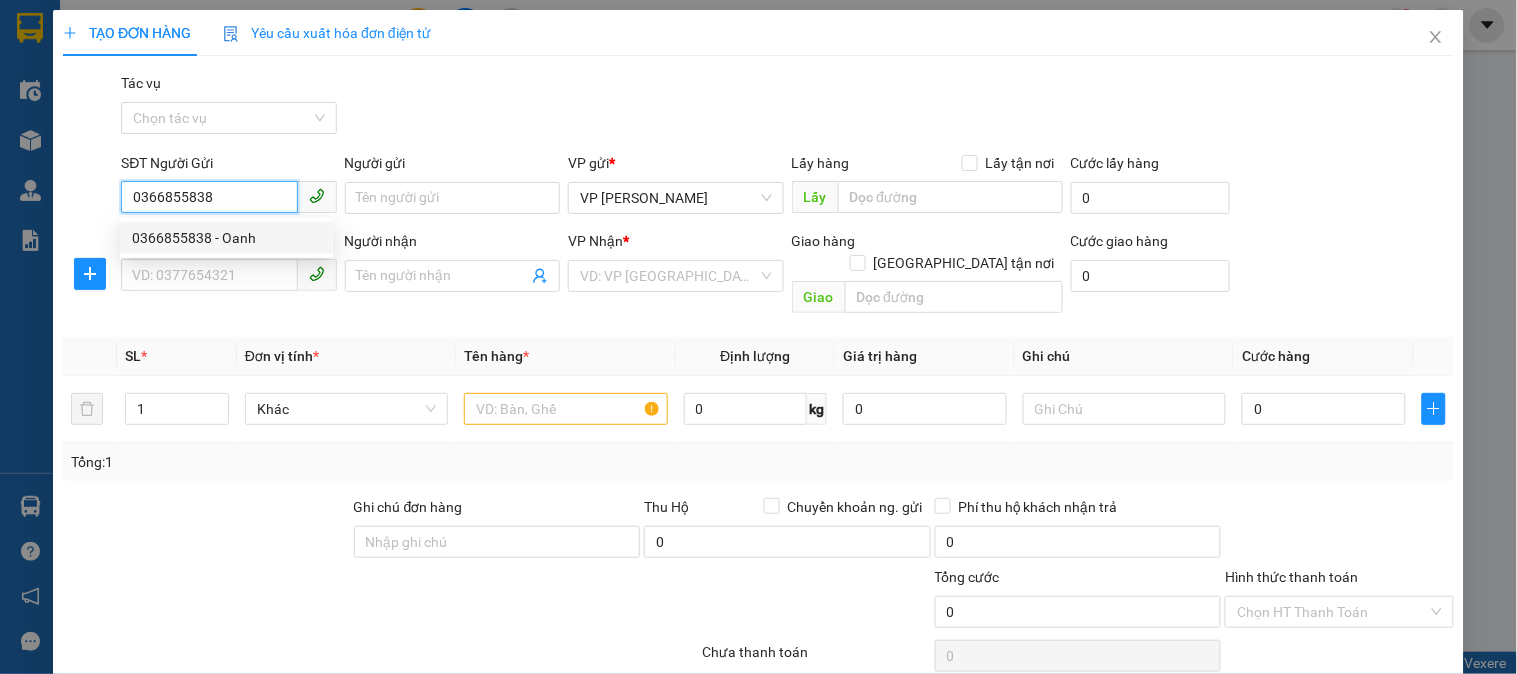 click on "0366855838 - Oanh" at bounding box center (226, 238) 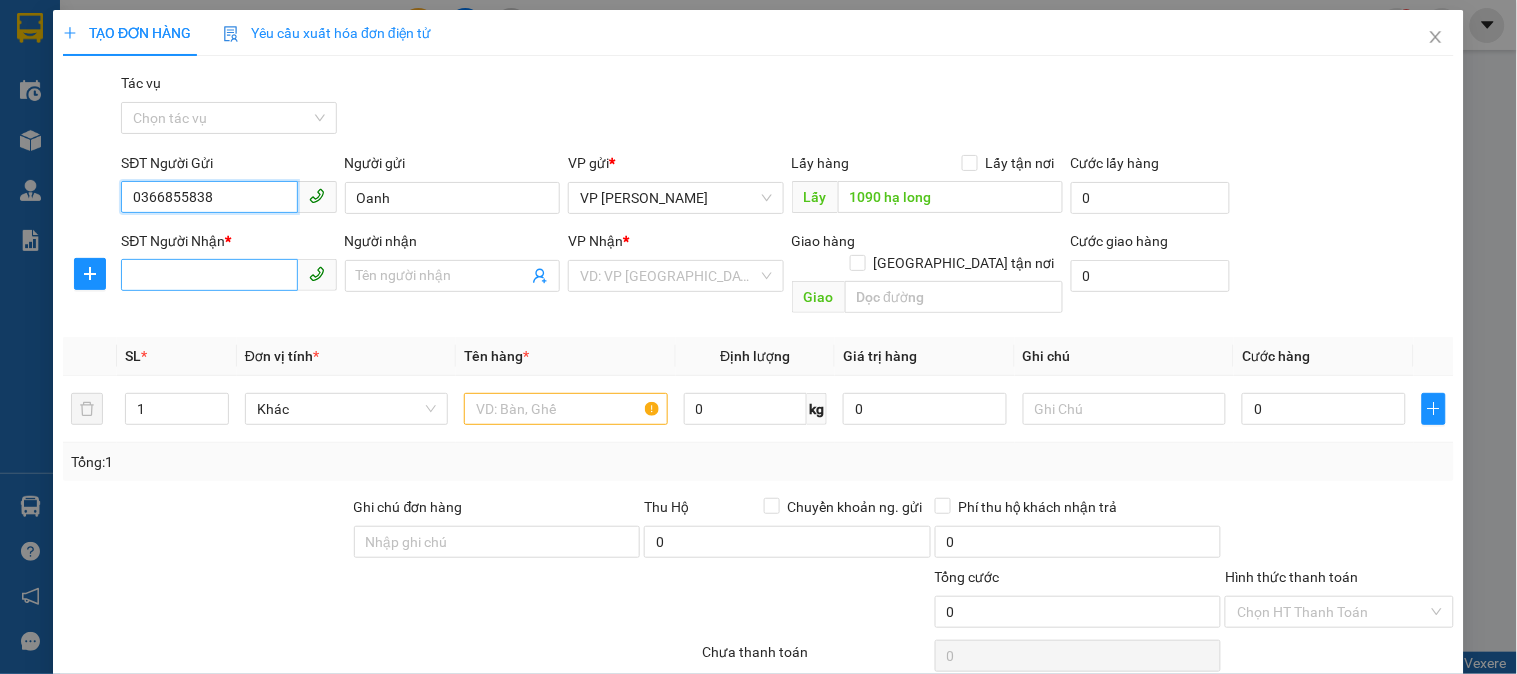 type on "0366855838" 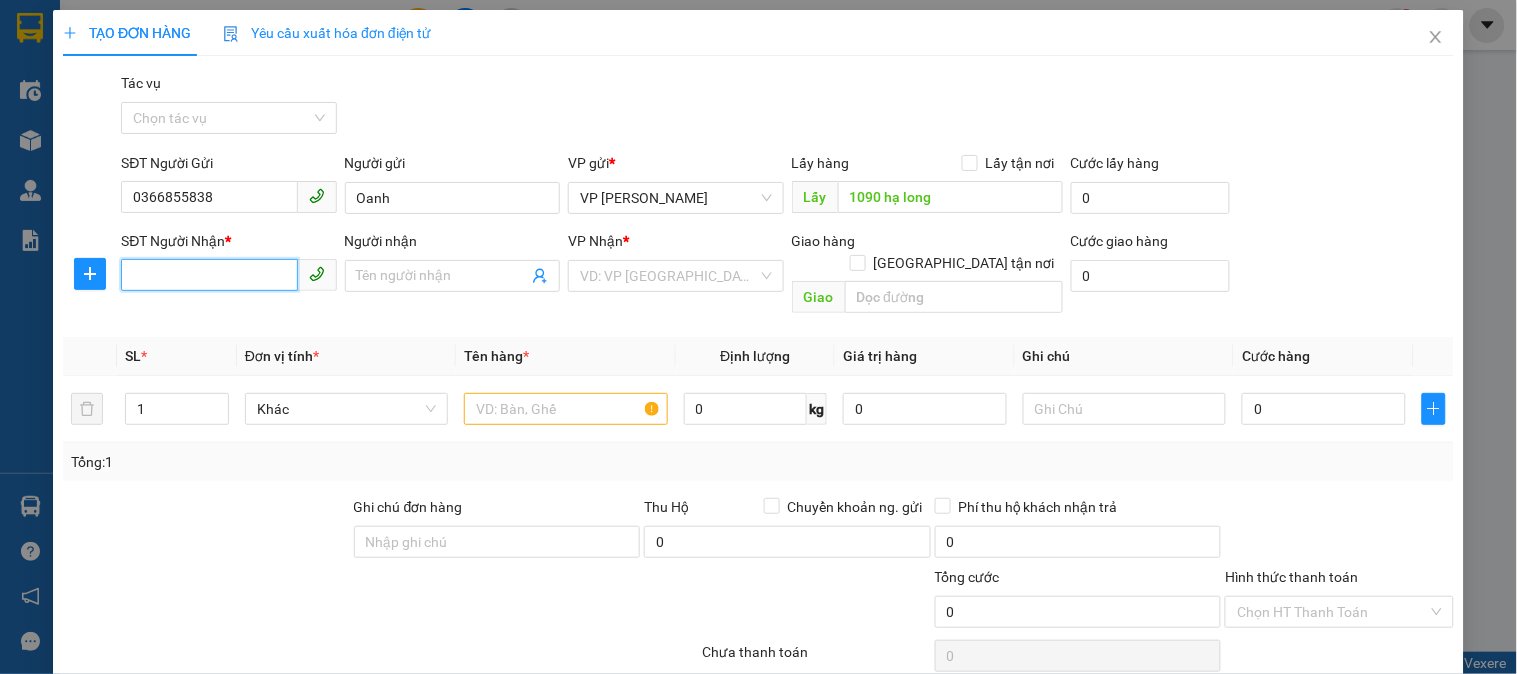 click on "SĐT Người Nhận  *" at bounding box center (209, 275) 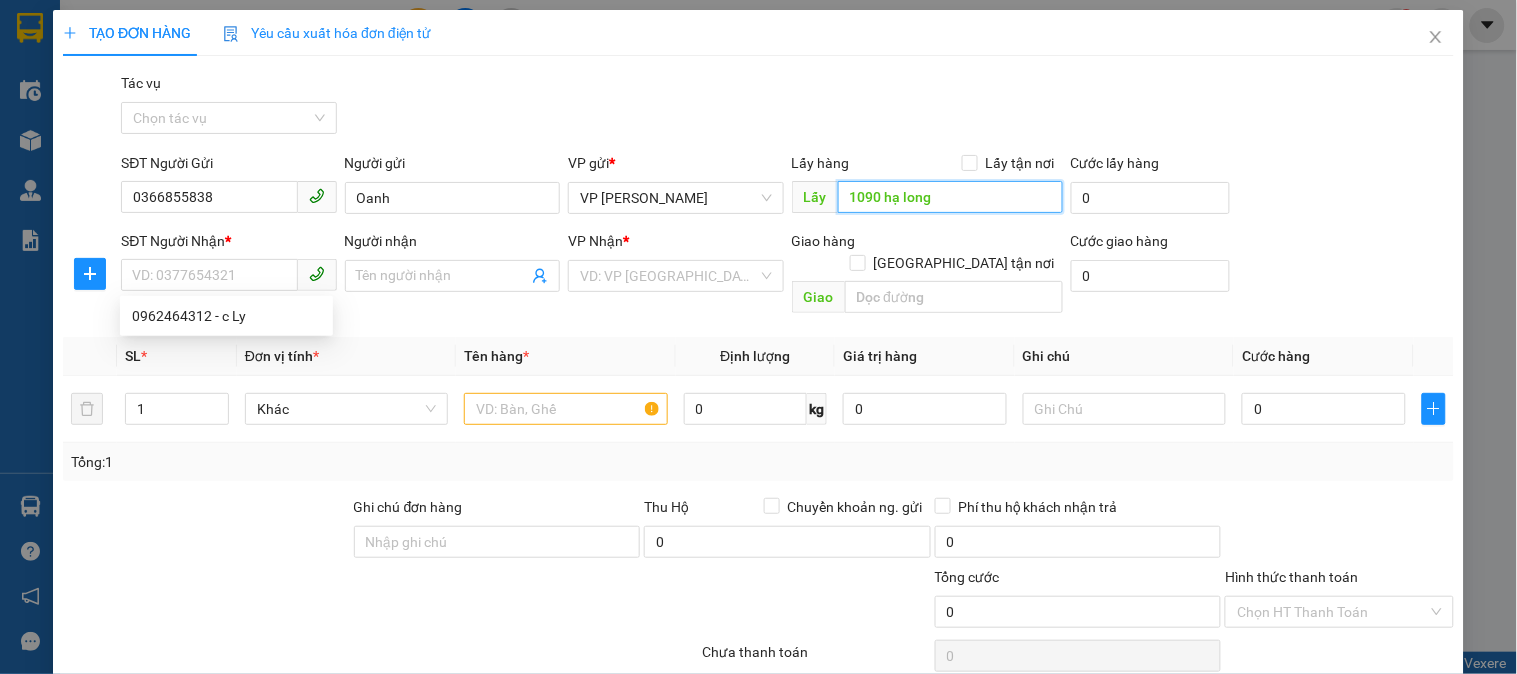 click on "1090 hạ long" at bounding box center (950, 197) 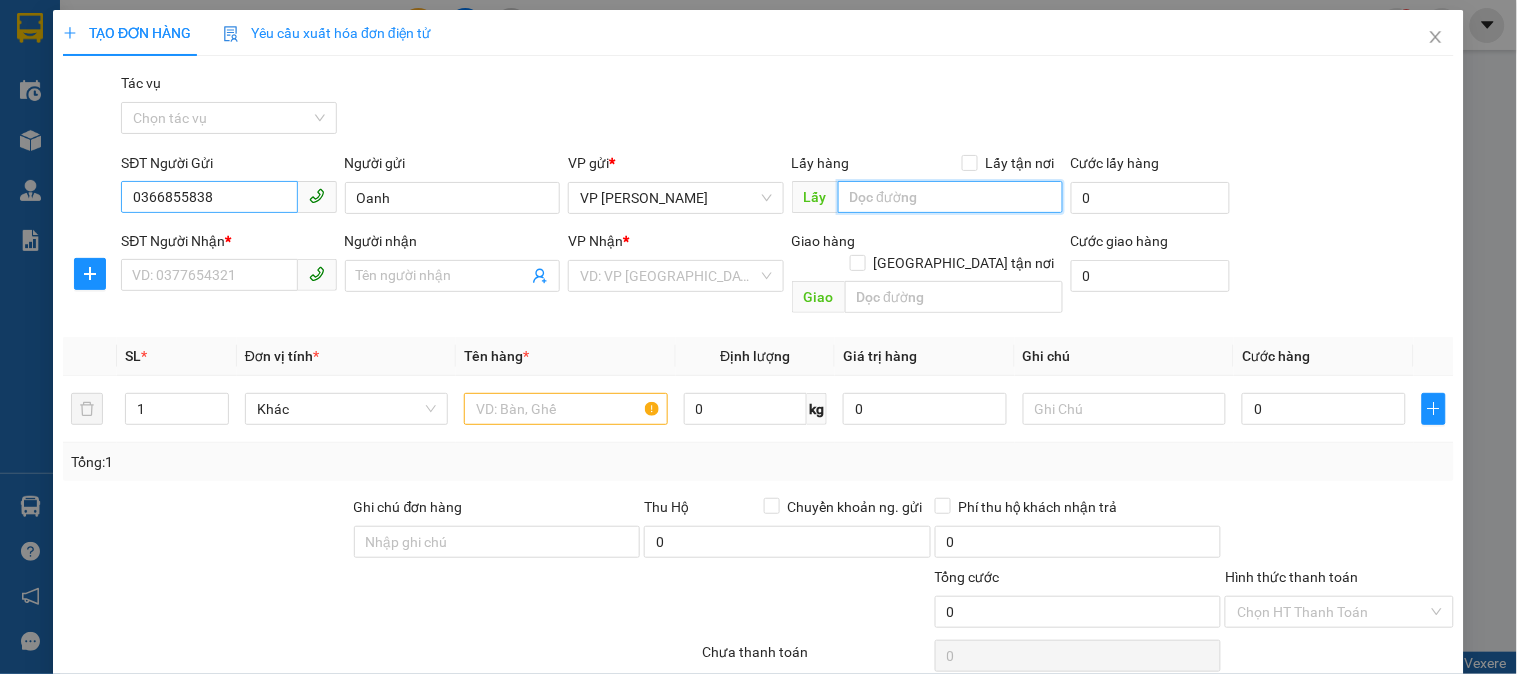 type 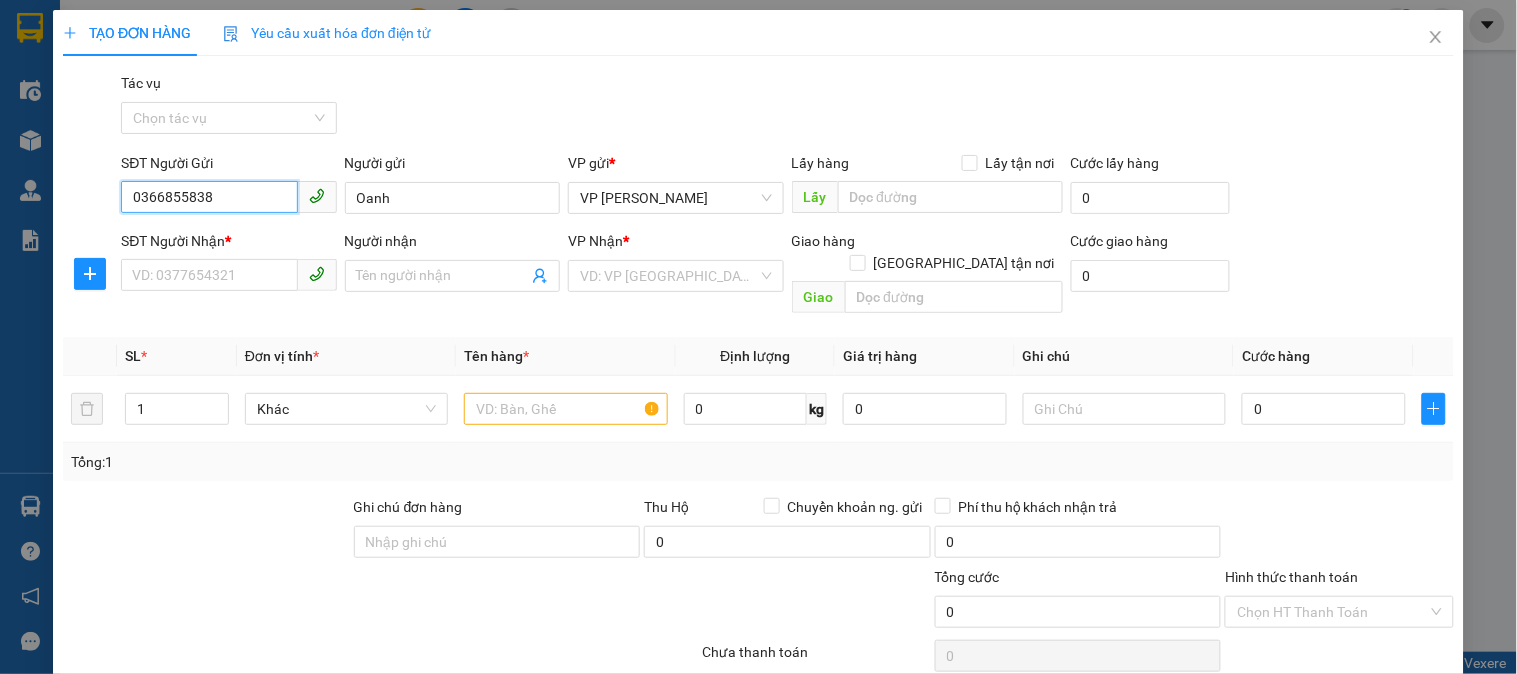 click on "0366855838" at bounding box center (209, 197) 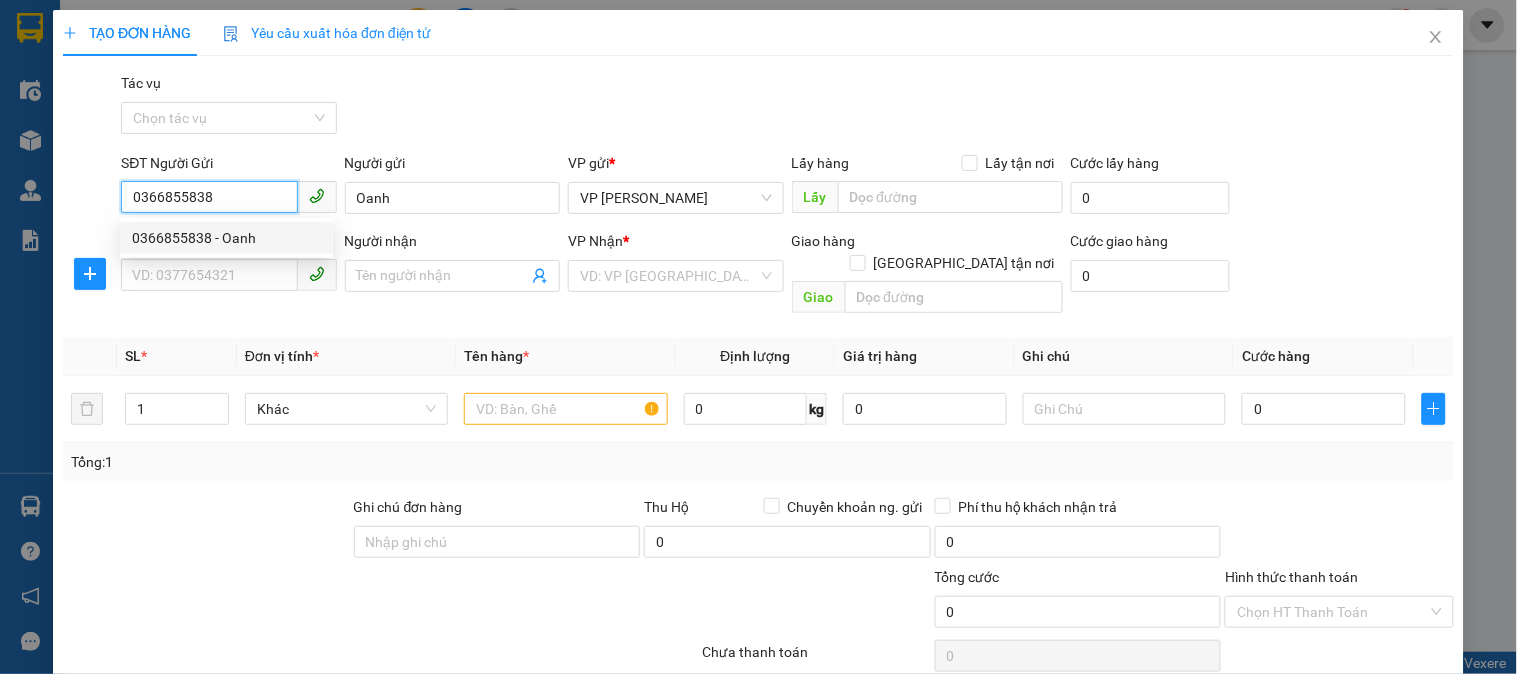 click on "0366855838" at bounding box center (209, 197) 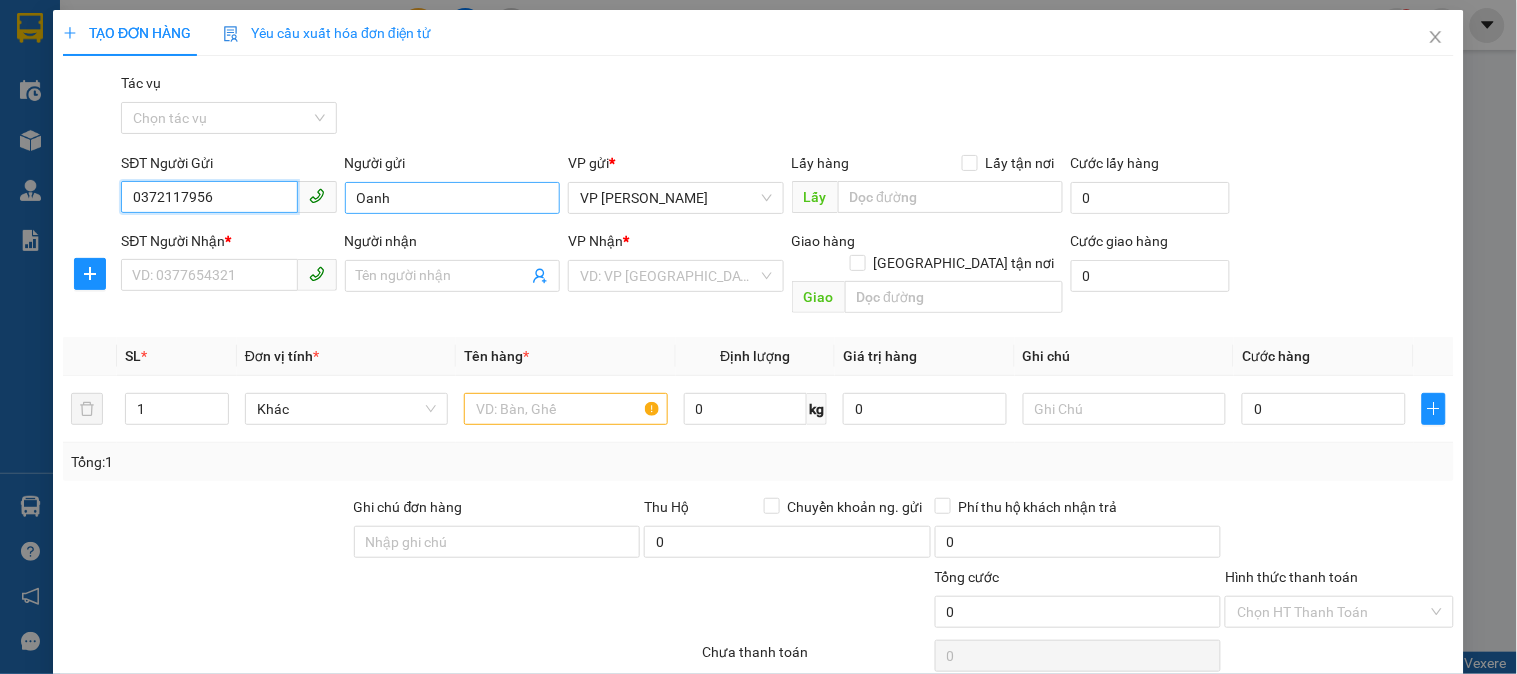 type on "0372117956" 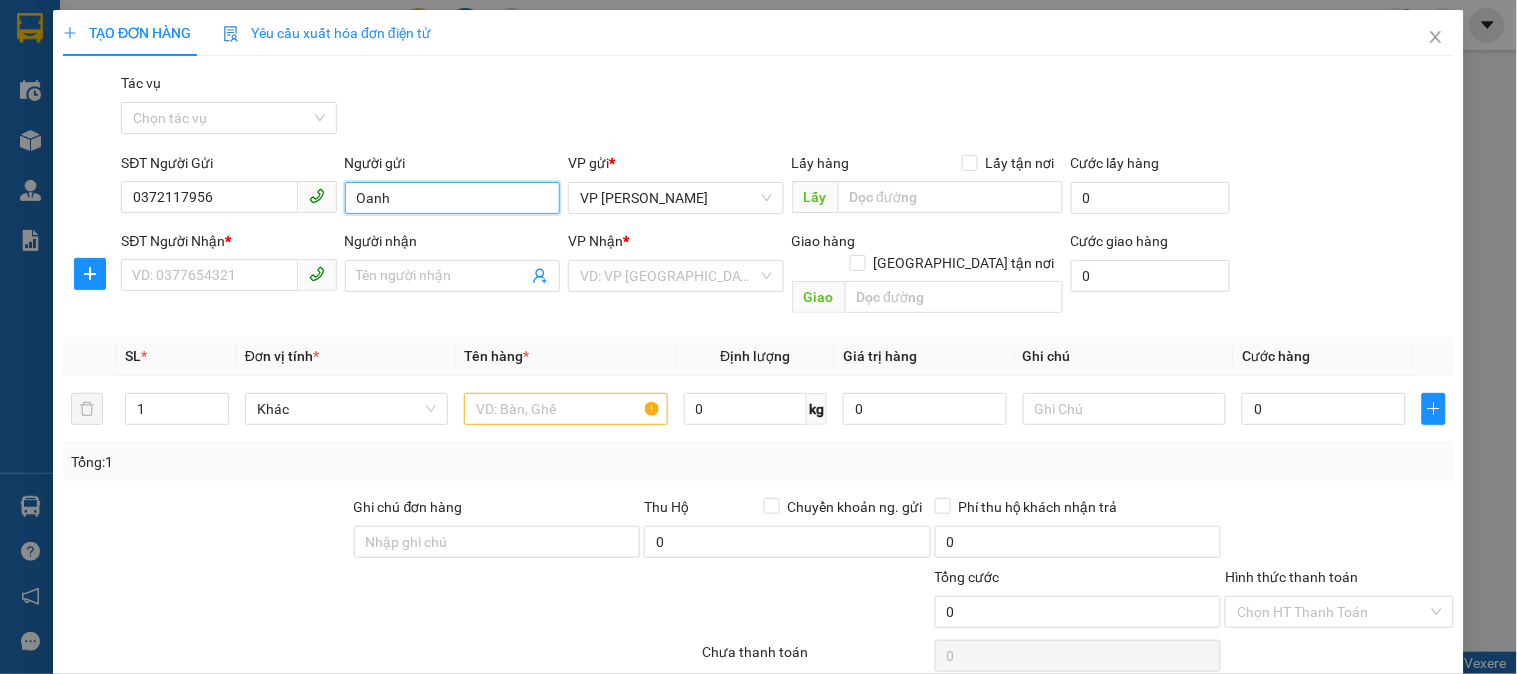 click on "Oanh" at bounding box center (452, 198) 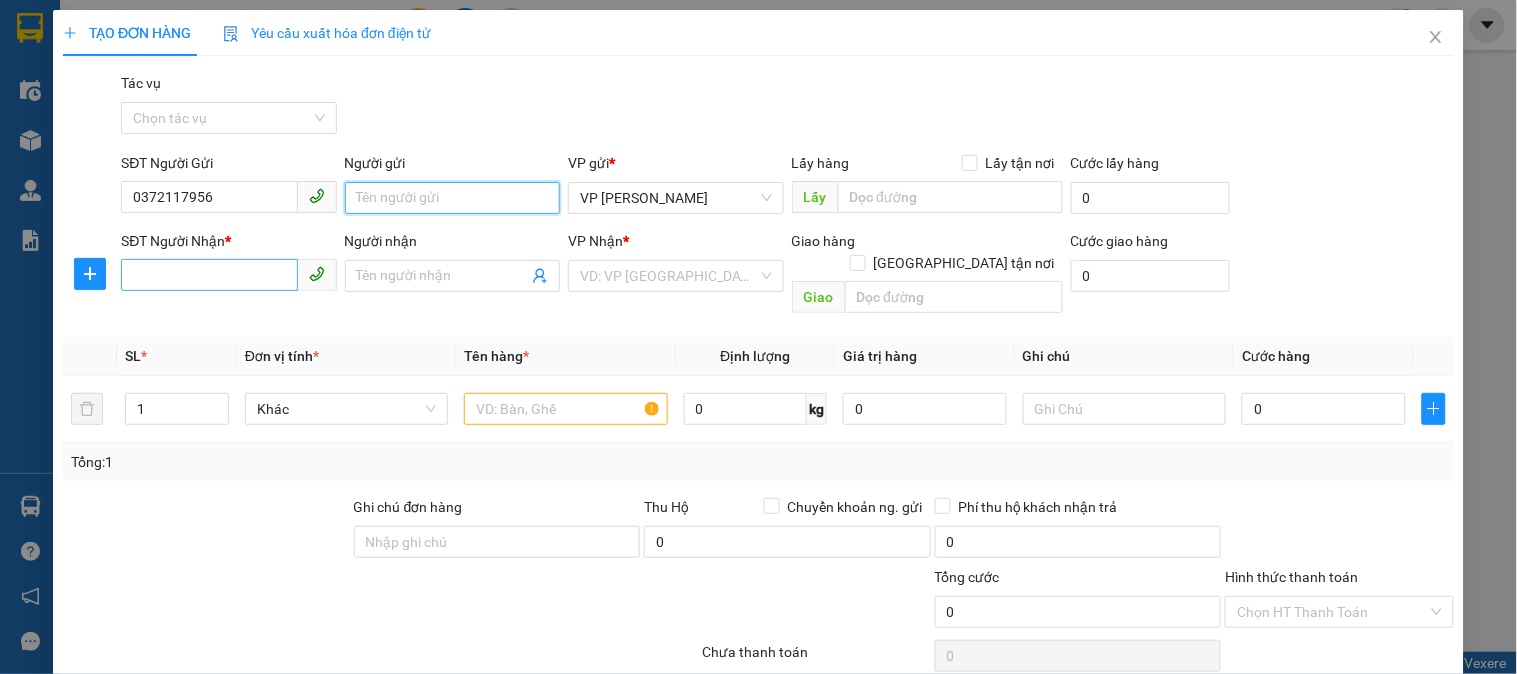 type 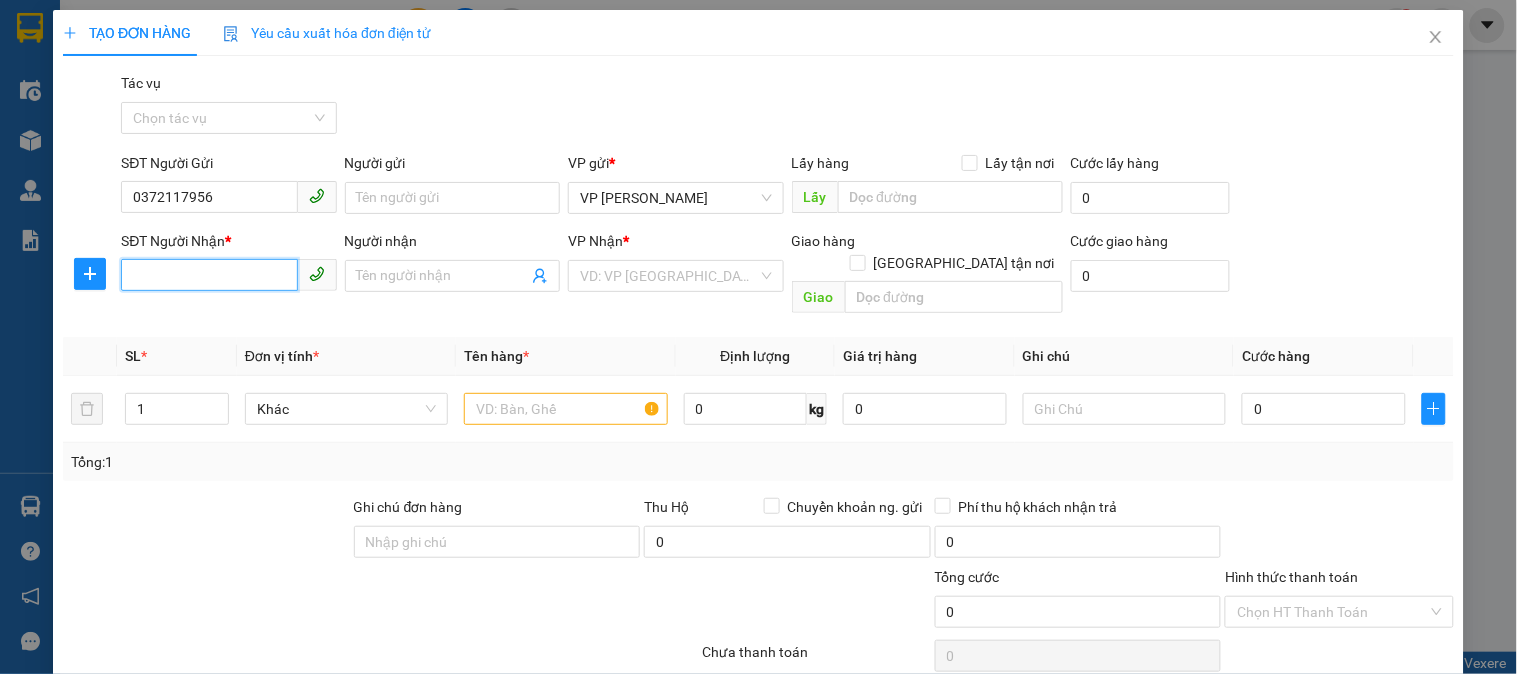 click on "SĐT Người Nhận  *" at bounding box center [209, 275] 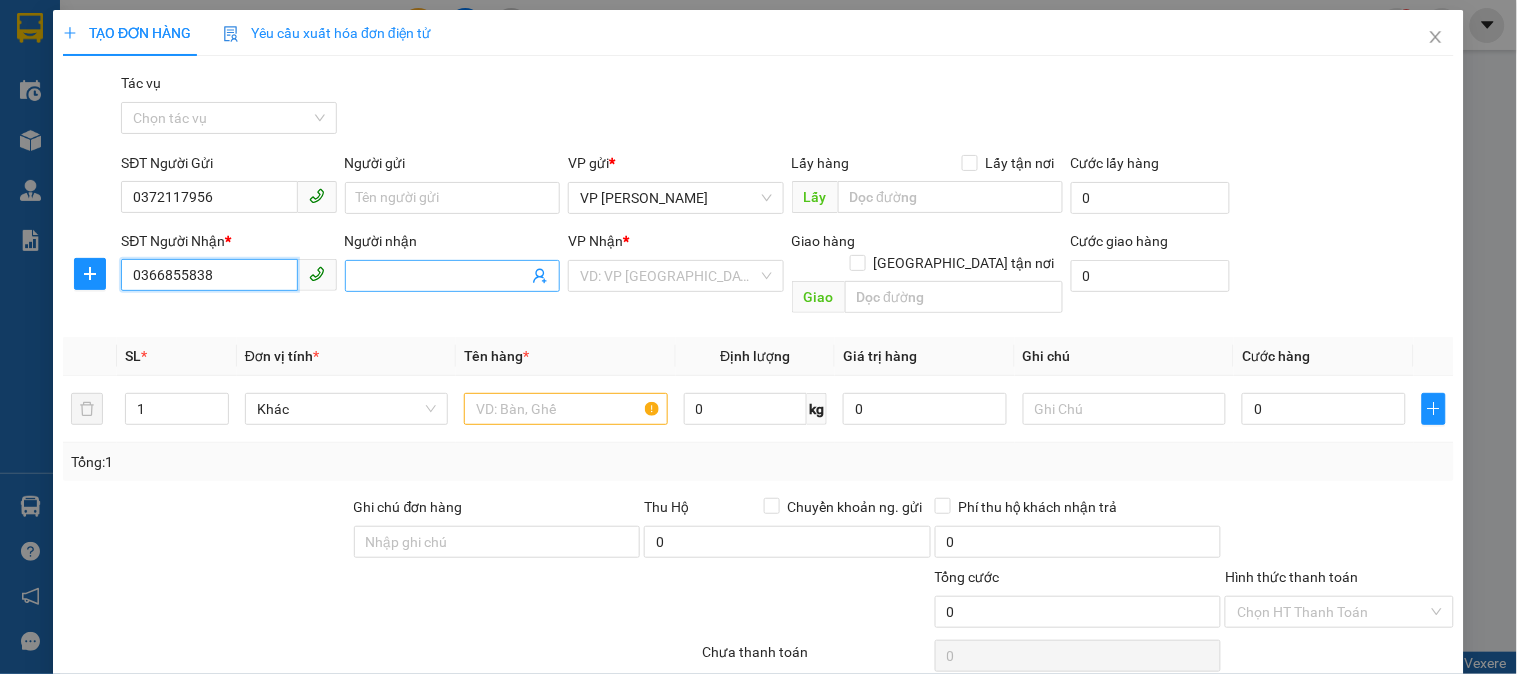 type on "0366855838" 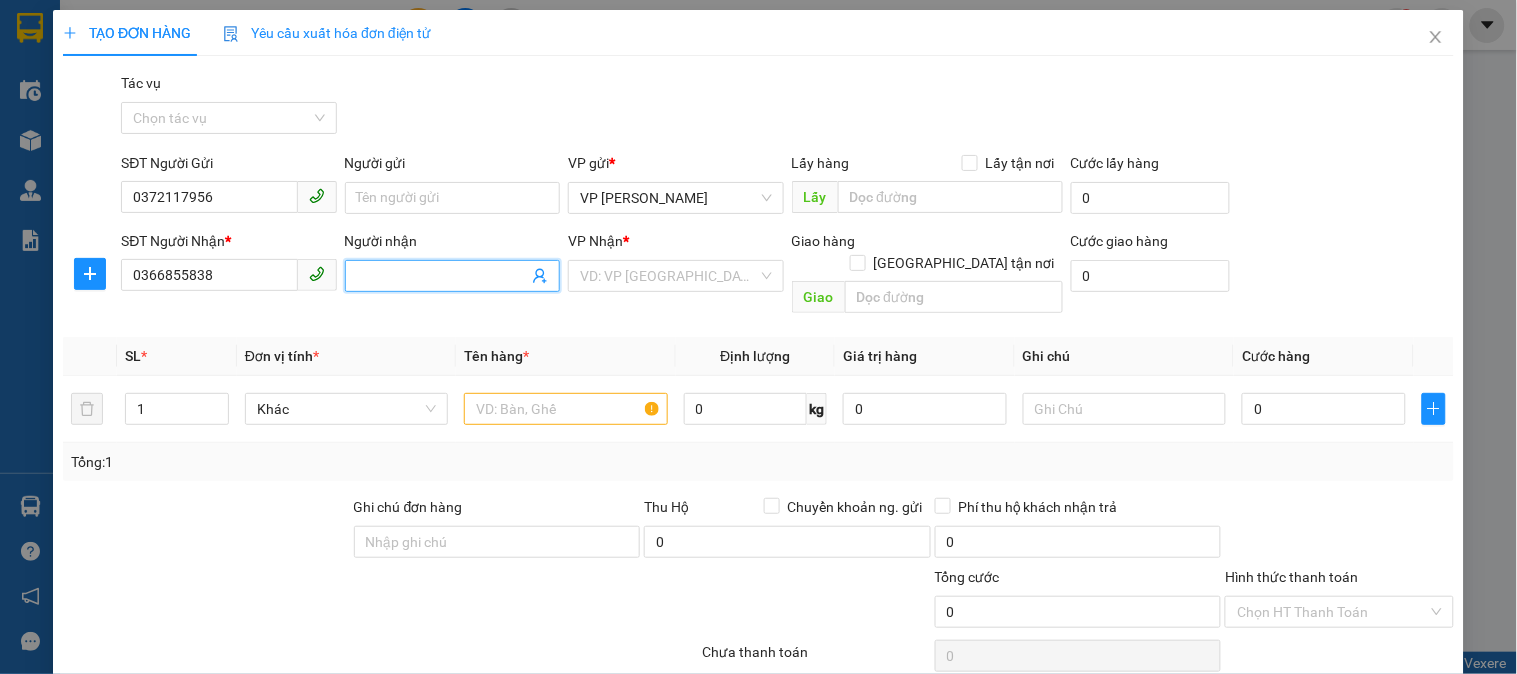 click on "Người nhận" at bounding box center [442, 276] 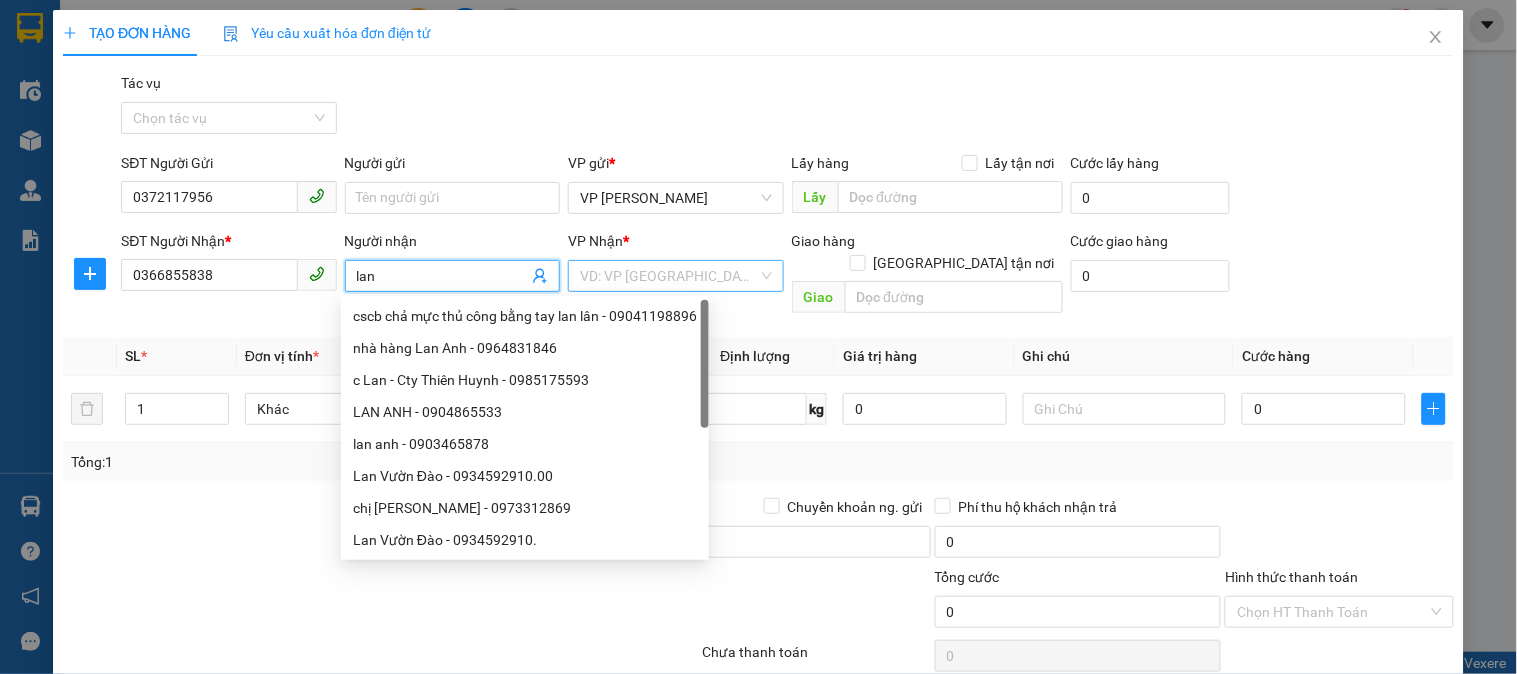 type on "lan" 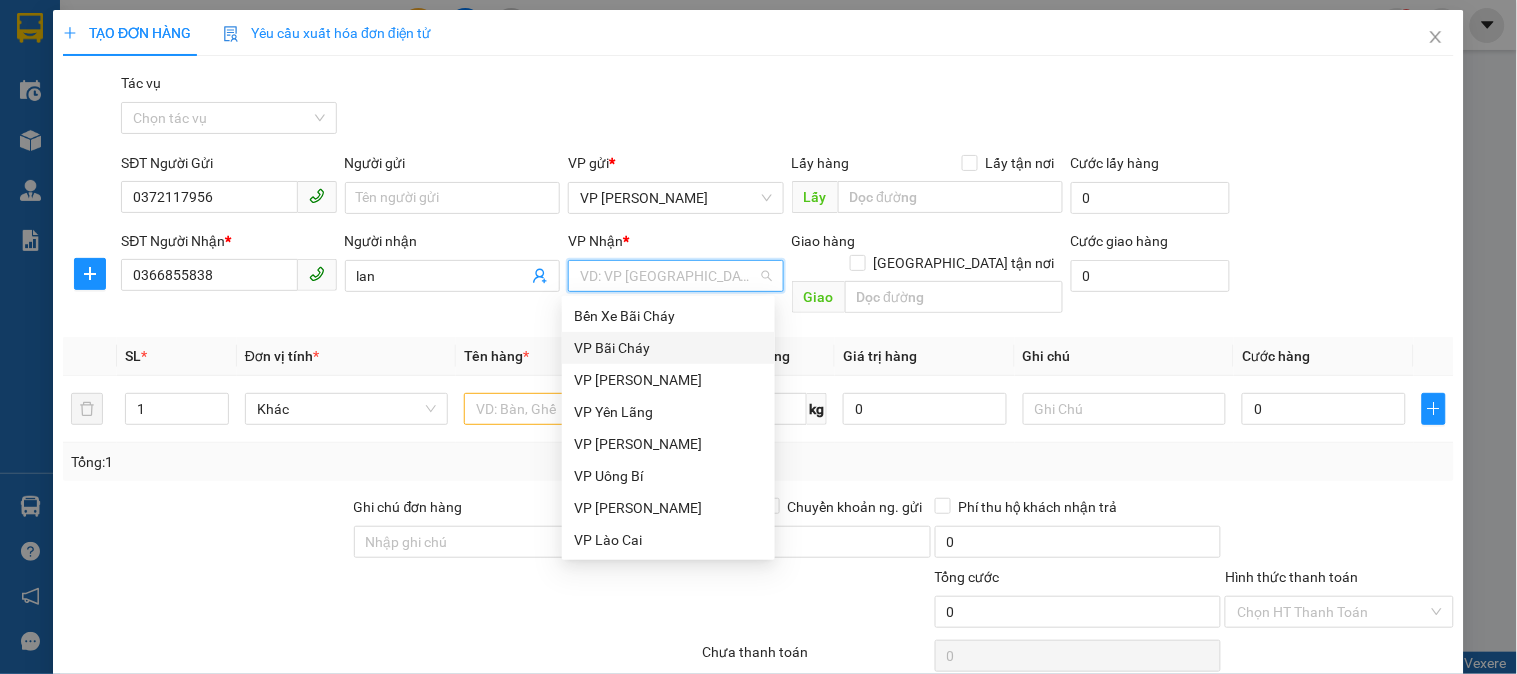 click on "VP Bãi Cháy" at bounding box center [668, 348] 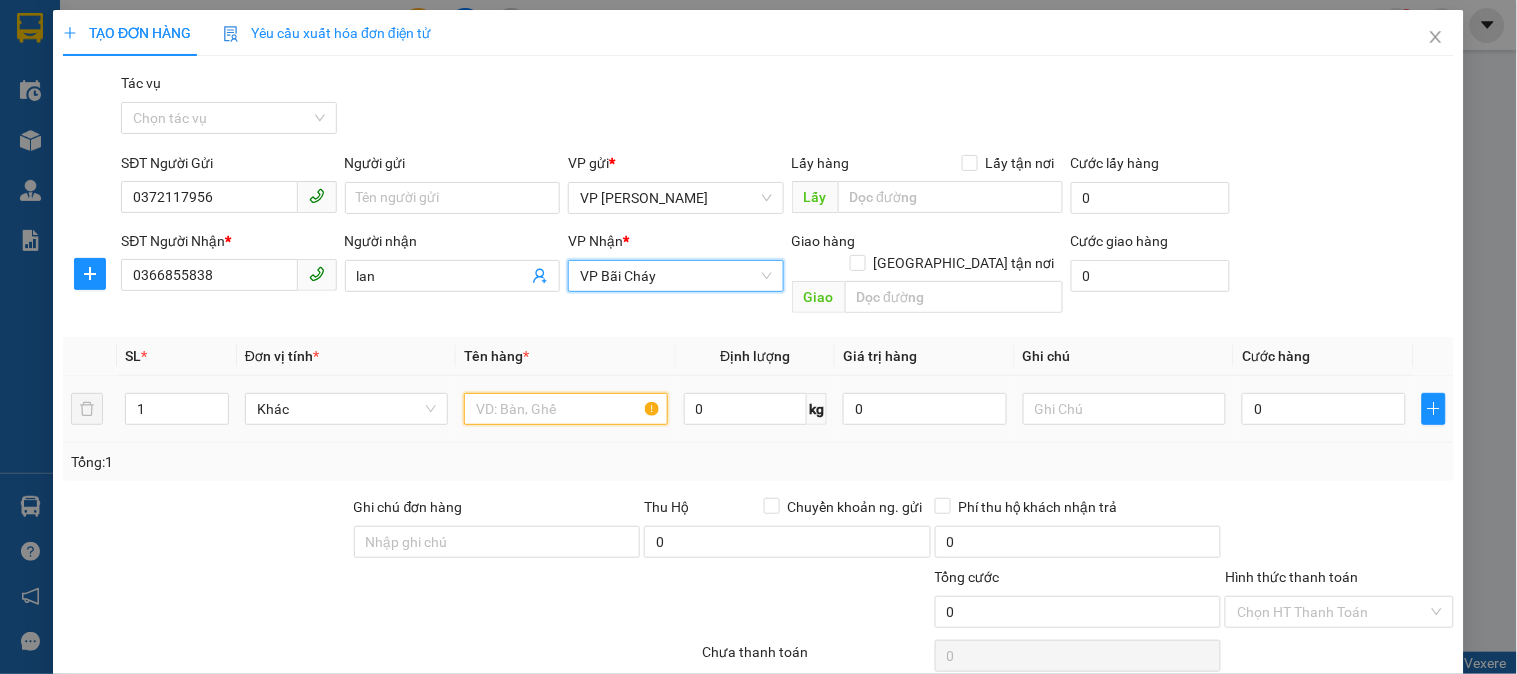 click at bounding box center [565, 409] 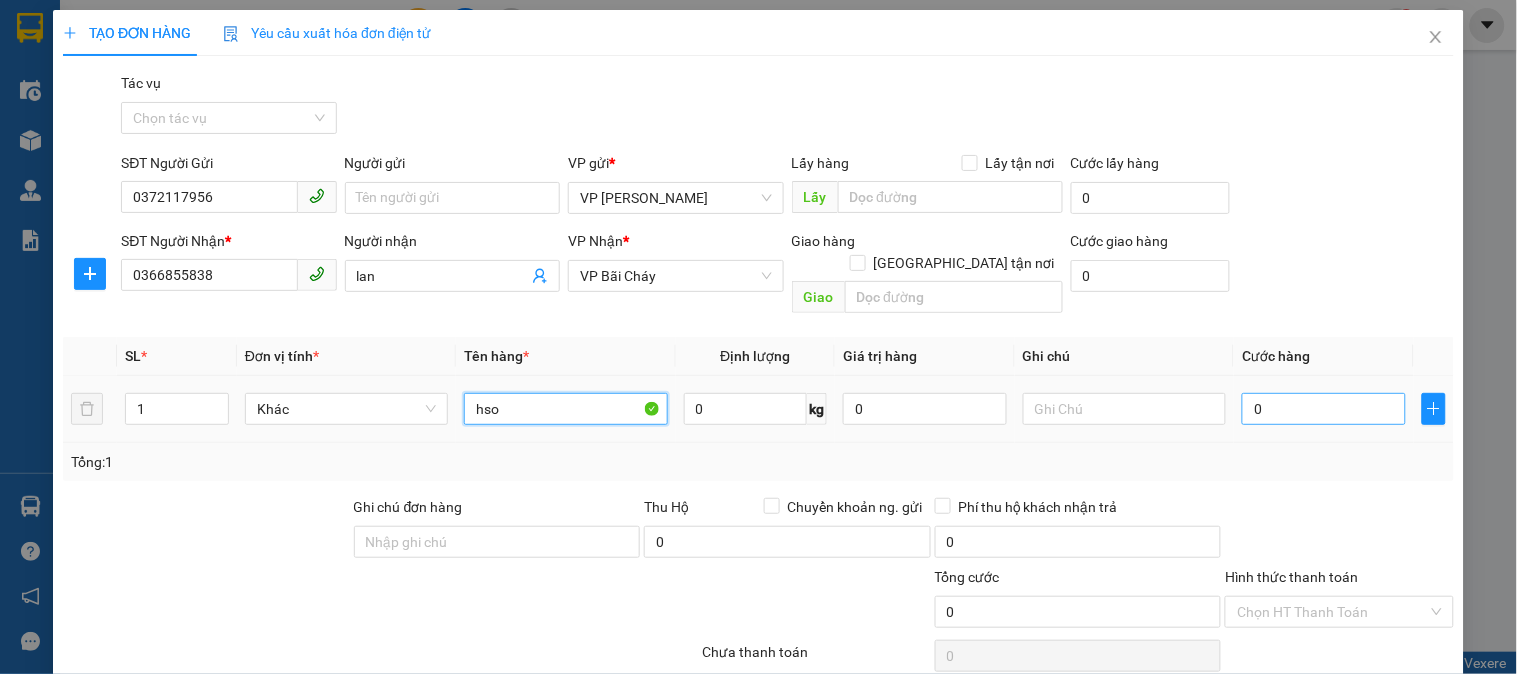 type on "hso" 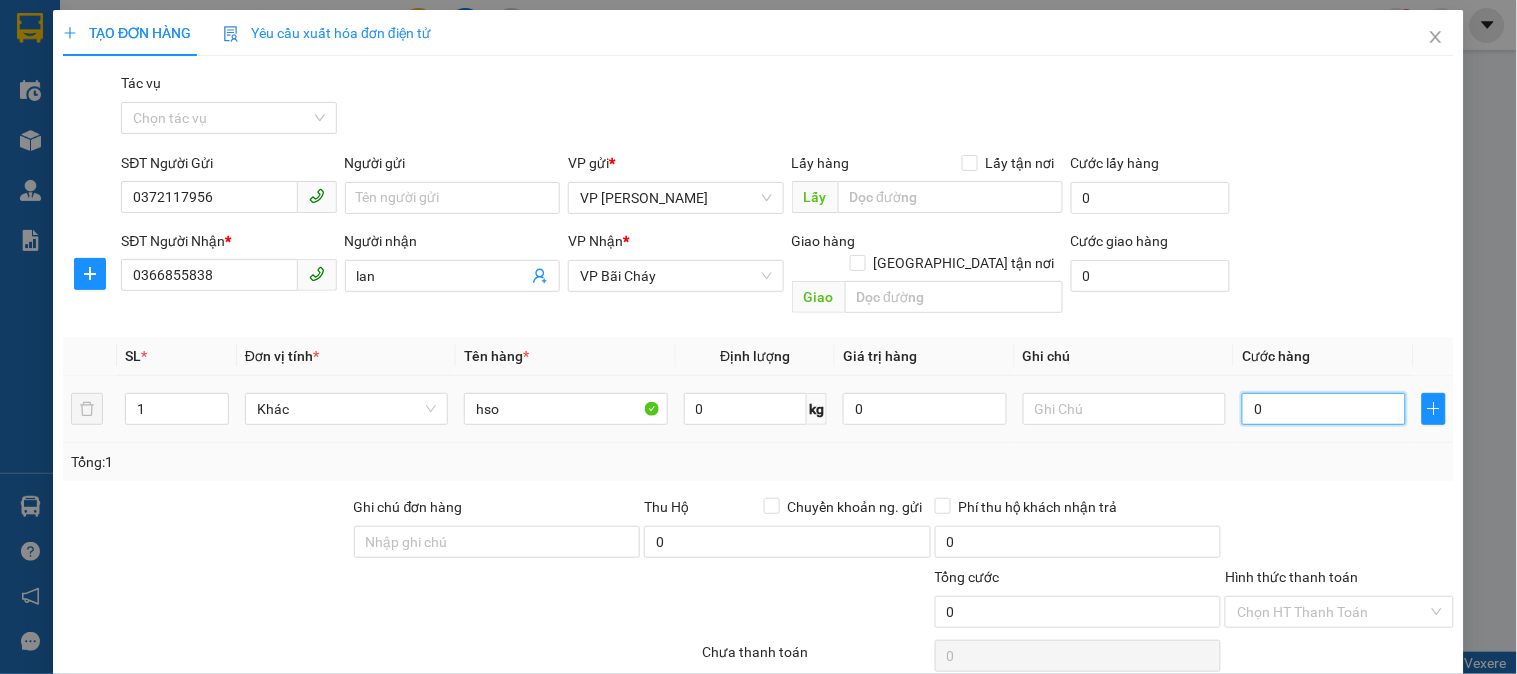 click on "0" at bounding box center [1324, 409] 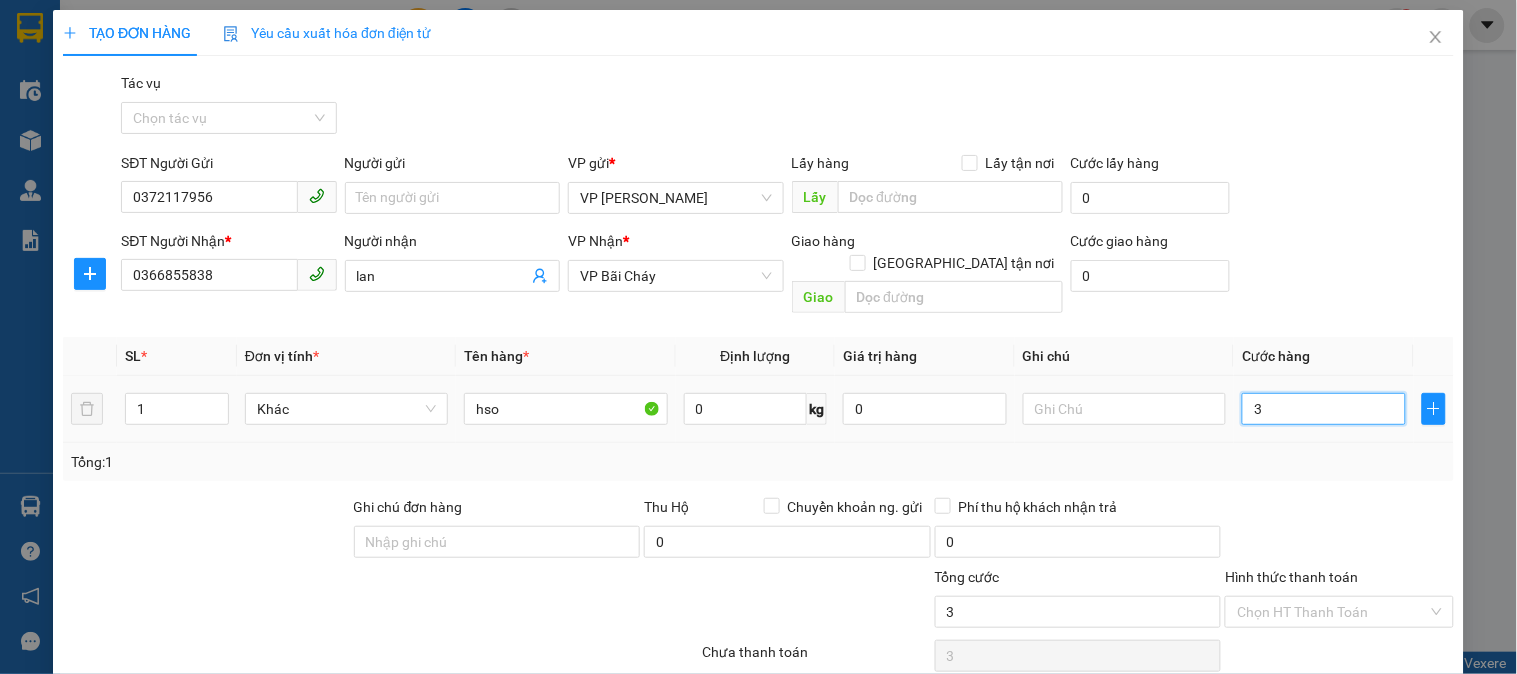 type on "30" 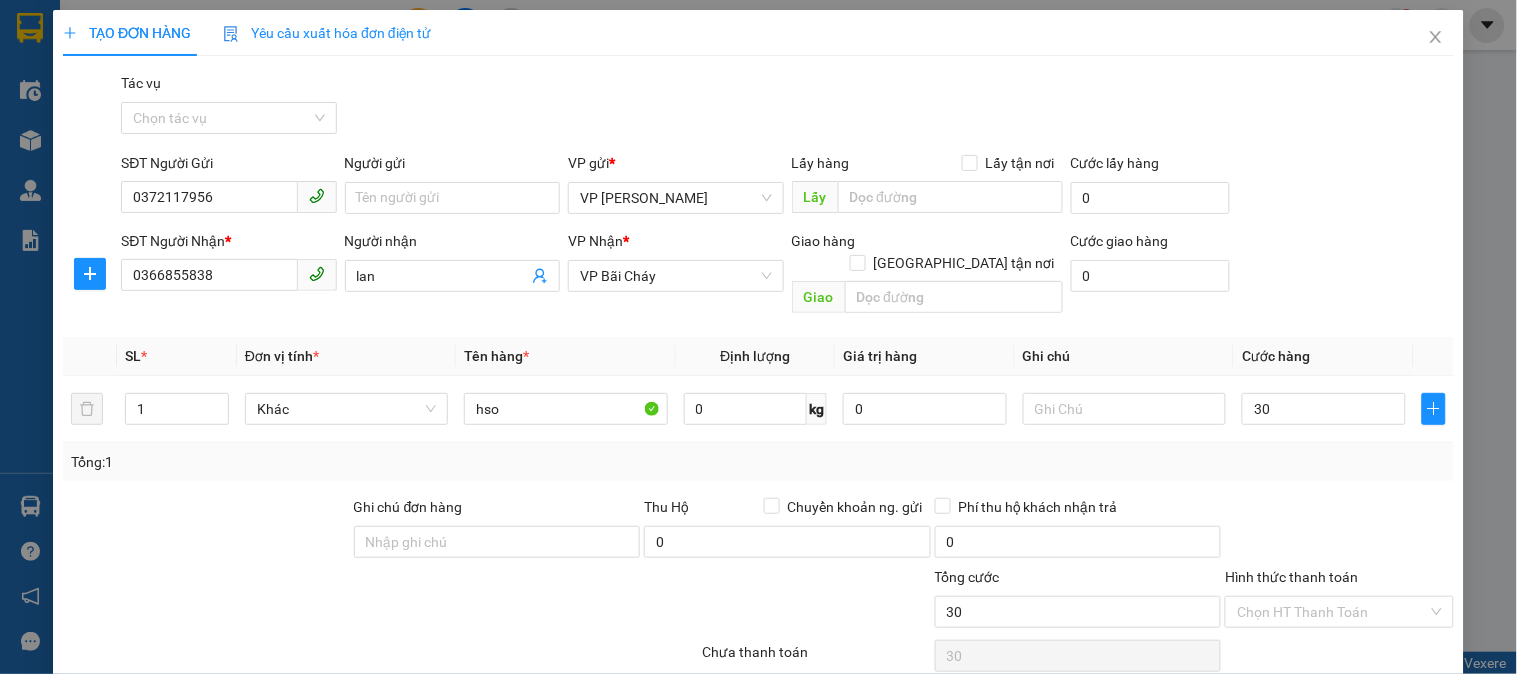 type on "30.000" 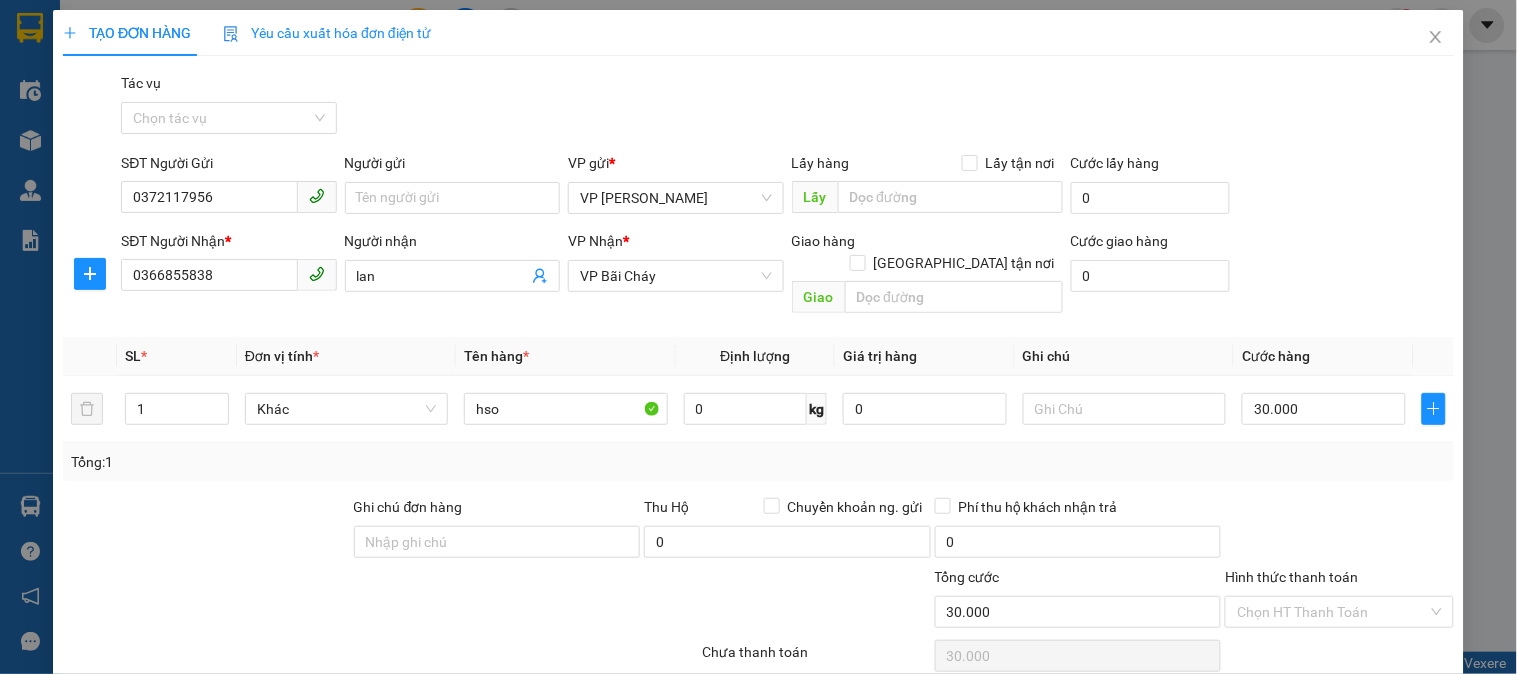 click on "Transit Pickup Surcharge Ids Transit Deliver Surcharge Ids Transit Deliver Surcharge Transit Deliver Surcharge Tác vụ Chọn tác vụ SĐT Người Gửi 0372117956 Người gửi Tên người gửi VP gửi  * VP [PERSON_NAME] Lấy hàng Lấy tận nơi Lấy Cước lấy hàng 0 SĐT Người Nhận  * 0366855838 Người nhận lan VP Nhận  * VP Bãi Cháy Giao hàng [GEOGRAPHIC_DATA] tận nơi Giao Cước giao hàng 0 SL  * Đơn vị tính  * Tên hàng  * Định lượng Giá trị hàng Ghi chú Cước hàng                   1 Khác hso 0 kg 0 30.000 Tổng:  1 Ghi chú đơn hàng Thu Hộ Chuyển khoản ng. gửi 0 Phí thu hộ khách nhận trả 0 Tổng cước 30.000 Hình thức thanh toán Chọn HT Thanh Toán Số tiền thu trước 0 Chưa thanh toán 30.000 Chọn HT Thanh Toán Ghi chú nội bộ nhà xe Chi phí nội bộ 0 Lưu nháp Xóa Thông tin [PERSON_NAME] và In Địa chỉ giao hàng trung chuyển" at bounding box center (758, 428) 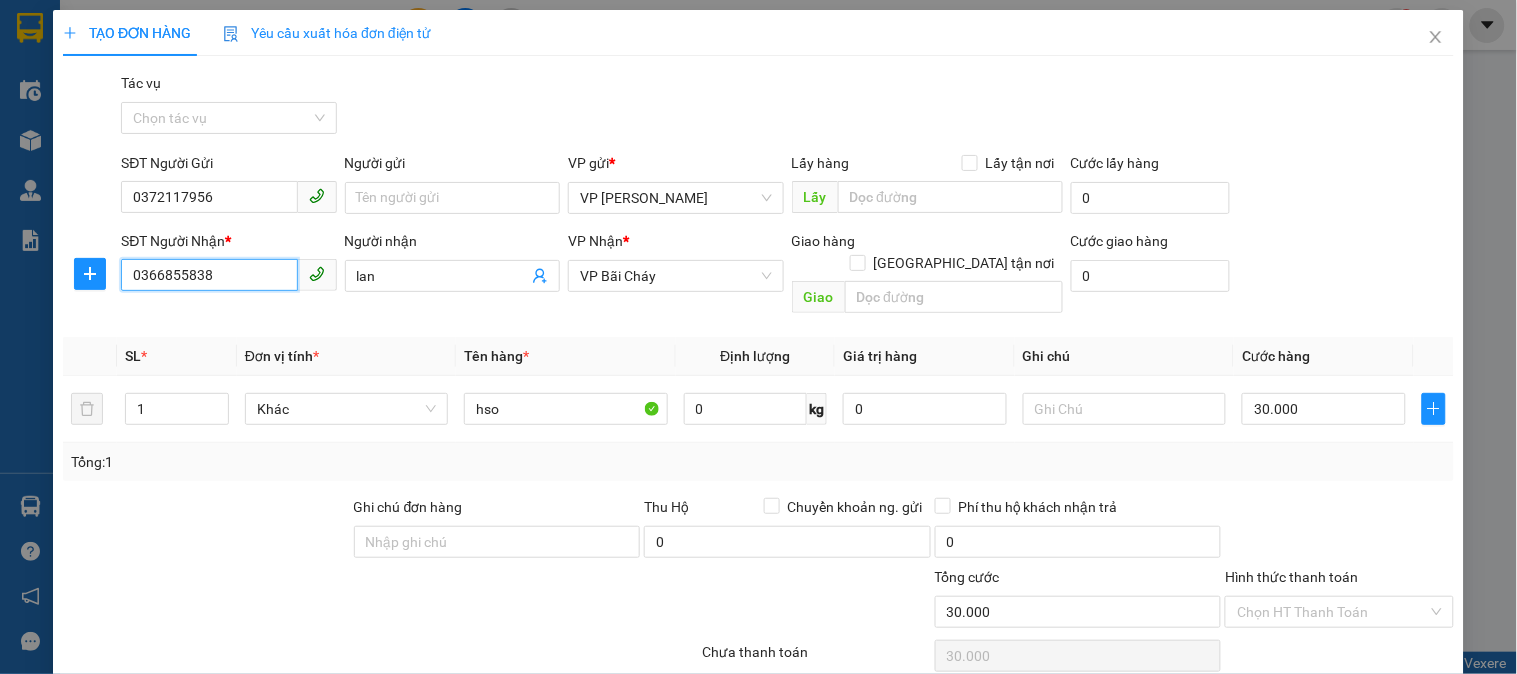 click on "0366855838" at bounding box center [209, 275] 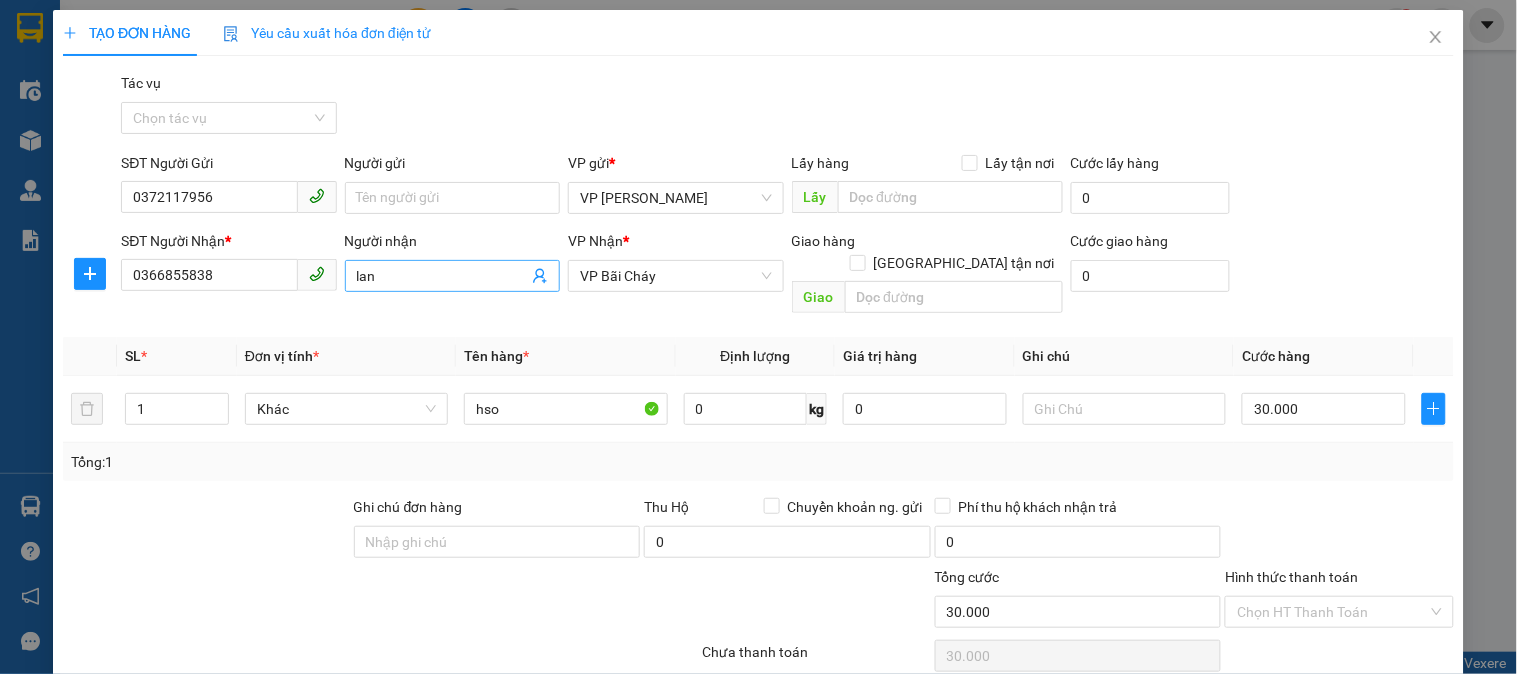 click on "lan" at bounding box center (442, 276) 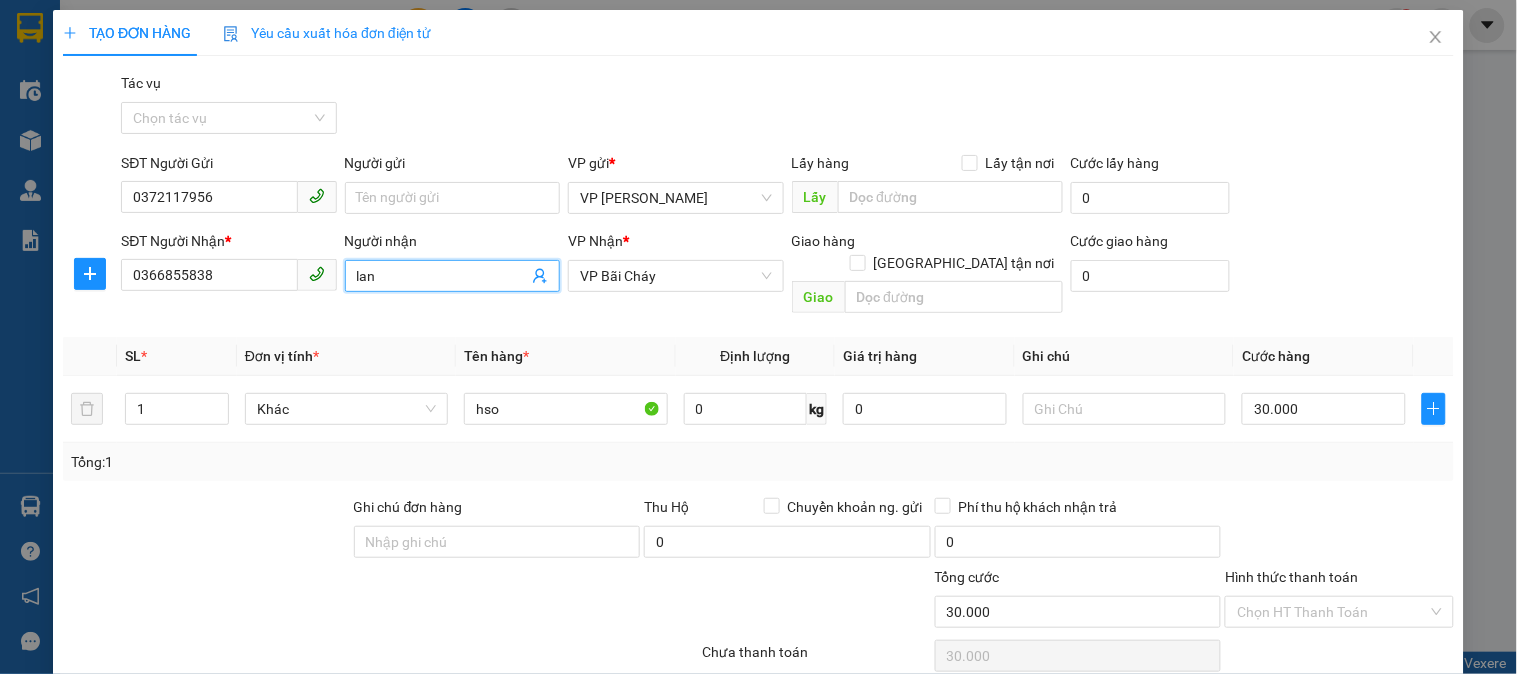 click on "lan" at bounding box center (442, 276) 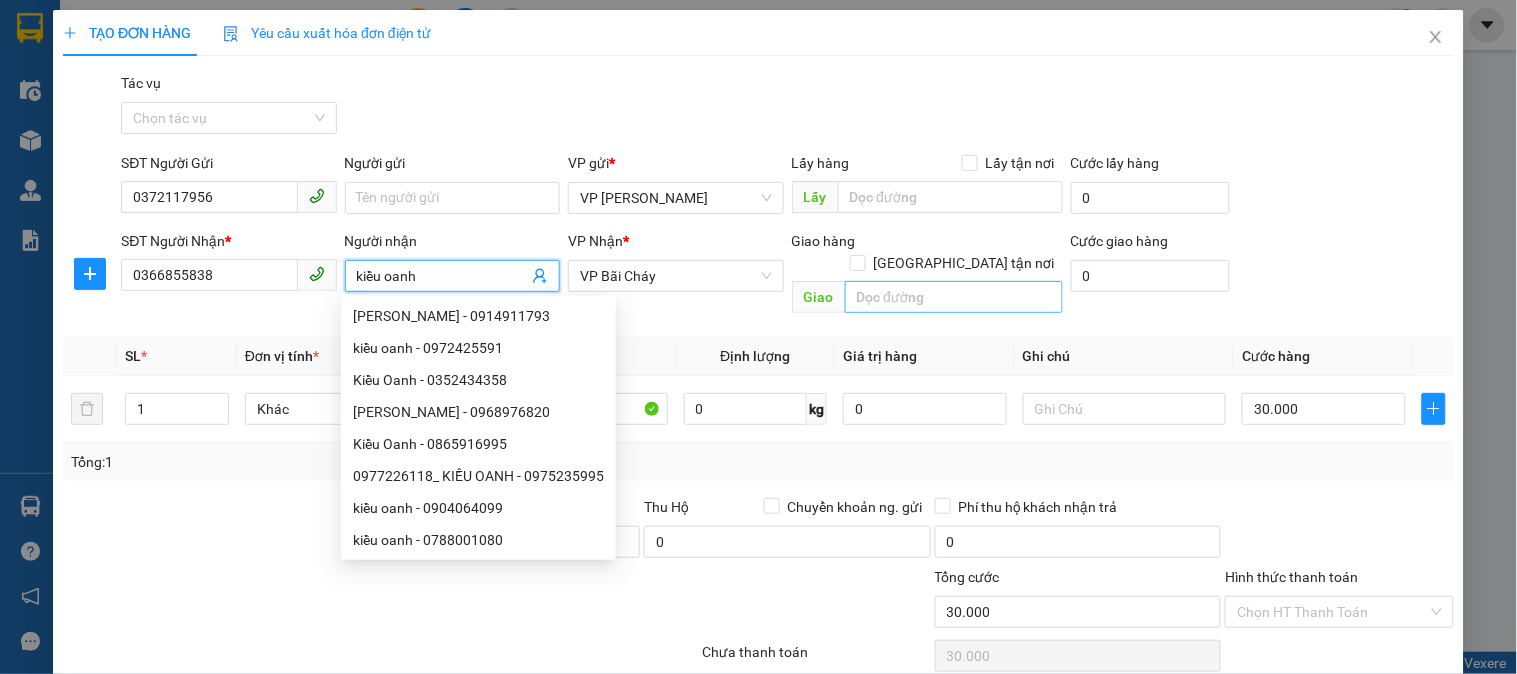 type on "kiều oanh" 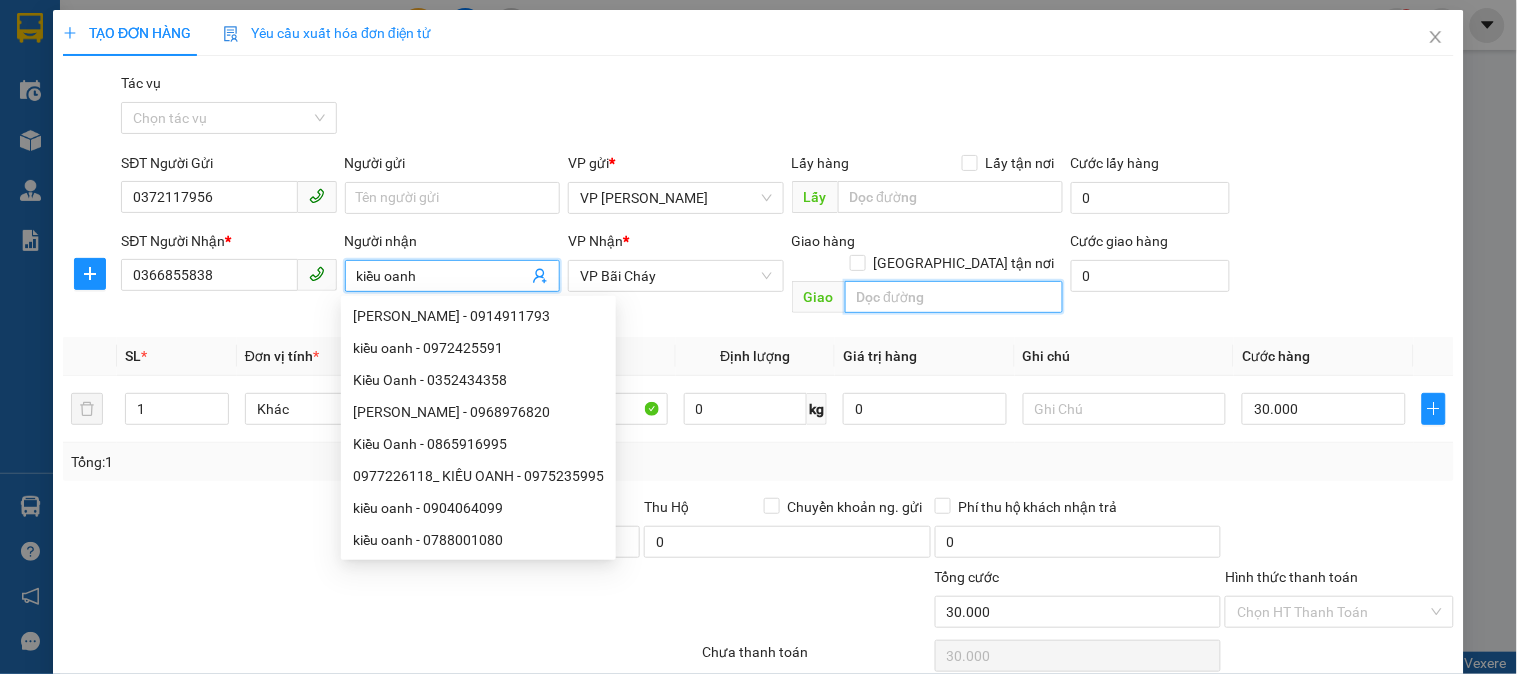 click at bounding box center (954, 297) 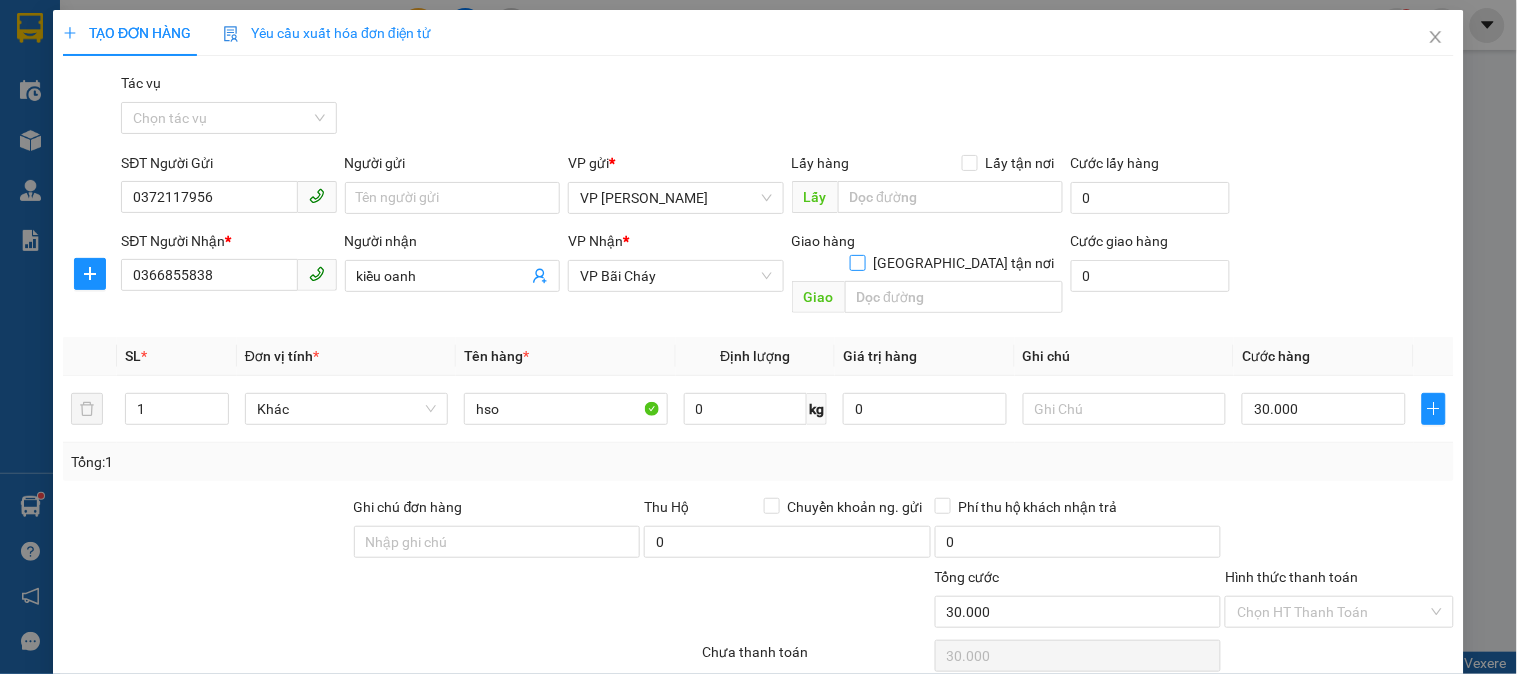 click on "[GEOGRAPHIC_DATA] tận nơi" at bounding box center [857, 262] 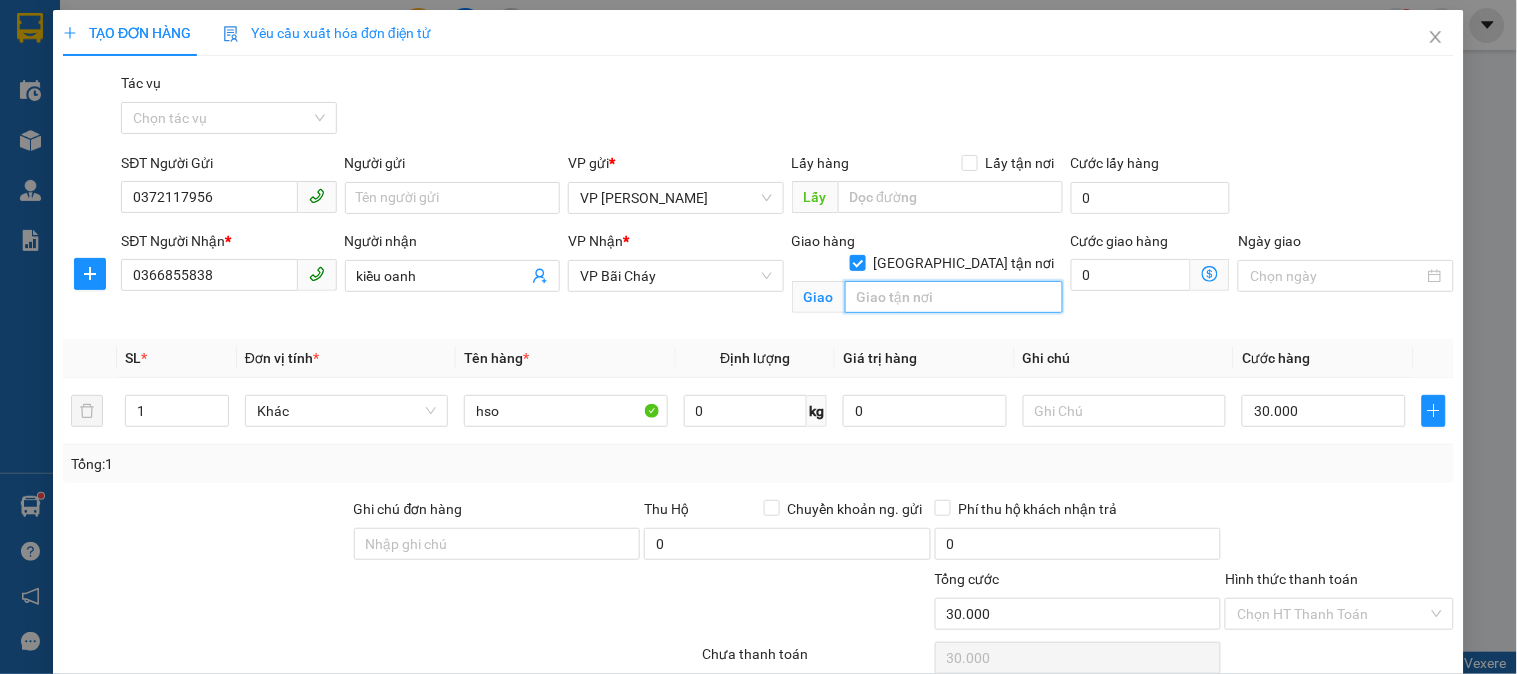click at bounding box center [954, 297] 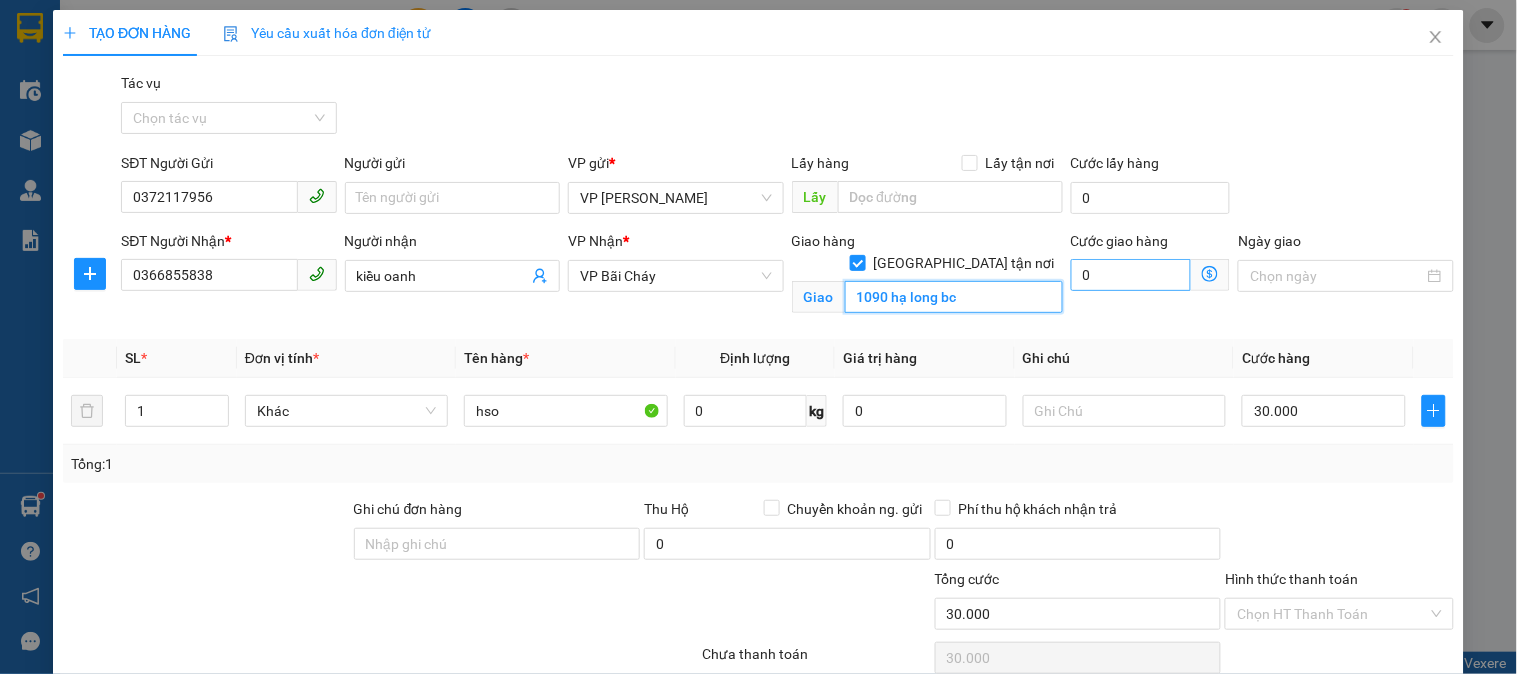 type on "1090 hạ long bc" 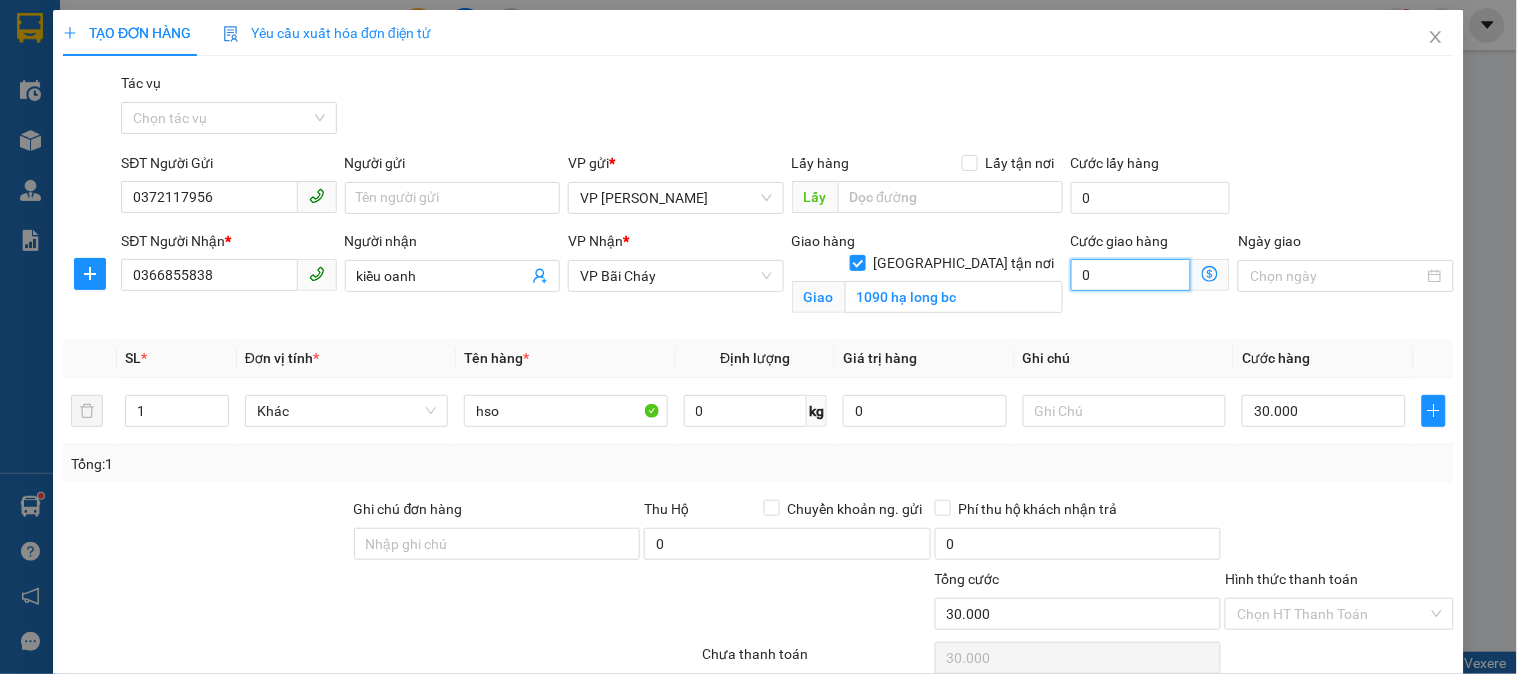 click on "0" at bounding box center [1131, 275] 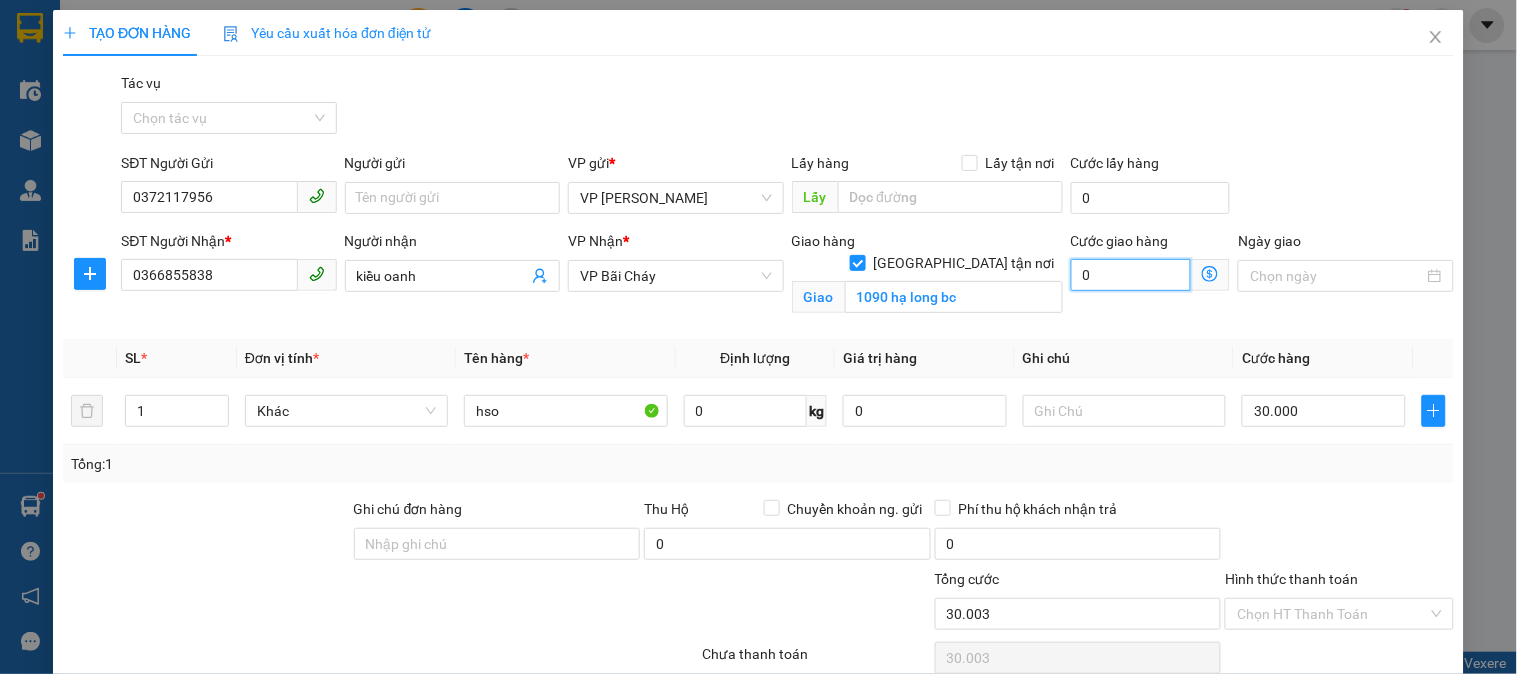 type on "3" 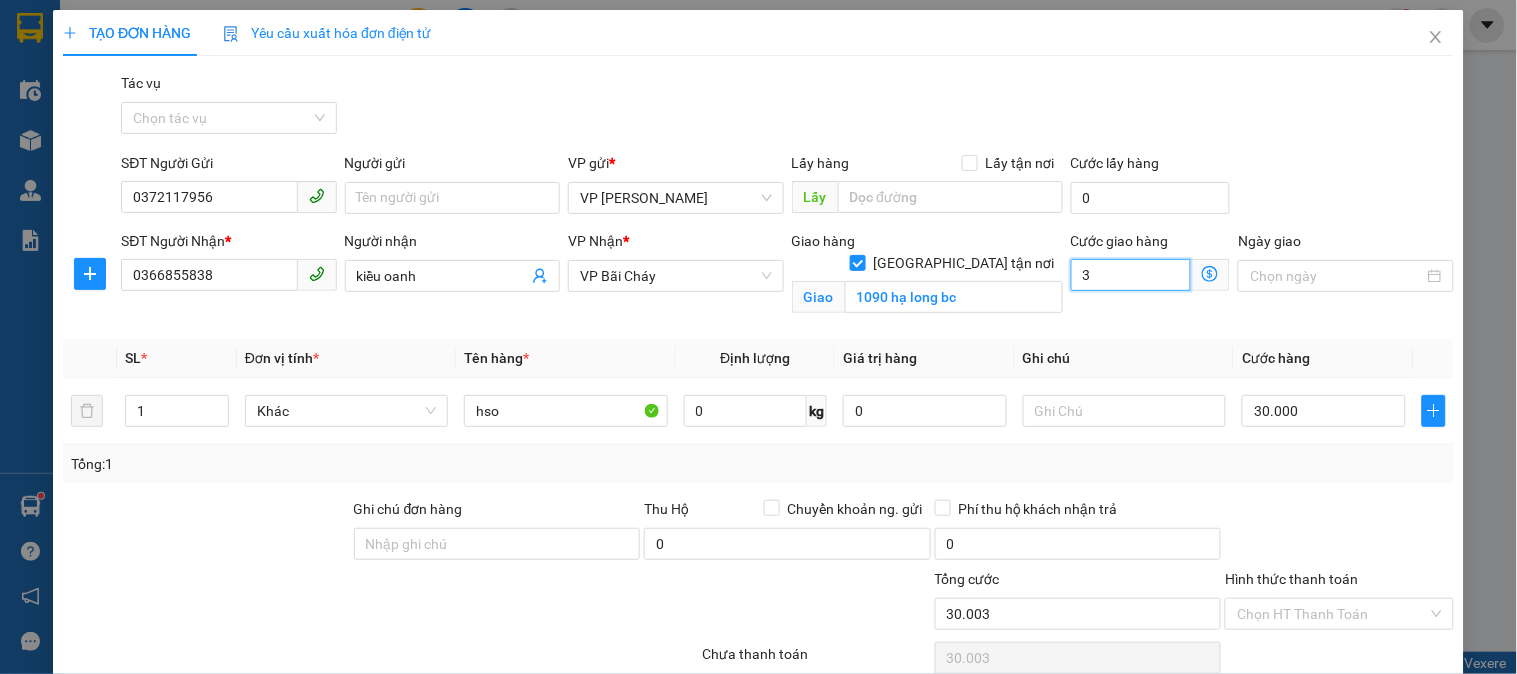 type on "30.030" 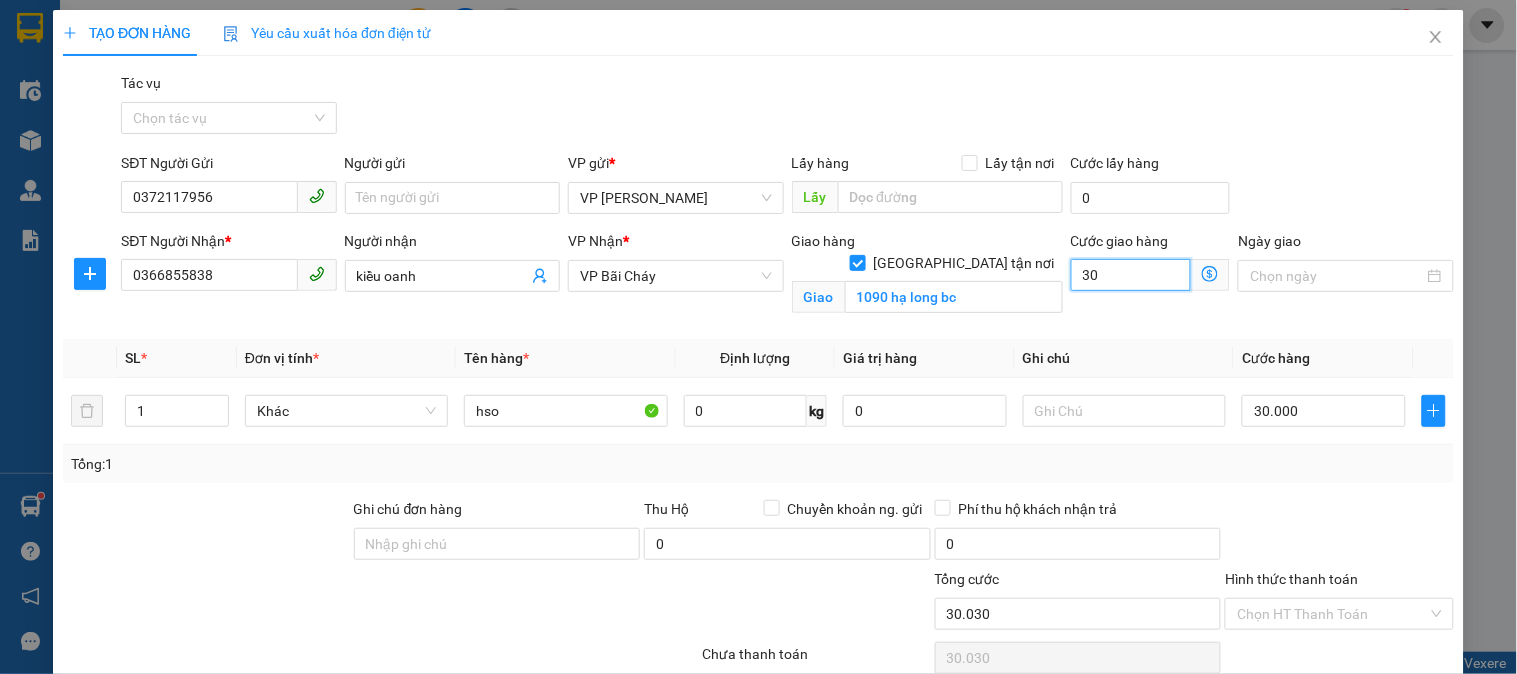 type on "30" 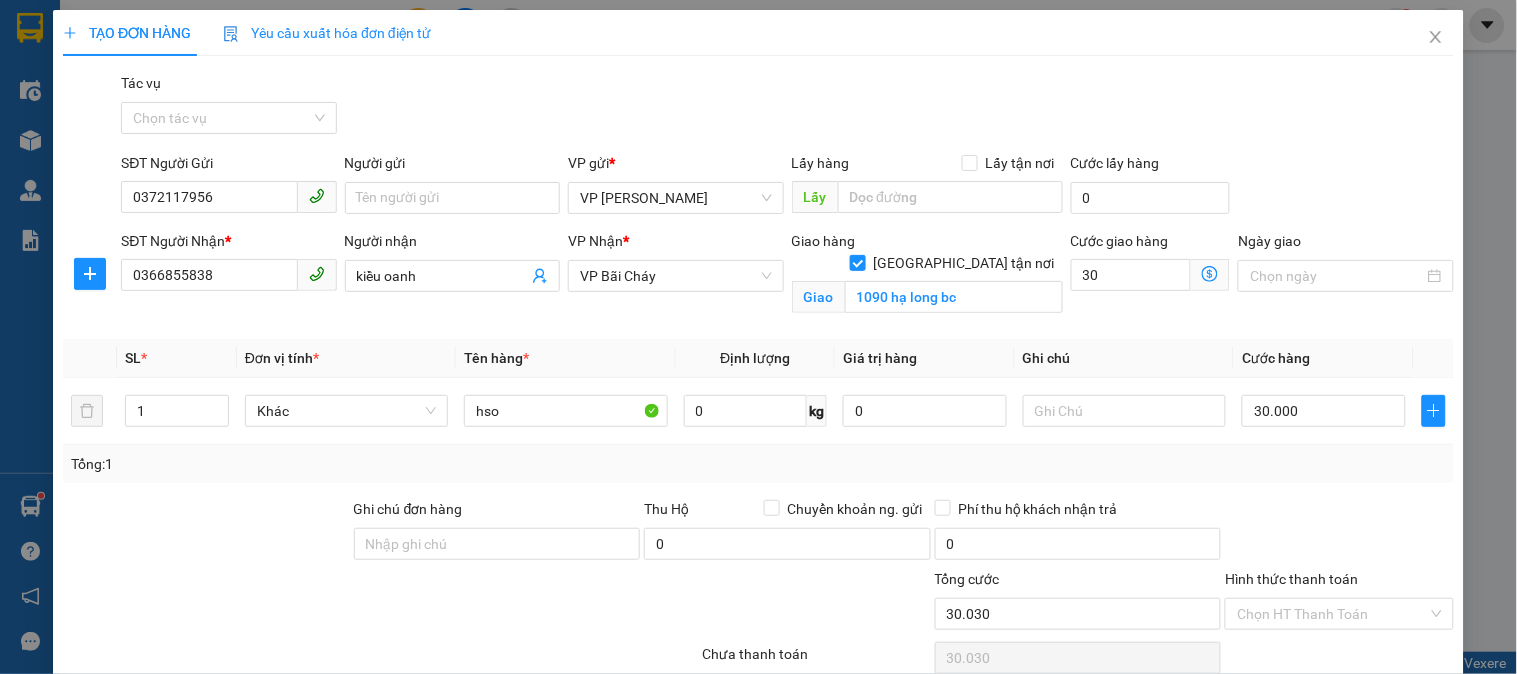type on "60.000" 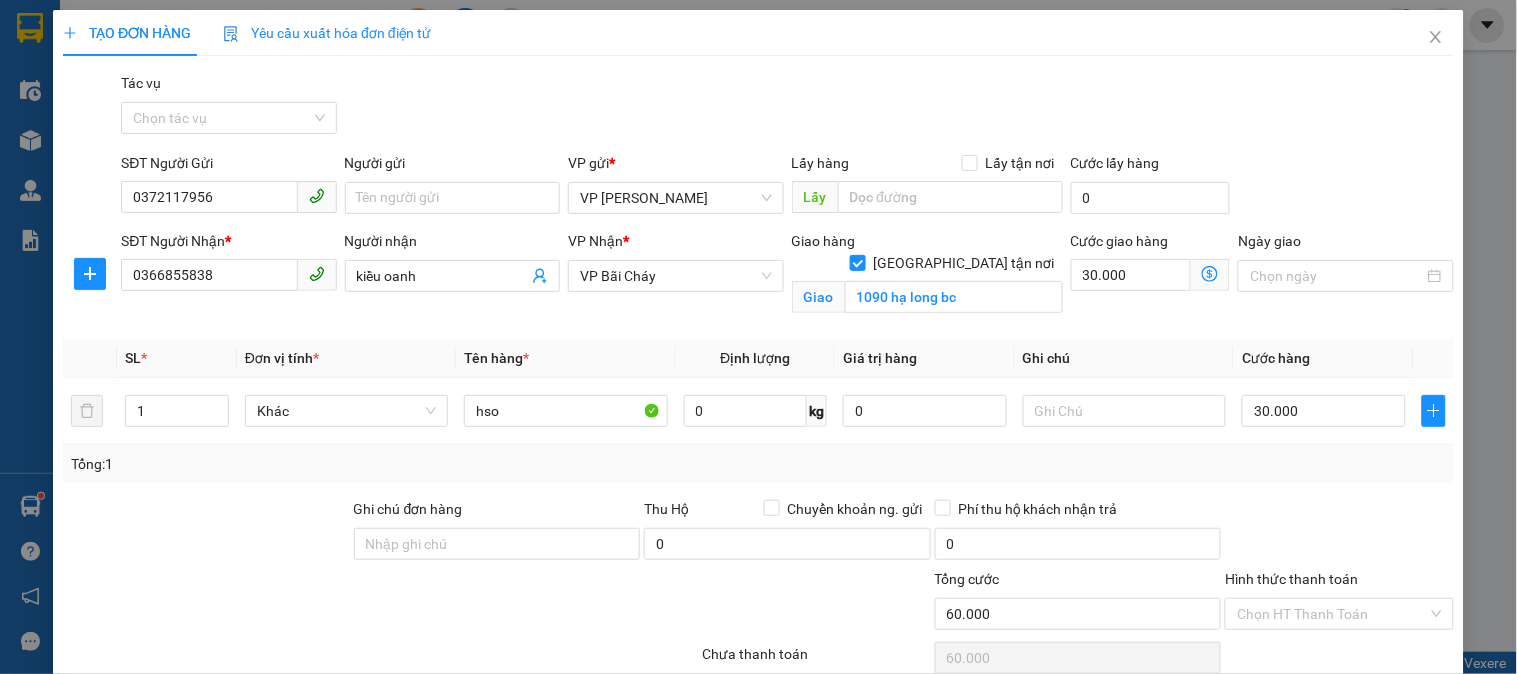 click on "Cước giao hàng 30.000" at bounding box center (1151, 277) 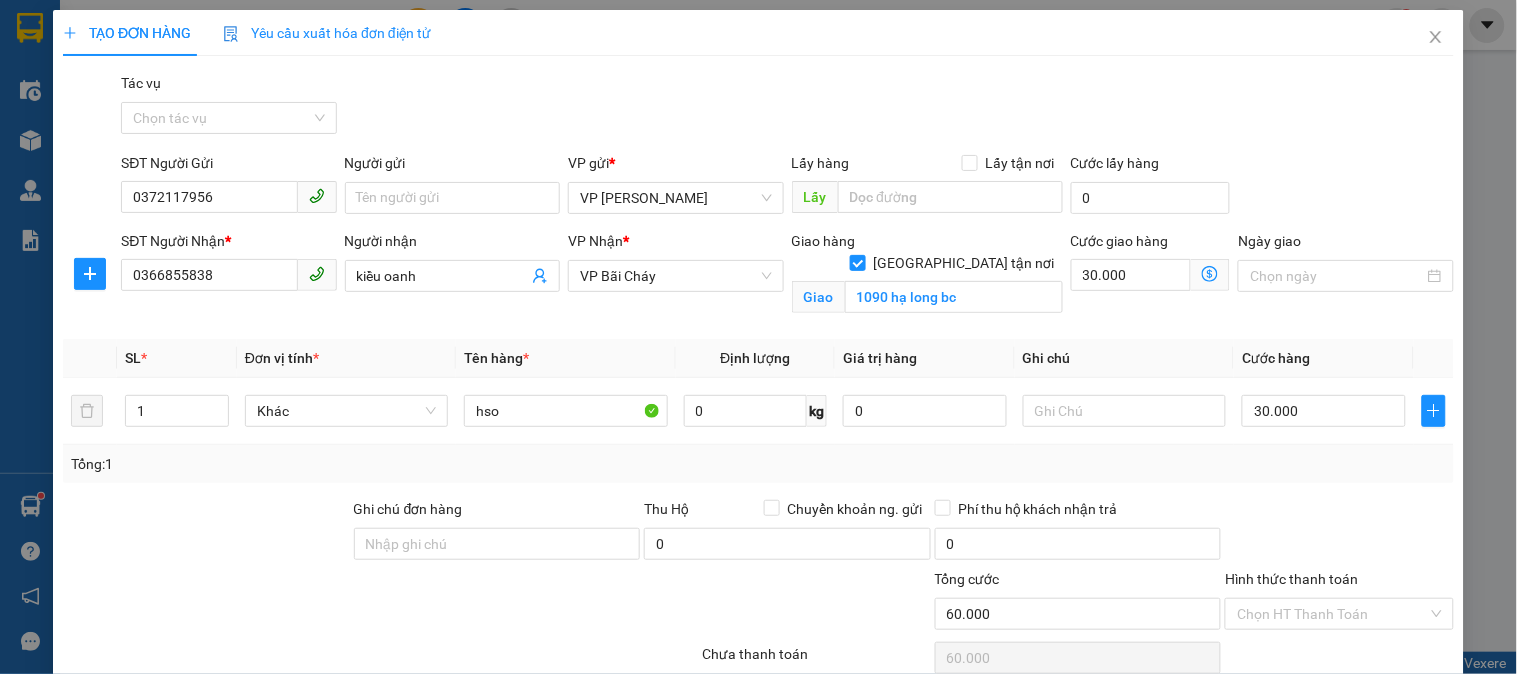click on "[PERSON_NAME] và In" at bounding box center [1392, 771] 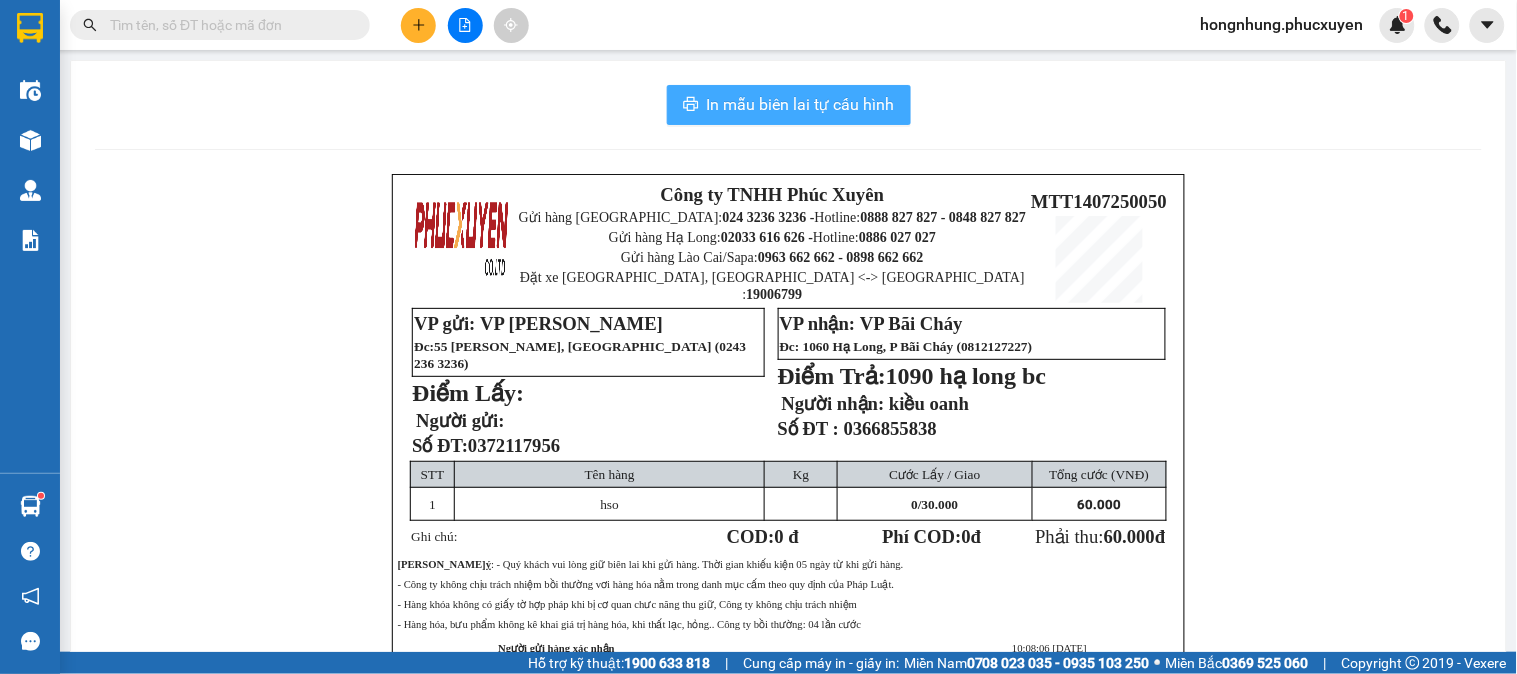 click on "In mẫu biên lai tự cấu hình" at bounding box center [801, 104] 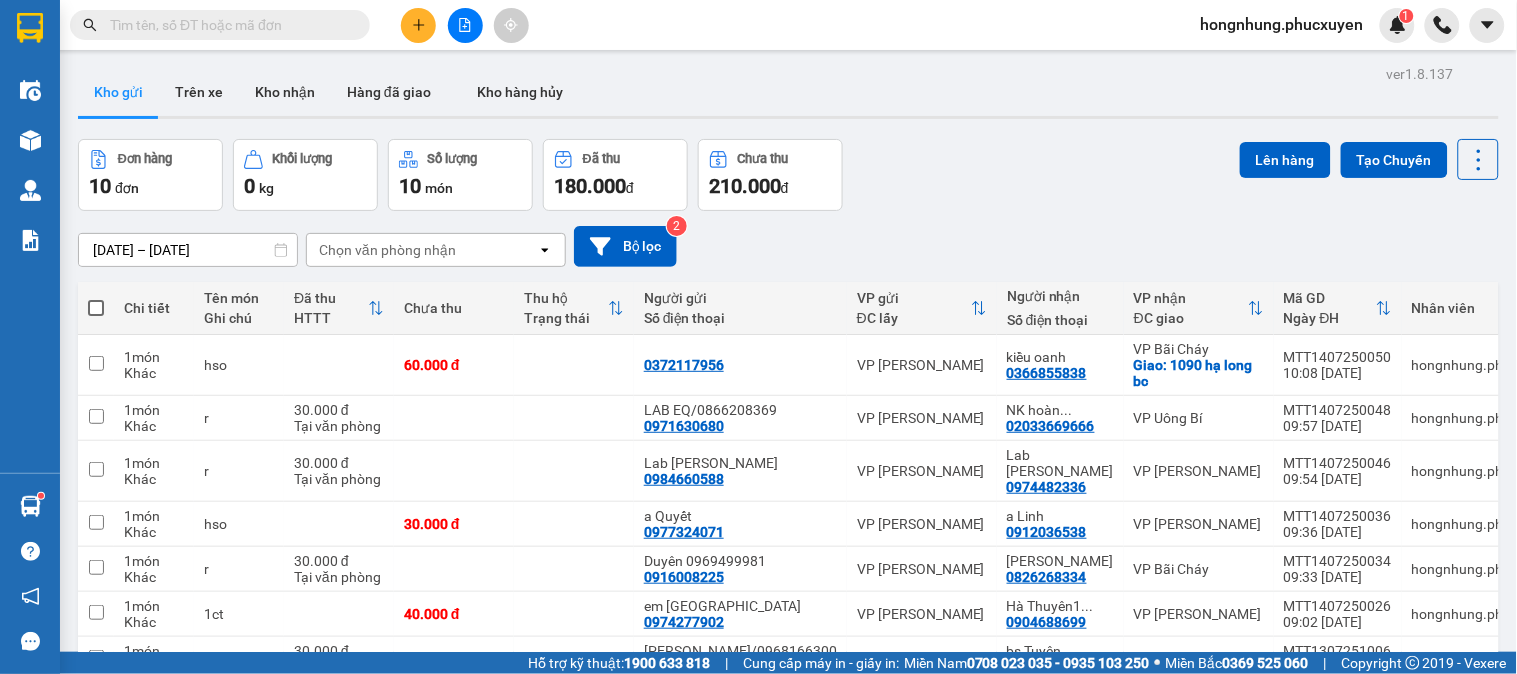 click on "Đơn hàng 10 đơn Khối lượng 0 kg Số lượng 10 món Đã thu 180.000  đ Chưa thu 210.000  đ Lên hàng Tạo Chuyến" at bounding box center [788, 175] 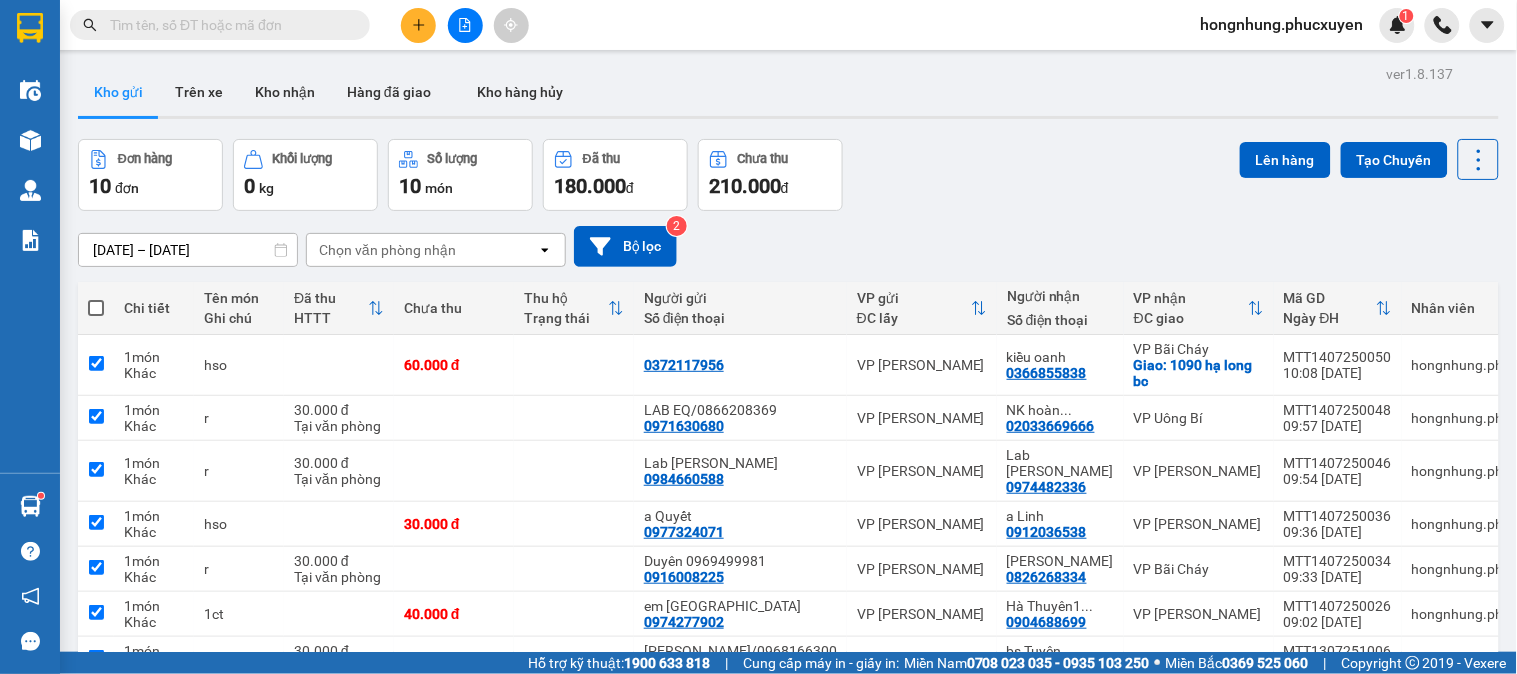 checkbox on "true" 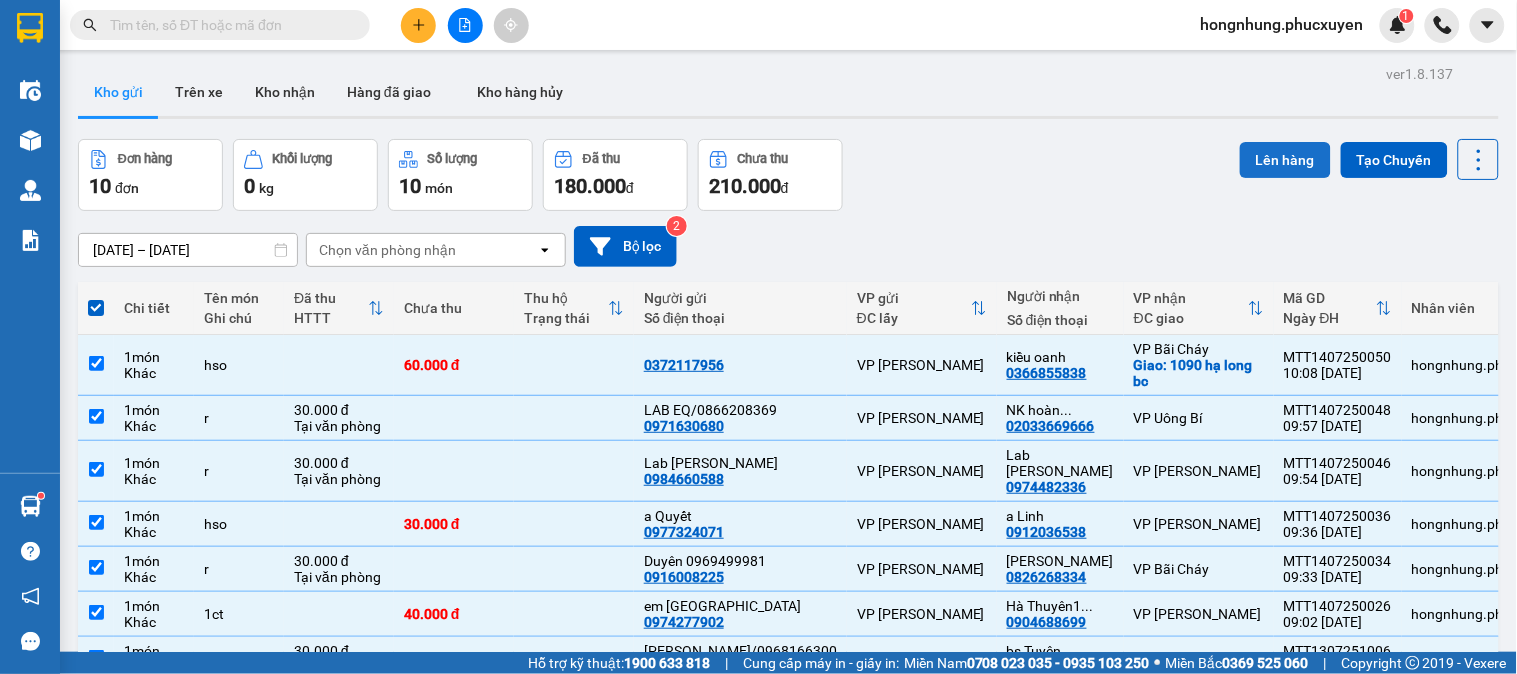 click on "Lên hàng" at bounding box center (1285, 160) 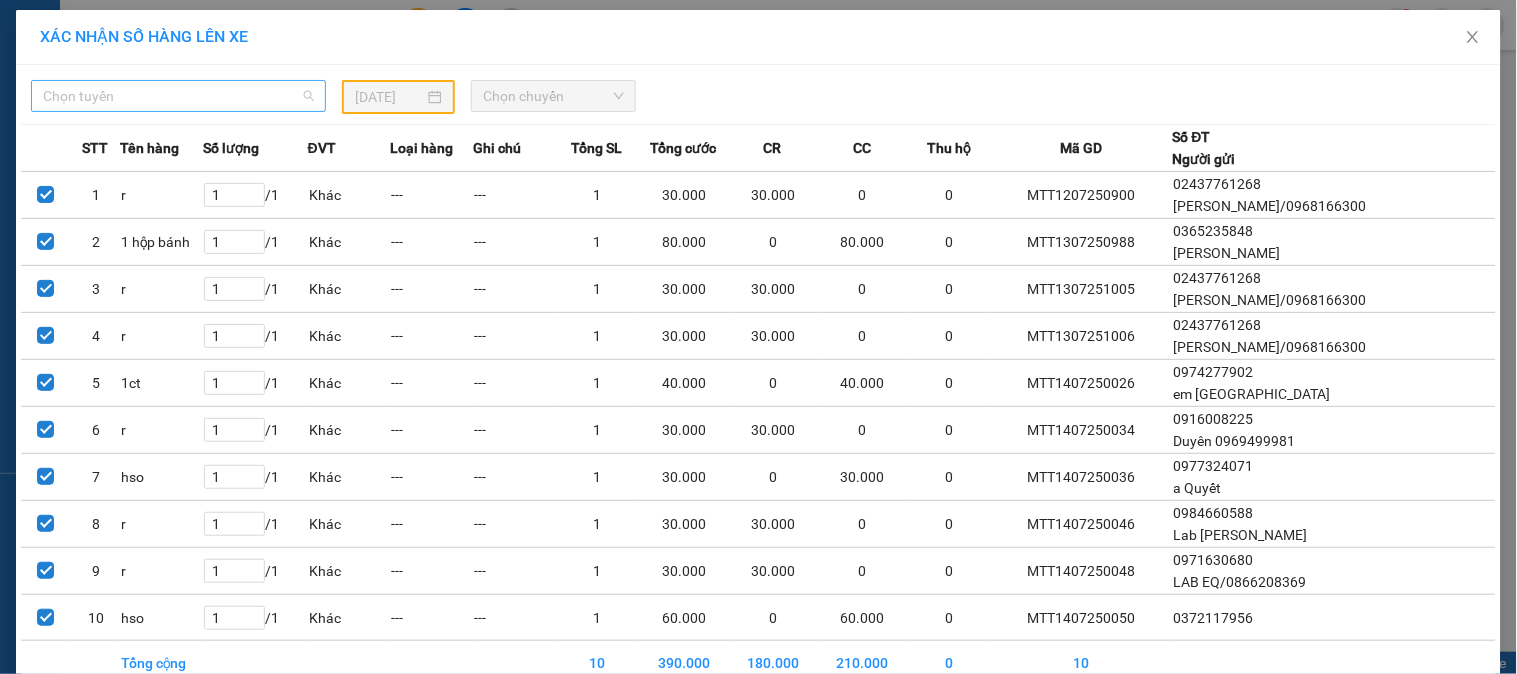 click on "Chọn tuyến" at bounding box center [178, 96] 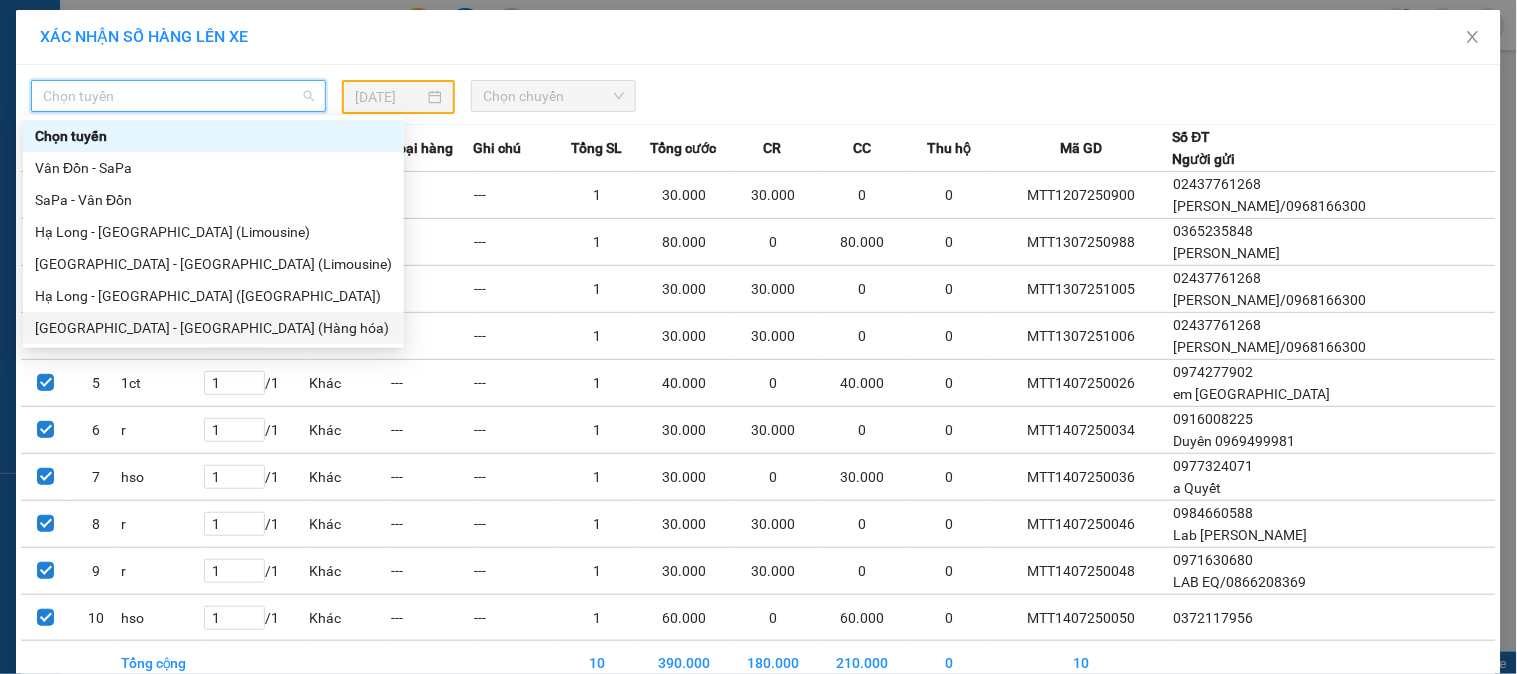 click on "[GEOGRAPHIC_DATA] - [GEOGRAPHIC_DATA] (Hàng hóa)" at bounding box center [213, 328] 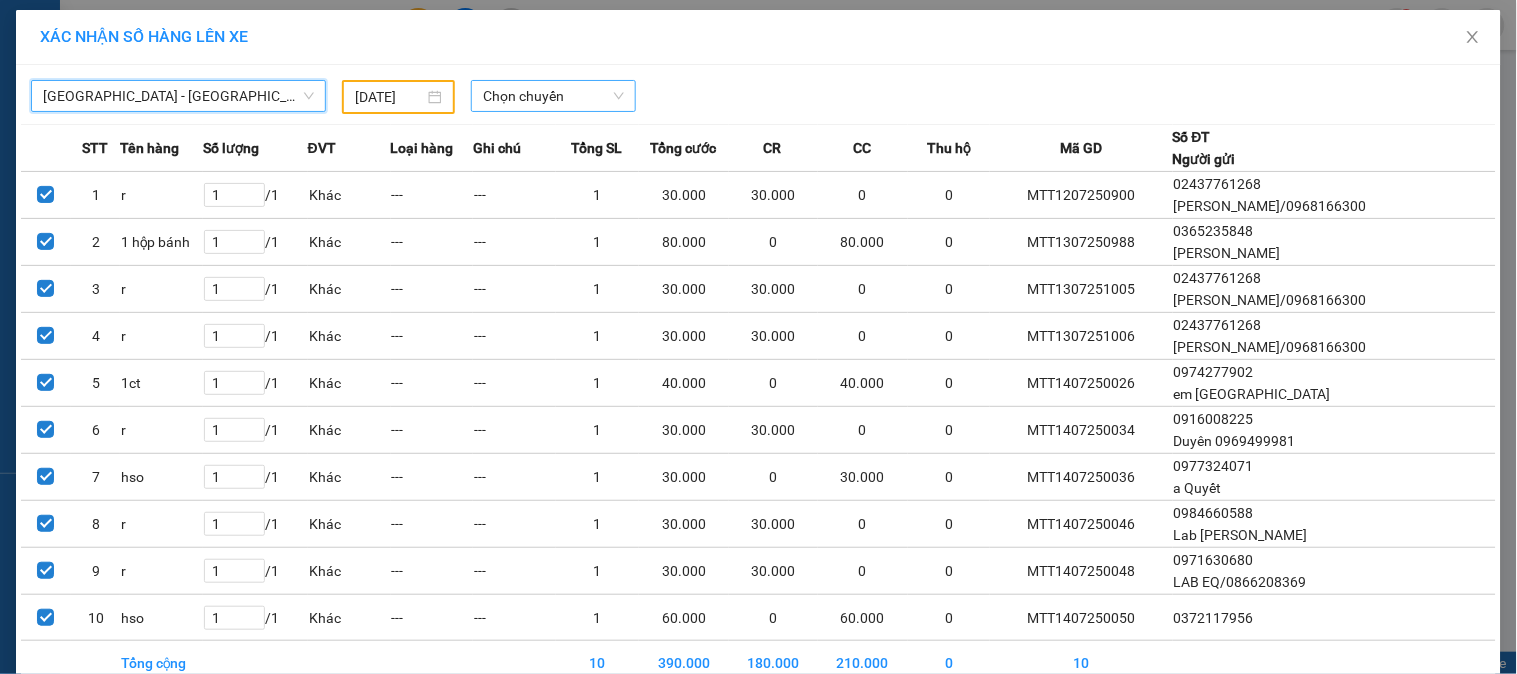 click on "Chọn chuyến" at bounding box center (553, 96) 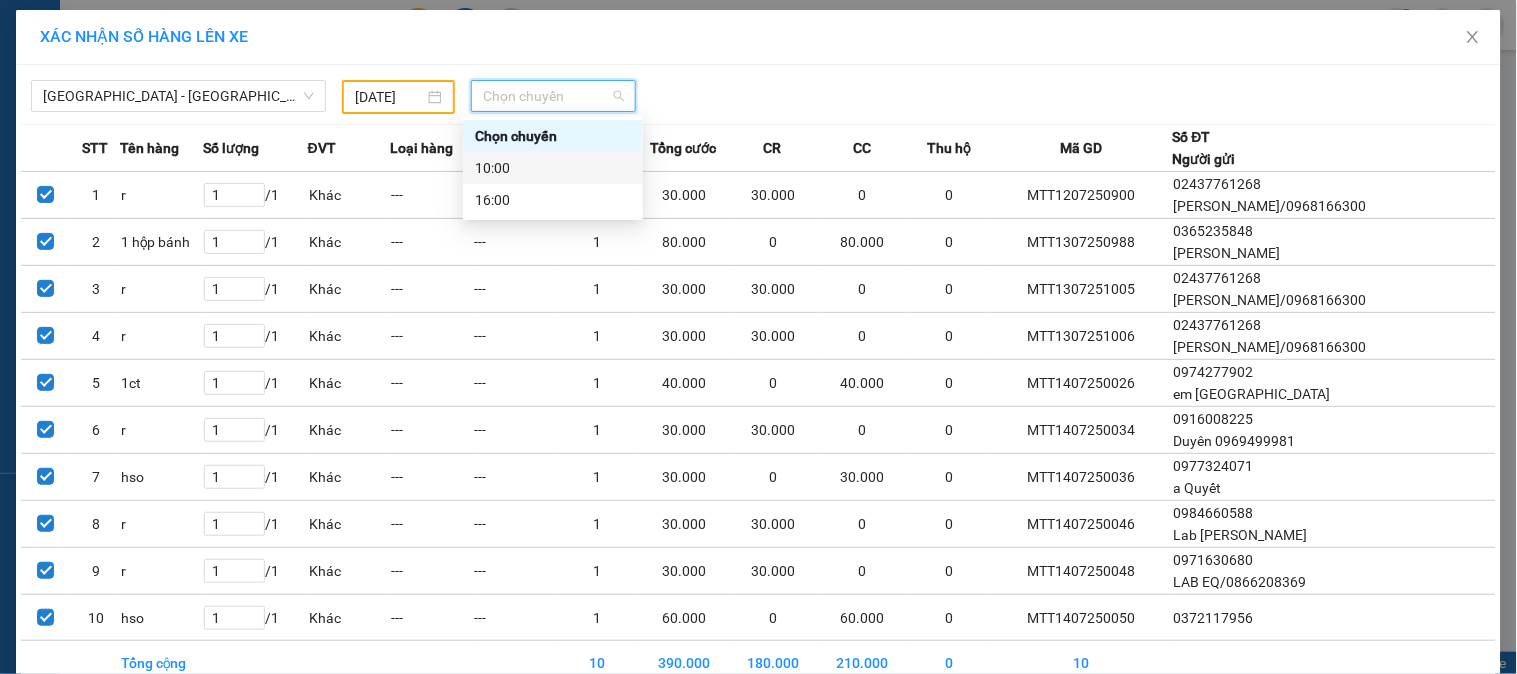 click on "10:00" at bounding box center (553, 168) 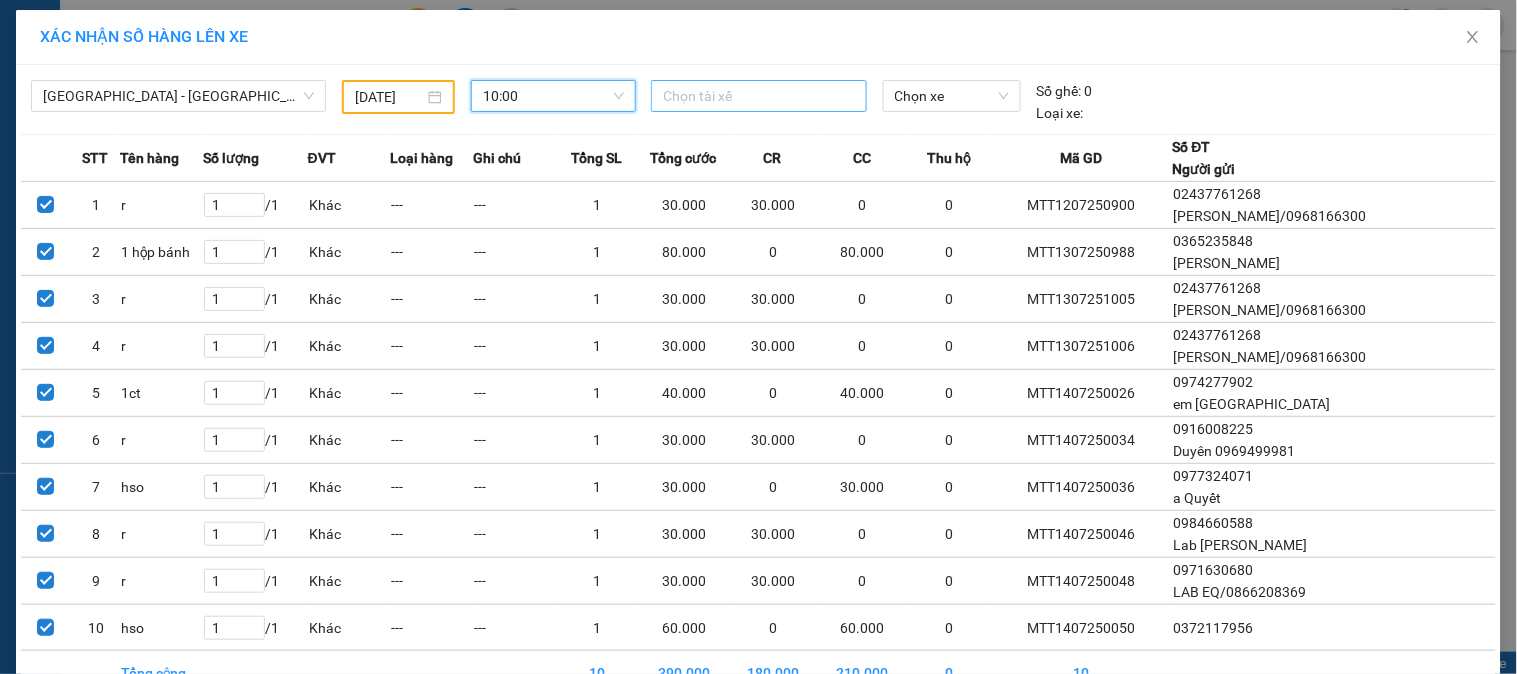 click at bounding box center [758, 96] 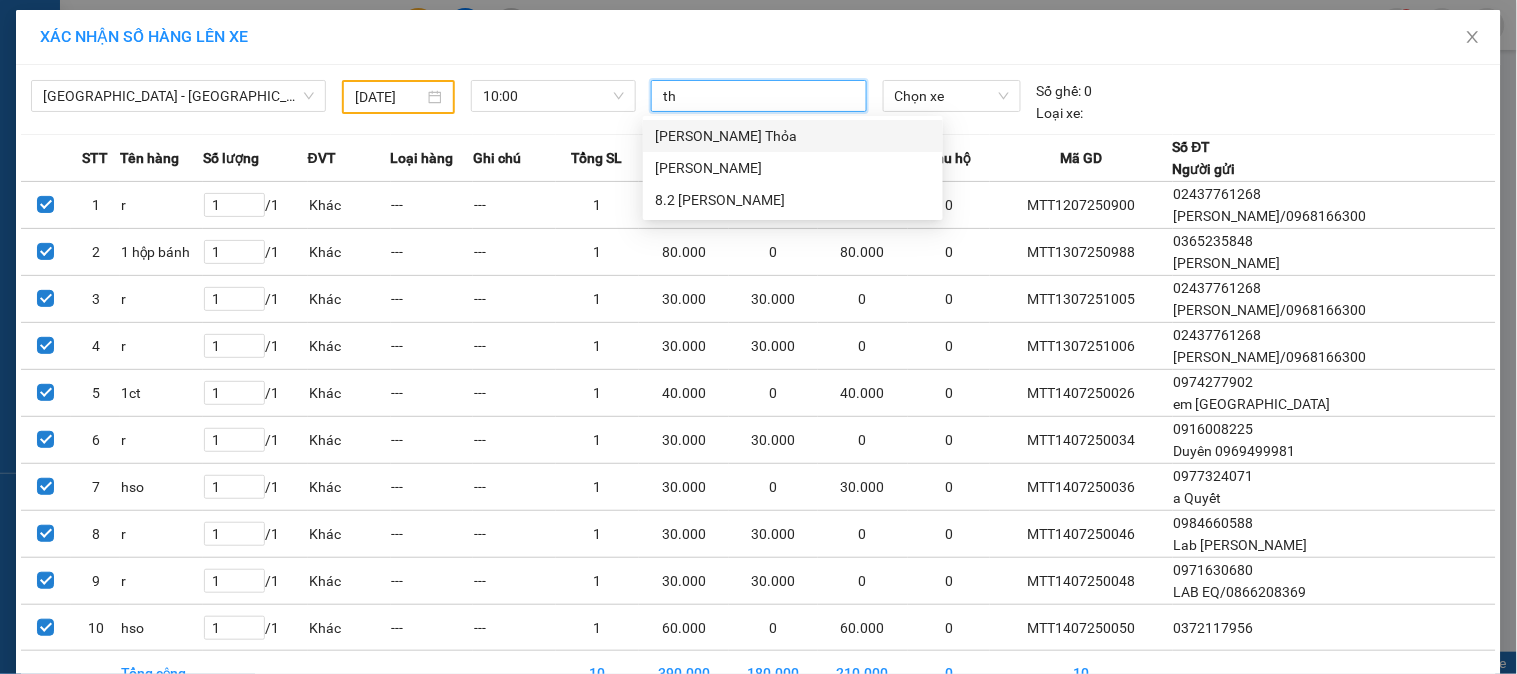 type on "thơ" 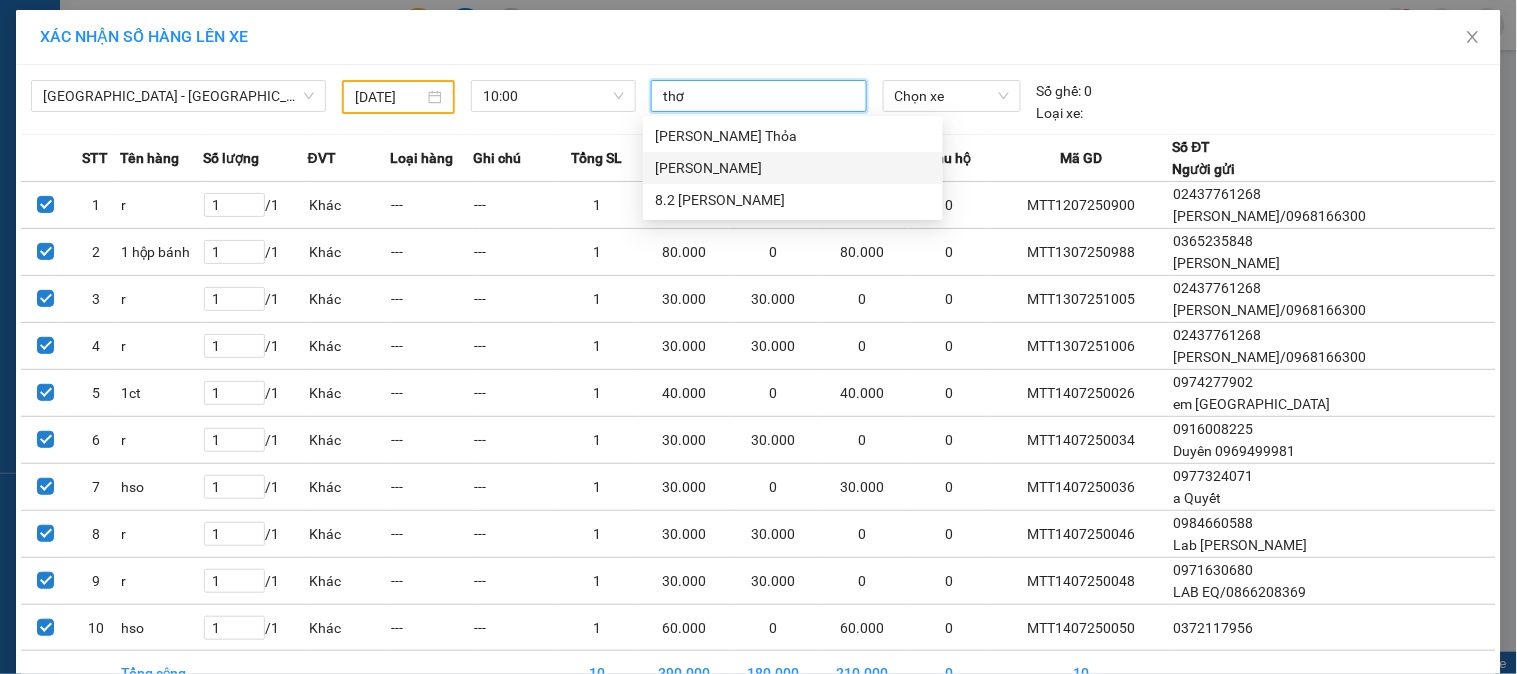 click on "[PERSON_NAME]" at bounding box center [793, 168] 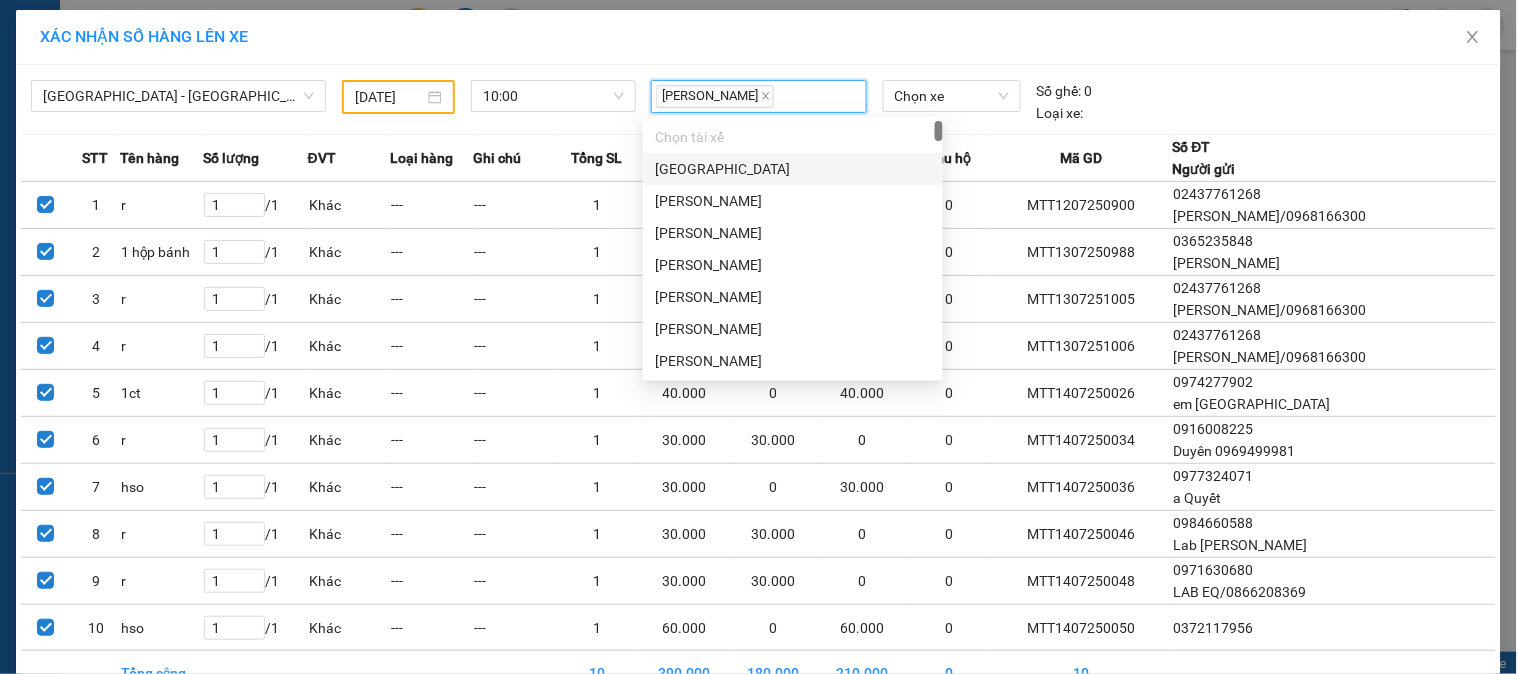 click on "[DATE]" at bounding box center (389, 97) 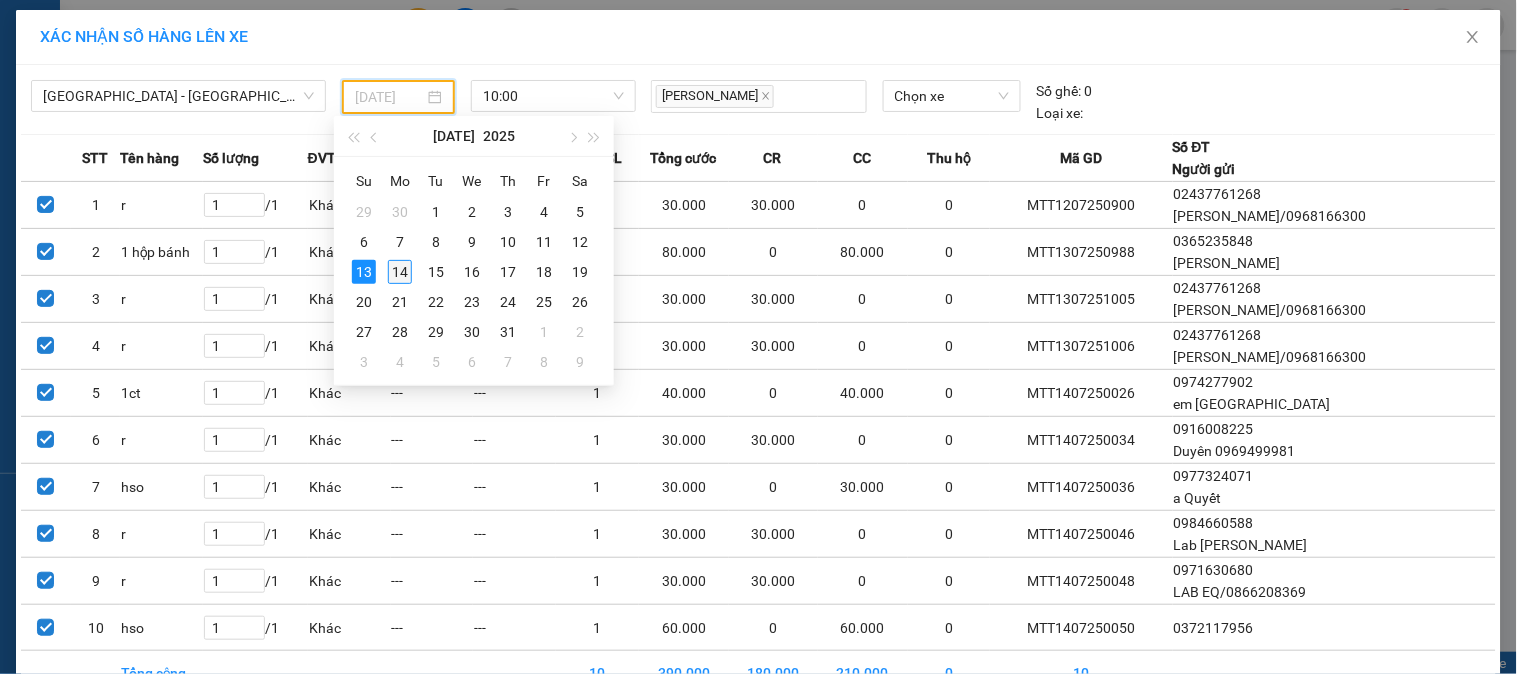click on "14" at bounding box center [400, 272] 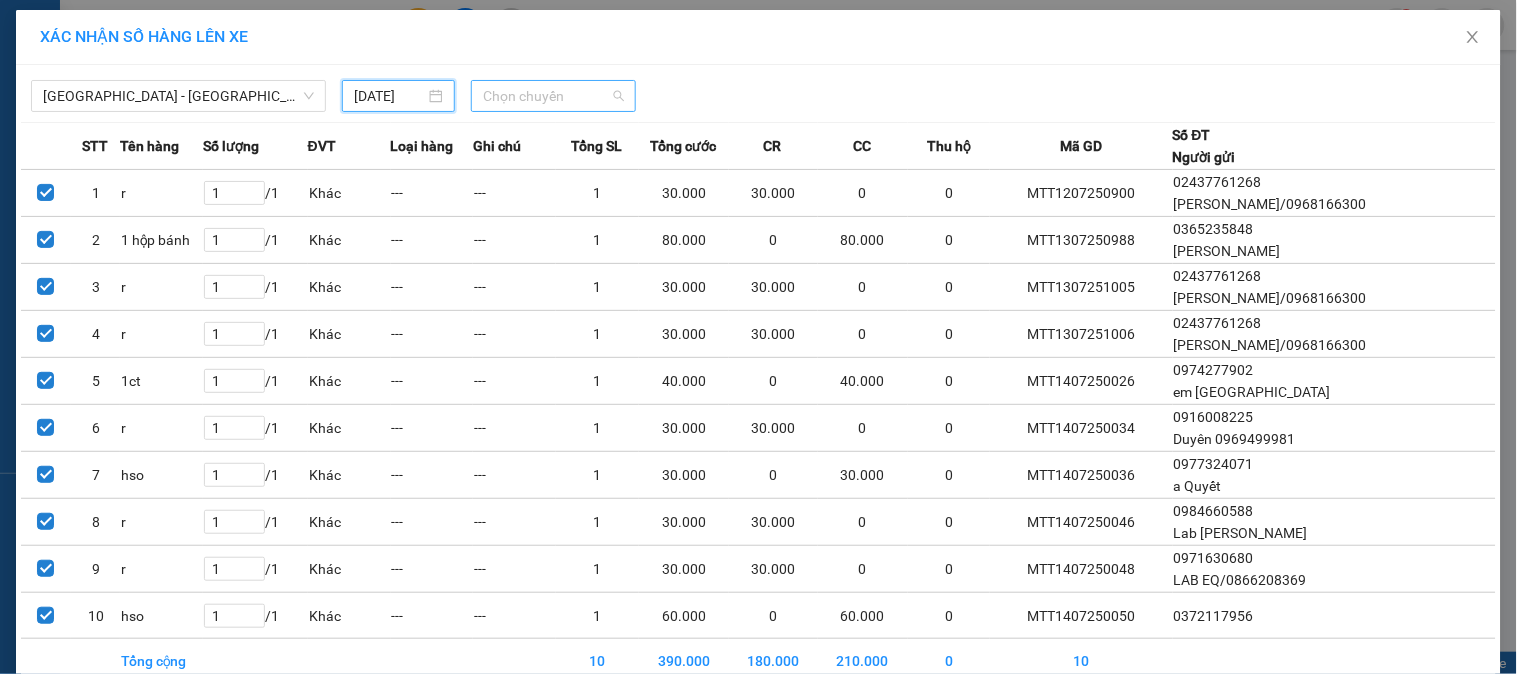 click on "Chọn chuyến" at bounding box center (553, 96) 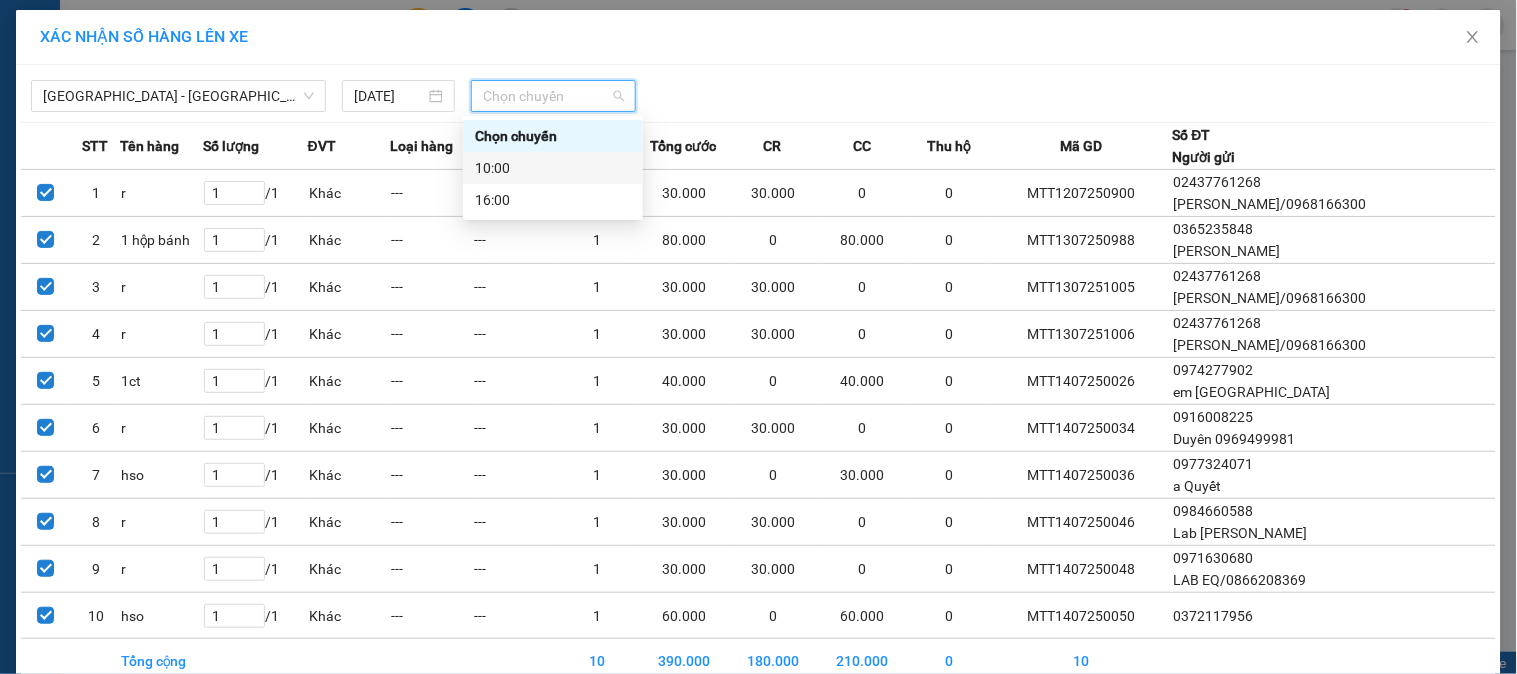 click on "10:00" at bounding box center (553, 168) 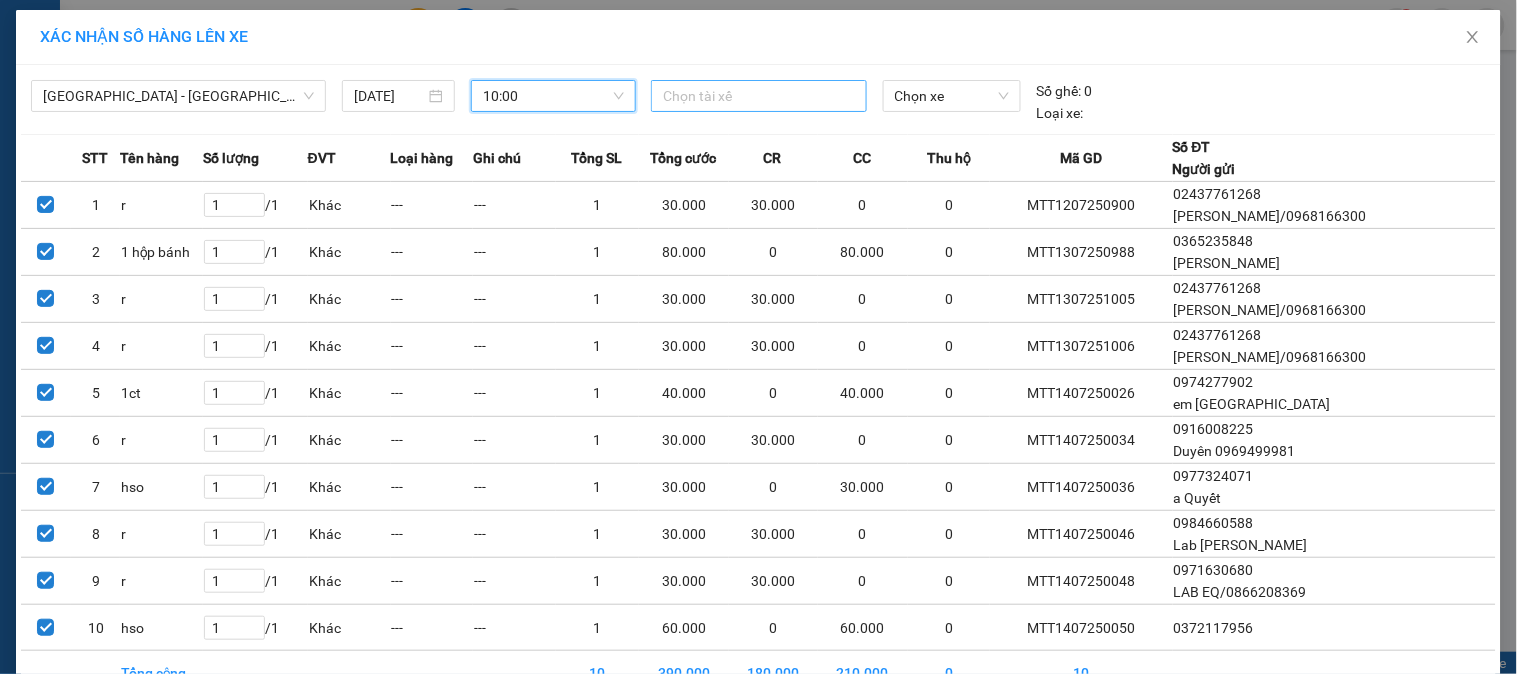 click at bounding box center (758, 96) 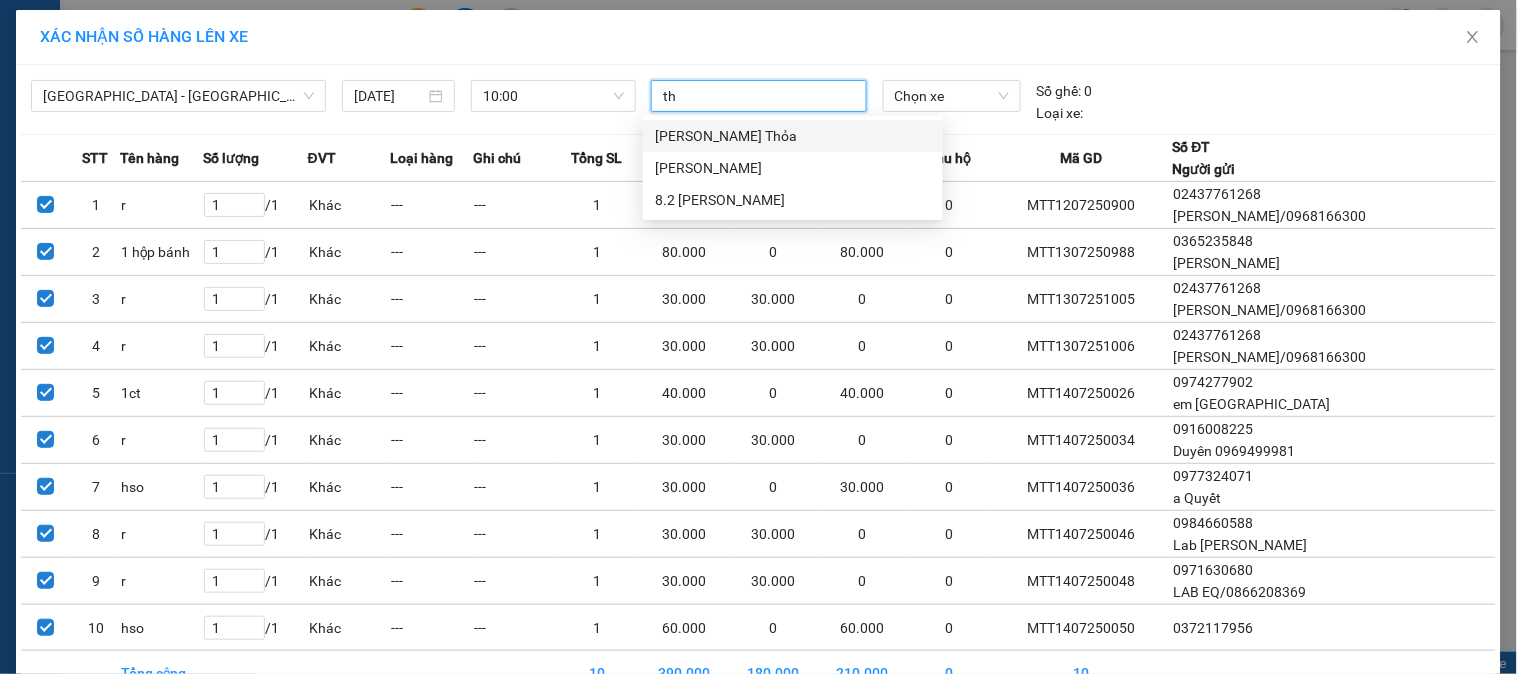 type on "thơ" 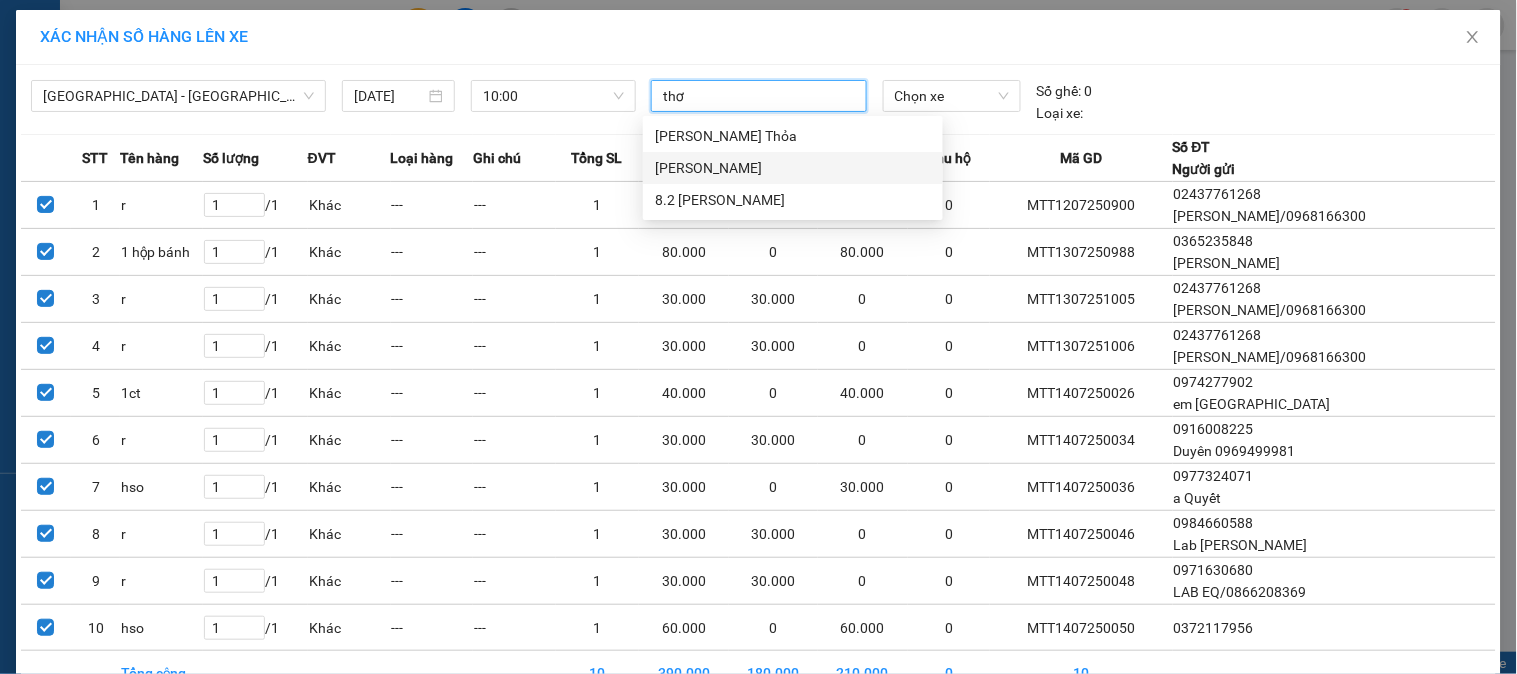click on "[PERSON_NAME]" at bounding box center (793, 168) 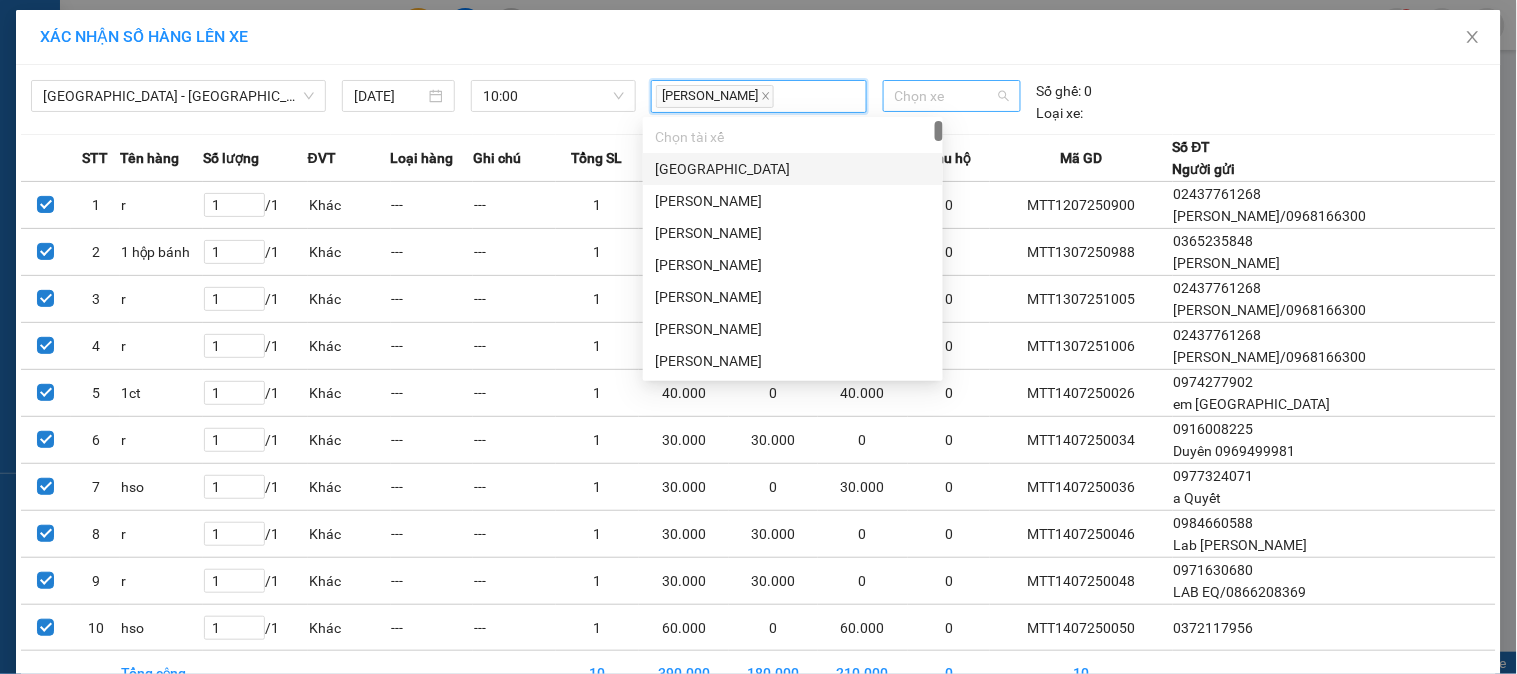 click on "Chọn xe" at bounding box center (952, 96) 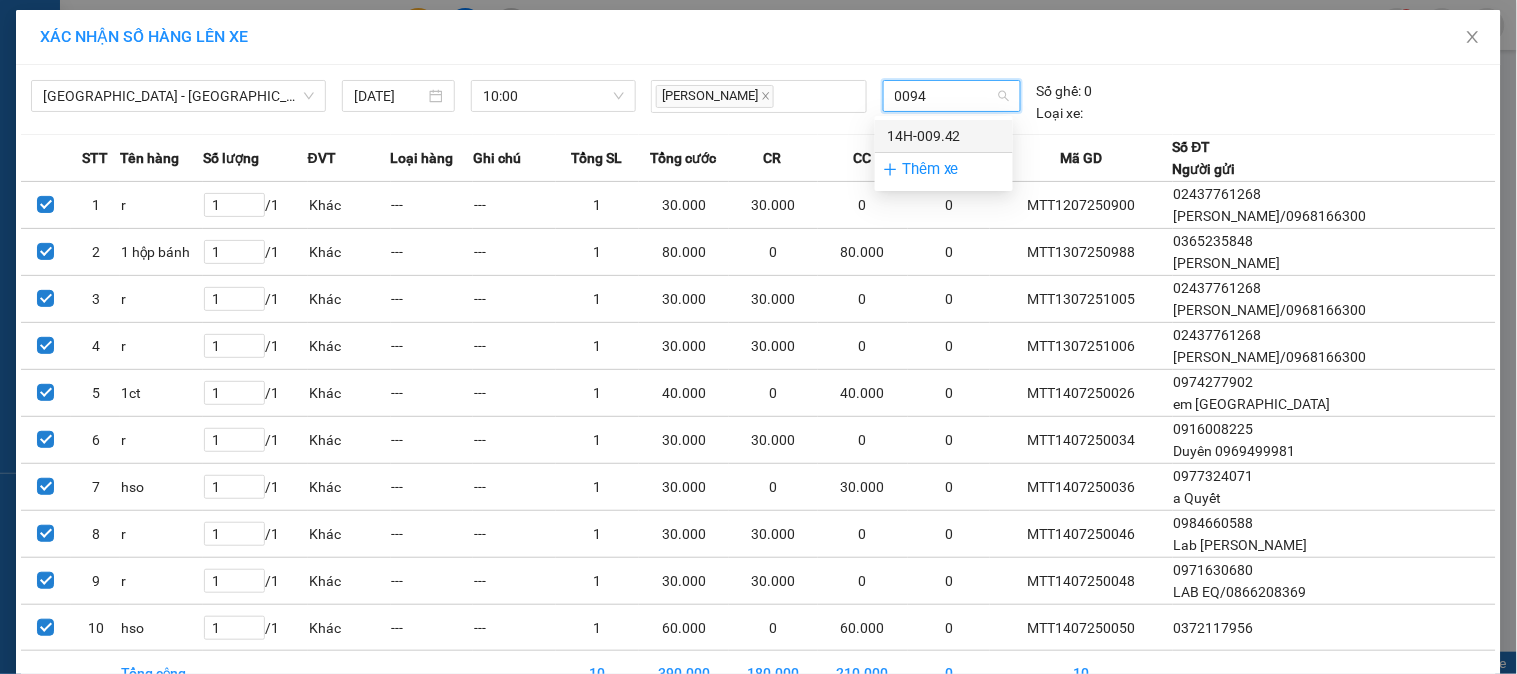 type on "00942" 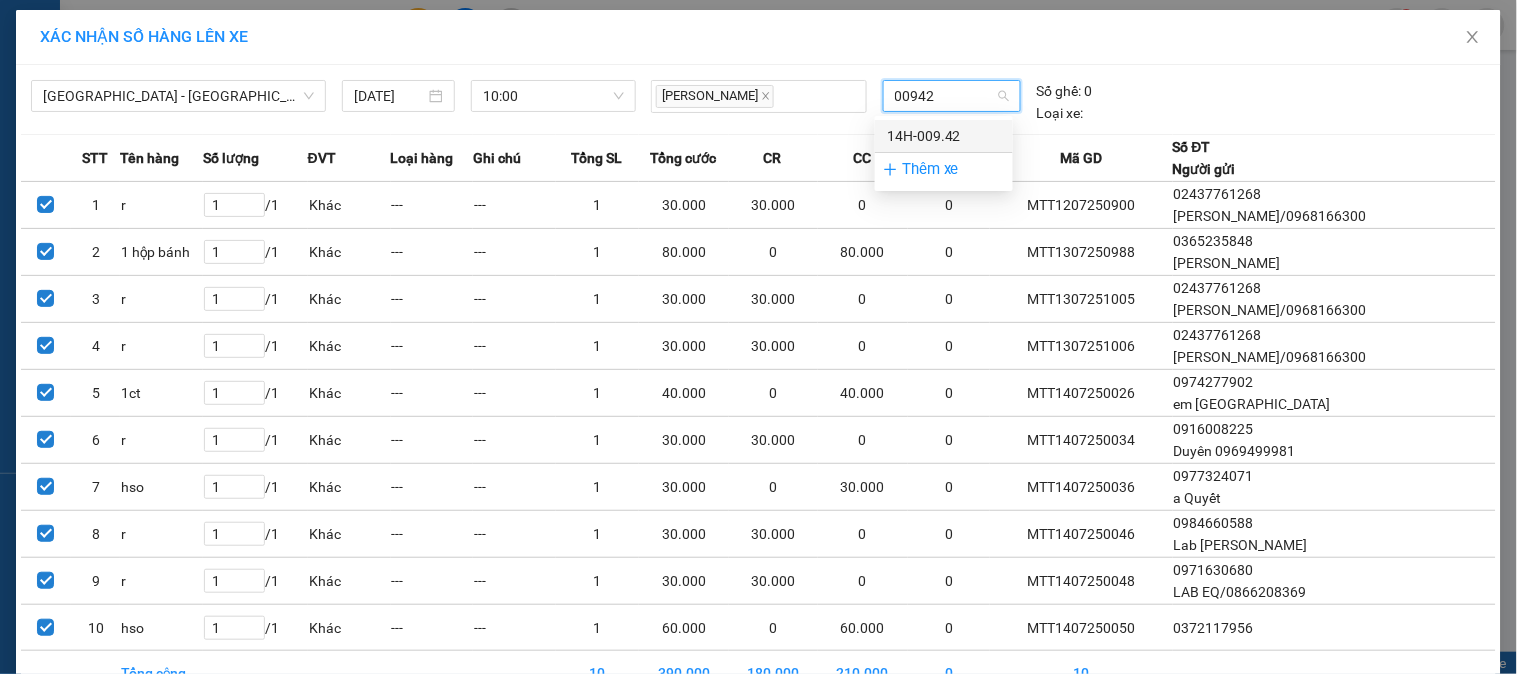 click on "14H-009.42" at bounding box center (944, 136) 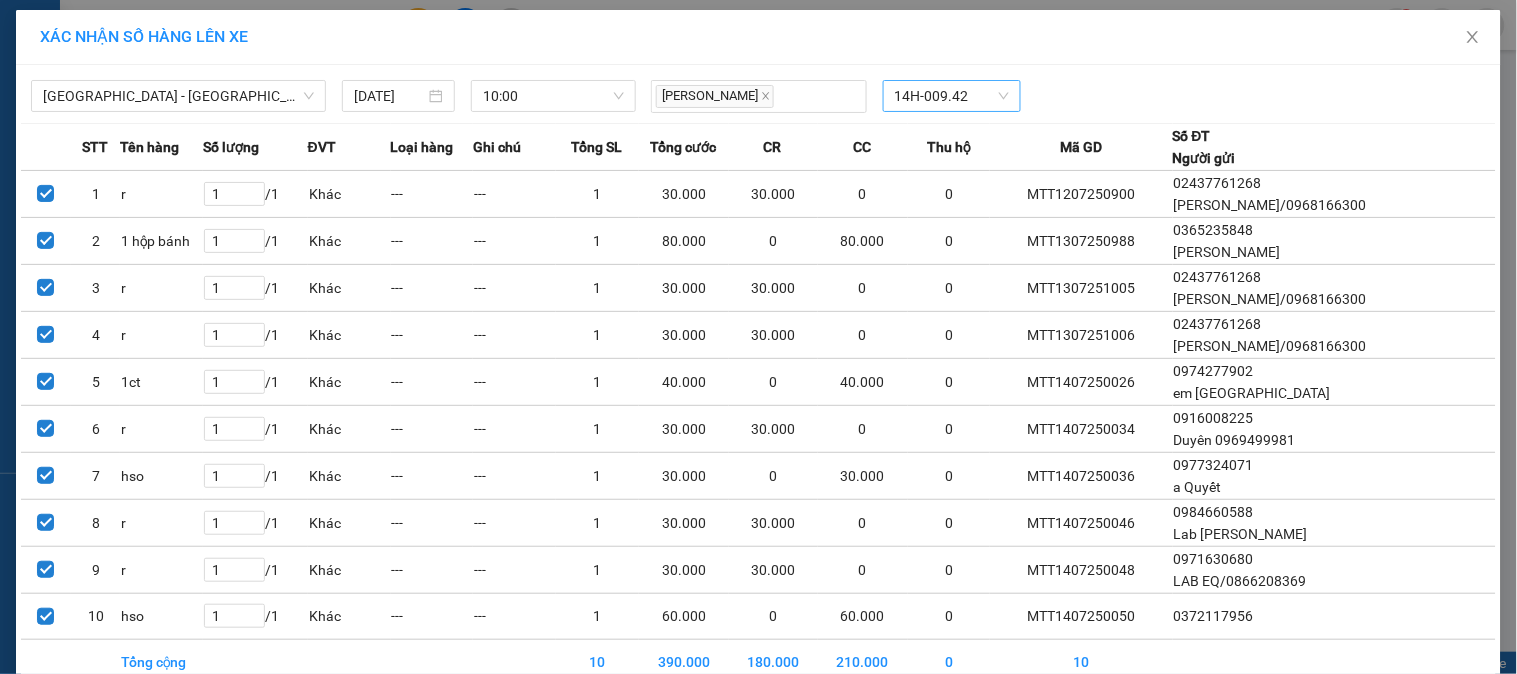 click on "Lên hàng" at bounding box center (832, 721) 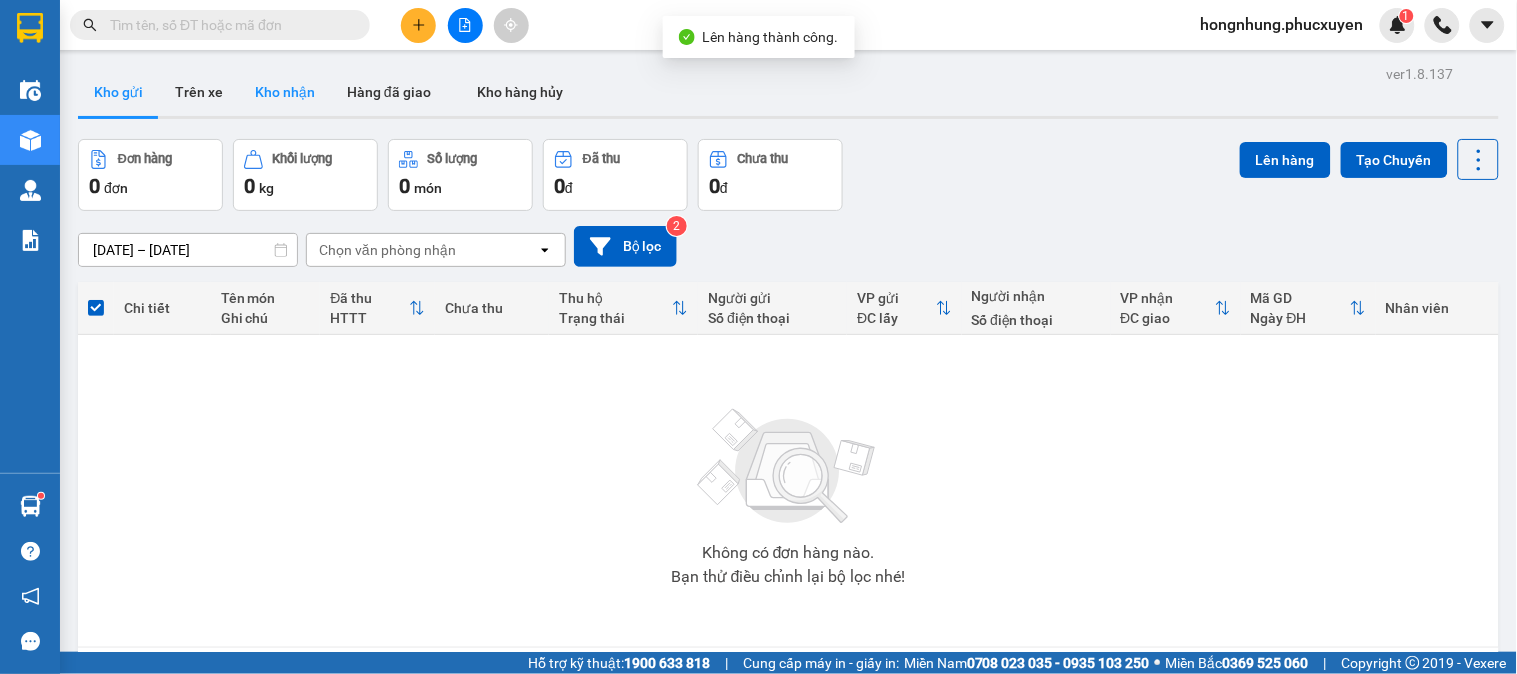 click on "Kho nhận" at bounding box center (285, 92) 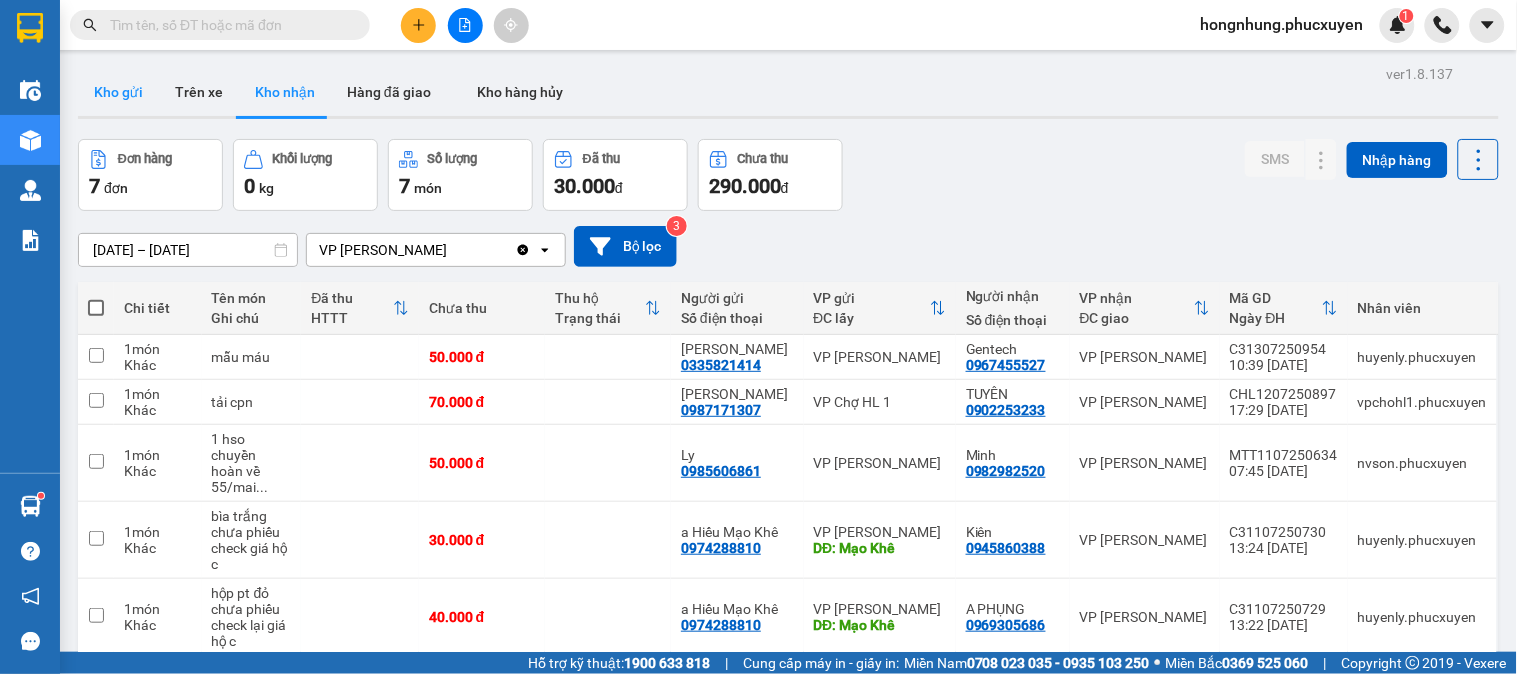click on "Kho gửi" at bounding box center [118, 92] 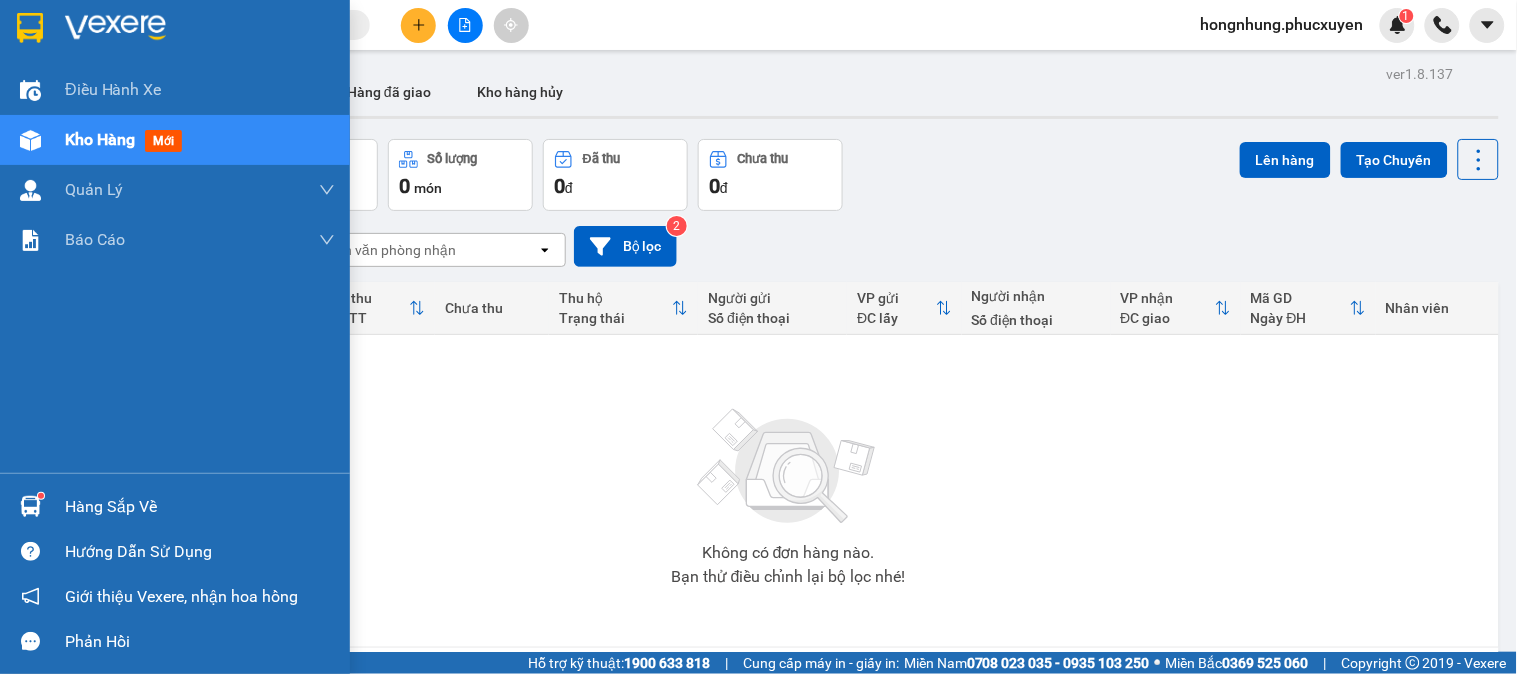click at bounding box center [30, 506] 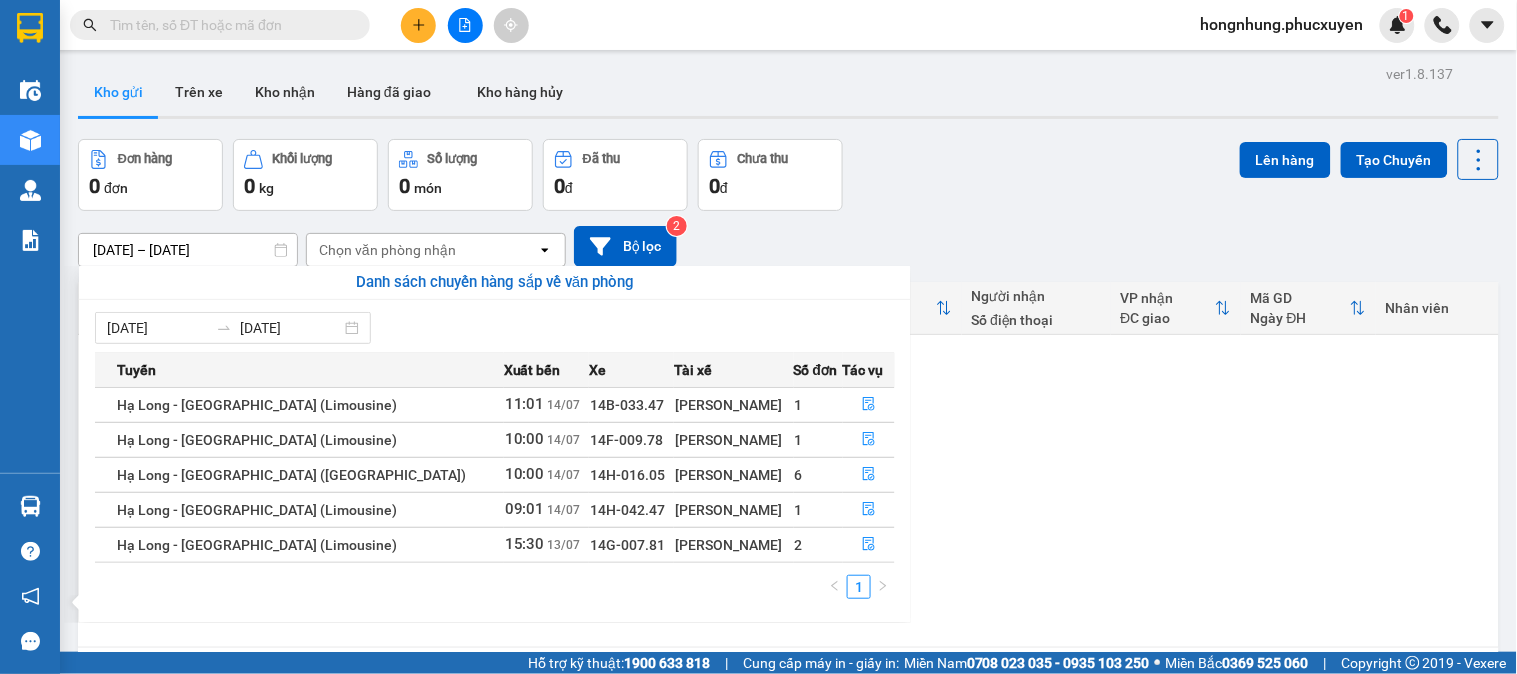 click on "Kết quả tìm kiếm ( 20 )  Bộ lọc  Mã ĐH Trạng thái Món hàng Thu hộ Tổng cước Chưa cước Người gửi VP Gửi Người nhận VP Nhận C31206250600 11:32 [DATE] Đã giao   17:37 [DATE] hồ sơ k phiếu SL:  1 30.000 0988686670 anh Nam VP Hạ Long  DĐ: km 11 0916221295 Anh [GEOGRAPHIC_DATA] C30806251034 11:23 [DATE] Đã giao   20:01 [DATE] hồ sơ SL:  1 30.000 0988686670 VP Hạ Long  DĐ: km 11 0916221295 Anh Hải VP [PERSON_NAME] Nghệ C32005250279 11:48 [DATE] Đã giao   12:37 [DATE] biển số k phiếu SL:  1 30.000 0988686670 Nam Đinh VP Hạ Long  DĐ: km11 0916221295 Anh [GEOGRAPHIC_DATA][PERSON_NAME] 11:34 [DATE] Đã giao   15:39 [DATE] hồ sơ chưa phiếu SL:  1 30.000 0988686670 Nam Đinh VP Hạ Long  DĐ: km11 0916221295 Anh [GEOGRAPHIC_DATA][PERSON_NAME] 19:02 [DATE] Đã giao   13:59 [DATE] 1 hồ sơ SL:  1 30.000 0916221295 Anh [GEOGRAPHIC_DATA] Nghệ 0988686670 Nam Đinh MTT1405250549   1" at bounding box center (758, 337) 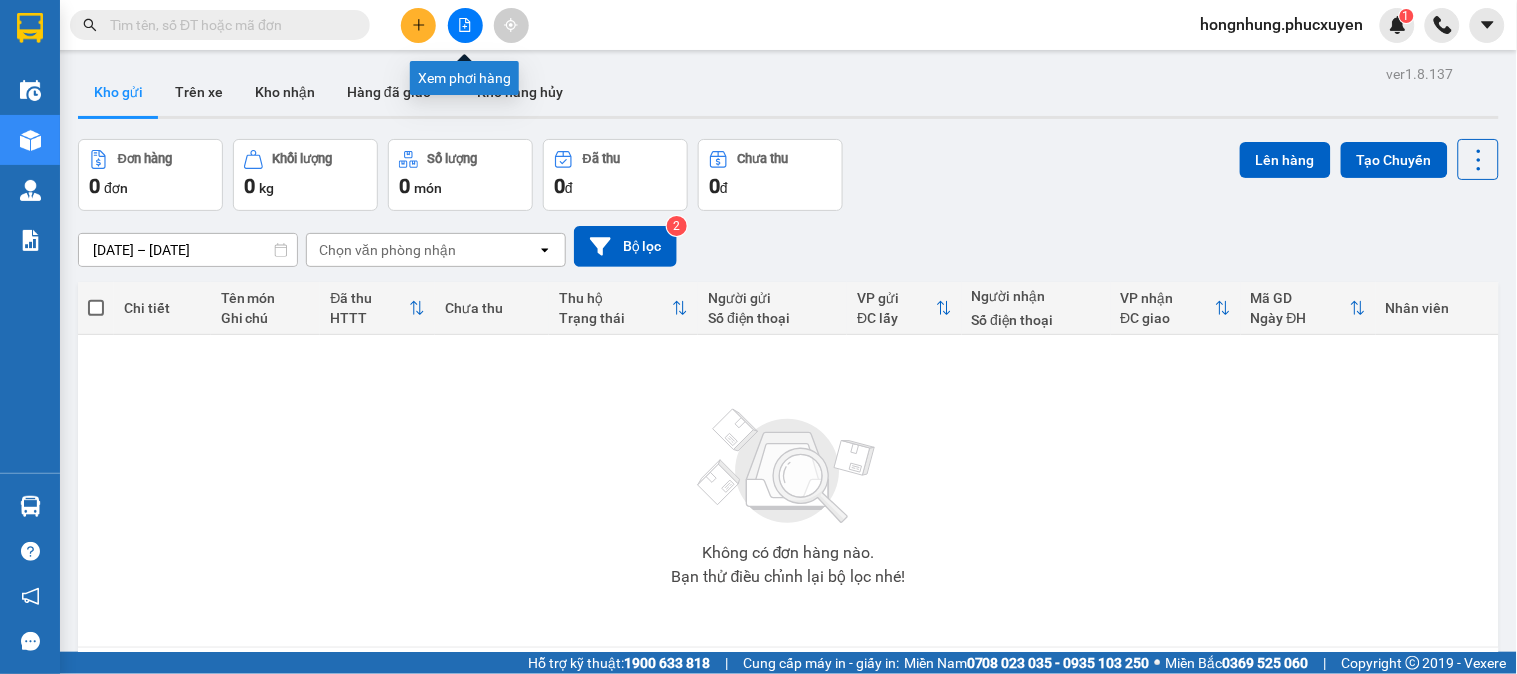 click 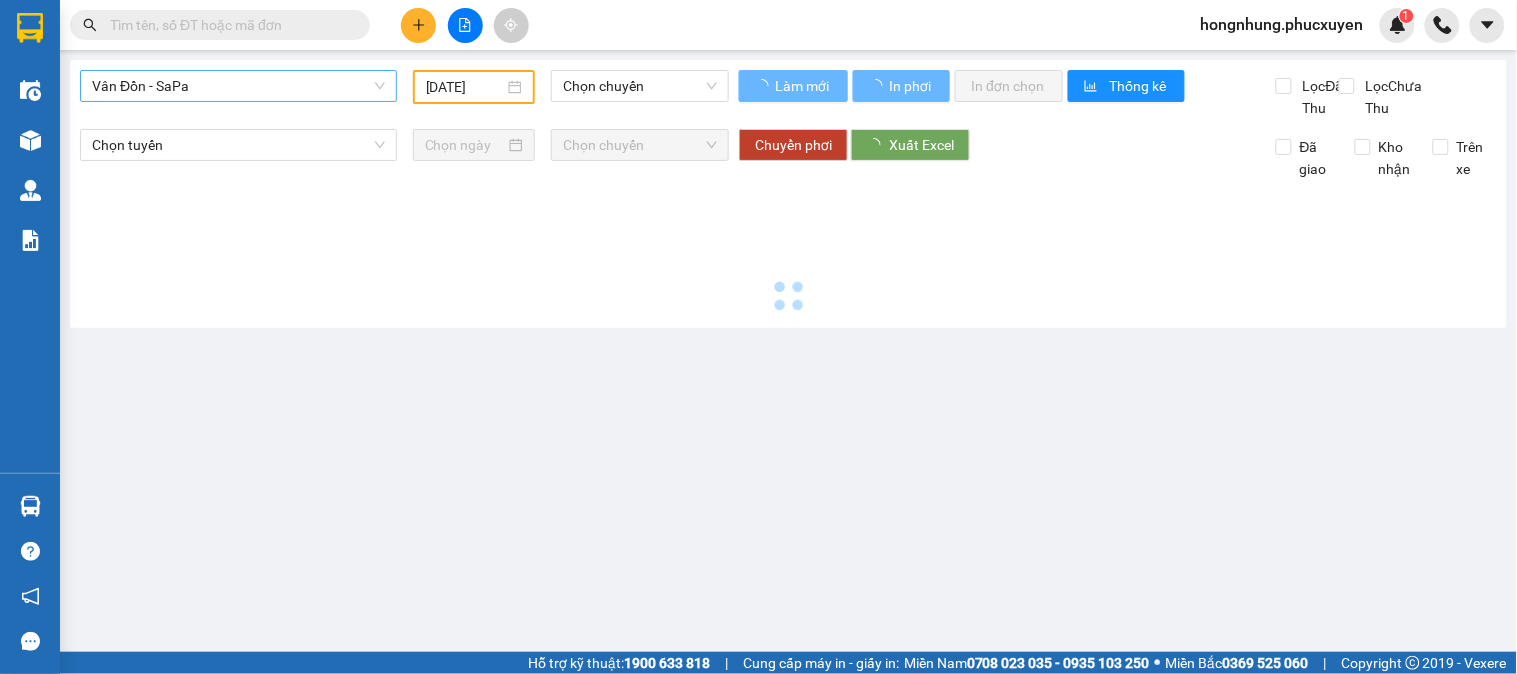 type on "[DATE]" 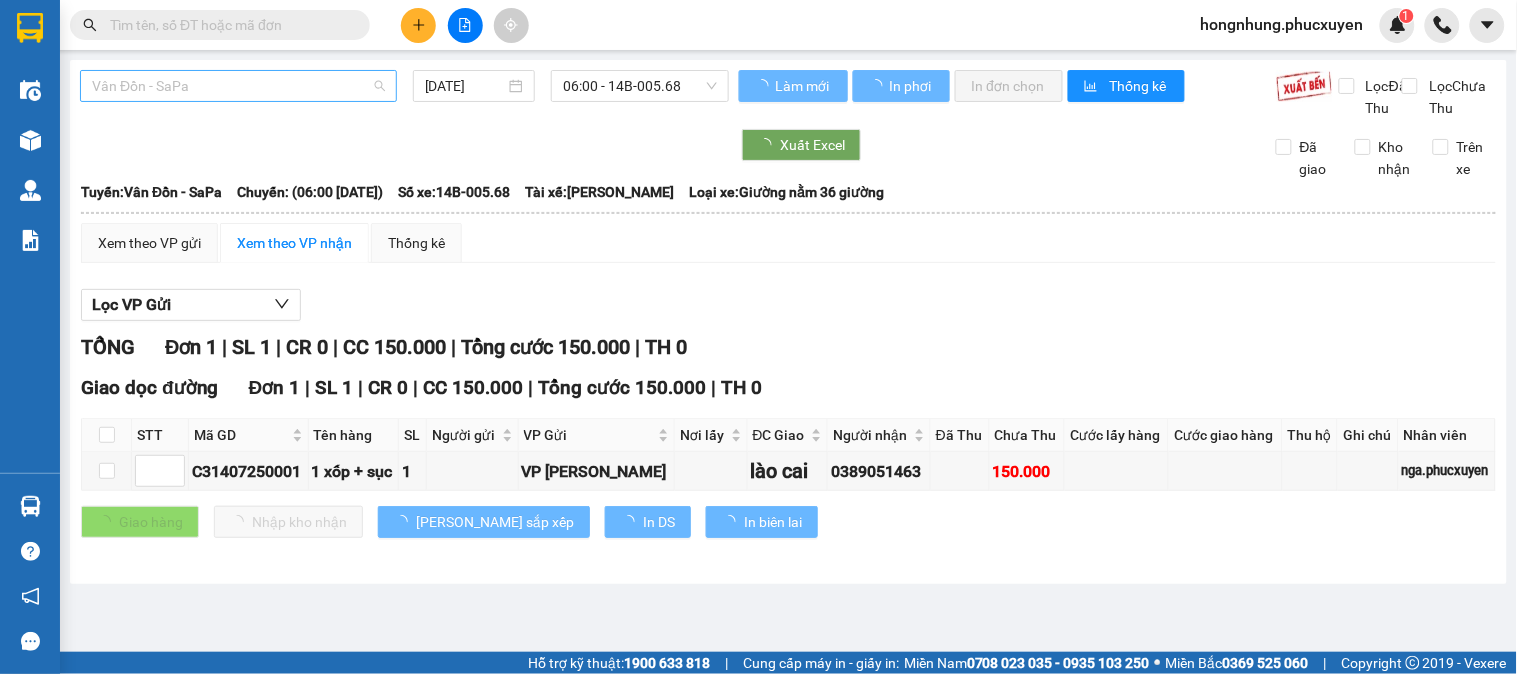 click on "Vân Đồn - SaPa" at bounding box center (238, 86) 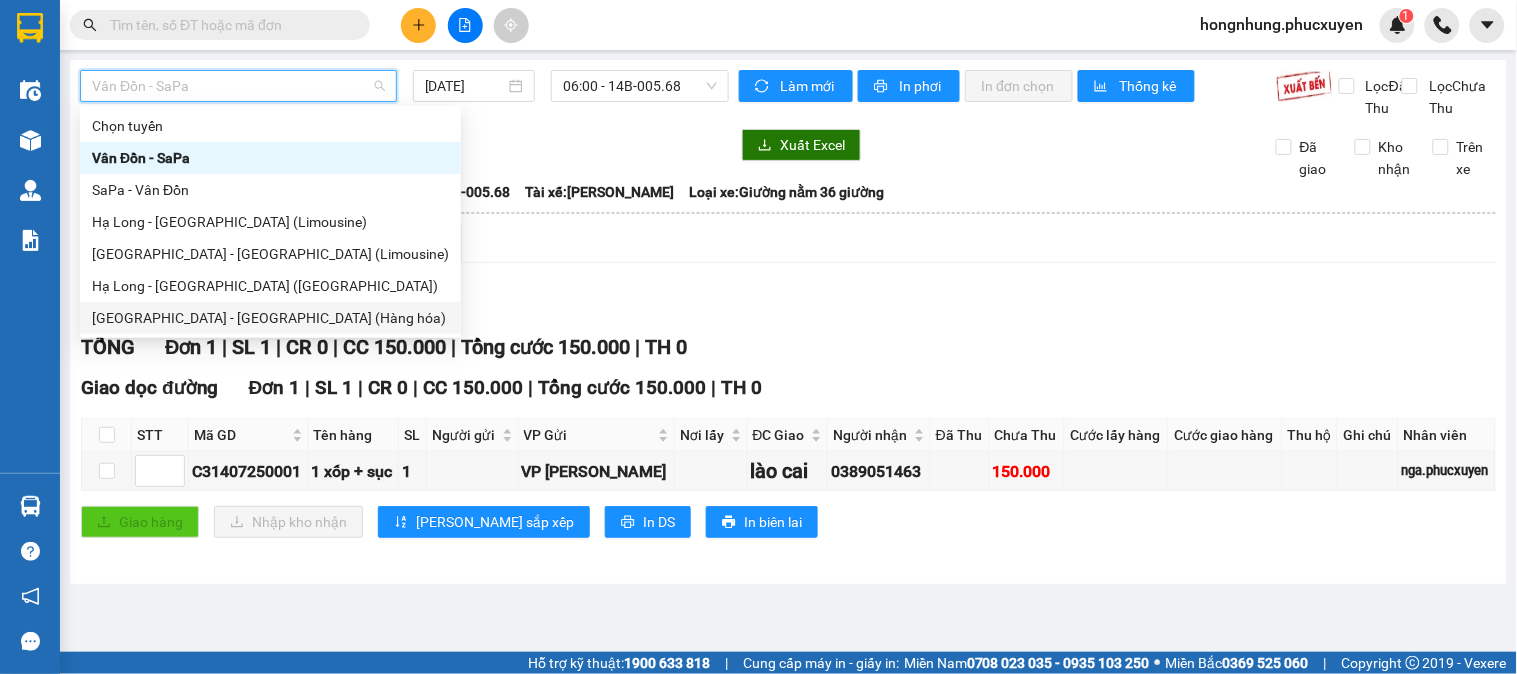 click on "[GEOGRAPHIC_DATA] - [GEOGRAPHIC_DATA] (Hàng hóa)" at bounding box center (270, 318) 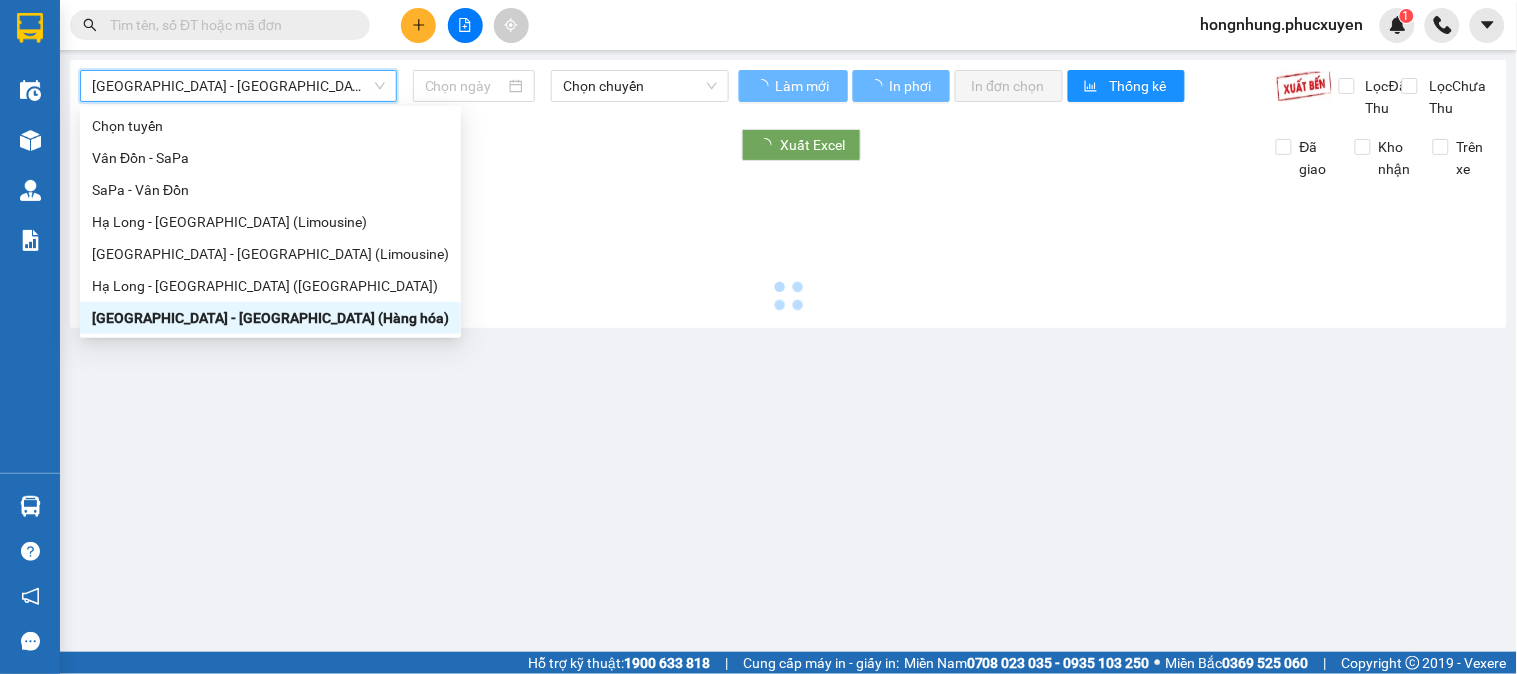 type on "[DATE]" 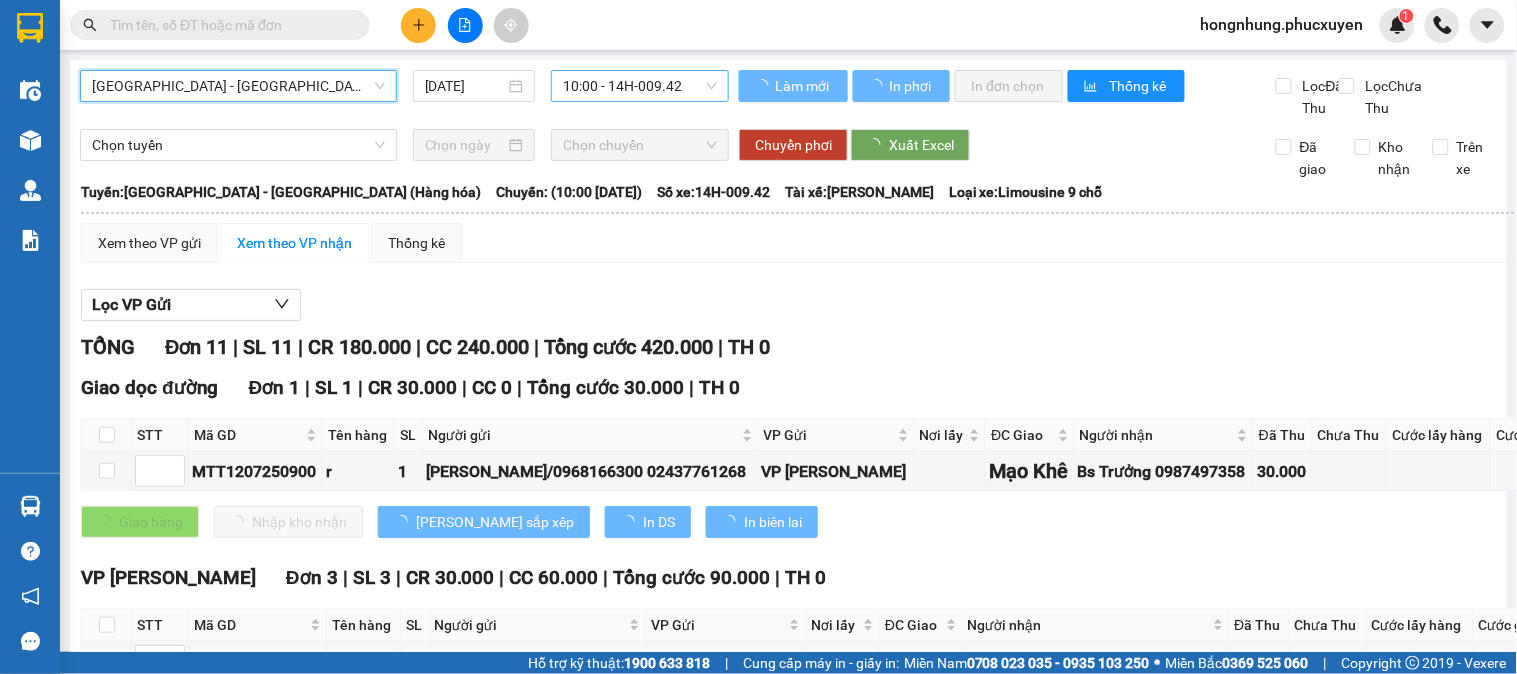 click on "10:00     - 14H-009.42" at bounding box center (640, 86) 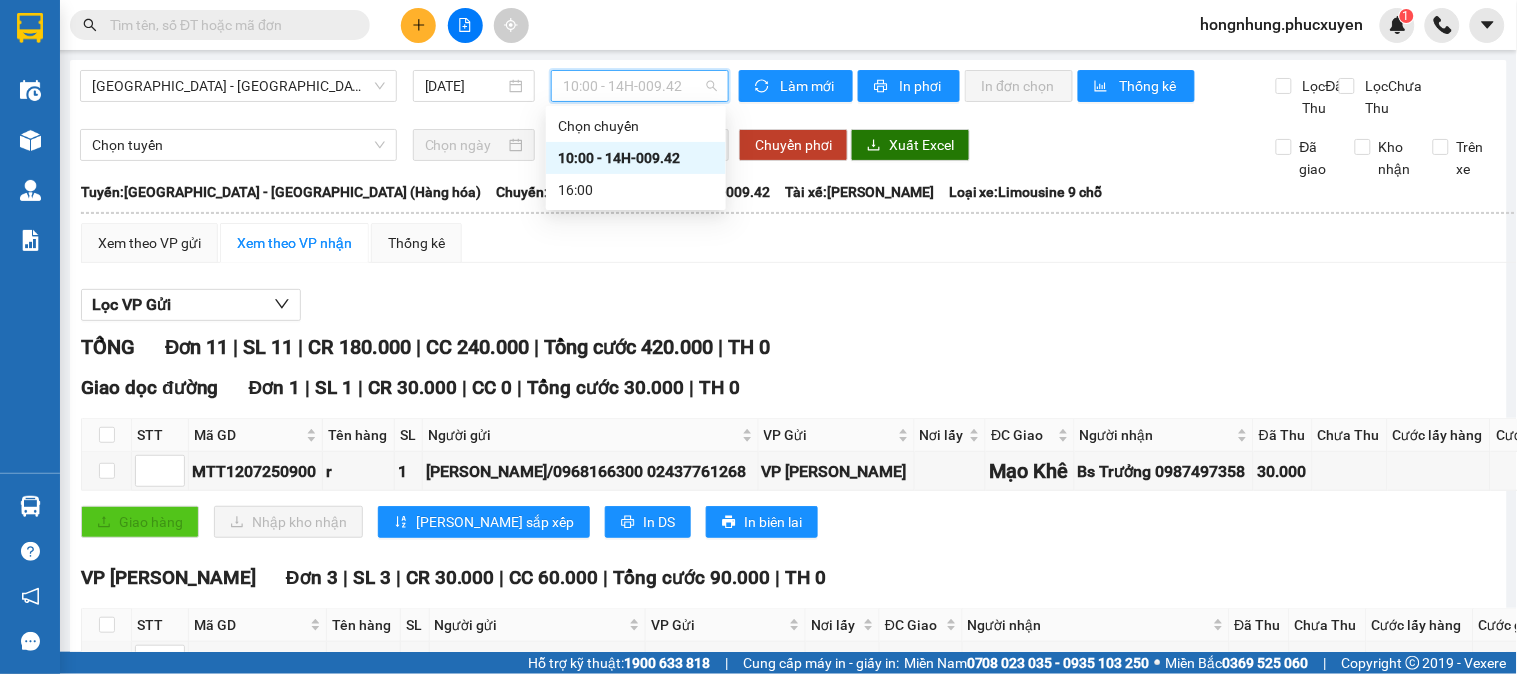 click on "10:00     - 14H-009.42" at bounding box center [636, 158] 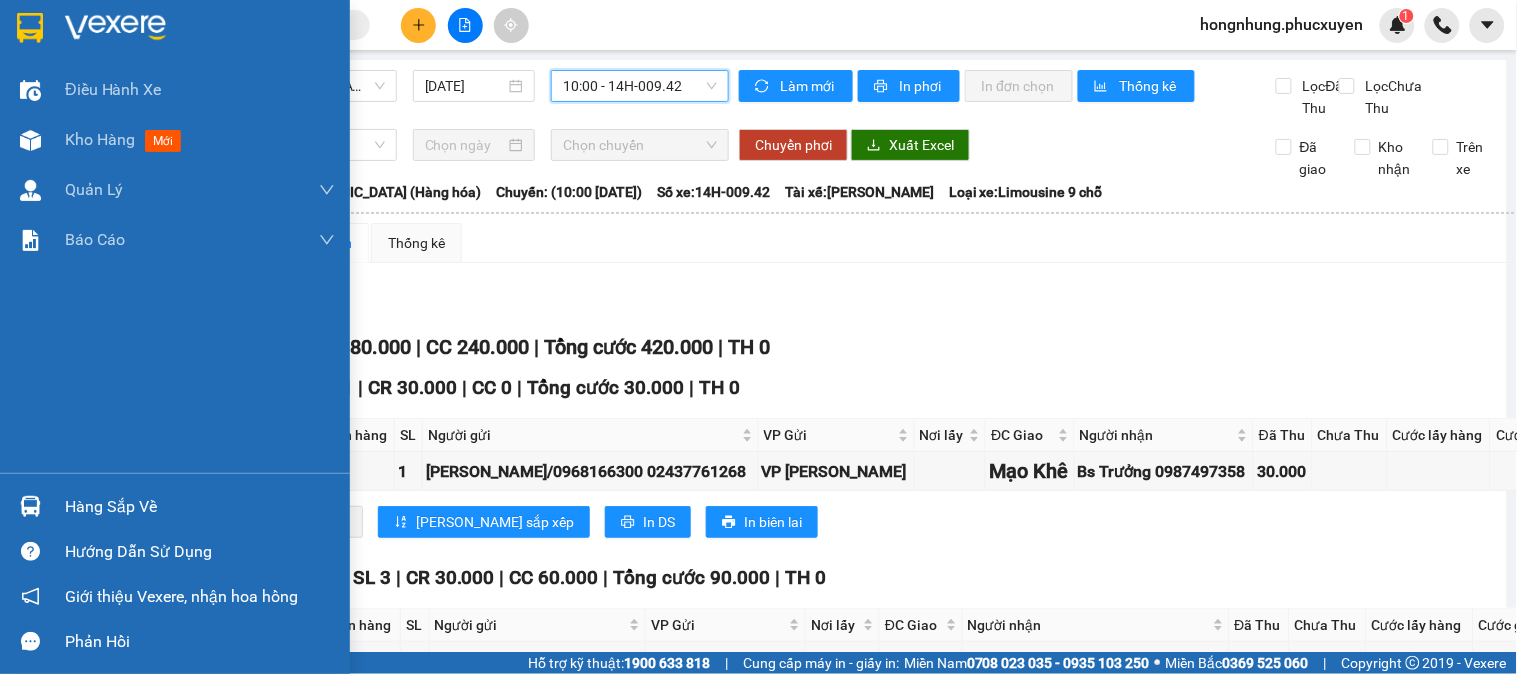click at bounding box center (30, 506) 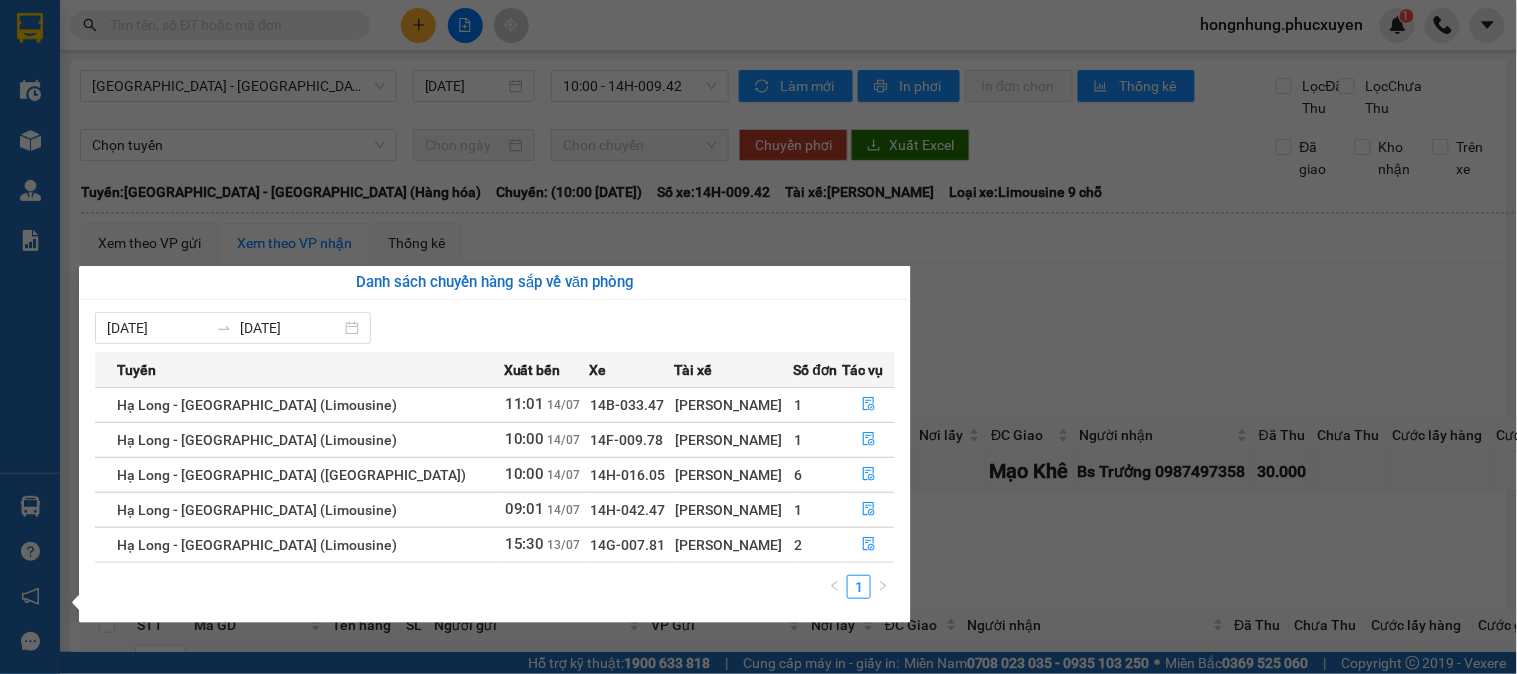 click on "Kết quả tìm kiếm ( 20 )  Bộ lọc  Mã ĐH Trạng thái Món hàng Thu hộ Tổng cước Chưa cước Người gửi VP Gửi Người nhận VP Nhận C31206250600 11:32 [DATE] Đã giao   17:37 [DATE] hồ sơ k phiếu SL:  1 30.000 0988686670 anh Nam VP Hạ Long  DĐ: km 11 0916221295 Anh [GEOGRAPHIC_DATA] C30806251034 11:23 [DATE] Đã giao   20:01 [DATE] hồ sơ SL:  1 30.000 0988686670 VP Hạ Long  DĐ: km 11 0916221295 Anh Hải VP [PERSON_NAME] Nghệ C32005250279 11:48 [DATE] Đã giao   12:37 [DATE] biển số k phiếu SL:  1 30.000 0988686670 Nam Đinh VP Hạ Long  DĐ: km11 0916221295 Anh [GEOGRAPHIC_DATA][PERSON_NAME] 11:34 [DATE] Đã giao   15:39 [DATE] hồ sơ chưa phiếu SL:  1 30.000 0988686670 Nam Đinh VP Hạ Long  DĐ: km11 0916221295 Anh [GEOGRAPHIC_DATA][PERSON_NAME] 19:02 [DATE] Đã giao   13:59 [DATE] 1 hồ sơ SL:  1 30.000 0916221295 Anh [GEOGRAPHIC_DATA] Nghệ 0988686670 Nam Đinh MTT1405250549   1" at bounding box center (758, 337) 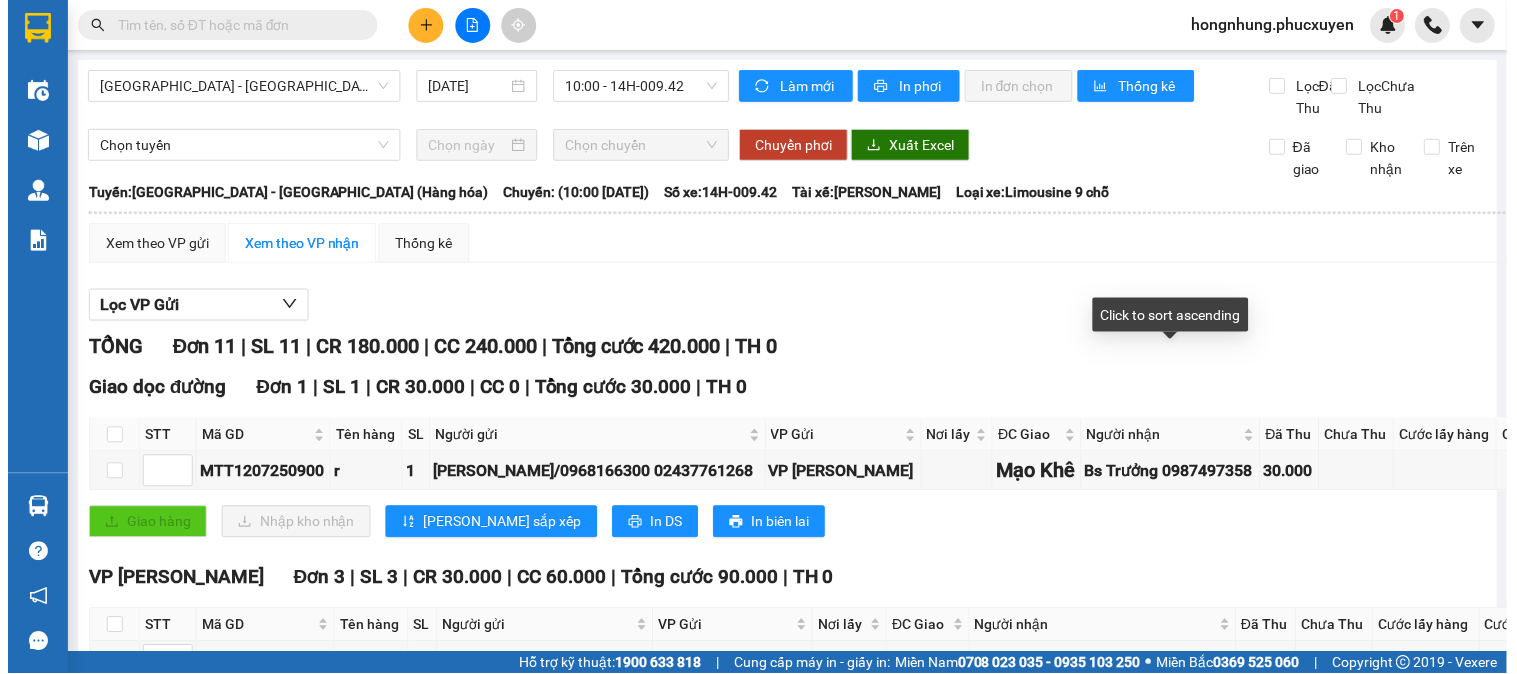 scroll, scrollTop: 0, scrollLeft: 0, axis: both 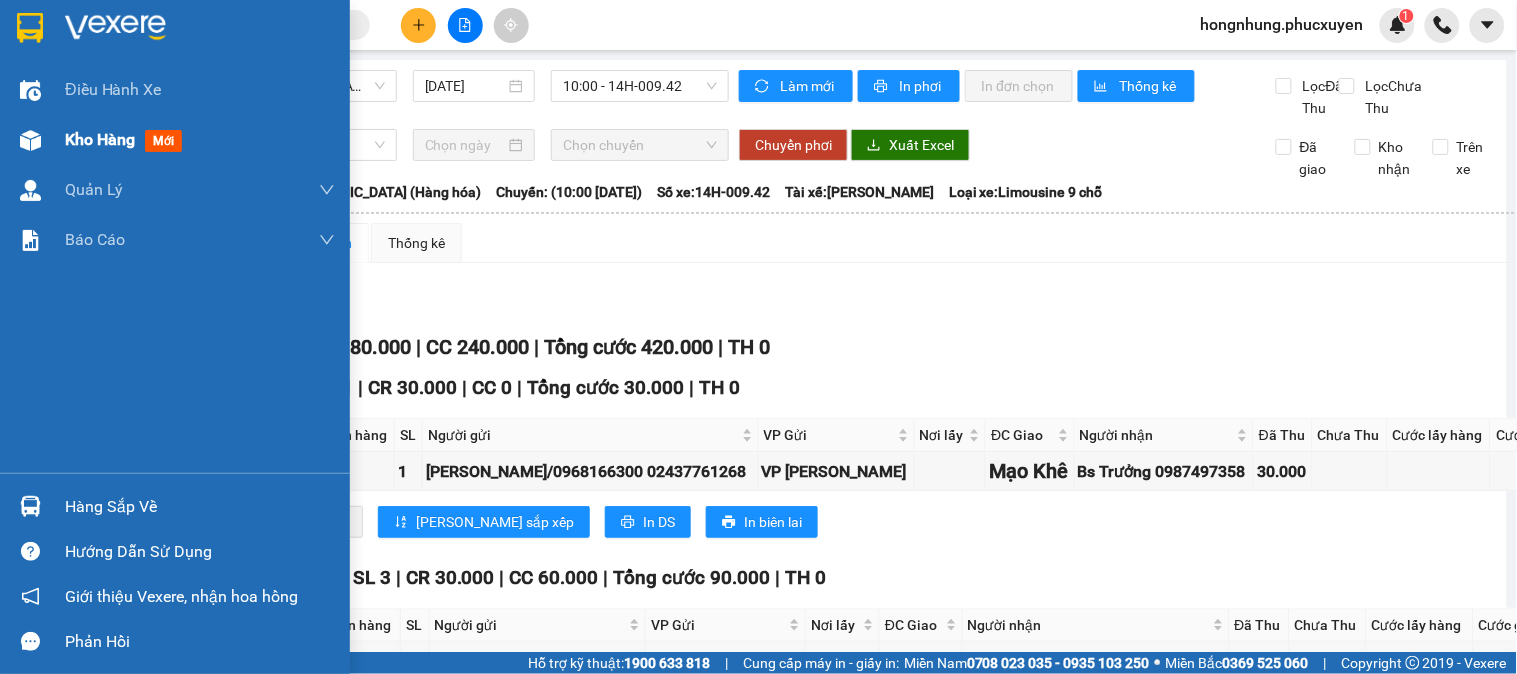 click at bounding box center [30, 140] 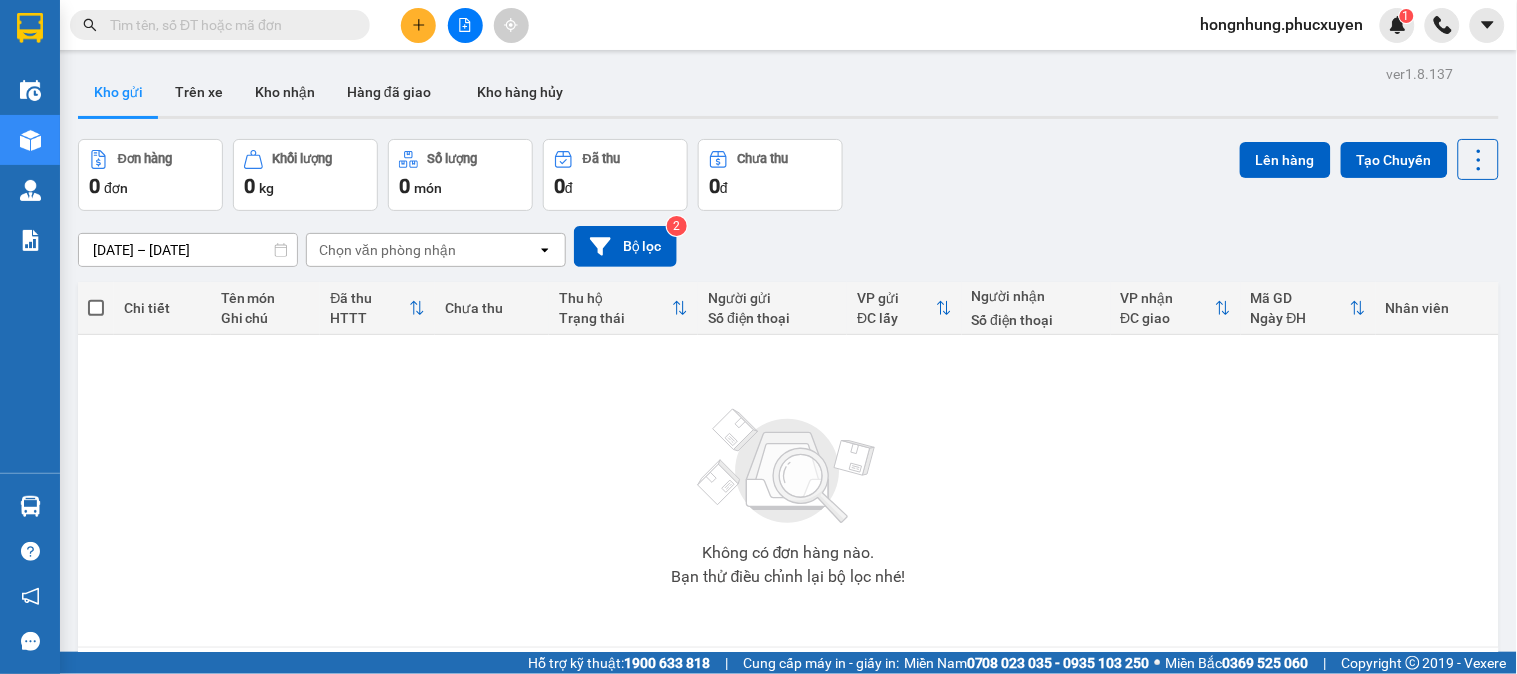 click on "Không có đơn hàng nào. Bạn thử điều chỉnh lại bộ lọc nhé!" at bounding box center [788, 491] 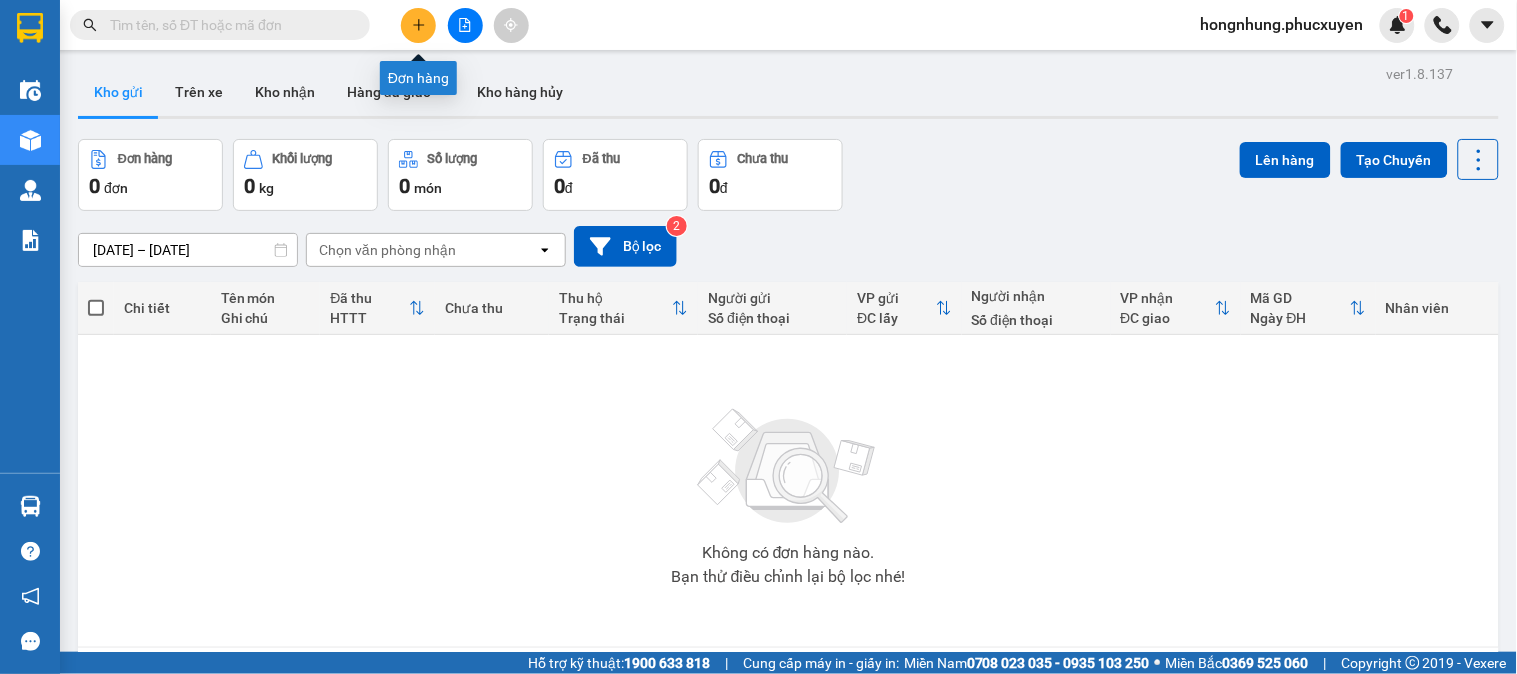click 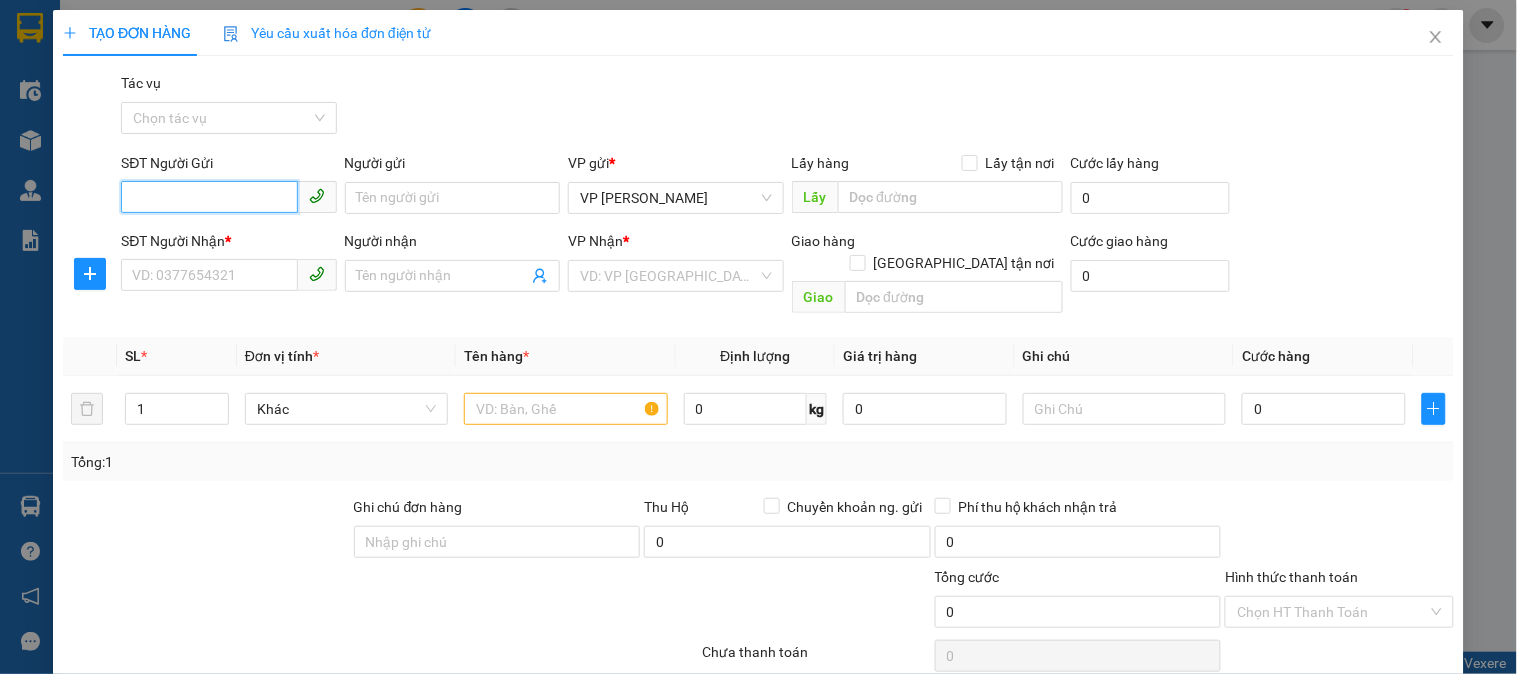 click on "SĐT Người Gửi" at bounding box center [209, 197] 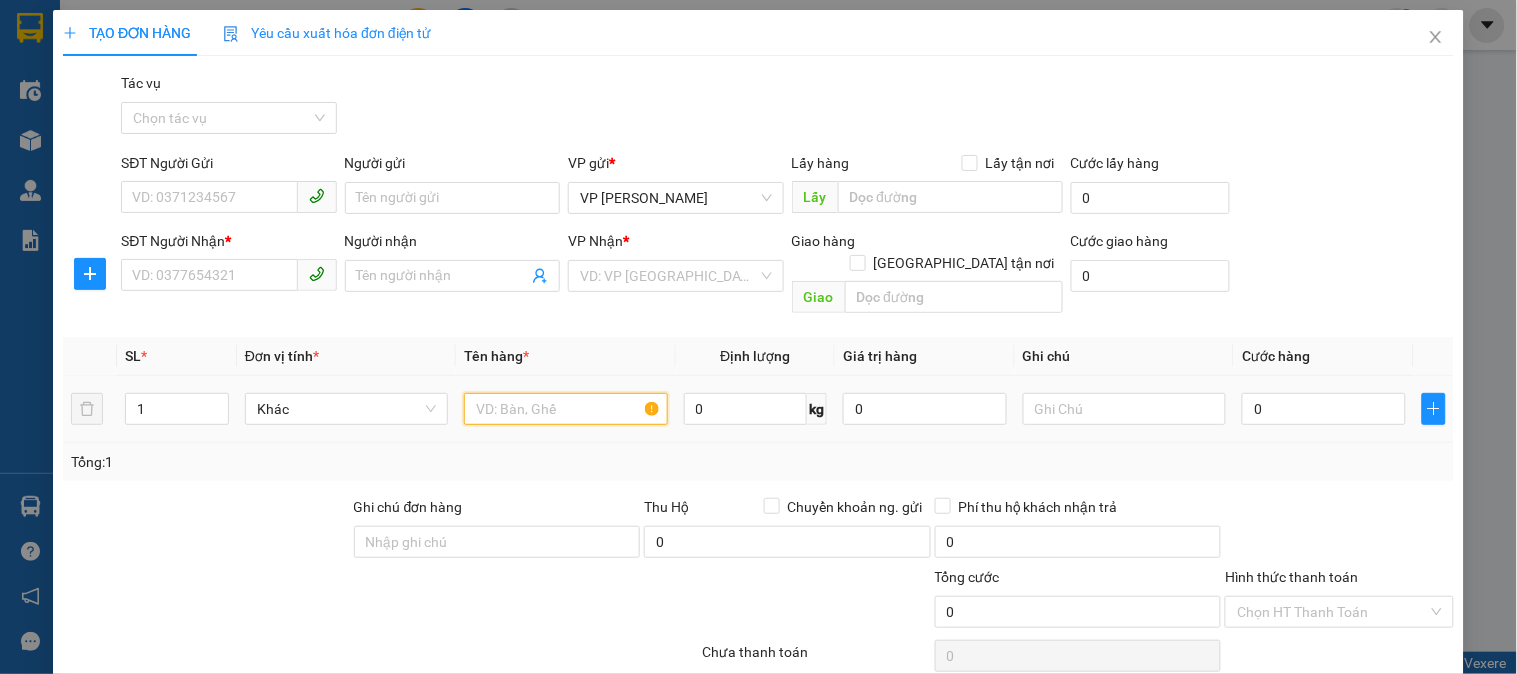 click at bounding box center (565, 409) 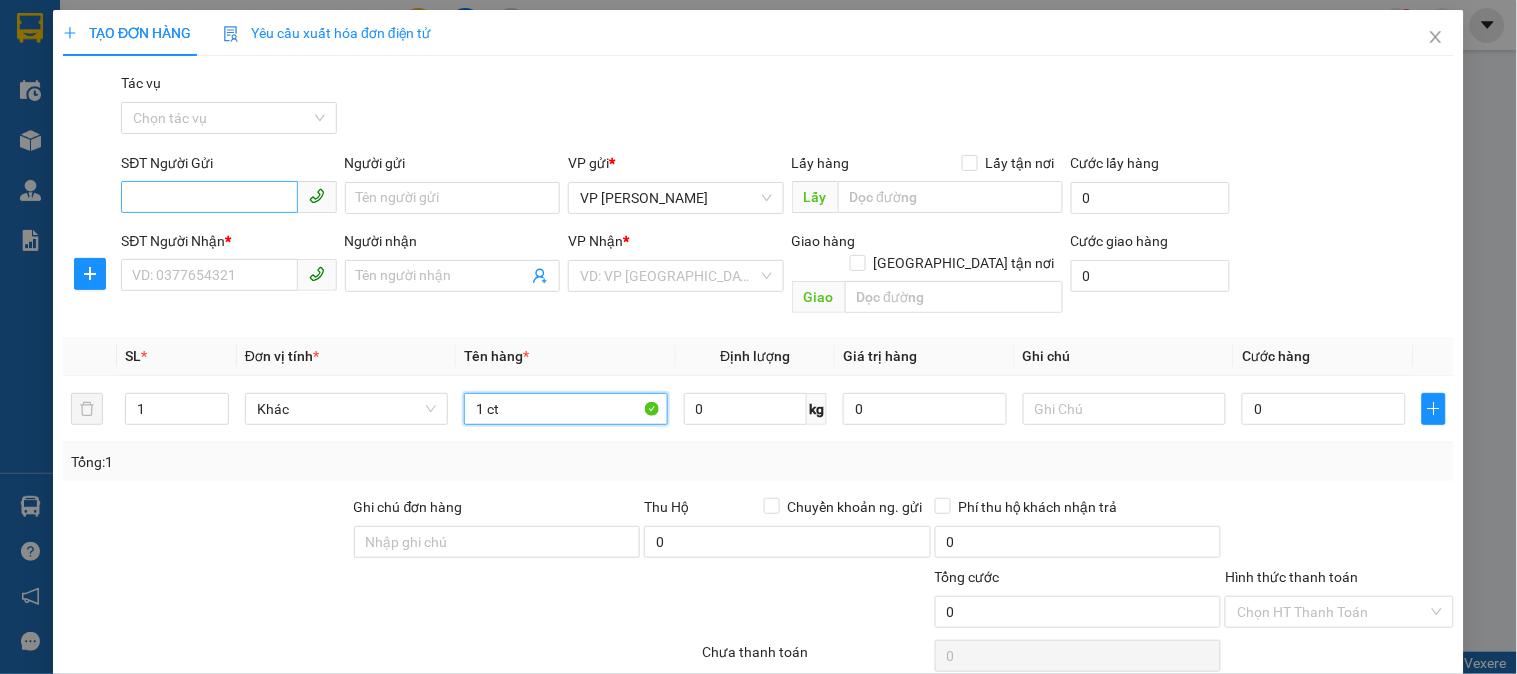 type on "1 ct" 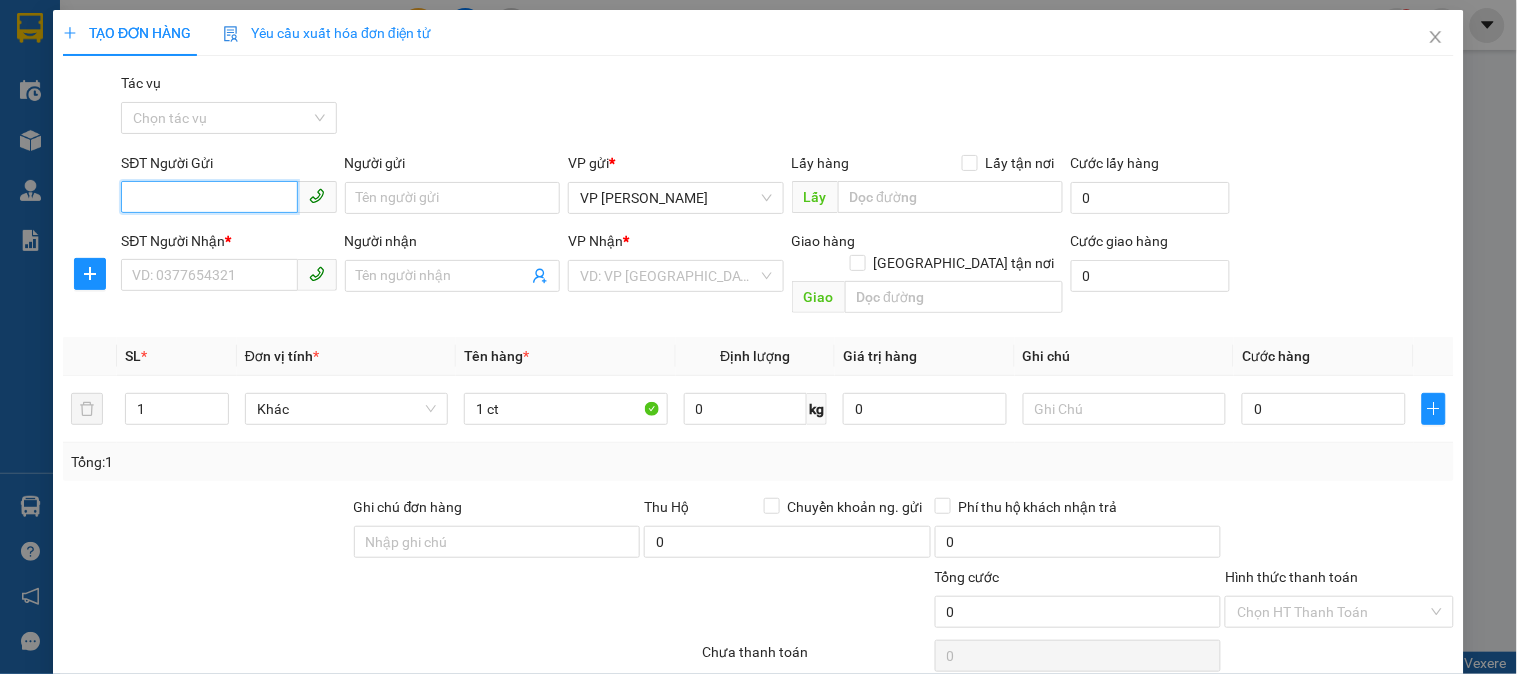 click on "SĐT Người Gửi" at bounding box center (209, 197) 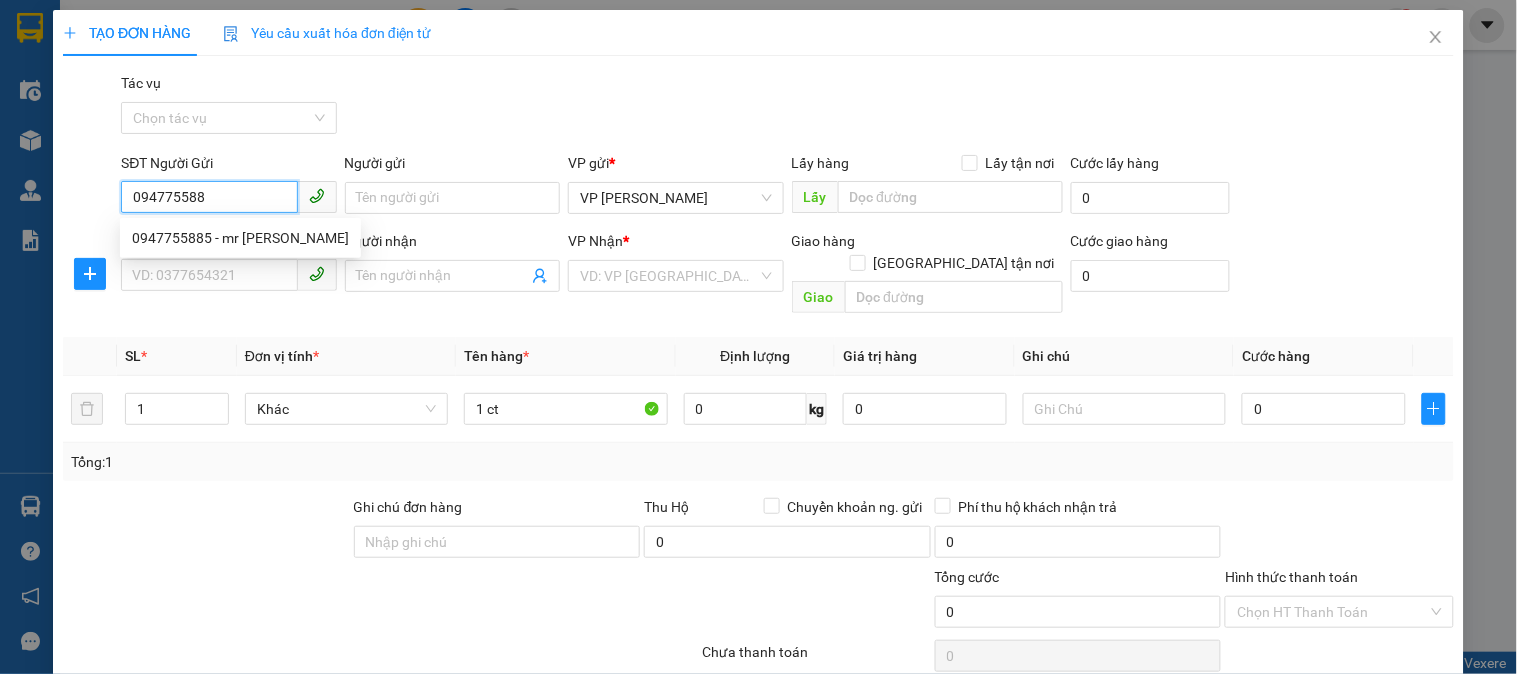 type on "0947755885" 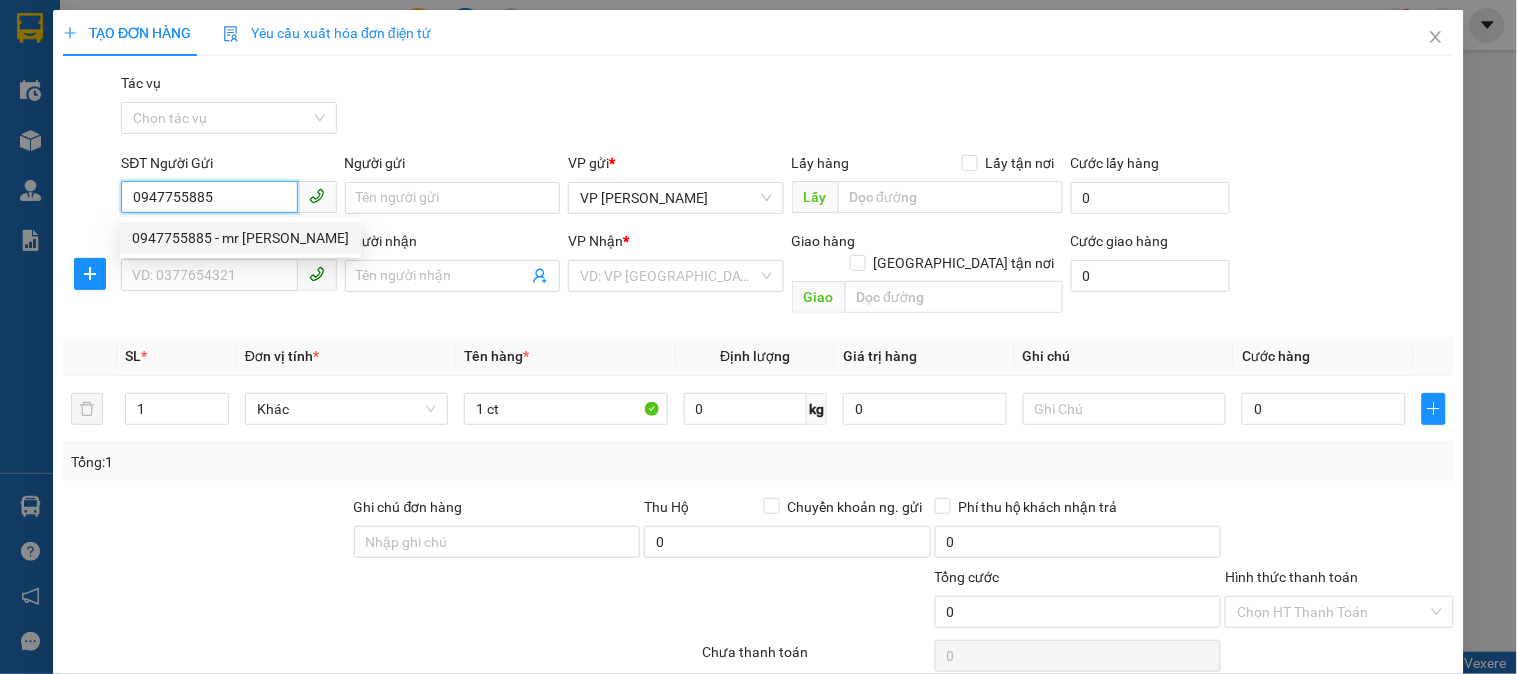 click on "0947755885 - mr [PERSON_NAME]" at bounding box center (240, 238) 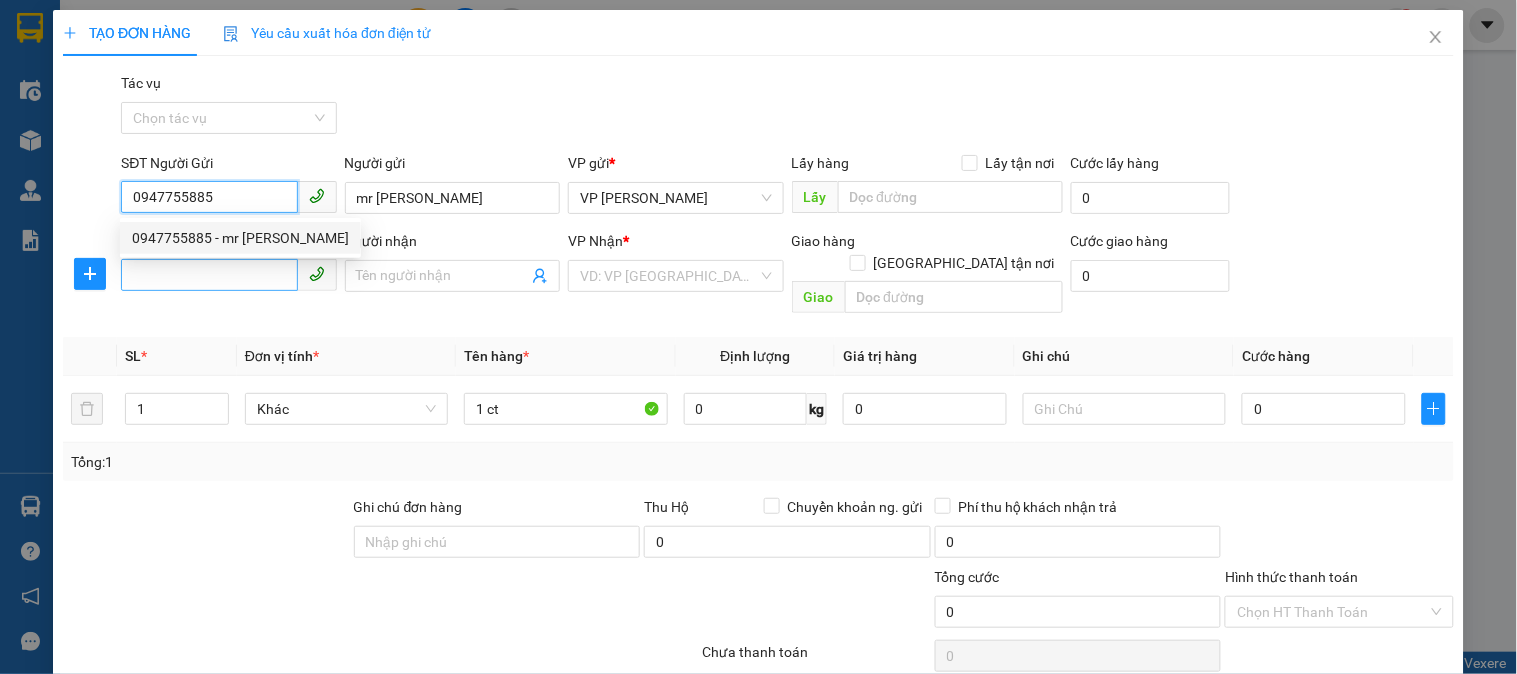 type on "0947755885" 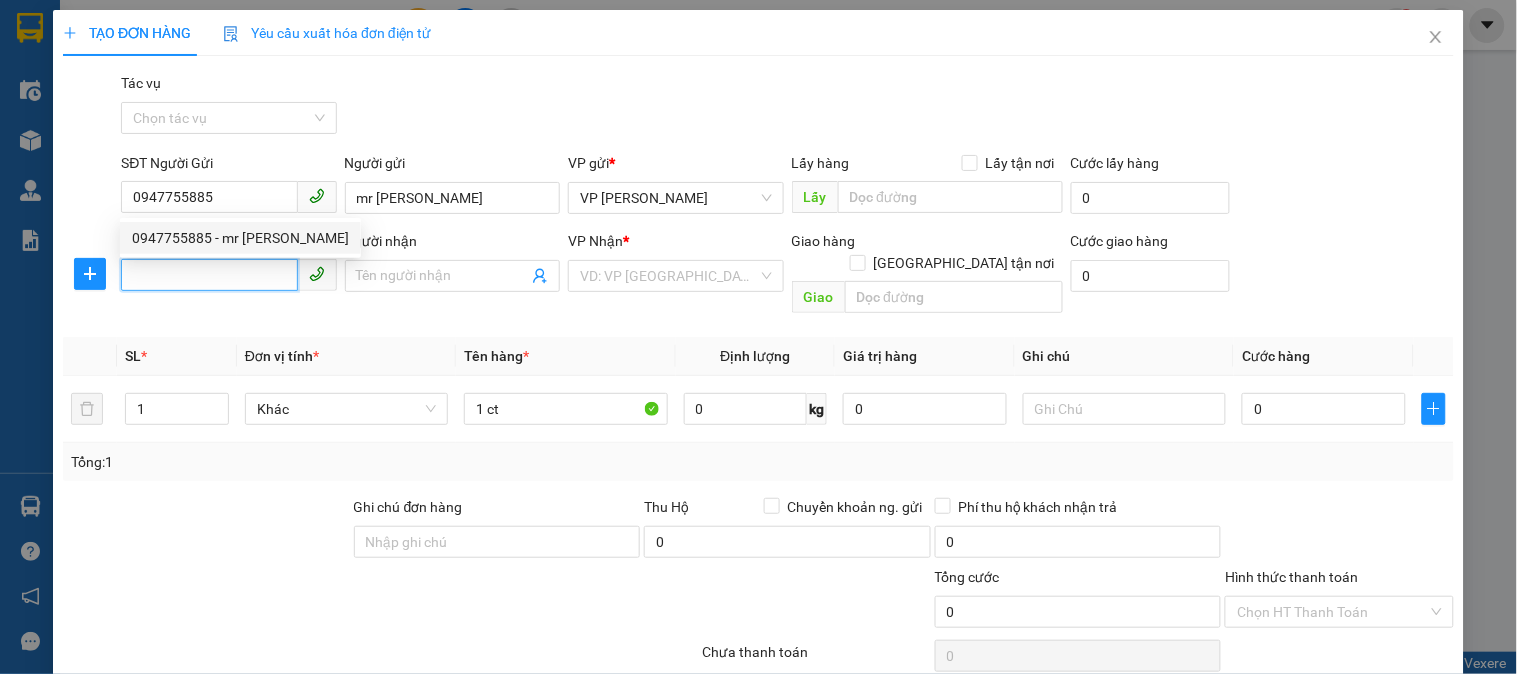 click on "SĐT Người Nhận  *" at bounding box center [209, 275] 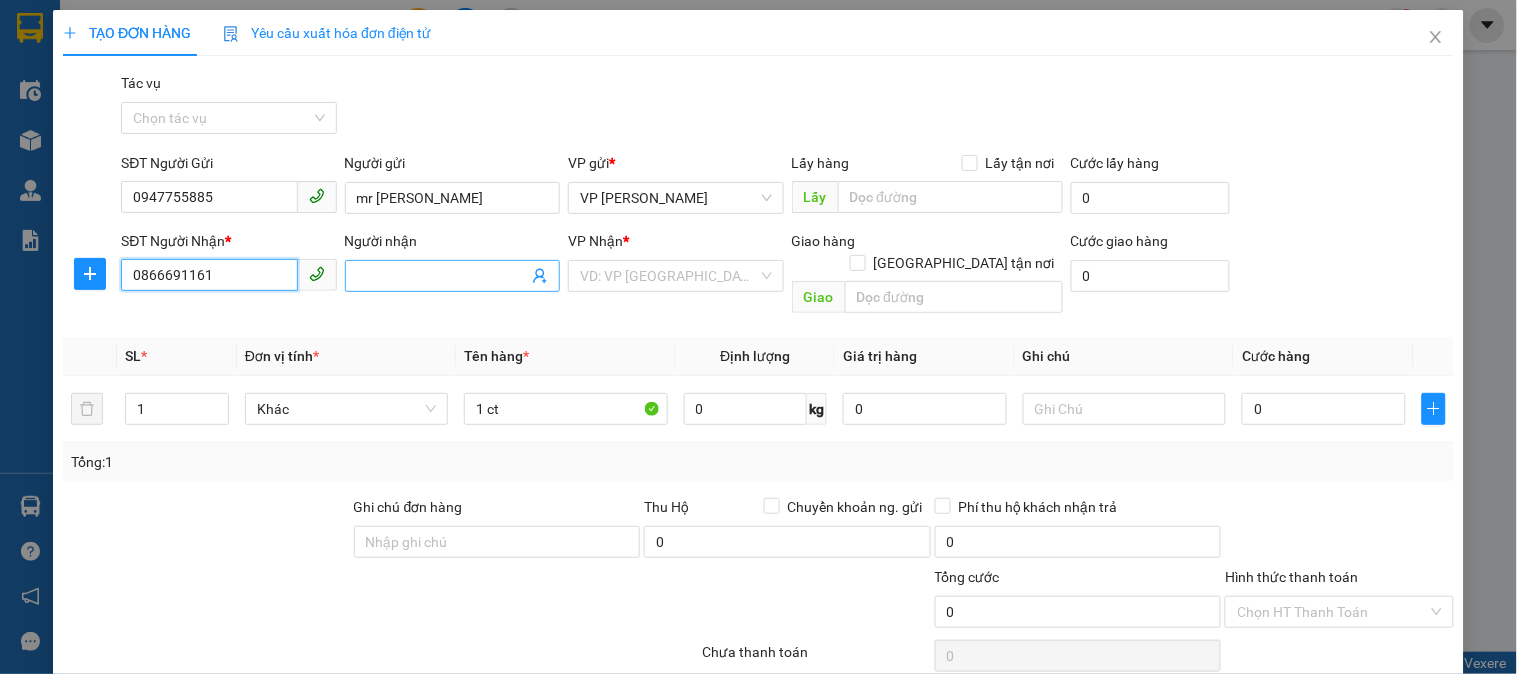 type on "0866691161" 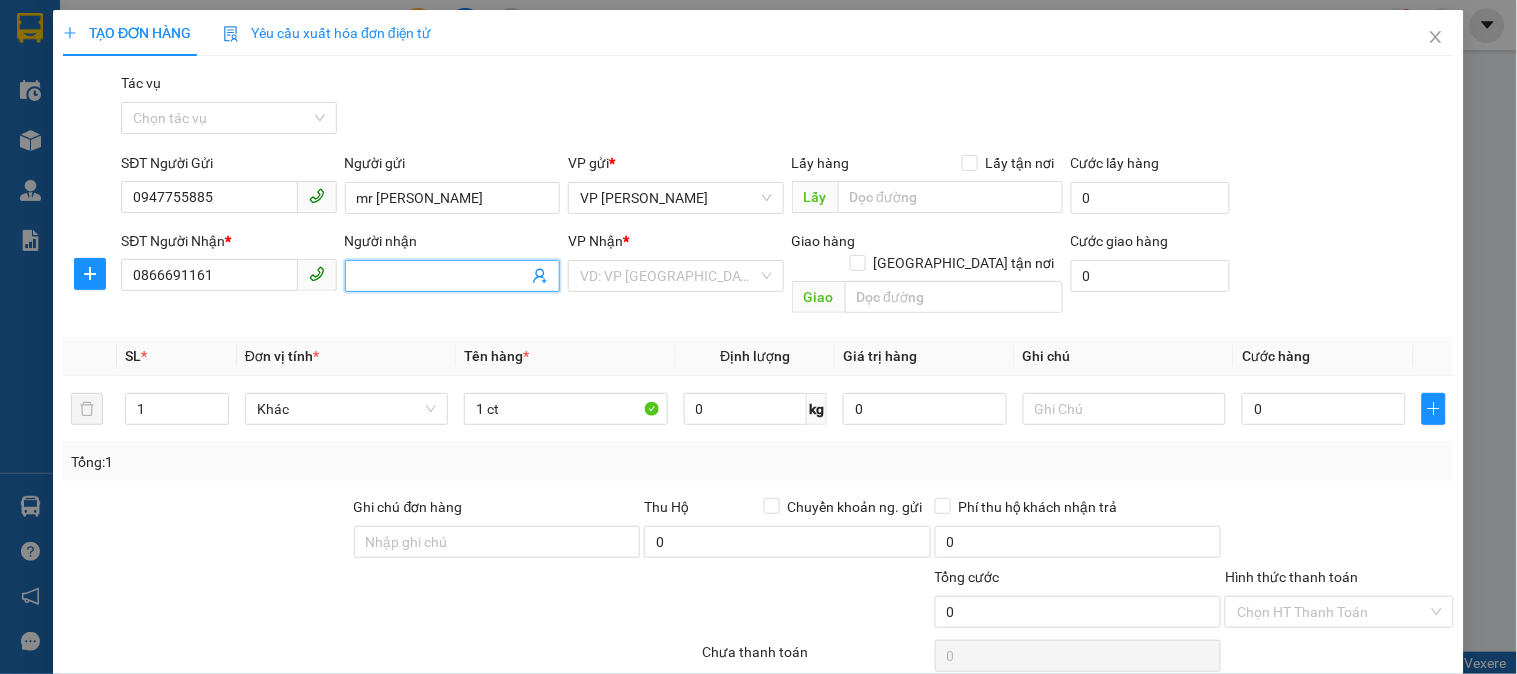 click on "Người nhận" at bounding box center [442, 276] 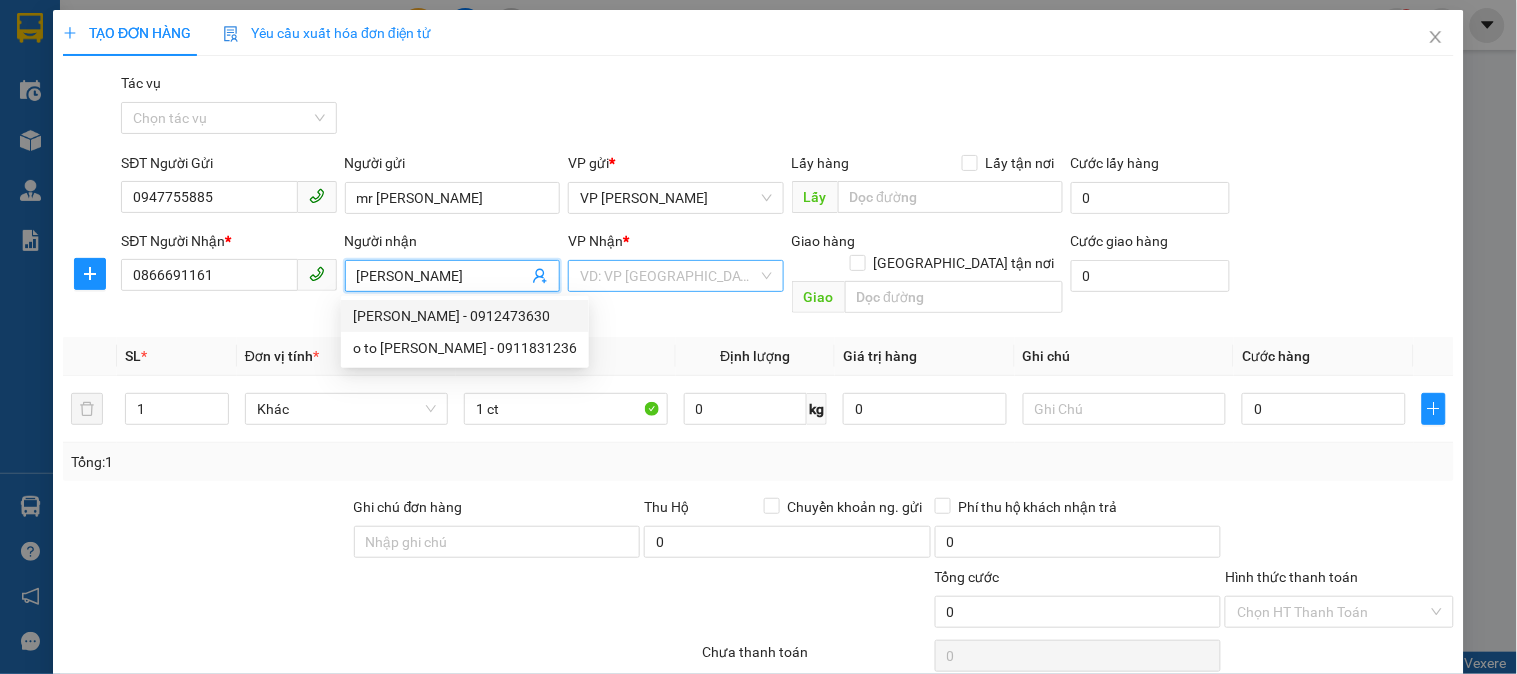 type on "[PERSON_NAME]" 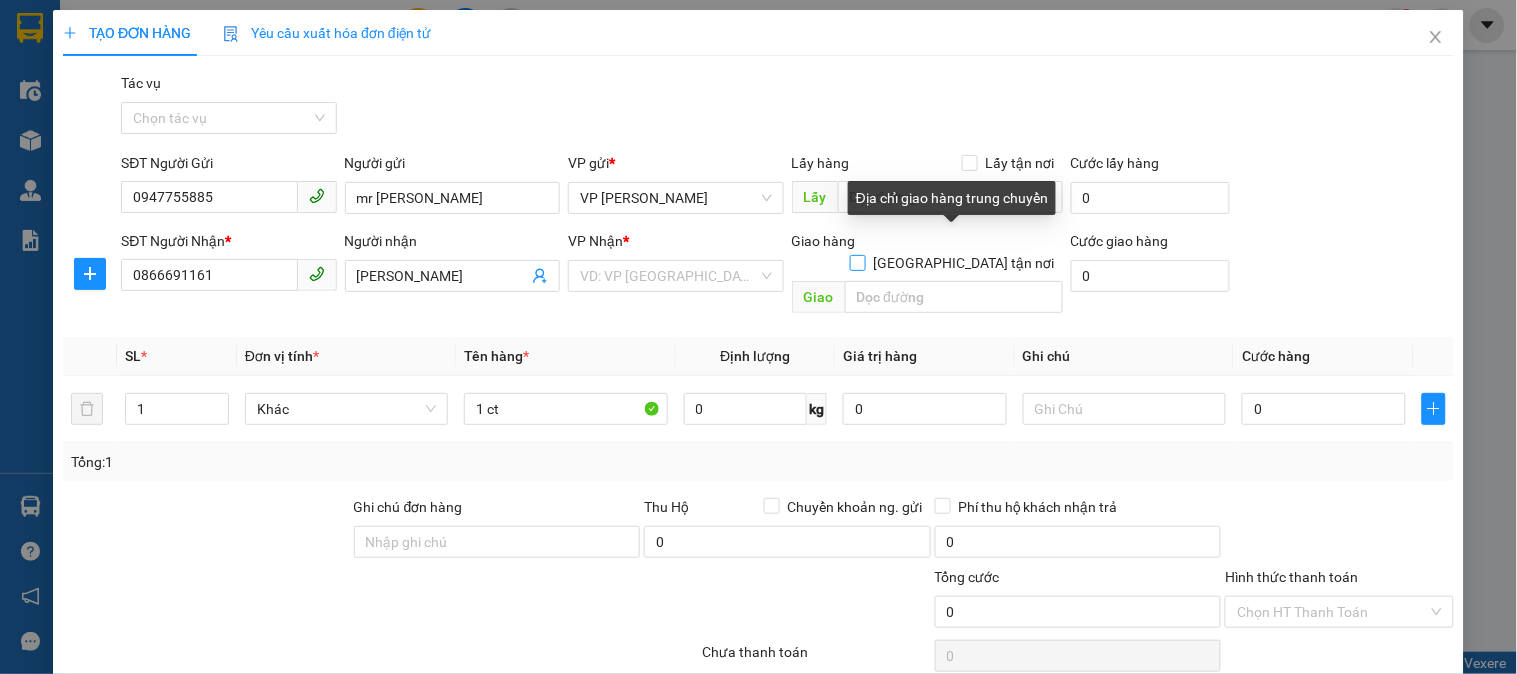 click on "[GEOGRAPHIC_DATA] tận nơi" at bounding box center [857, 262] 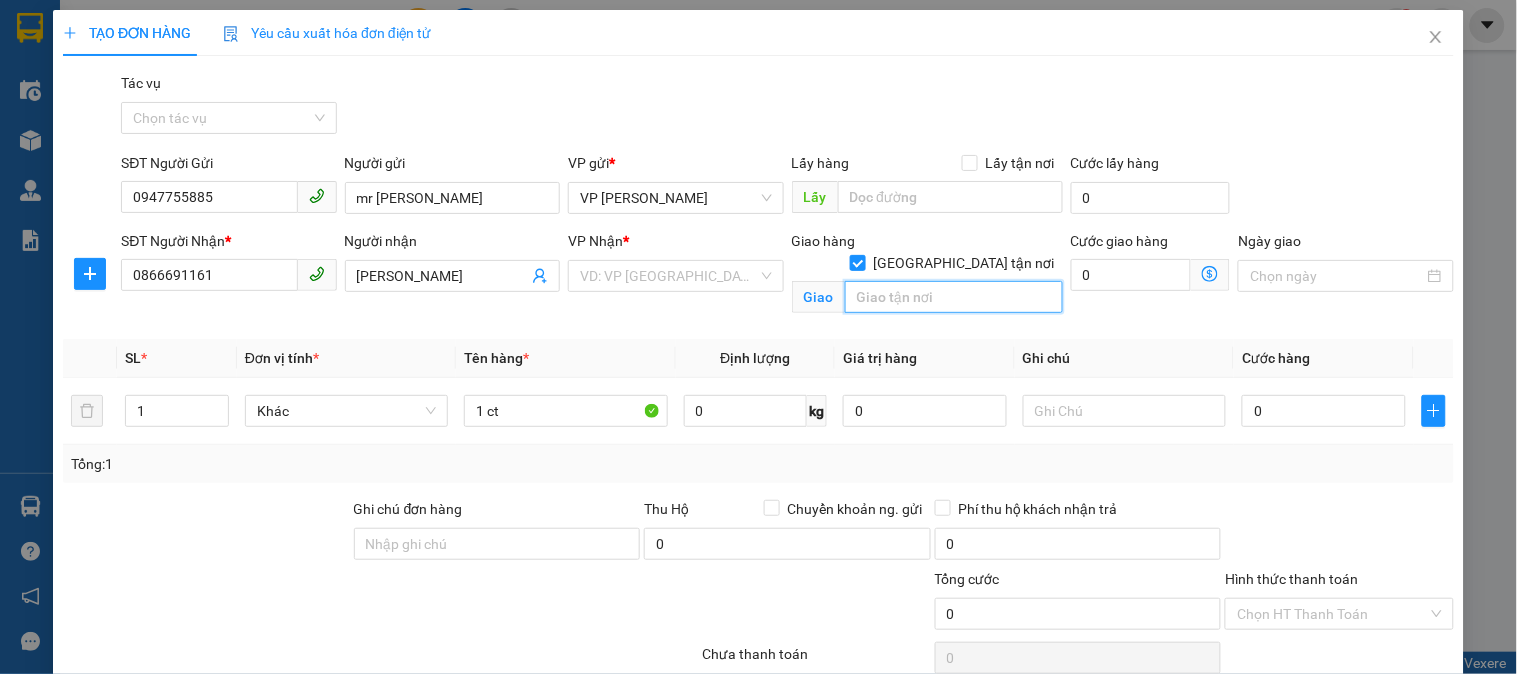 click at bounding box center (954, 297) 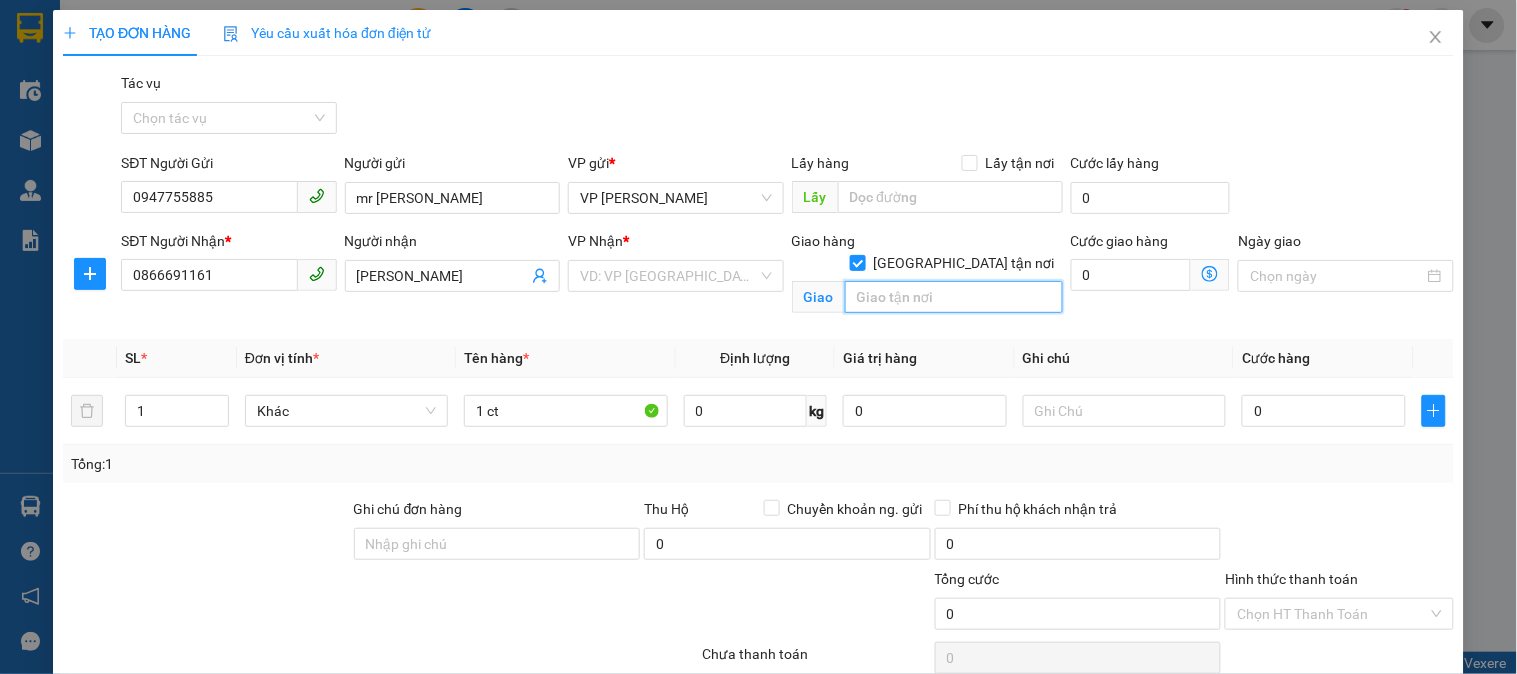 click at bounding box center (954, 297) 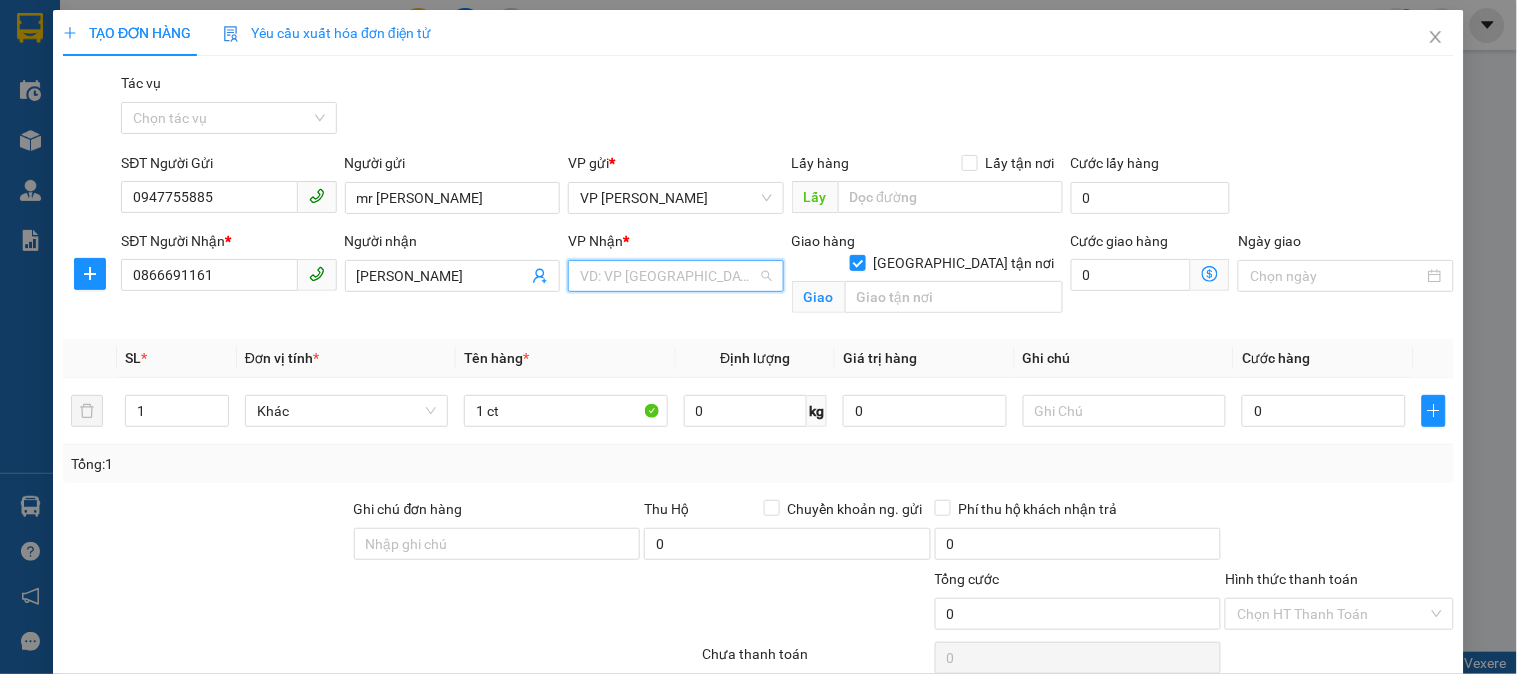 click at bounding box center [668, 276] 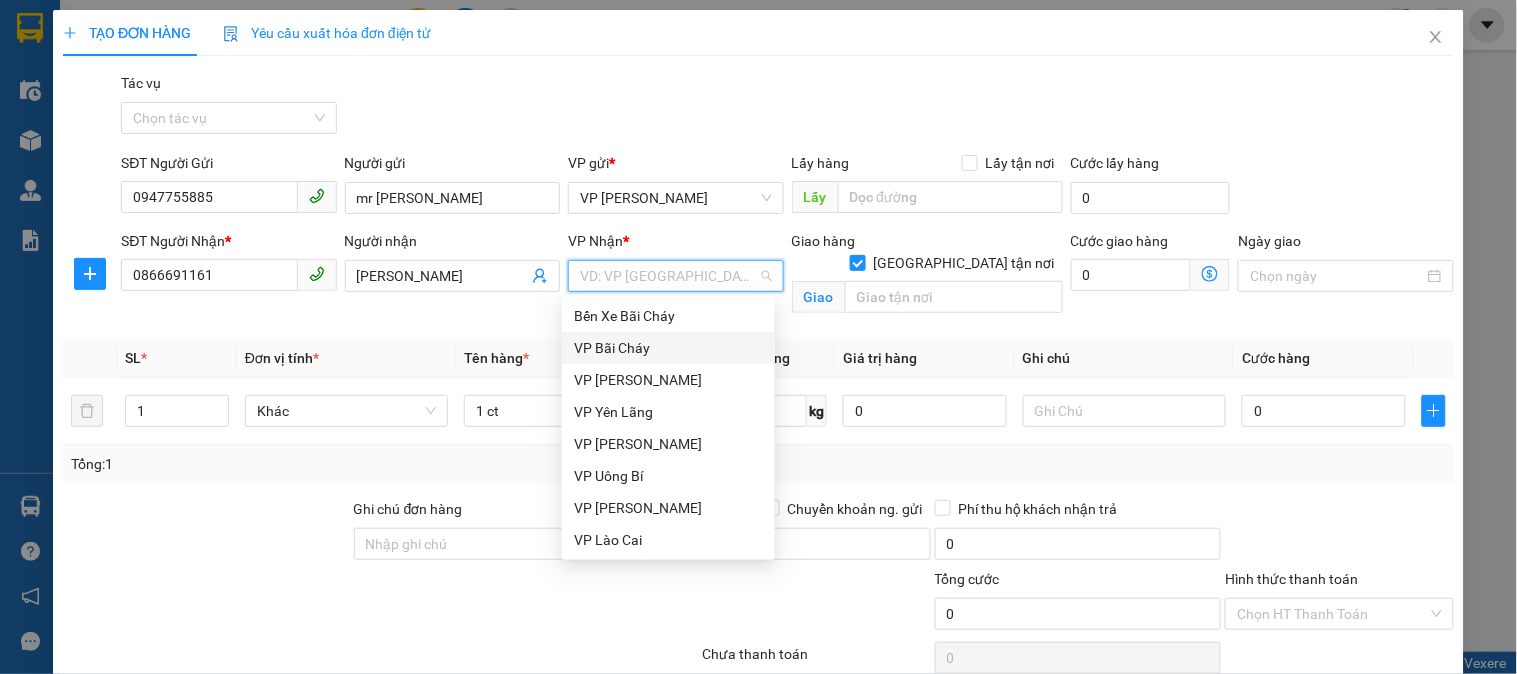 click on "VP Bãi Cháy" at bounding box center (668, 348) 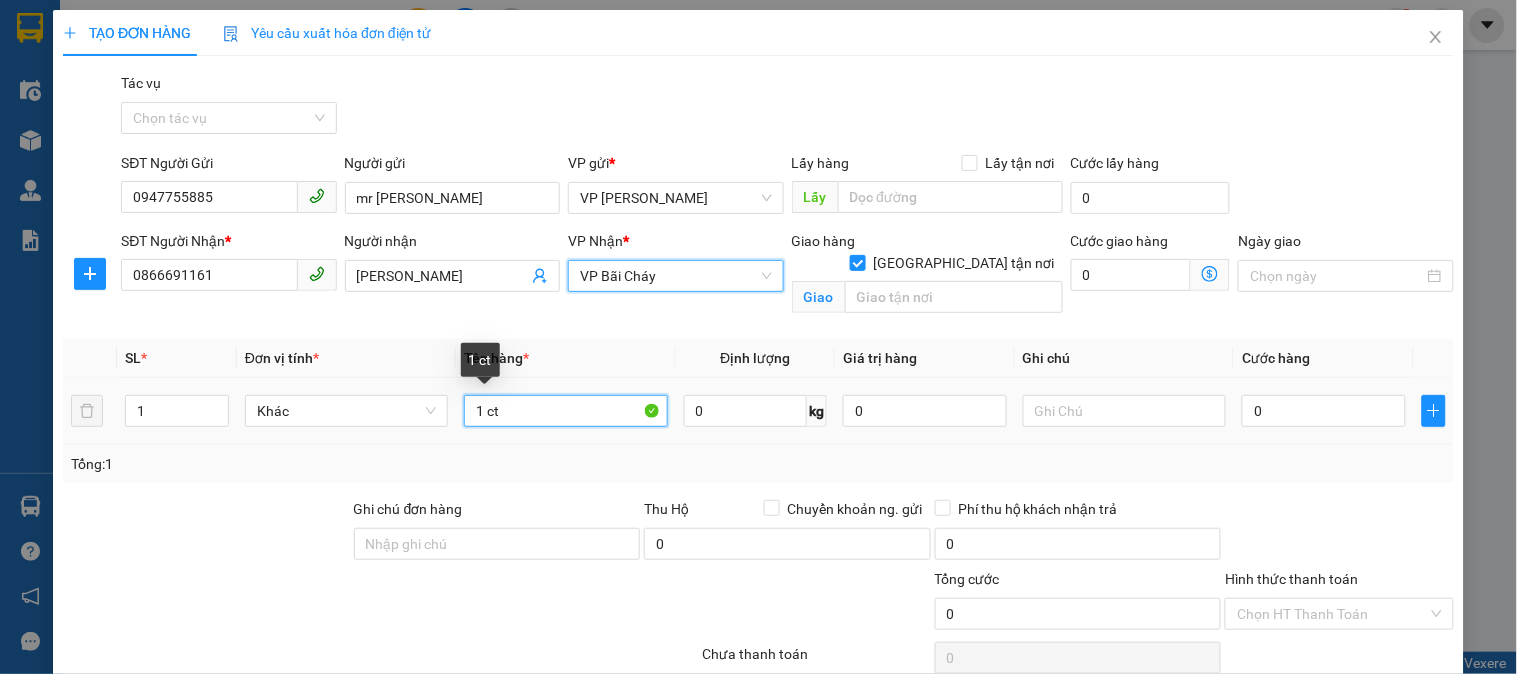 click on "1 ct" at bounding box center [565, 411] 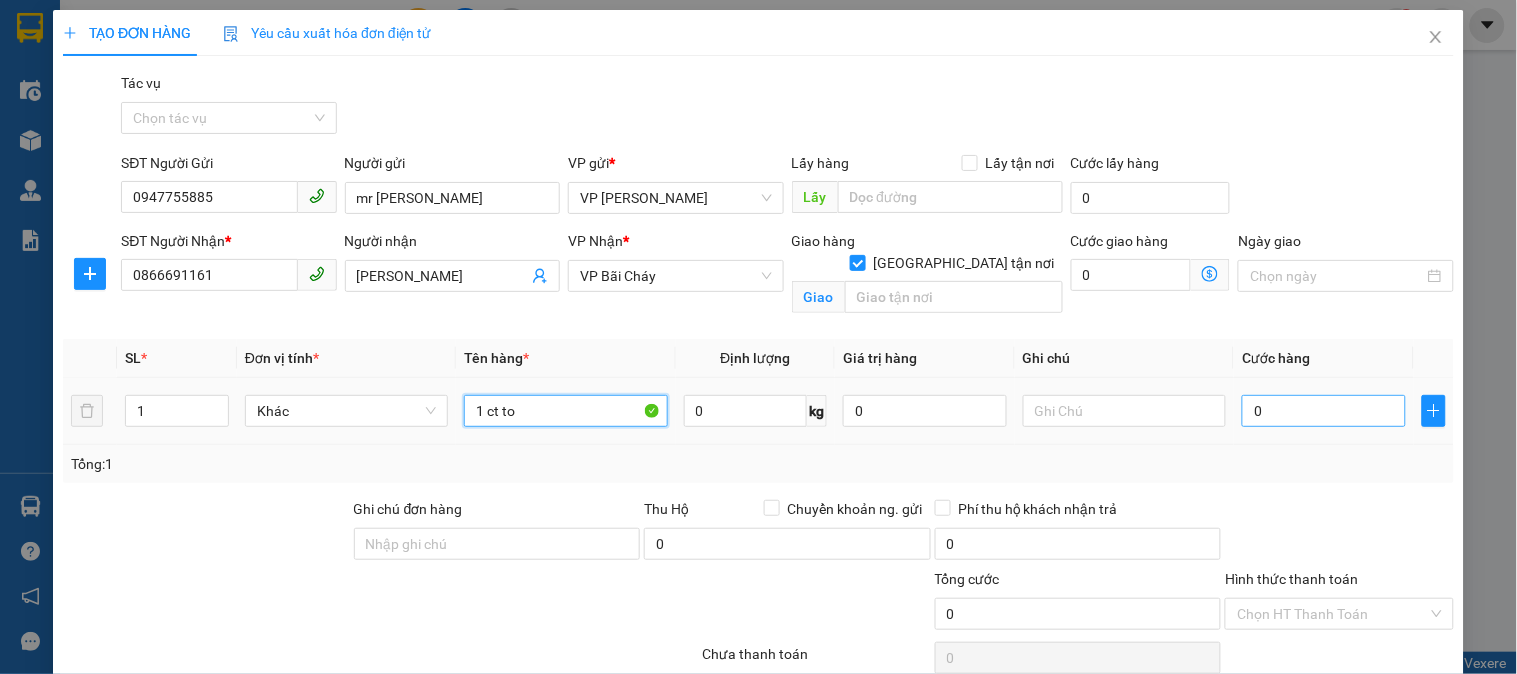 type on "1 ct to" 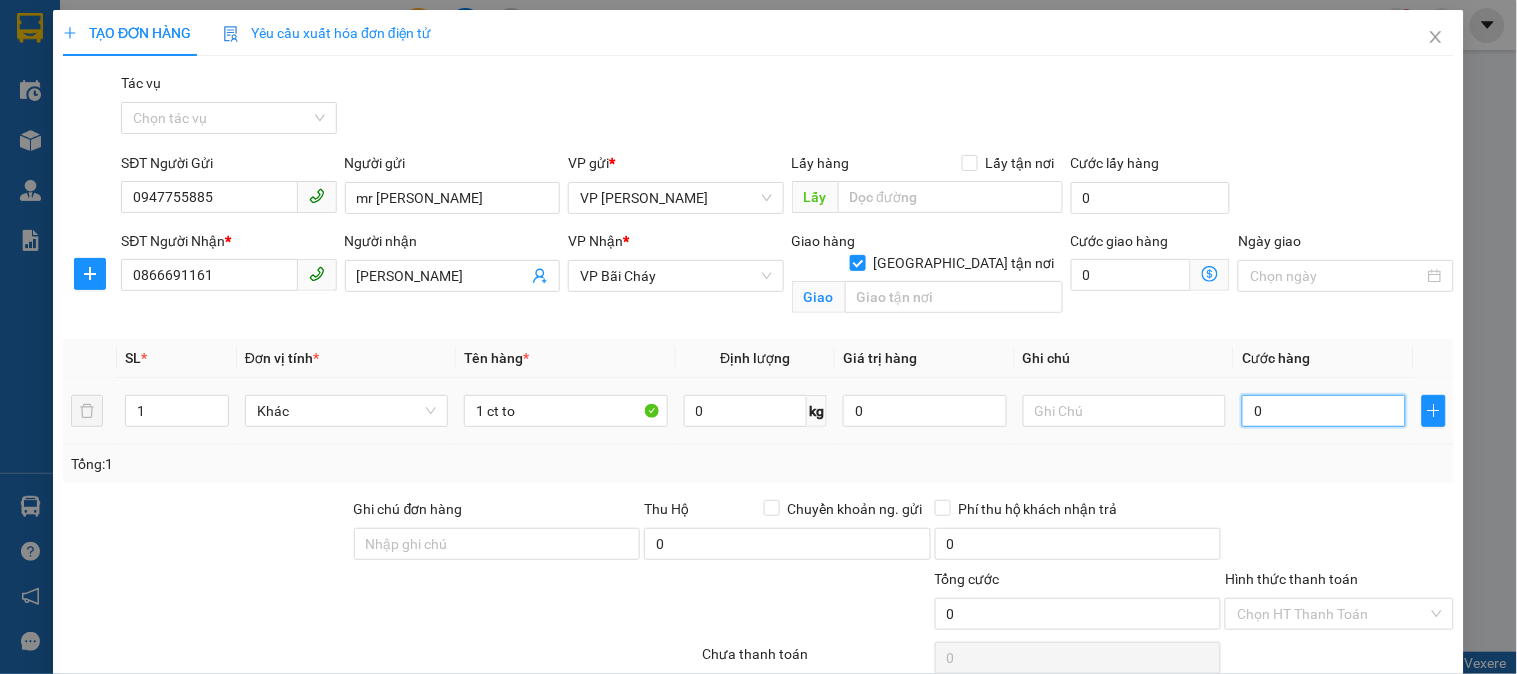 click on "0" at bounding box center [1324, 411] 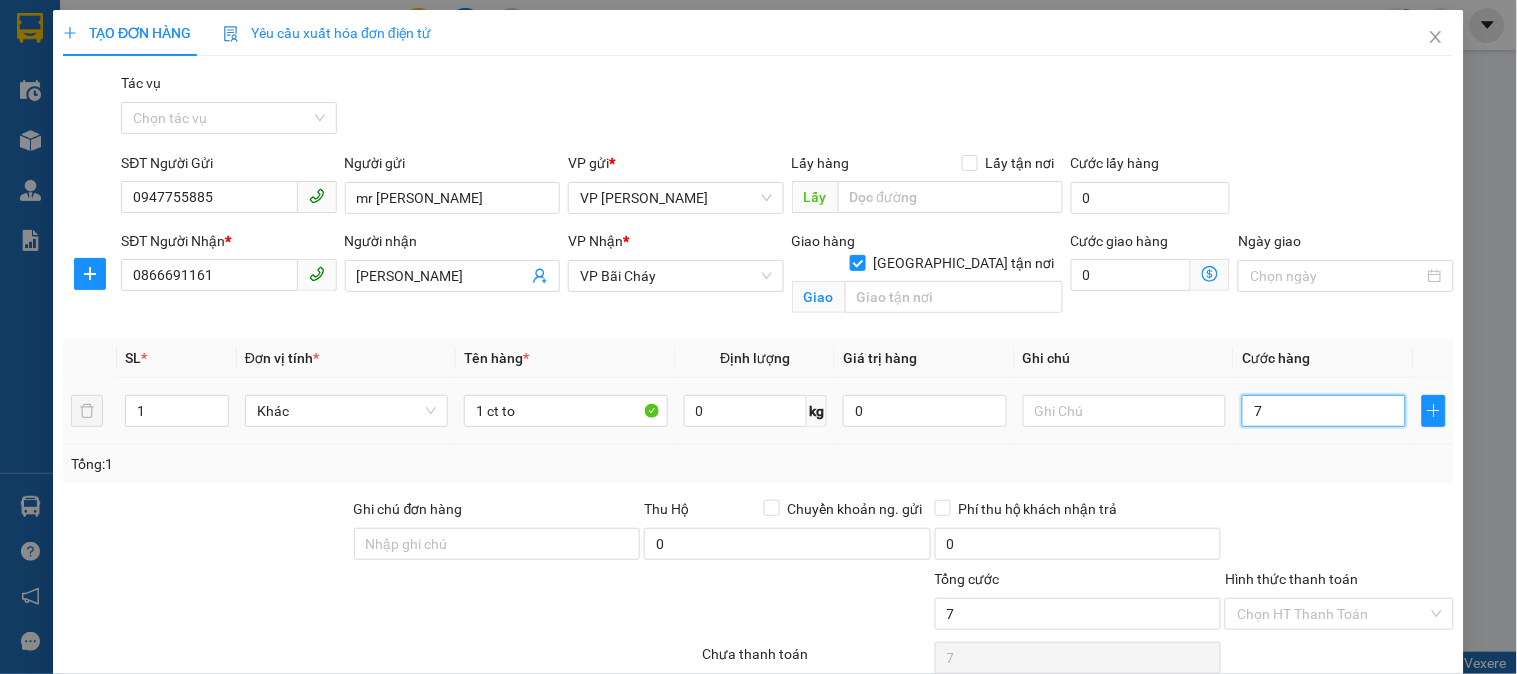 type on "70" 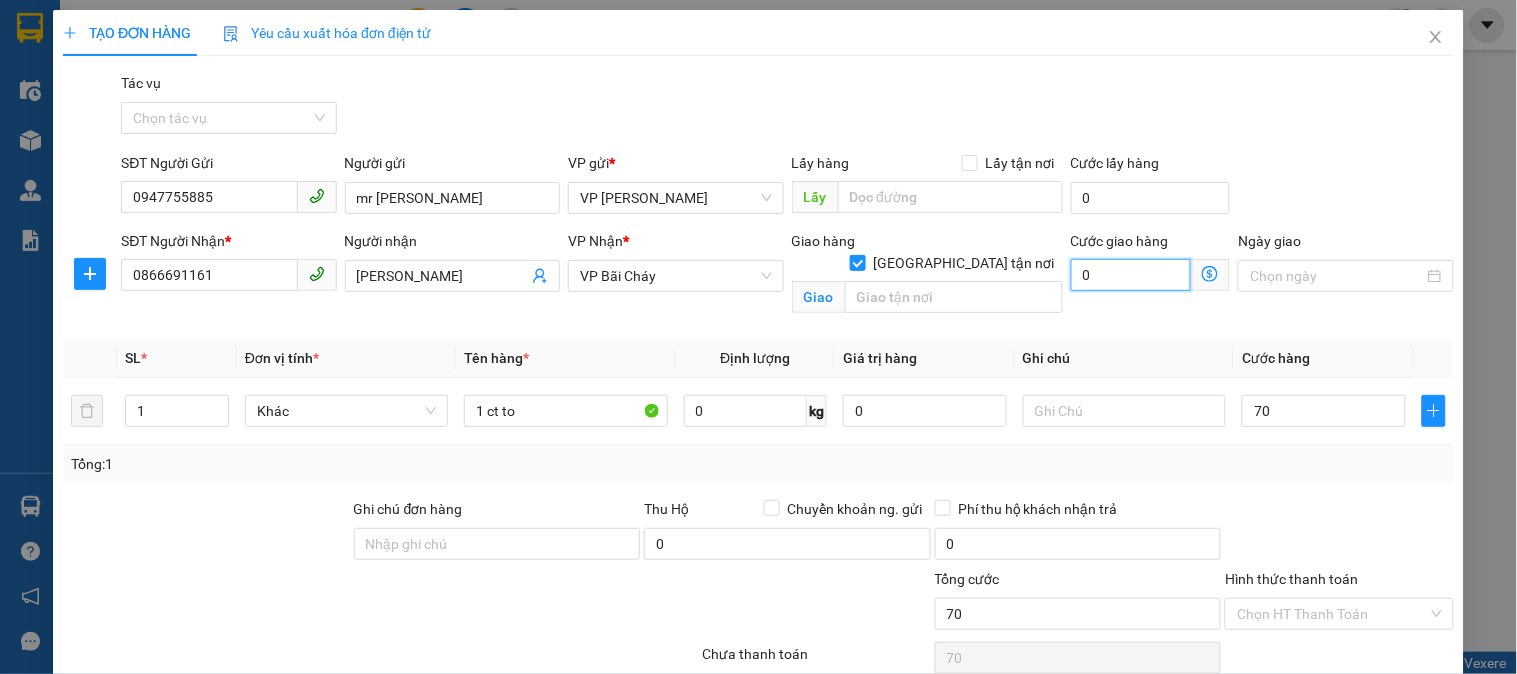 type on "70.000" 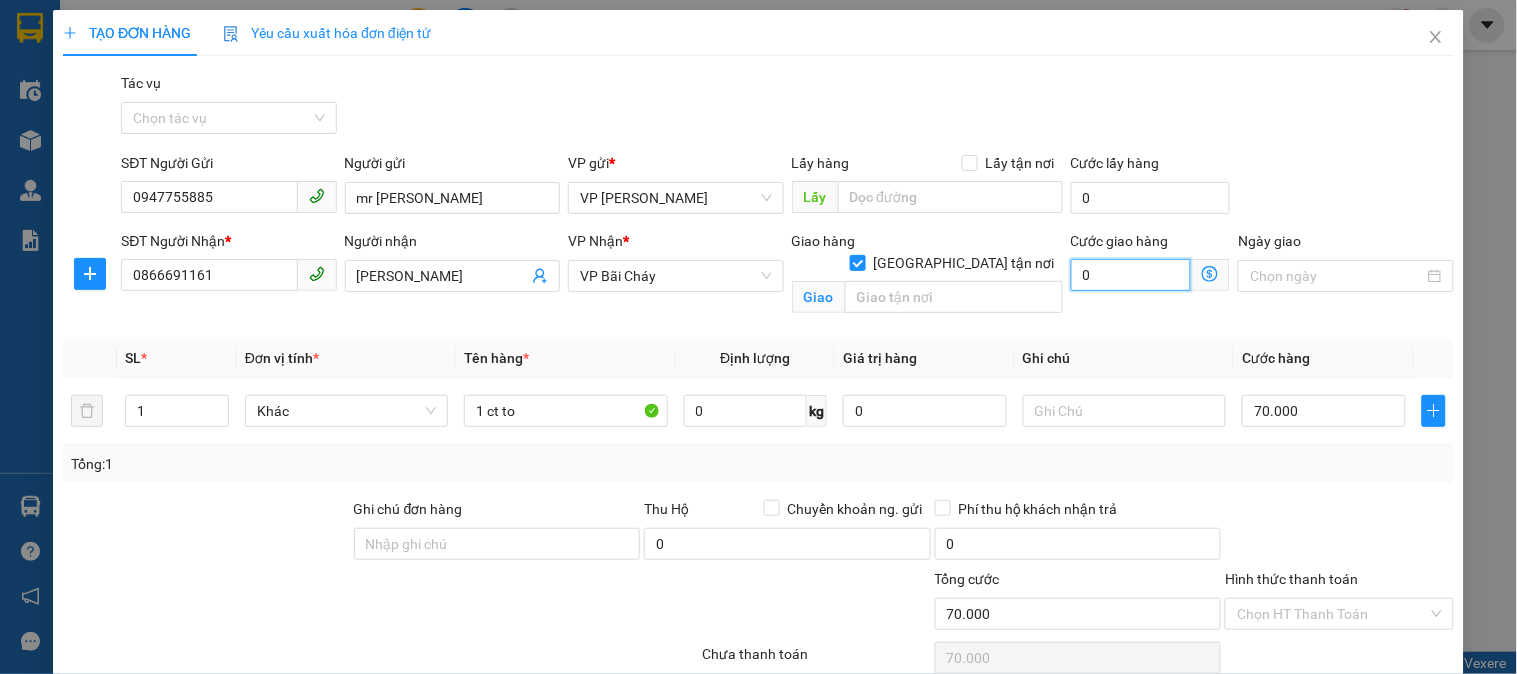 click on "0" at bounding box center (1131, 275) 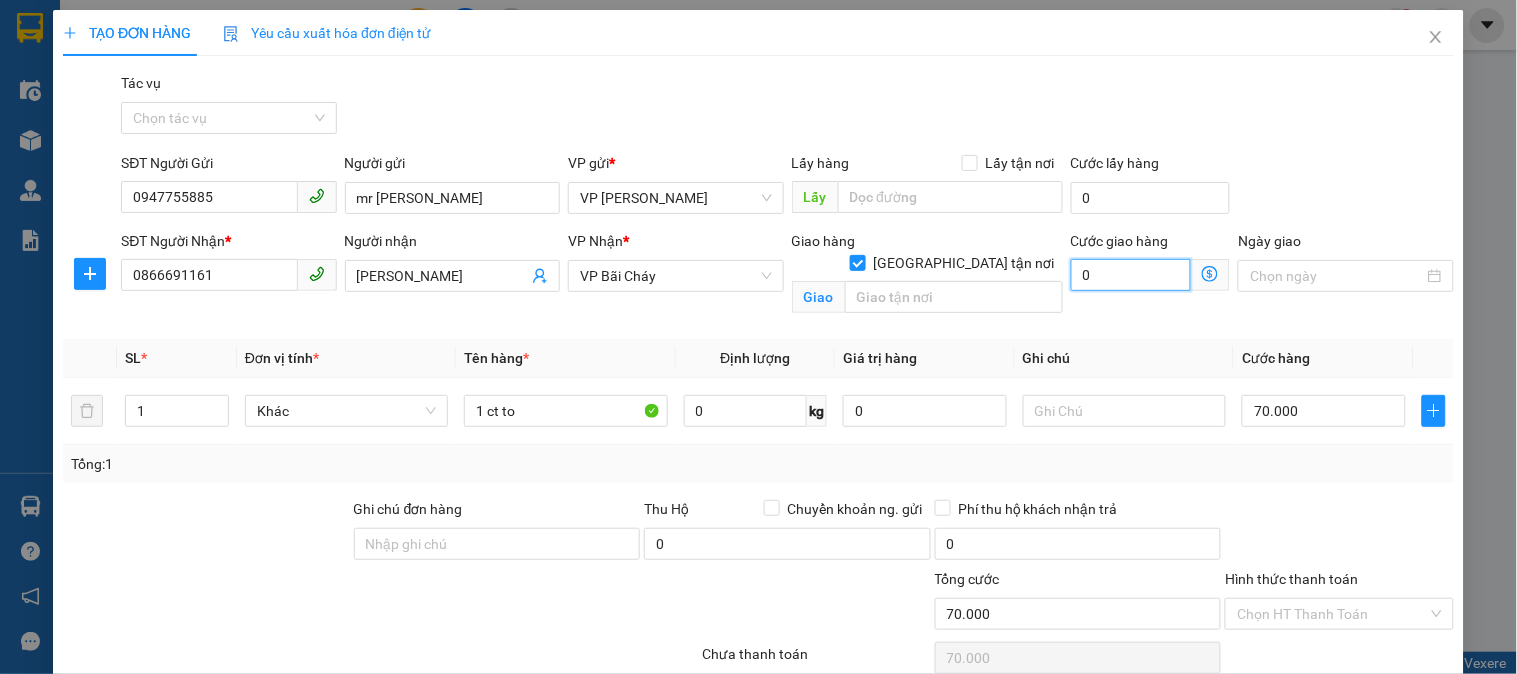 type on "70.005" 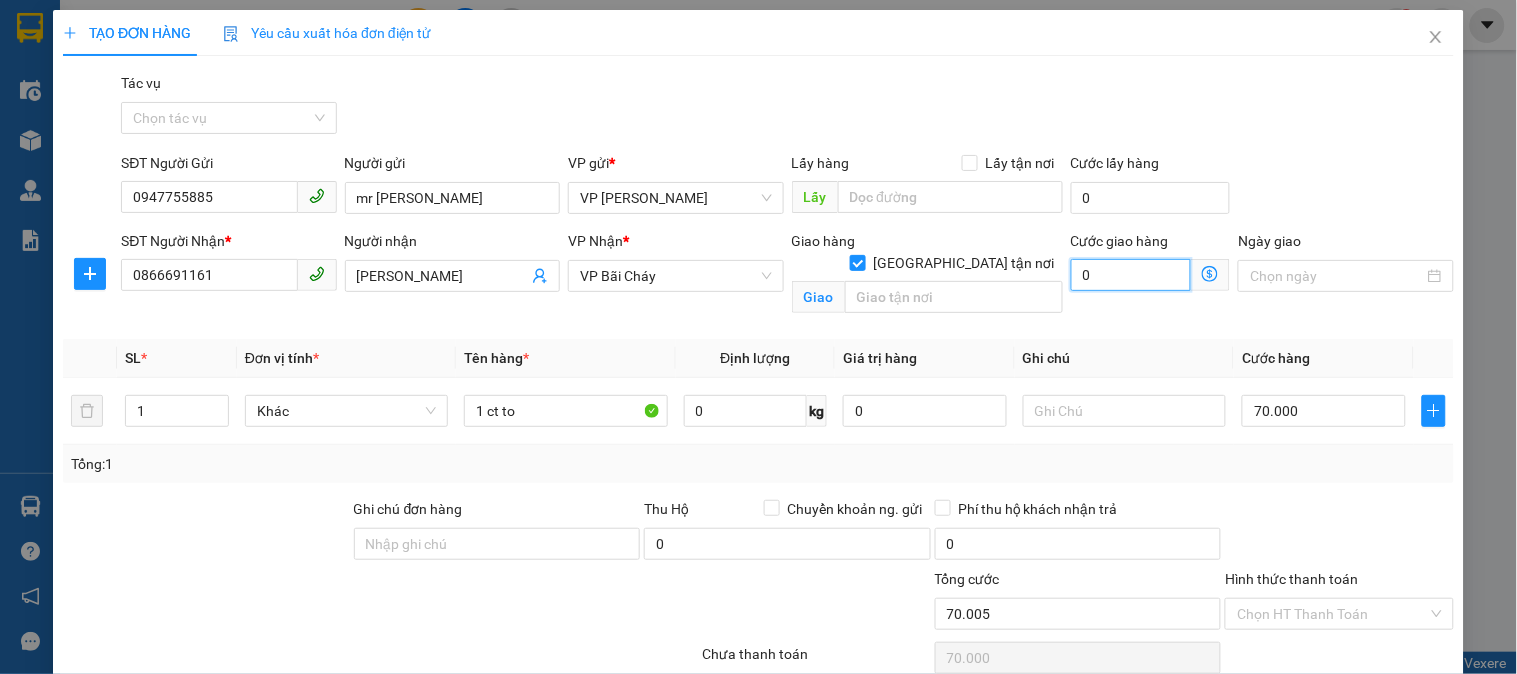 type on "70.005" 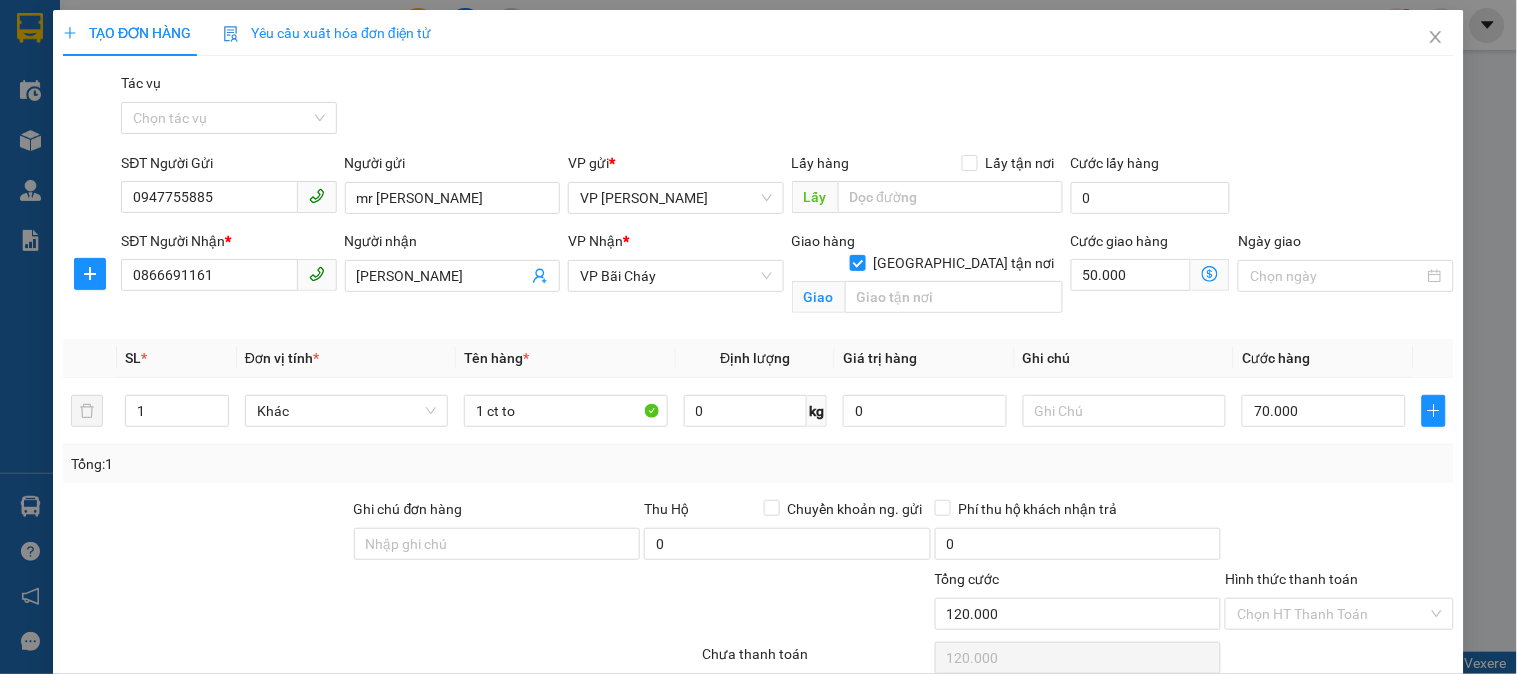 click on "Giao hàng [GEOGRAPHIC_DATA] tận nơi [GEOGRAPHIC_DATA]" at bounding box center [927, 277] 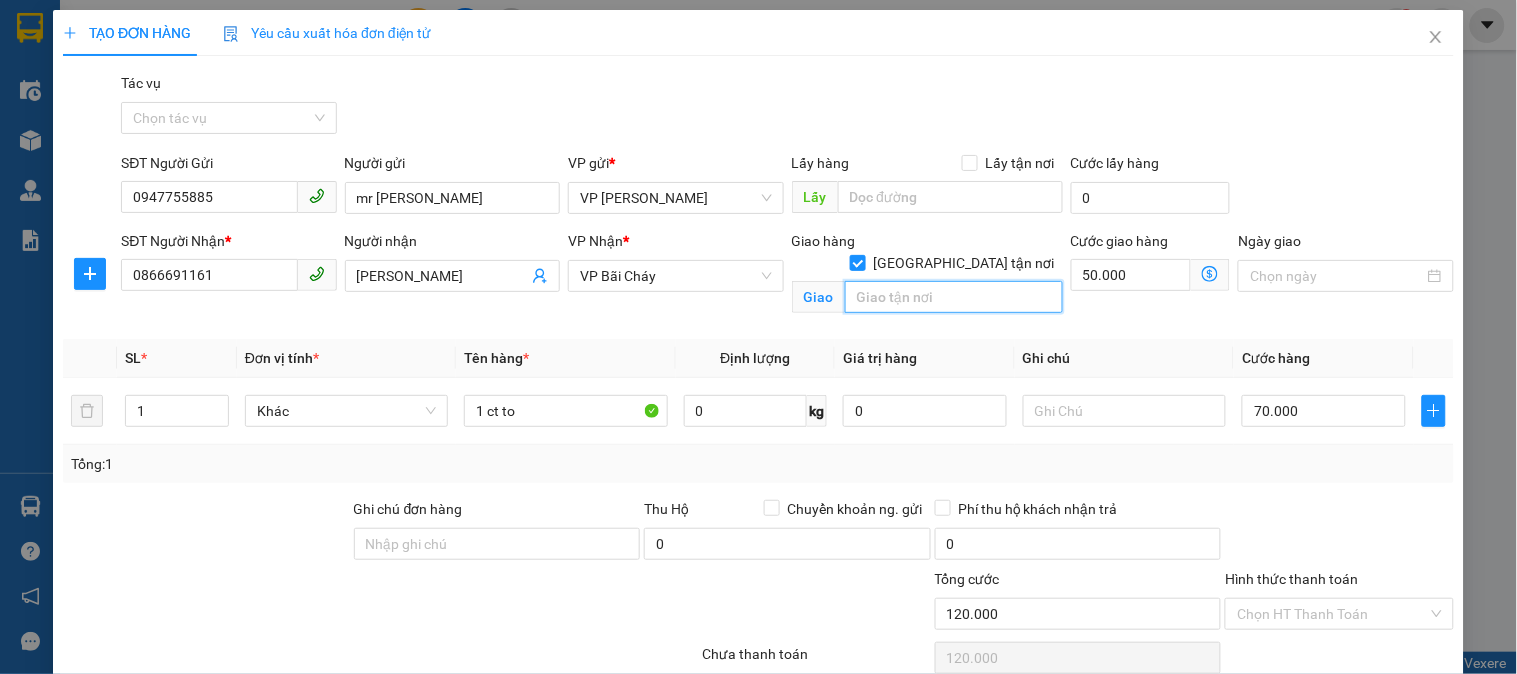 click at bounding box center (954, 297) 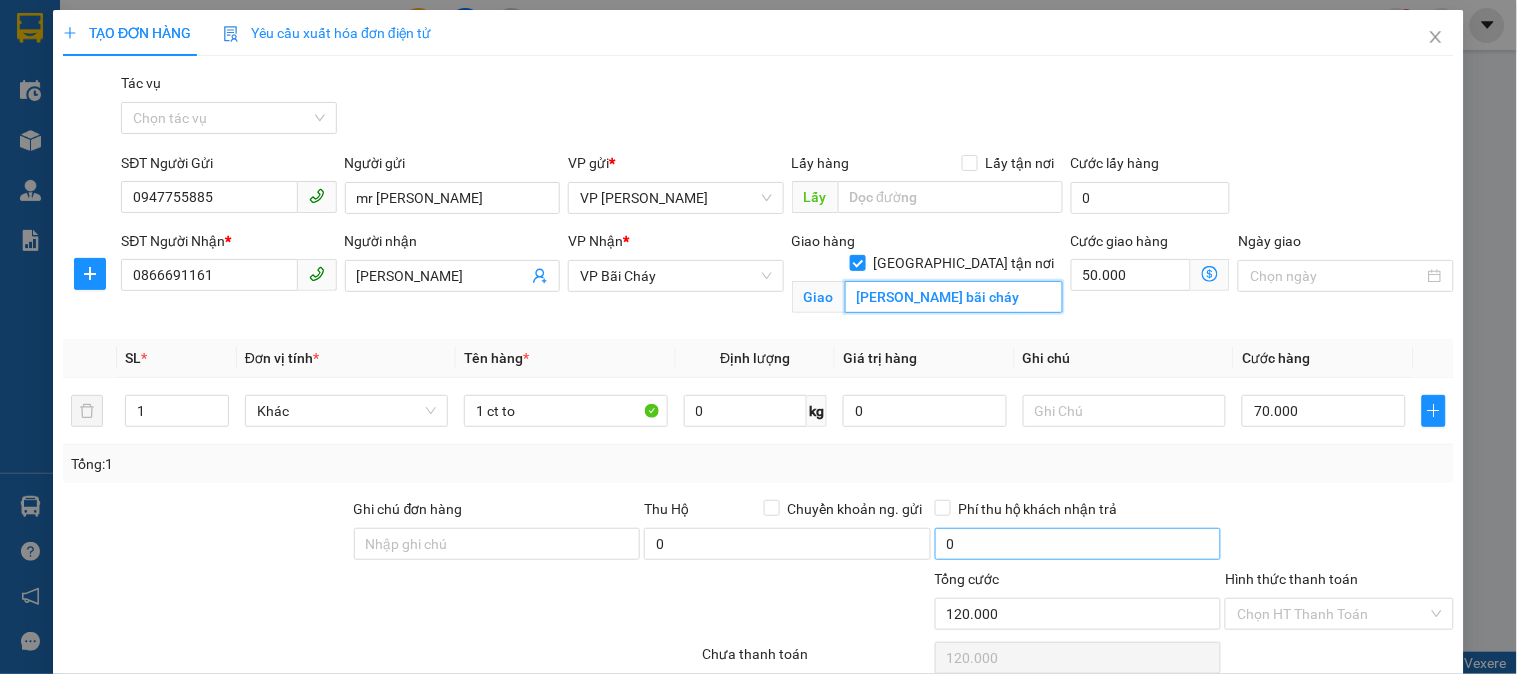scroll, scrollTop: 152, scrollLeft: 0, axis: vertical 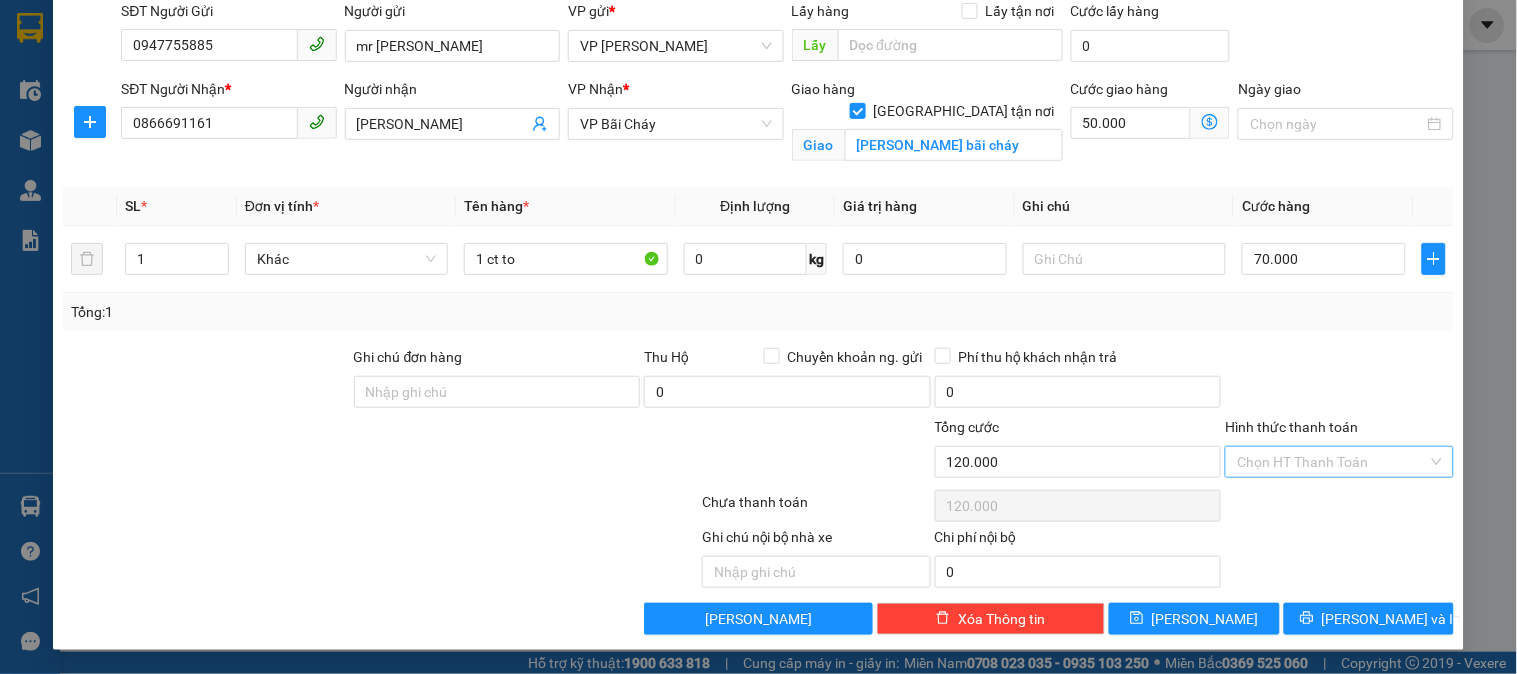 click on "Hình thức thanh toán" at bounding box center (1332, 462) 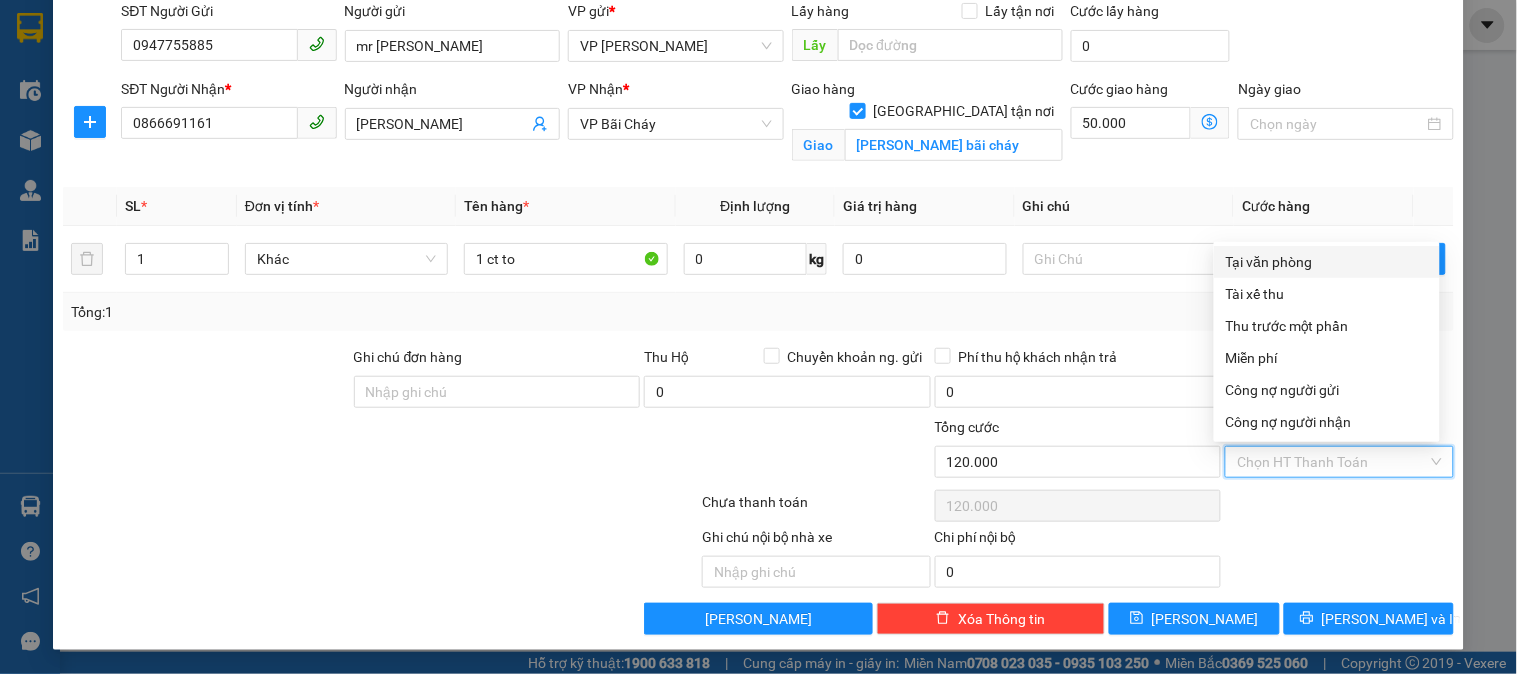 click on "Tại văn phòng" at bounding box center [1327, 262] 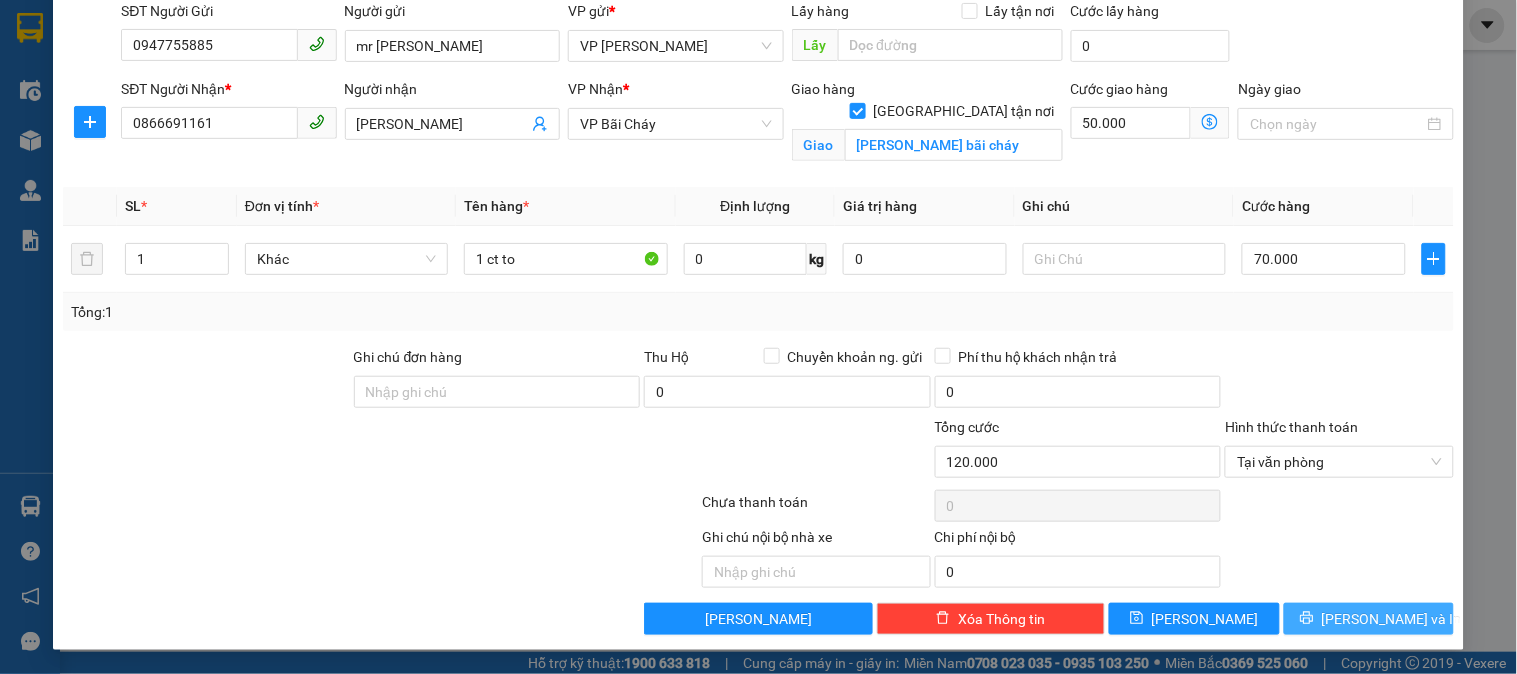 click on "[PERSON_NAME] và In" at bounding box center [1392, 619] 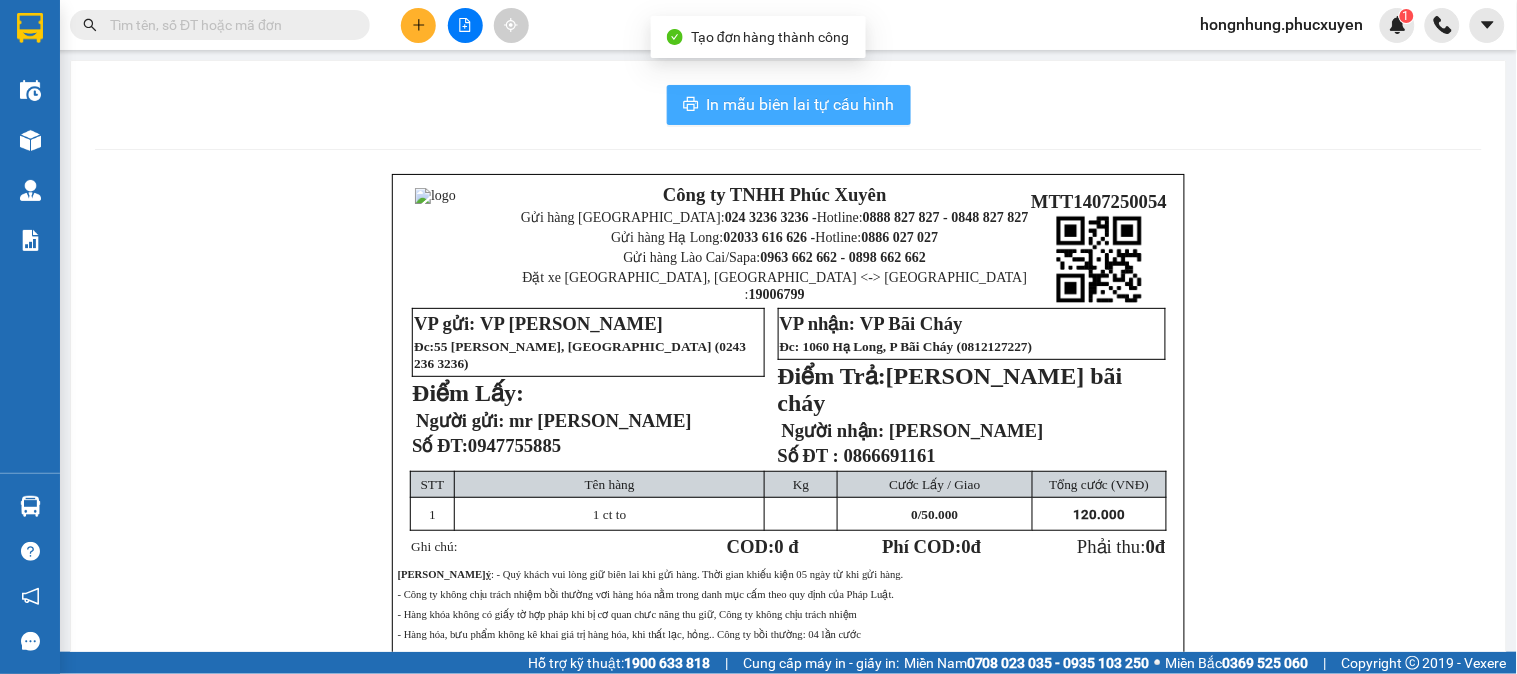 click on "In mẫu biên lai tự cấu hình" at bounding box center (801, 104) 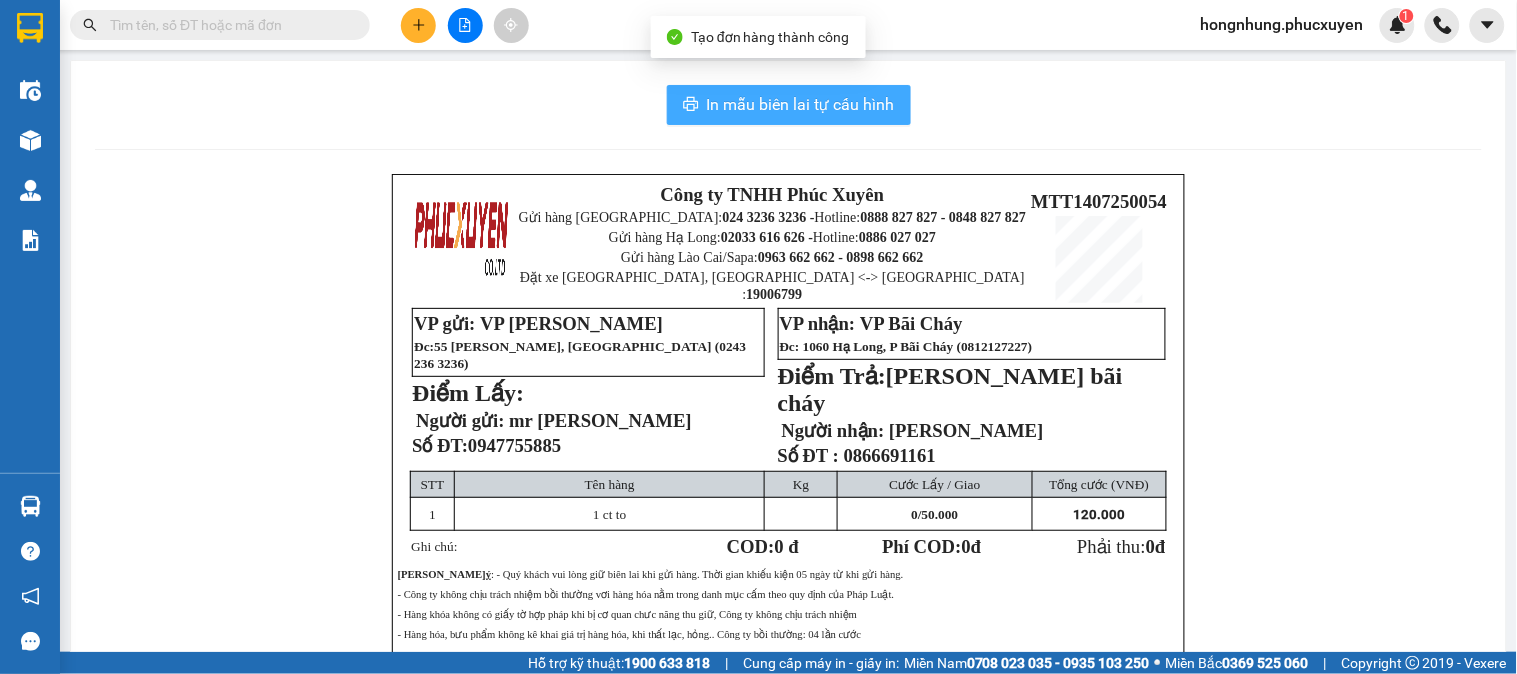 scroll, scrollTop: 0, scrollLeft: 0, axis: both 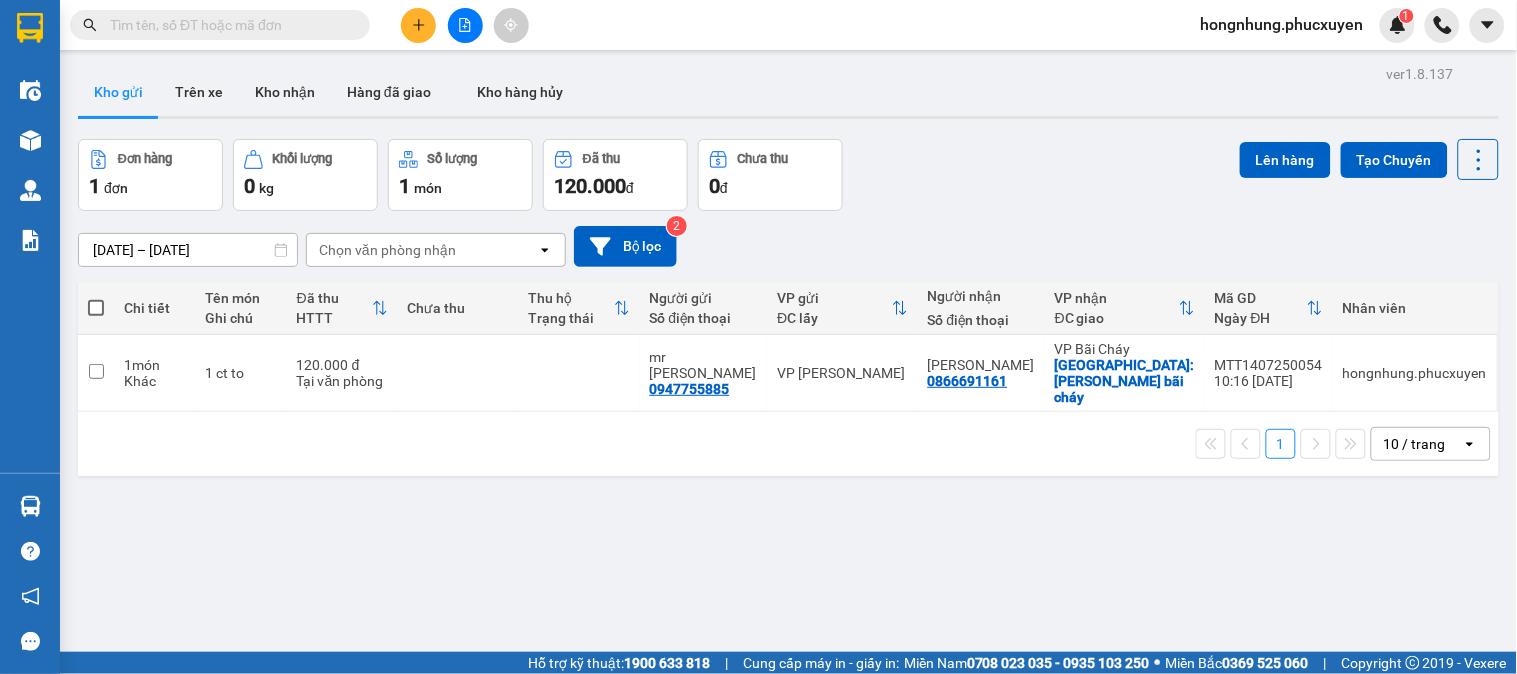 click on "ver  1.8.137 Kho gửi Trên xe Kho nhận Hàng đã giao Kho hàng hủy Đơn hàng 1 đơn Khối lượng 0 kg Số lượng 1 món Đã thu 120.000  đ Chưa thu 0  đ Lên hàng Tạo Chuyến [DATE] – [DATE] Press the down arrow key to interact with the calendar and select a date. Press the escape button to close the calendar. Selected date range is from [DATE] to [DATE]. Chọn văn phòng nhận open Bộ lọc 2 Chi tiết Tên món Ghi chú Đã thu HTTT Chưa thu Thu hộ Trạng thái Người gửi Số điện thoại VP gửi ĐC lấy Người nhận Số điện thoại VP nhận ĐC giao Mã GD Ngày ĐH Nhân viên 1  món Khác 1 ct to  120.000 đ Tại văn phòng mr [GEOGRAPHIC_DATA] 0947755885 VP Dương [GEOGRAPHIC_DATA]  0866691161 VP [GEOGRAPHIC_DATA]: [PERSON_NAME] bãi cháy MTT1407250054 10:16 [DATE] hongnhung.phucxuyen 1 10 / trang open Đang tải dữ liệu" at bounding box center [788, 397] 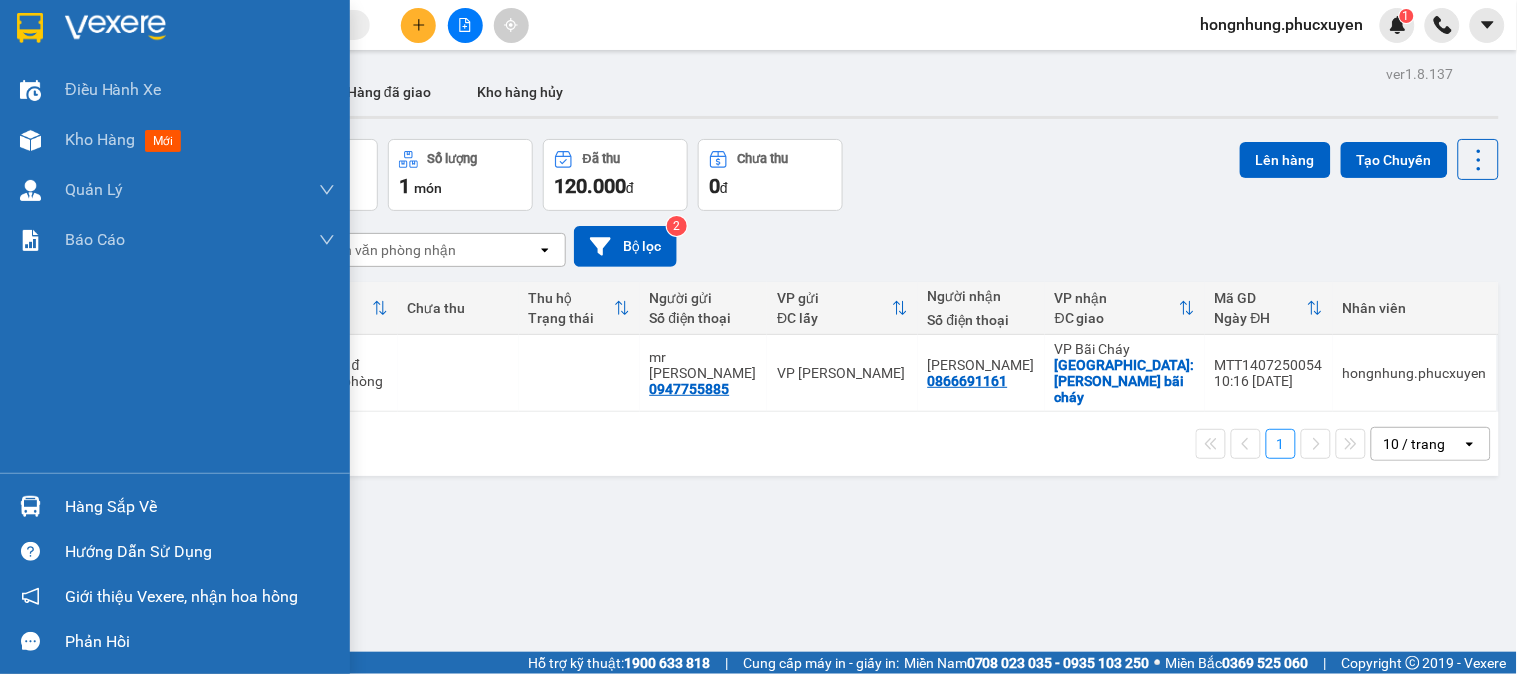 click at bounding box center (30, 506) 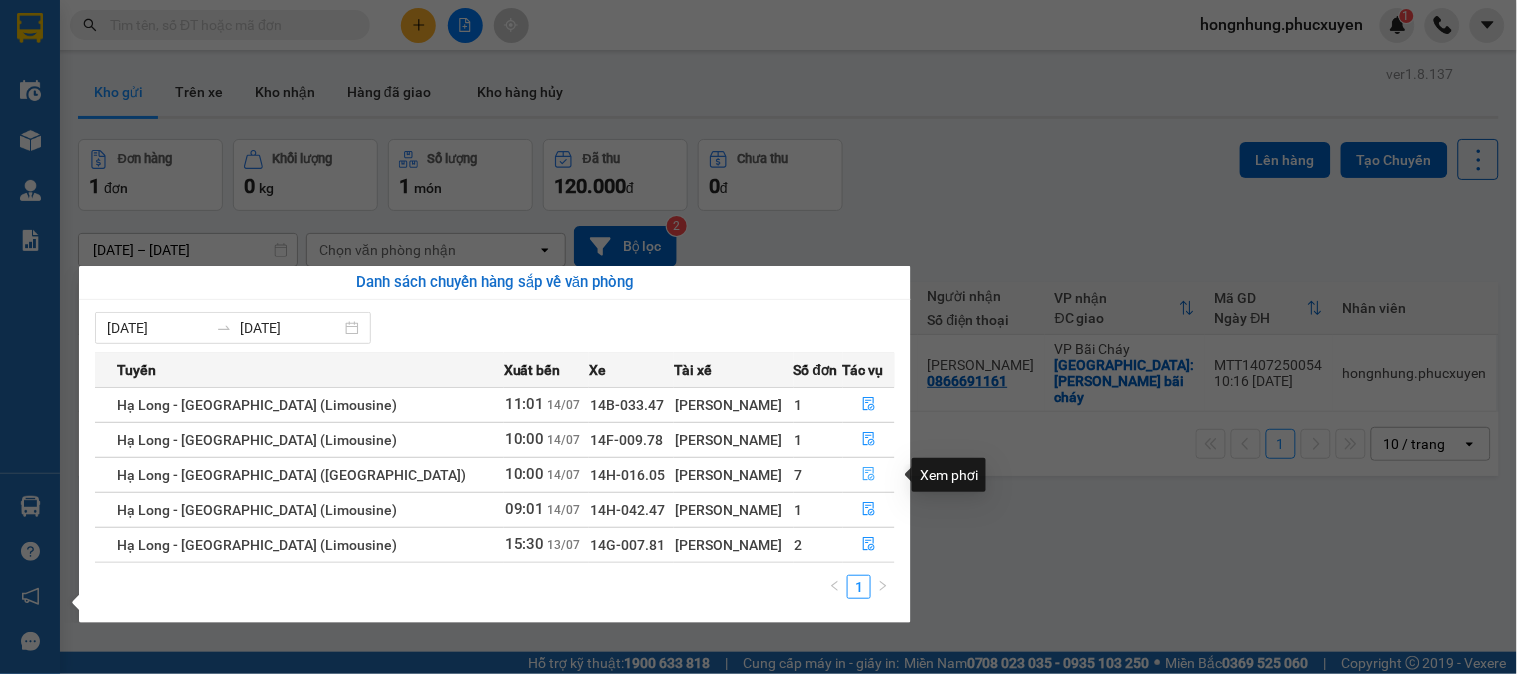 click 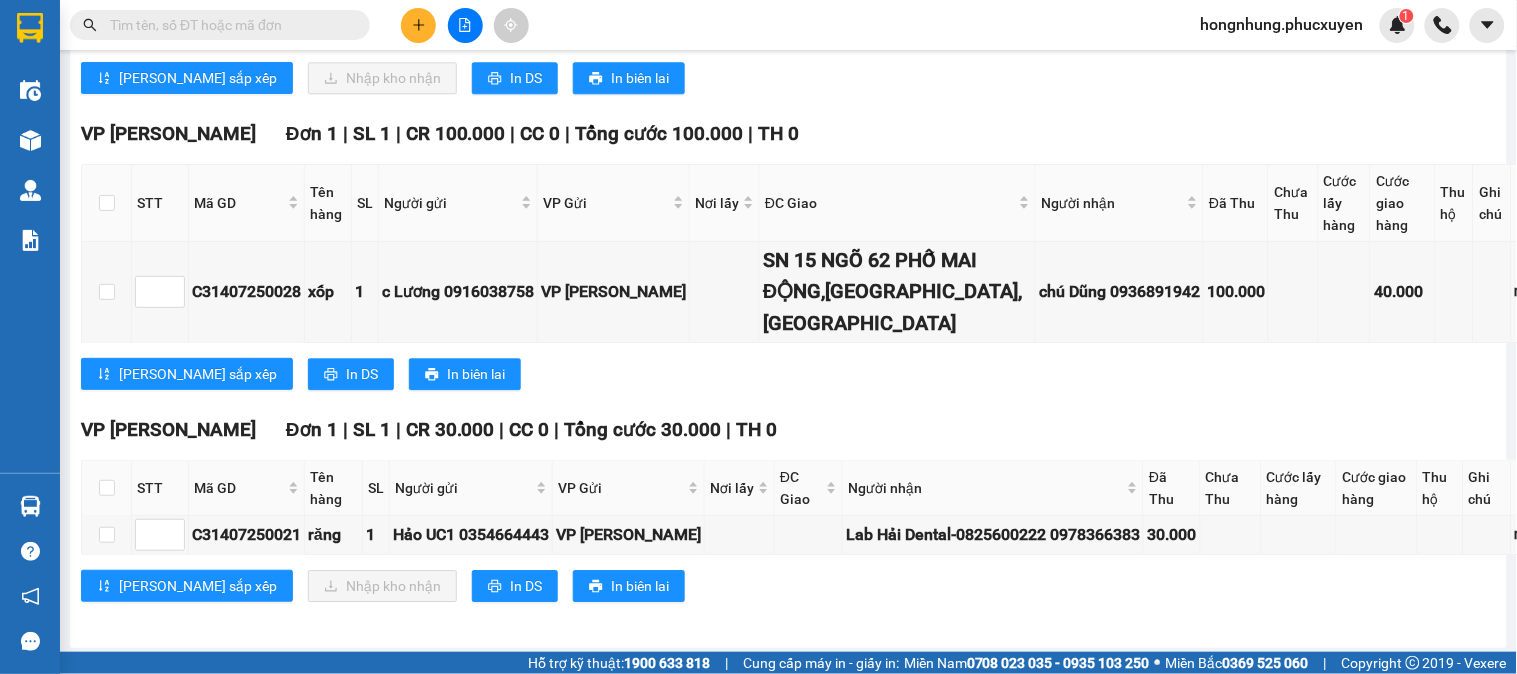 scroll, scrollTop: 1598, scrollLeft: 0, axis: vertical 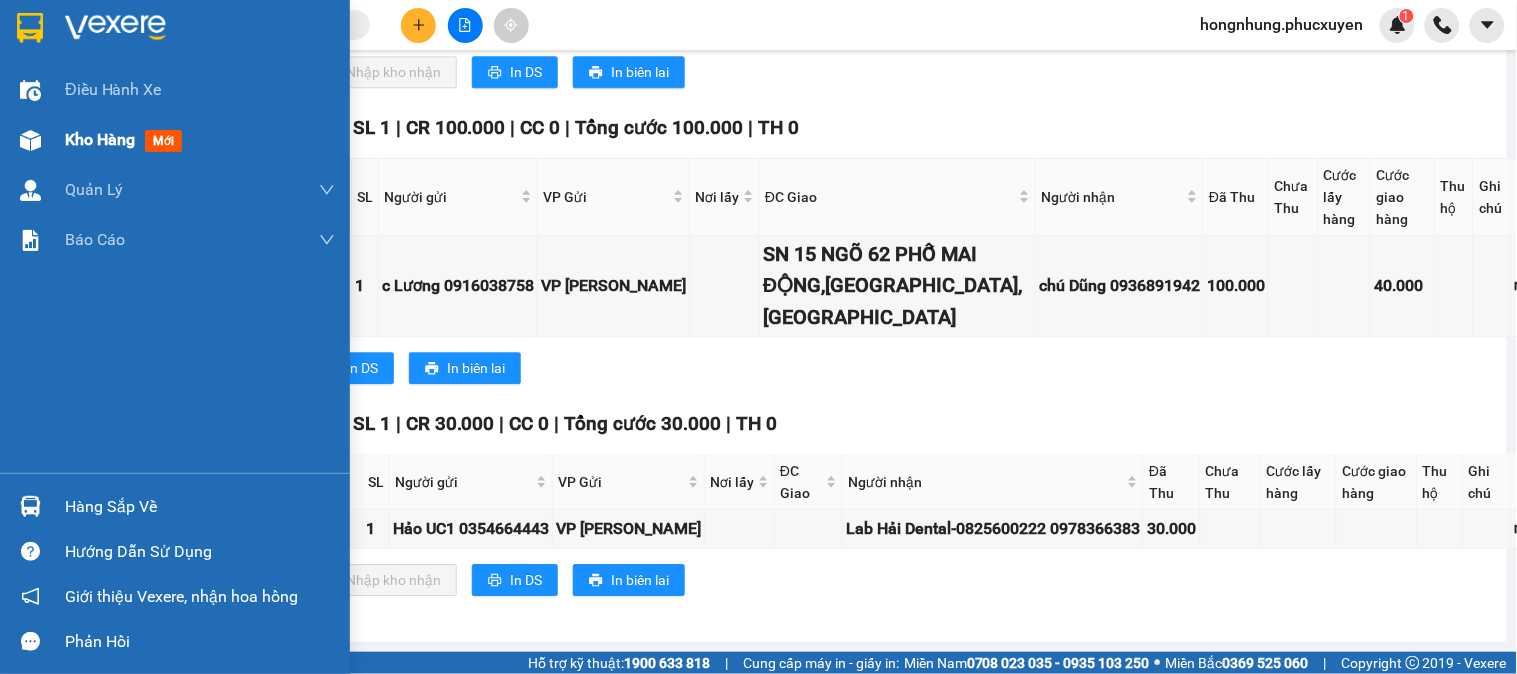 click at bounding box center [30, 140] 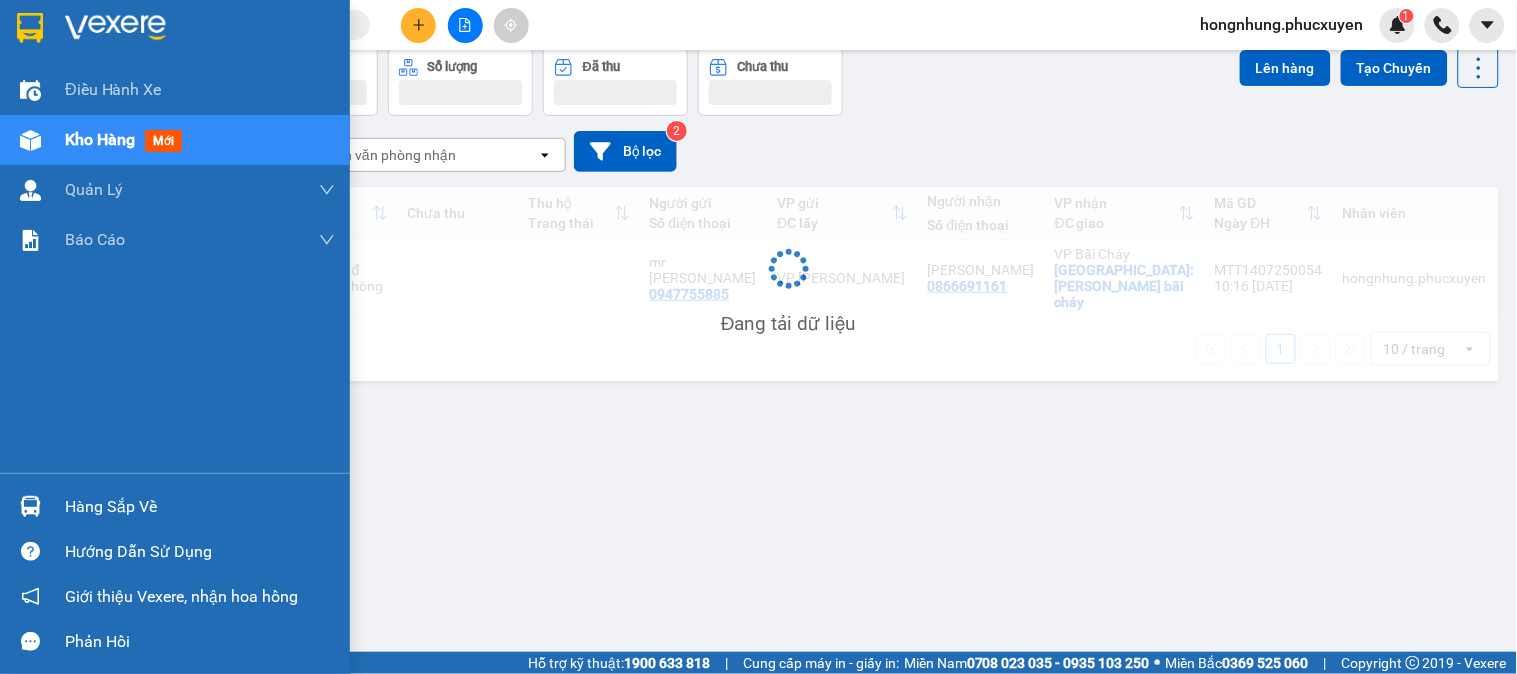 scroll, scrollTop: 92, scrollLeft: 0, axis: vertical 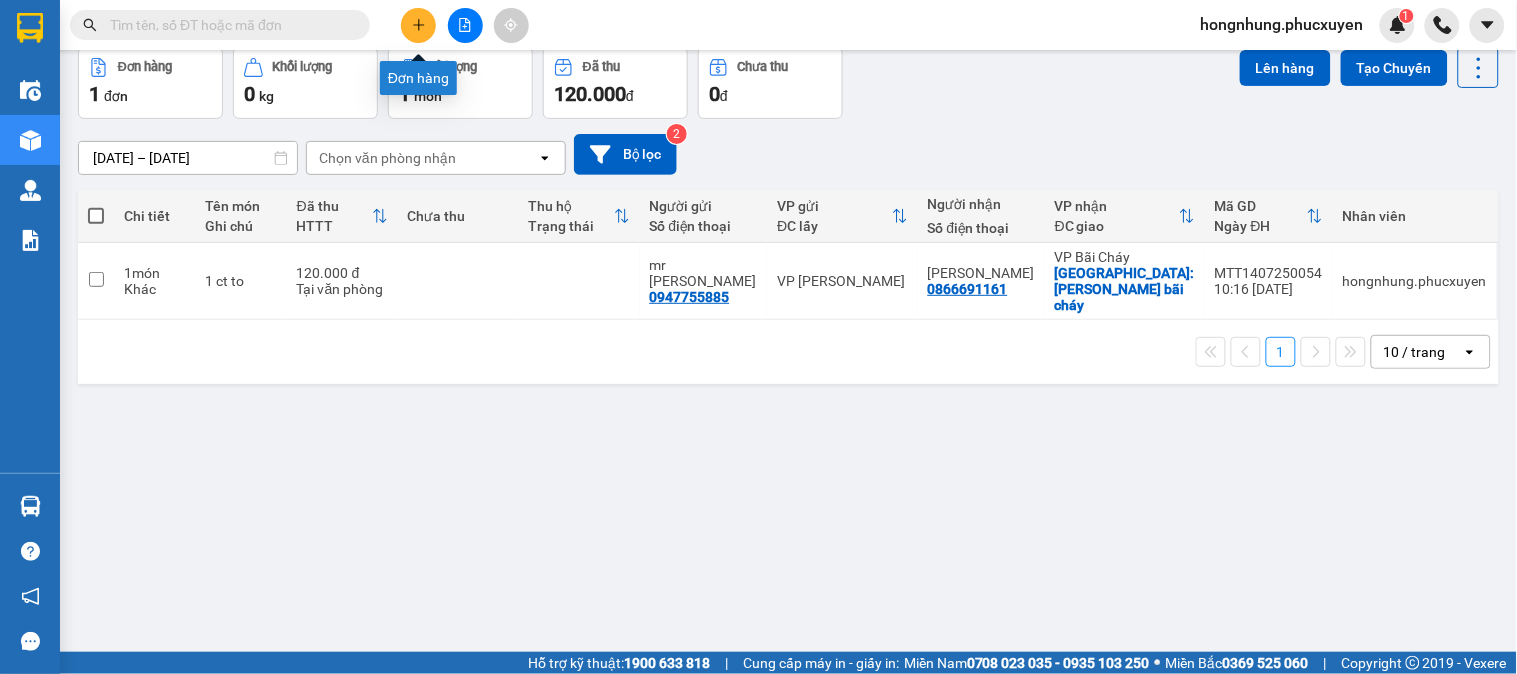 click 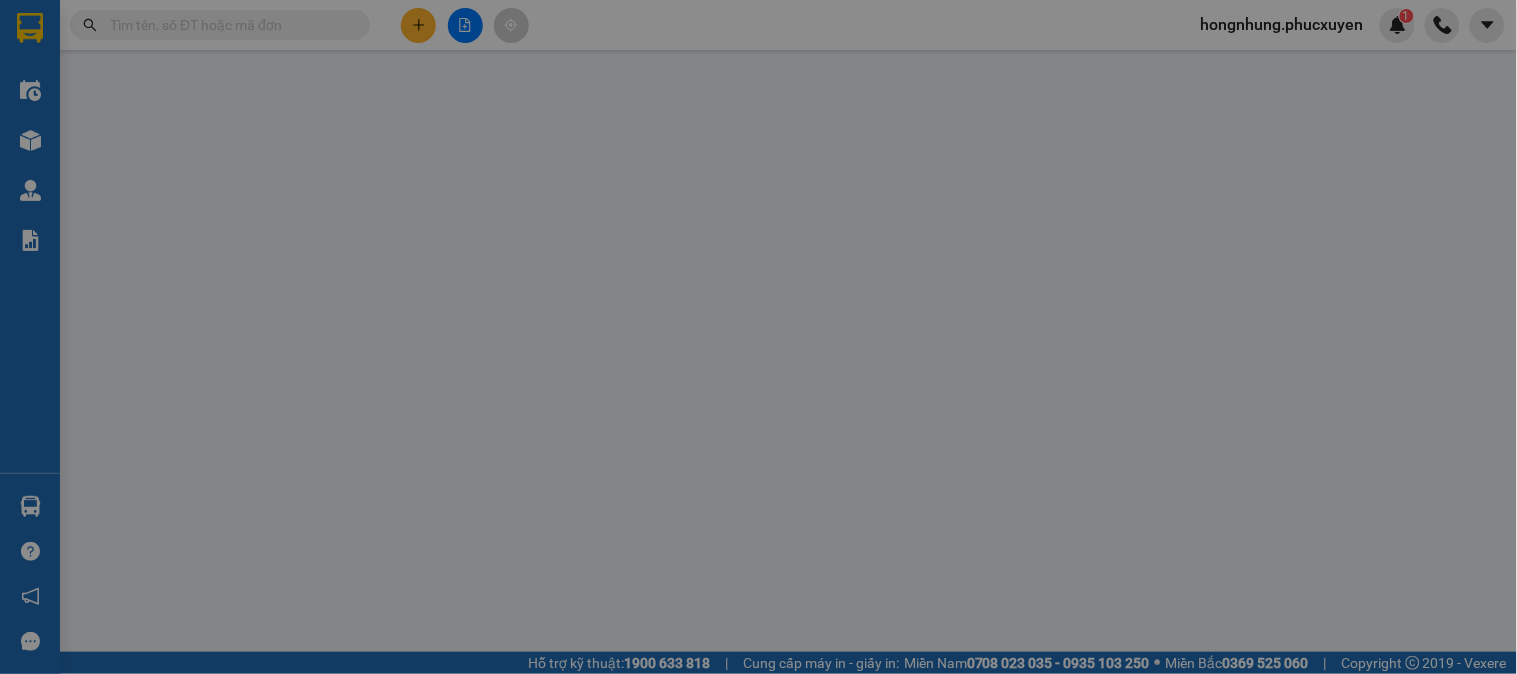 scroll, scrollTop: 0, scrollLeft: 0, axis: both 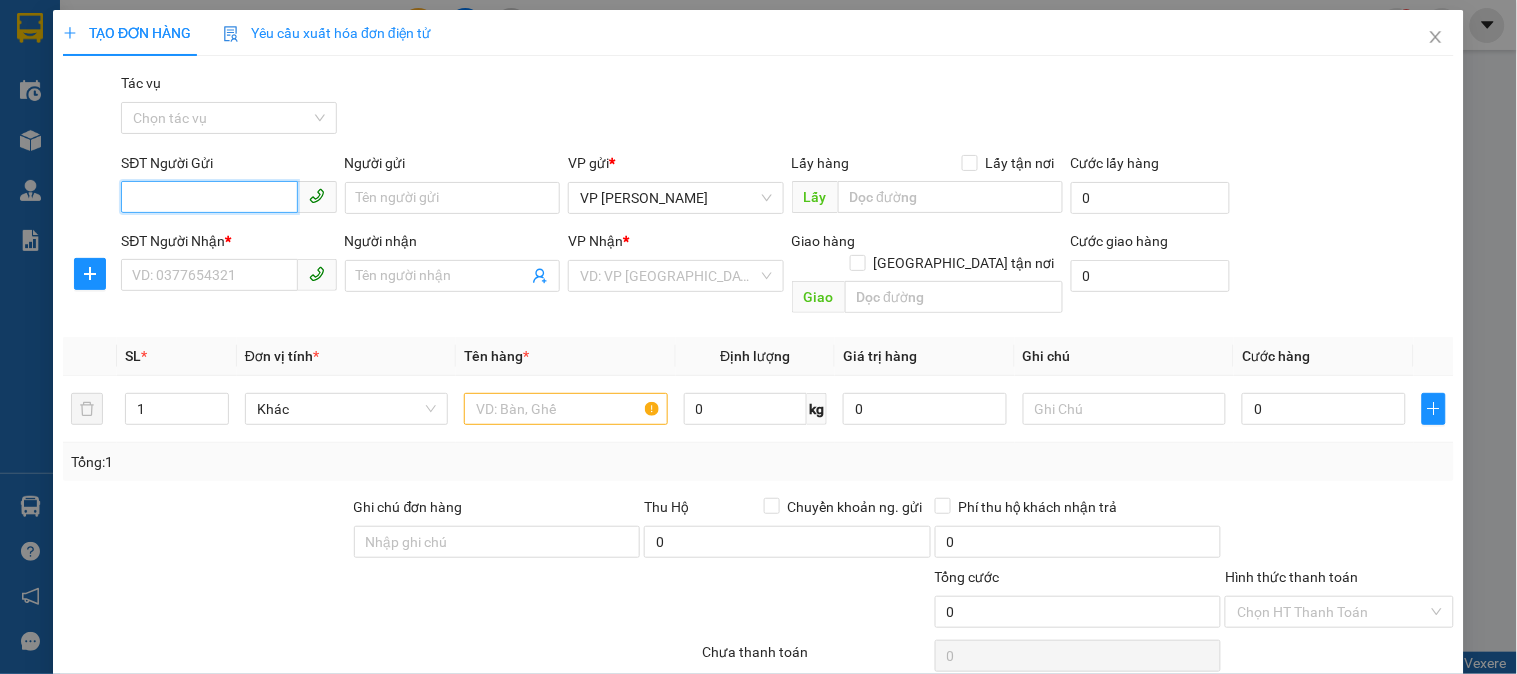 click on "SĐT Người Gửi" at bounding box center [209, 197] 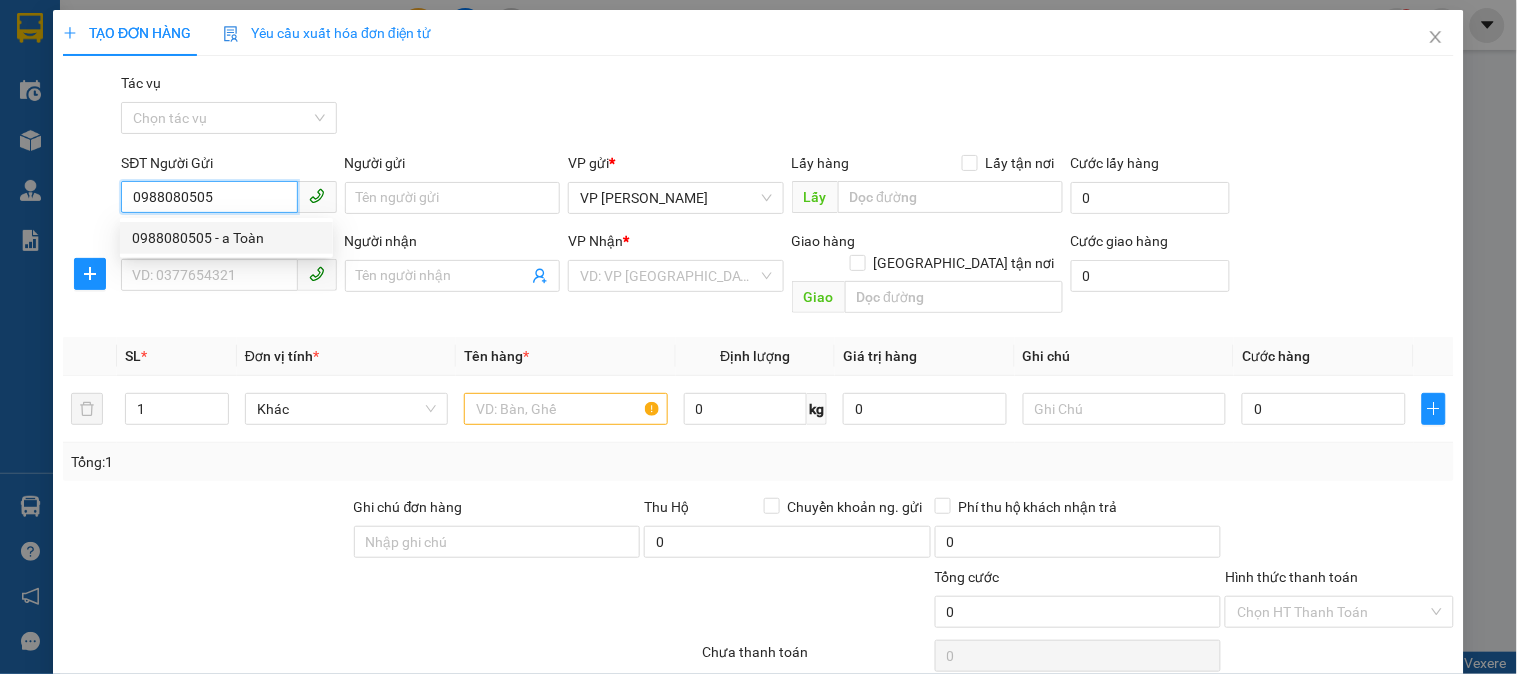 click on "0988080505 - a Toàn" at bounding box center [226, 238] 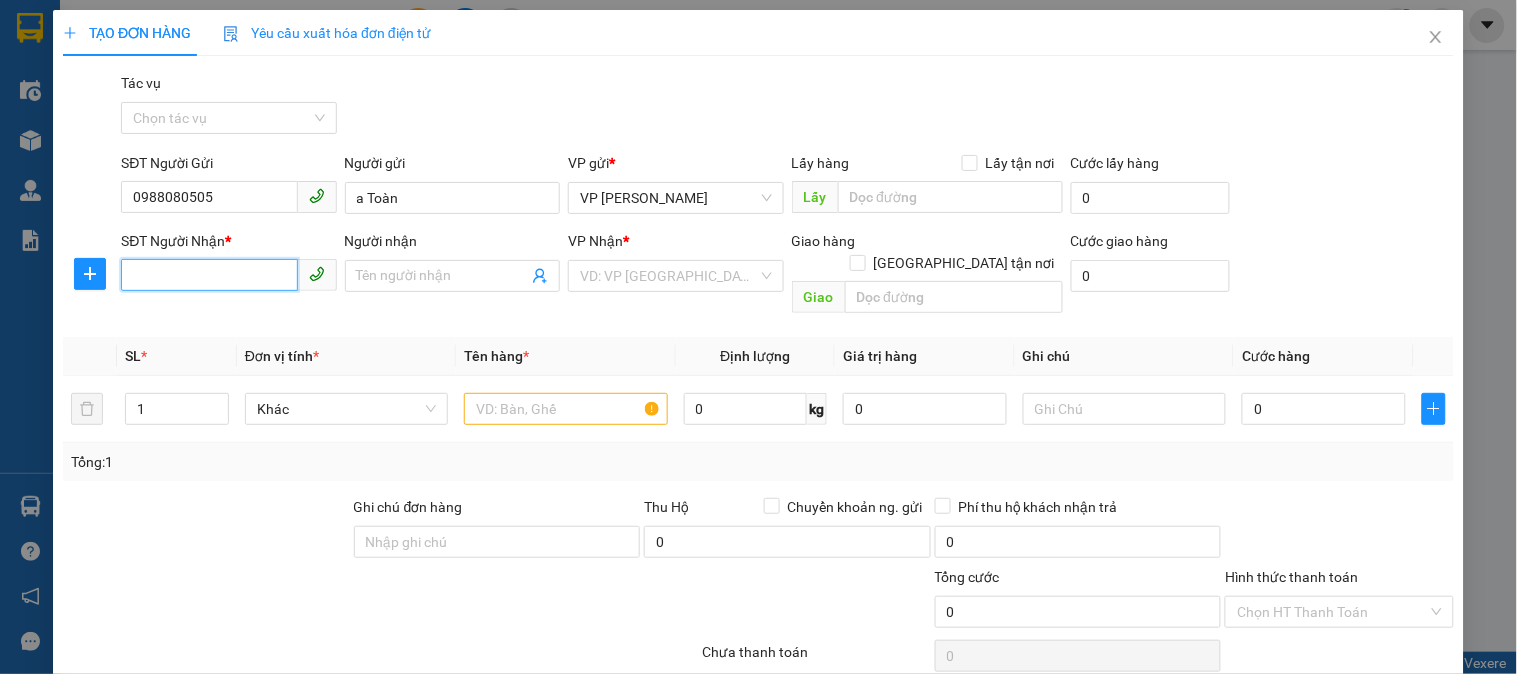 click on "SĐT Người Nhận  *" at bounding box center [209, 275] 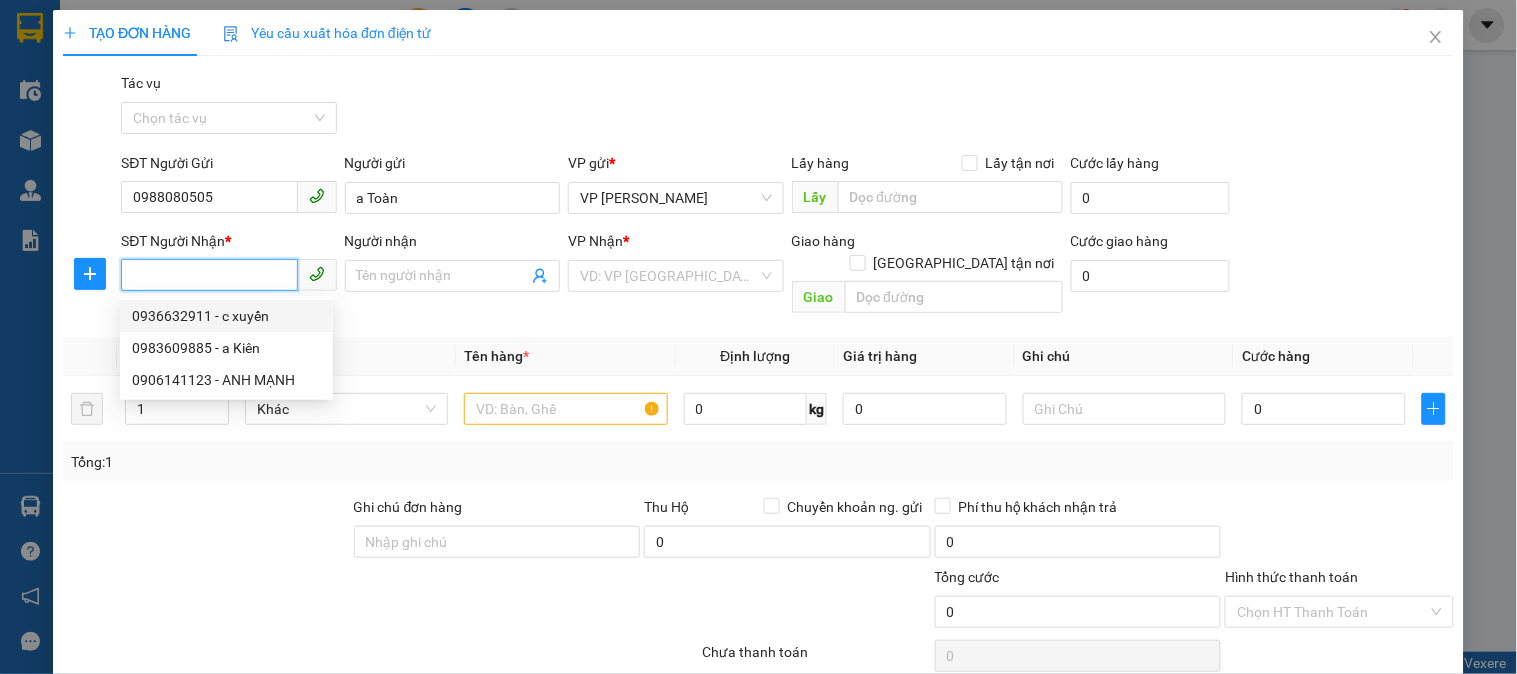 click on "0936632911 - c xuyến" at bounding box center (226, 316) 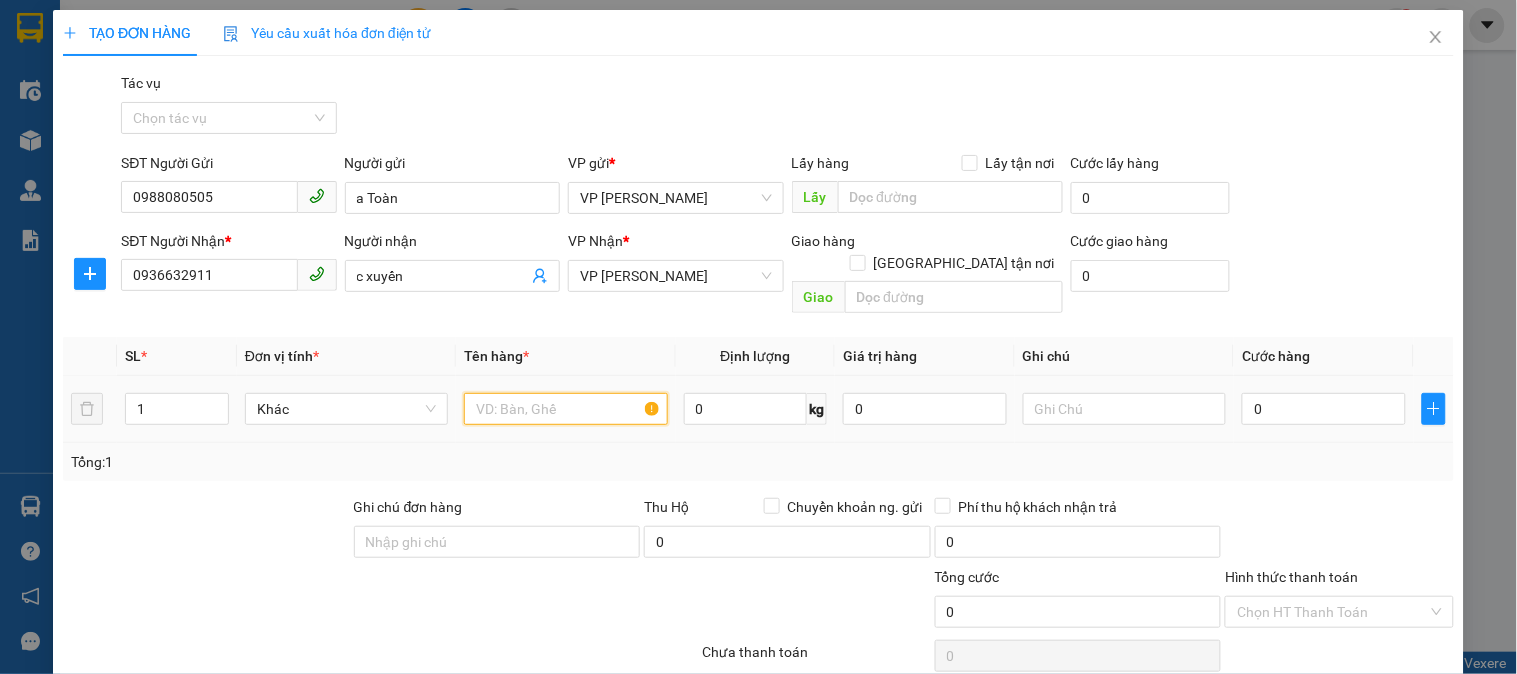 click at bounding box center [565, 409] 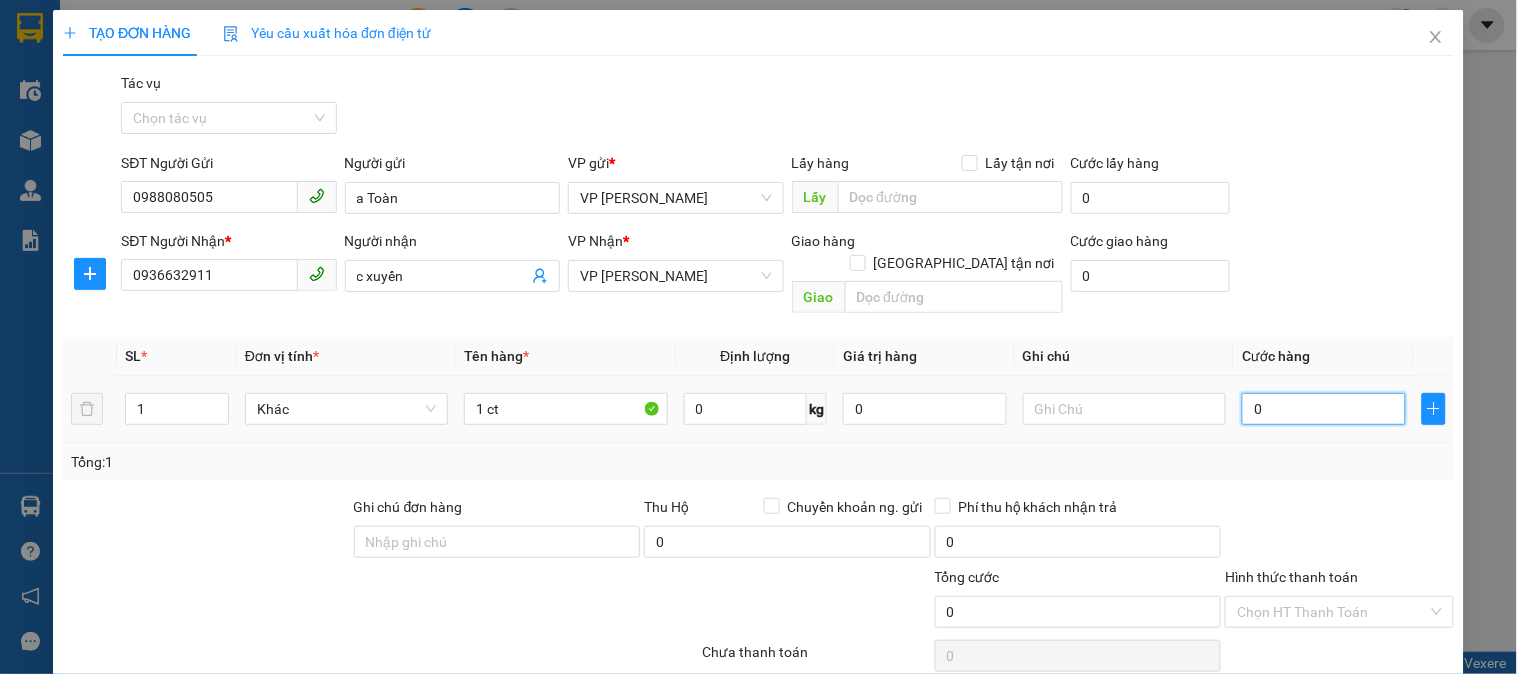 click on "0" at bounding box center (1324, 409) 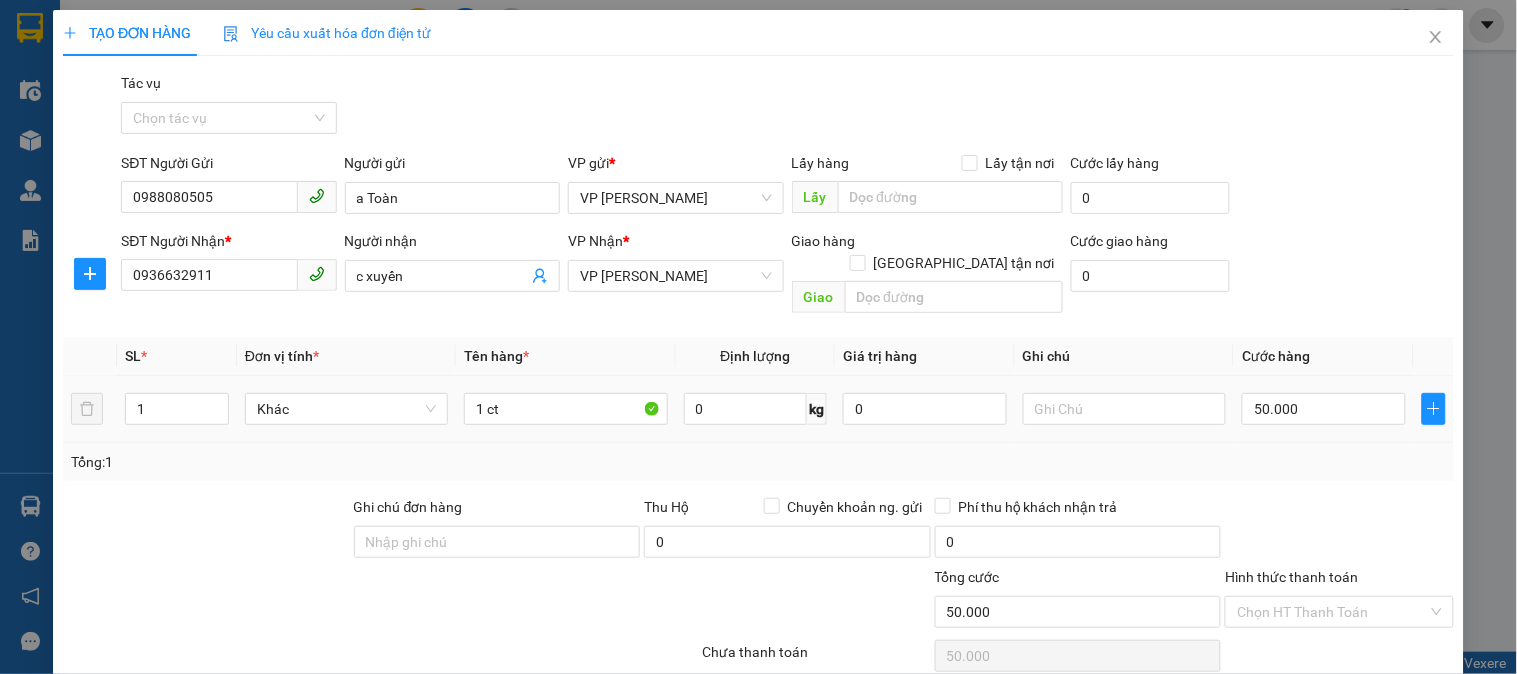 click on "Tổng:  1" at bounding box center [758, 462] 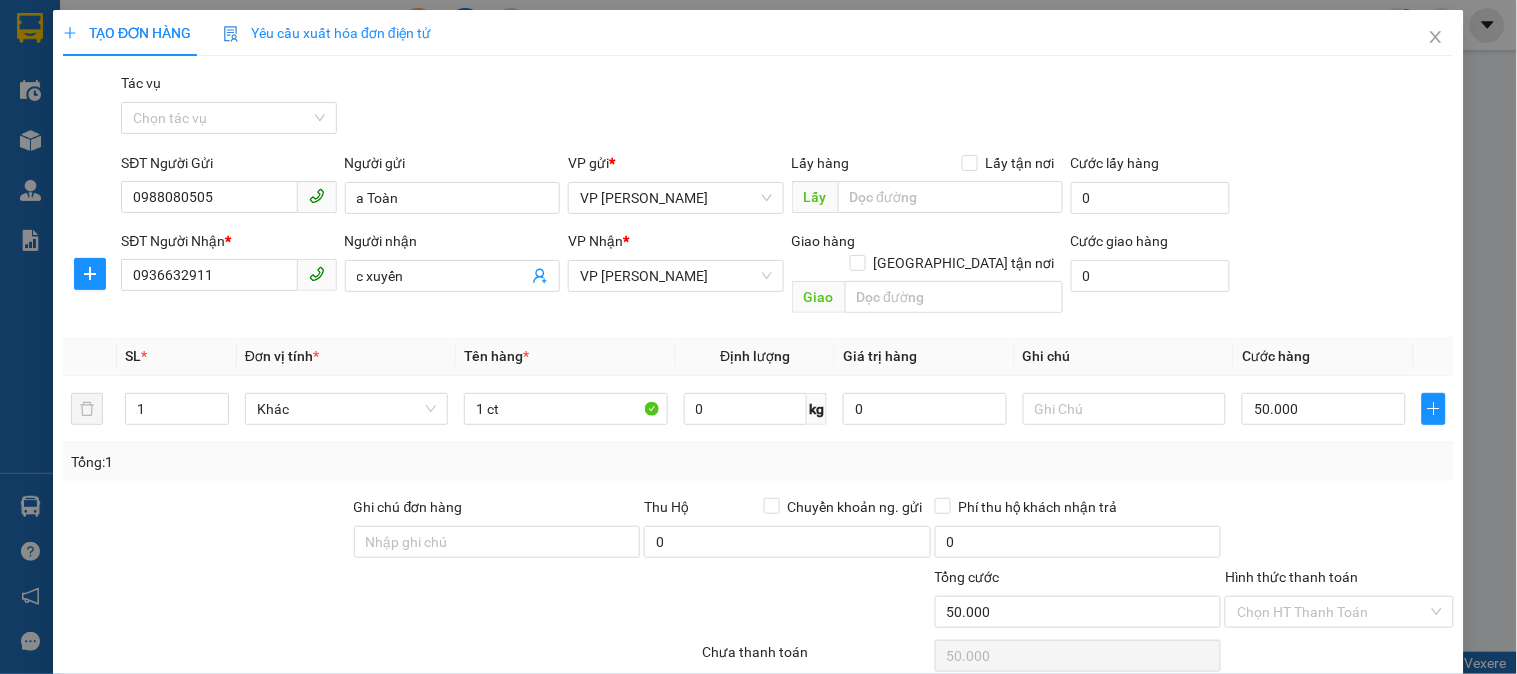 scroll, scrollTop: 127, scrollLeft: 0, axis: vertical 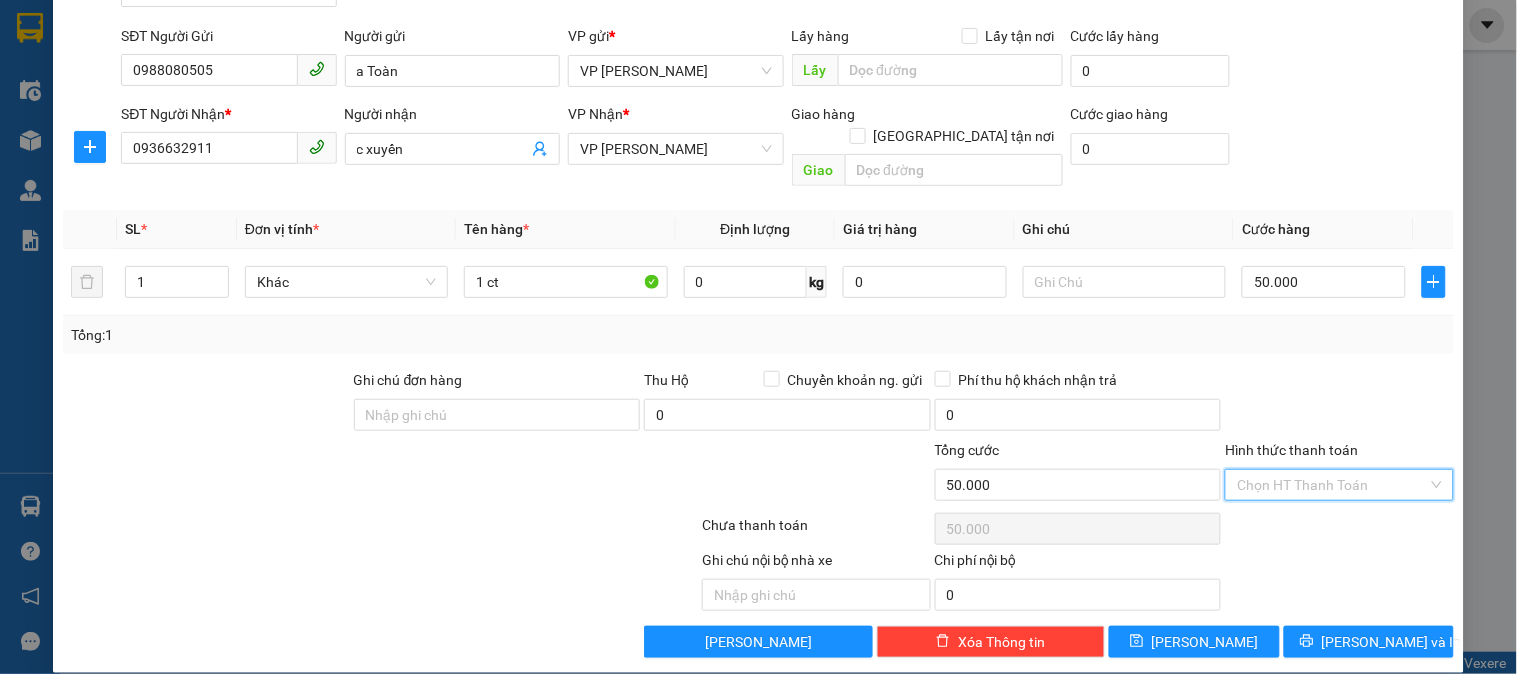 click on "Hình thức thanh toán" at bounding box center [1332, 485] 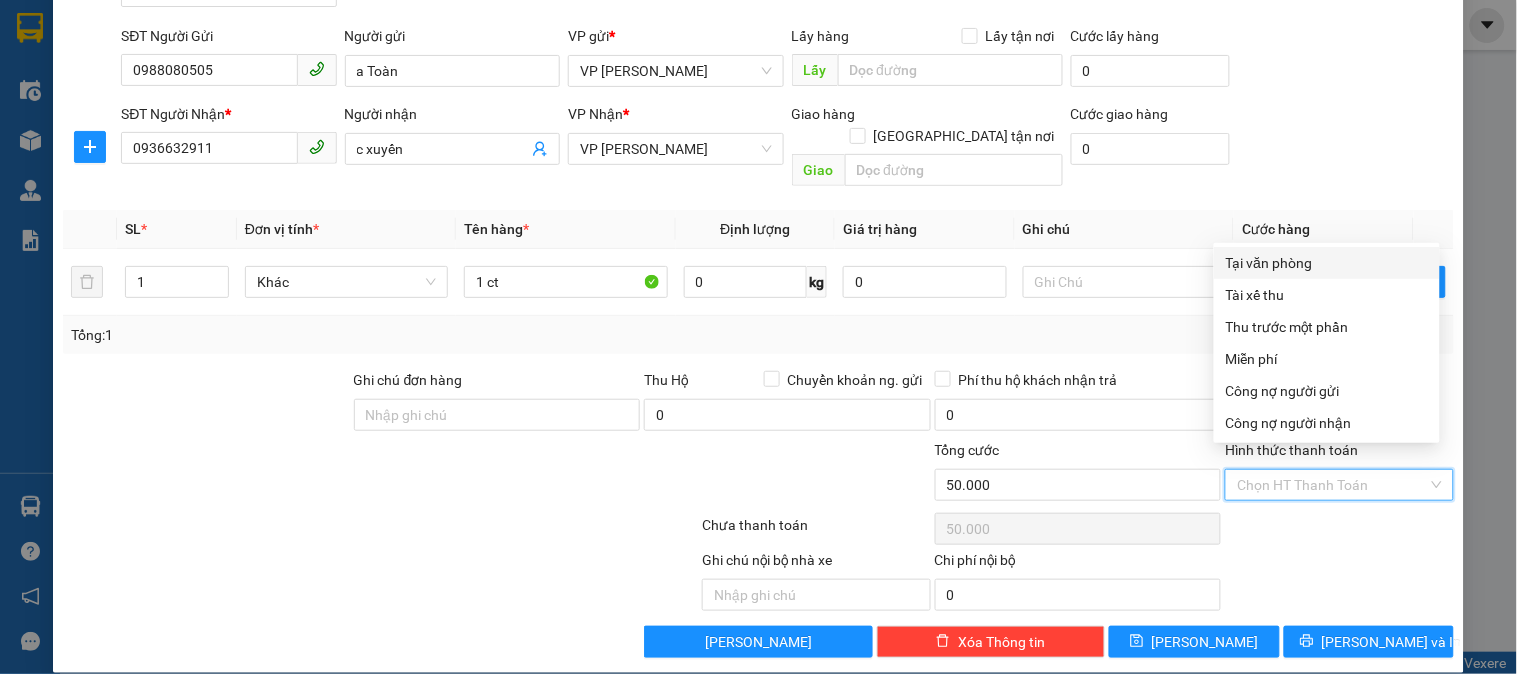 click on "Tại văn phòng" at bounding box center [1327, 263] 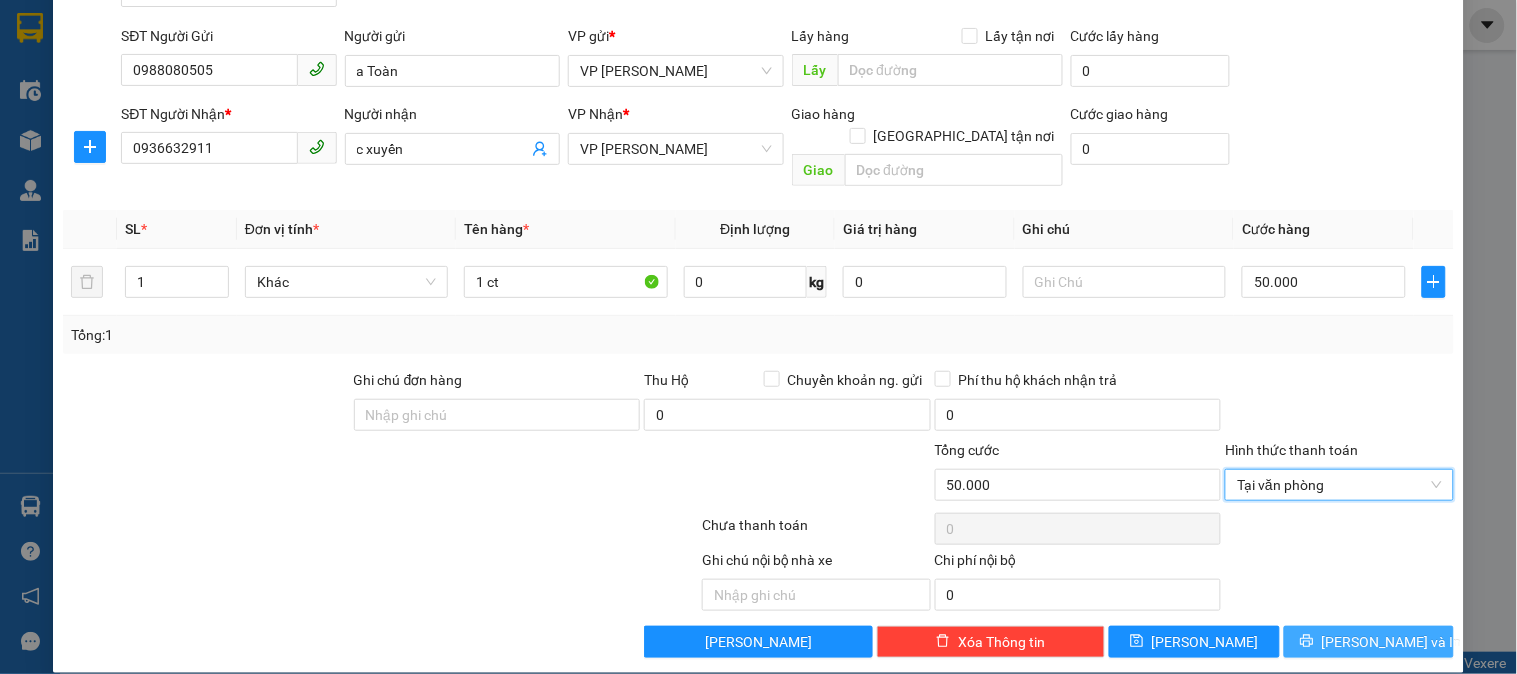 click on "[PERSON_NAME] và In" at bounding box center (1392, 642) 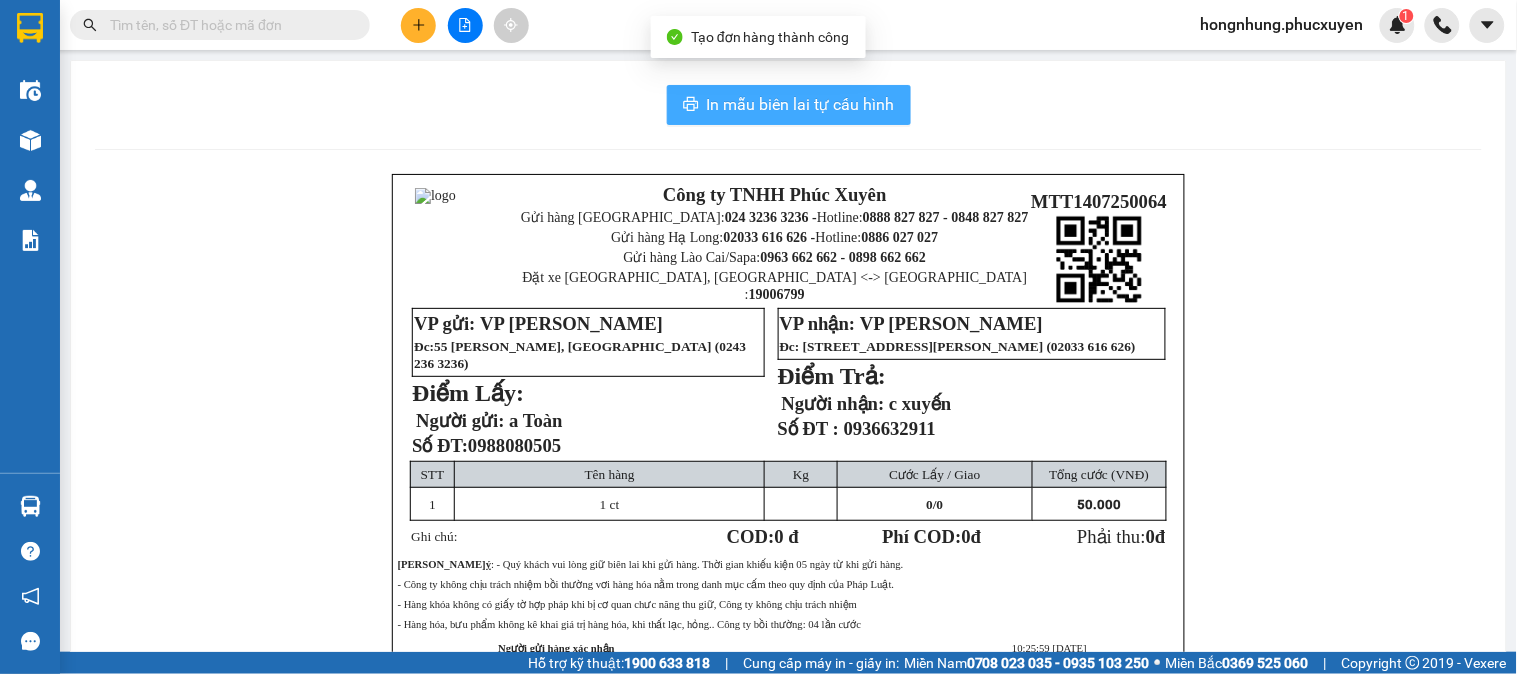 click on "In mẫu biên lai tự cấu hình" at bounding box center [801, 104] 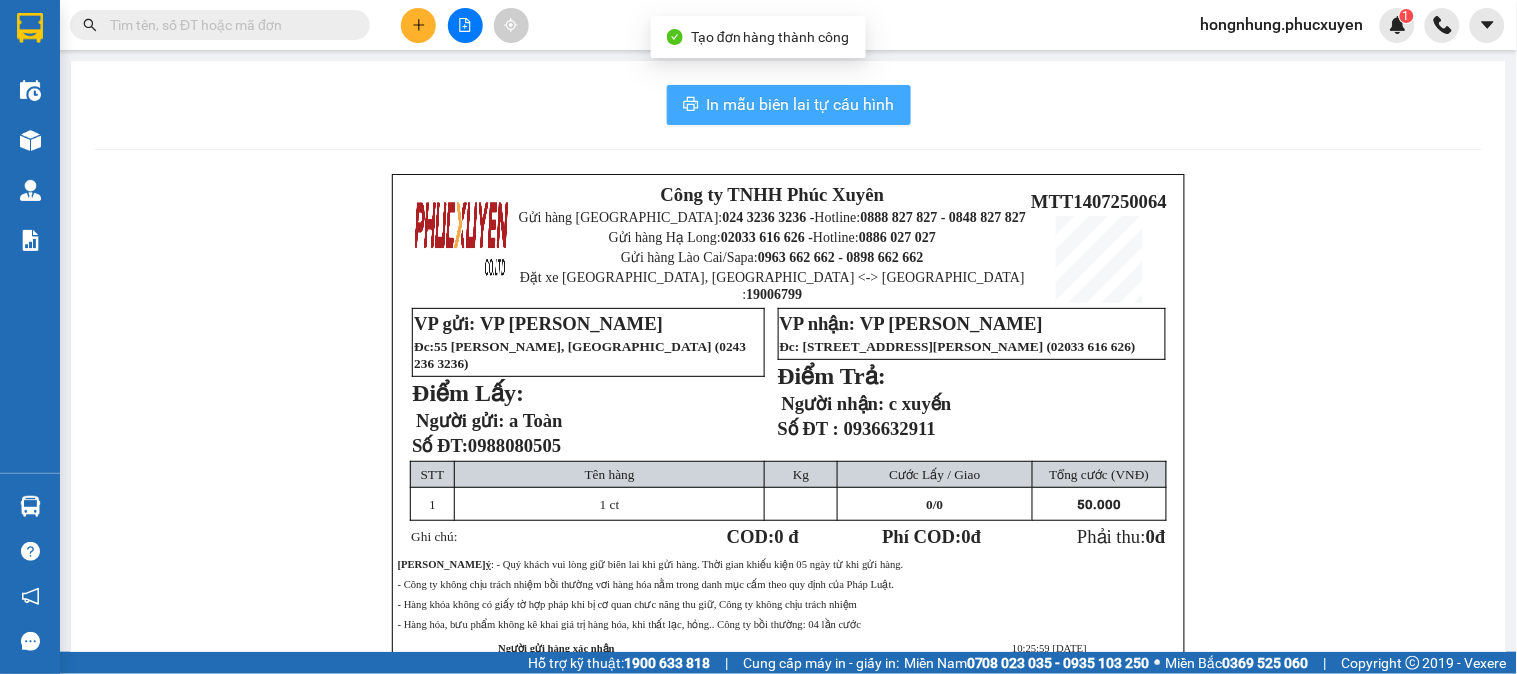 scroll, scrollTop: 0, scrollLeft: 0, axis: both 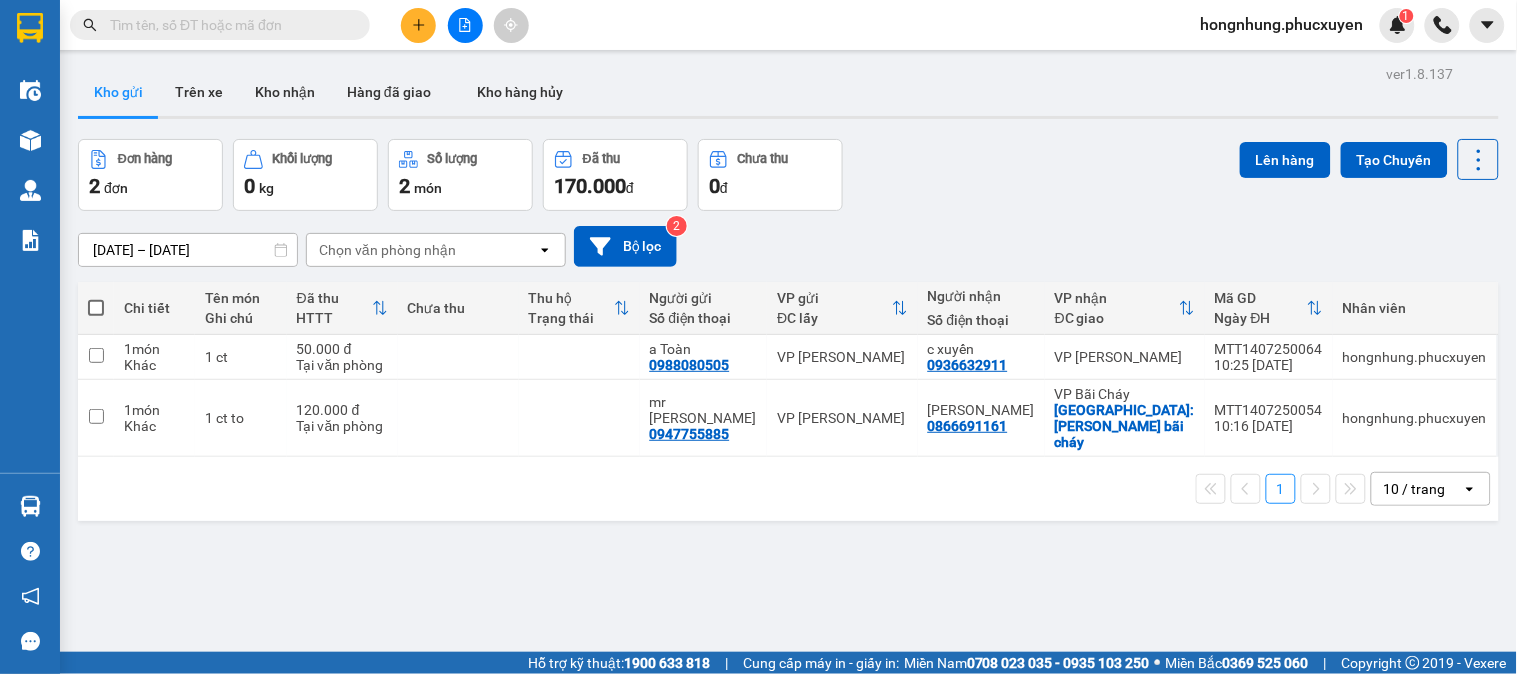 click on "Đơn hàng 2 đơn Khối lượng 0 kg Số lượng 2 món Đã thu 170.000  đ Chưa thu 0  đ Lên hàng Tạo Chuyến" at bounding box center [788, 175] 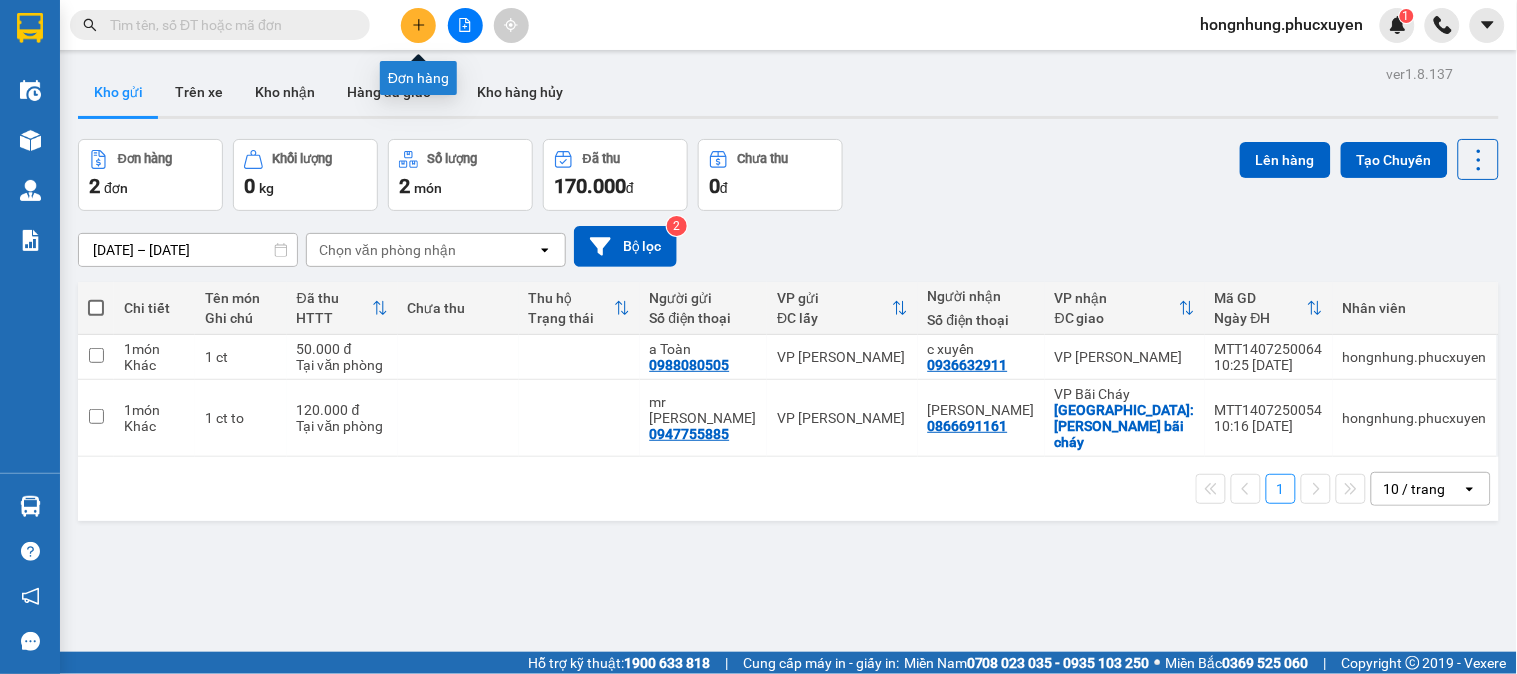 click 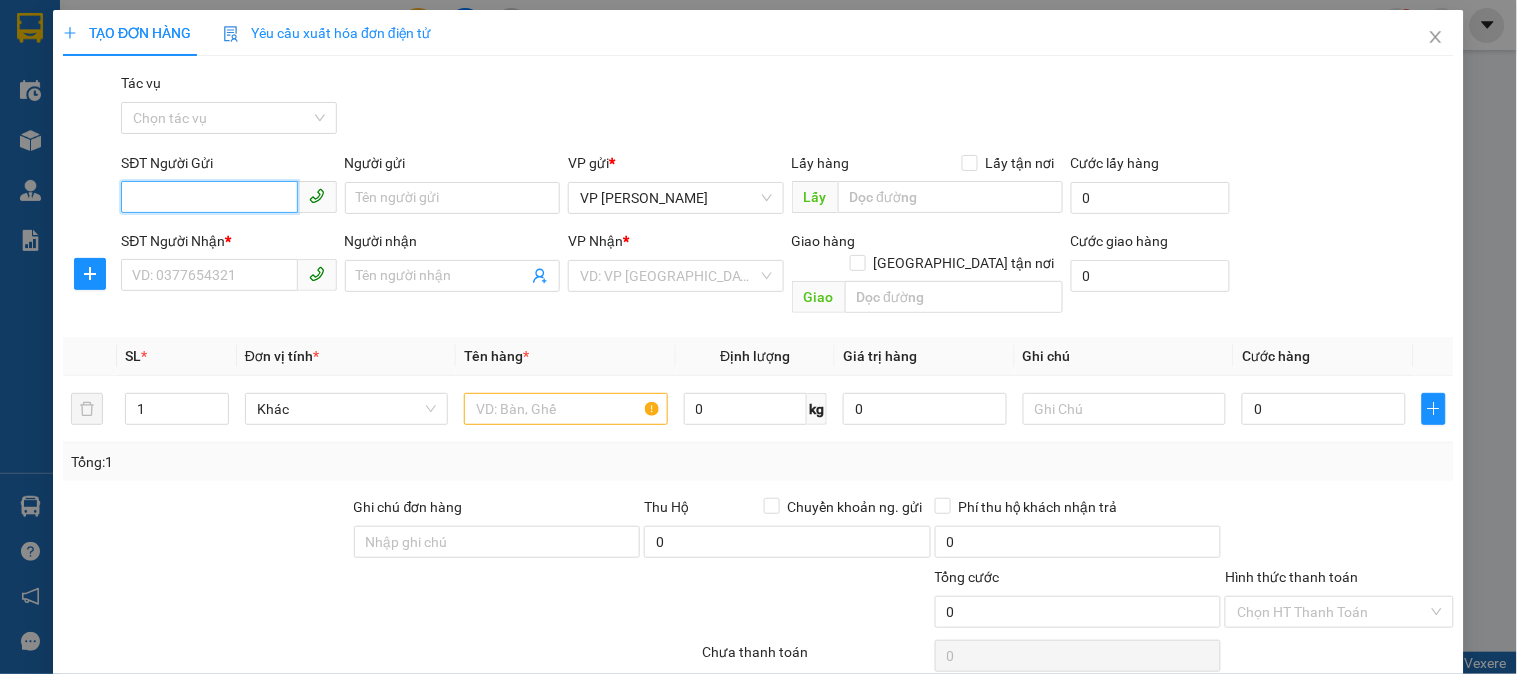click on "SĐT Người Gửi" at bounding box center (209, 197) 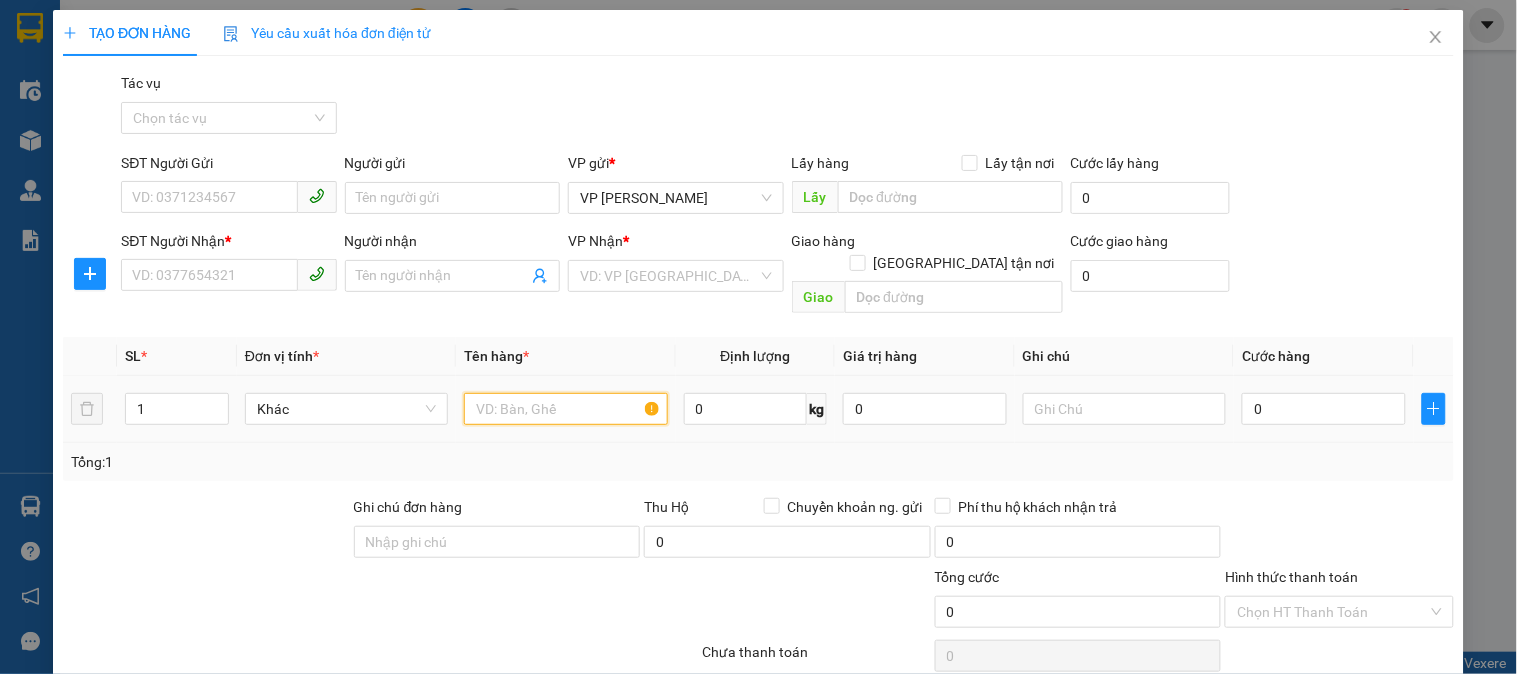 click at bounding box center (565, 409) 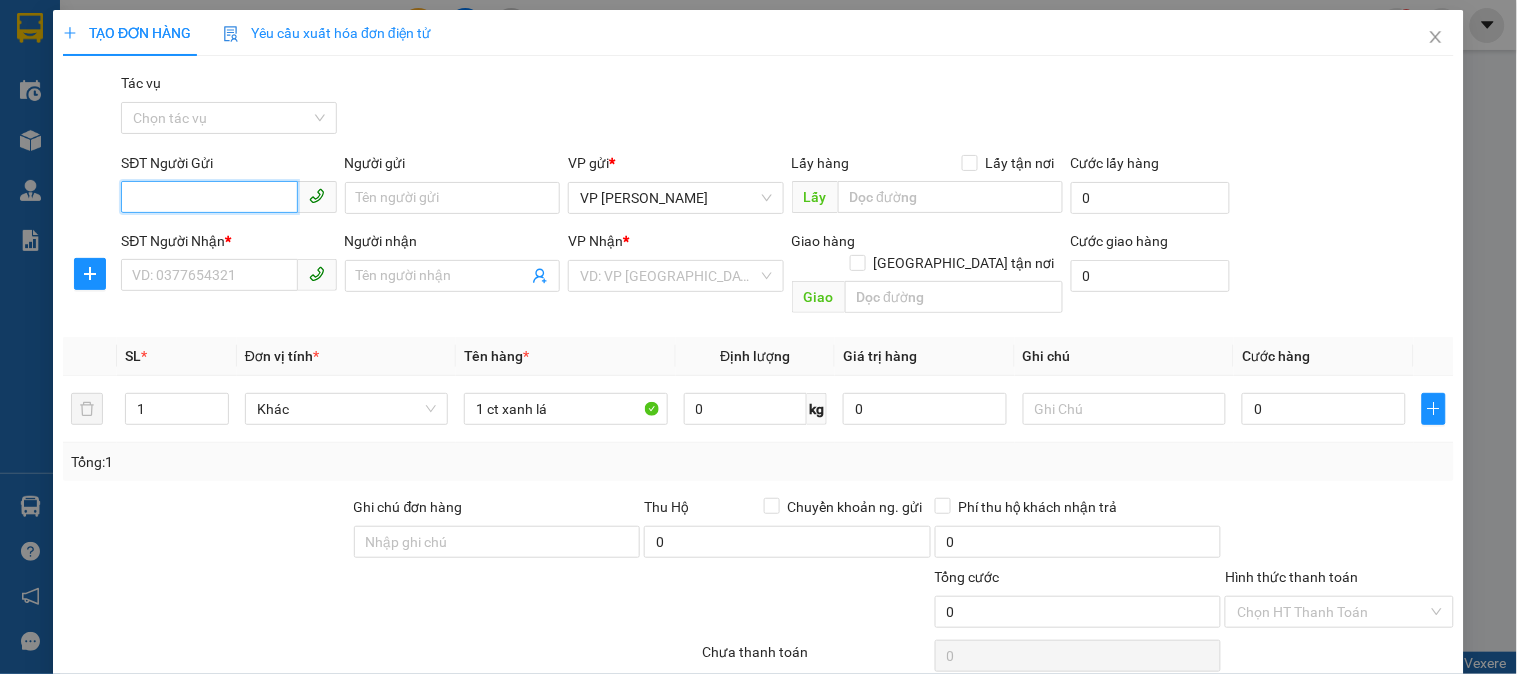 click on "SĐT Người Gửi" at bounding box center [209, 197] 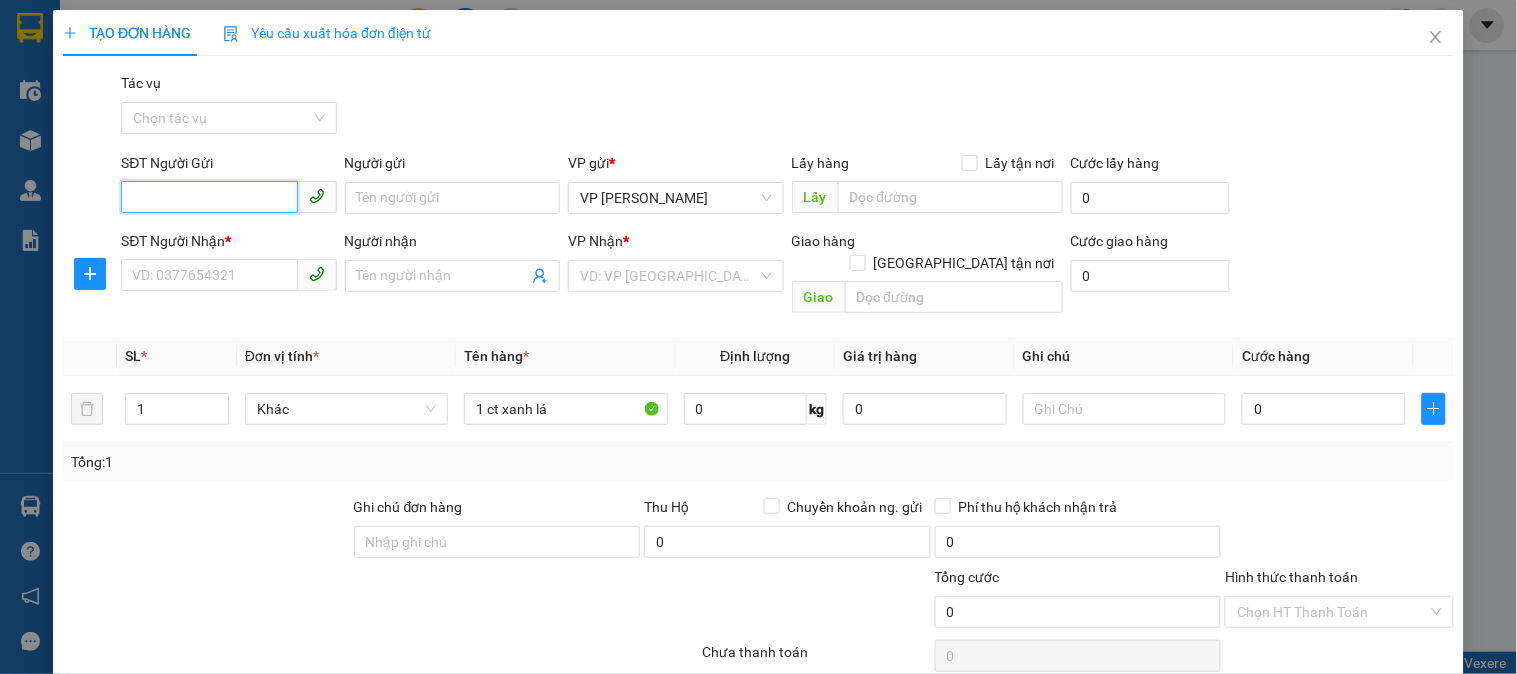 click on "SĐT Người Gửi" at bounding box center (209, 197) 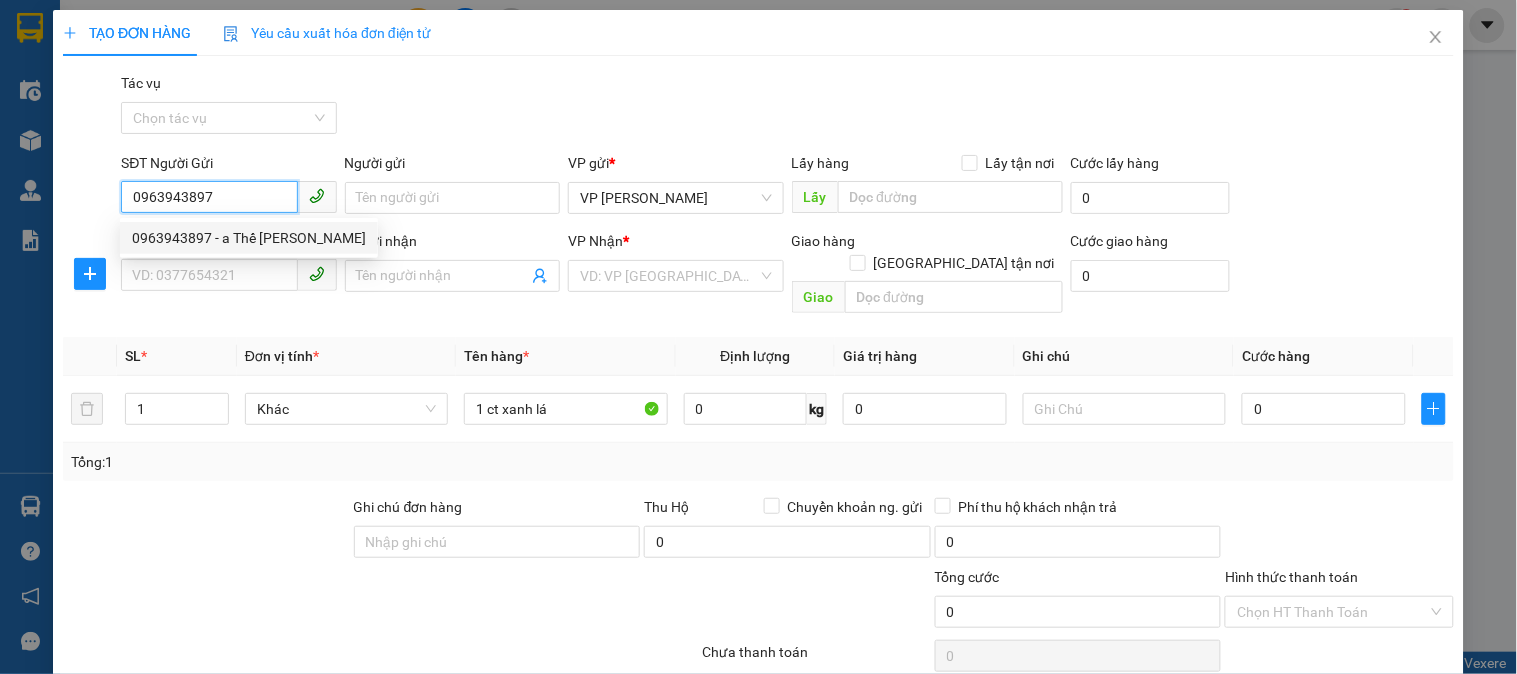 click on "0963943897 - a Thế [PERSON_NAME]" at bounding box center (249, 238) 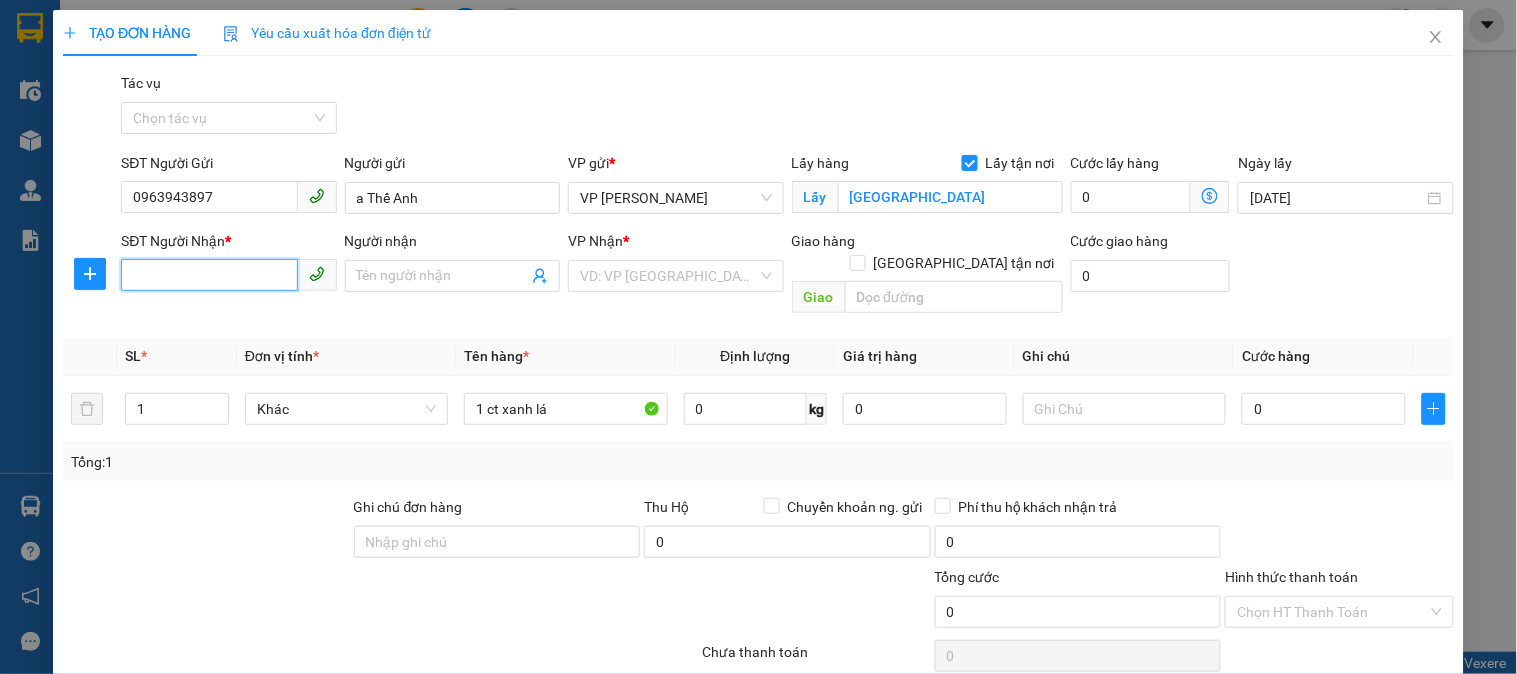 click on "SĐT Người Nhận  *" at bounding box center [209, 275] 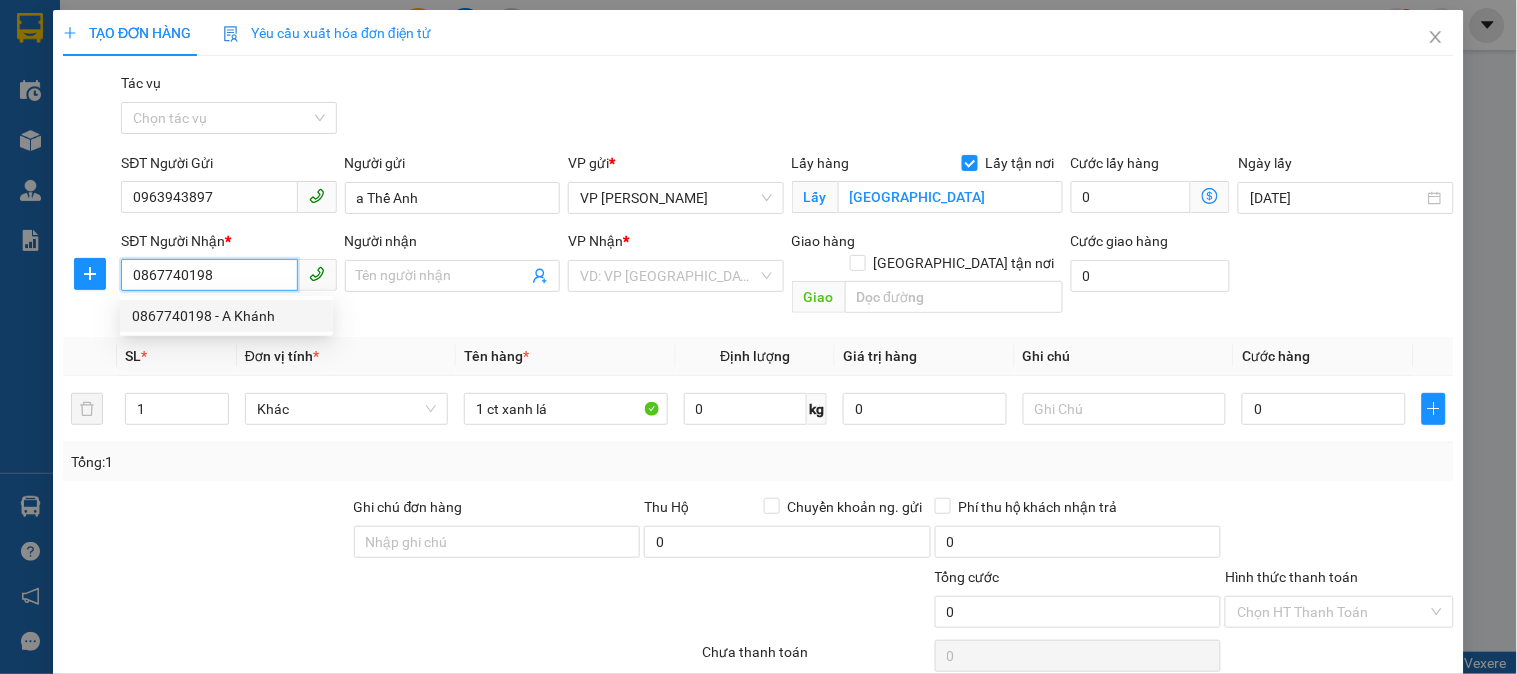 click on "0867740198 - A Khánh" at bounding box center [226, 316] 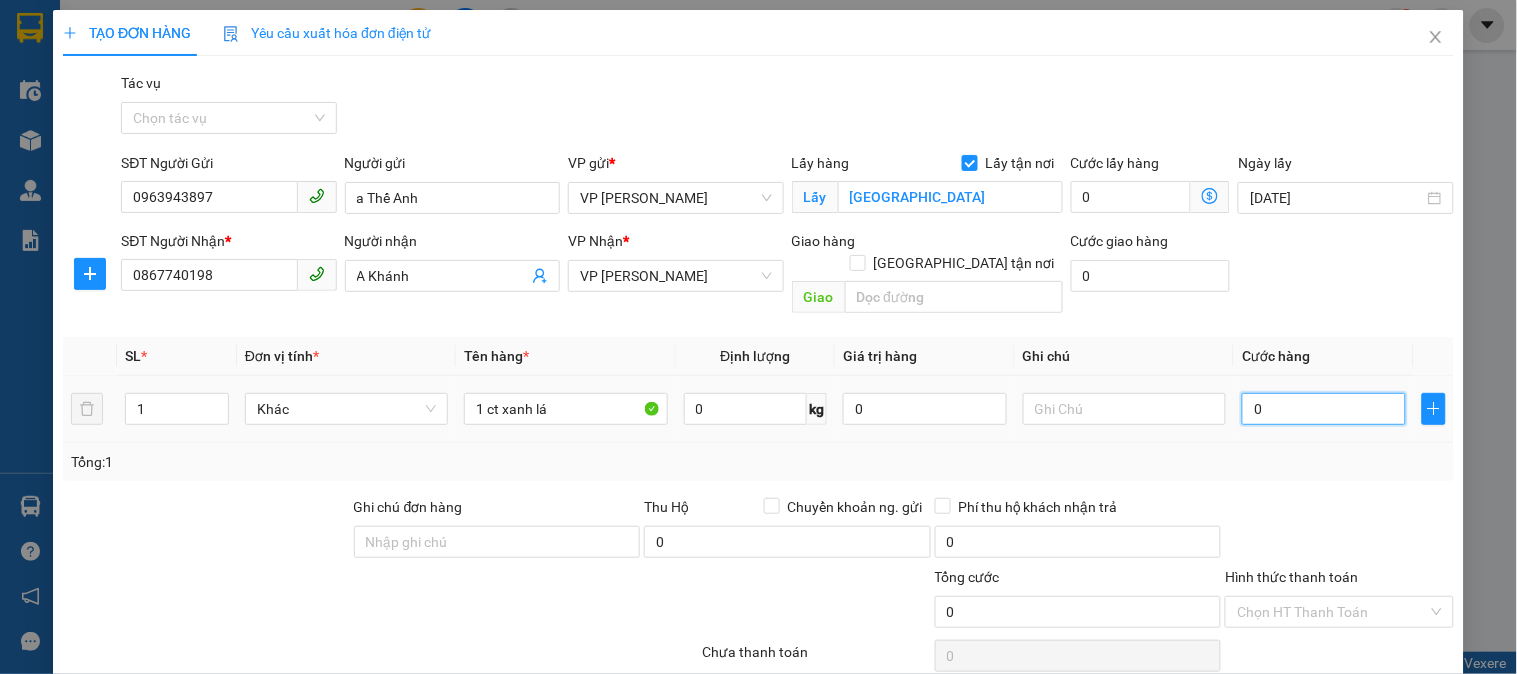 click on "0" at bounding box center (1324, 409) 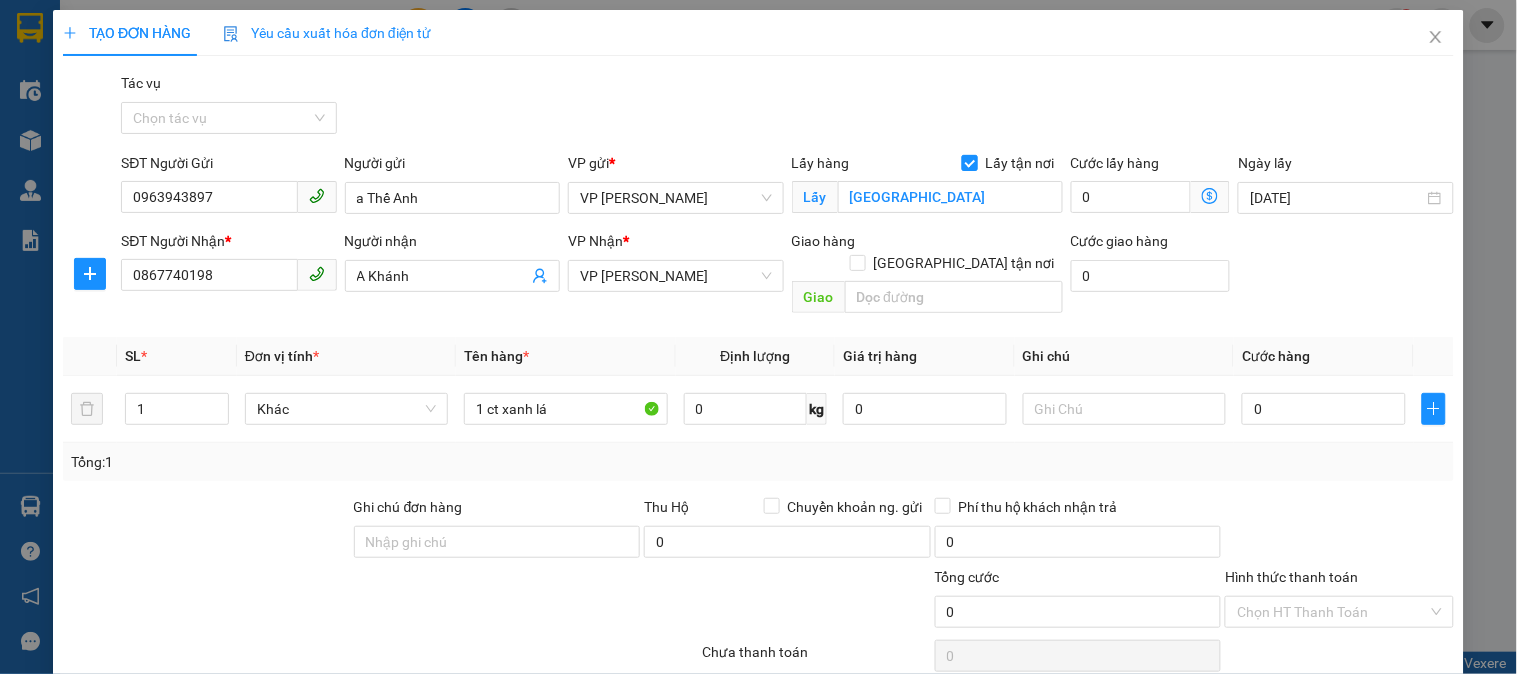 click on "Lấy tận nơi" at bounding box center [969, 162] 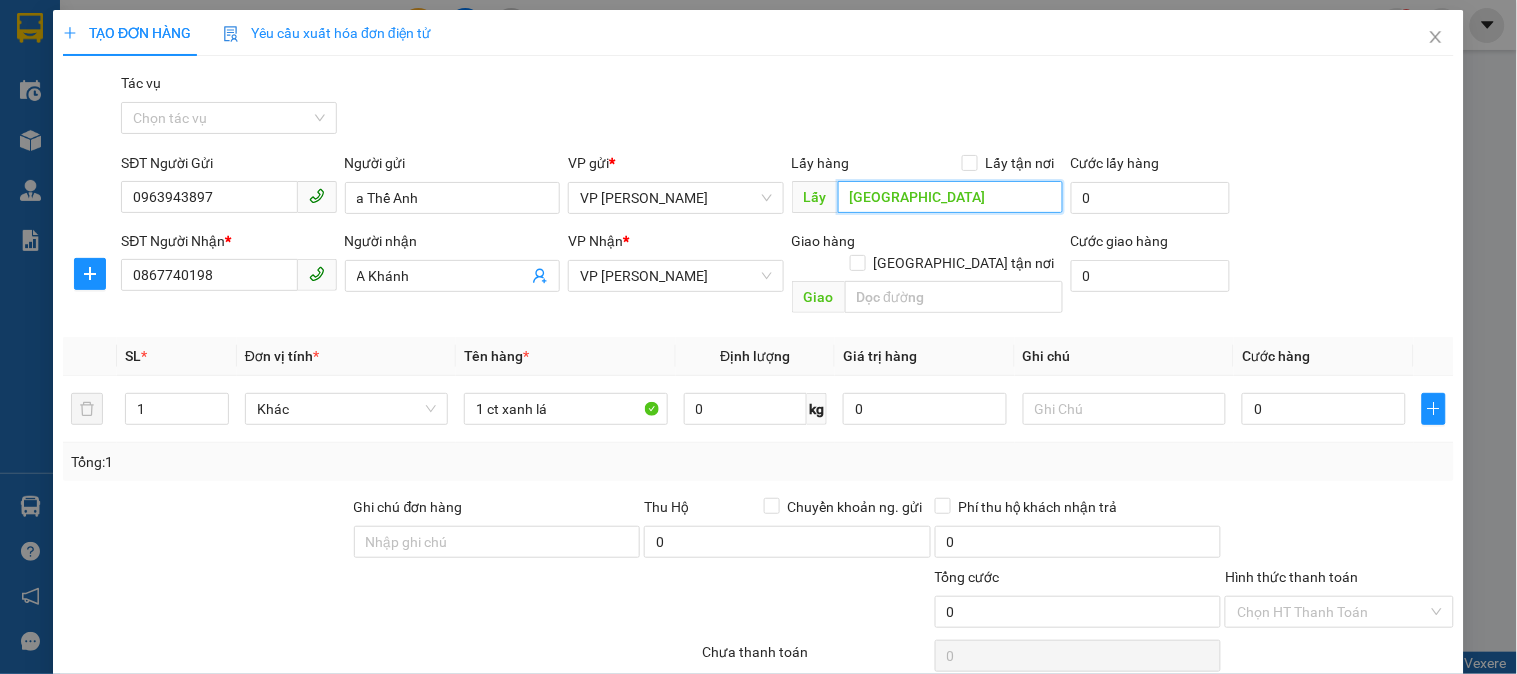 click on "[GEOGRAPHIC_DATA]" at bounding box center [950, 197] 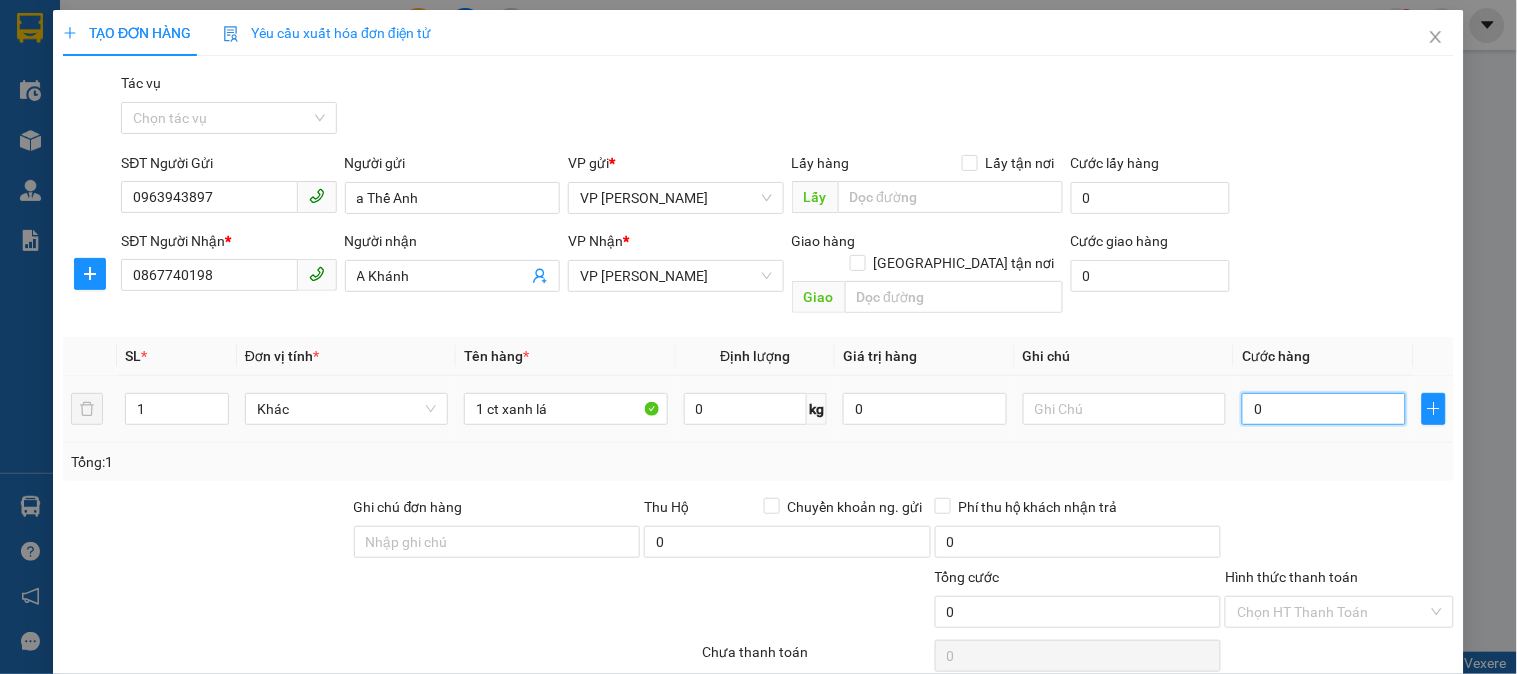click on "0" at bounding box center [1324, 409] 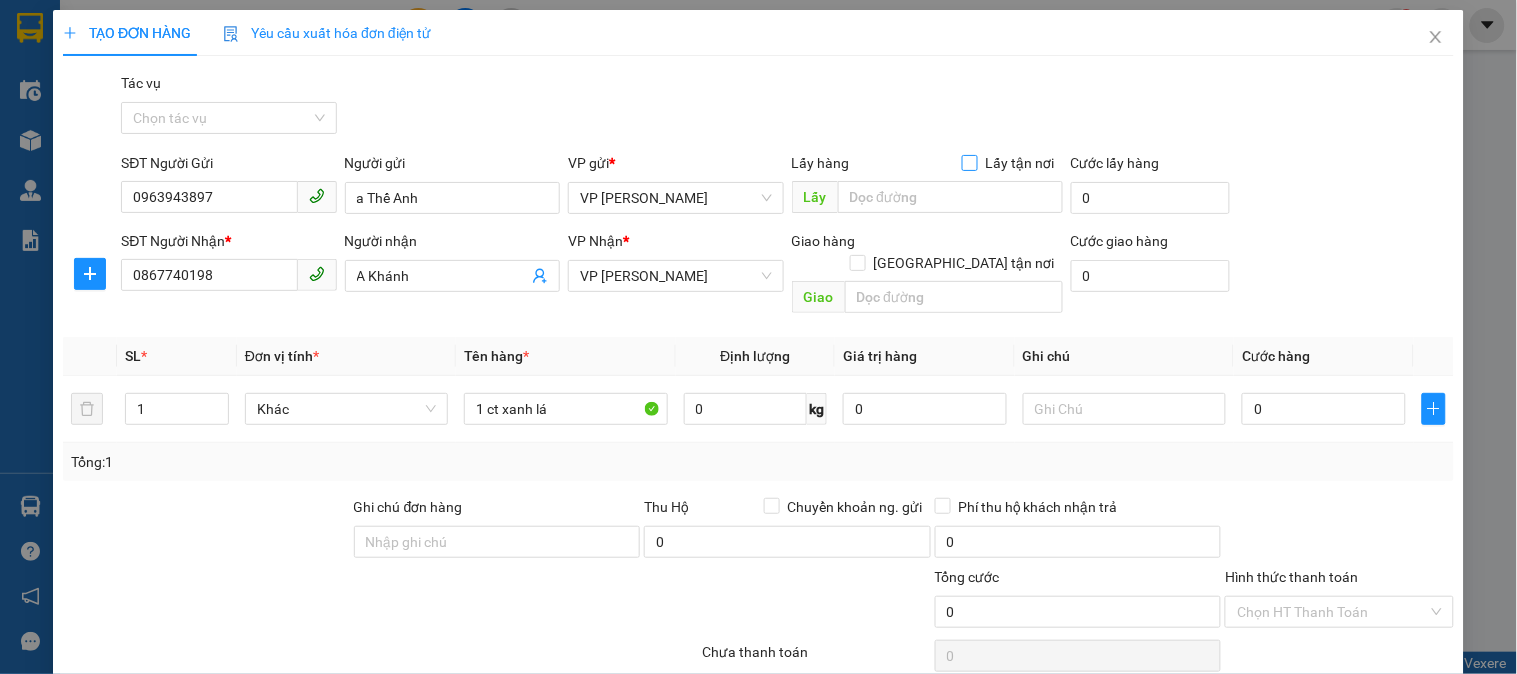 click on "Lấy tận nơi" at bounding box center (969, 162) 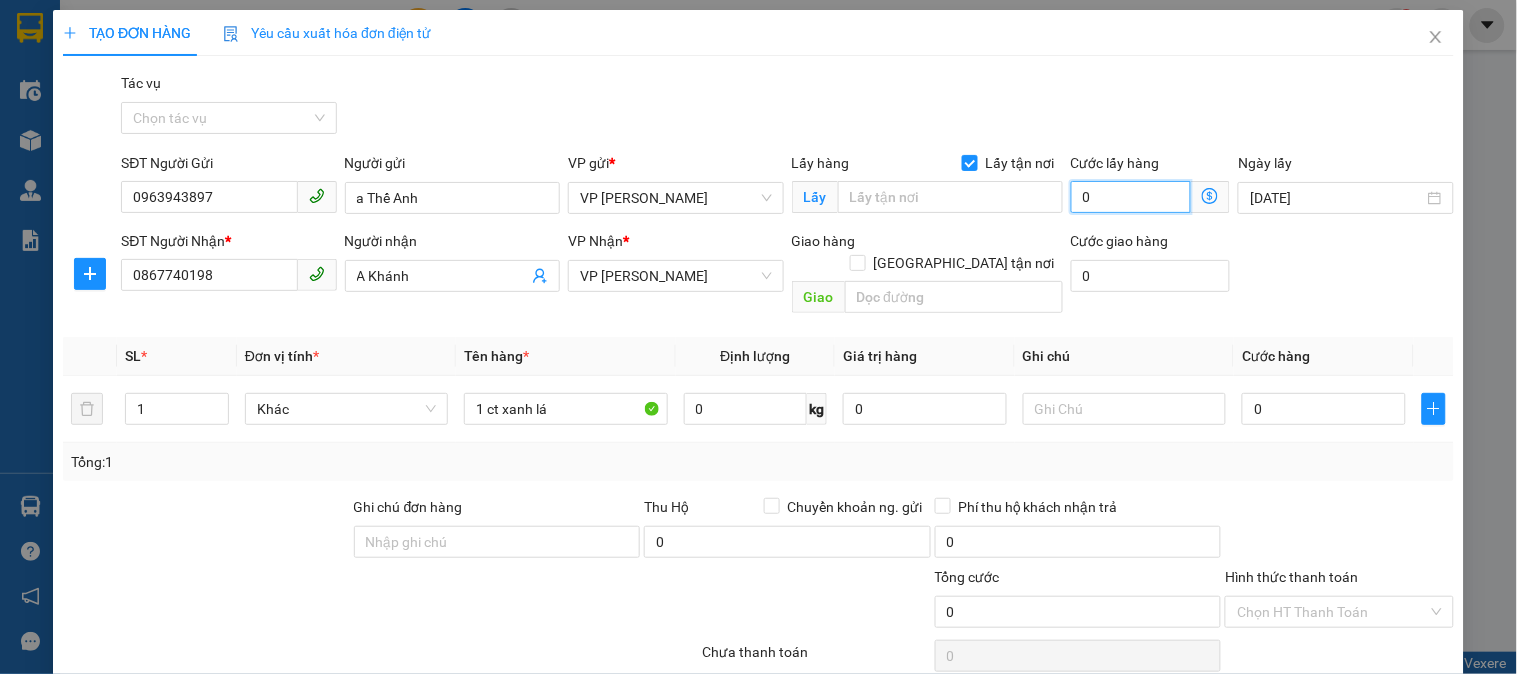 click on "0" at bounding box center (1131, 197) 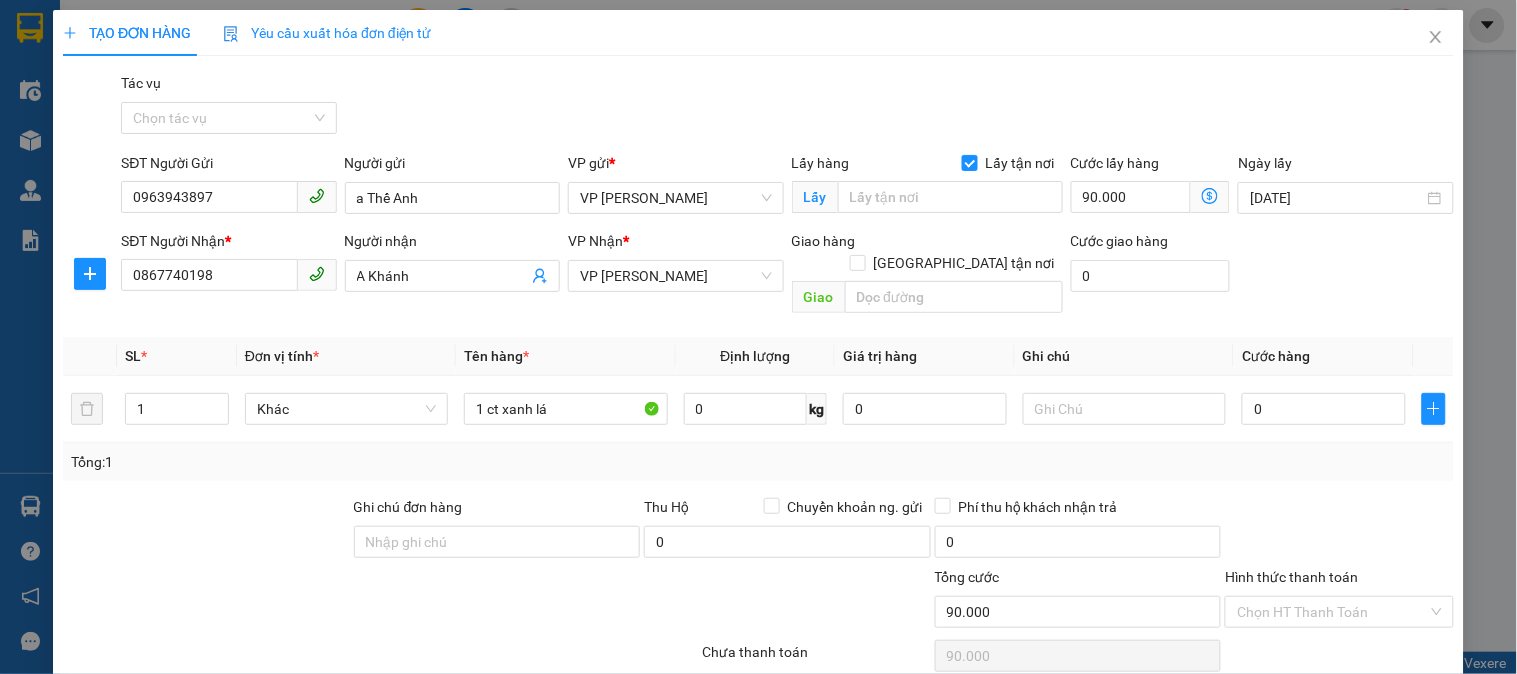 click on "Transit Pickup Surcharge Ids Transit Deliver Surcharge Ids Transit Deliver Surcharge Transit Deliver Surcharge Tác vụ Chọn tác vụ SĐT Người Gửi 0963943897 Người gửi a Thế Anh VP gửi  * VP [PERSON_NAME] Lấy hàng Lấy tận nơi Lấy Cước lấy hàng 90.000 Ngày lấy [DATE] SĐT Người Nhận  * 0867740198 Người nhận A Khánh VP Nhận  * VP Hạ Long  Giao hàng Giao tận nơi Giao Cước giao hàng 0 SL  * Đơn vị tính  * Tên hàng  * Định lượng Giá trị hàng Ghi chú Cước hàng                   1 Khác 1 ct xanh lá 0 kg 0 0 Tổng:  1 Ghi chú đơn hàng Thu Hộ Chuyển khoản ng. gửi 0 Phí thu hộ khách nhận trả 0 Tổng cước 90.000 Hình thức thanh toán Chọn HT Thanh Toán Số tiền thu trước 0 Chưa thanh toán 90.000 Chọn HT Thanh Toán Ghi chú nội bộ nhà xe Chi phí nội bộ 0 Lưu nháp Xóa Thông tin [PERSON_NAME] và In Địa chỉ lấy hàng trung chuyển" at bounding box center (758, 428) 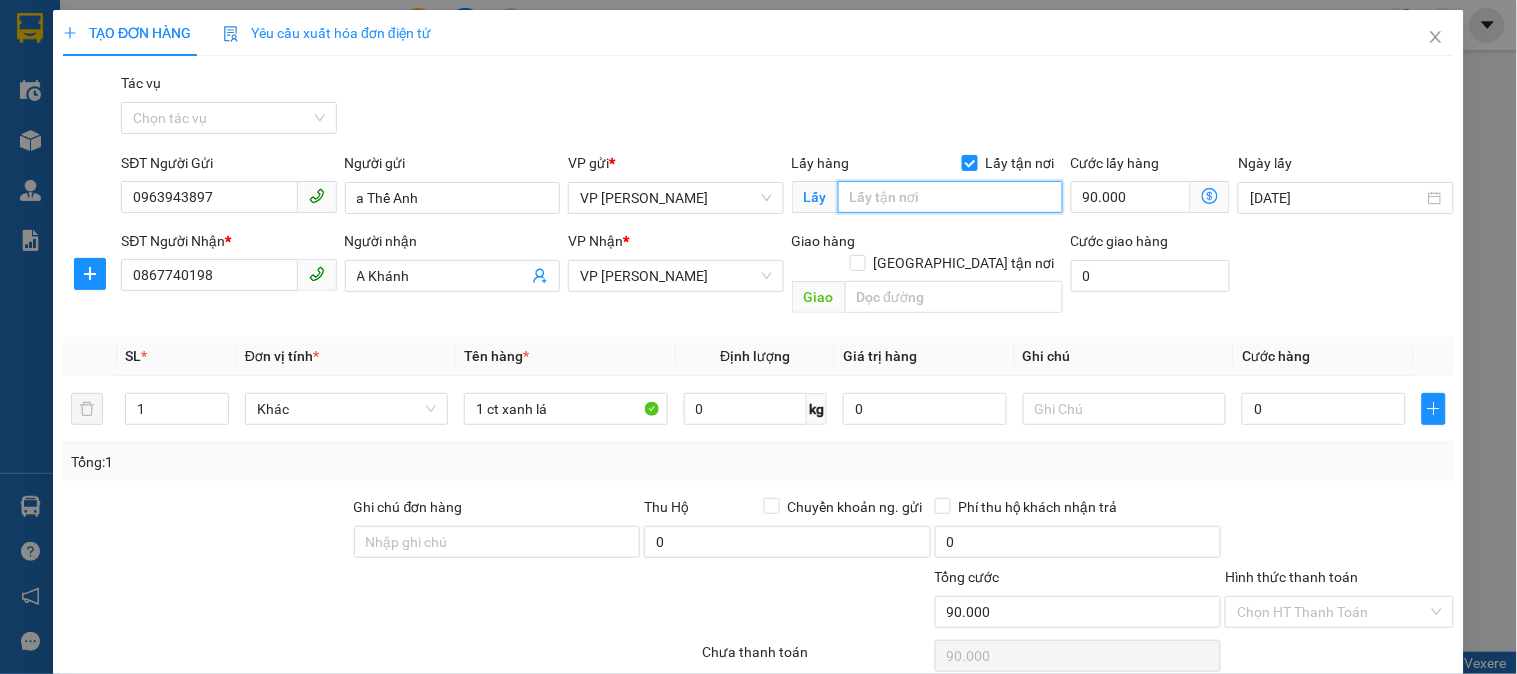 click at bounding box center (950, 197) 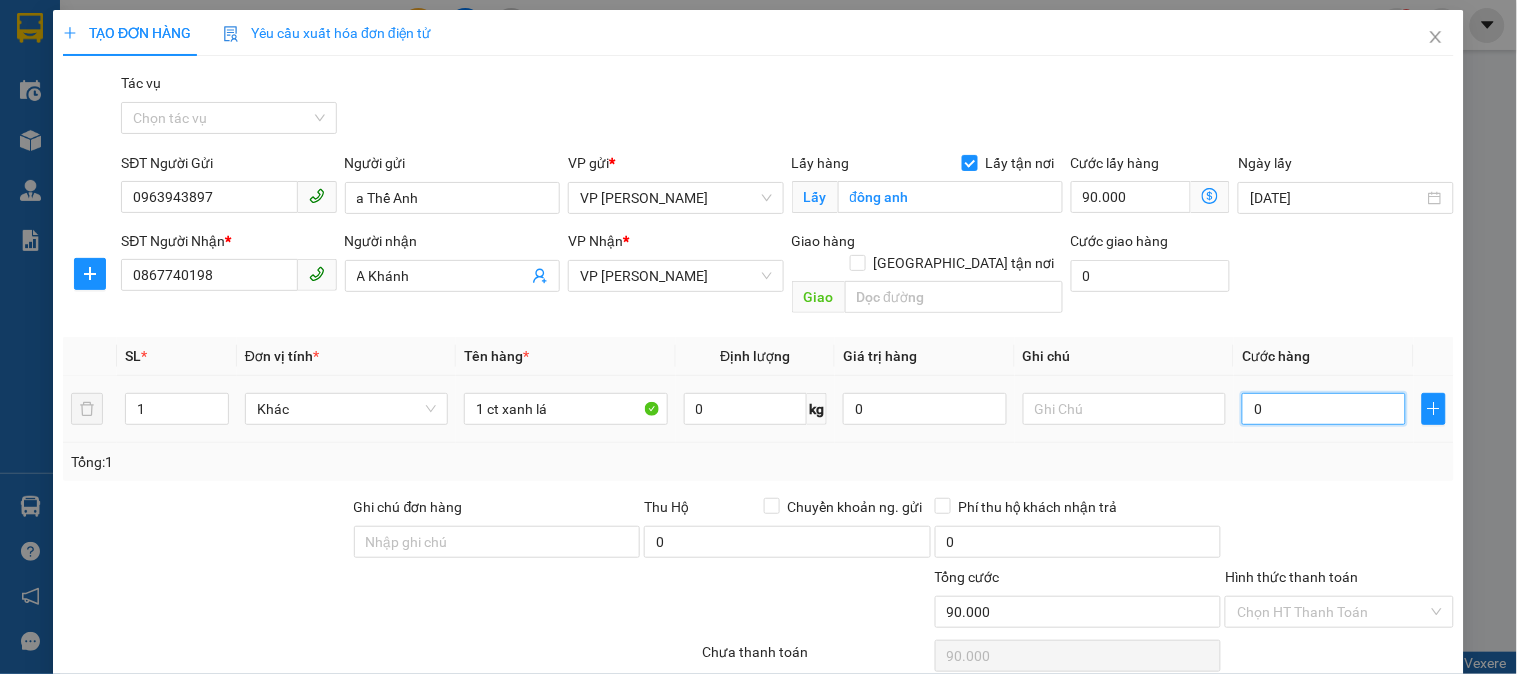 click on "0" at bounding box center (1324, 409) 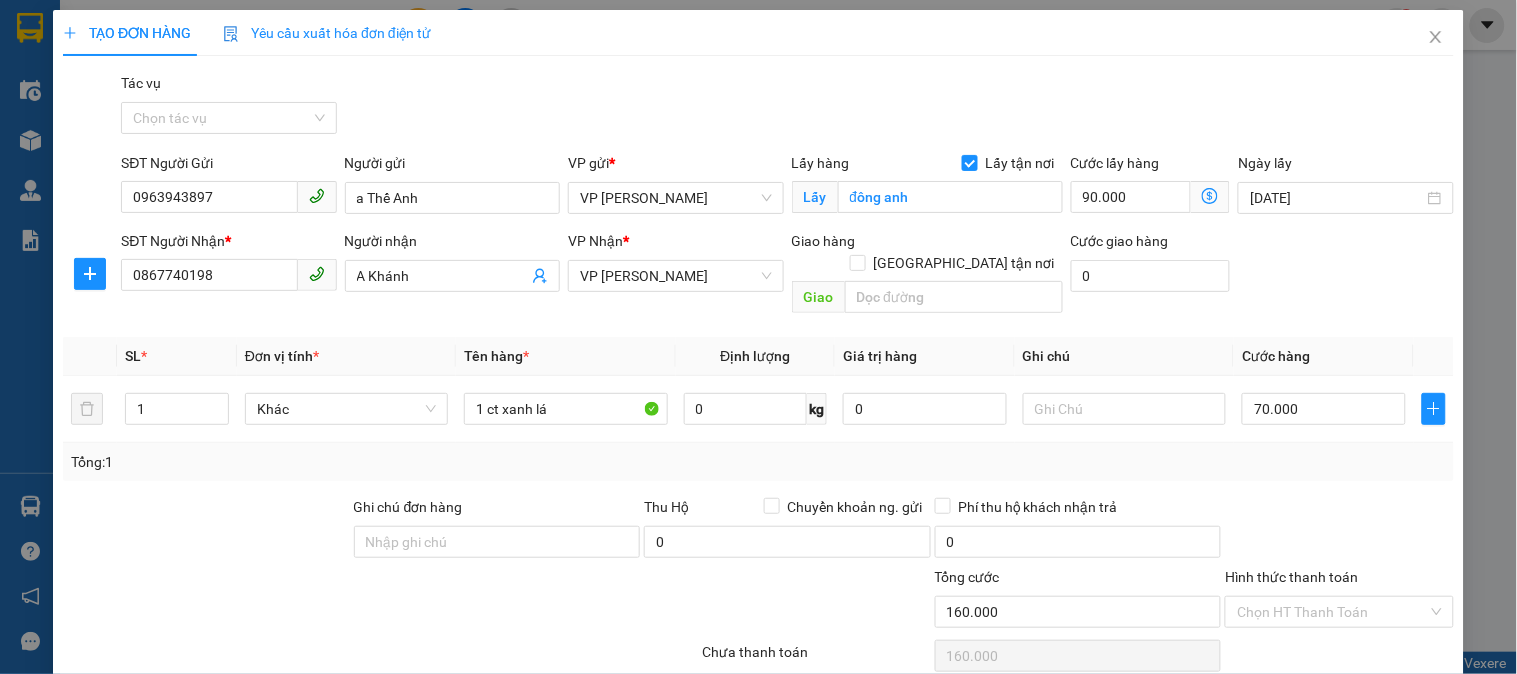 click on "Tổng:  1" at bounding box center [758, 462] 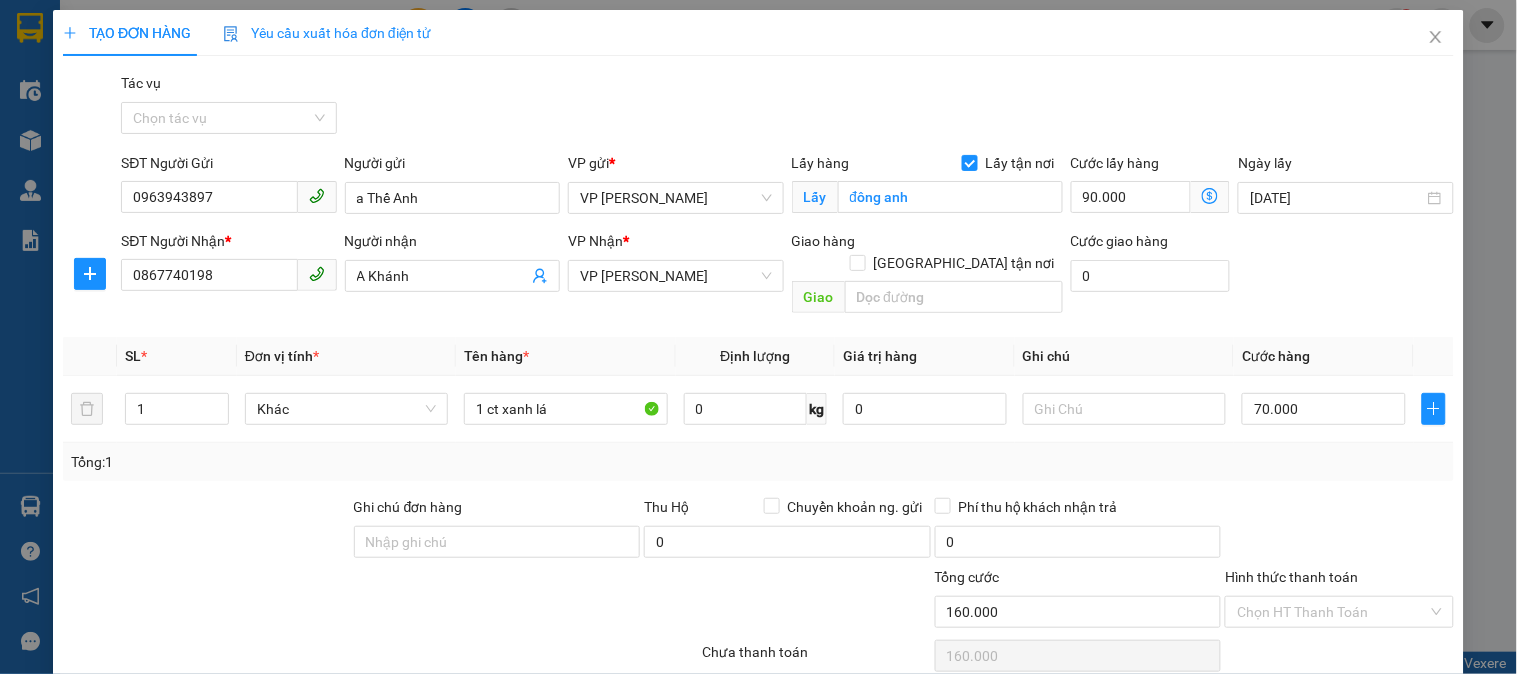 scroll, scrollTop: 127, scrollLeft: 0, axis: vertical 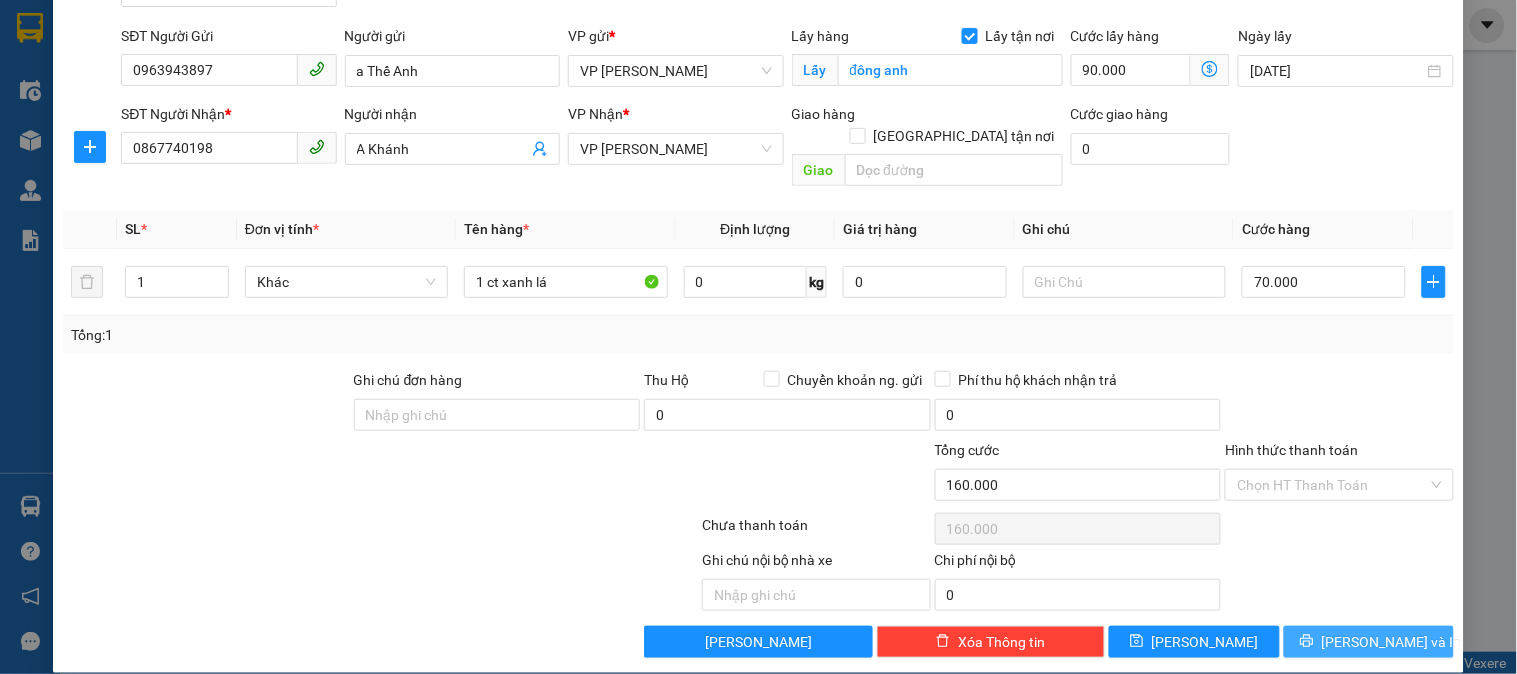click on "[PERSON_NAME] và In" at bounding box center (1369, 642) 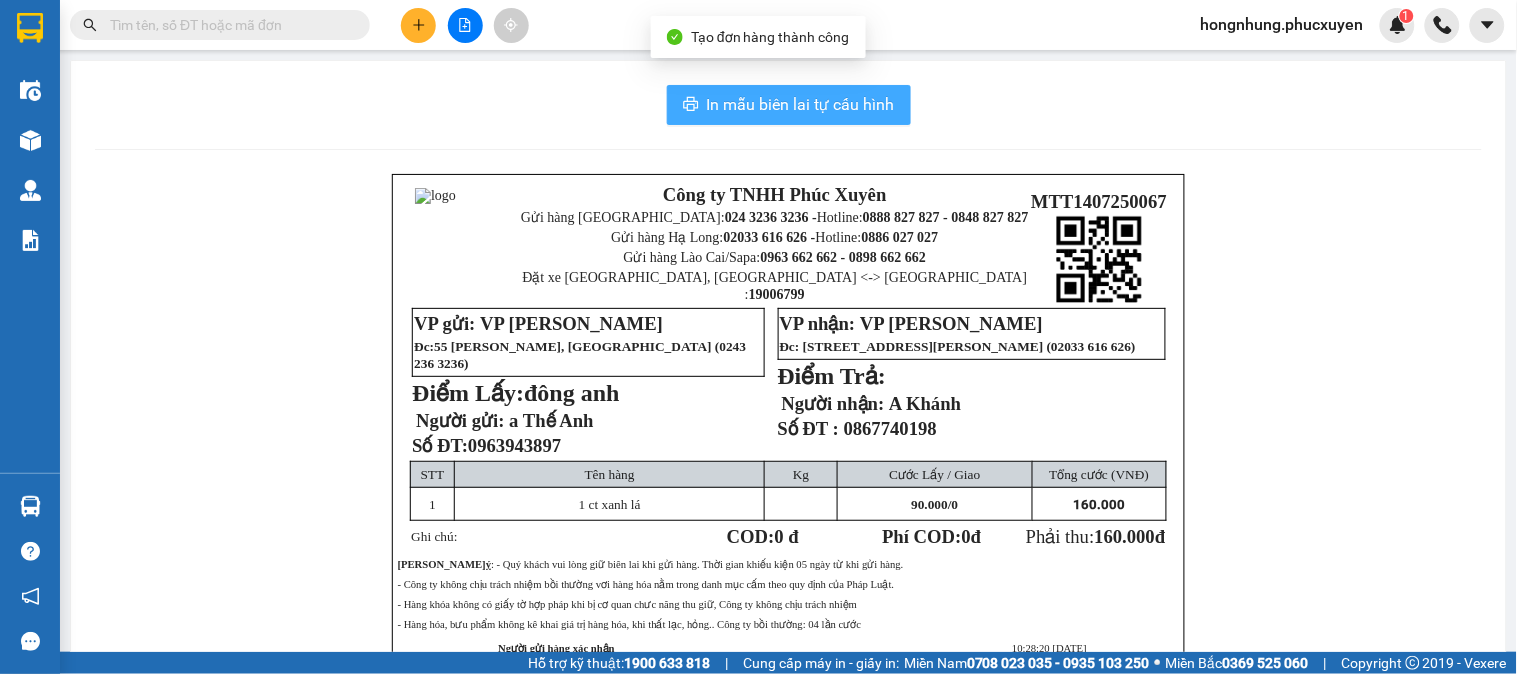 click on "In mẫu biên lai tự cấu hình" at bounding box center [789, 105] 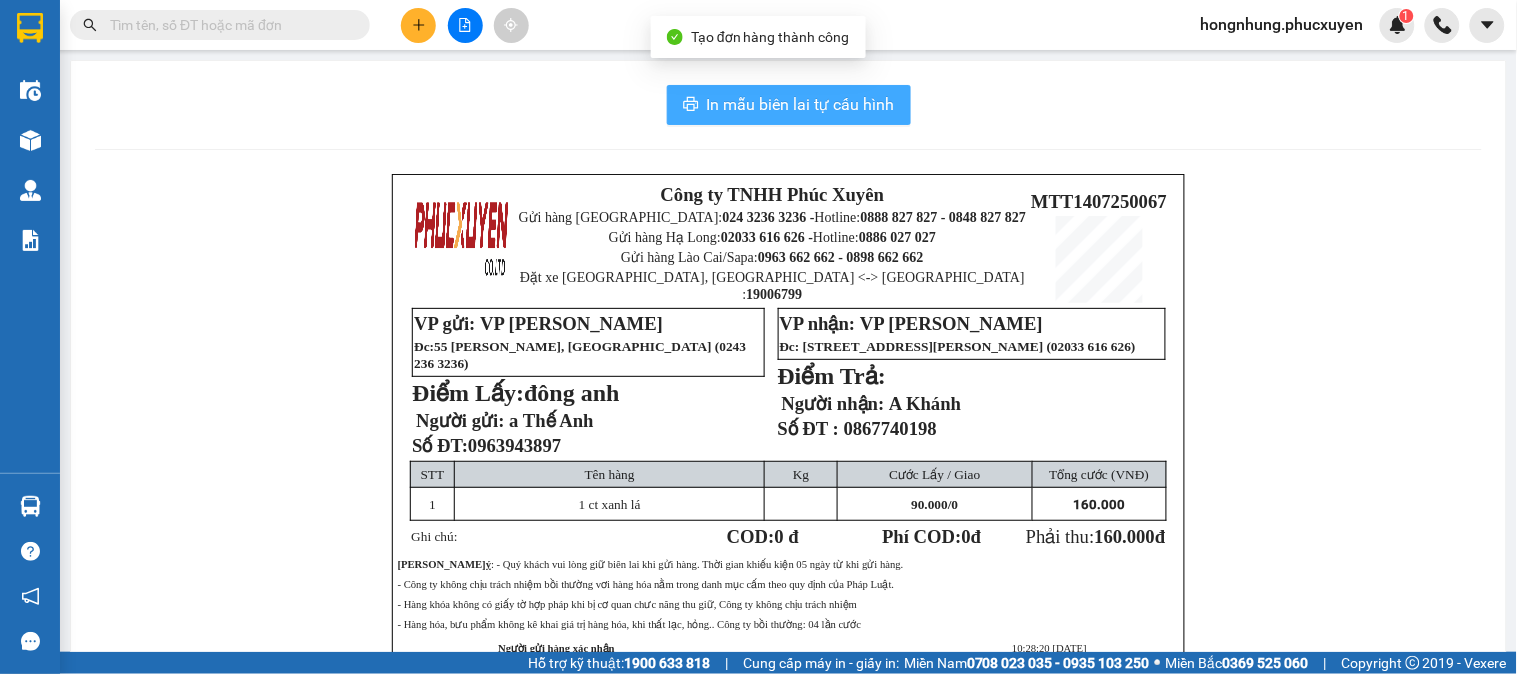 scroll, scrollTop: 0, scrollLeft: 0, axis: both 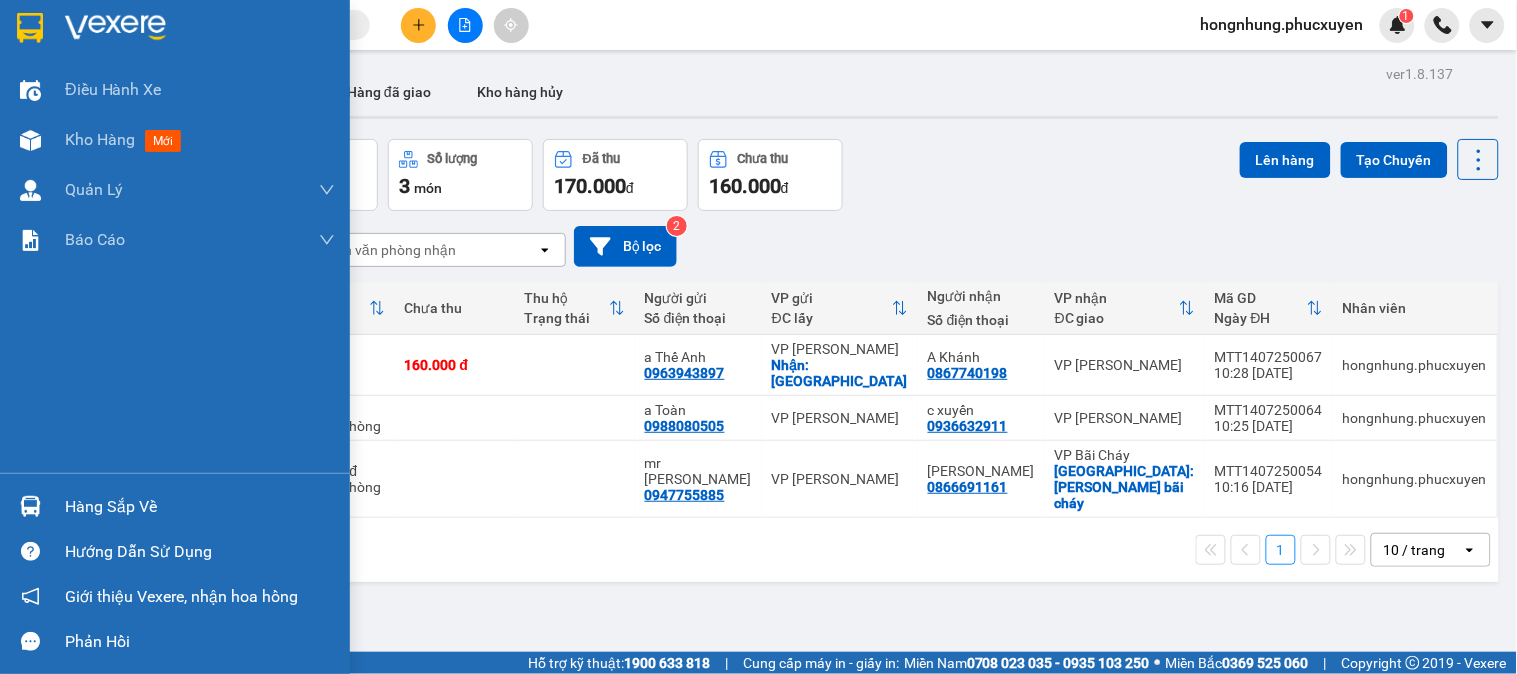 click at bounding box center (30, 506) 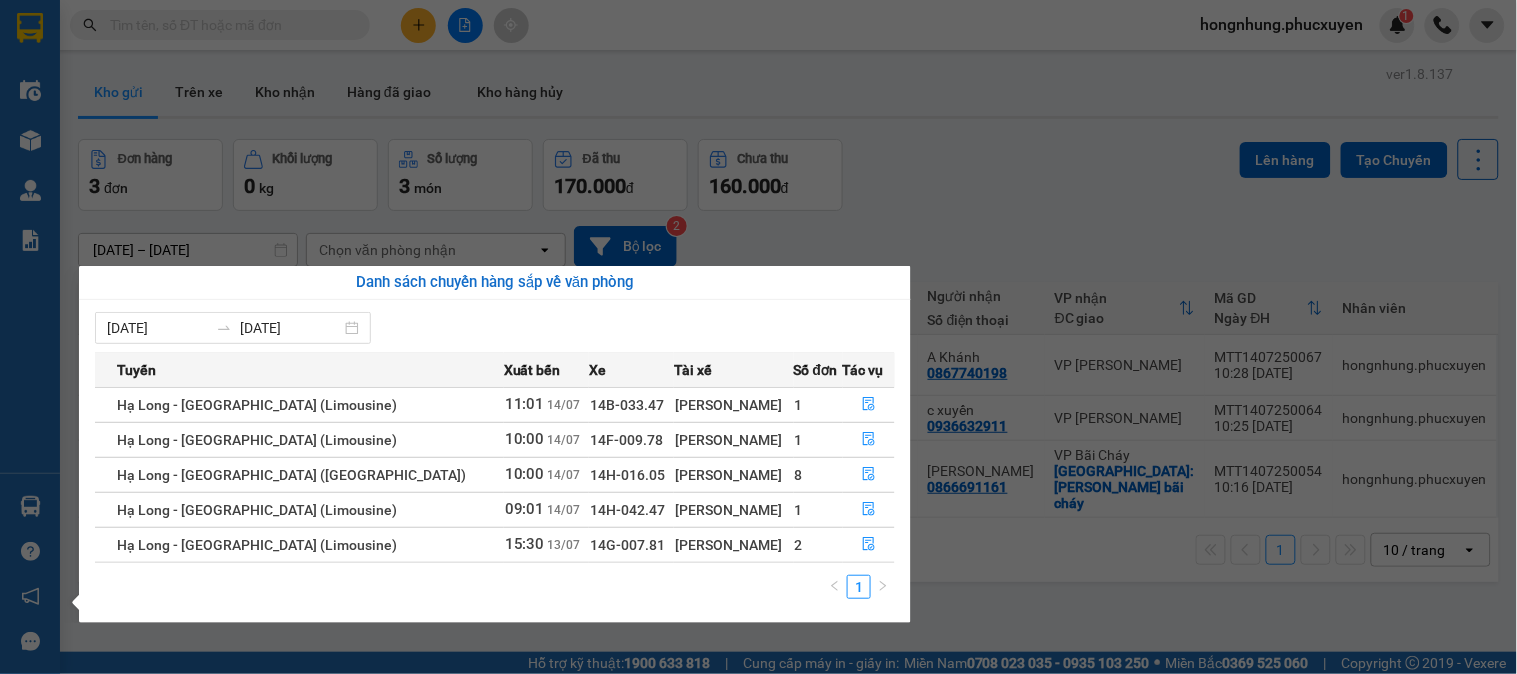 click on "Kết quả tìm kiếm ( 20 )  Bộ lọc  Mã ĐH Trạng thái Món hàng Thu hộ Tổng cước Chưa cước Người gửi VP Gửi Người nhận VP Nhận C31206250600 11:32 [DATE] Đã giao   17:37 [DATE] hồ sơ k phiếu SL:  1 30.000 0988686670 anh Nam VP Hạ Long  DĐ: km 11 0916221295 Anh [GEOGRAPHIC_DATA] C30806251034 11:23 [DATE] Đã giao   20:01 [DATE] hồ sơ SL:  1 30.000 0988686670 VP Hạ Long  DĐ: km 11 0916221295 Anh Hải VP [PERSON_NAME] Nghệ C32005250279 11:48 [DATE] Đã giao   12:37 [DATE] biển số k phiếu SL:  1 30.000 0988686670 Nam Đinh VP Hạ Long  DĐ: km11 0916221295 Anh [GEOGRAPHIC_DATA][PERSON_NAME] 11:34 [DATE] Đã giao   15:39 [DATE] hồ sơ chưa phiếu SL:  1 30.000 0988686670 Nam Đinh VP Hạ Long  DĐ: km11 0916221295 Anh [GEOGRAPHIC_DATA][PERSON_NAME] 19:02 [DATE] Đã giao   13:59 [DATE] 1 hồ sơ SL:  1 30.000 0916221295 Anh [GEOGRAPHIC_DATA] Nghệ 0988686670 Nam Đinh MTT1405250549   1" at bounding box center [758, 337] 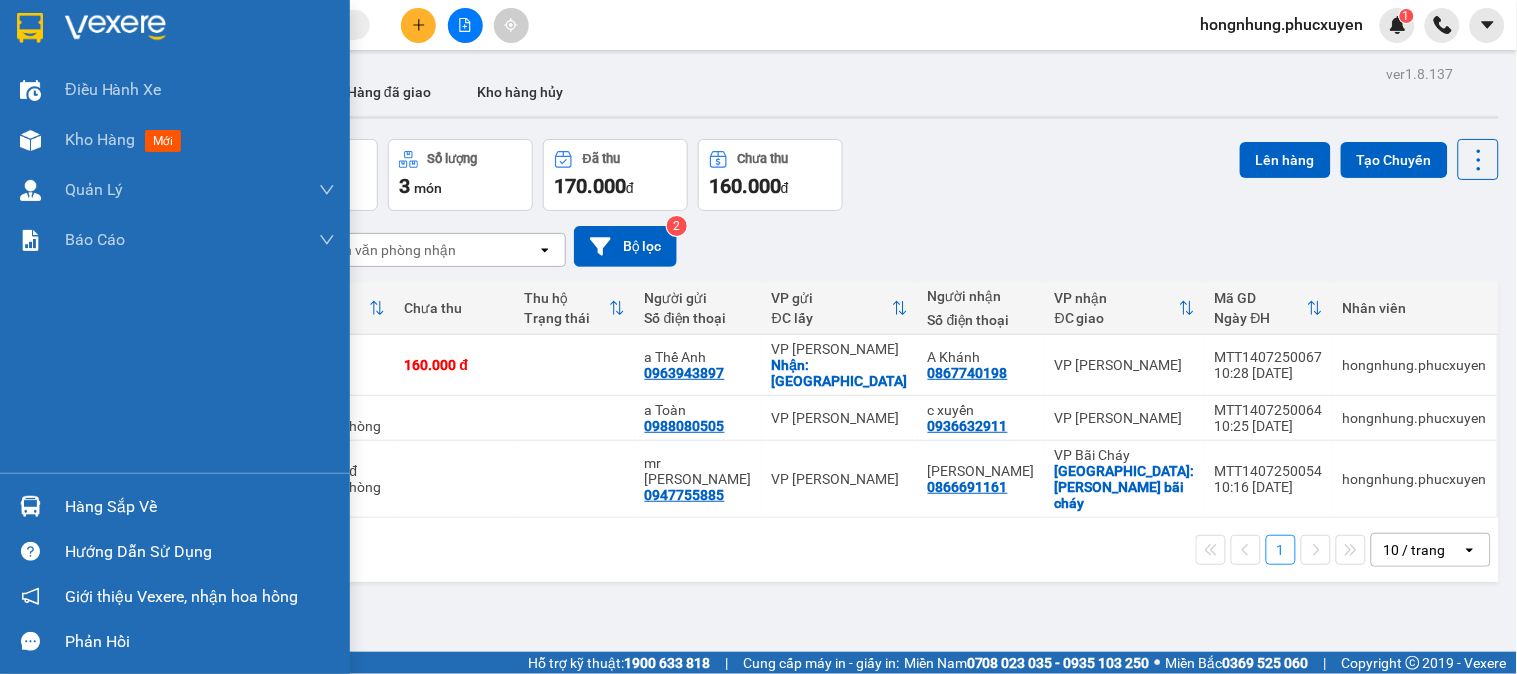 click at bounding box center [30, 506] 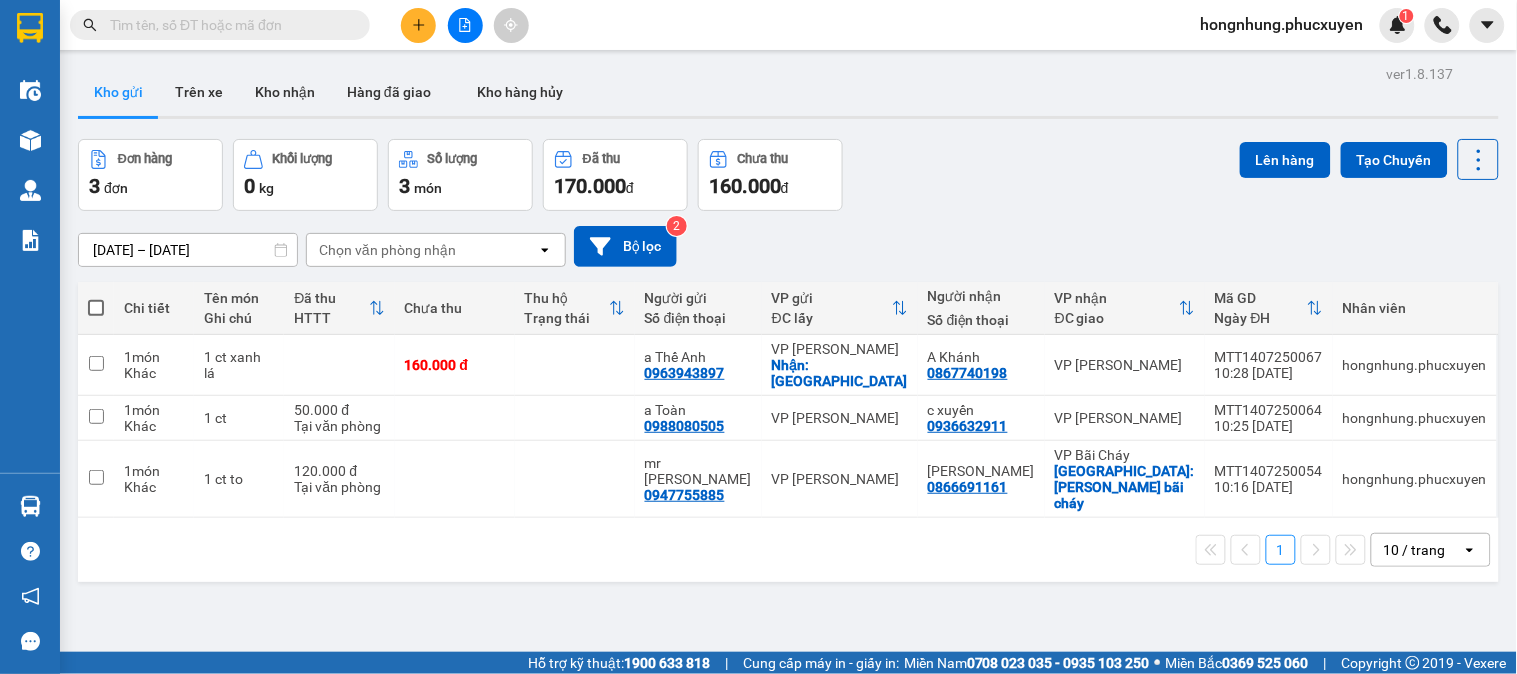 click on "Kết quả tìm kiếm ( 20 )  Bộ lọc  Mã ĐH Trạng thái Món hàng Thu hộ Tổng cước Chưa cước Người gửi VP Gửi Người nhận VP Nhận C31206250600 11:32 [DATE] Đã giao   17:37 [DATE] hồ sơ k phiếu SL:  1 30.000 0988686670 anh Nam VP Hạ Long  DĐ: km 11 0916221295 Anh [GEOGRAPHIC_DATA] C30806251034 11:23 [DATE] Đã giao   20:01 [DATE] hồ sơ SL:  1 30.000 0988686670 VP Hạ Long  DĐ: km 11 0916221295 Anh Hải VP [PERSON_NAME] Nghệ C32005250279 11:48 [DATE] Đã giao   12:37 [DATE] biển số k phiếu SL:  1 30.000 0988686670 Nam Đinh VP Hạ Long  DĐ: km11 0916221295 Anh [GEOGRAPHIC_DATA][PERSON_NAME] 11:34 [DATE] Đã giao   15:39 [DATE] hồ sơ chưa phiếu SL:  1 30.000 0988686670 Nam Đinh VP Hạ Long  DĐ: km11 0916221295 Anh [GEOGRAPHIC_DATA][PERSON_NAME] 19:02 [DATE] Đã giao   13:59 [DATE] 1 hồ sơ SL:  1 30.000 0916221295 Anh [GEOGRAPHIC_DATA] Nghệ 0988686670 Nam Đinh MTT1405250549   1" at bounding box center [758, 337] 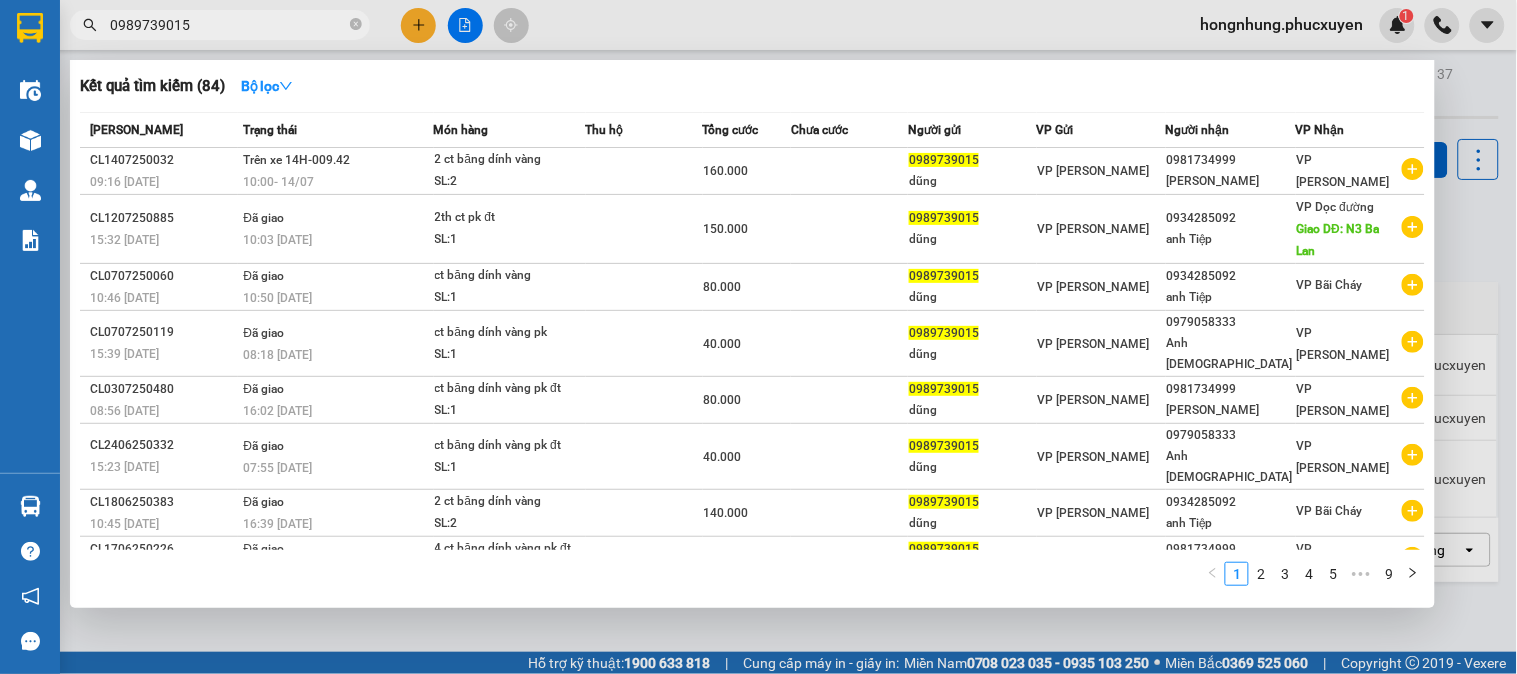 click at bounding box center (758, 337) 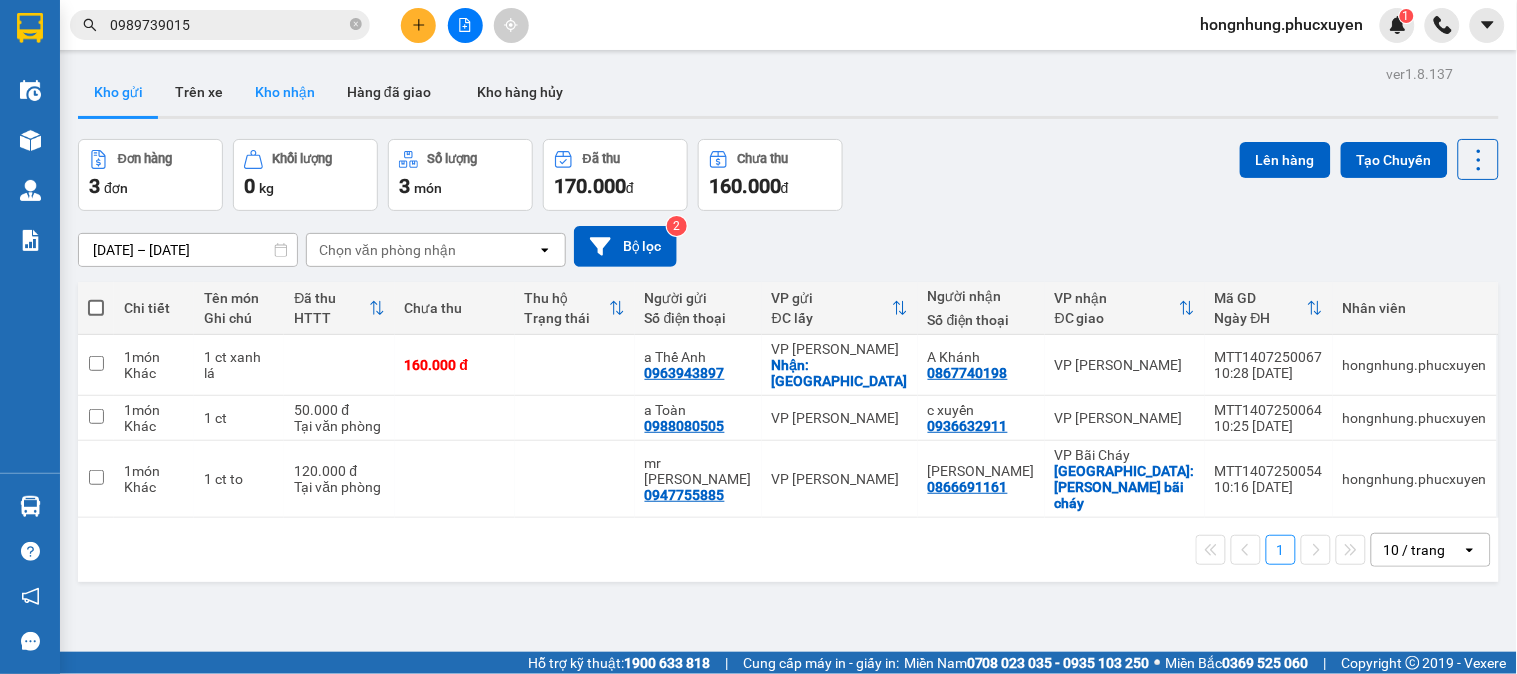 click on "Kho nhận" at bounding box center (285, 92) 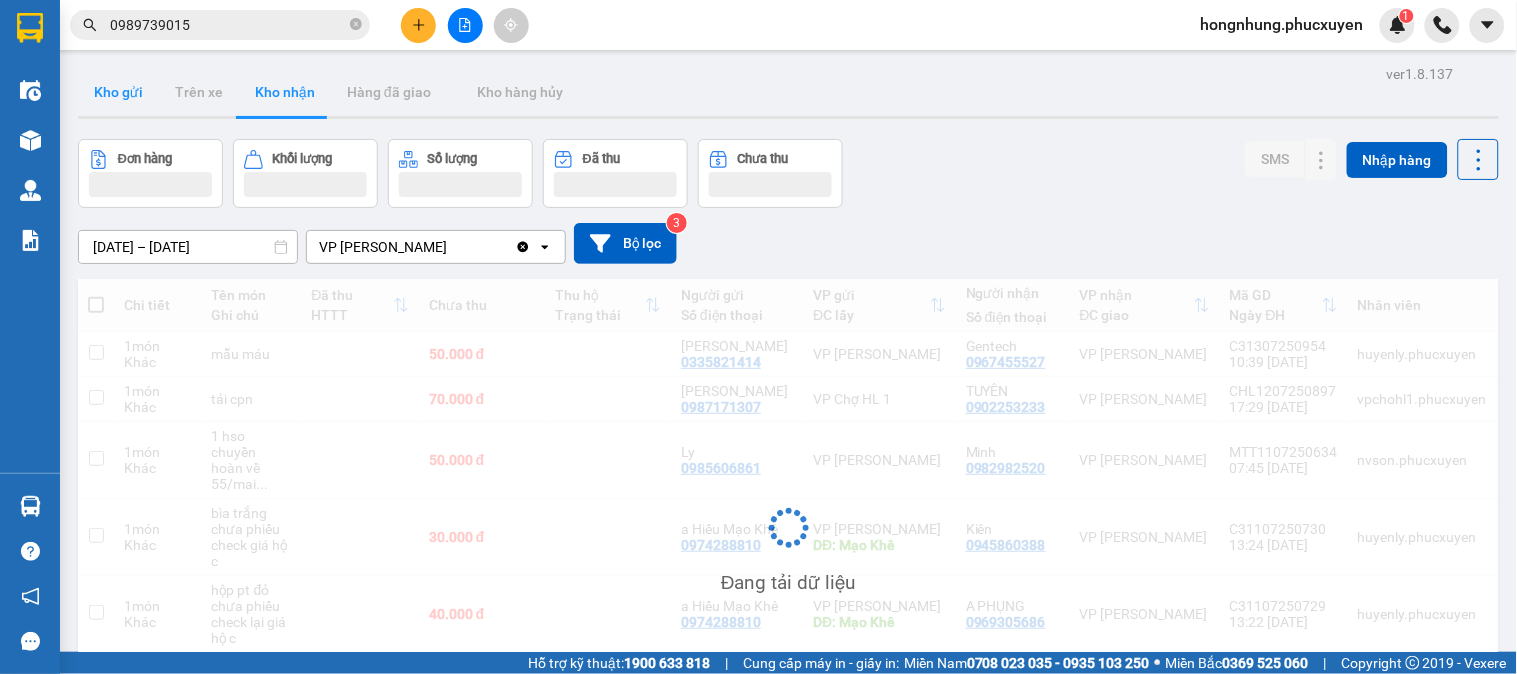 click on "Kho gửi" at bounding box center (118, 92) 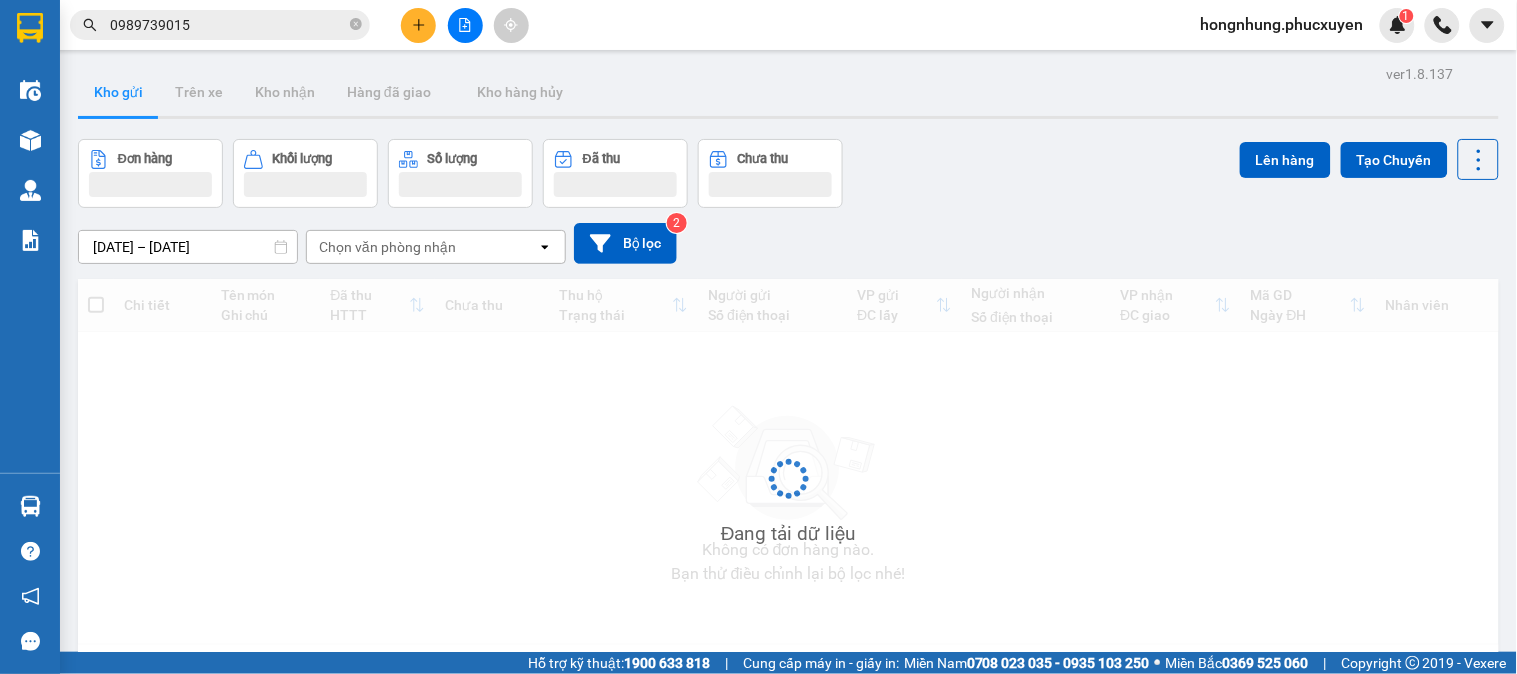 click on "Kho gửi" at bounding box center (118, 92) 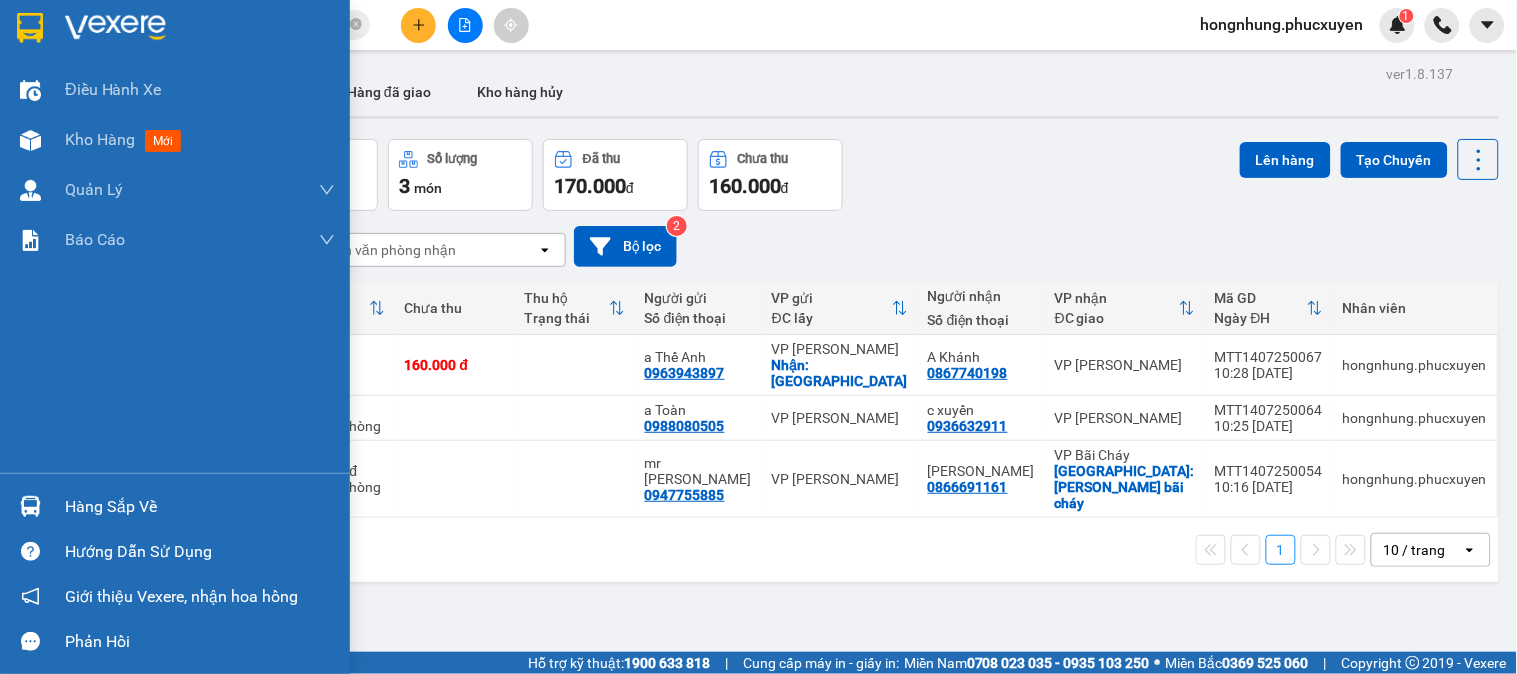click at bounding box center [30, 506] 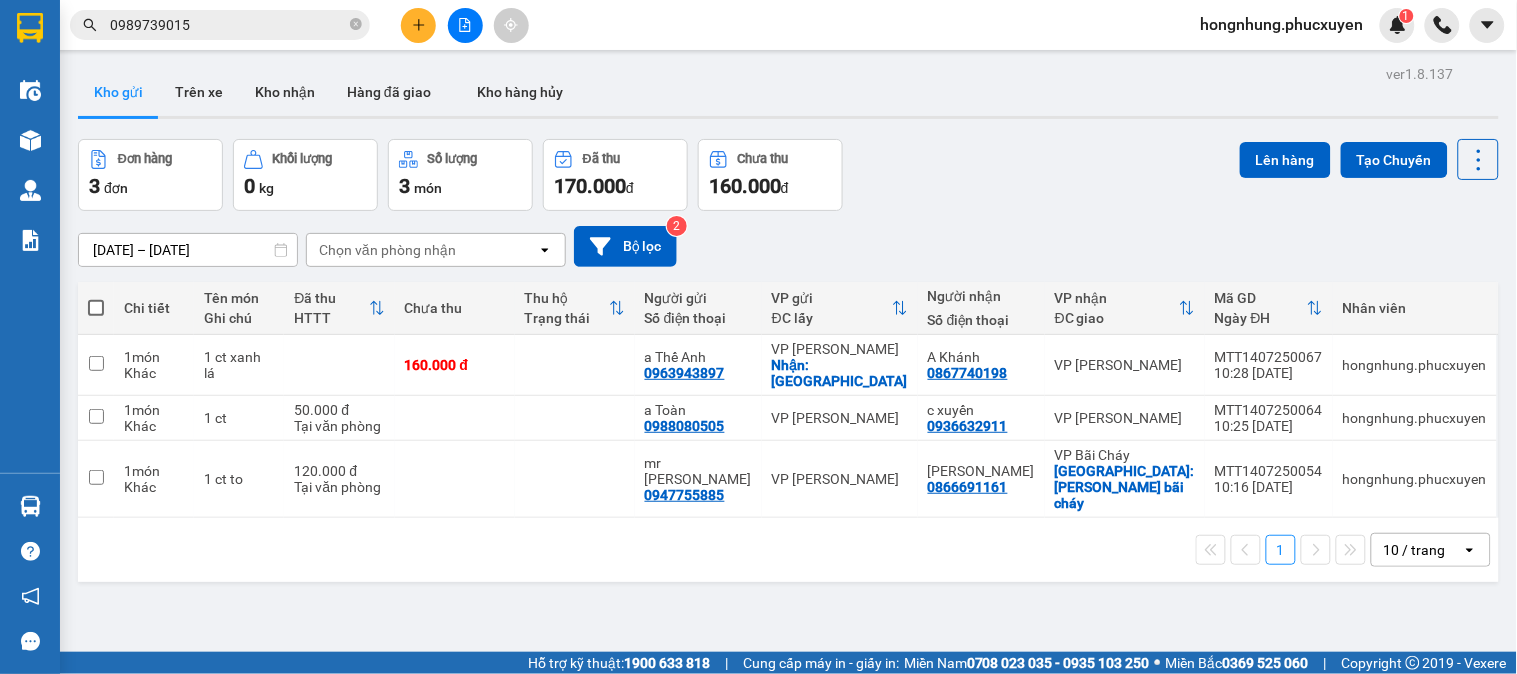 click on "Kết quả tìm kiếm ( 84 )  Bộ lọc  Mã ĐH Trạng thái Món hàng Thu hộ Tổng cước Chưa cước Người gửi VP Gửi Người nhận VP Nhận CL1407250032 09:16 [DATE] Trên xe   14H-009.42 10:00  [DATE] 2 ct băng dính vàng SL:  2 160.000 0989739015 dũng  VP Cổ Linh 0981734999 Tuấn Anh VP Hạ Long  CL1207250885 15:32 [DATE] Đã giao   10:03 [DATE] 2th ct pk đt SL:  1 150.000 0989739015 dũng  VP Cổ Linh 0934285092 anh Tiệp VP Dọc đường  Giao DĐ: N3 Ba Lan CL0707250060 10:46 [DATE] Đã giao   10:50 [DATE] ct băng dính vàng SL:  1 80.000 0989739015 dũng  VP [PERSON_NAME] 0934285092 anh Tiệp VP Bãi Cháy CL0707250119 15:39 [DATE] Đã giao   08:18 [DATE] ct băng dính vàng pk SL:  1 40.000 0989739015 dũng  VP [PERSON_NAME] 0979058333 Anh Hồi VP Hạ Long  CL0307250480 08:56 [DATE] Đã giao   16:02 [DATE] ct băng dính vàng pk đt SL:  1 80.000 0989739015 dũng  VP [PERSON_NAME] 0981734999 Tuấn Anh VP Hạ Long  CL2406250332 15:23 [DATE] Đã giao" at bounding box center (758, 337) 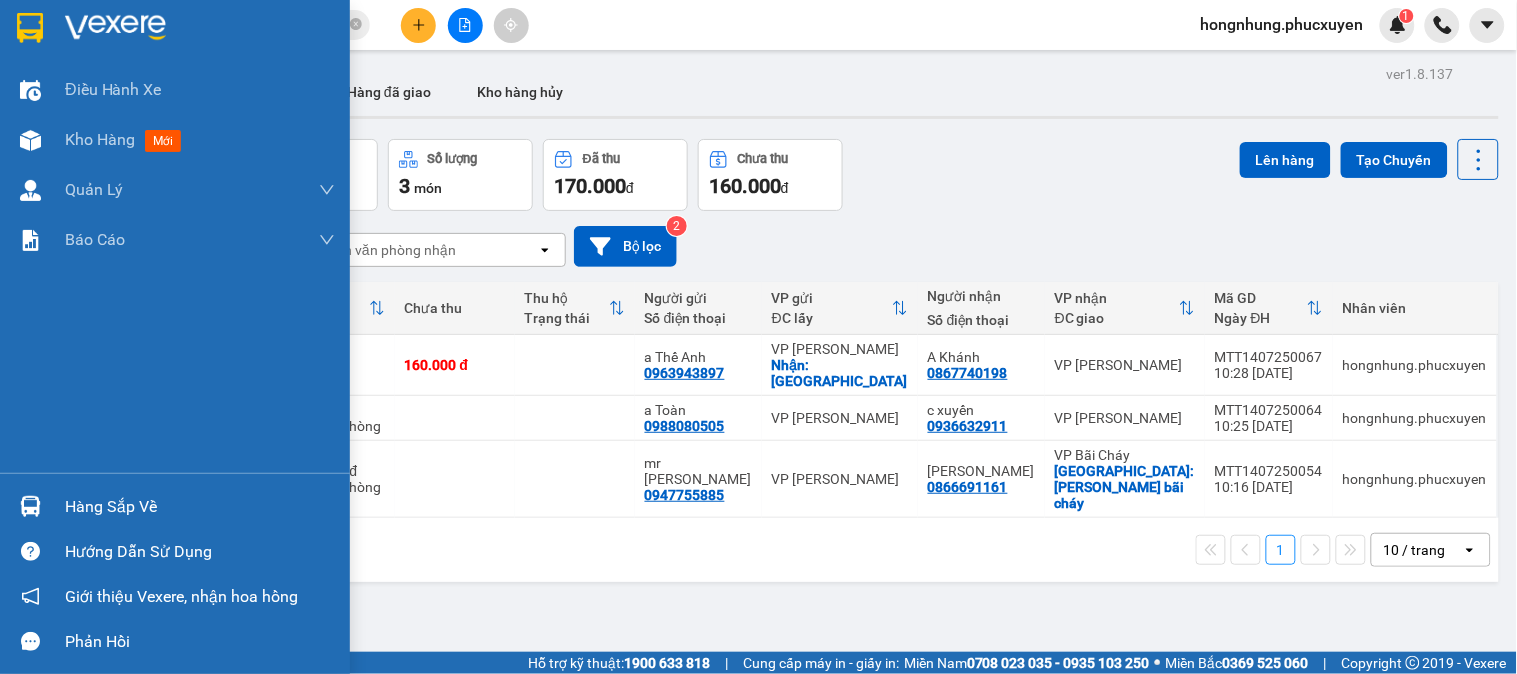 click at bounding box center [30, 506] 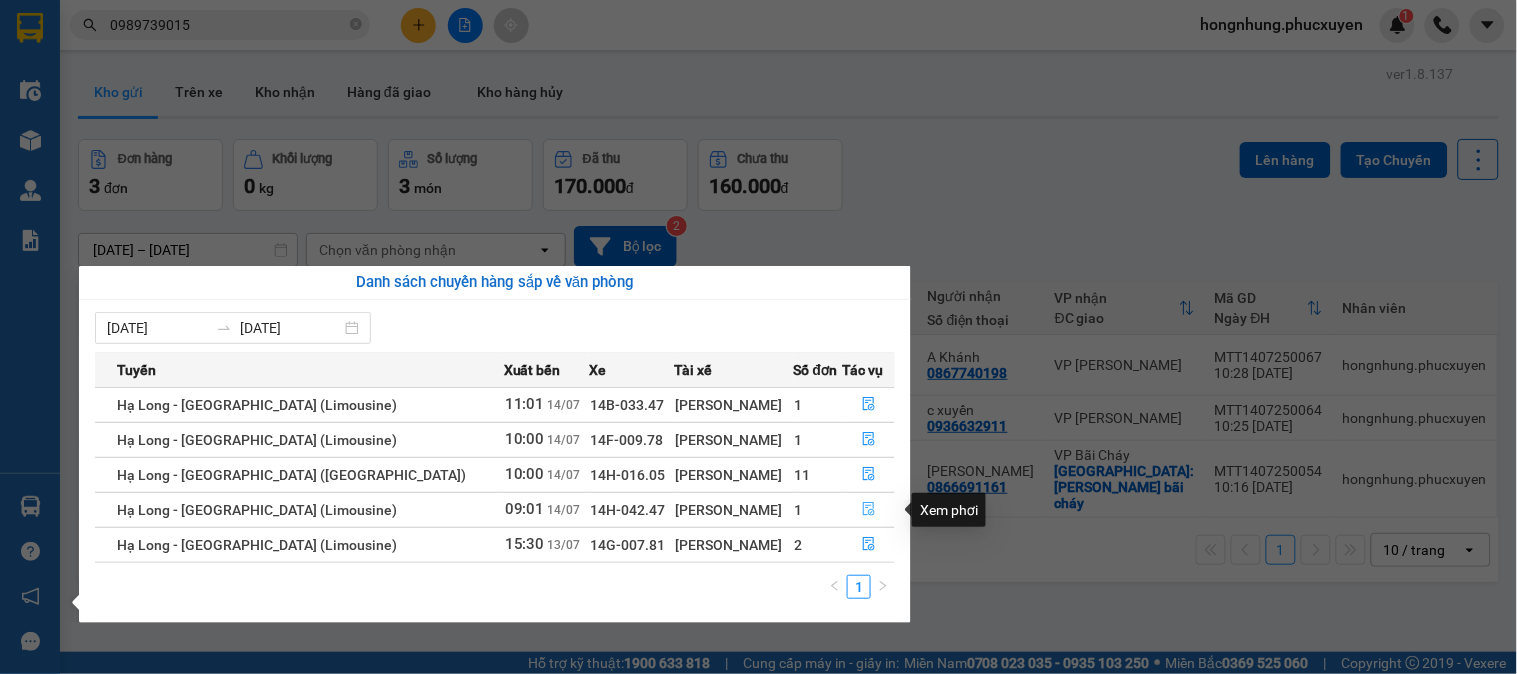 click 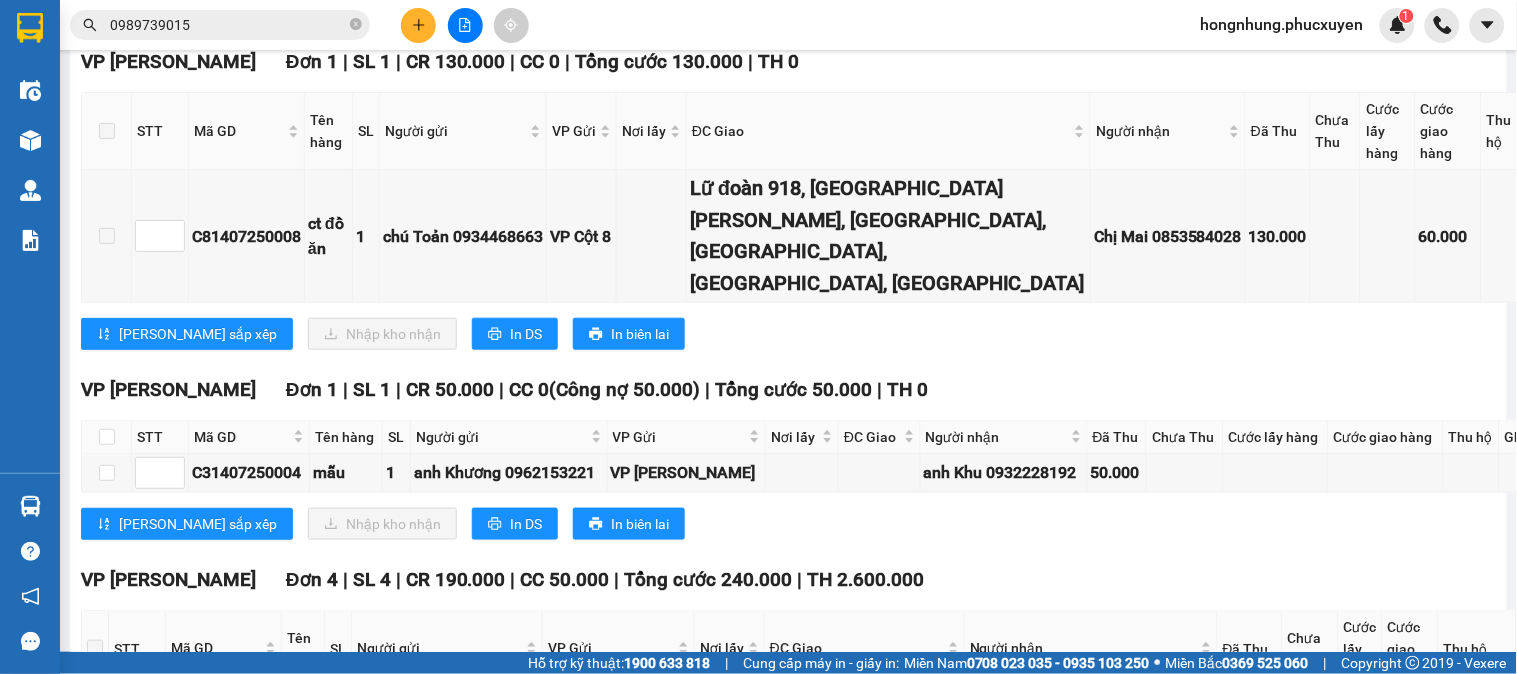 scroll, scrollTop: 0, scrollLeft: 0, axis: both 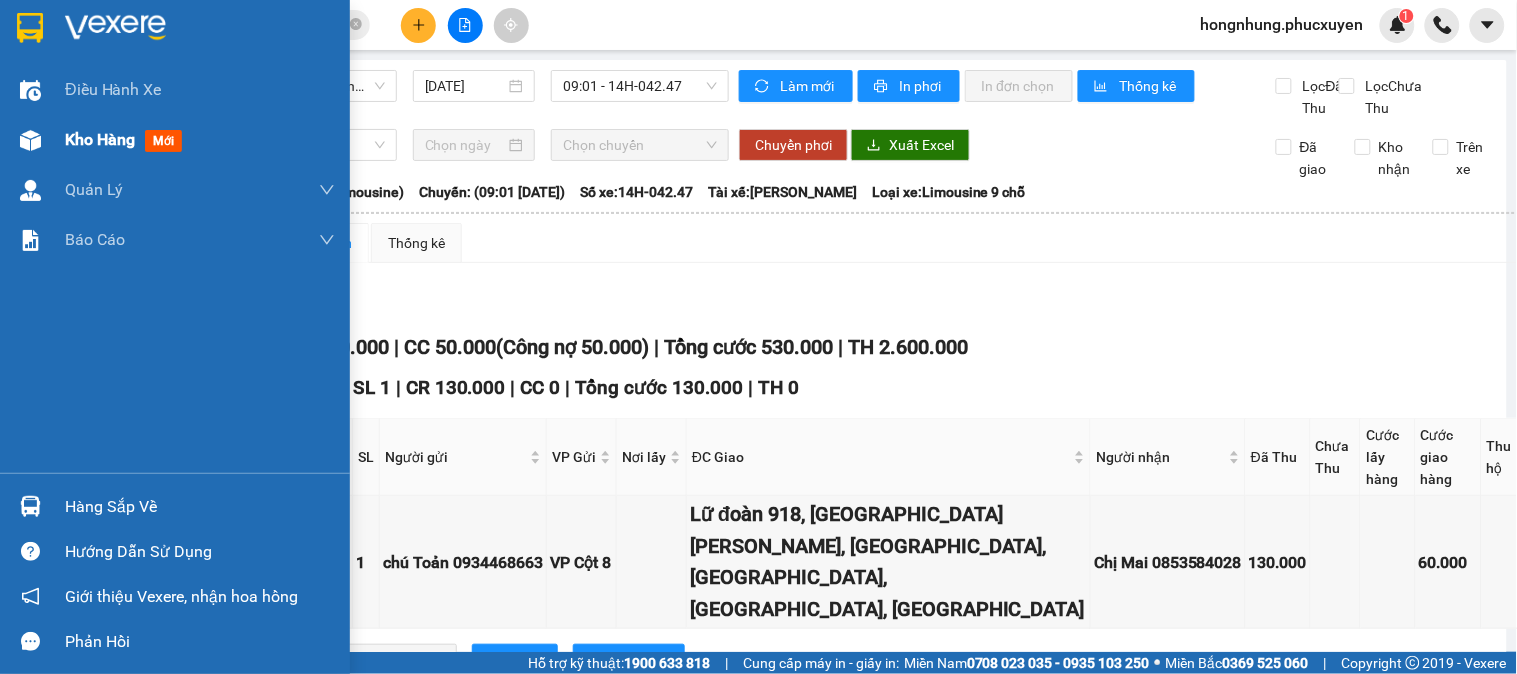 click at bounding box center [30, 140] 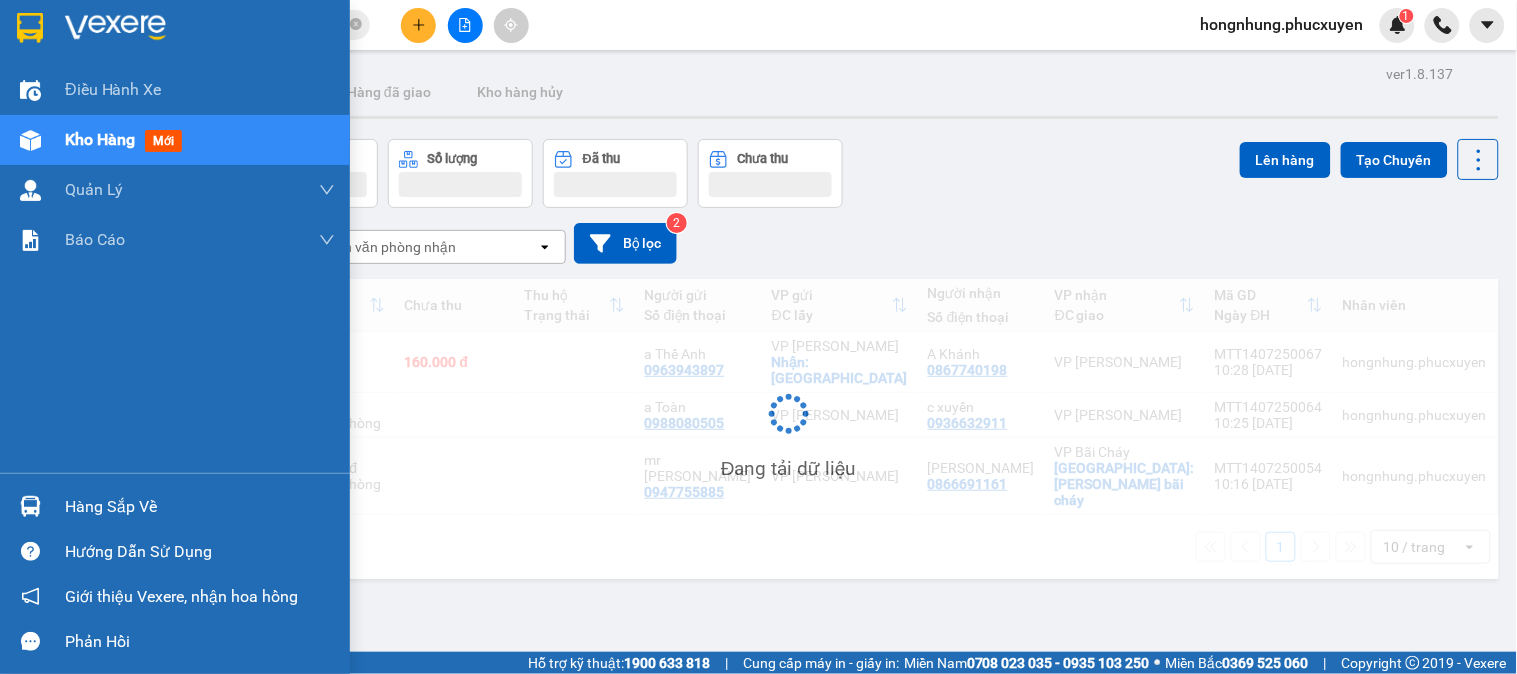 click on "Hàng sắp về" at bounding box center [200, 507] 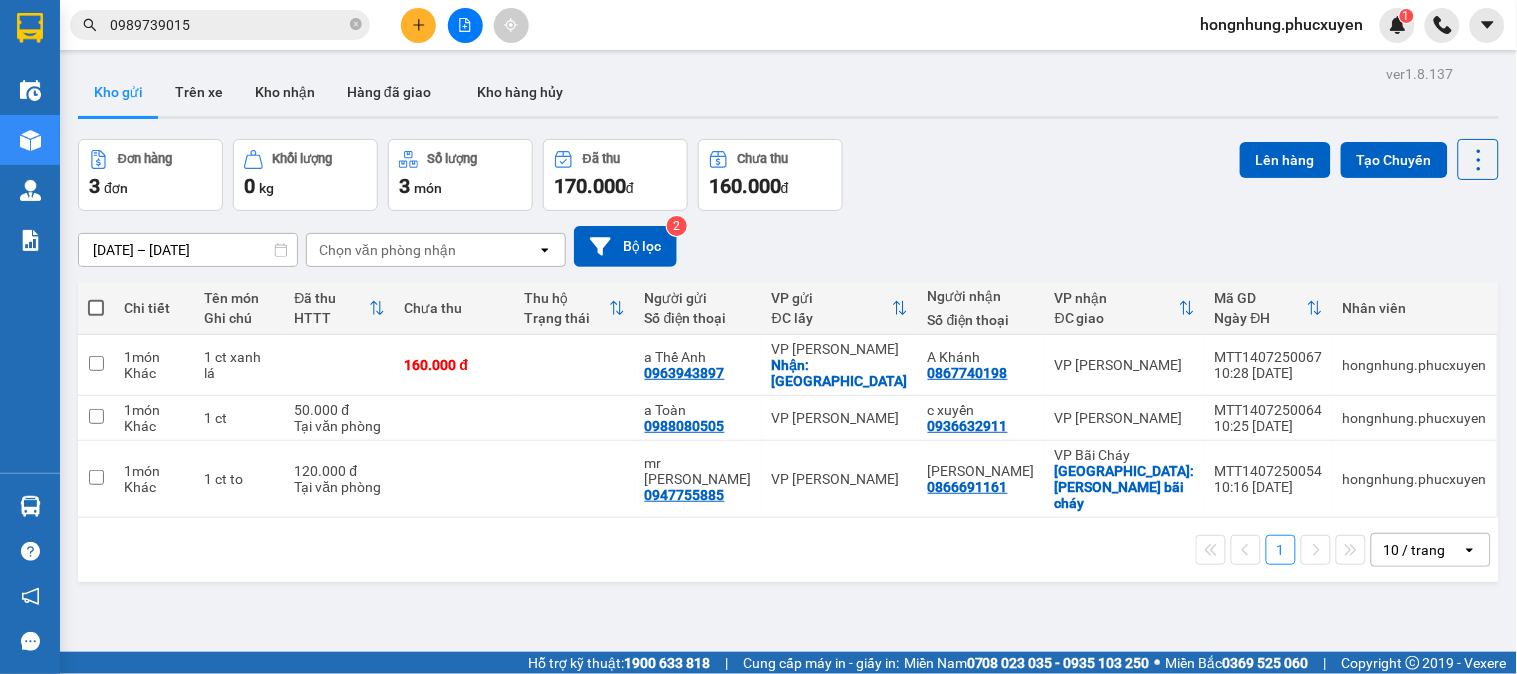 click on "Kết quả tìm kiếm ( 84 )  Bộ lọc  Mã ĐH Trạng thái Món hàng Thu hộ Tổng cước Chưa cước Người gửi VP Gửi Người nhận VP Nhận CL1407250032 09:16 [DATE] Trên xe   14H-009.42 10:00  [DATE] 2 ct băng dính vàng SL:  2 160.000 0989739015 dũng  VP Cổ Linh 0981734999 Tuấn Anh VP Hạ Long  CL1207250885 15:32 [DATE] Đã giao   10:03 [DATE] 2th ct pk đt SL:  1 150.000 0989739015 dũng  VP Cổ Linh 0934285092 anh Tiệp VP Dọc đường  Giao DĐ: N3 Ba Lan CL0707250060 10:46 [DATE] Đã giao   10:50 [DATE] ct băng dính vàng SL:  1 80.000 0989739015 dũng  VP [PERSON_NAME] 0934285092 anh Tiệp VP Bãi Cháy CL0707250119 15:39 [DATE] Đã giao   08:18 [DATE] ct băng dính vàng pk SL:  1 40.000 0989739015 dũng  VP [PERSON_NAME] 0979058333 Anh Hồi VP Hạ Long  CL0307250480 08:56 [DATE] Đã giao   16:02 [DATE] ct băng dính vàng pk đt SL:  1 80.000 0989739015 dũng  VP [PERSON_NAME] 0981734999 Tuấn Anh VP Hạ Long  CL2406250332 15:23 [DATE] Đã giao" at bounding box center (758, 337) 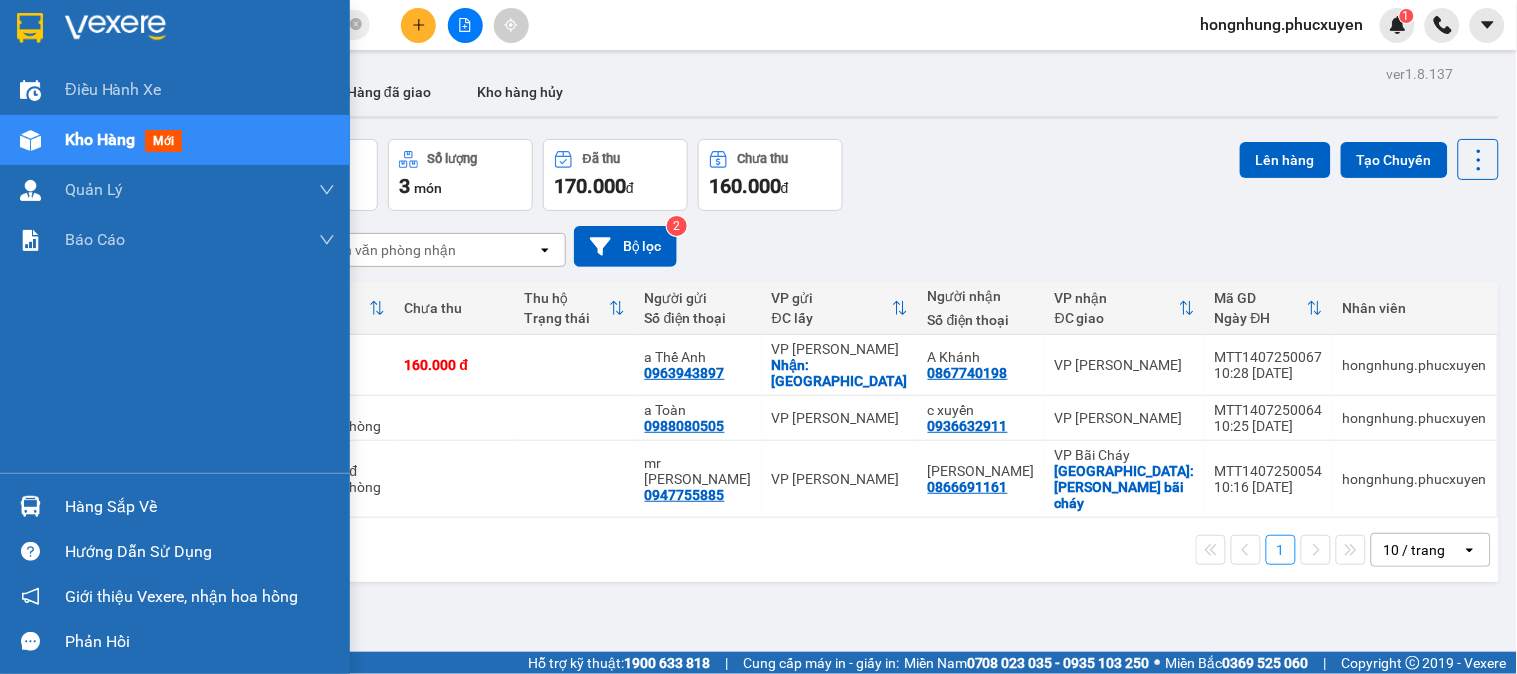 click at bounding box center (30, 506) 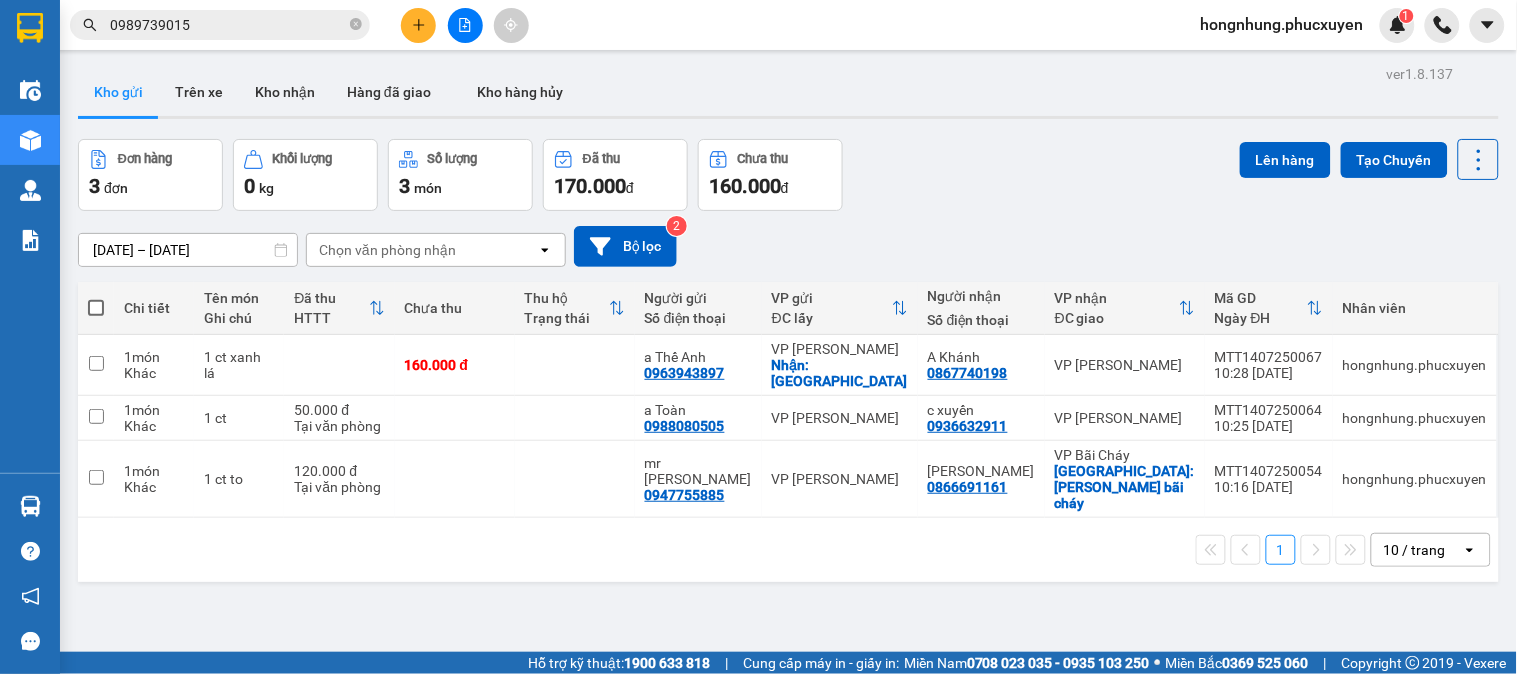 click on "Kết quả tìm kiếm ( 84 )  Bộ lọc  Mã ĐH Trạng thái Món hàng Thu hộ Tổng cước Chưa cước Người gửi VP Gửi Người nhận VP Nhận CL1407250032 09:16 [DATE] Trên xe   14H-009.42 10:00  [DATE] 2 ct băng dính vàng SL:  2 160.000 0989739015 dũng  VP Cổ Linh 0981734999 Tuấn Anh VP Hạ Long  CL1207250885 15:32 [DATE] Đã giao   10:03 [DATE] 2th ct pk đt SL:  1 150.000 0989739015 dũng  VP Cổ Linh 0934285092 anh Tiệp VP Dọc đường  Giao DĐ: N3 Ba Lan CL0707250060 10:46 [DATE] Đã giao   10:50 [DATE] ct băng dính vàng SL:  1 80.000 0989739015 dũng  VP [PERSON_NAME] 0934285092 anh Tiệp VP Bãi Cháy CL0707250119 15:39 [DATE] Đã giao   08:18 [DATE] ct băng dính vàng pk SL:  1 40.000 0989739015 dũng  VP [PERSON_NAME] 0979058333 Anh Hồi VP Hạ Long  CL0307250480 08:56 [DATE] Đã giao   16:02 [DATE] ct băng dính vàng pk đt SL:  1 80.000 0989739015 dũng  VP [PERSON_NAME] 0981734999 Tuấn Anh VP Hạ Long  CL2406250332 15:23 [DATE] Đã giao" at bounding box center [758, 337] 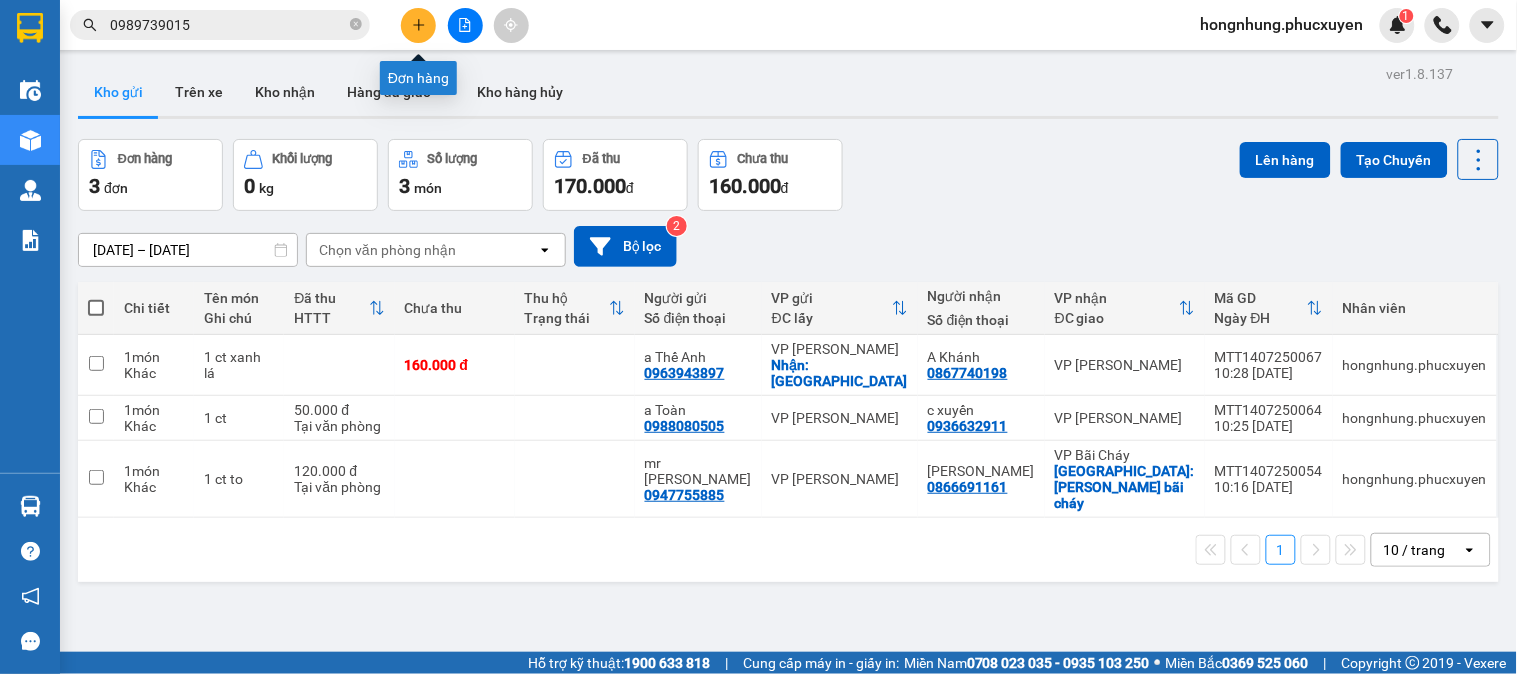 click 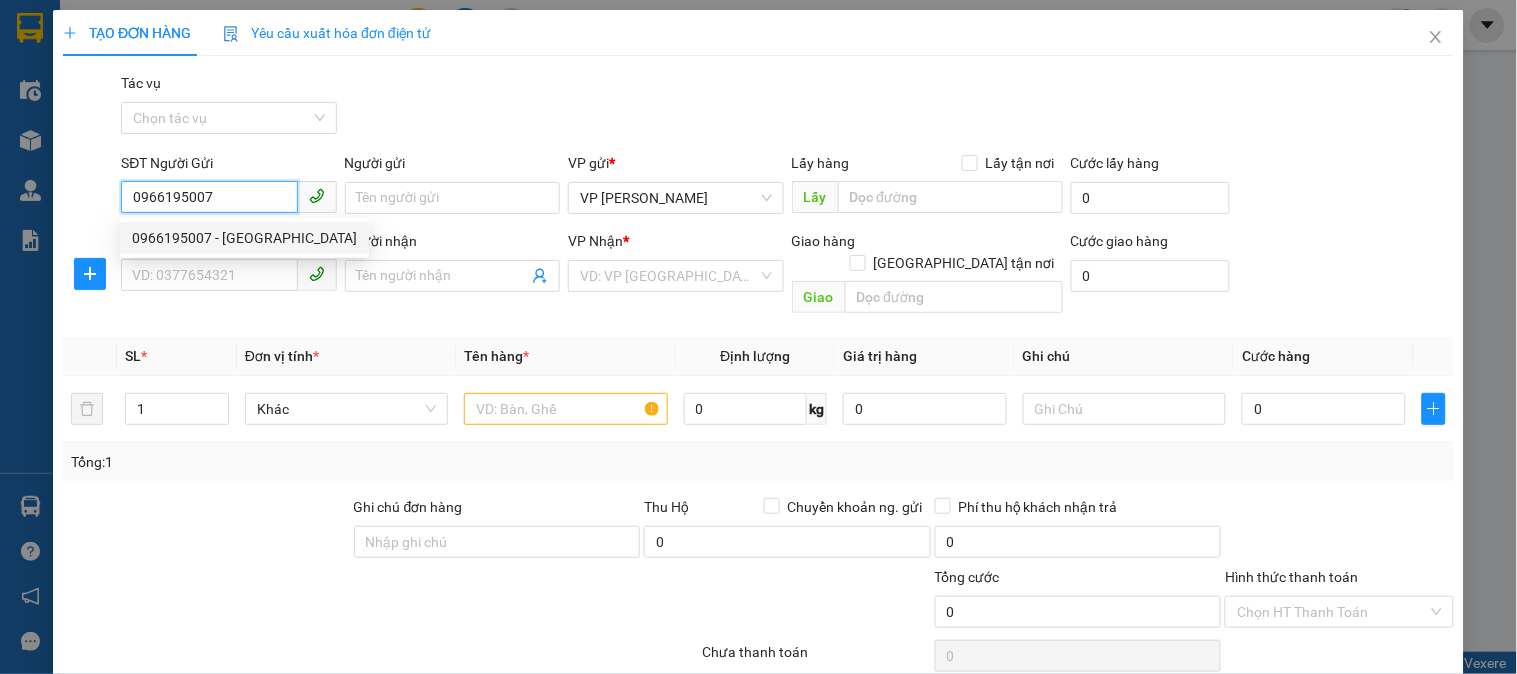 click on "0966195007 - [GEOGRAPHIC_DATA]" at bounding box center (244, 238) 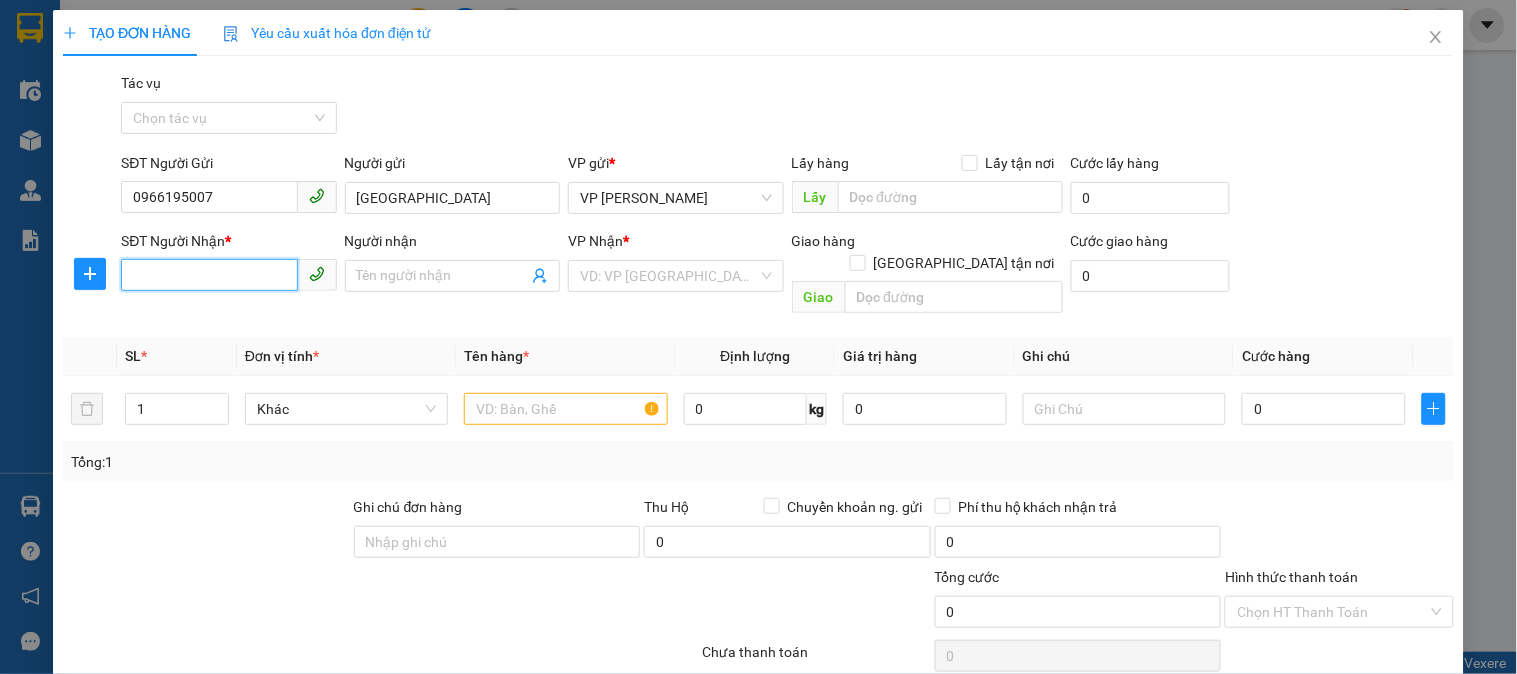 click on "SĐT Người Nhận  *" at bounding box center [209, 275] 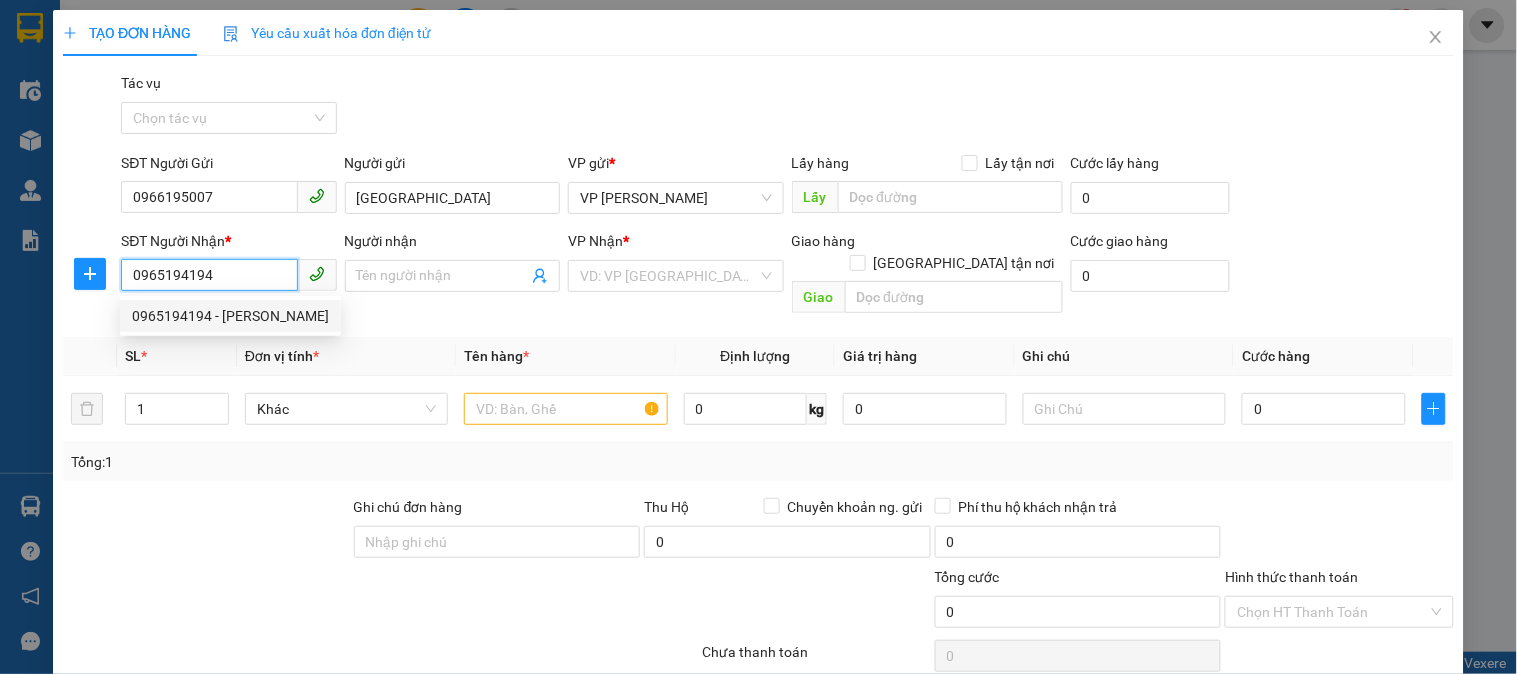 click on "0965194194 - [PERSON_NAME]" at bounding box center (230, 316) 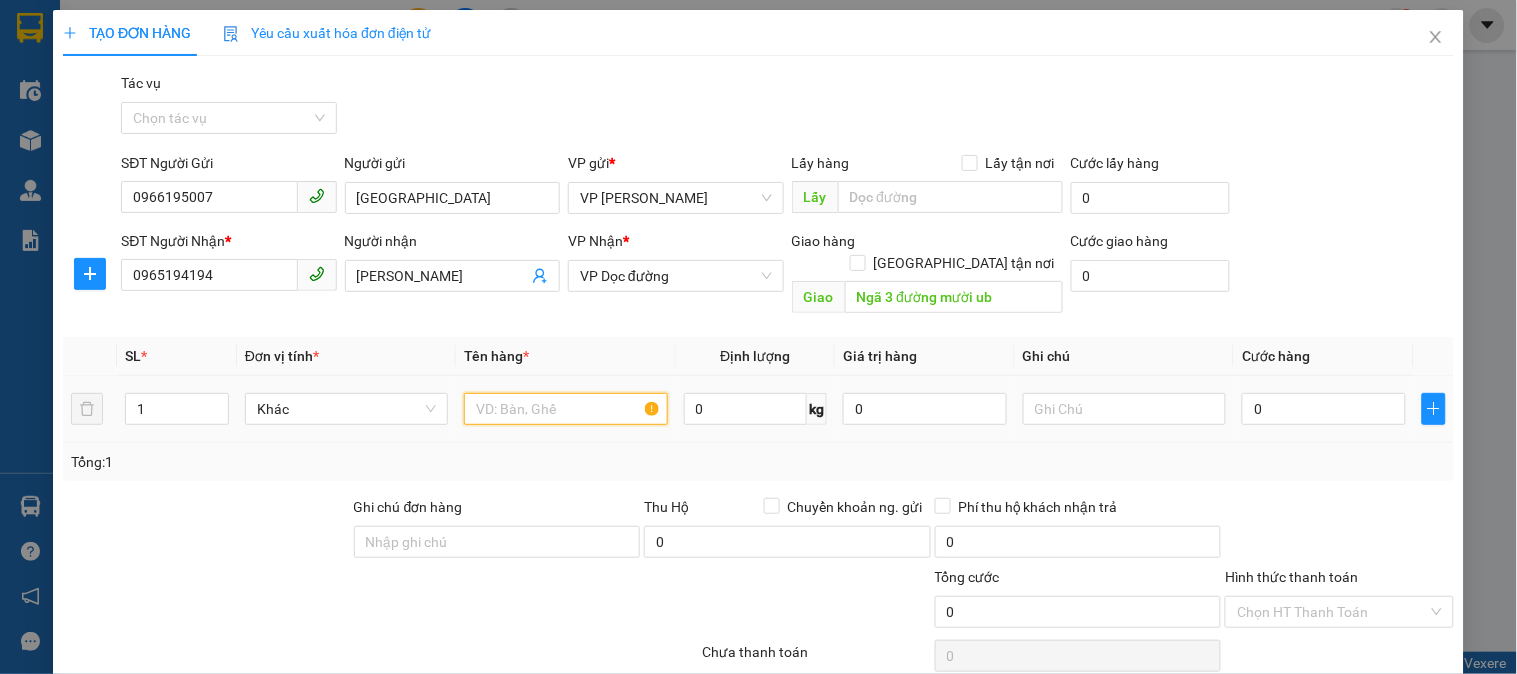 click at bounding box center [565, 409] 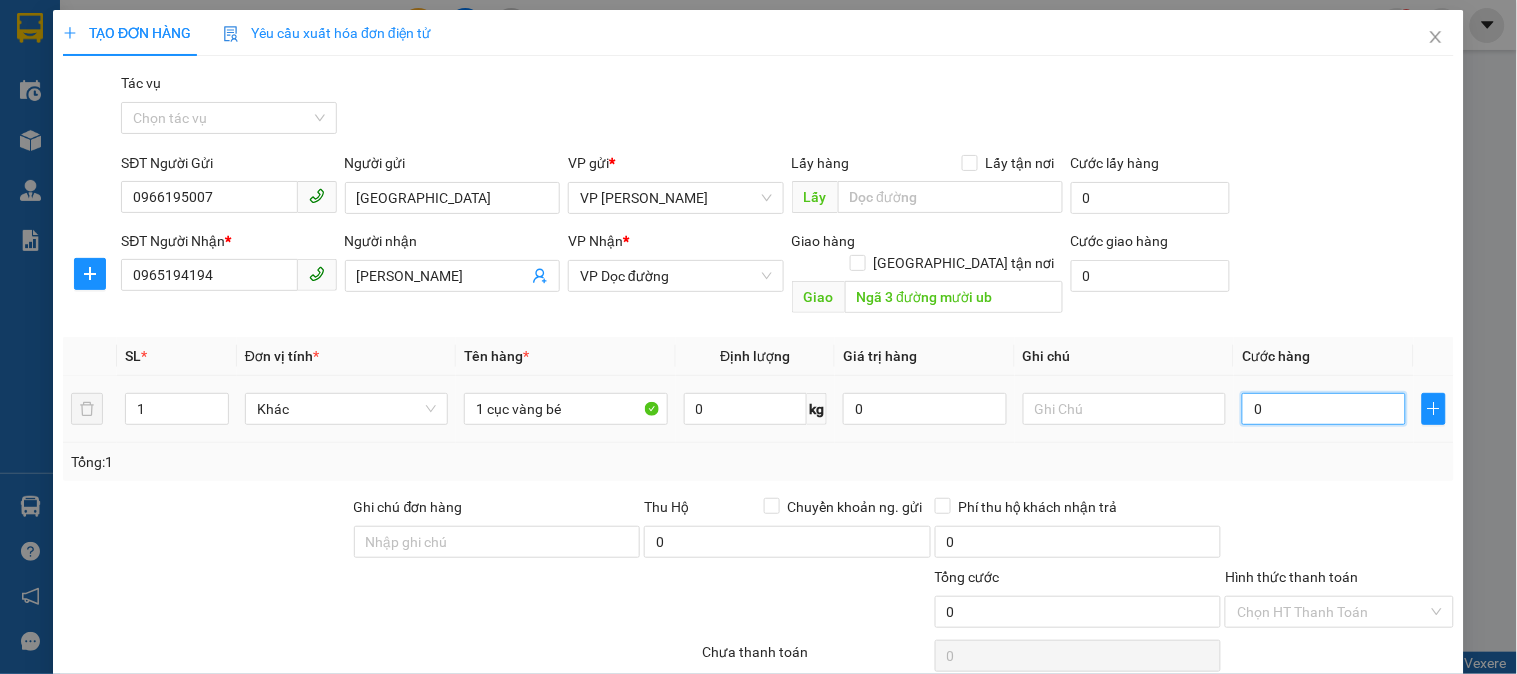 click on "0" at bounding box center [1324, 409] 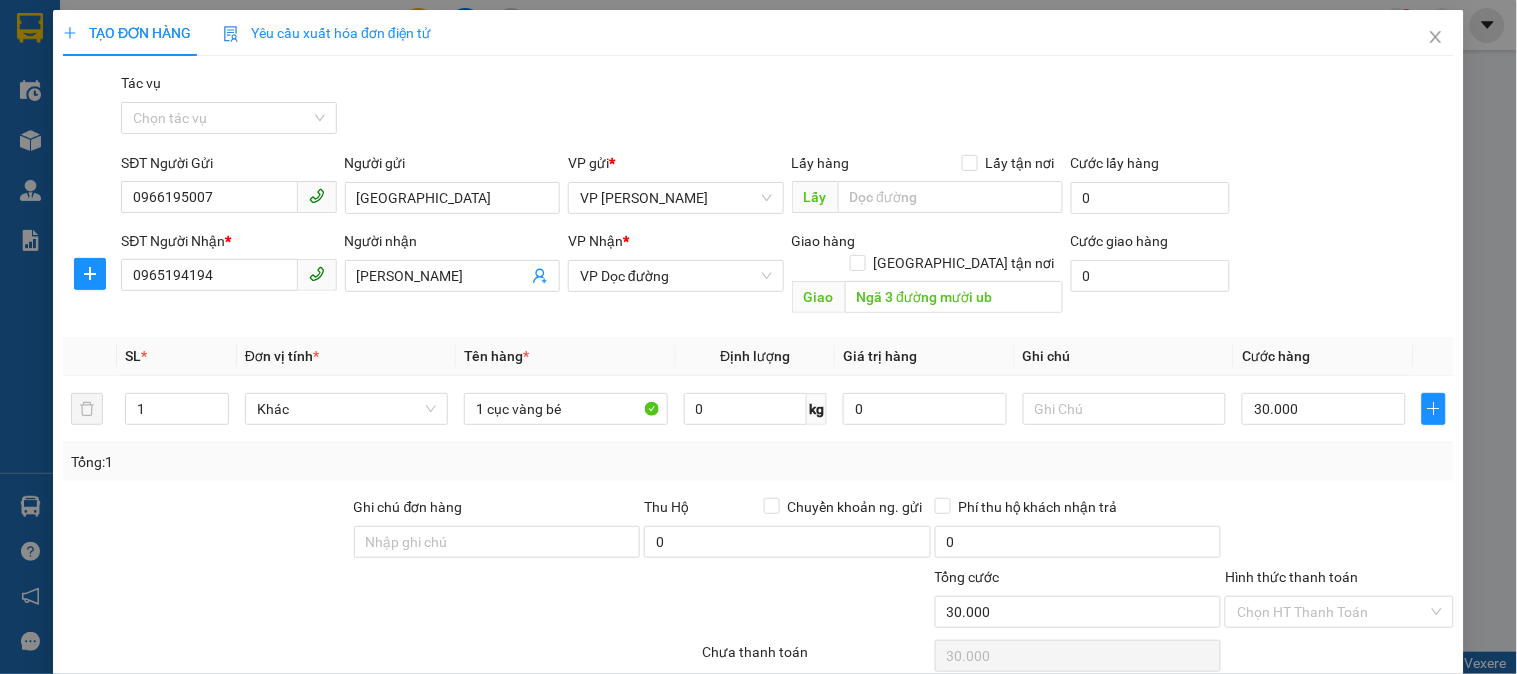 click on "Transit Pickup Surcharge Ids Transit Deliver Surcharge Ids Transit Deliver Surcharge Transit Deliver Surcharge Tác vụ Chọn tác vụ SĐT Người Gửi 0966195007 Người gửi sao việt VP gửi  * VP [PERSON_NAME] Lấy hàng Lấy tận nơi Lấy Cước lấy hàng 0 SĐT Người Nhận  * 0965194194 Người nhận Kiều Đình Ba VP Nhận  * VP Dọc đường  Giao hàng [GEOGRAPHIC_DATA] tận nơi Giao Ngã 3 đường mười ub Cước giao hàng 0 SL  * Đơn vị tính  * Tên hàng  * Định lượng Giá trị hàng Ghi chú Cước hàng                   1 Khác 1 cục vàng bé 0 kg 0 30.000 Tổng:  1 Ghi chú đơn hàng Thu Hộ Chuyển khoản ng. gửi 0 Phí thu hộ khách nhận trả 0 Tổng cước 30.000 Hình thức thanh toán Chọn HT Thanh Toán Số tiền thu trước 0 Chưa thanh toán 30.000 Chọn HT Thanh Toán Ghi chú nội bộ nhà xe Chi phí nội bộ 0 Lưu nháp Xóa Thông tin [PERSON_NAME] và In" at bounding box center [758, 428] 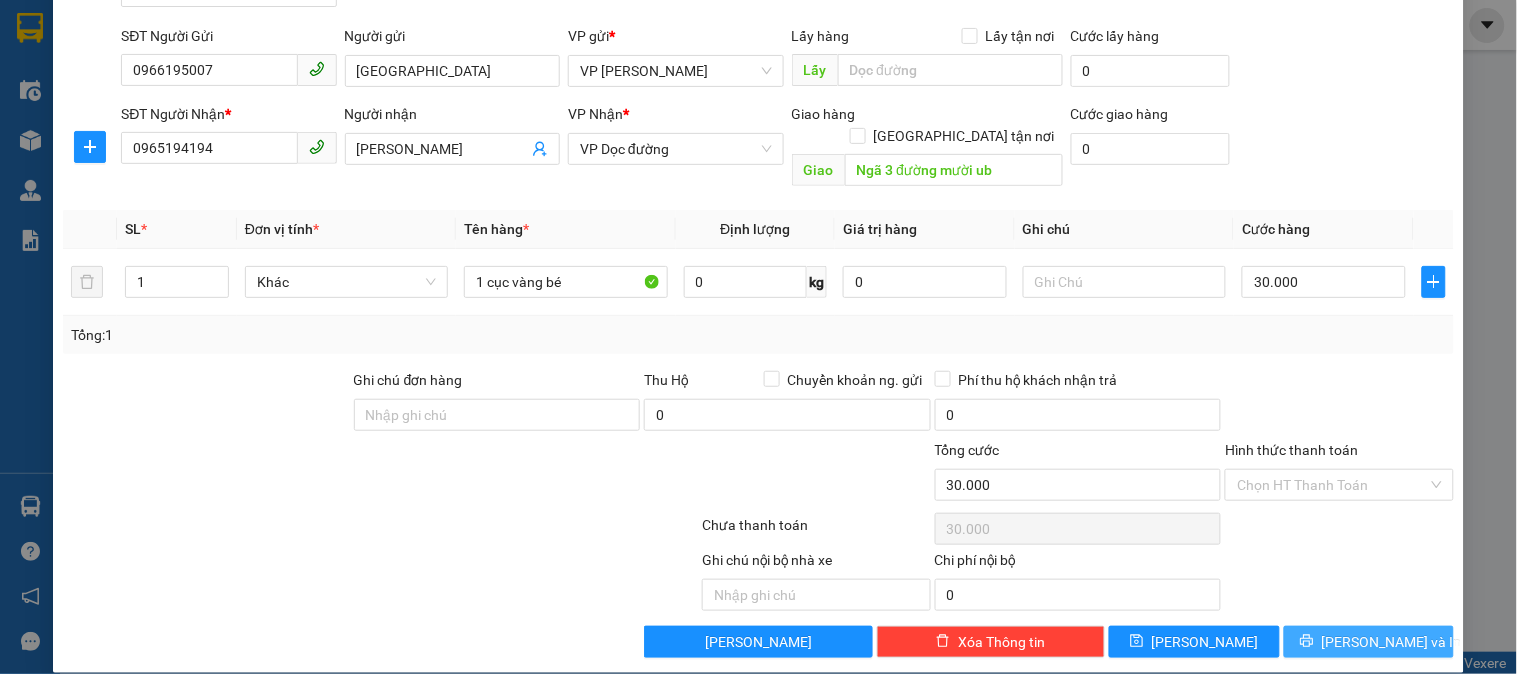 click on "[PERSON_NAME] và In" at bounding box center [1392, 642] 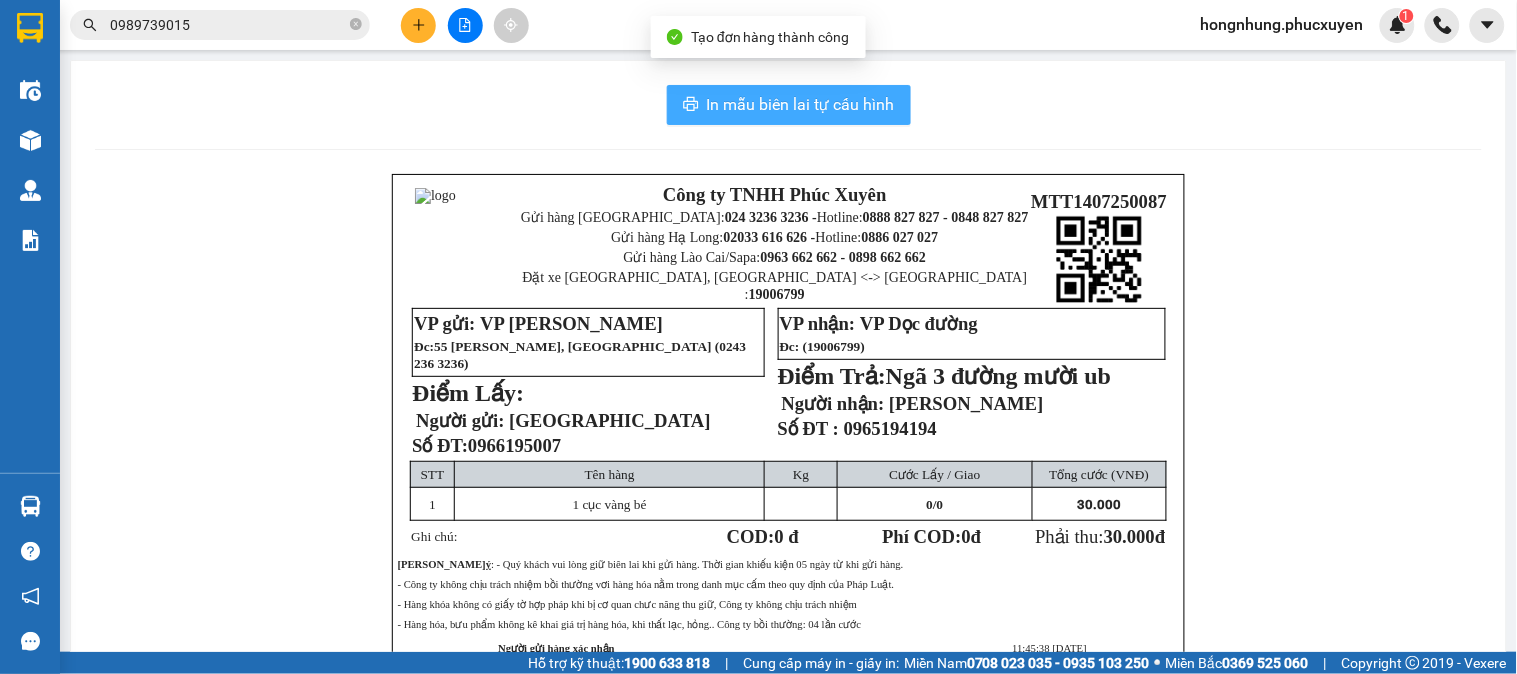 click on "In mẫu biên lai tự cấu hình" at bounding box center [801, 104] 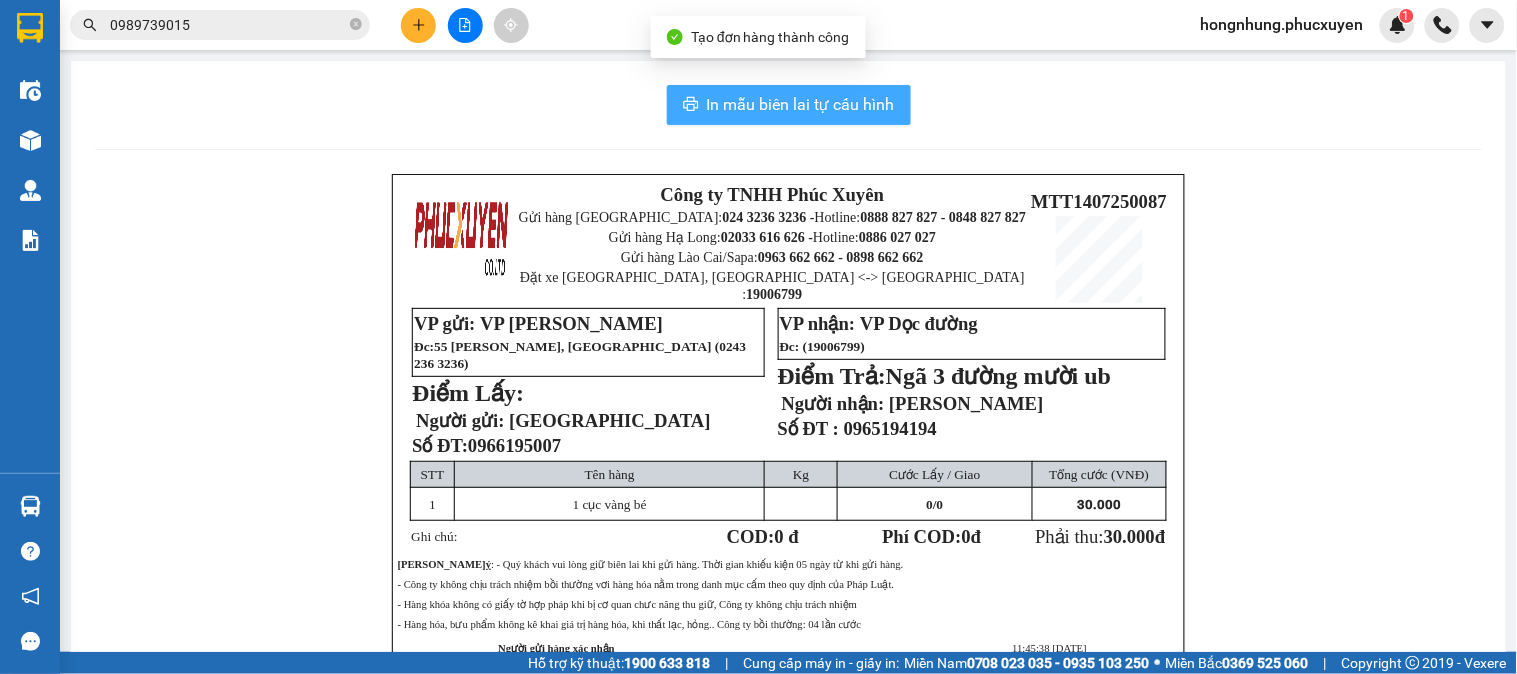 scroll, scrollTop: 0, scrollLeft: 0, axis: both 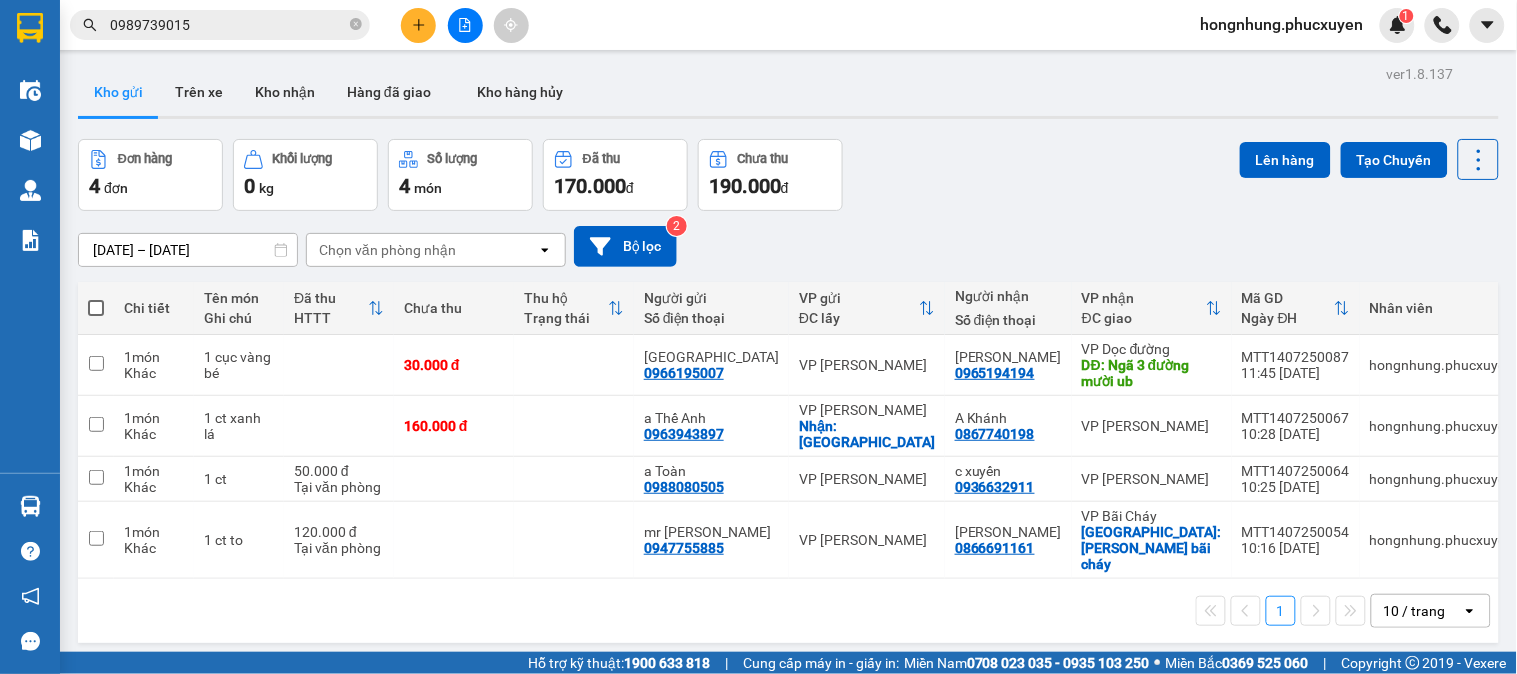 click at bounding box center [418, 25] 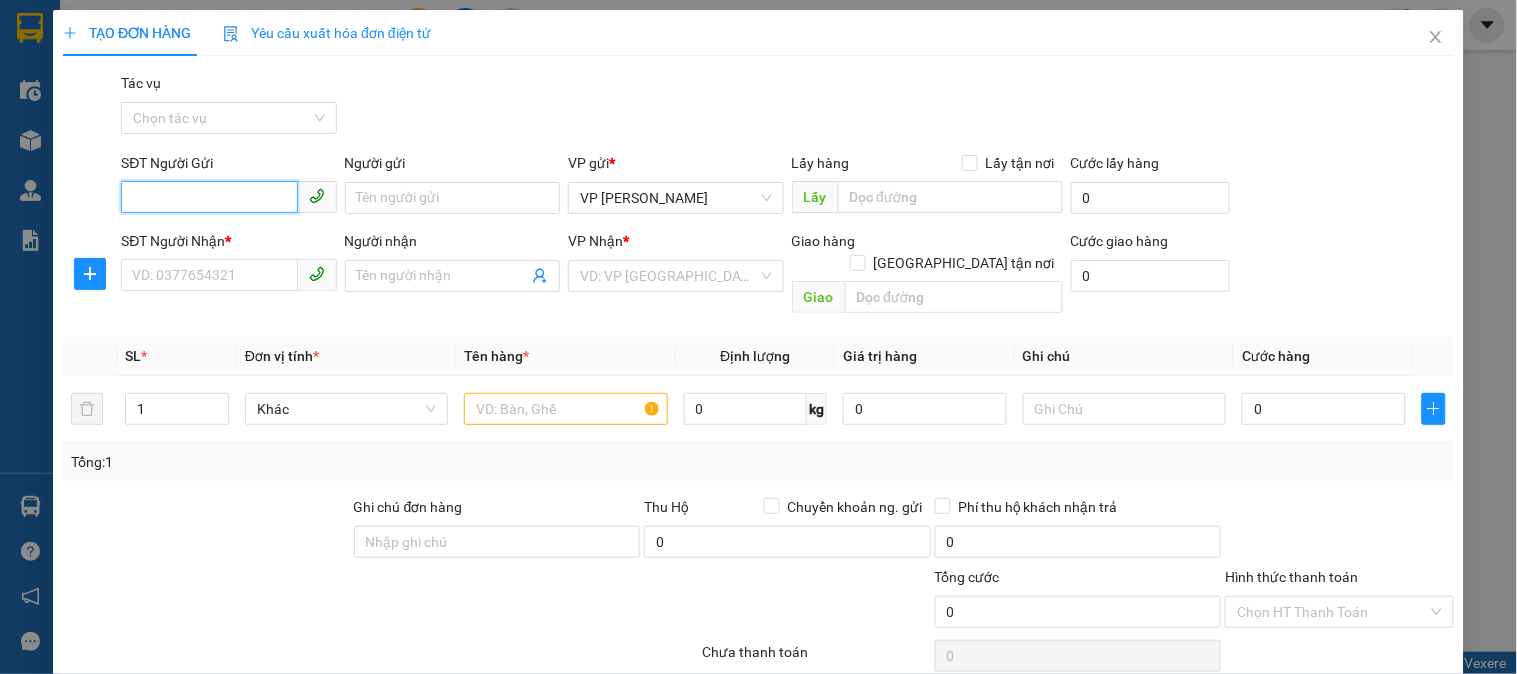 click on "SĐT Người Gửi" at bounding box center [209, 197] 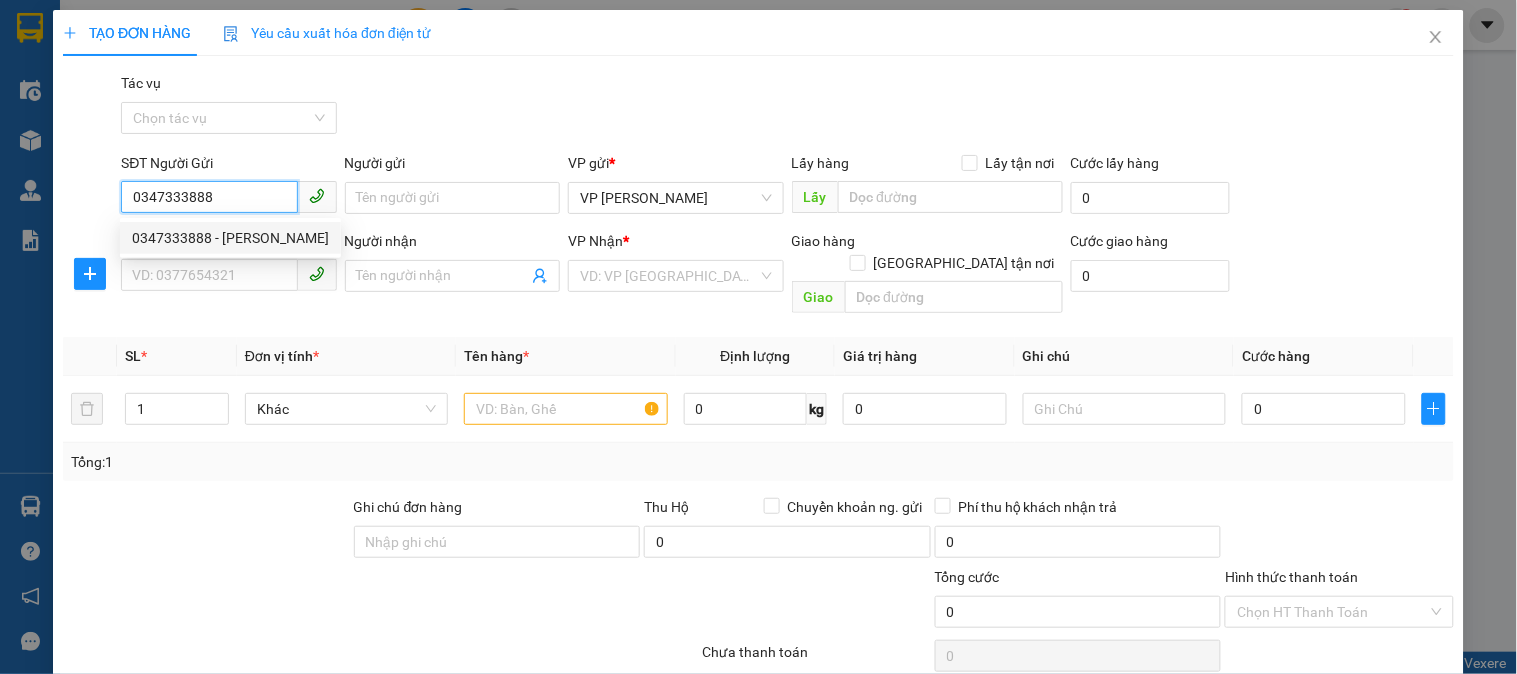 click on "0347333888 - [PERSON_NAME]" at bounding box center [230, 238] 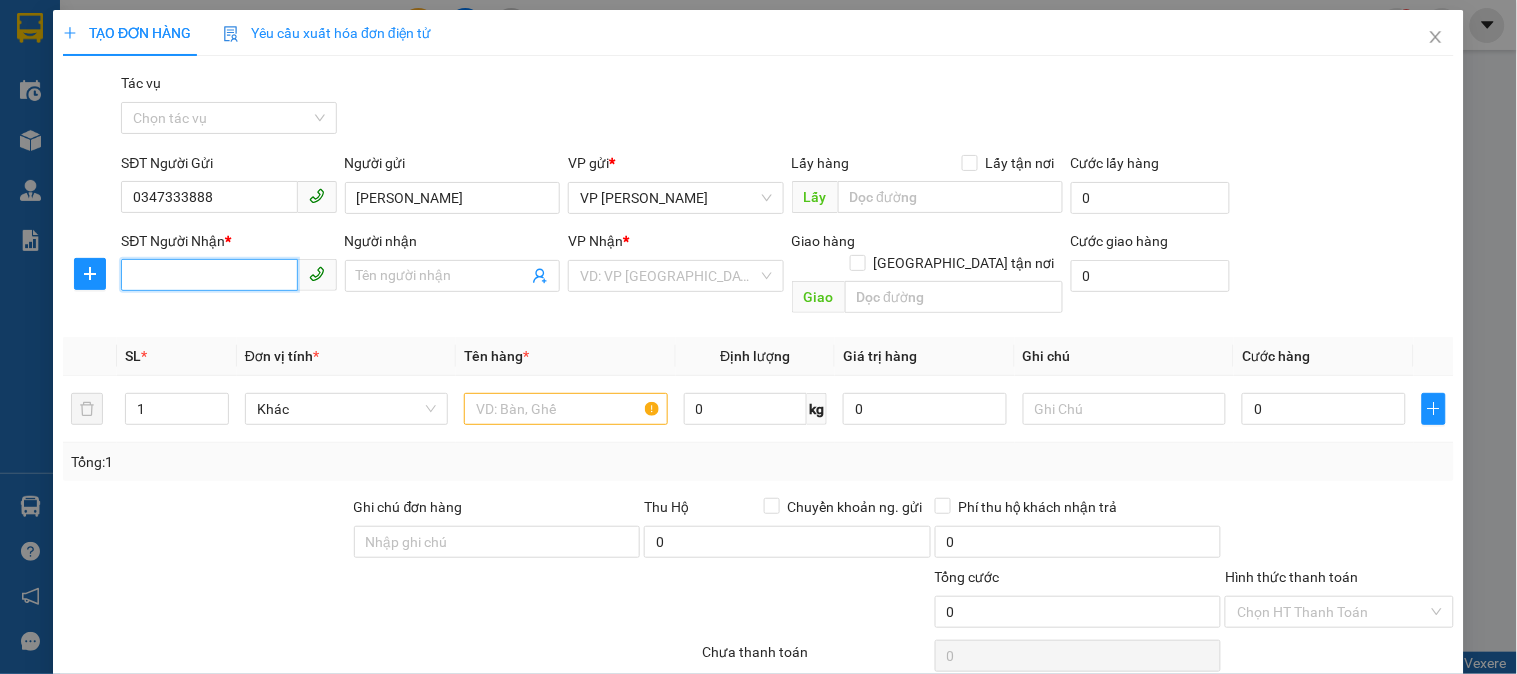 click on "SĐT Người Nhận  *" at bounding box center (209, 275) 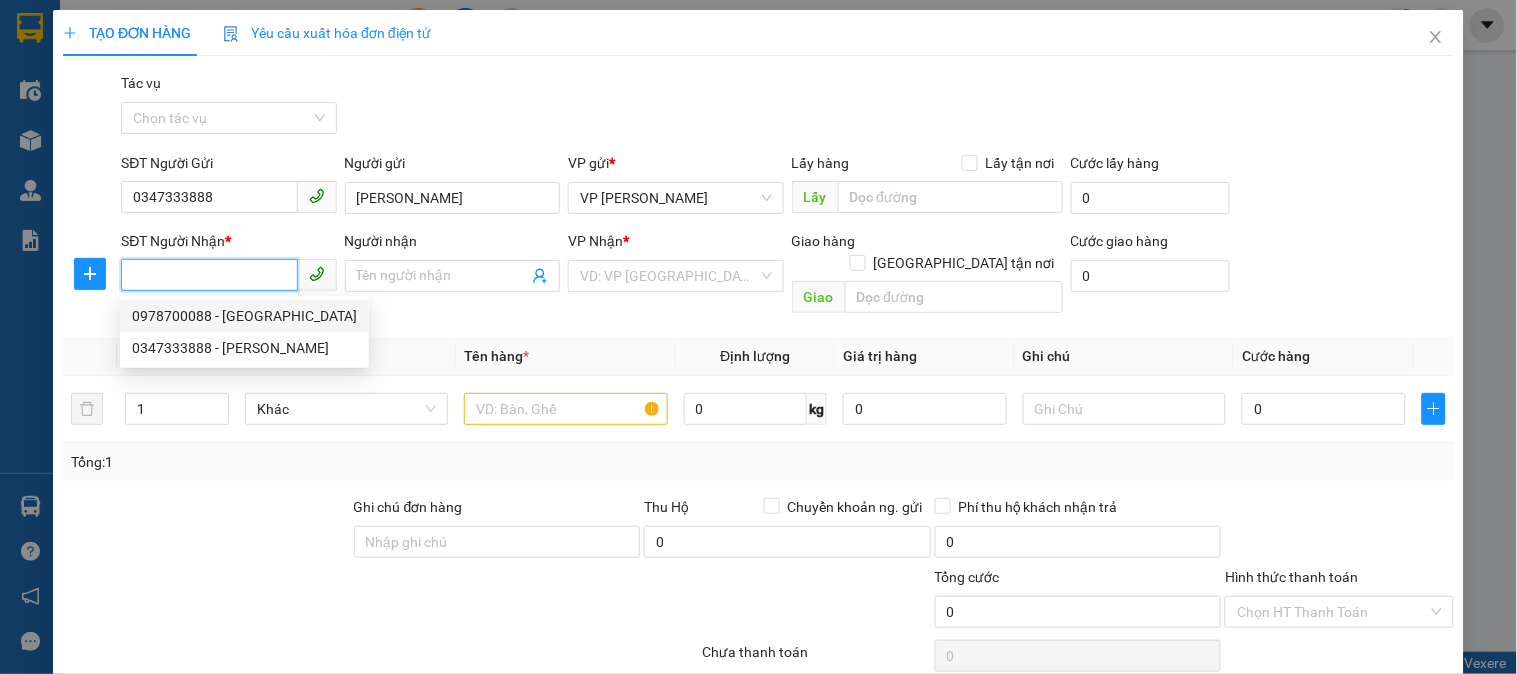 click on "0978700088 - [GEOGRAPHIC_DATA]" at bounding box center [244, 316] 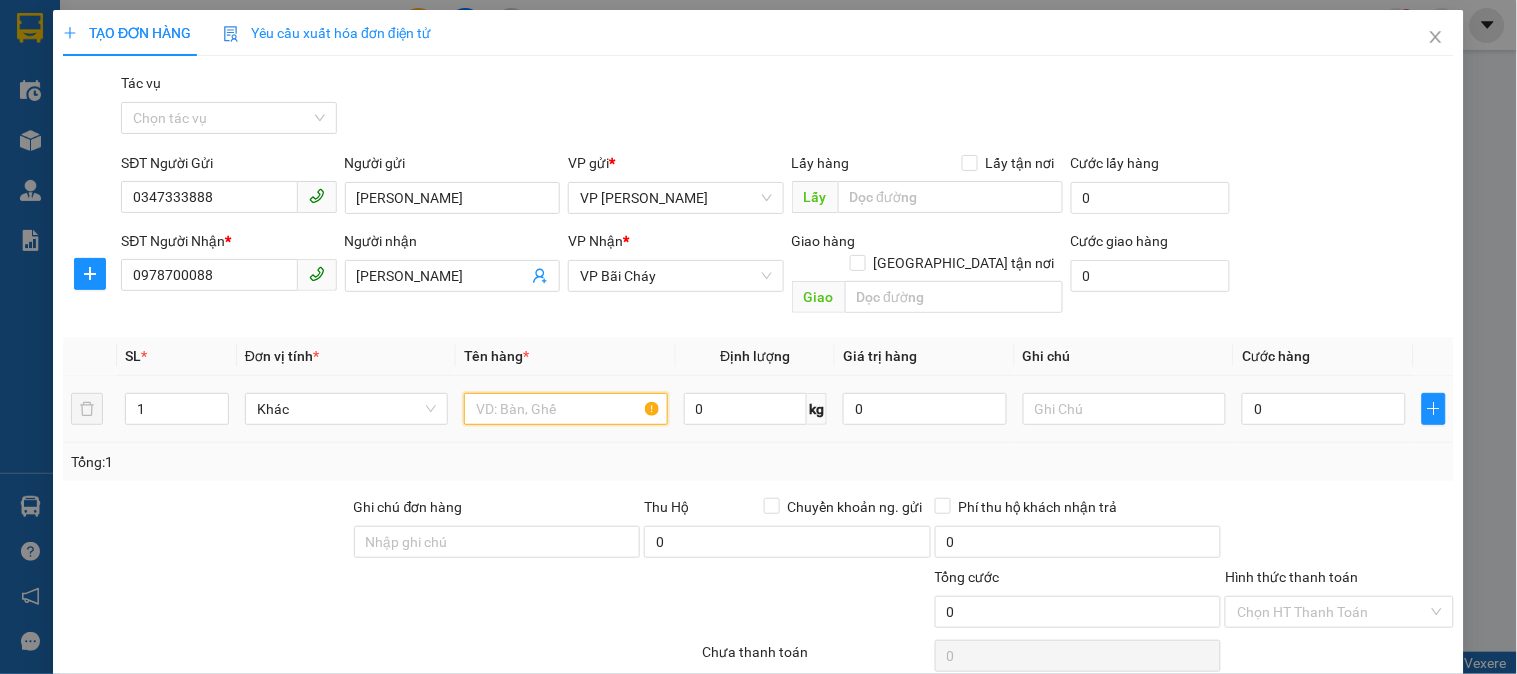 click at bounding box center [565, 409] 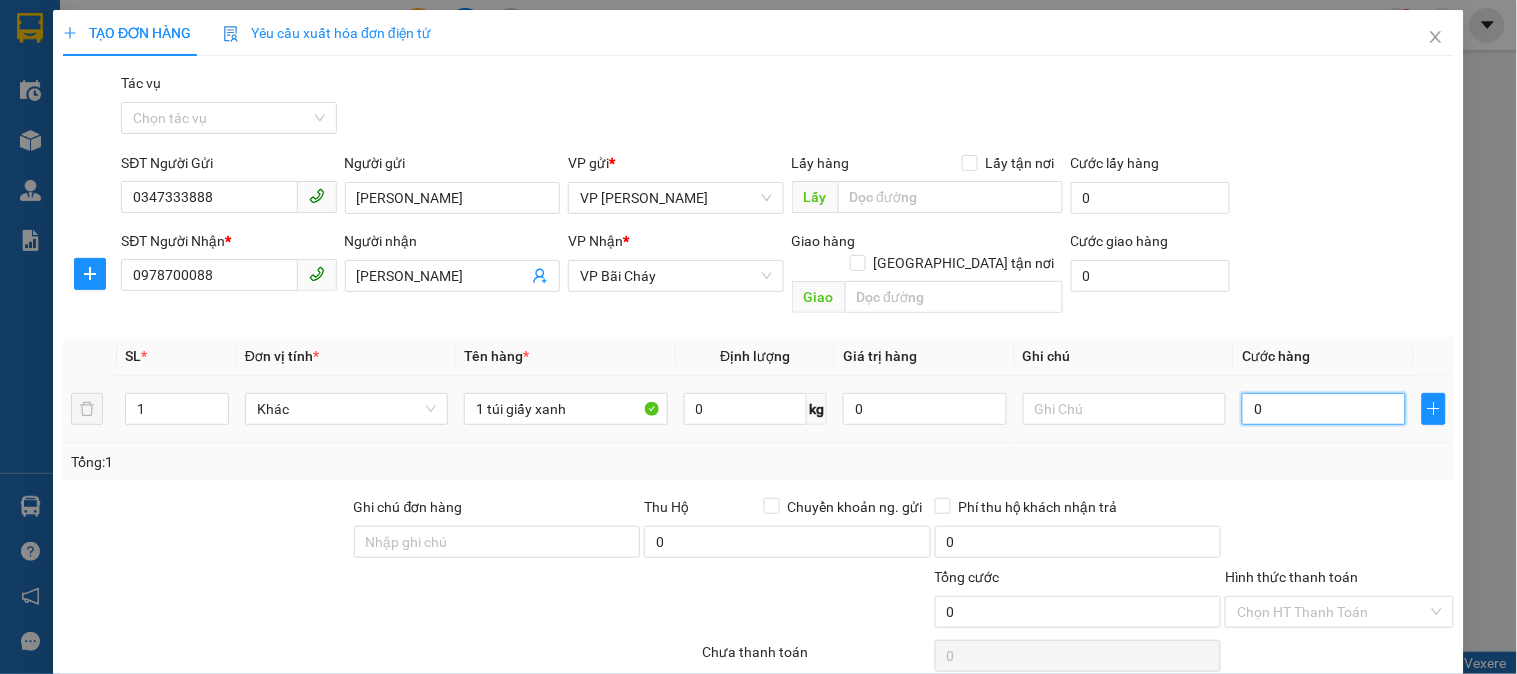 click on "0" at bounding box center [1324, 409] 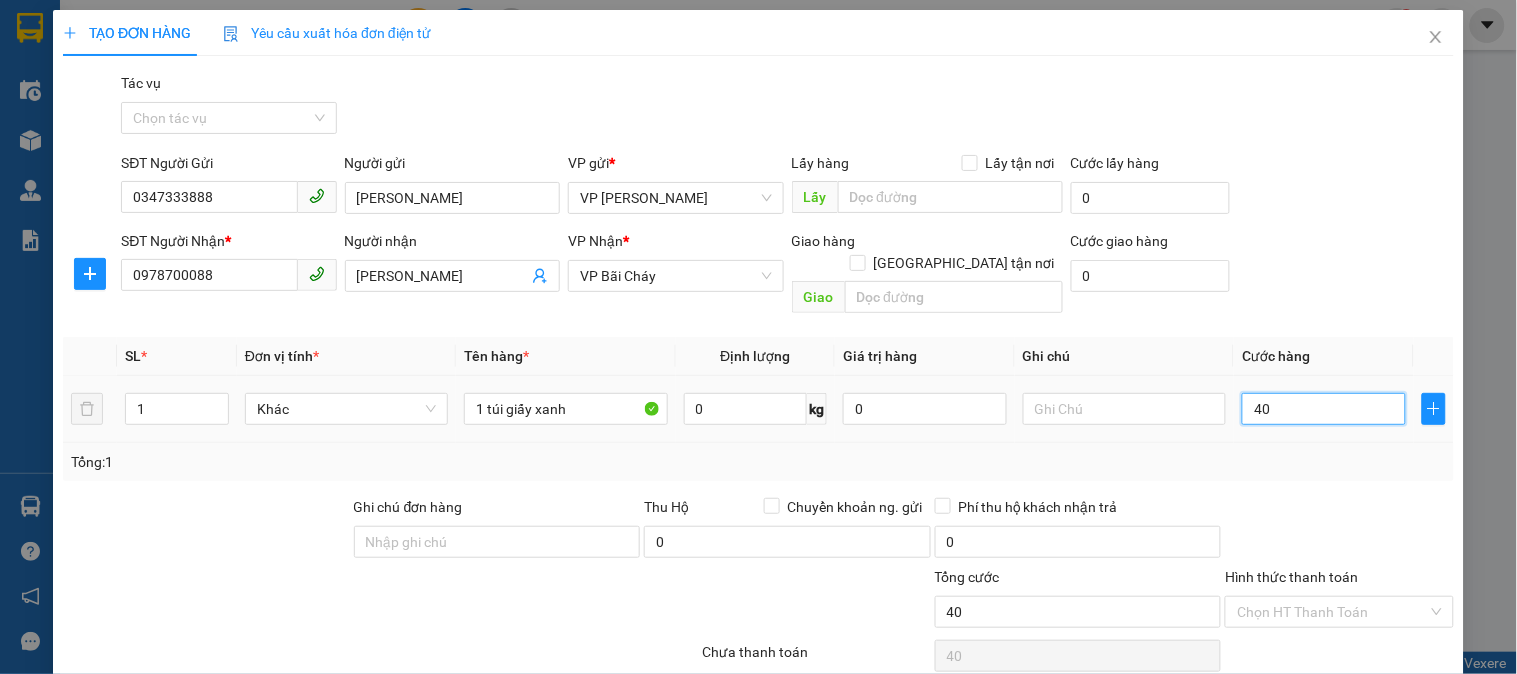 click on "40" at bounding box center [1324, 409] 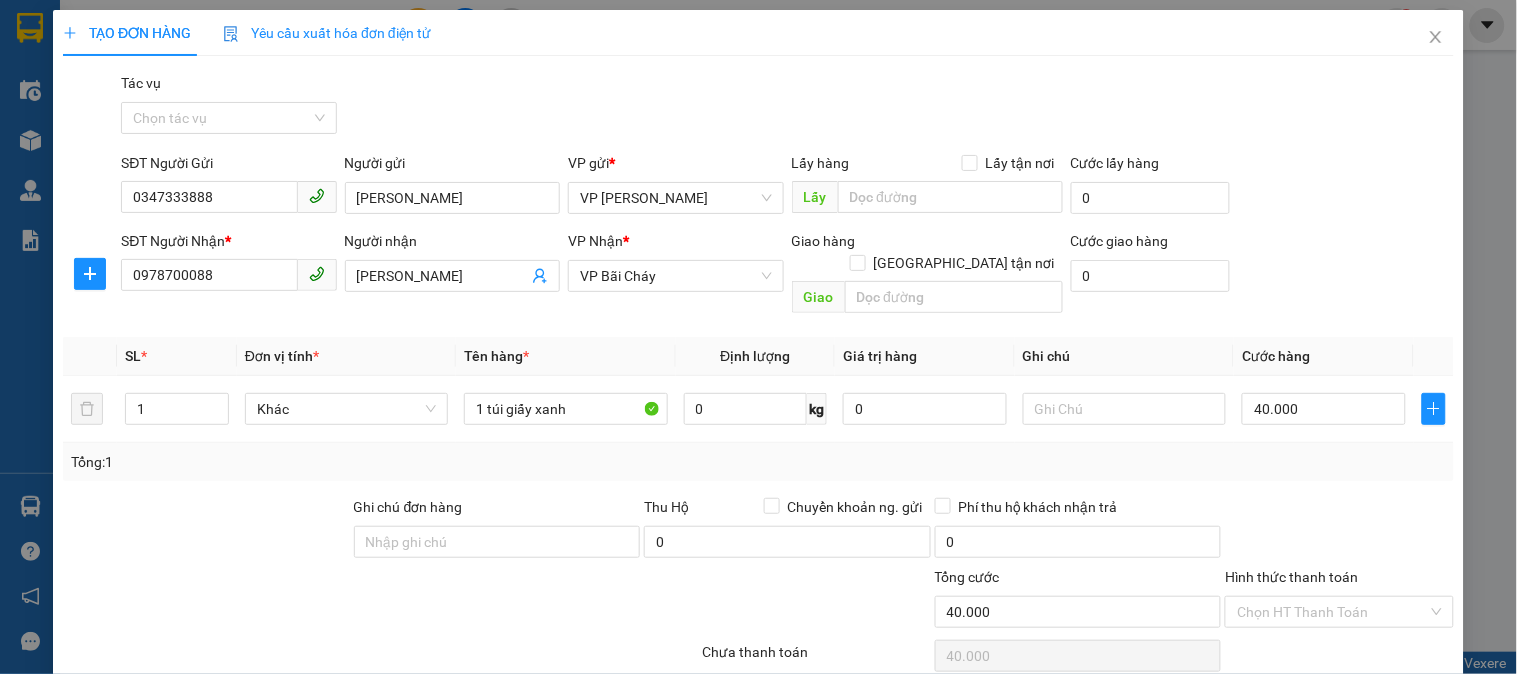 click on "Tổng:  1" at bounding box center [758, 462] 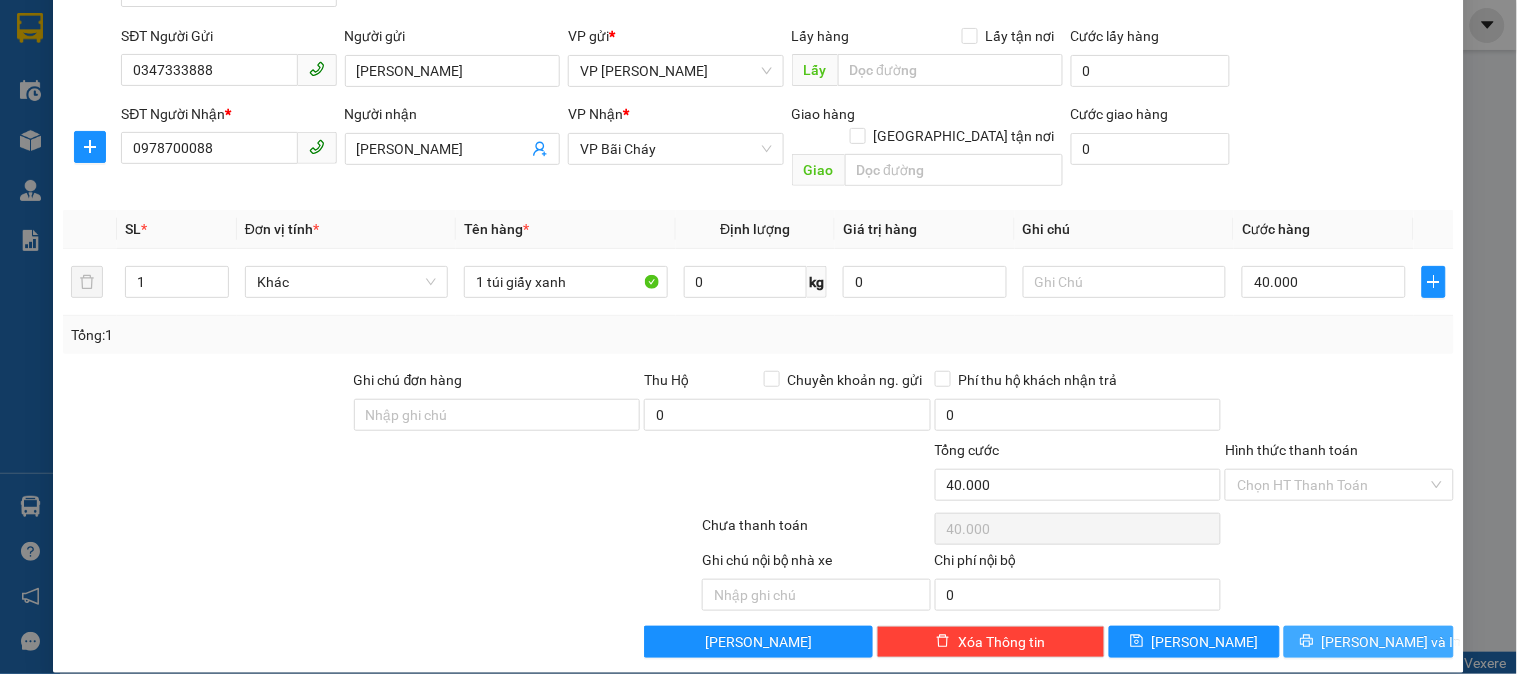 click on "[PERSON_NAME] và In" at bounding box center (1392, 642) 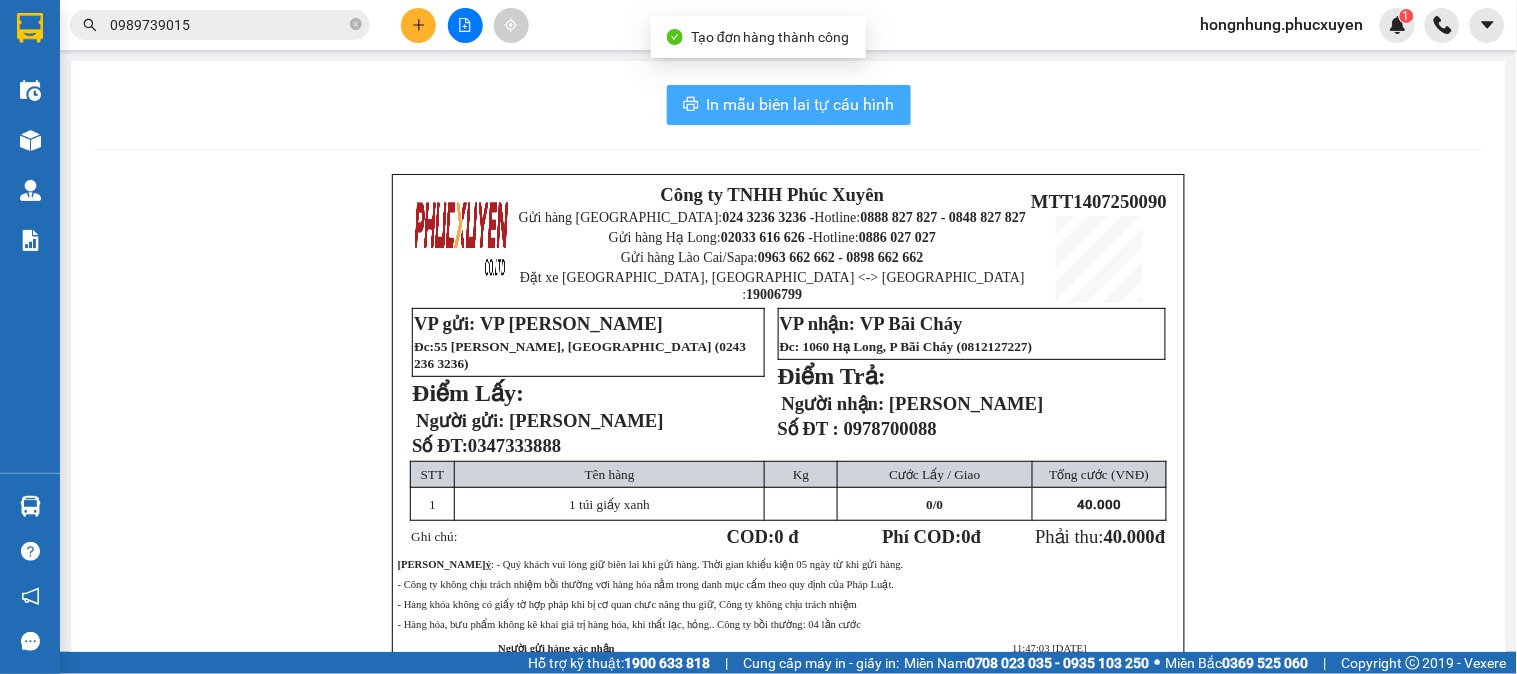 click on "In mẫu biên lai tự cấu hình" at bounding box center [801, 104] 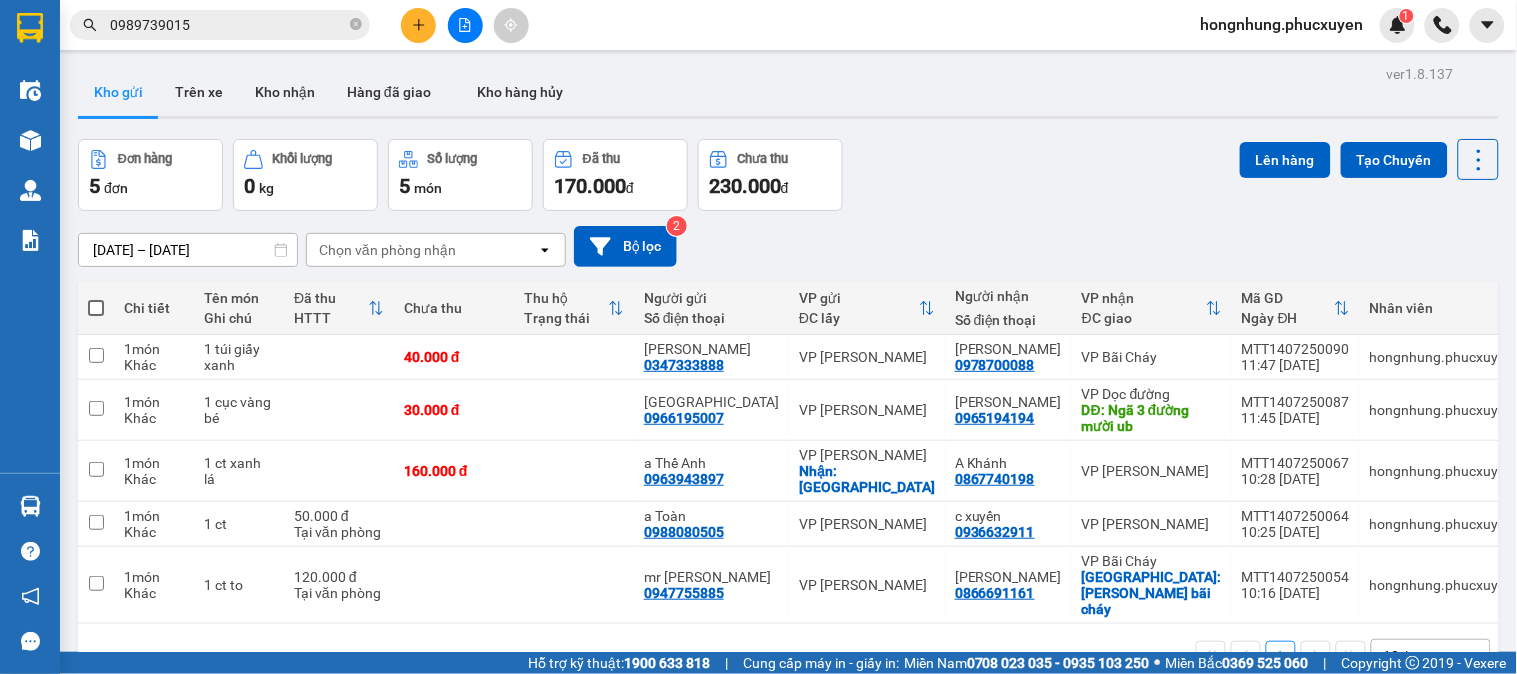 click on "Đơn hàng 5 đơn Khối lượng 0 kg Số lượng 5 món Đã thu 170.000  đ Chưa thu 230.000  đ Lên hàng Tạo Chuyến" at bounding box center (788, 175) 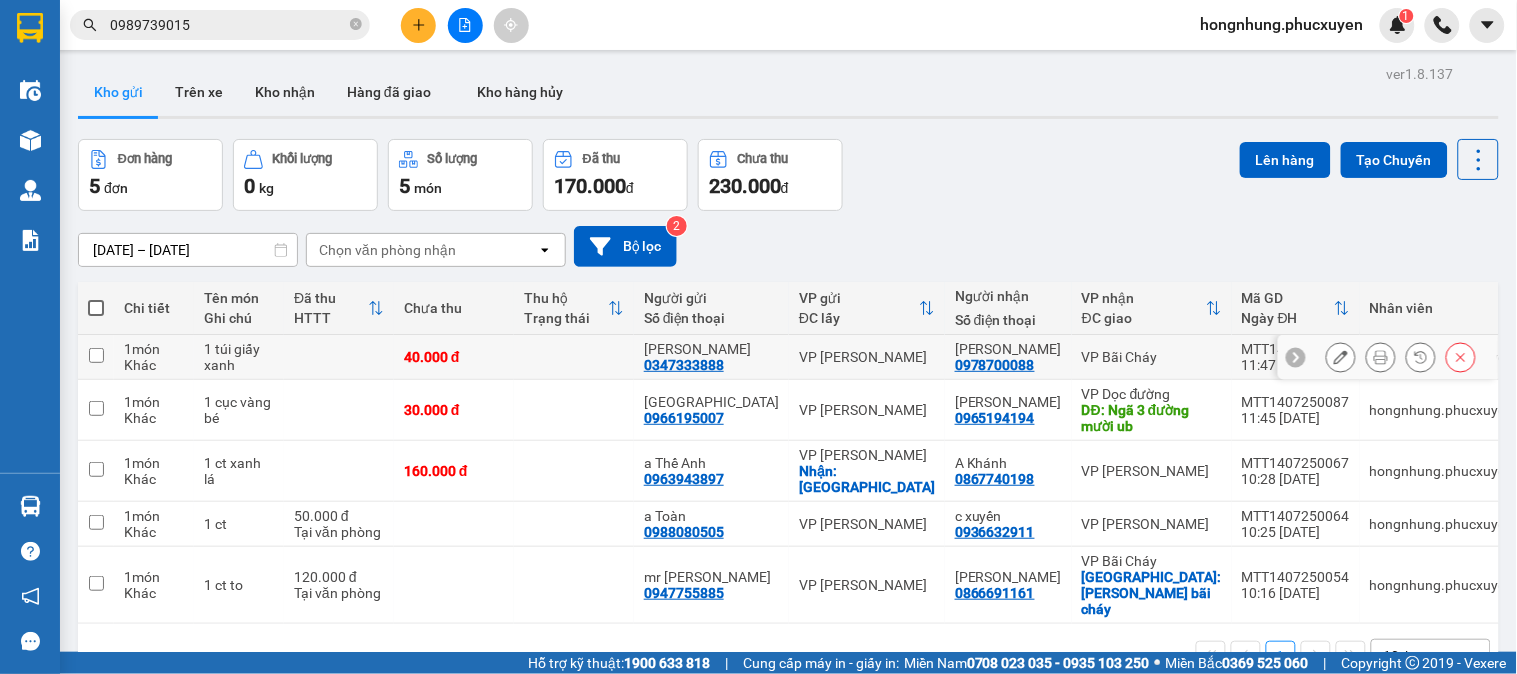 click on "0978700088" at bounding box center (995, 365) 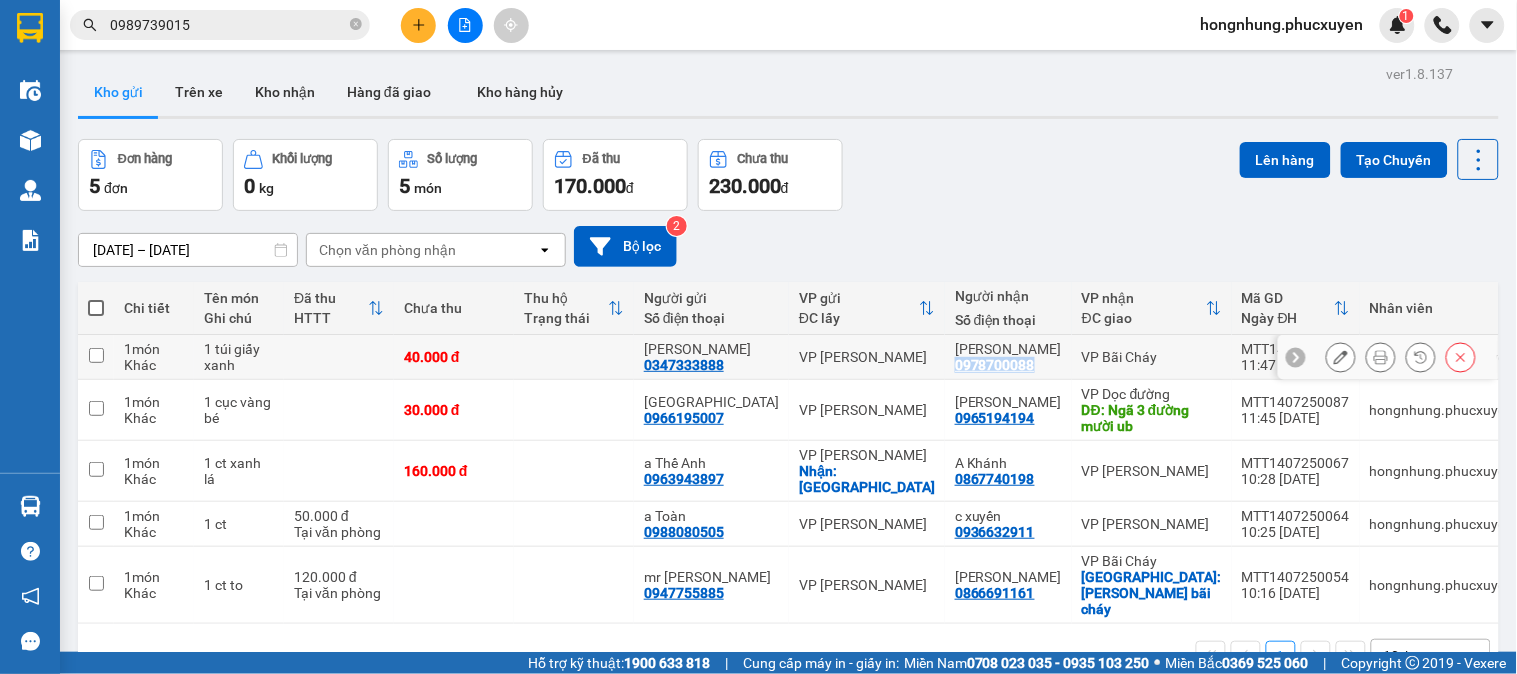 click on "0978700088" at bounding box center (995, 365) 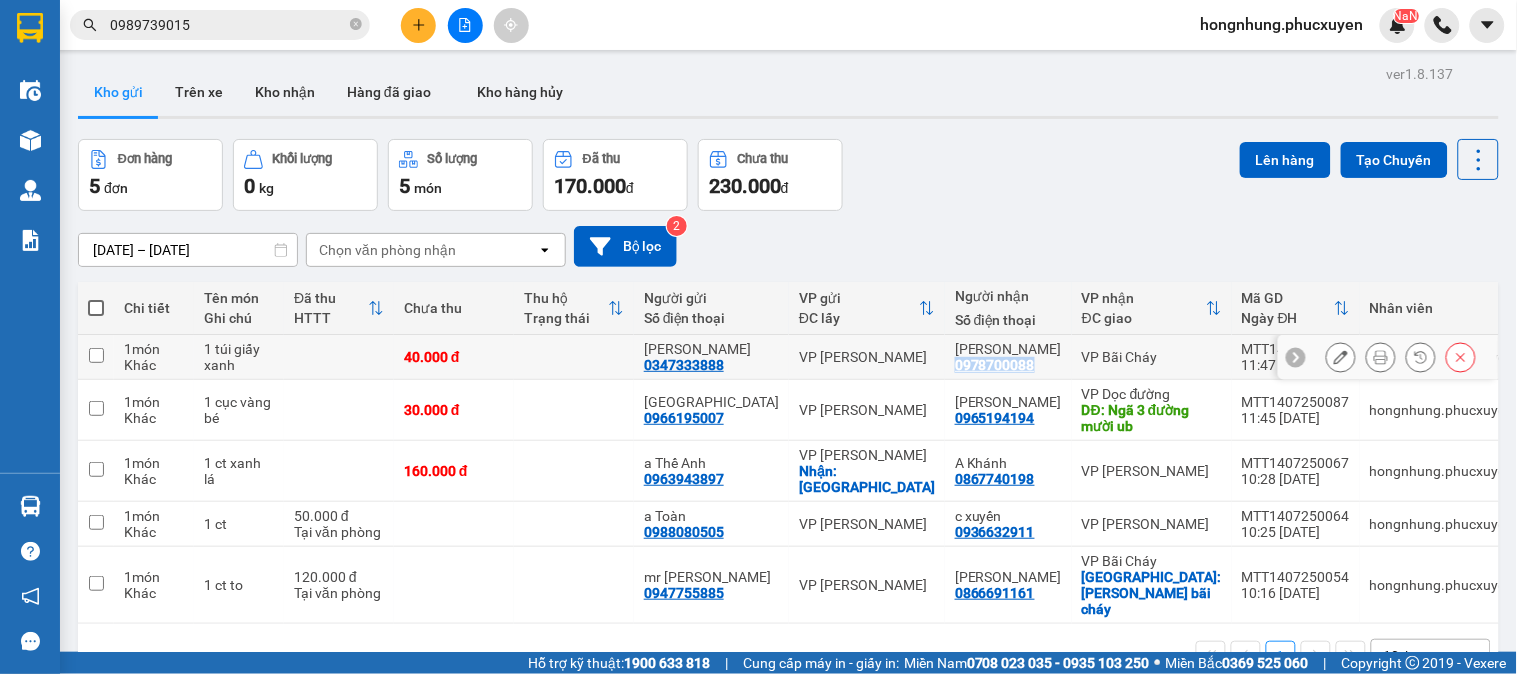 copy on "0978700088" 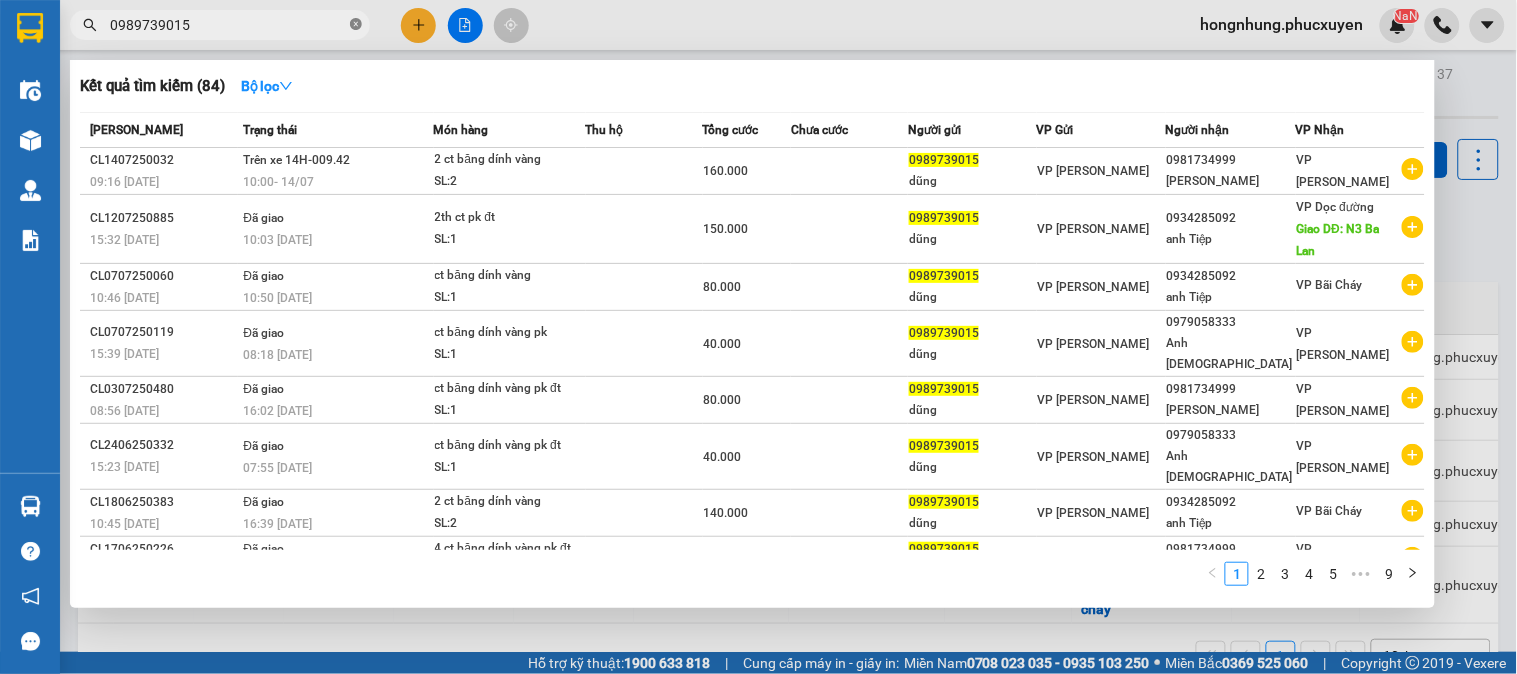 drag, startPoint x: 358, startPoint y: 23, endPoint x: 311, endPoint y: 32, distance: 47.853943 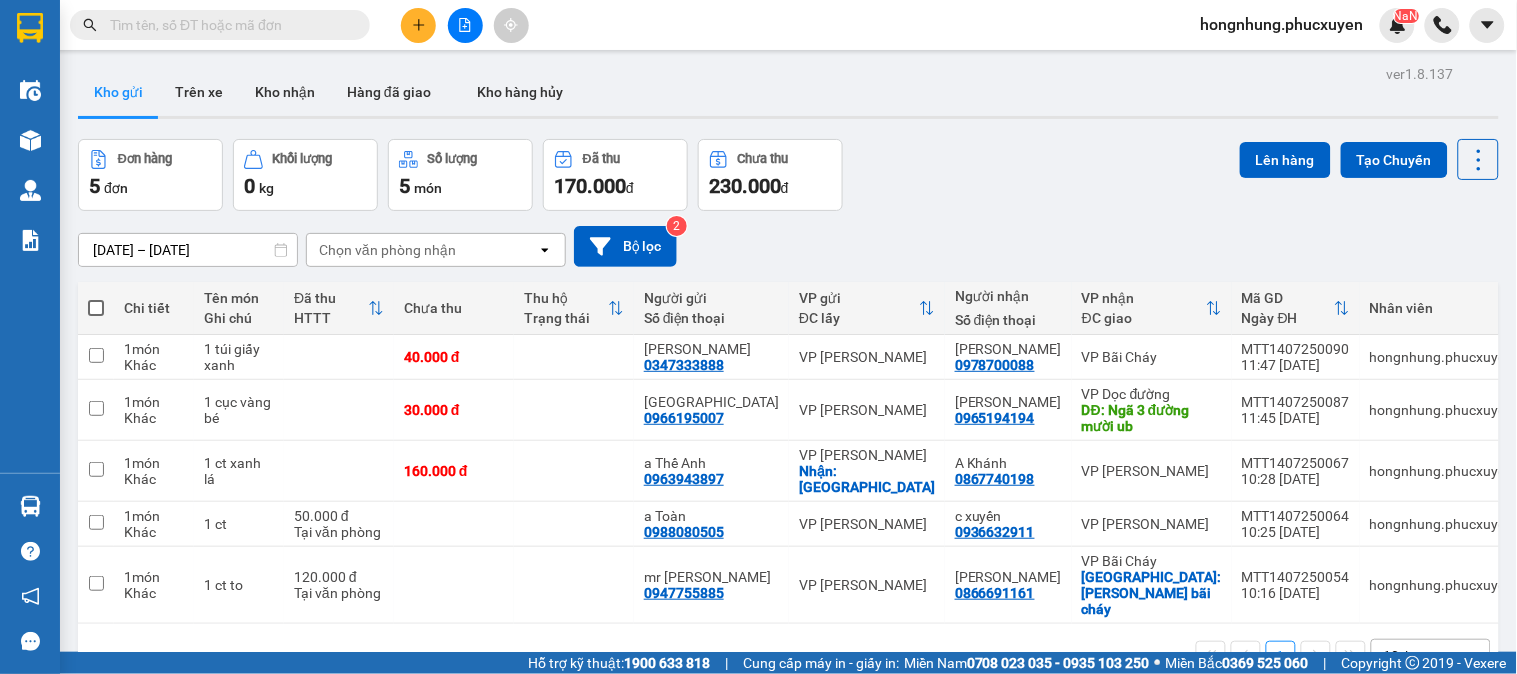 paste on "0978700088" 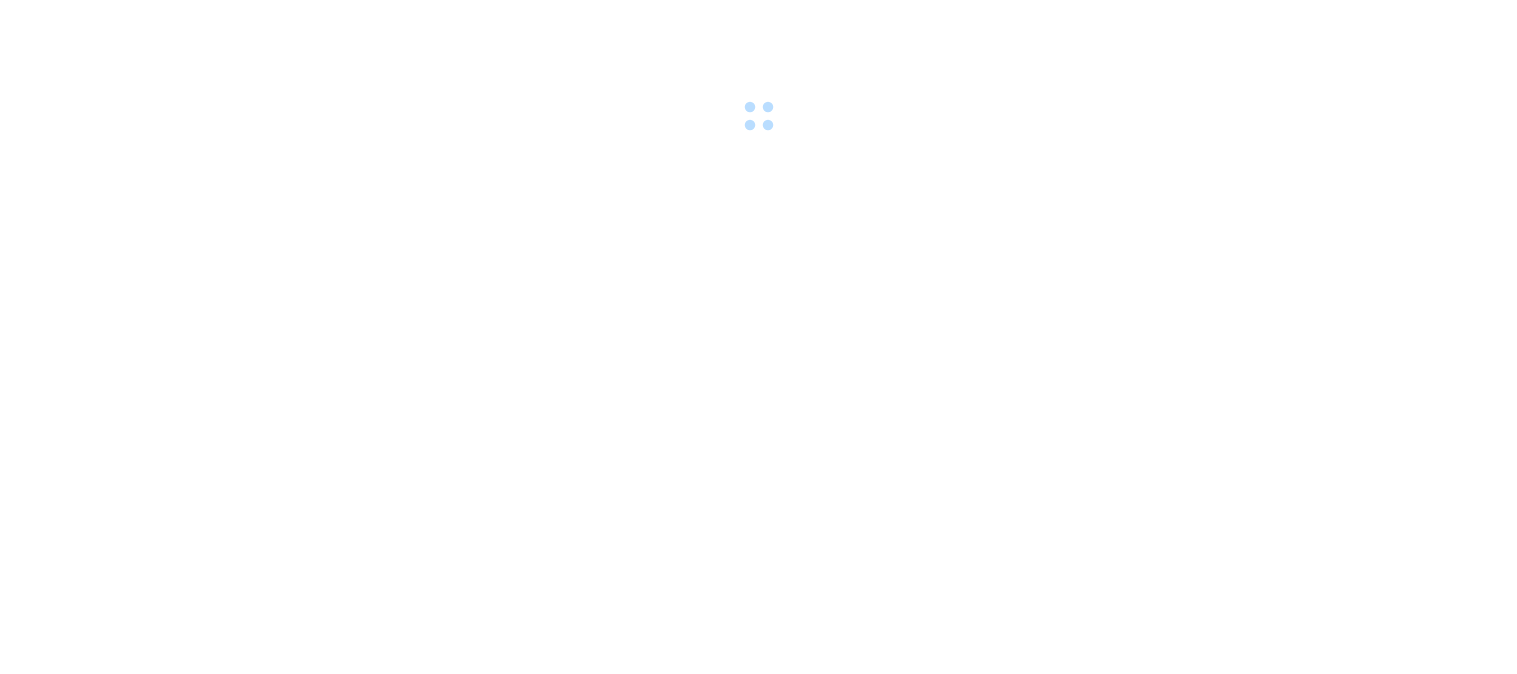 scroll, scrollTop: 0, scrollLeft: 0, axis: both 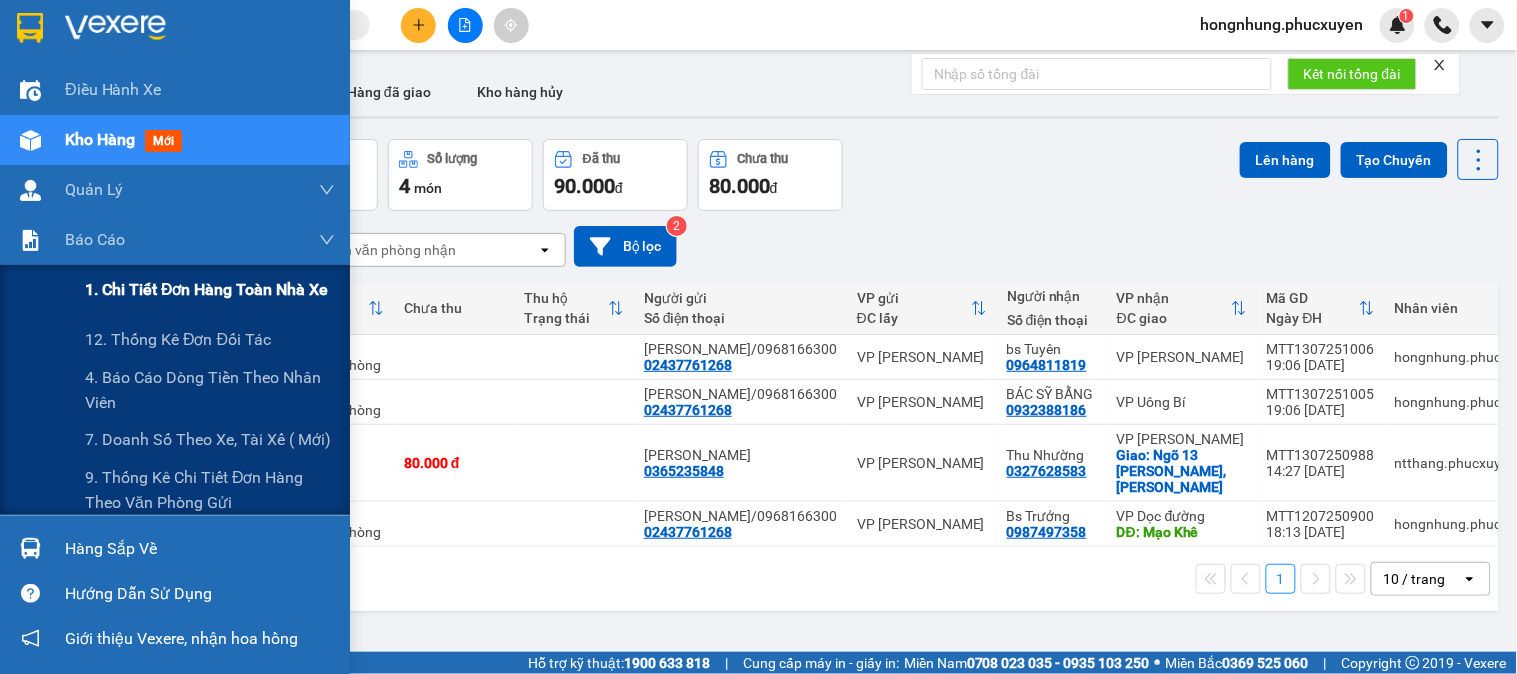click on "1. Chi tiết đơn hàng toàn nhà xe" at bounding box center [207, 289] 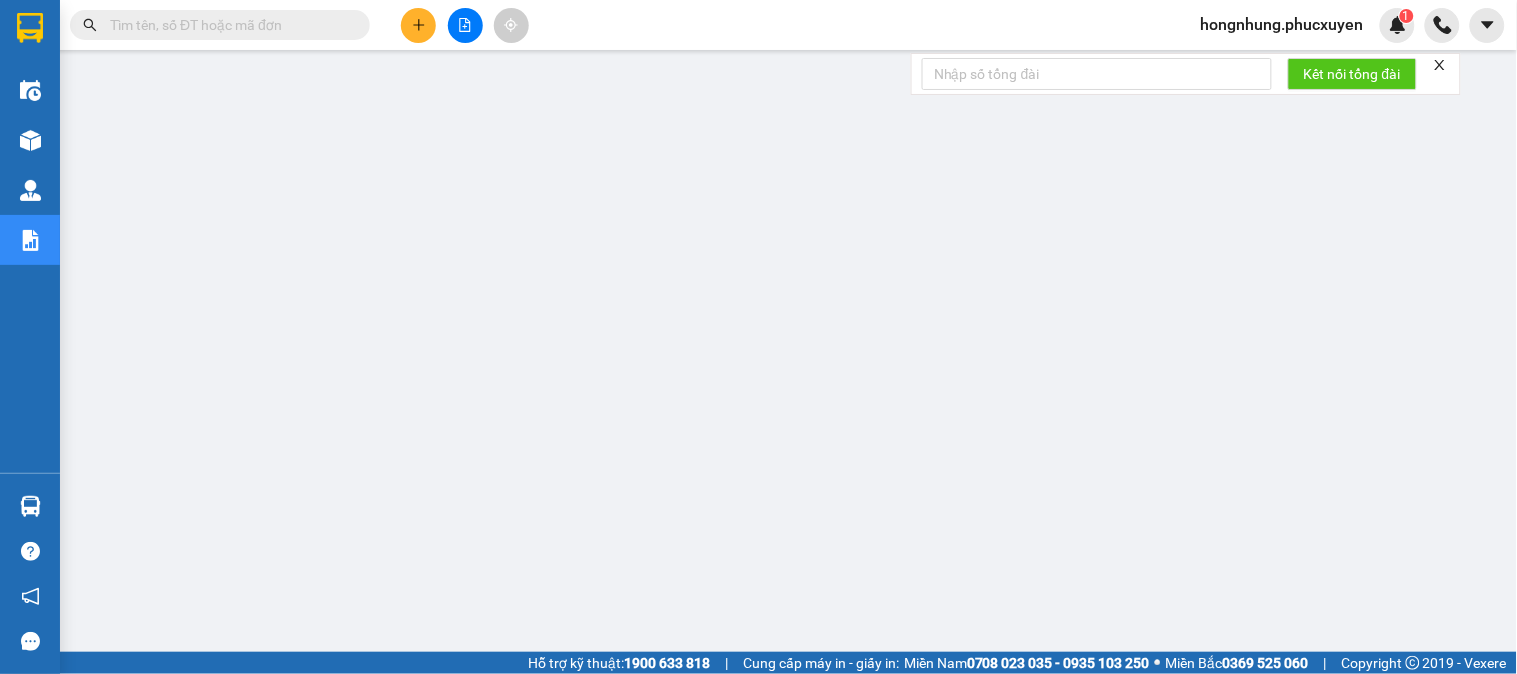 click 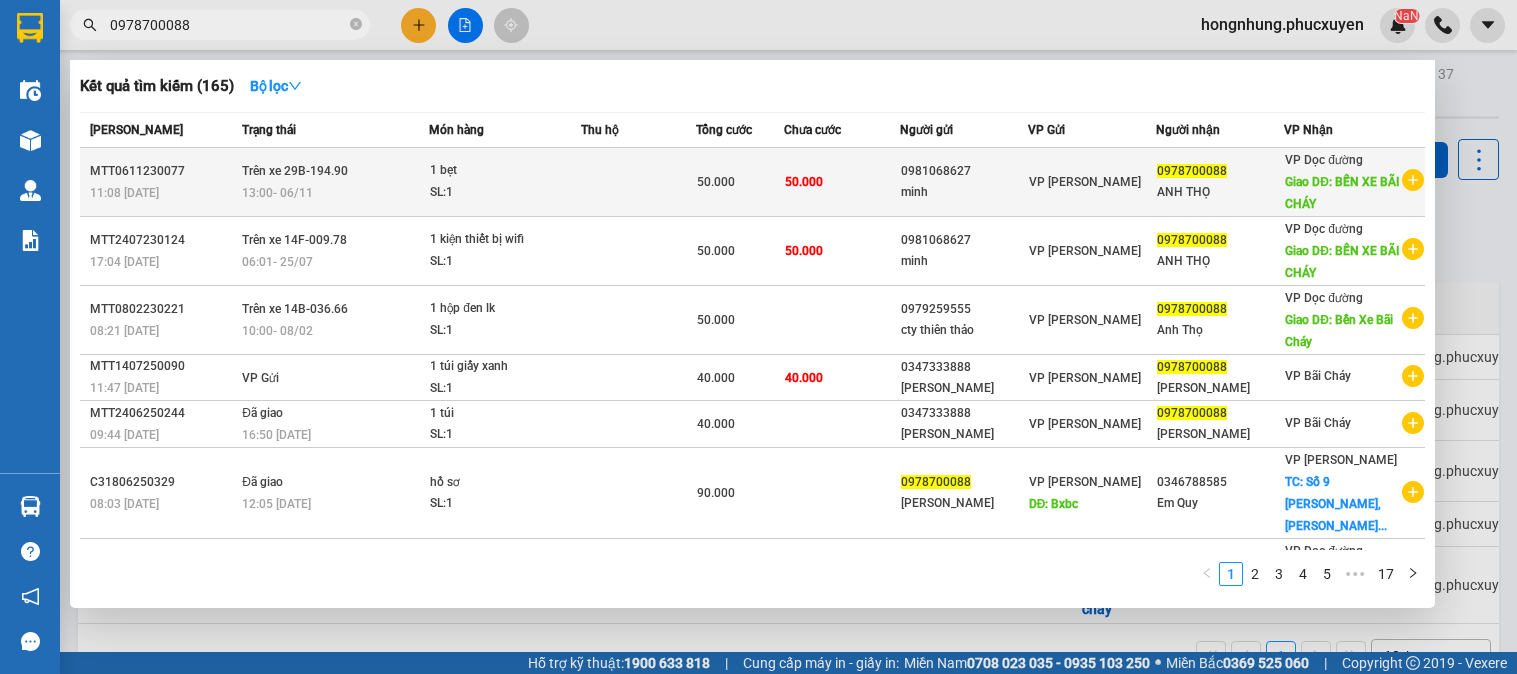 scroll, scrollTop: 0, scrollLeft: 0, axis: both 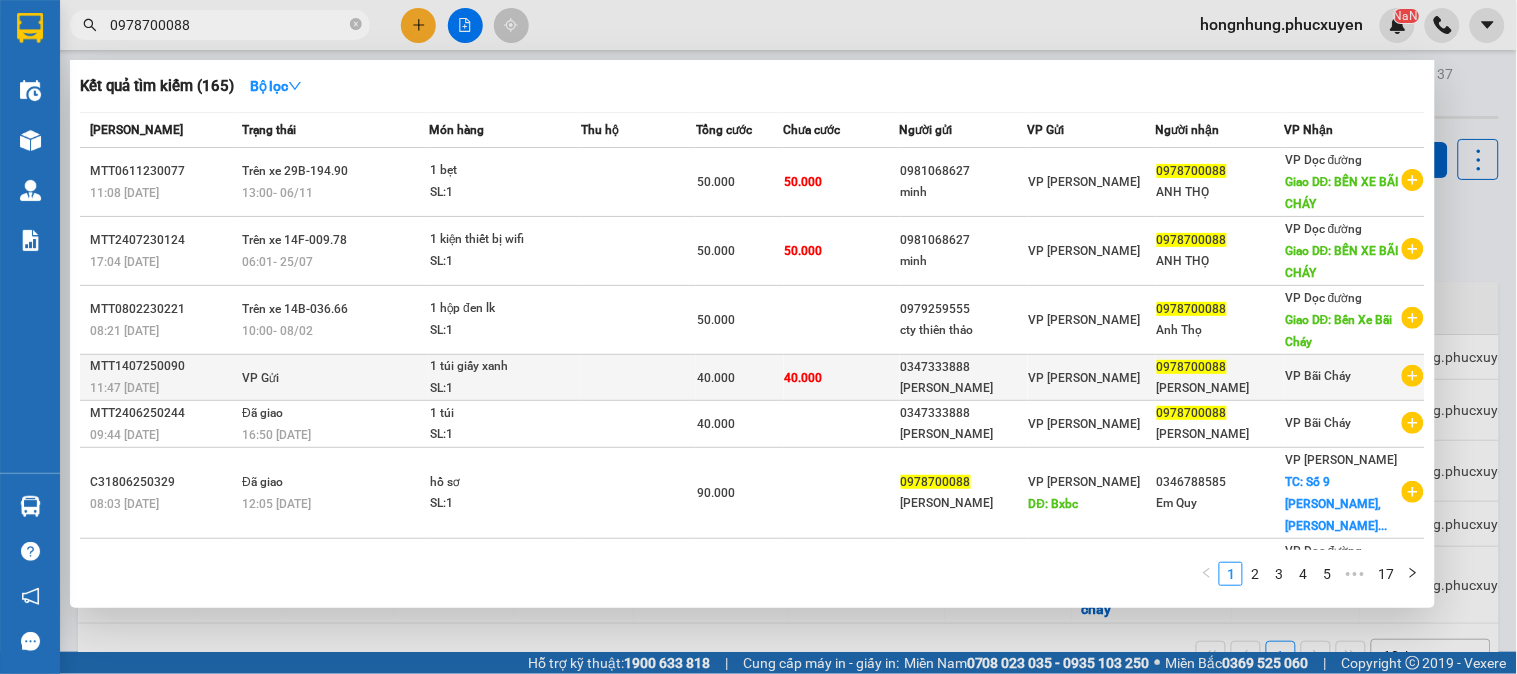 type on "0978700088" 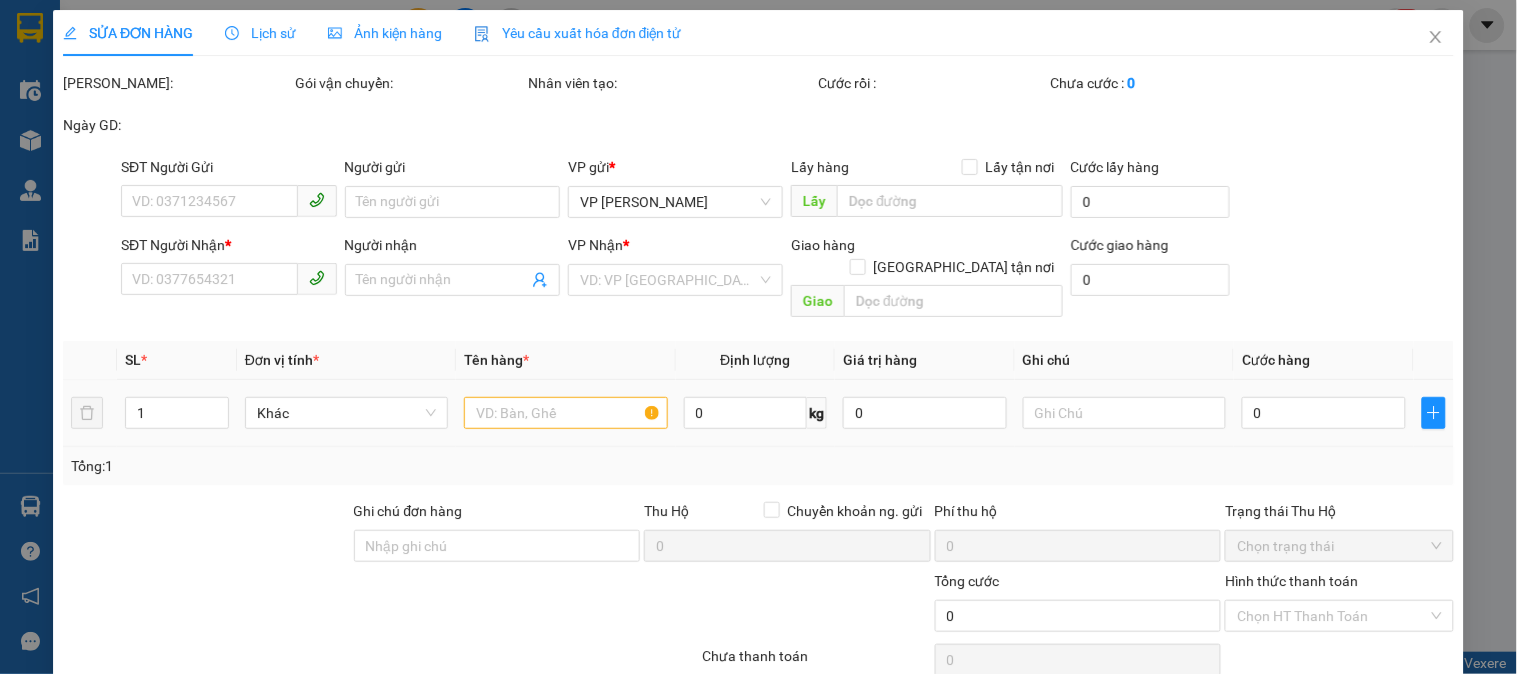 type on "0347333888" 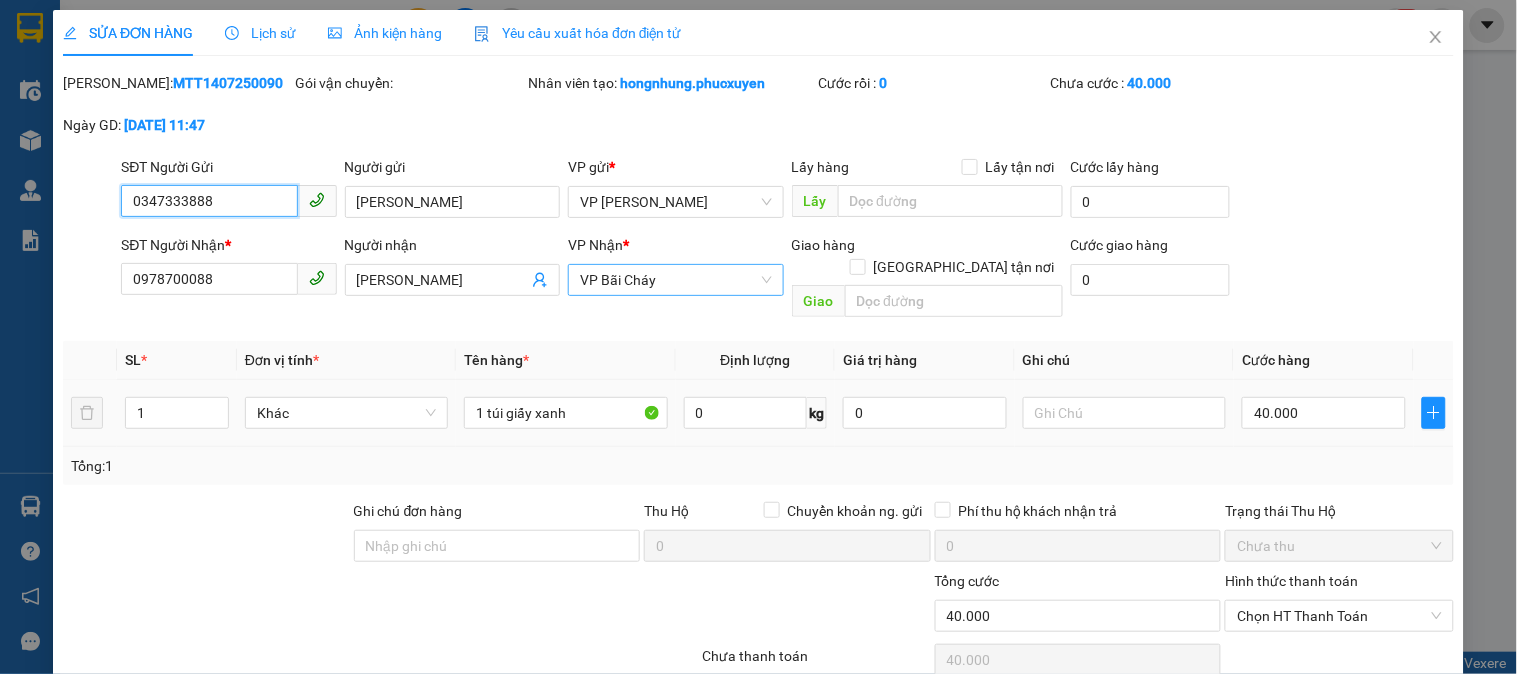 click on "VP Bãi Cháy" at bounding box center (675, 280) 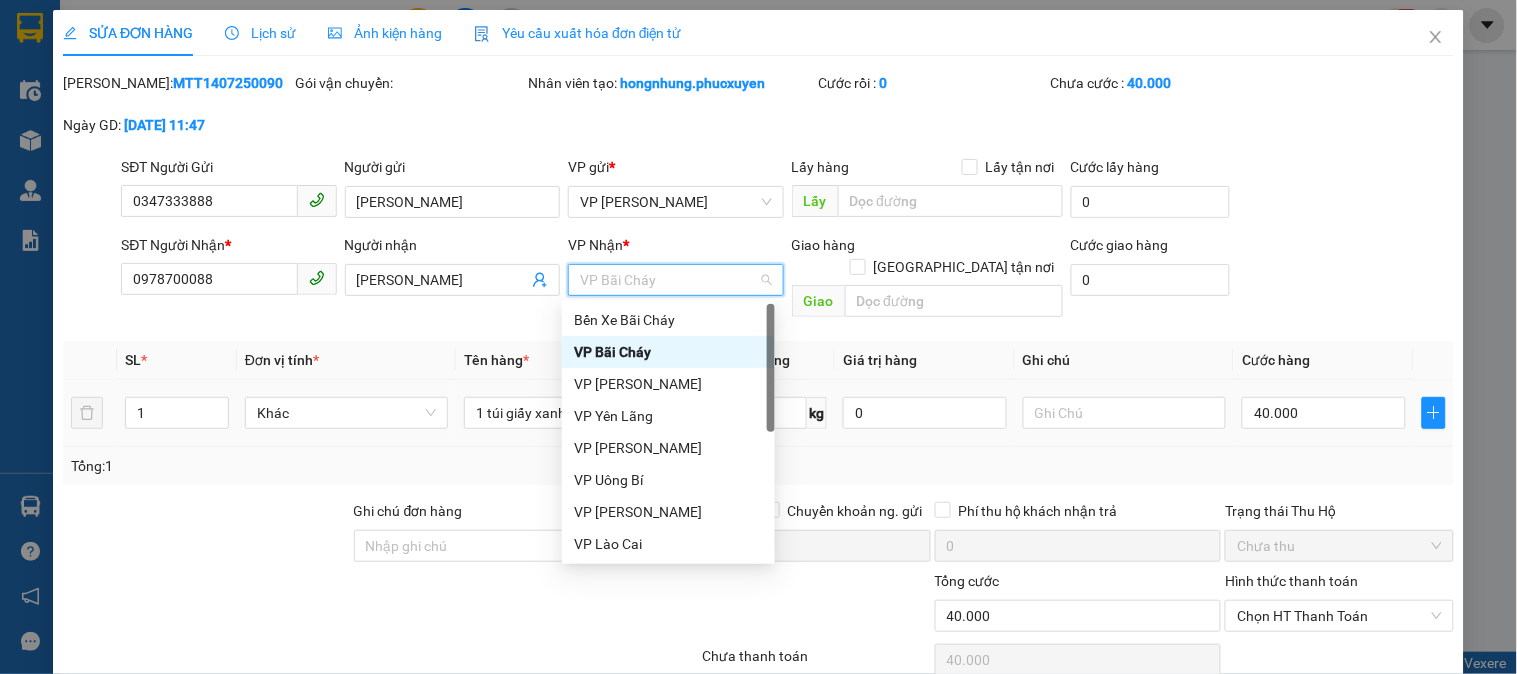 scroll, scrollTop: 320, scrollLeft: 0, axis: vertical 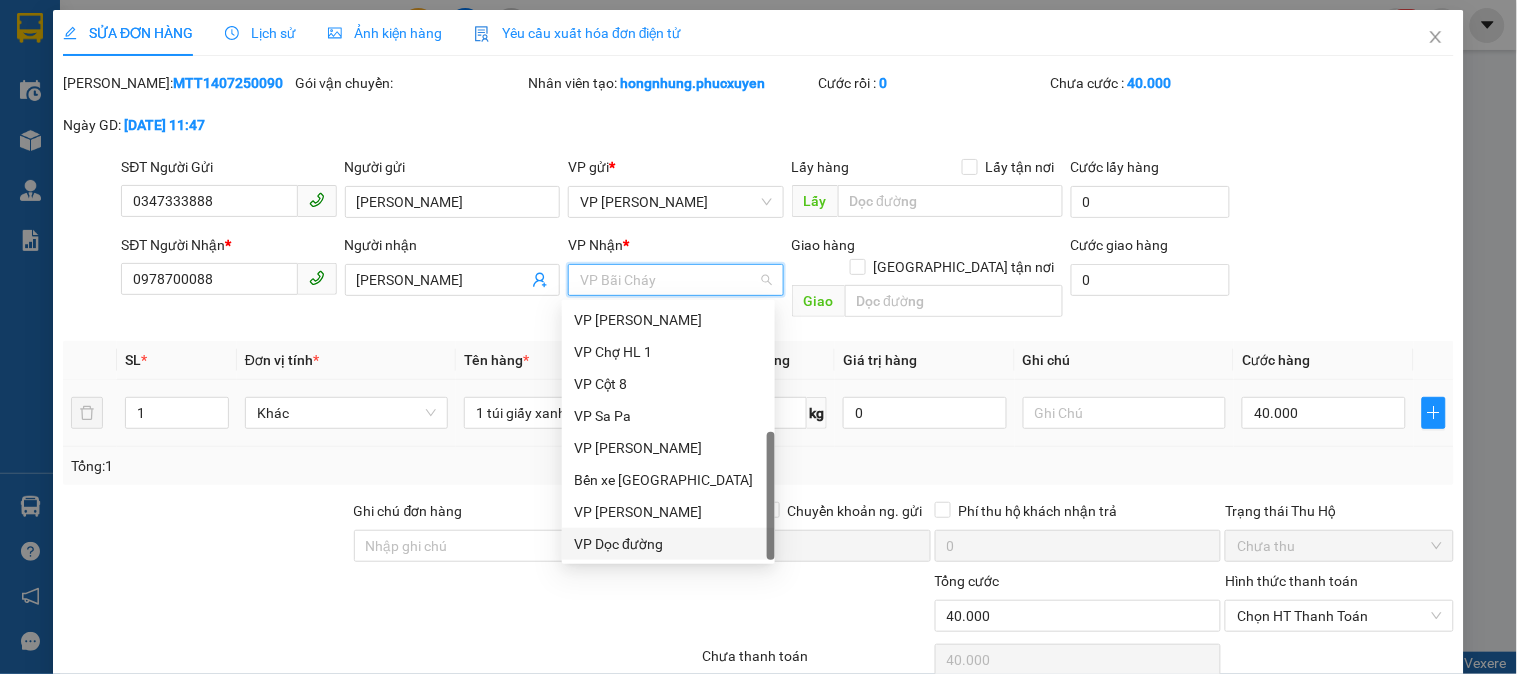 click on "VP Dọc đường" at bounding box center [668, 544] 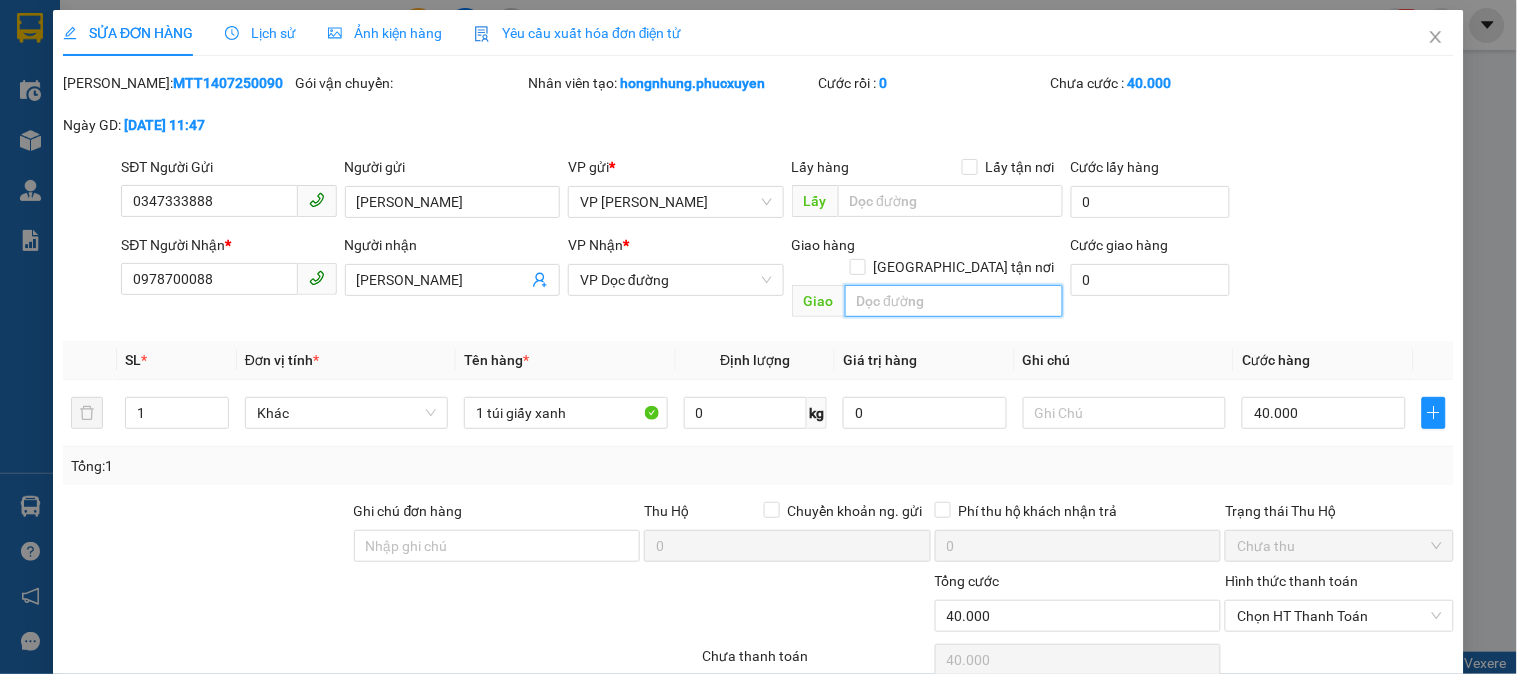 click at bounding box center [954, 301] 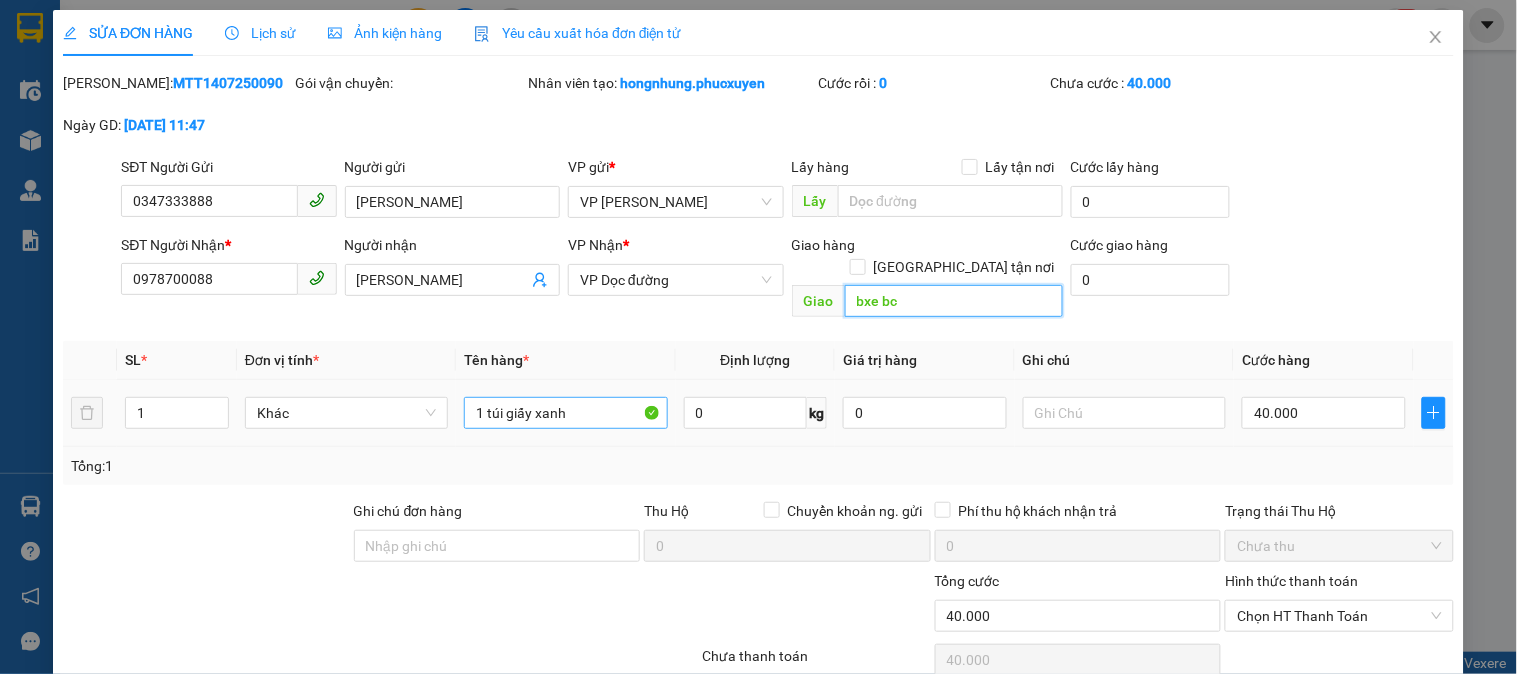 type on "bxe bc" 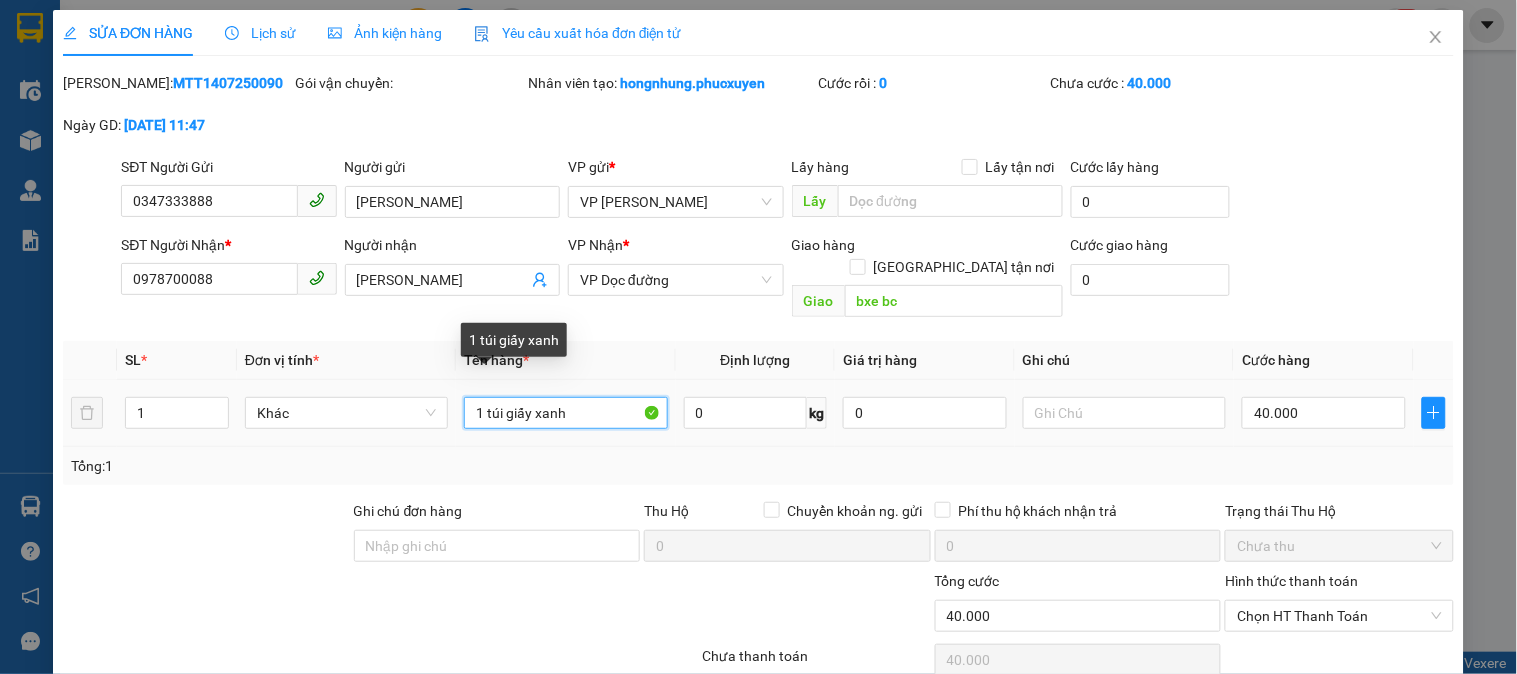 click on "1 túi giấy xanh" at bounding box center (565, 413) 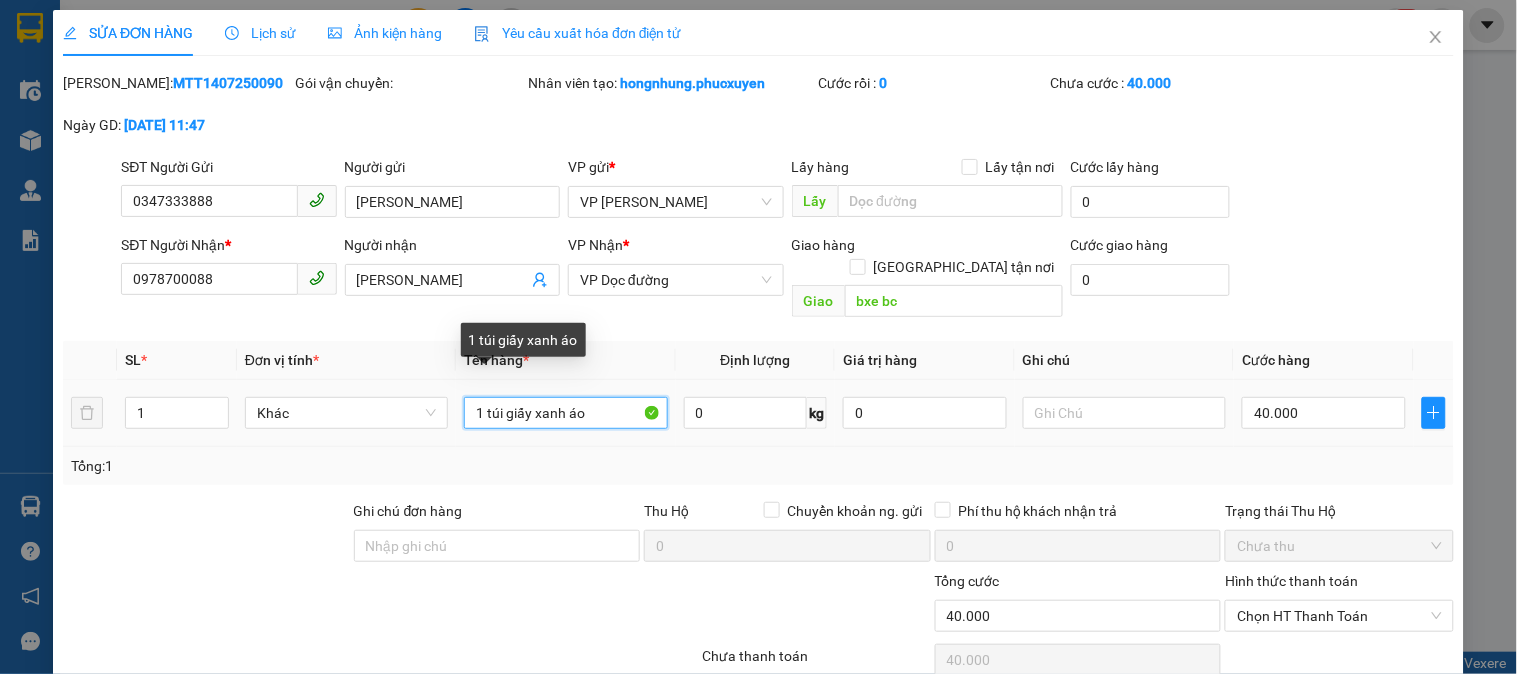 scroll, scrollTop: 132, scrollLeft: 0, axis: vertical 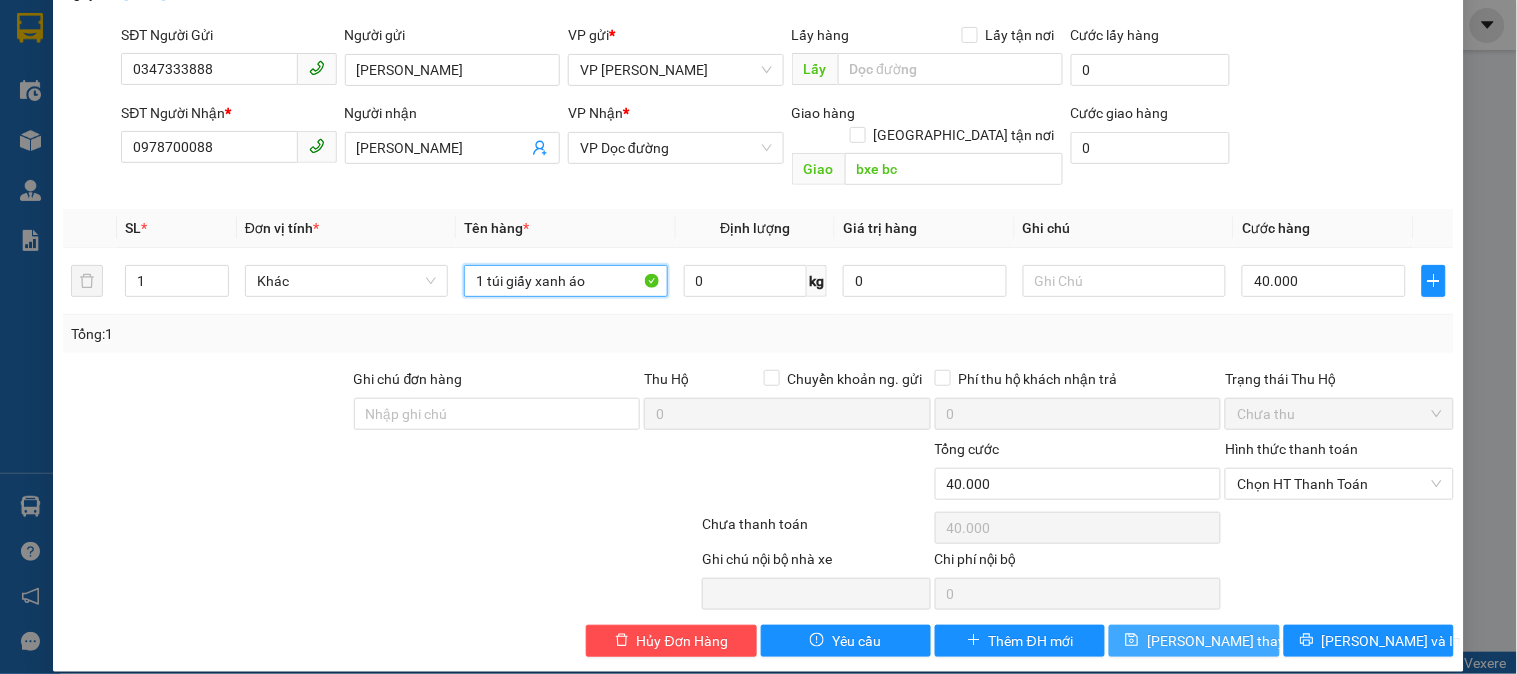 type on "1 túi giấy xanh áo" 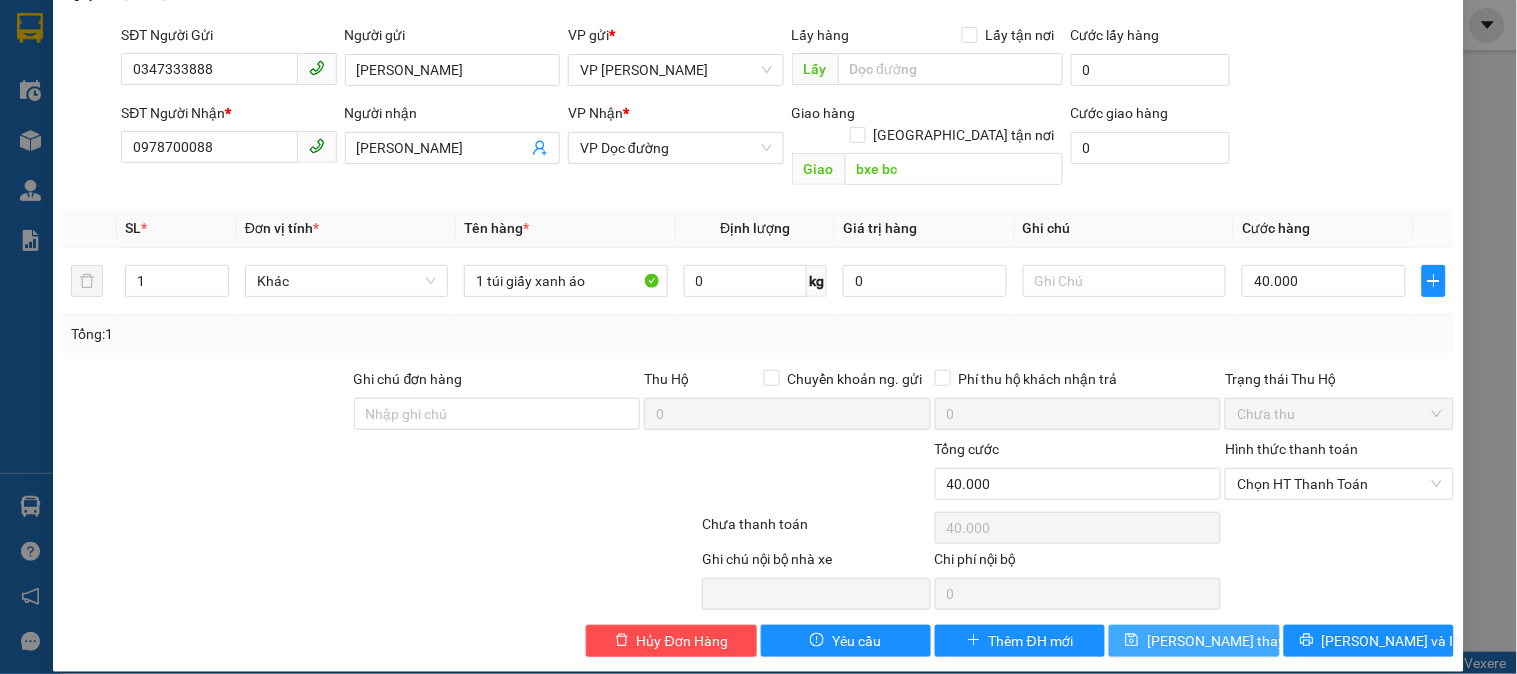 click on "[PERSON_NAME] thay đổi" at bounding box center (1227, 641) 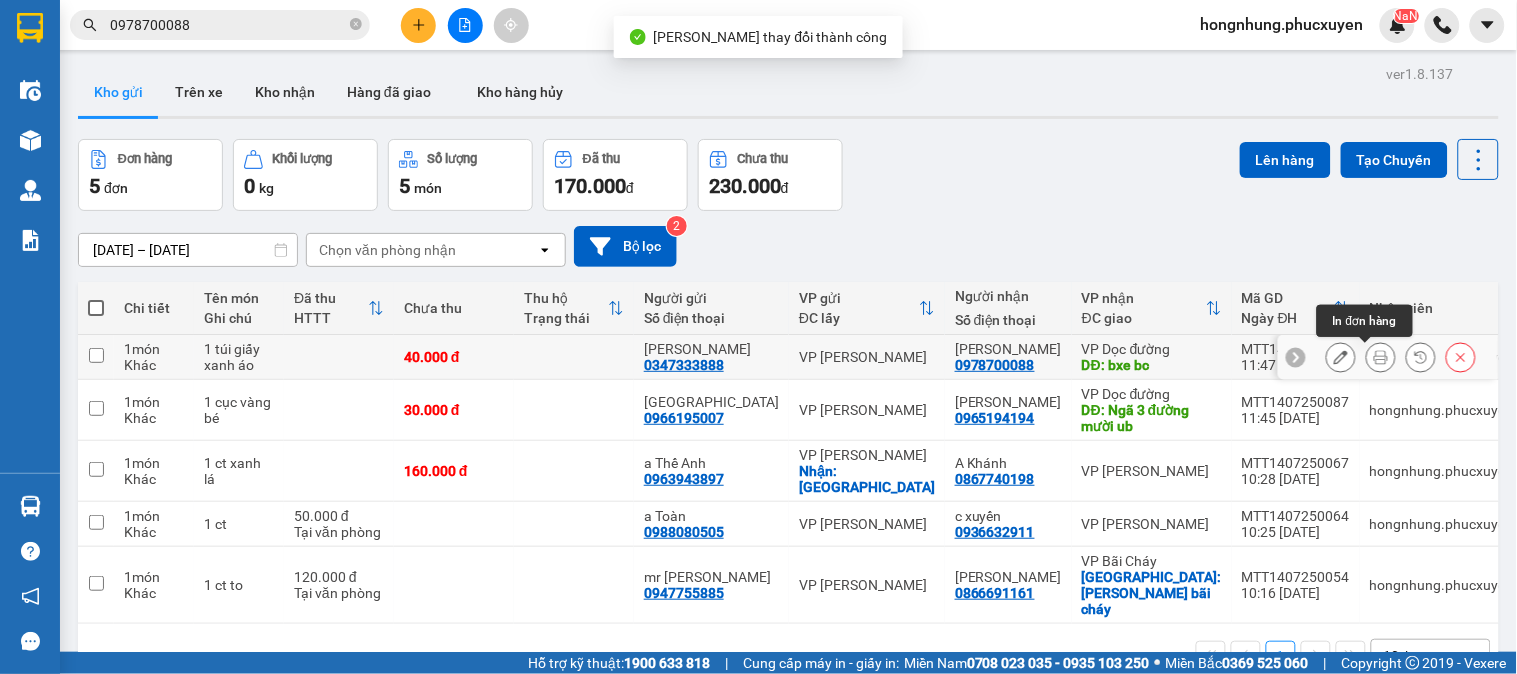 click 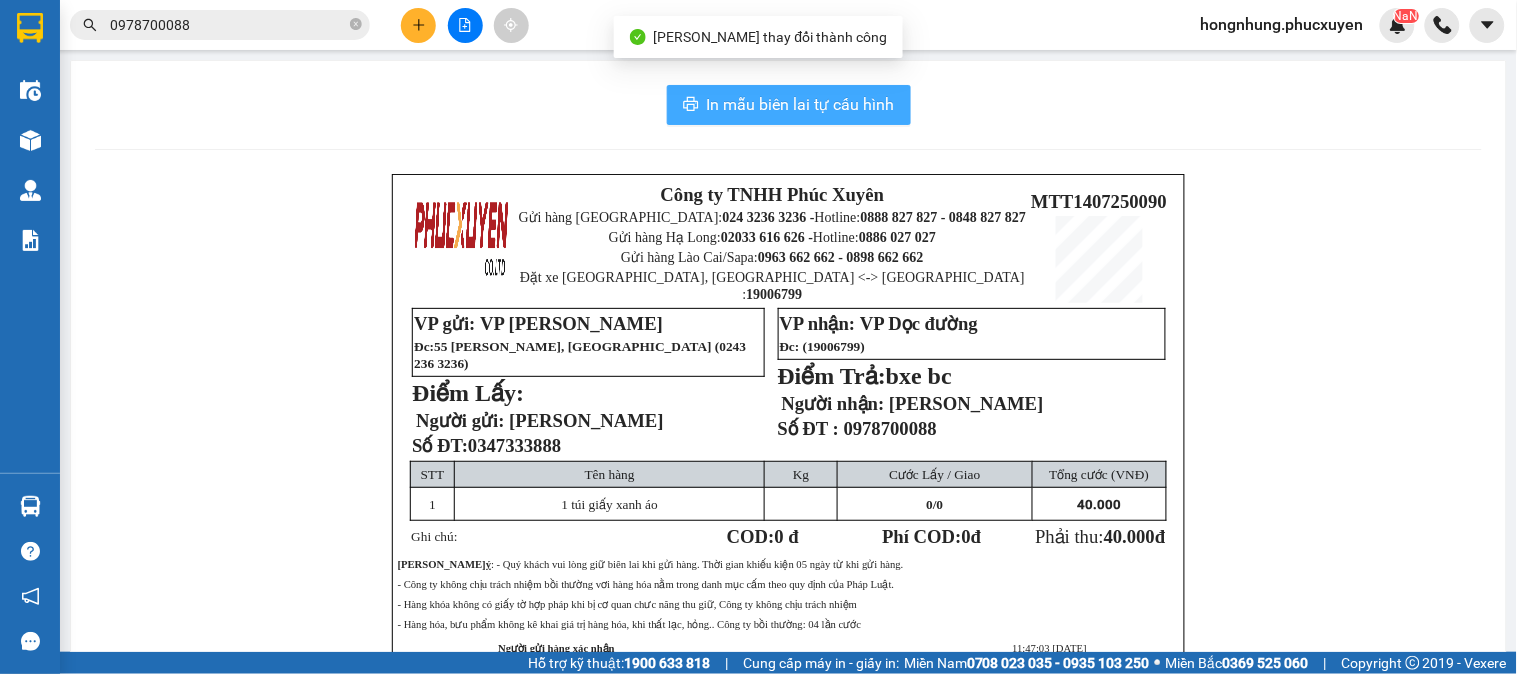 click on "In mẫu biên lai tự cấu hình" at bounding box center [801, 104] 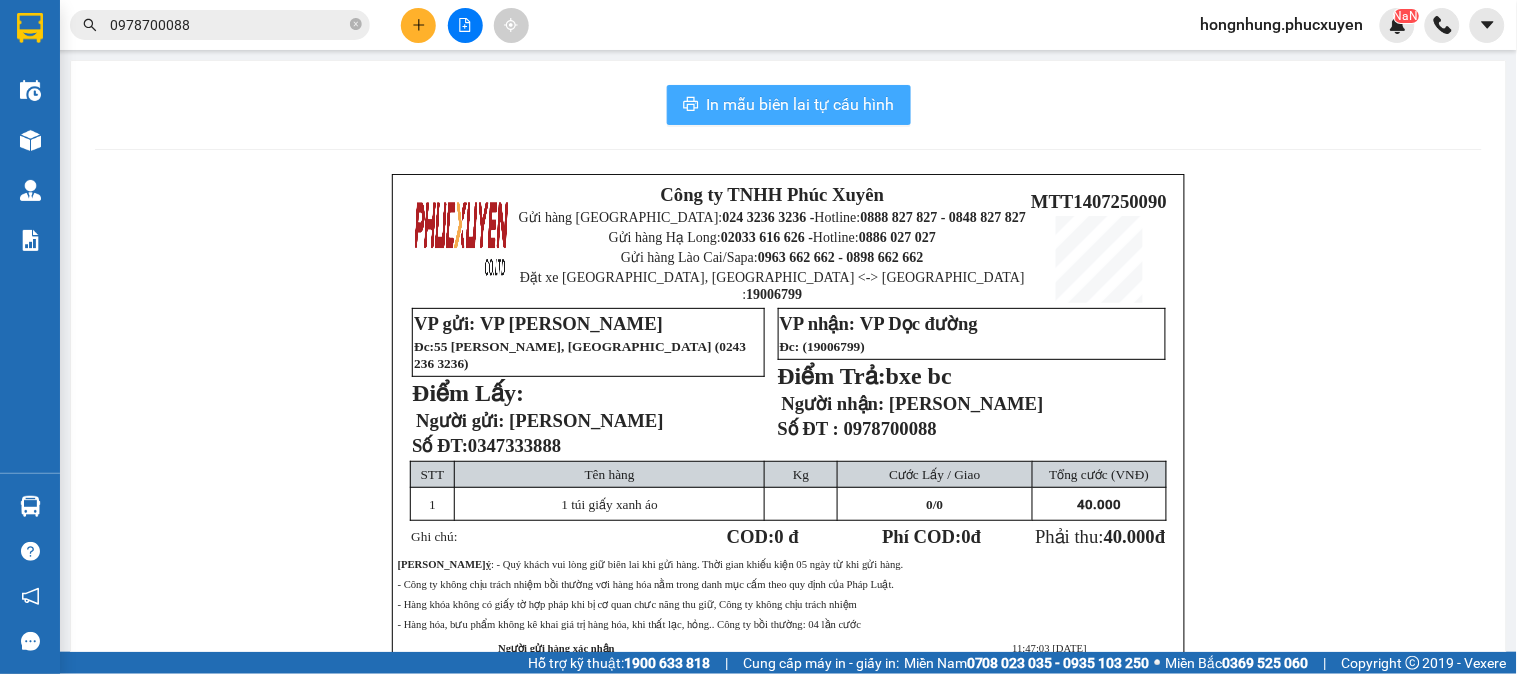 scroll, scrollTop: 0, scrollLeft: 0, axis: both 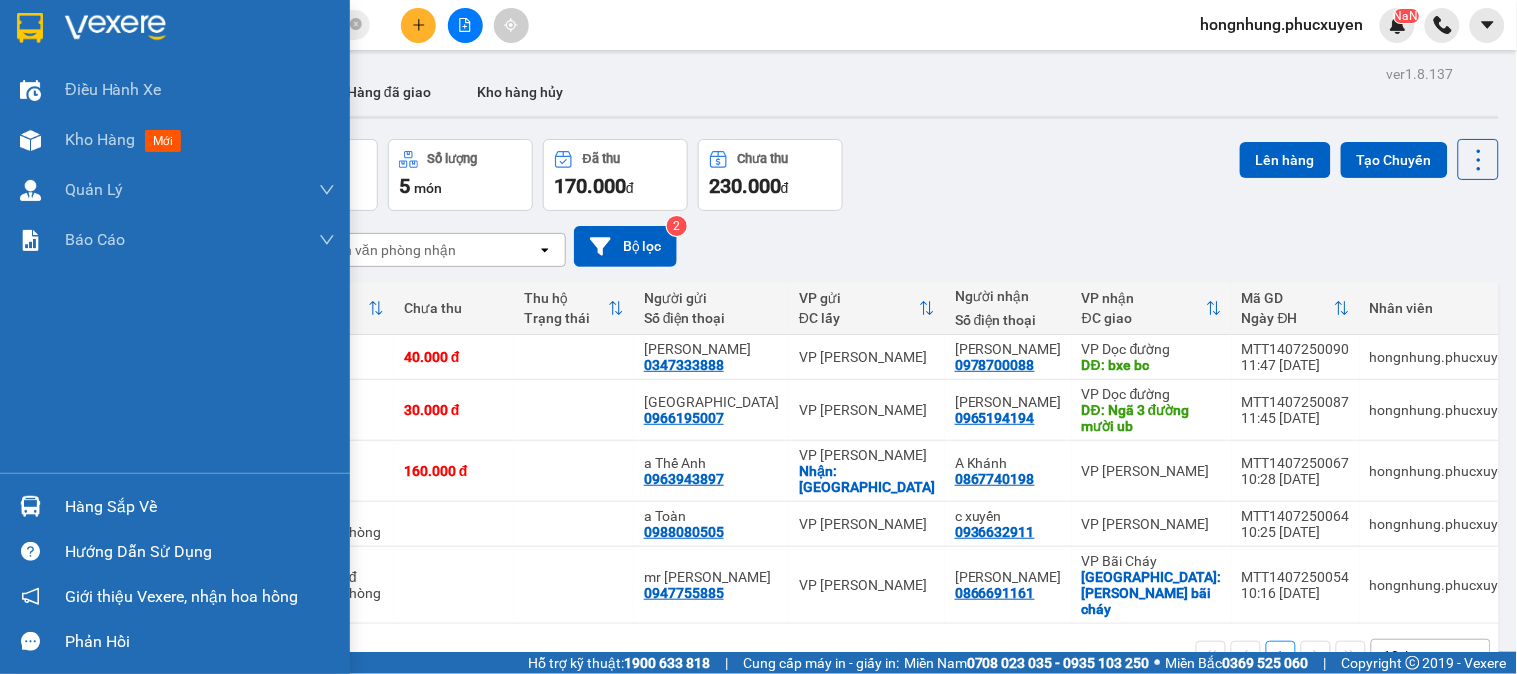 click on "Hàng sắp về" at bounding box center [200, 507] 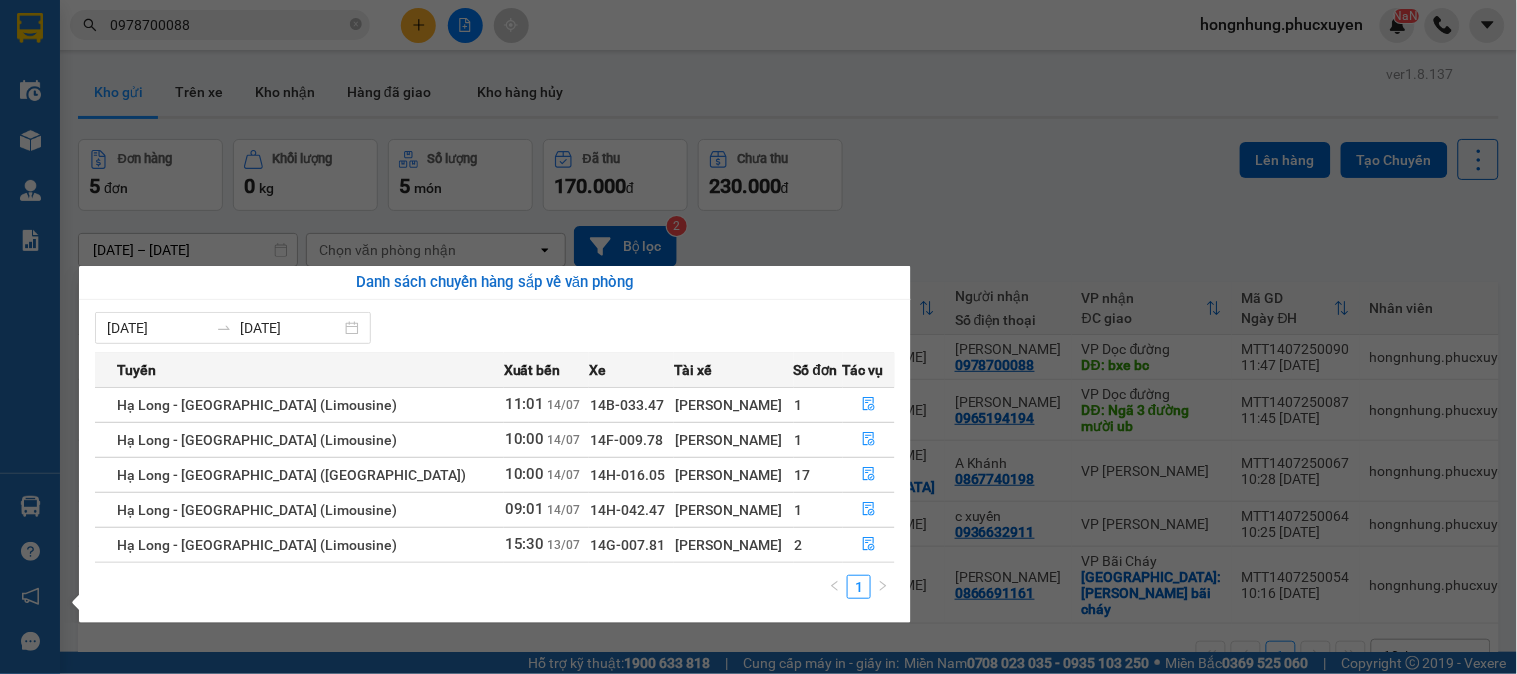 click on "Kết quả tìm kiếm ( 165 )  Bộ lọc  Mã ĐH Trạng thái Món hàng Thu hộ Tổng cước Chưa cước Người gửi VP Gửi Người nhận VP Nhận MTT0611230077 11:08 - 06/11 Trên xe   29B-194.90 13:00  -   06/11 1 bẹt SL:  1 50.000 50.000 0981068627 minh VP Dương Đình Nghệ 0978700088 ANH THỌ VP Dọc đường  Giao DĐ: BẾN XE BÃI CHÁY MTT2407230124 17:04 - 24/07 Trên xe   14F-009.78 06:01  -   25/07 1 kiện thiết bị wifi SL:  1 50.000 50.000 0981068627 minh VP Dương Đình Nghệ 0978700088 ANH THỌ VP Dọc đường  Giao DĐ: BẾN XE BÃI CHÁY MTT0802230221 08:21 - 08/02 Trên xe   14B-036.66 10:00  -   08/02 1 hộp đen lk SL:  1 50.000 0979259555 cty thiên thảo  VP Dương Đình Nghệ 0978700088 Anh Thọ VP Dọc đường  Giao DĐ: Bến Xe Bãi Cháy MTT1407250090 11:47 - 14/07 VP Gửi   1 túi giấy xanh SL:  1 40.000 40.000 0347333888 Phương Anh  VP Dương Đình Nghệ 0978700088 Anh THỌ VP Bãi Cháy MTT2406250244 09:44 - 24/06   1 túi" at bounding box center (758, 337) 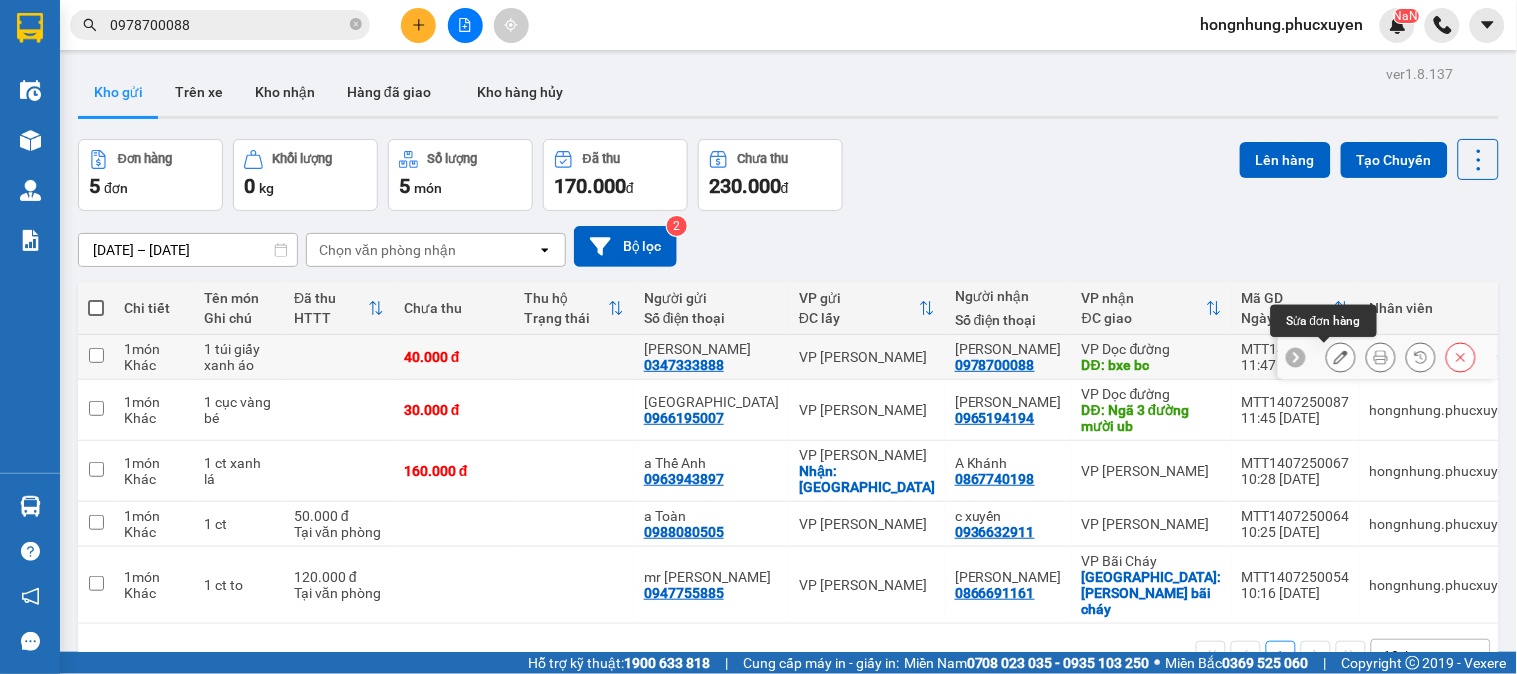 click 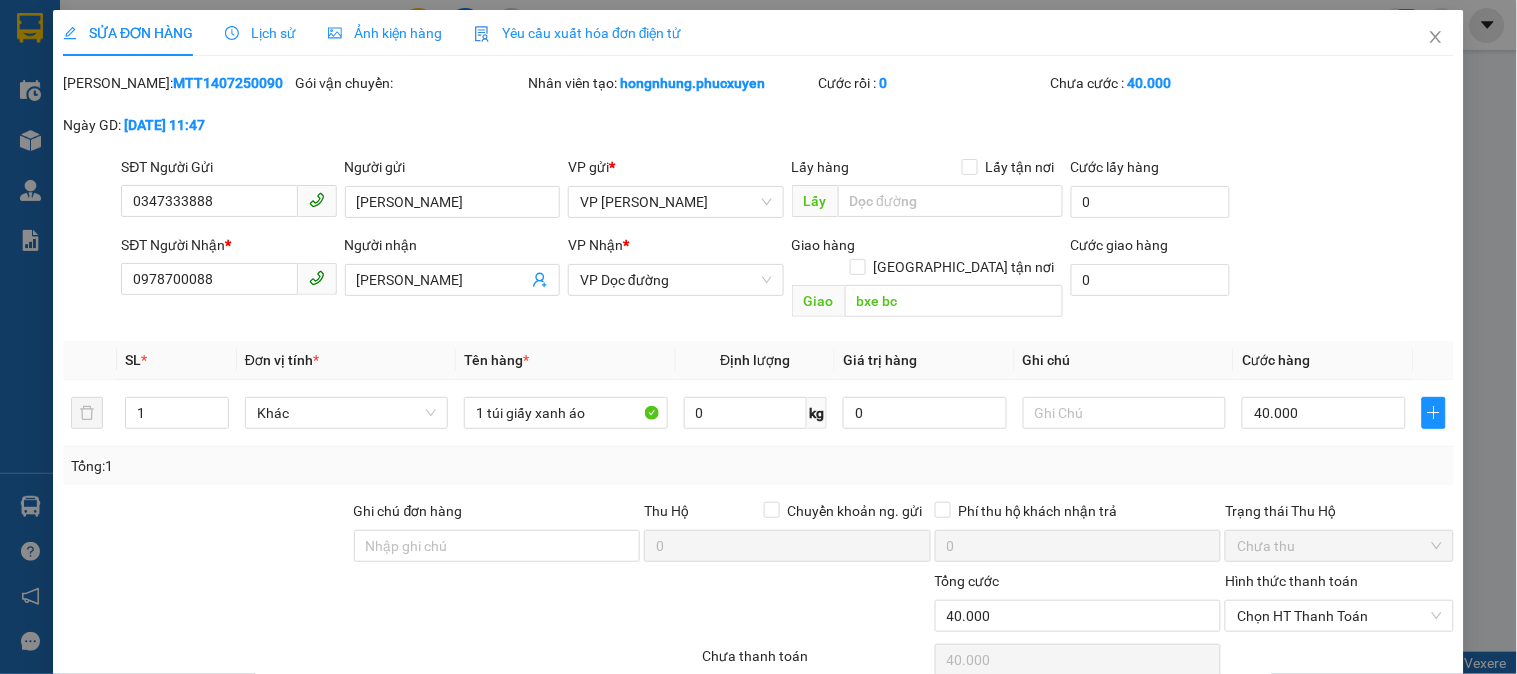 type on "0347333888" 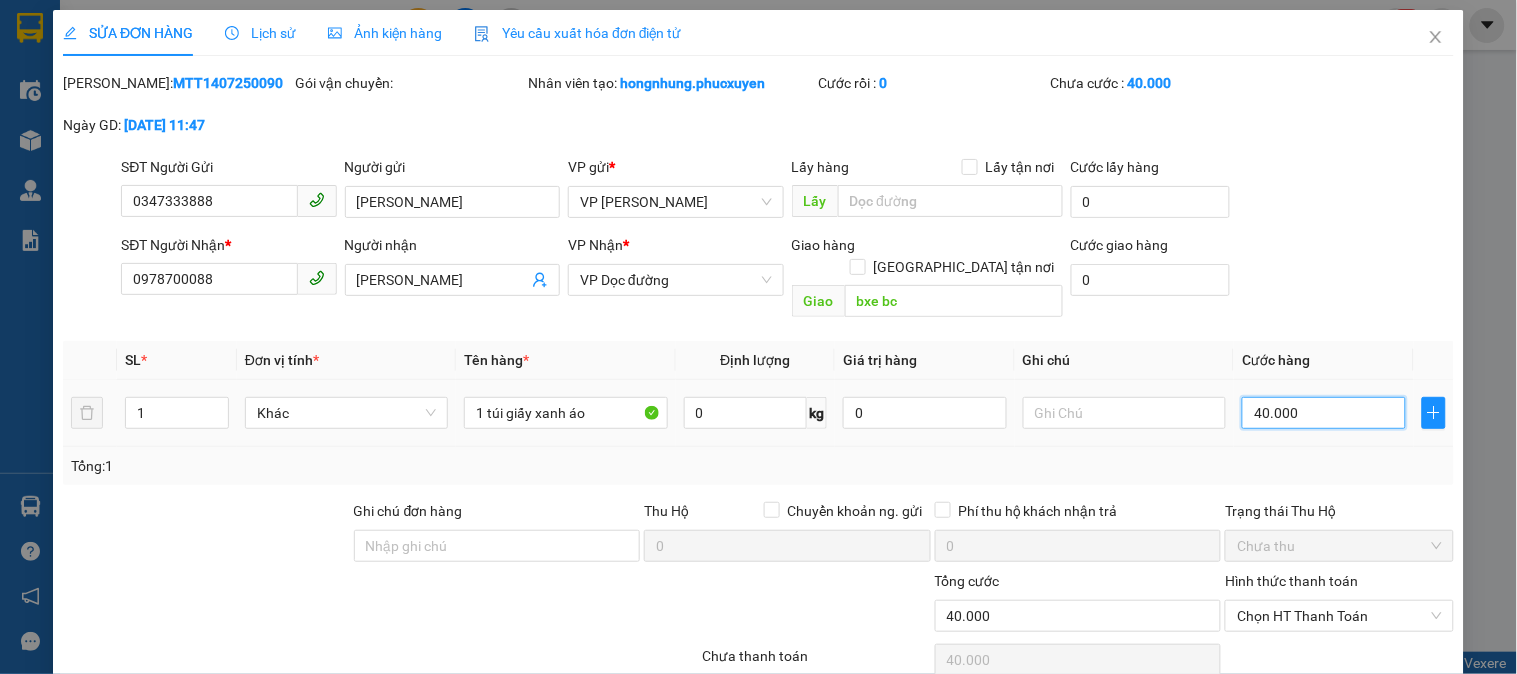 click on "40.000" at bounding box center (1324, 413) 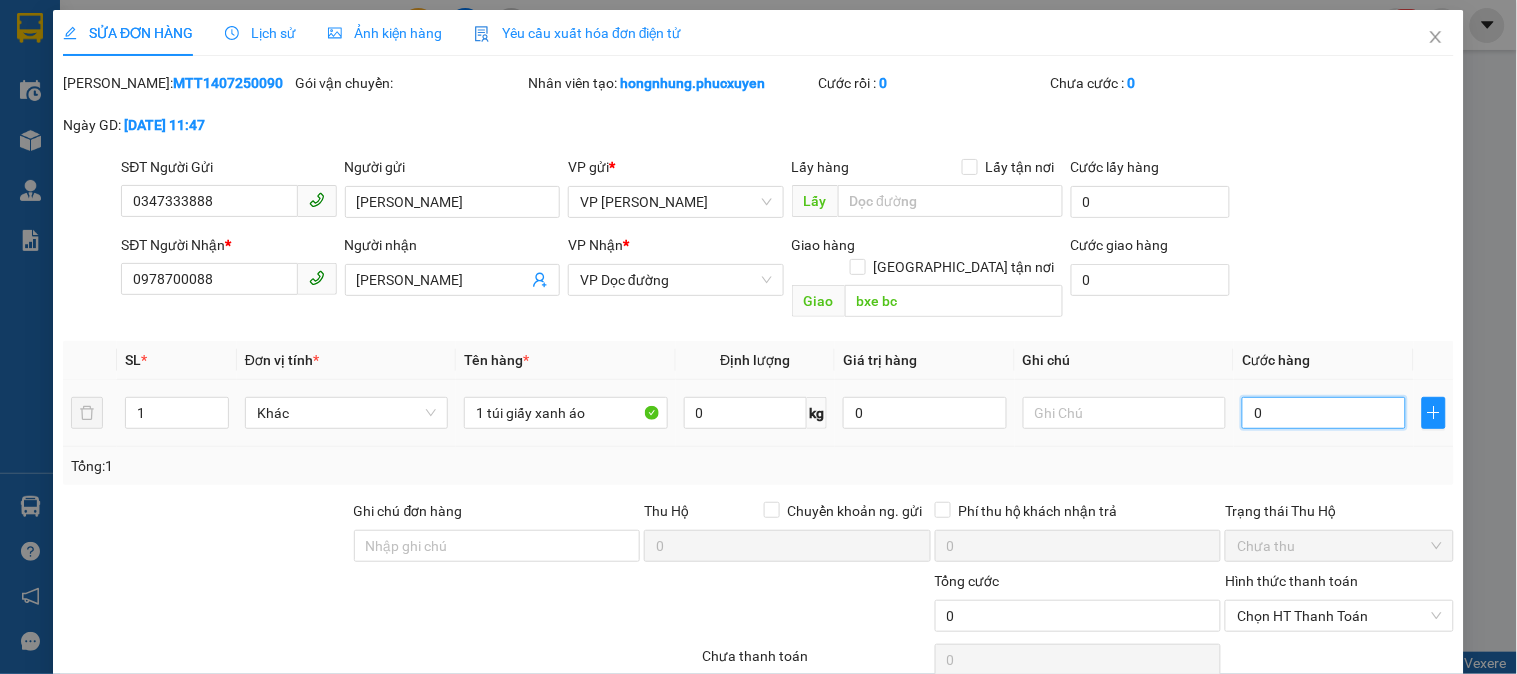 type on "6" 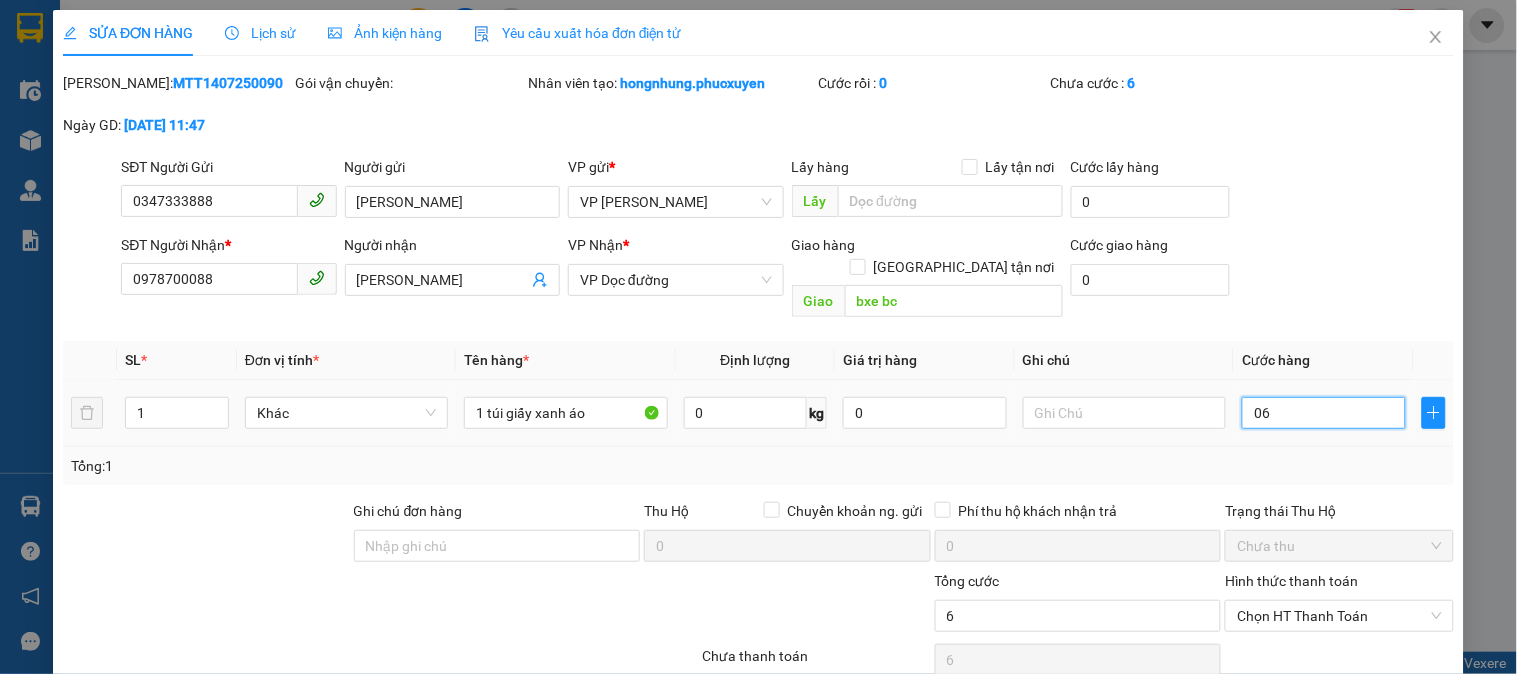 type on "60" 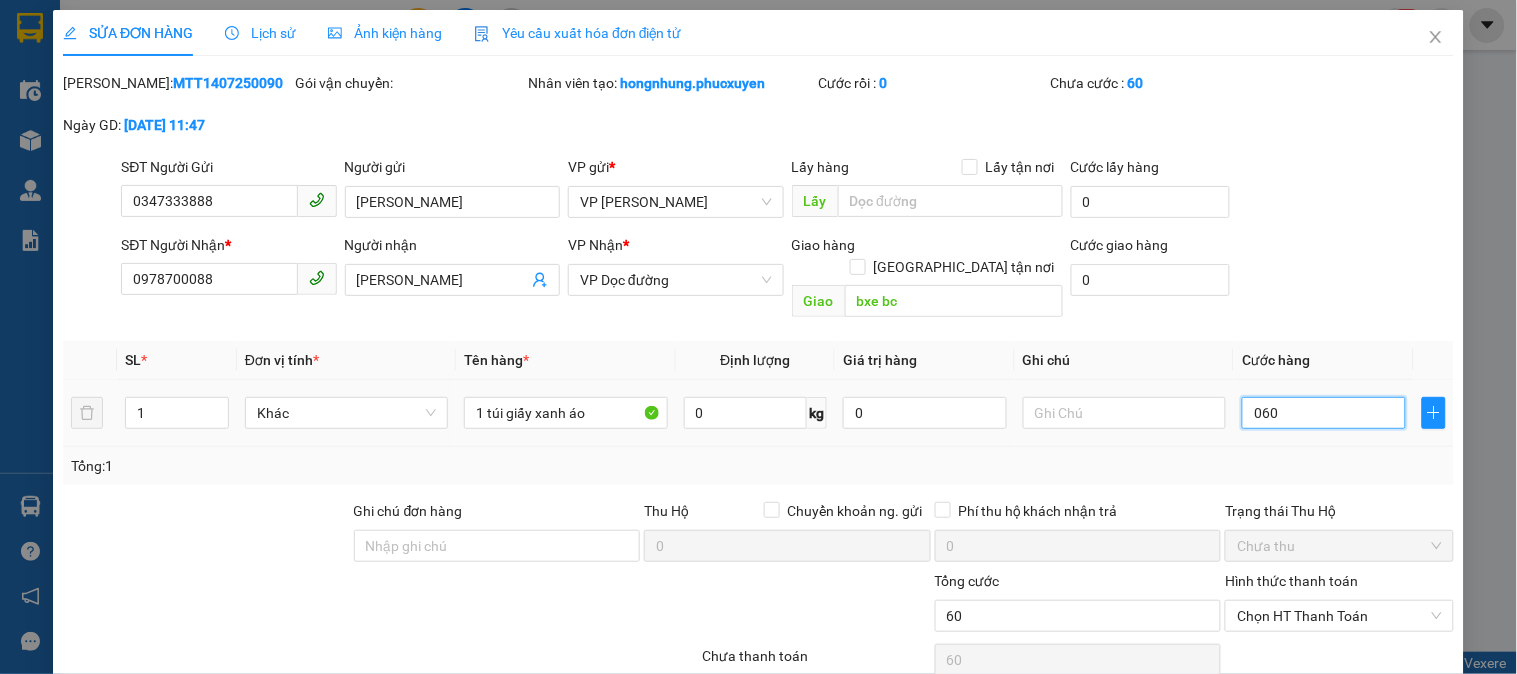 type on "060" 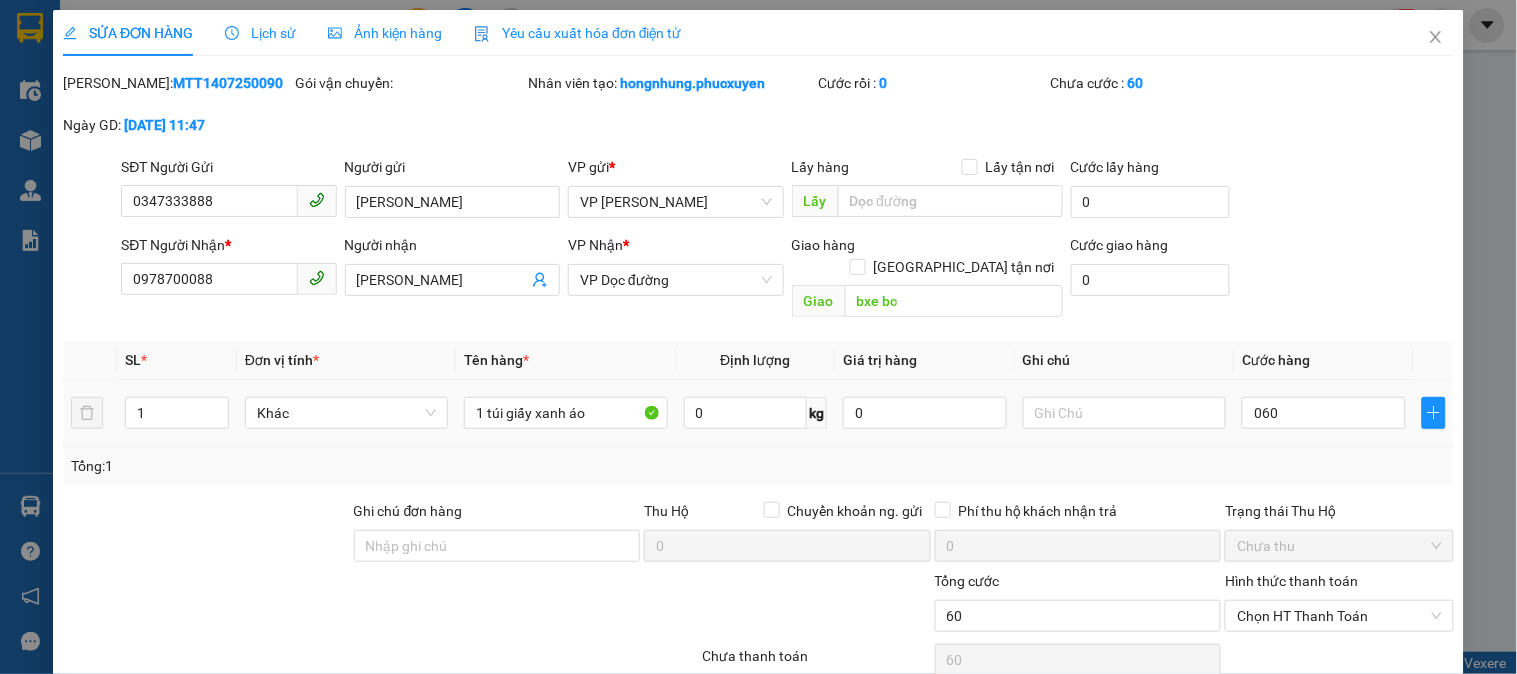 type on "60.000" 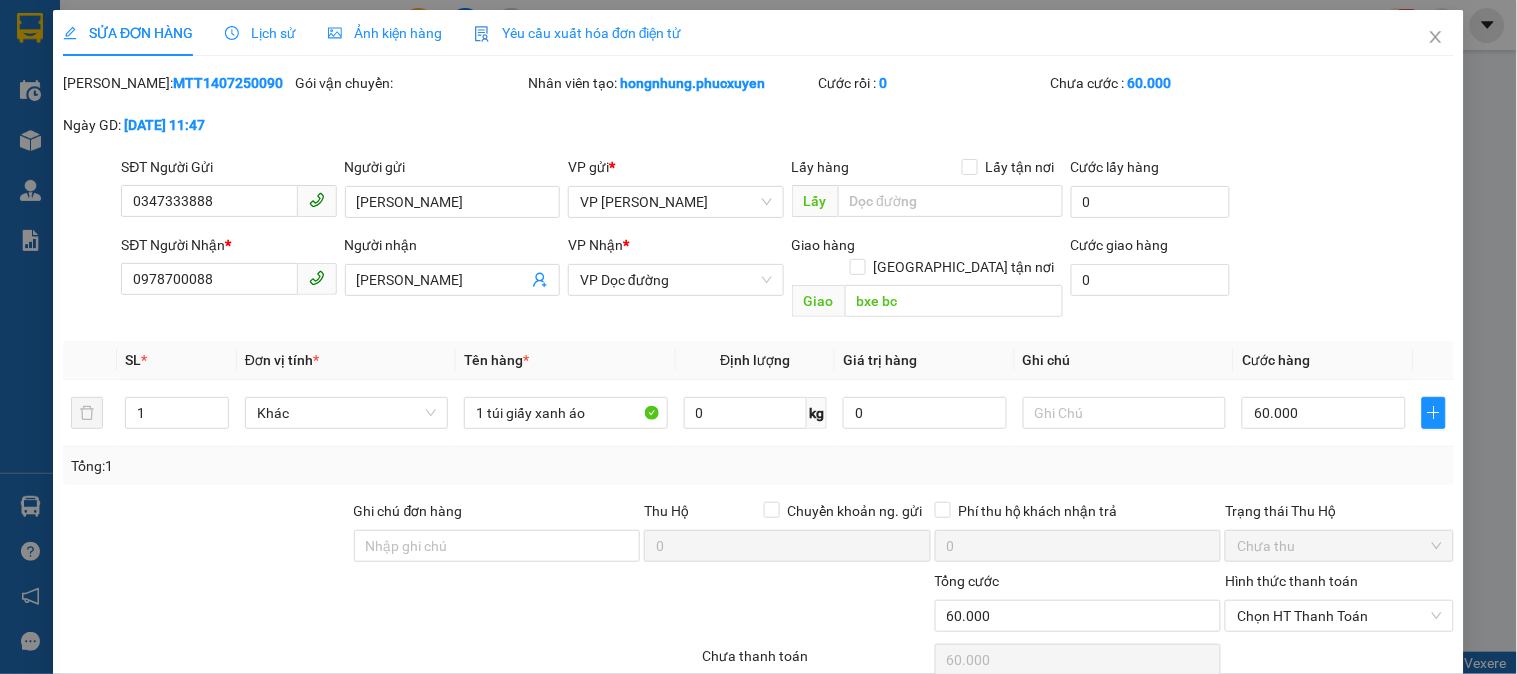 click on "Tổng:  1" at bounding box center [758, 466] 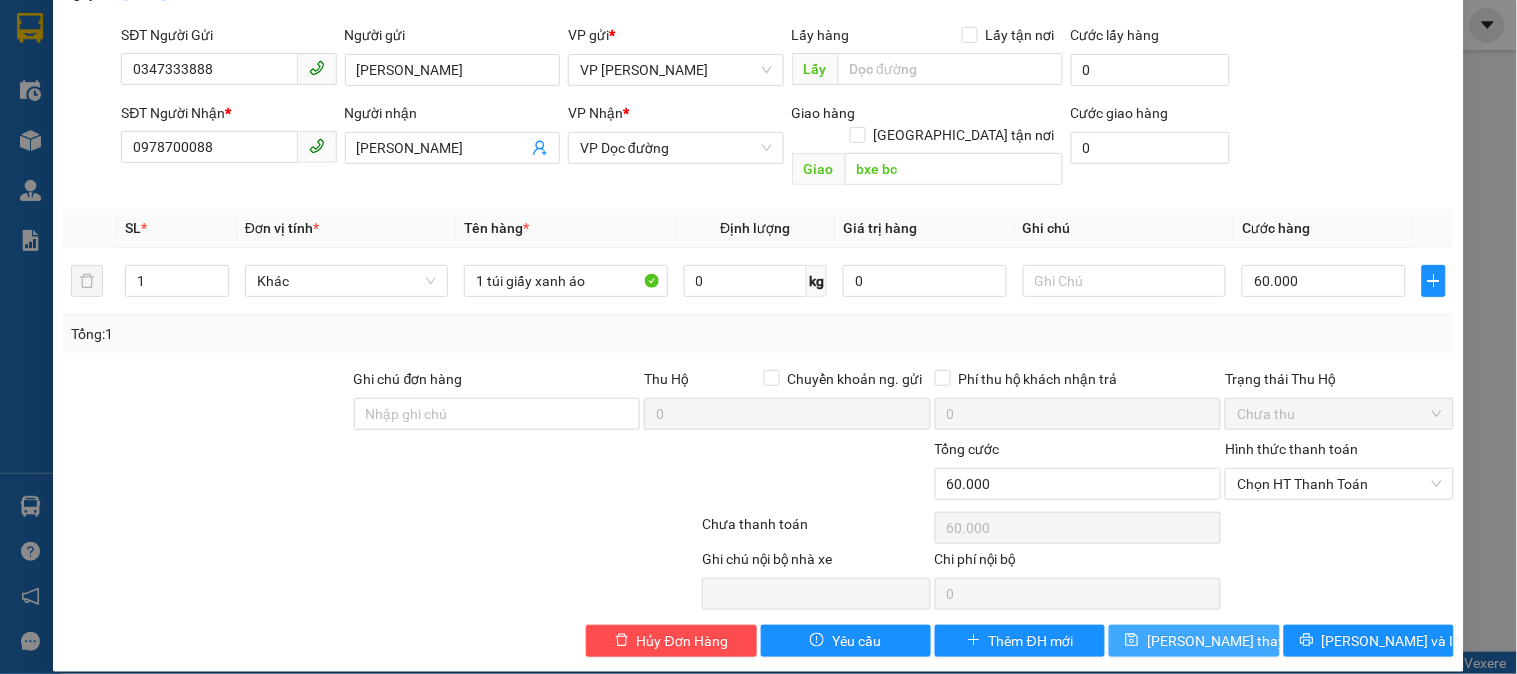 click on "[PERSON_NAME] thay đổi" at bounding box center [1227, 641] 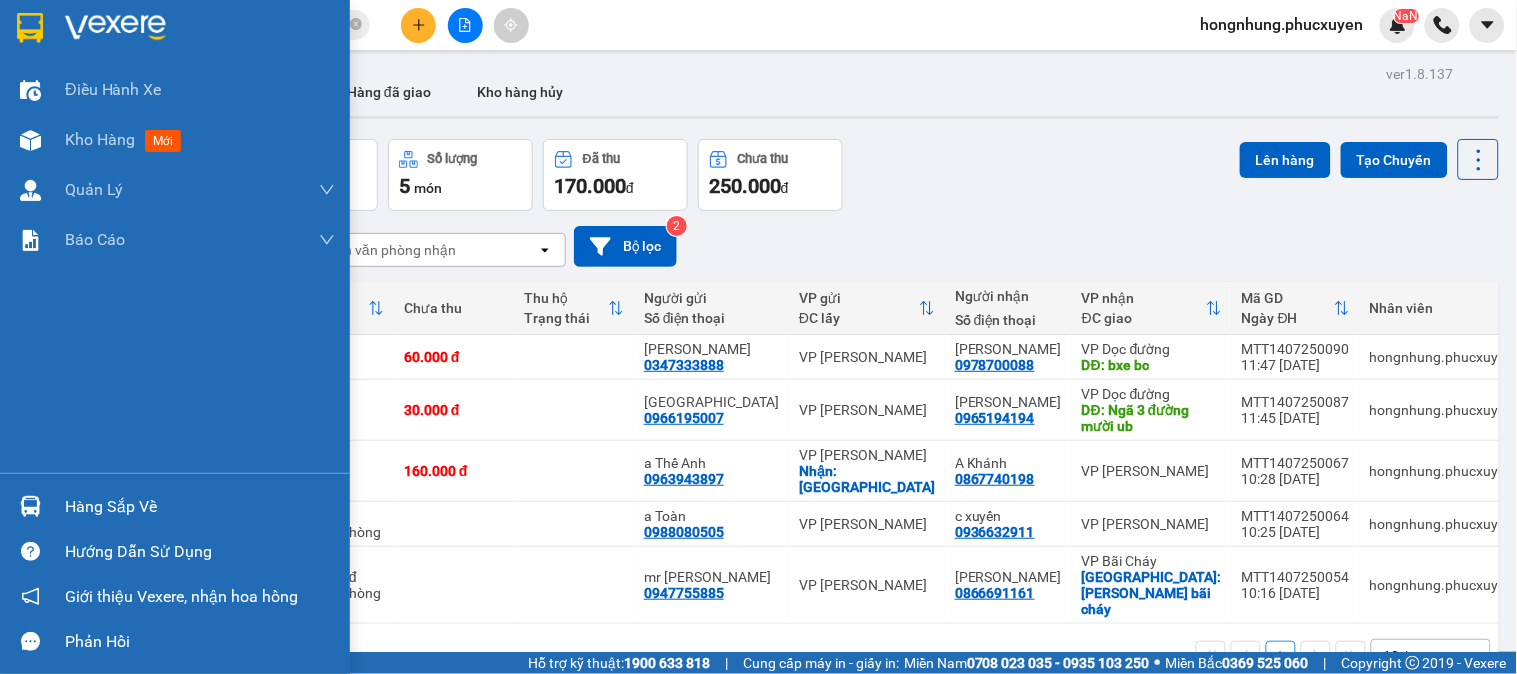 click at bounding box center (30, 506) 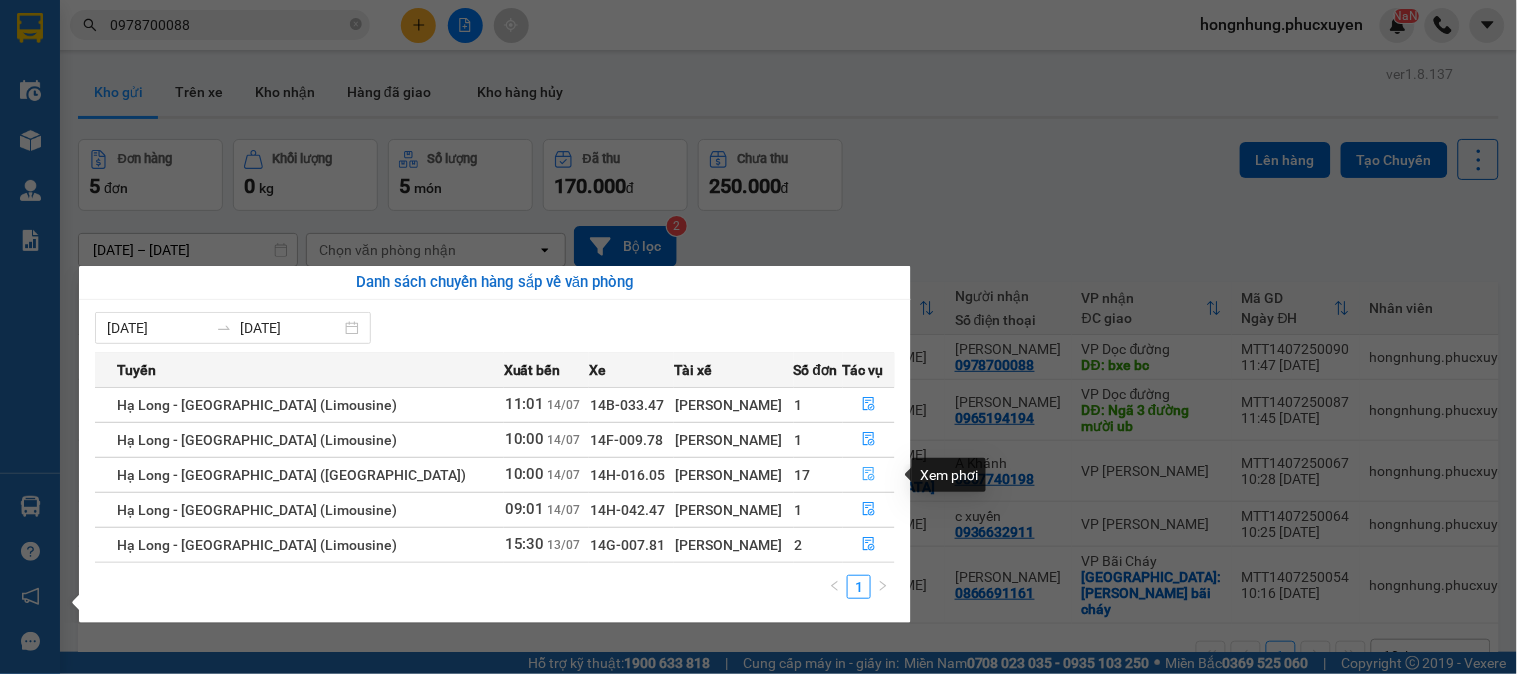 click 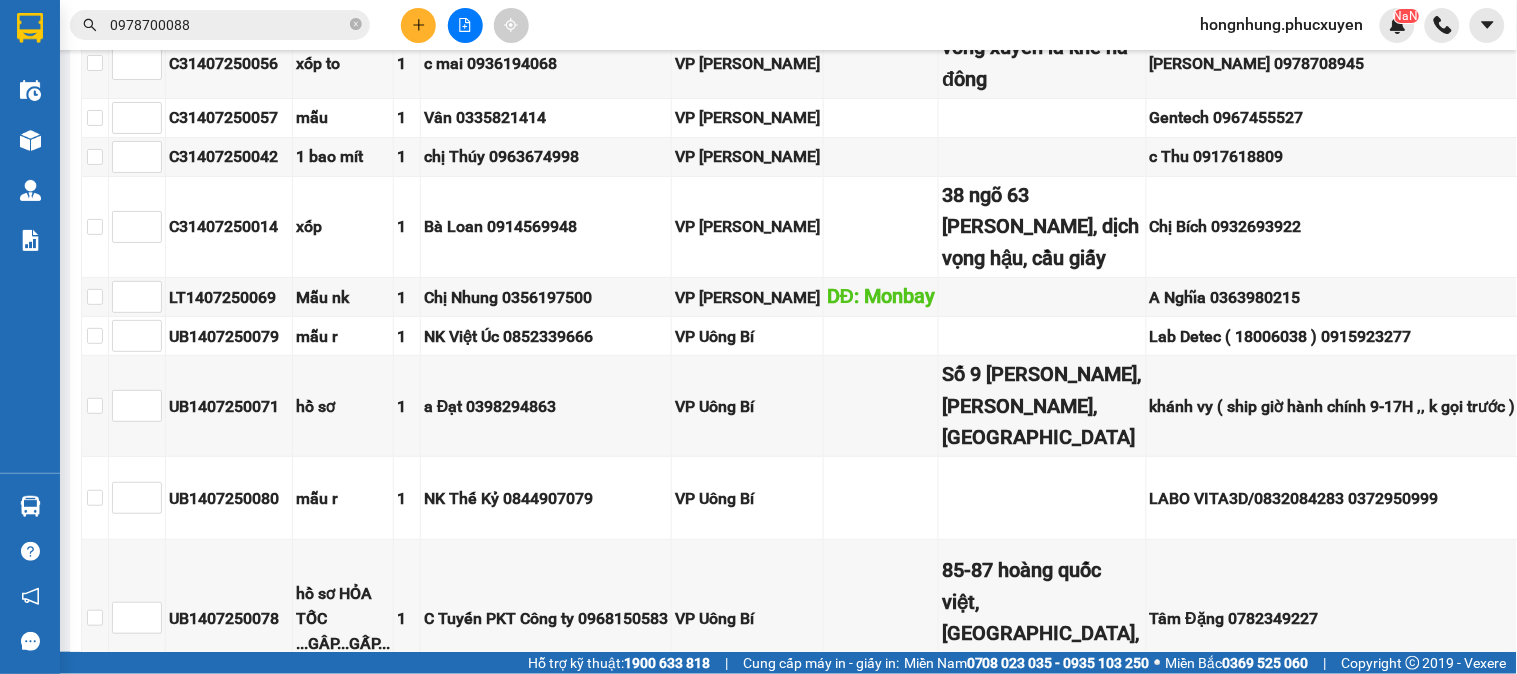 scroll, scrollTop: 2555, scrollLeft: 0, axis: vertical 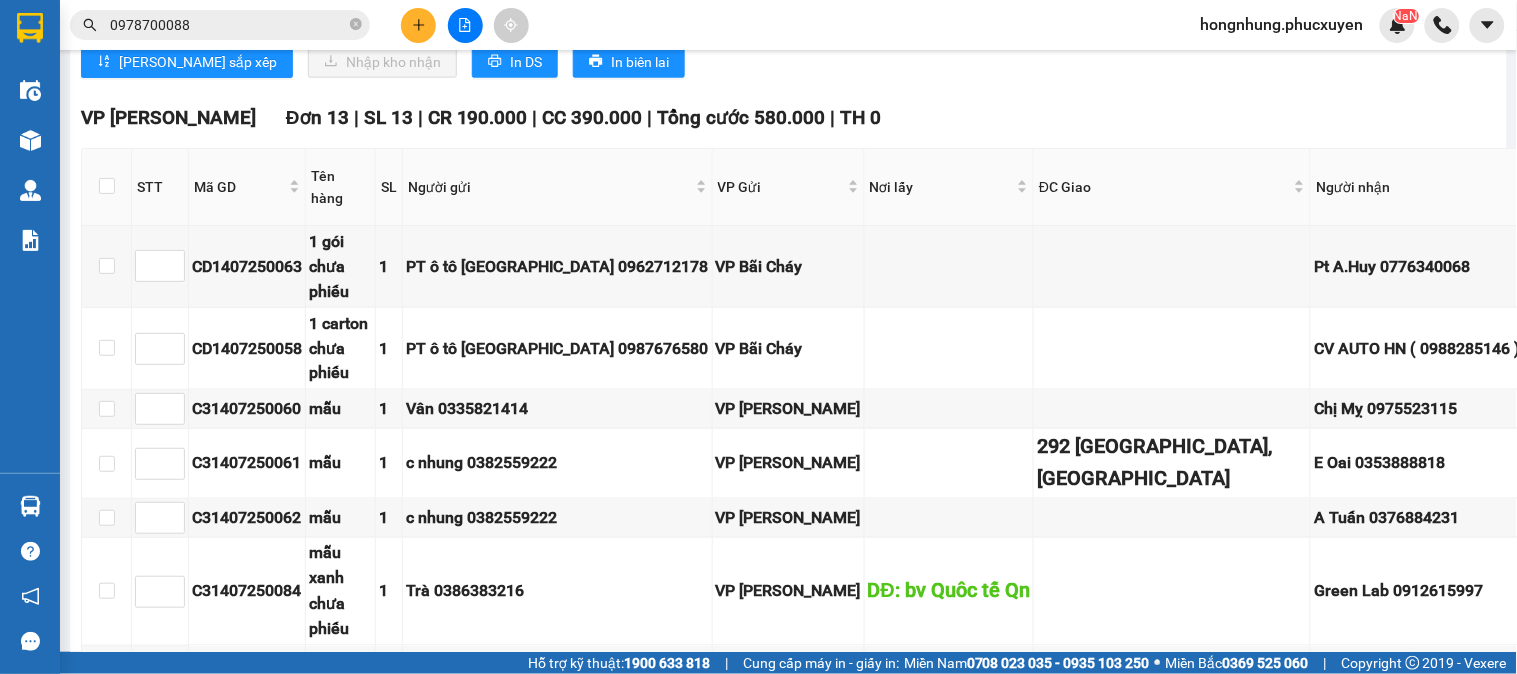 click on "UB1407250071" at bounding box center (229, -261) 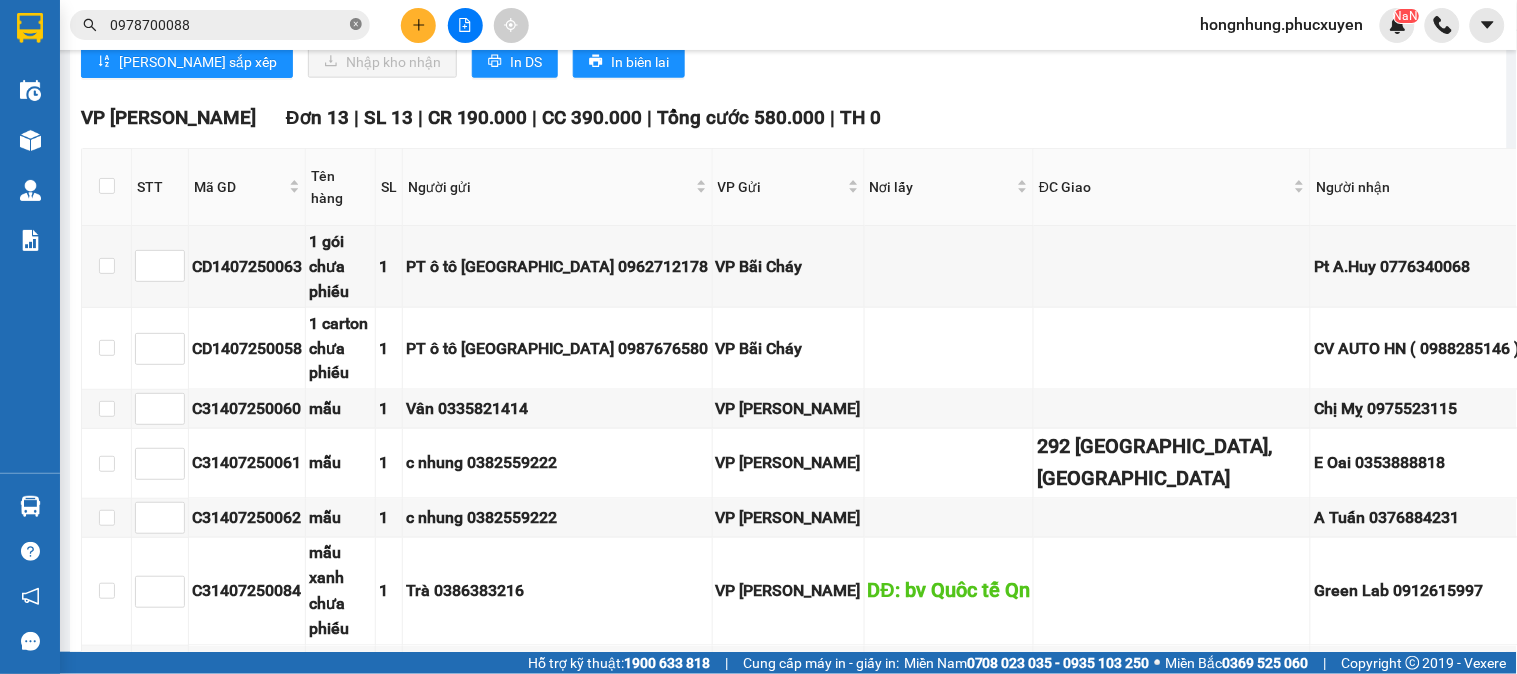 click 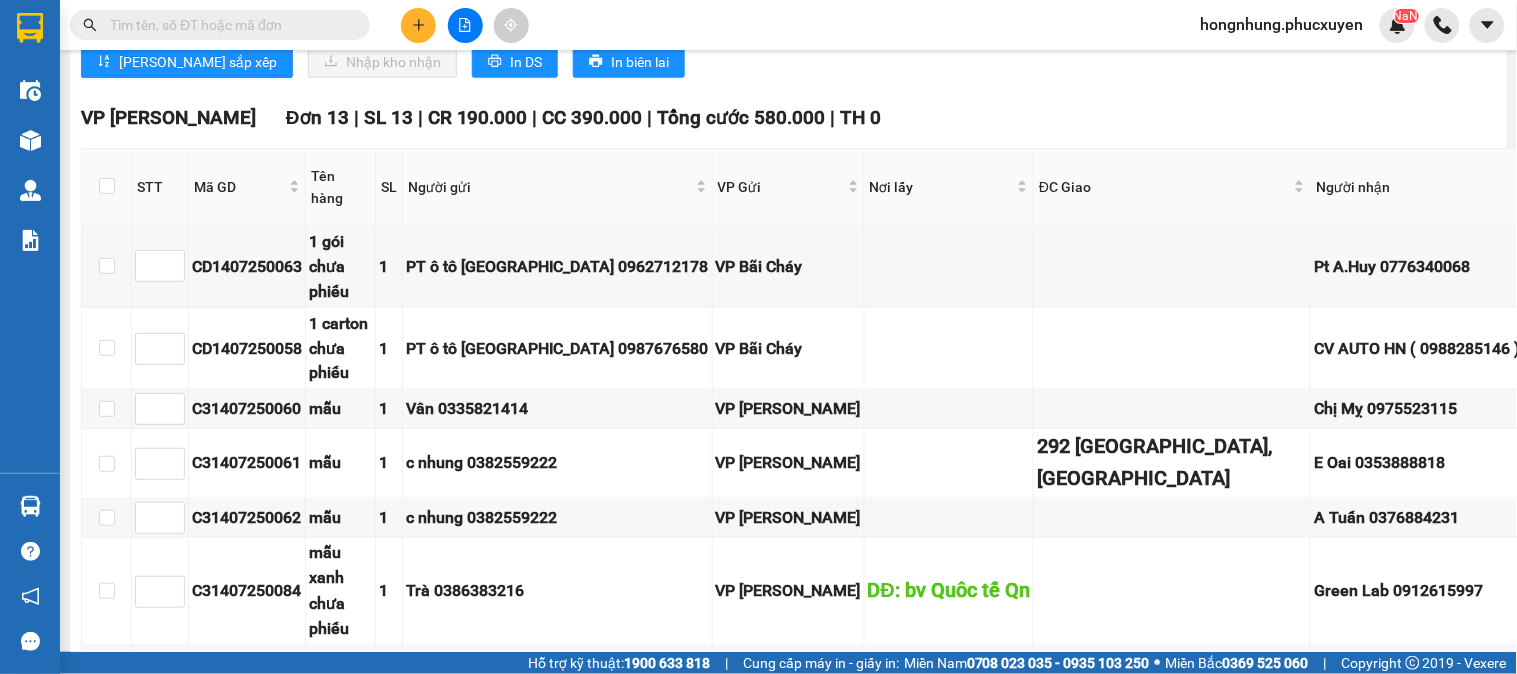 paste on "UB1407250071" 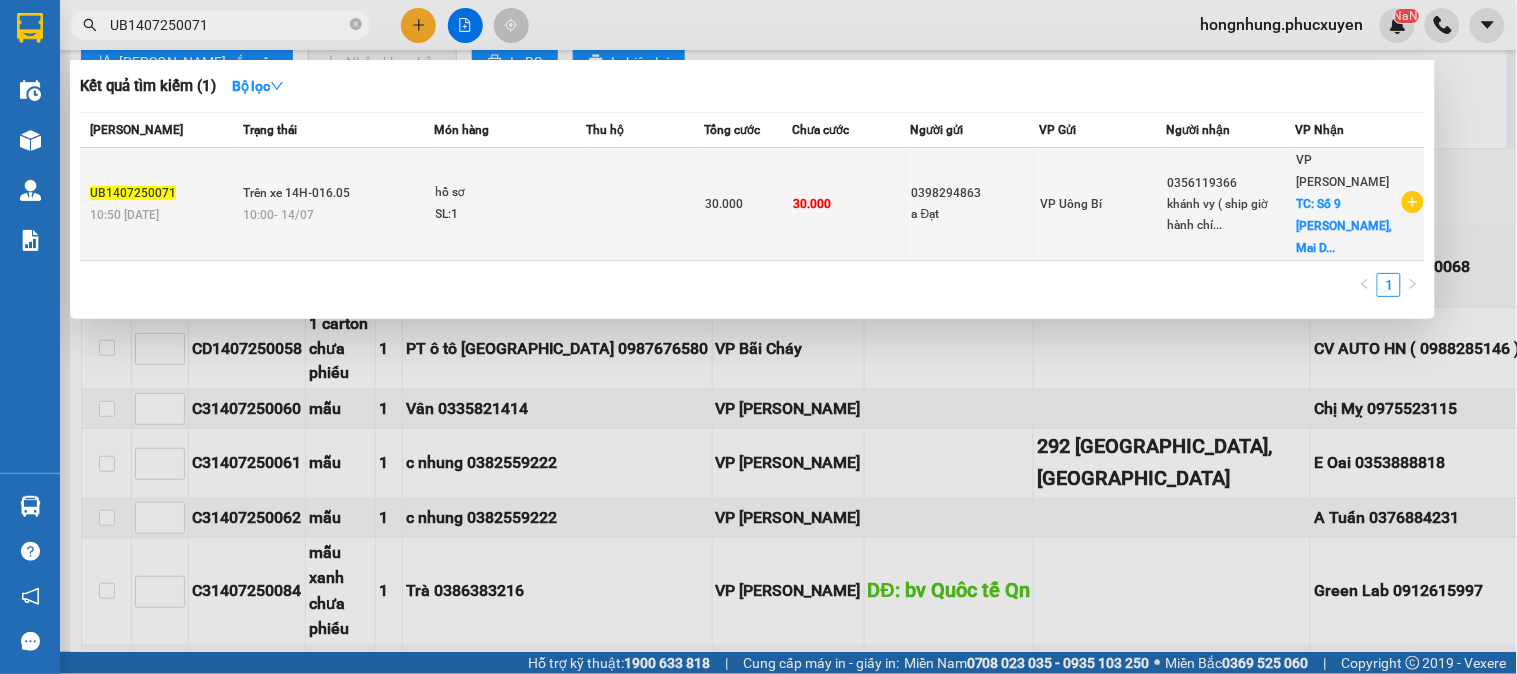type on "UB1407250071" 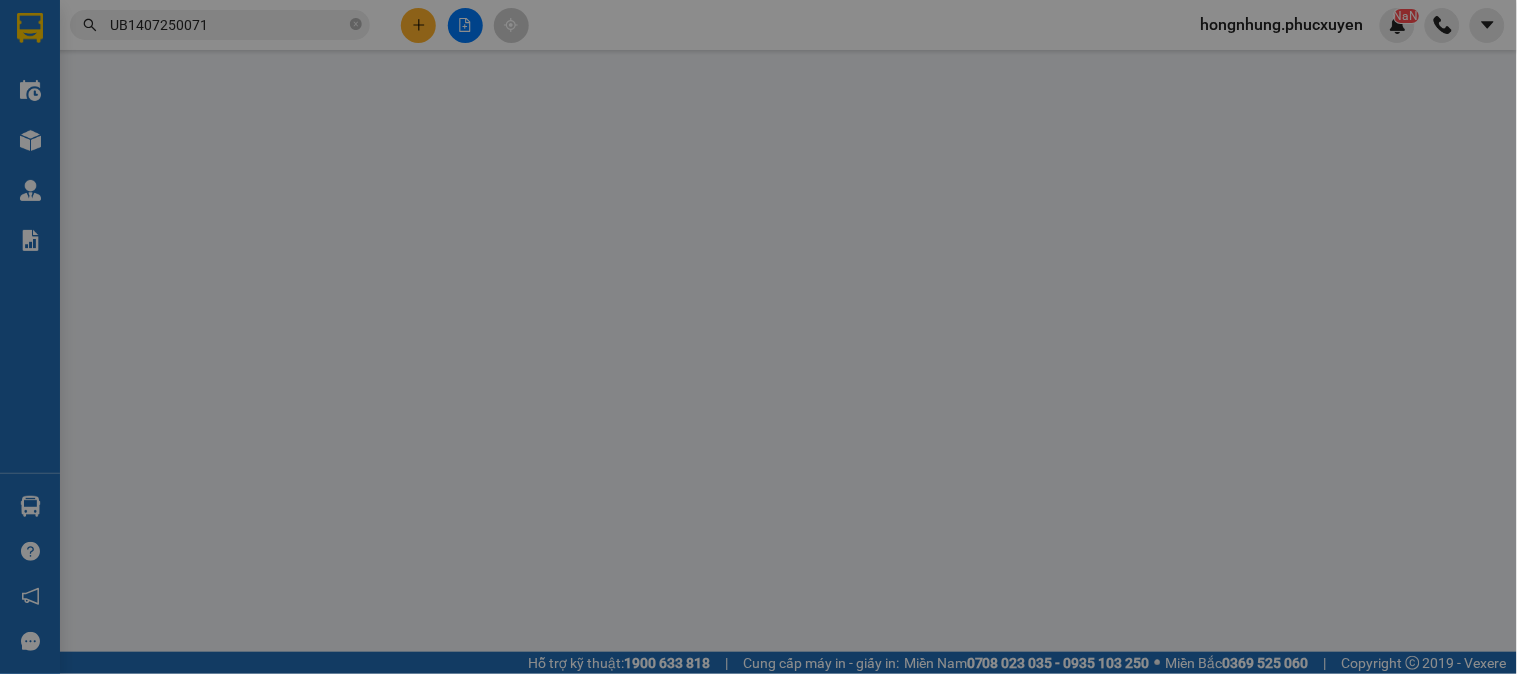 scroll, scrollTop: 0, scrollLeft: 0, axis: both 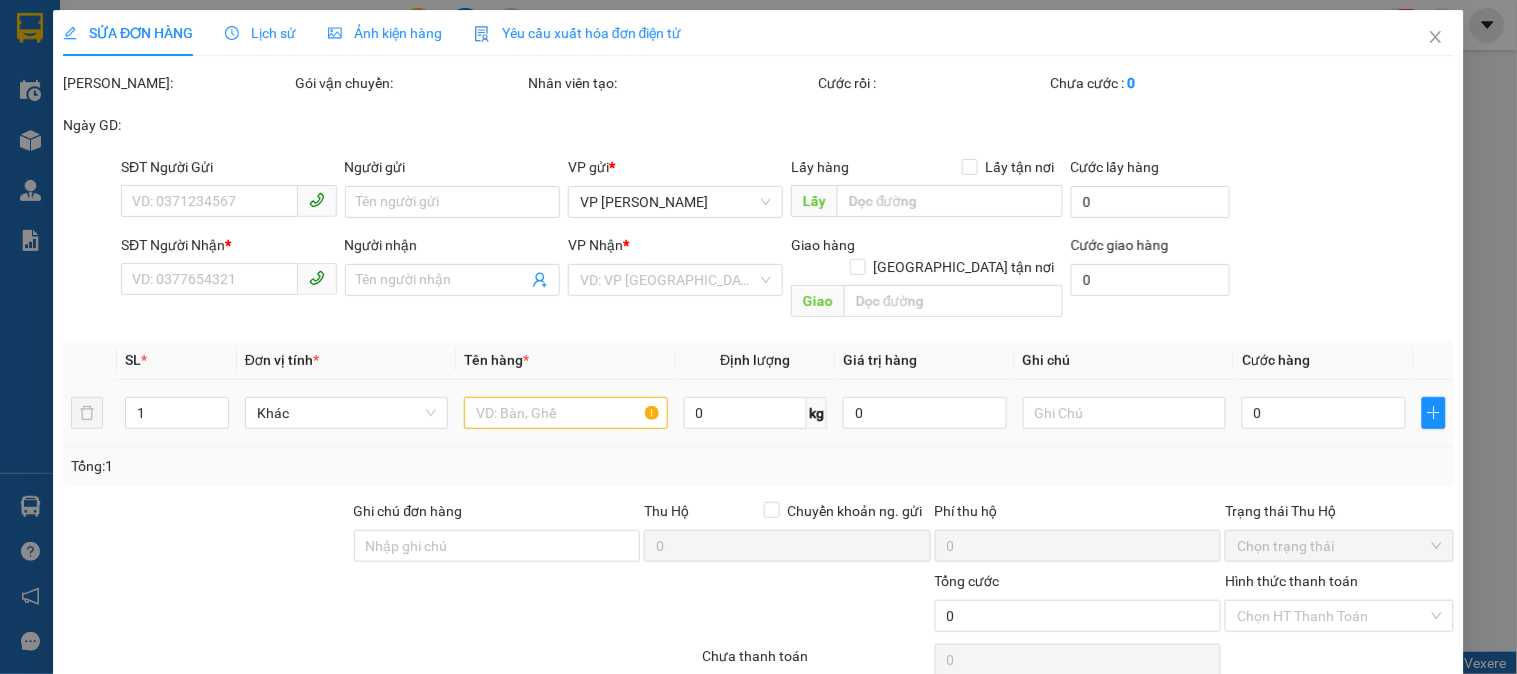 type on "0398294863" 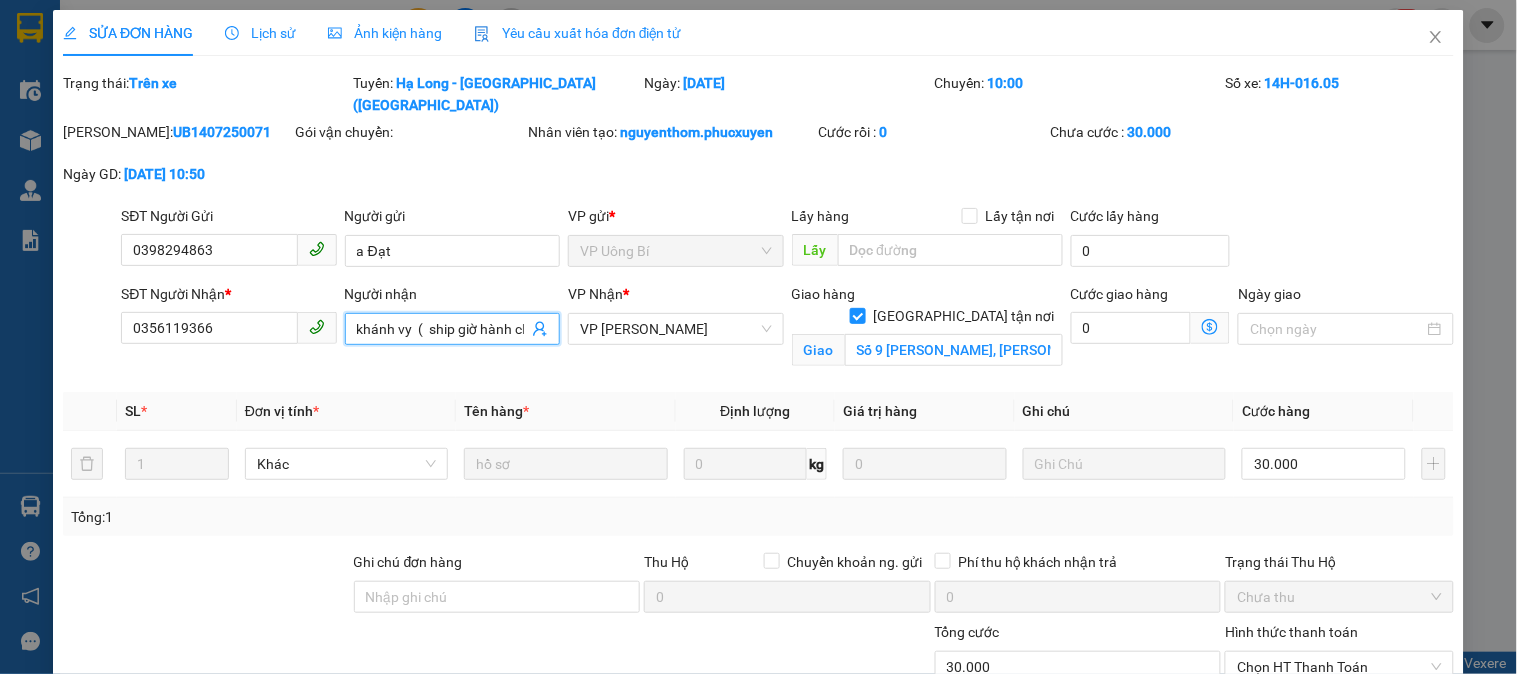 scroll, scrollTop: 0, scrollLeft: 162, axis: horizontal 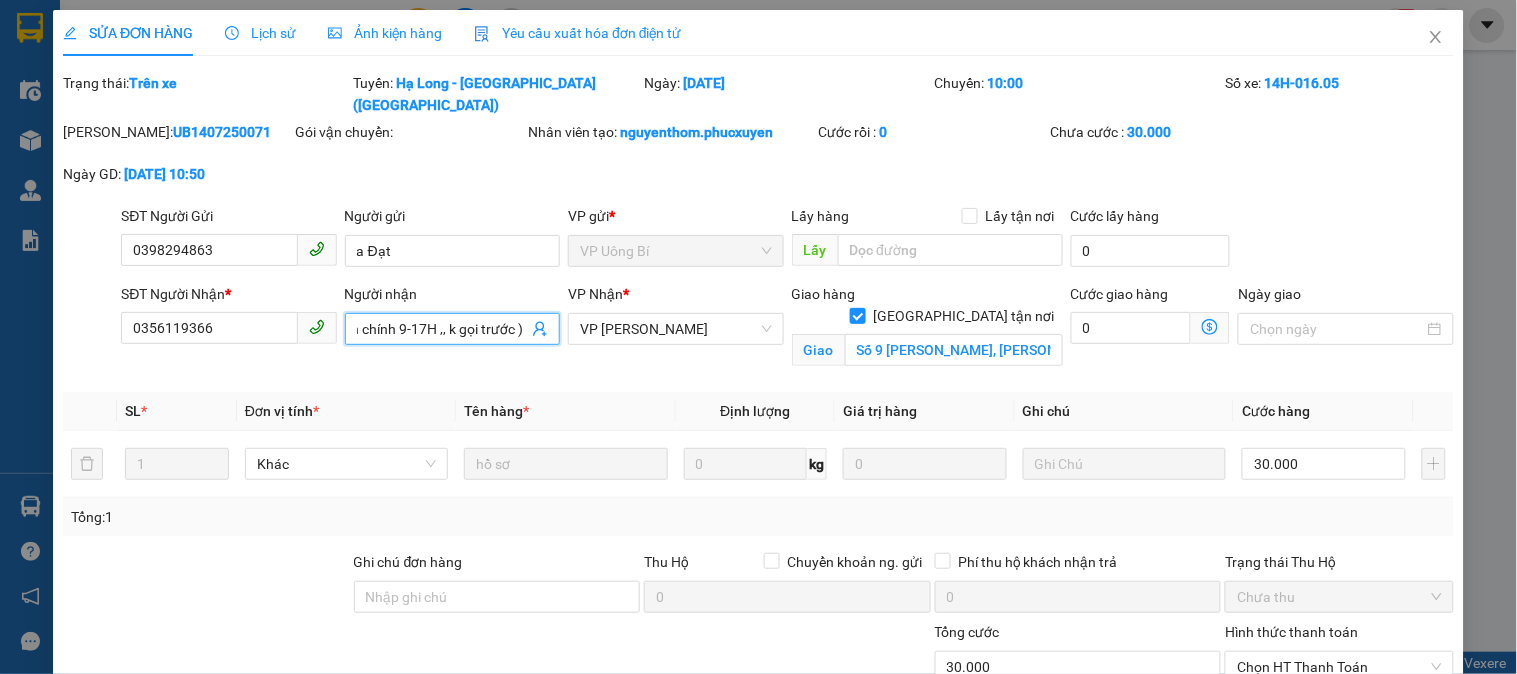 click on "khánh vy  (  ship giờ hành chính 9-17H ,, k gọi trước )" at bounding box center [442, 329] 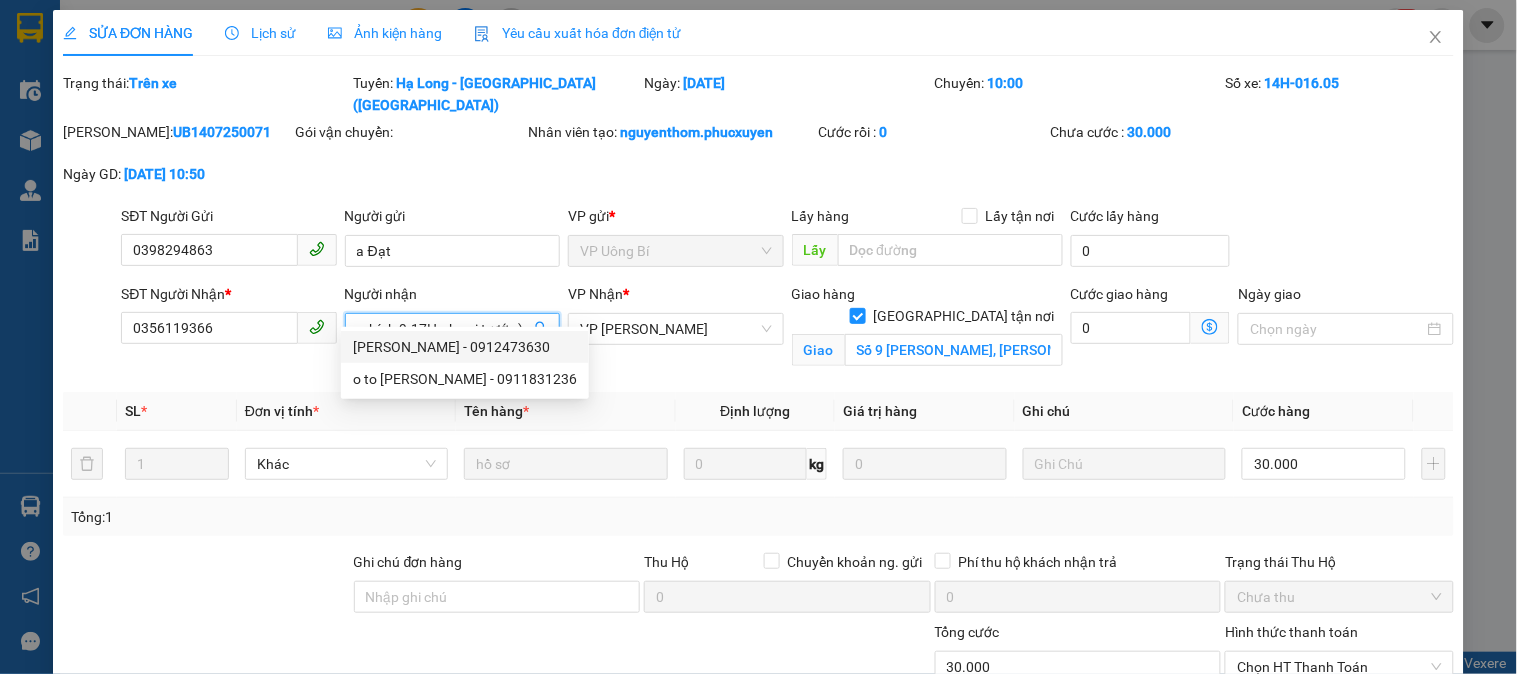 click on "Total Paid Fee 0 Total UnPaid Fee 30.000 Cash Collection Total Fee Trạng thái:  Trên xe Tuyến:   Hạ Long - Hà Nội (Hàng hóa) Ngày:   14/07/2025 Chuyến:   10:00 Số xe:   14H-016.05 Mã ĐH:  UB1407250071 Gói vận chuyển:   Nhân viên tạo:   nguyenthom.phucxuyen Cước rồi :   0 Chưa cước :   30.000 Ngày GD:   14-07-2025 lúc 10:50 SĐT Người Gửi 0398294863 Người gửi a Đạt VP gửi  * VP Uông Bí Lấy hàng Lấy tận nơi Lấy Cước lấy hàng 0 SĐT Người Nhận  * 0356119366 Người nhận khánh vy  (  ship giờ hành chính 9-17H ,, k gọi trước ) VP Nhận  * VP Dương Đình Nghệ Giao hàng Giao tận nơi Giao Số 9 Phạm Văn Đồng, Mai Dịch, Cầu Giấy Cước giao hàng 0 Ngày giao SL  * Đơn vị tính  * Tên hàng  * Định lượng Giá trị hàng Ghi chú Cước hàng                   1 Khác hồ sơ 0 kg 0 30.000 Tổng:  1 Ghi chú đơn hàng Thu Hộ Chuyển khoản ng. gửi 0 0 Trạng thái Thu Hộ" at bounding box center [758, 456] 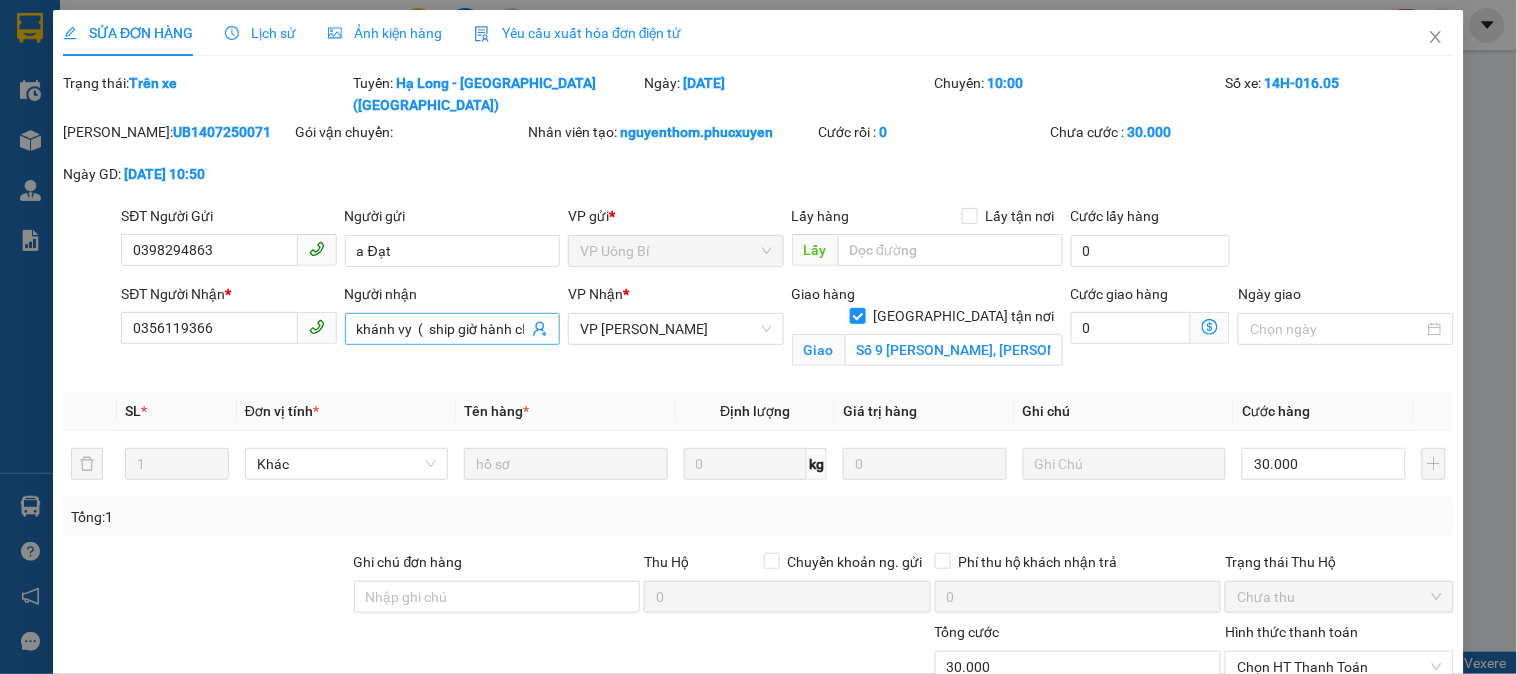 scroll, scrollTop: 0, scrollLeft: 137, axis: horizontal 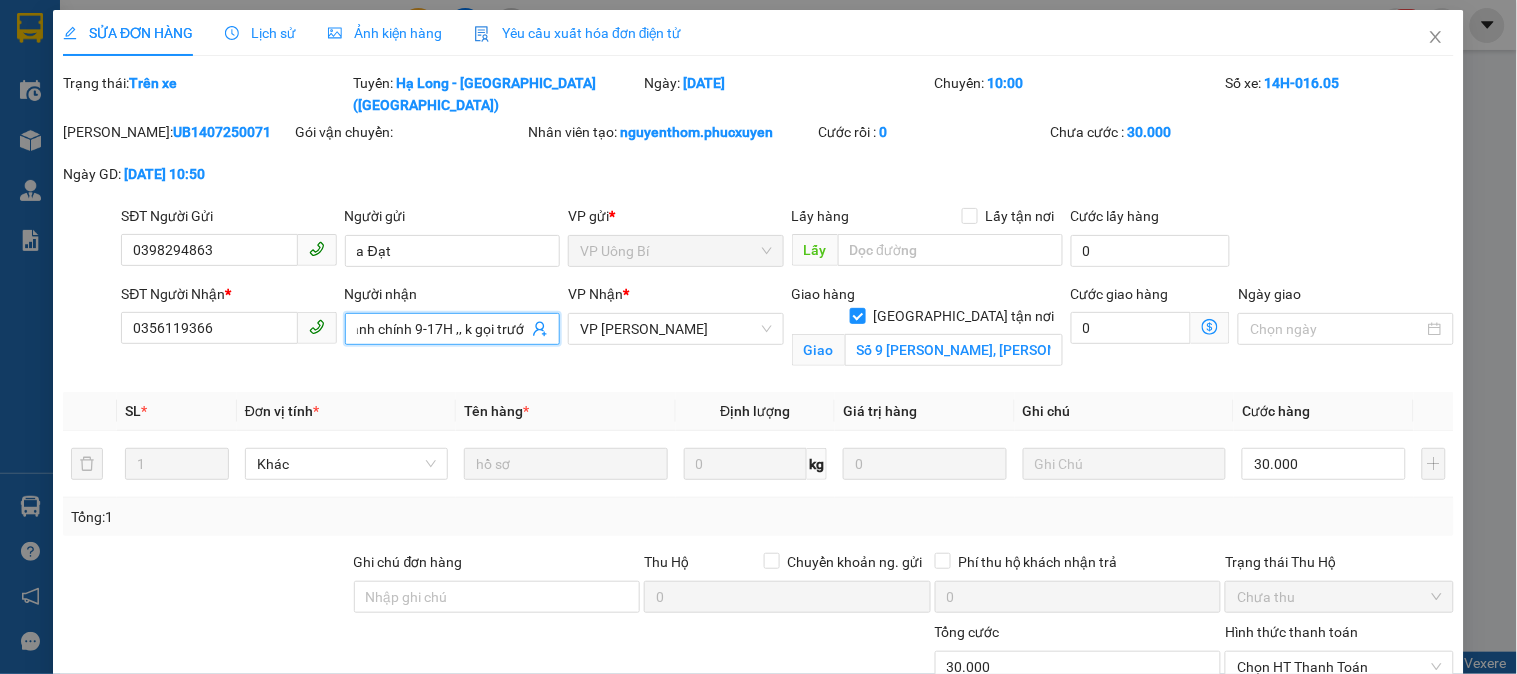 click on "khánh vy  (  ship giờ hành chính 9-17H ,, k gọi trước )" at bounding box center (442, 329) 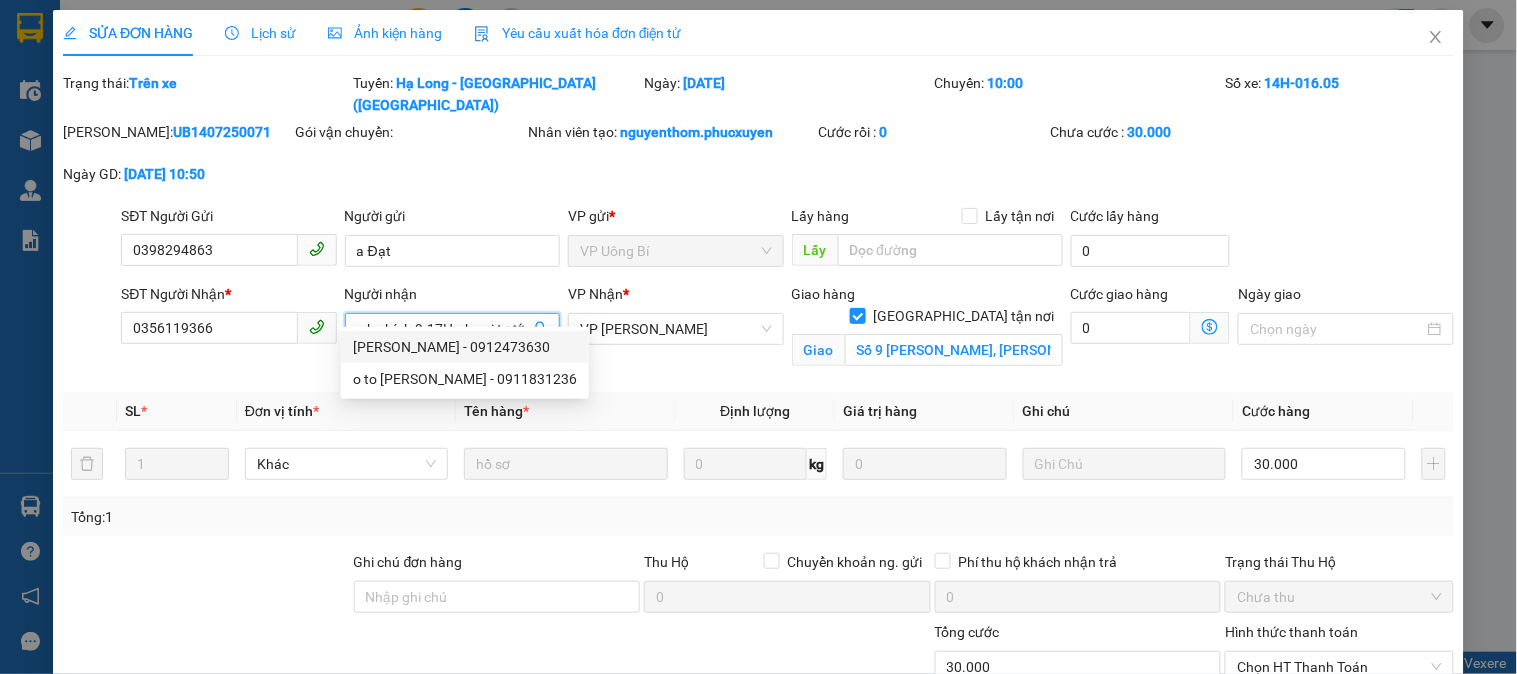 click on "khánh vy  (  ship giờ hành chính 9-17H ,, k gọi trước )" at bounding box center (442, 329) 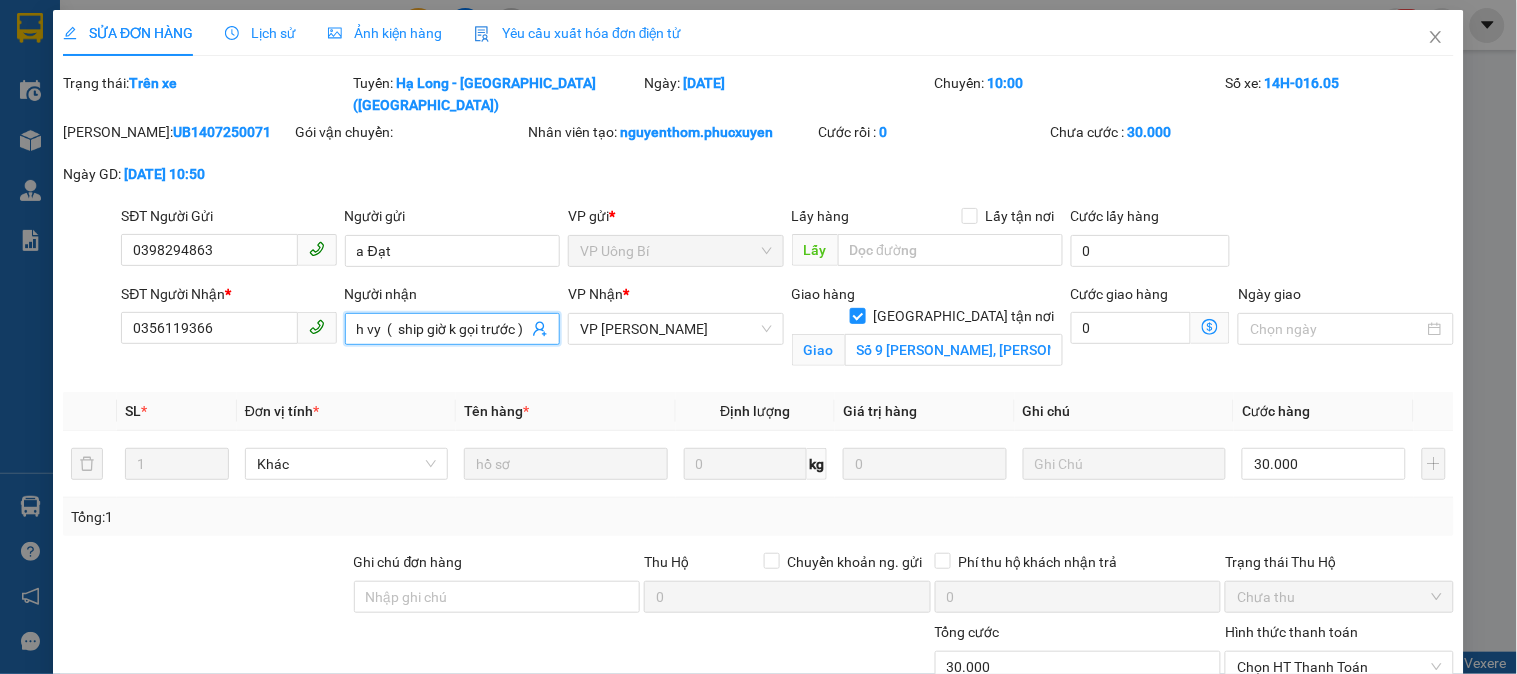 scroll, scrollTop: 0, scrollLeft: 38, axis: horizontal 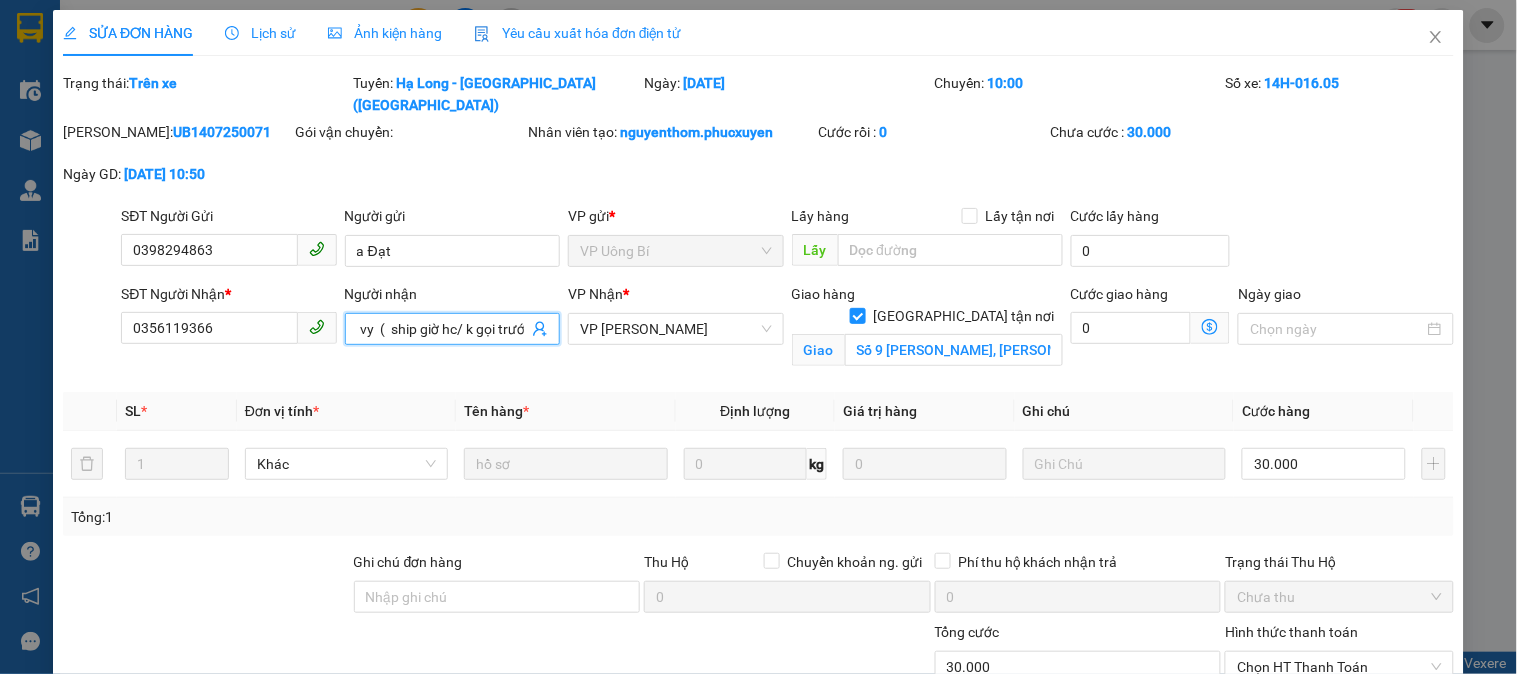 click on "khánh vy  (  ship giờ hc/ k gọi trước )" at bounding box center (442, 329) 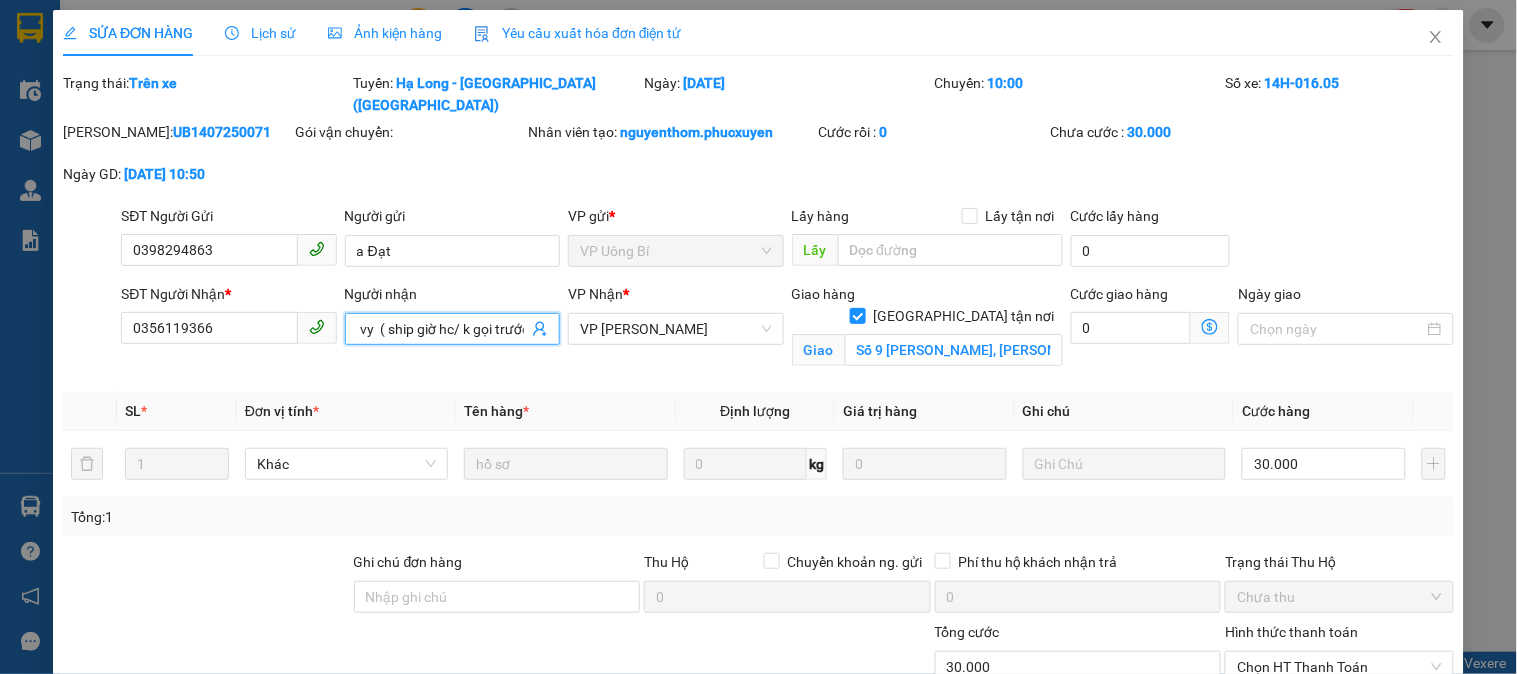click on "khánh vy  ( ship giờ hc/ k gọi trước )" at bounding box center (442, 329) 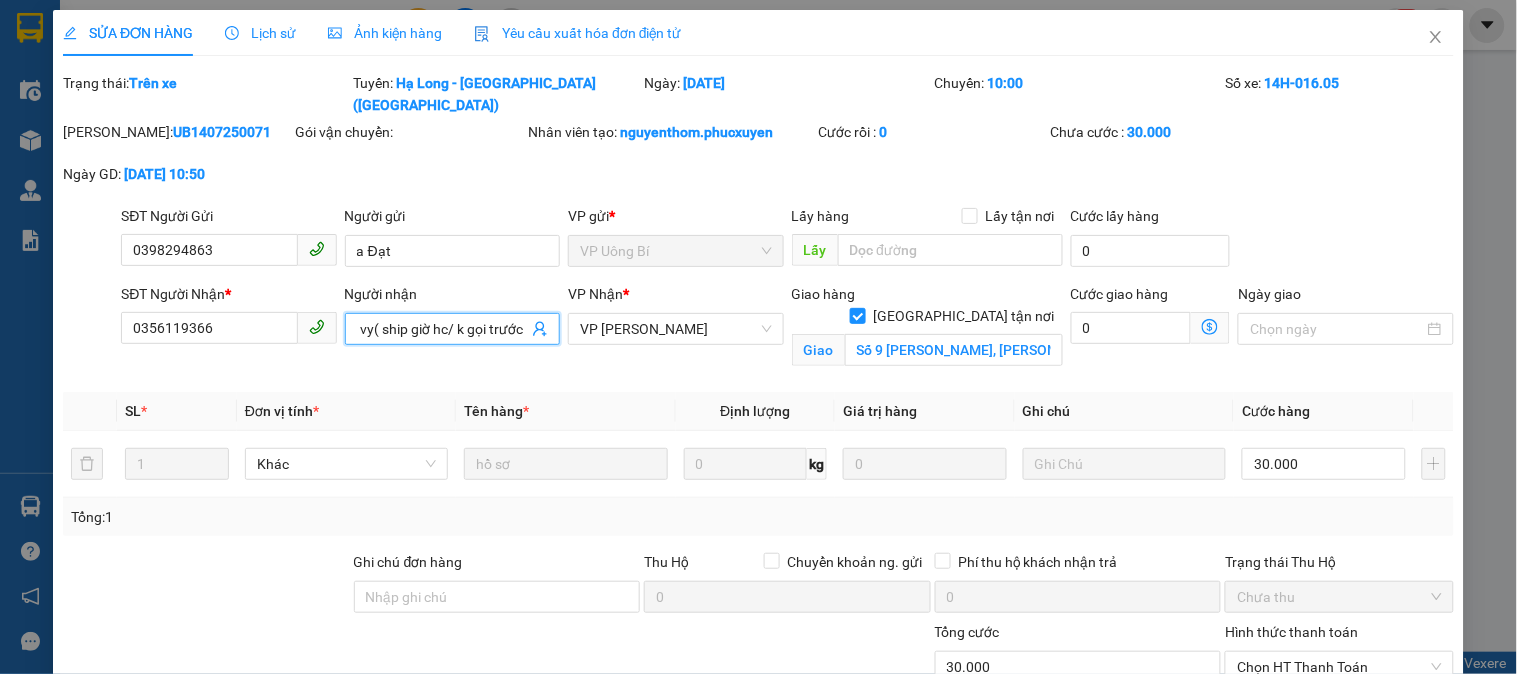 click on "khánh vy( ship giờ hc/ k gọi trước )" at bounding box center (442, 329) 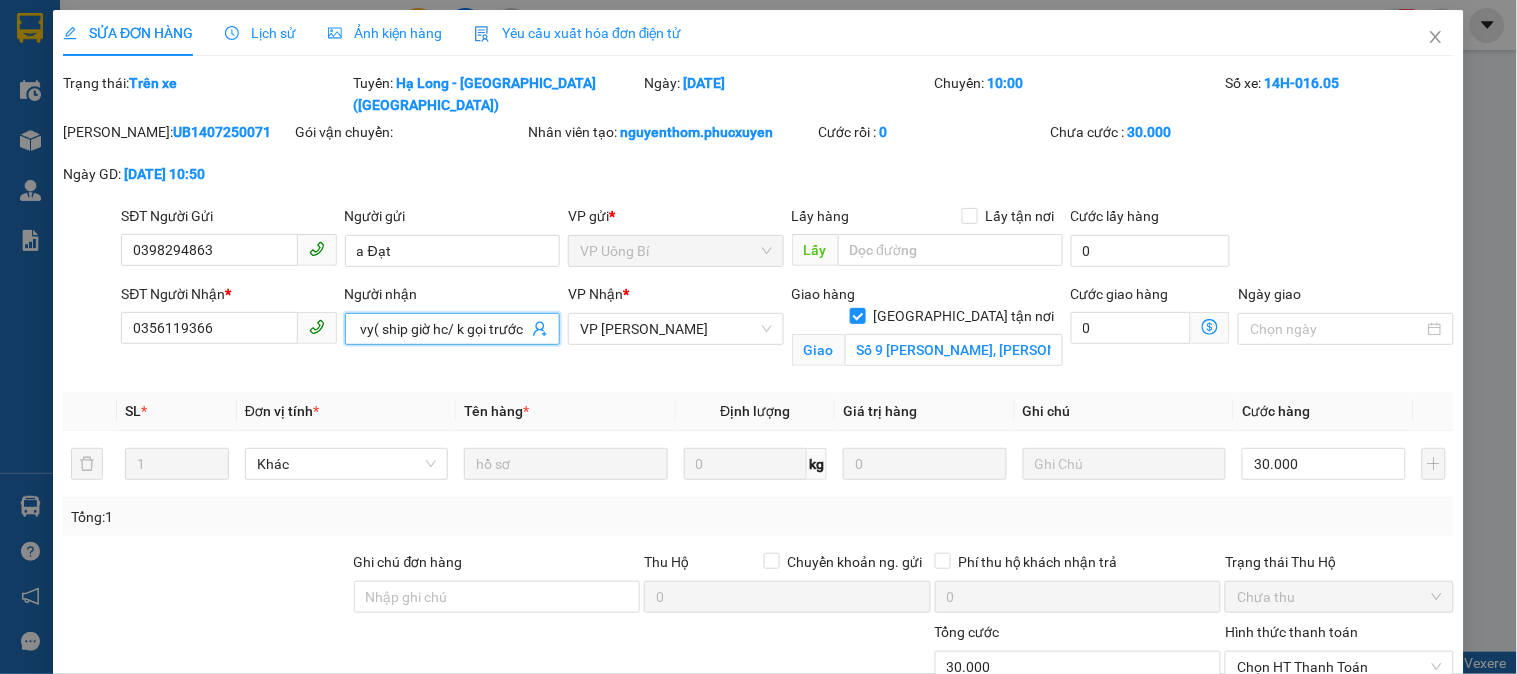 click on "khánh vy( ship giờ hc/ k gọi trước )" at bounding box center [442, 329] 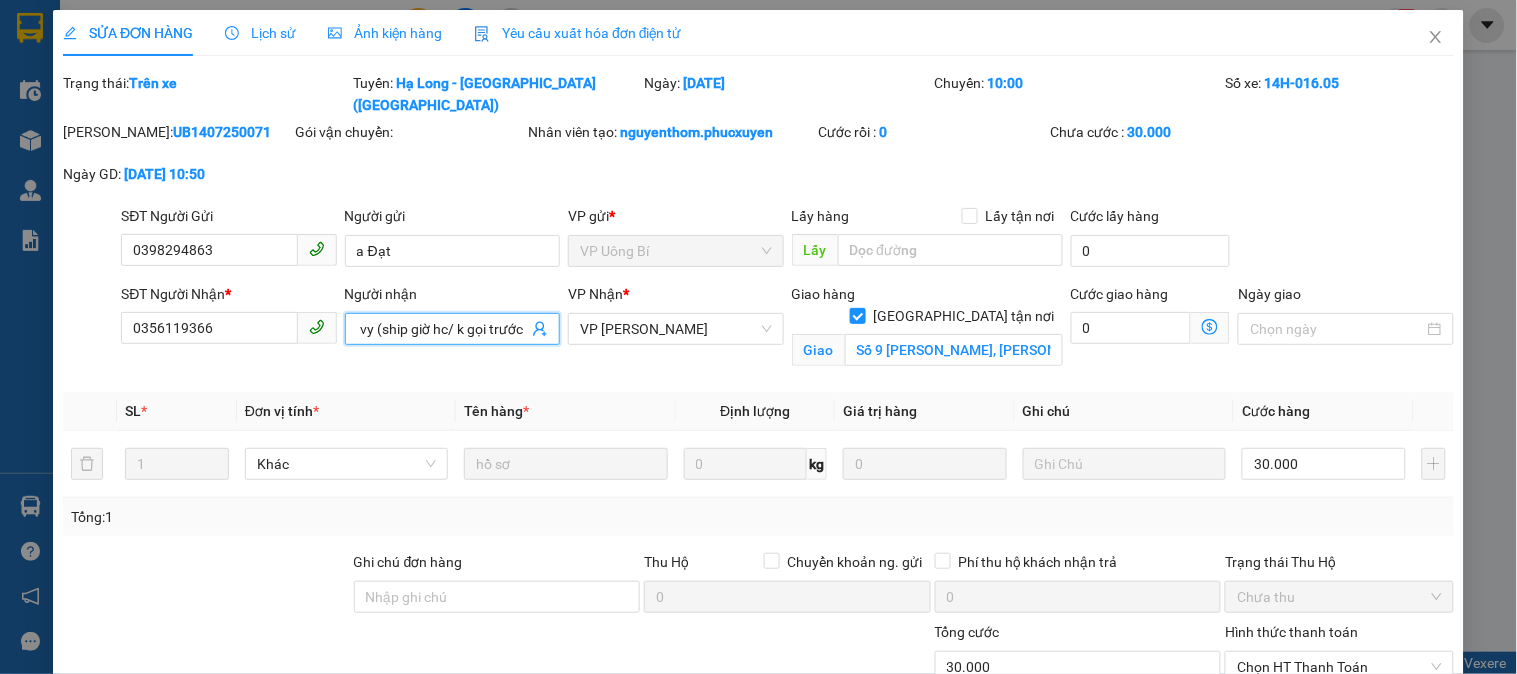 scroll, scrollTop: 182, scrollLeft: 0, axis: vertical 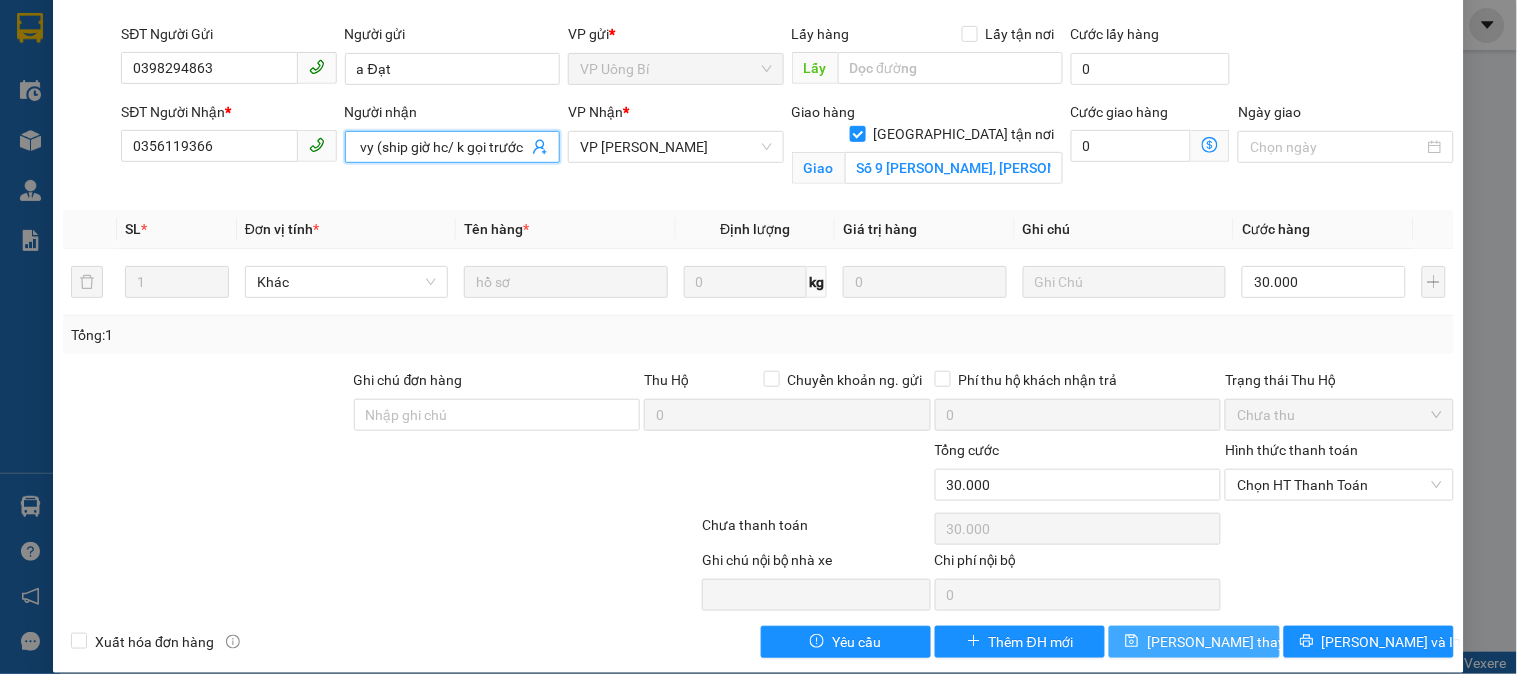 type on "khánh vy (ship giờ hc/ k gọi trước )" 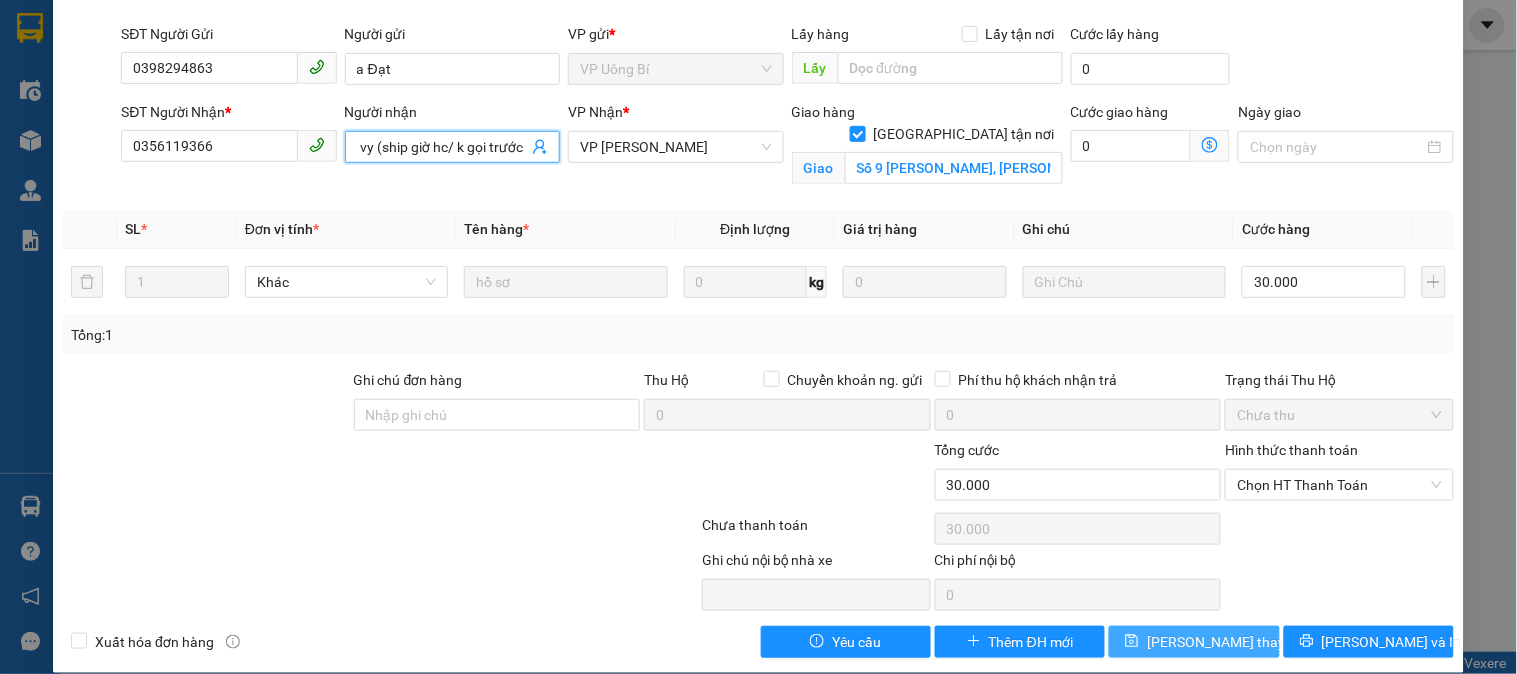 scroll, scrollTop: 0, scrollLeft: 0, axis: both 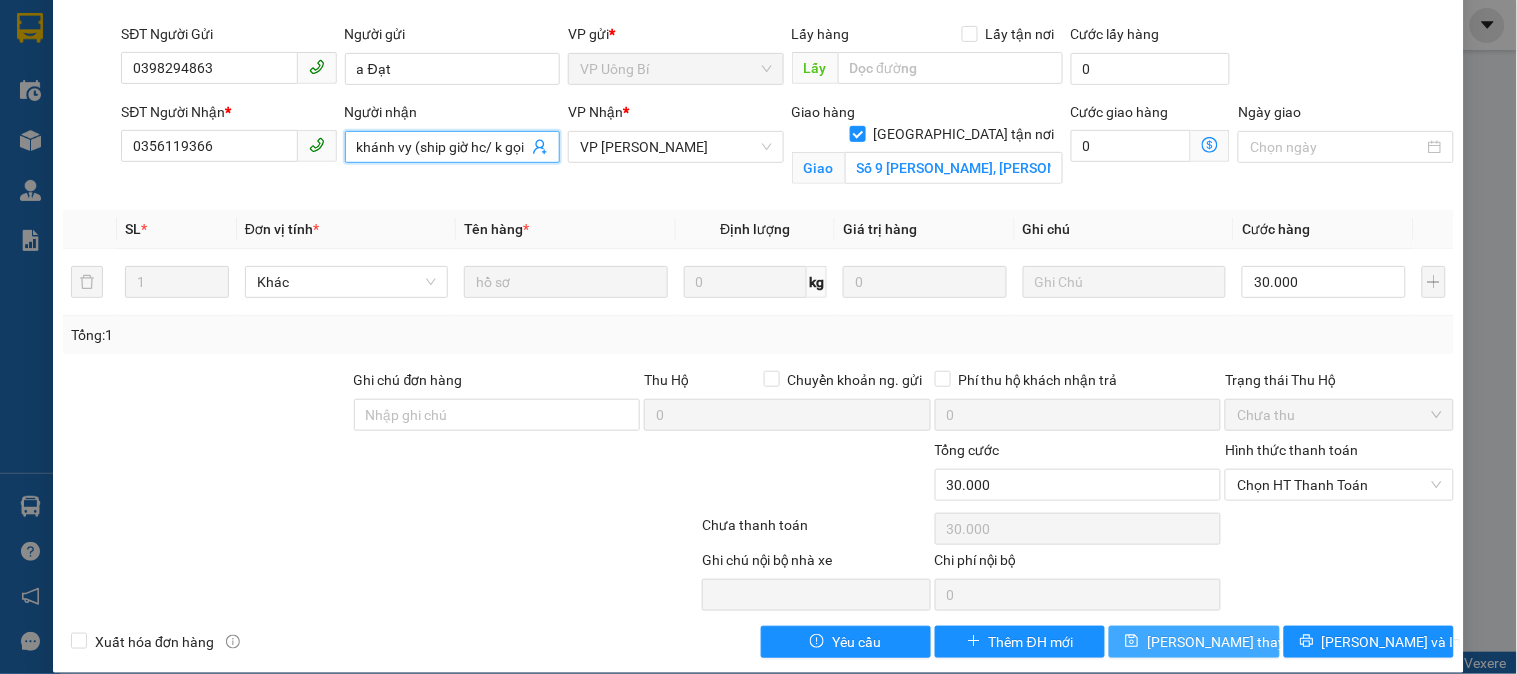click on "[PERSON_NAME] thay đổi" at bounding box center (1194, 642) 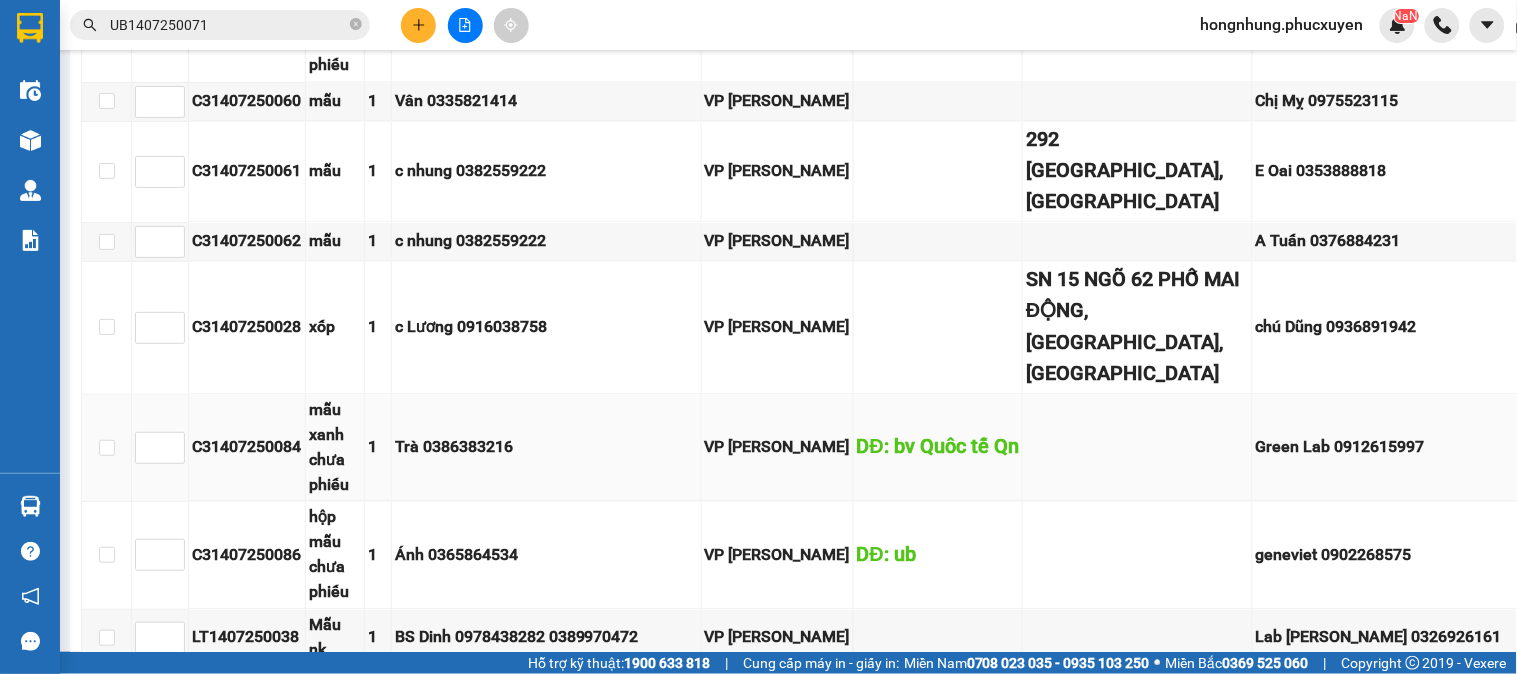 scroll, scrollTop: 2666, scrollLeft: 0, axis: vertical 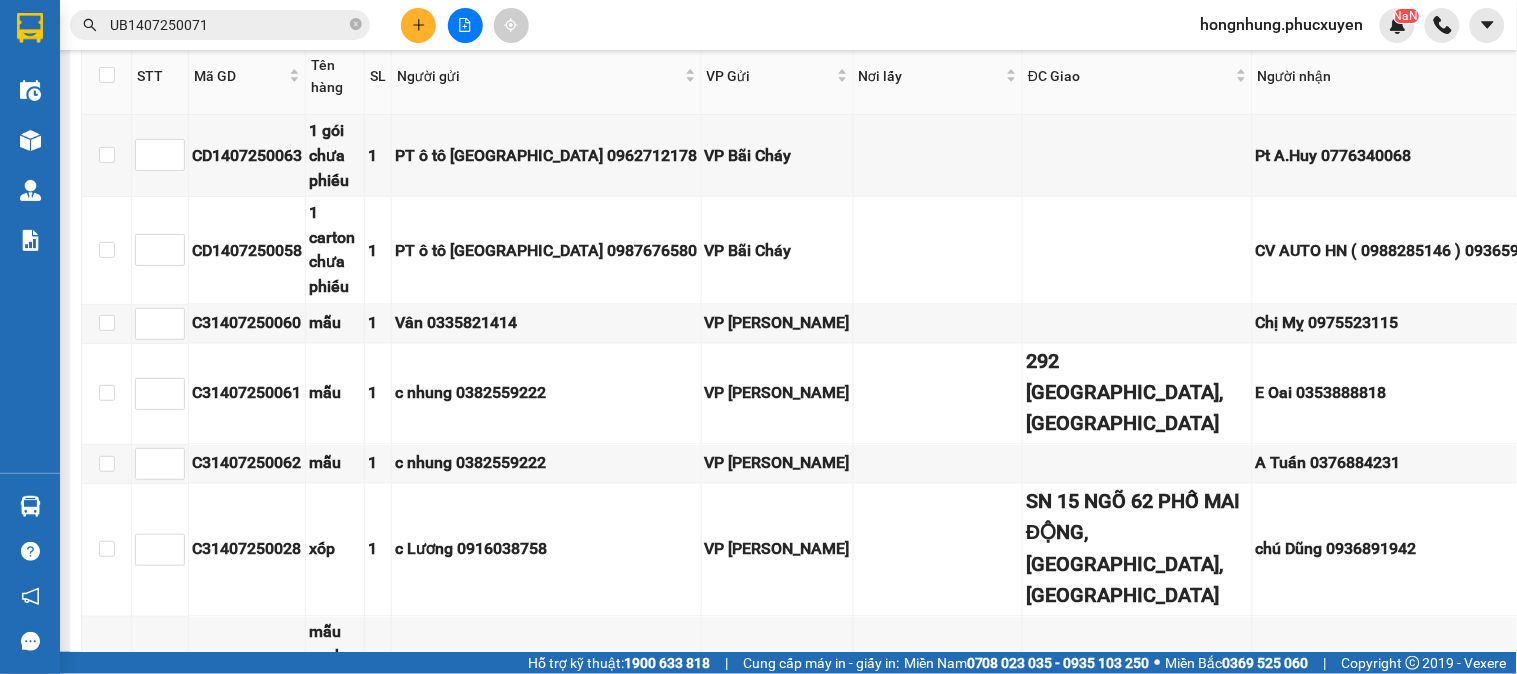click on "UB1407250078" at bounding box center [252, -160] 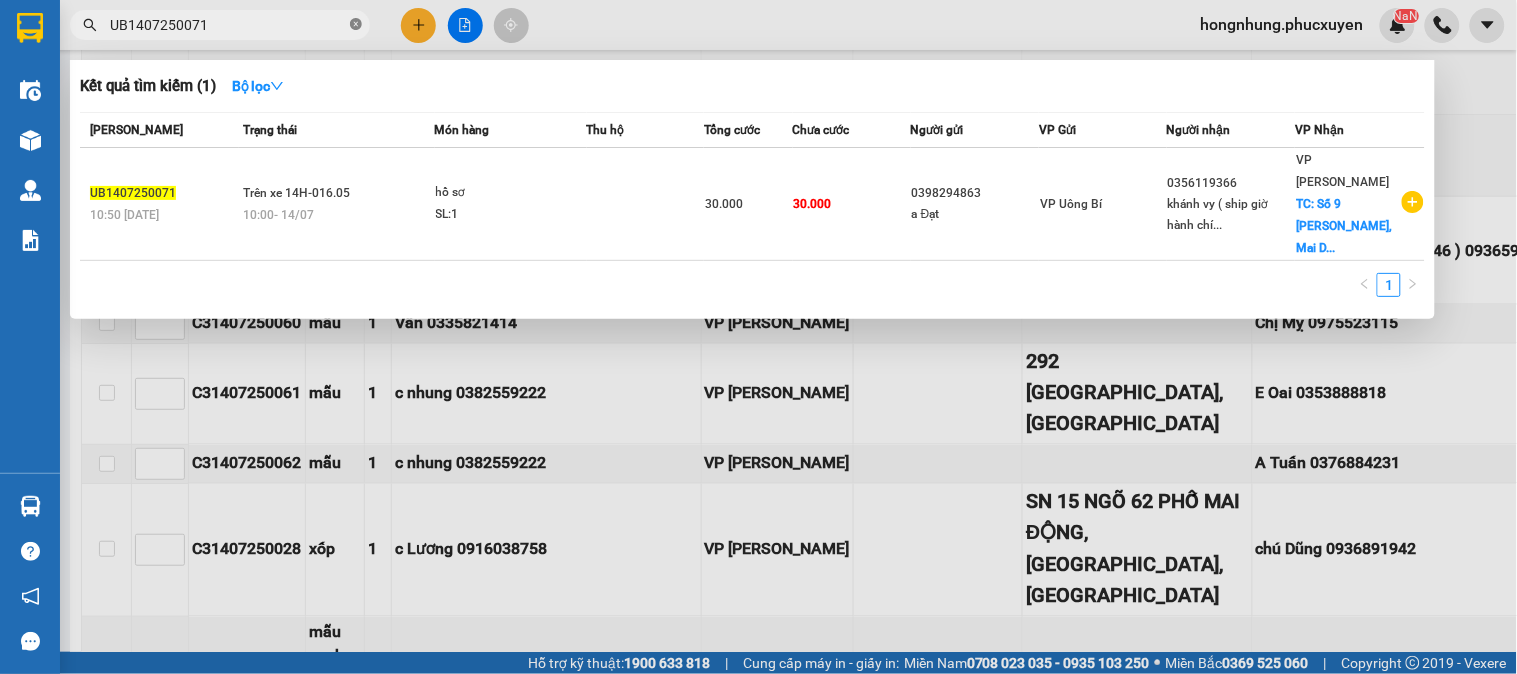 click 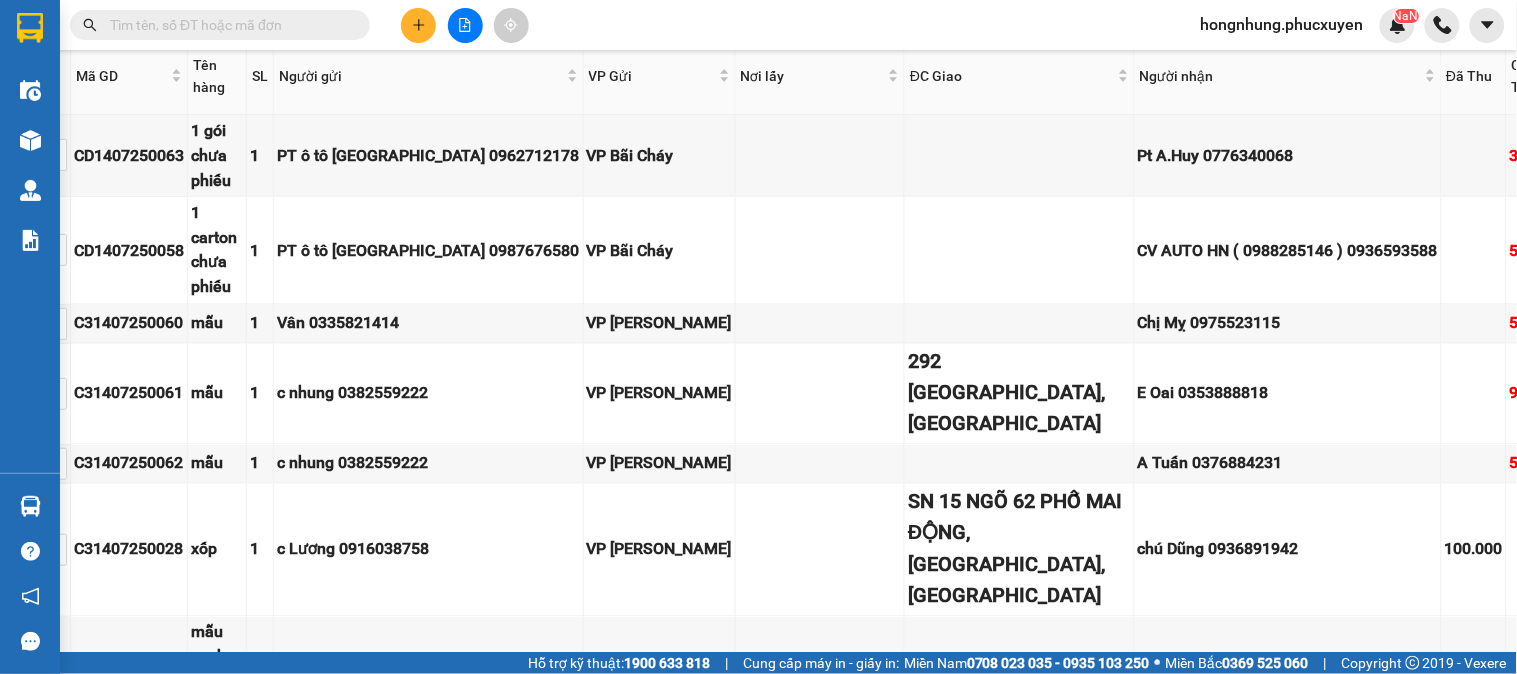 scroll, scrollTop: 2666, scrollLeft: 85, axis: both 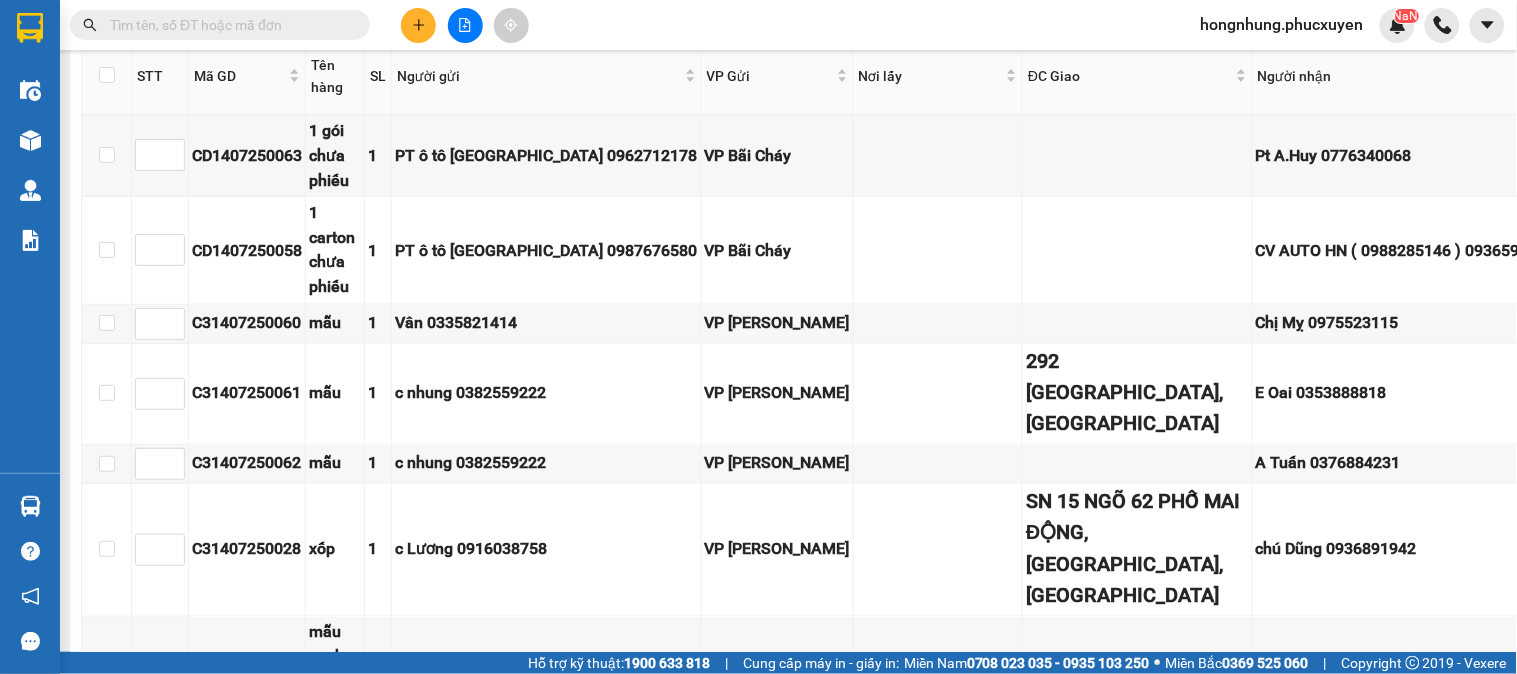 click on "UB1407250078" at bounding box center [252, -160] 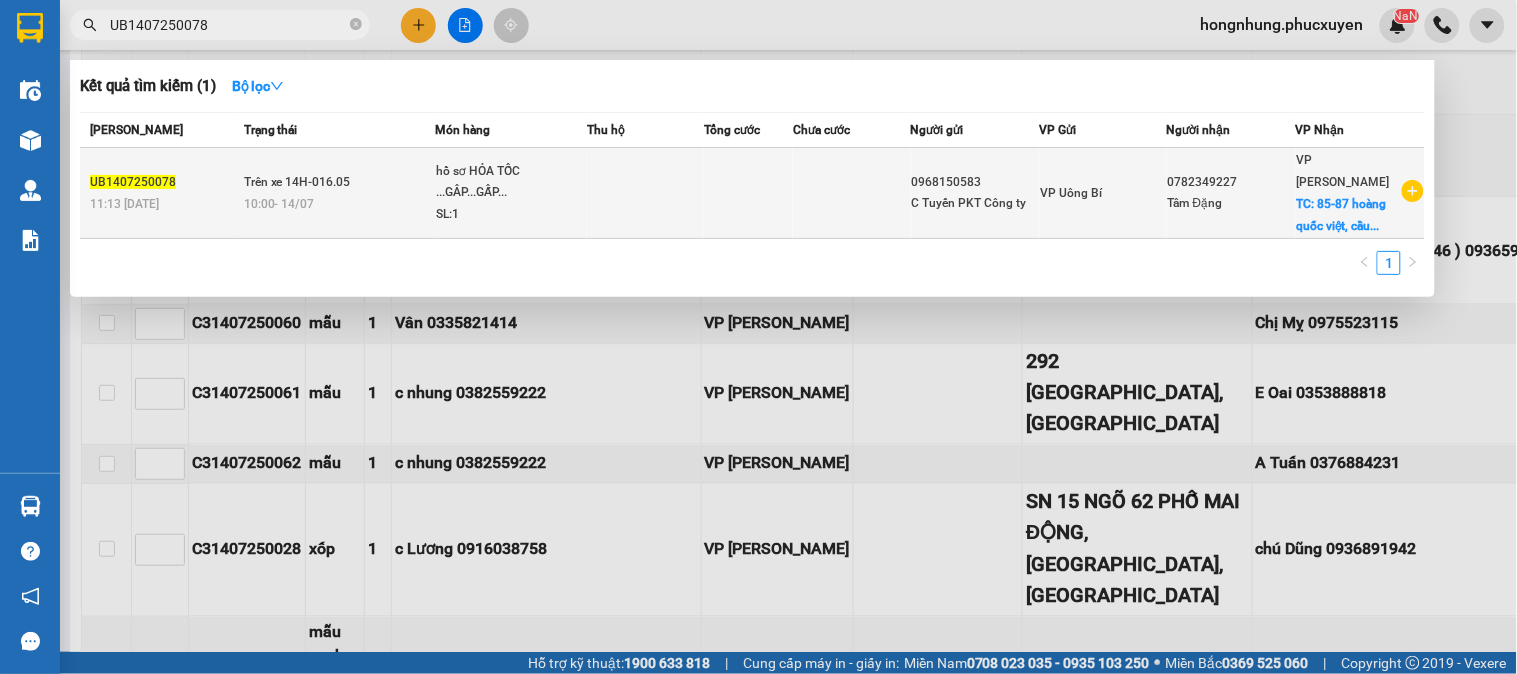type on "UB1407250078" 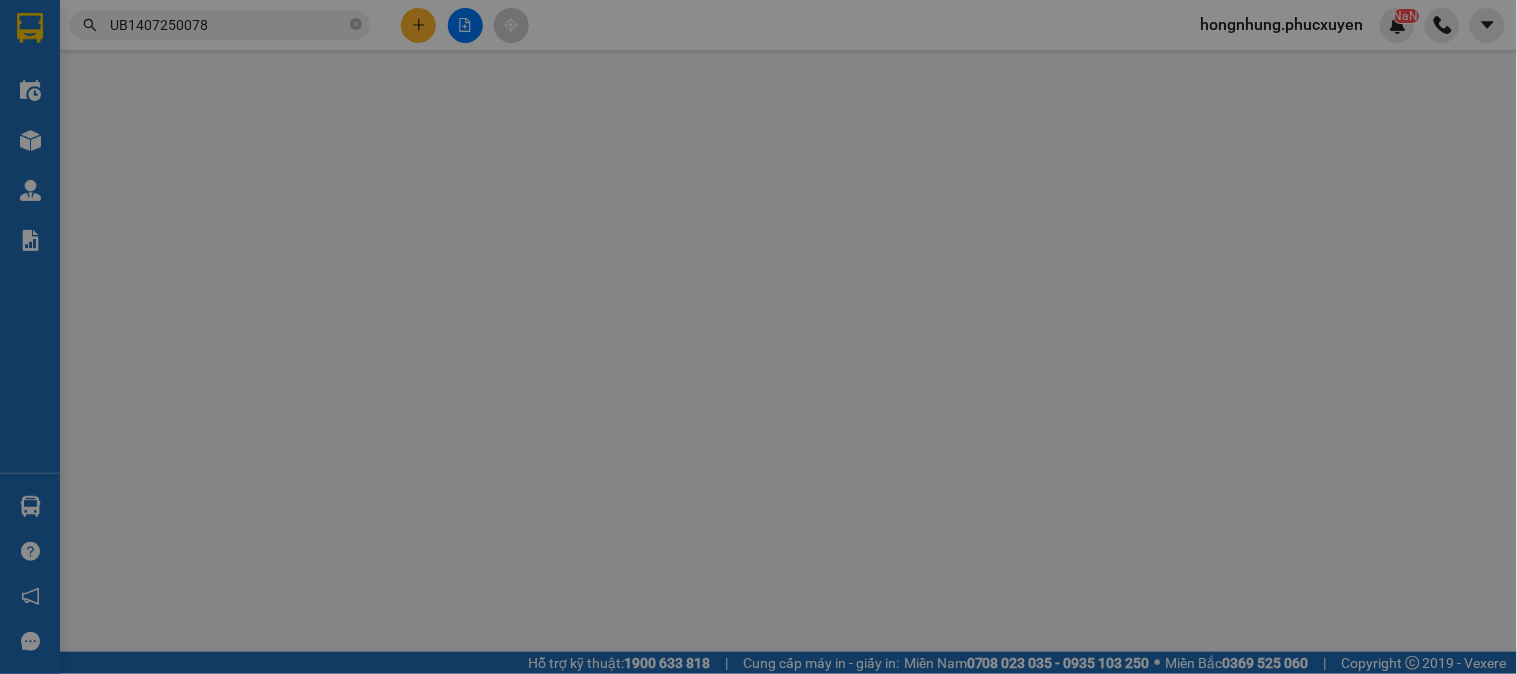 type on "0968150583" 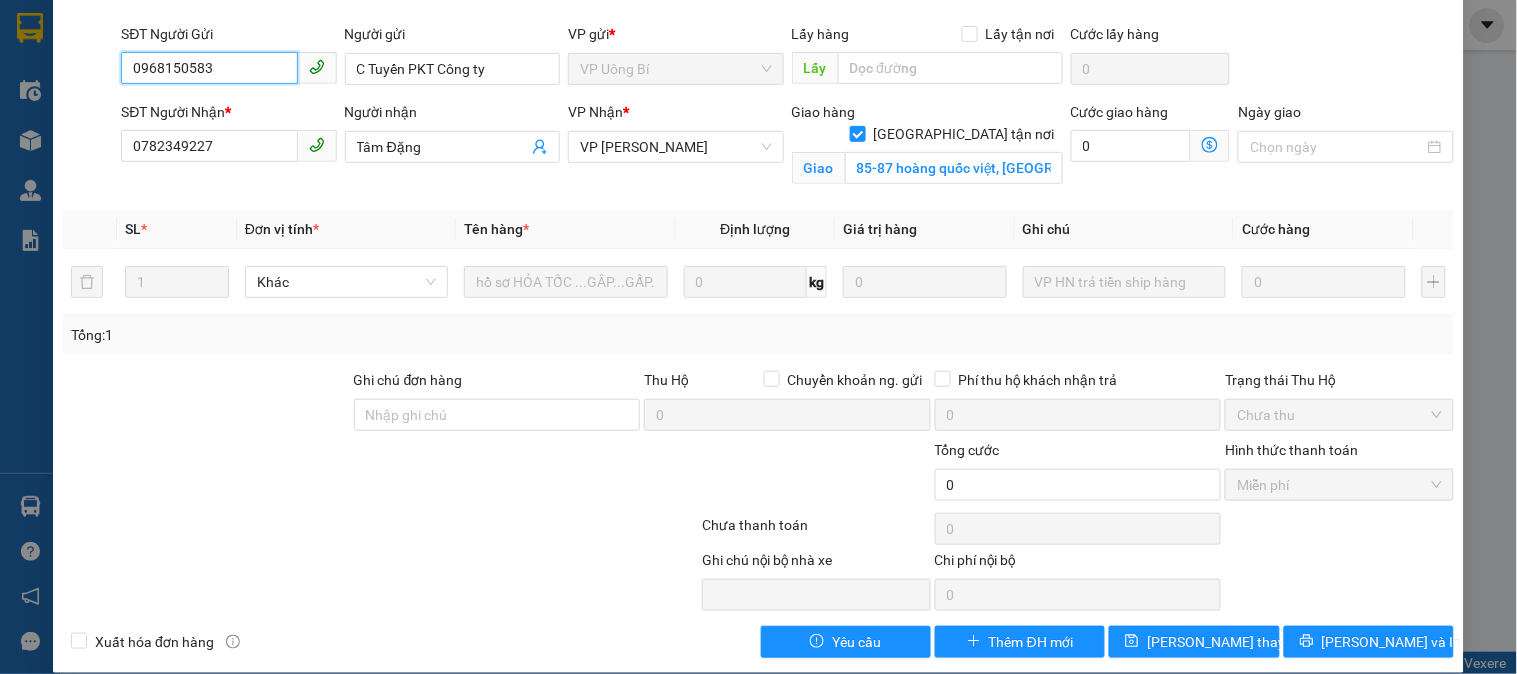 scroll, scrollTop: 0, scrollLeft: 0, axis: both 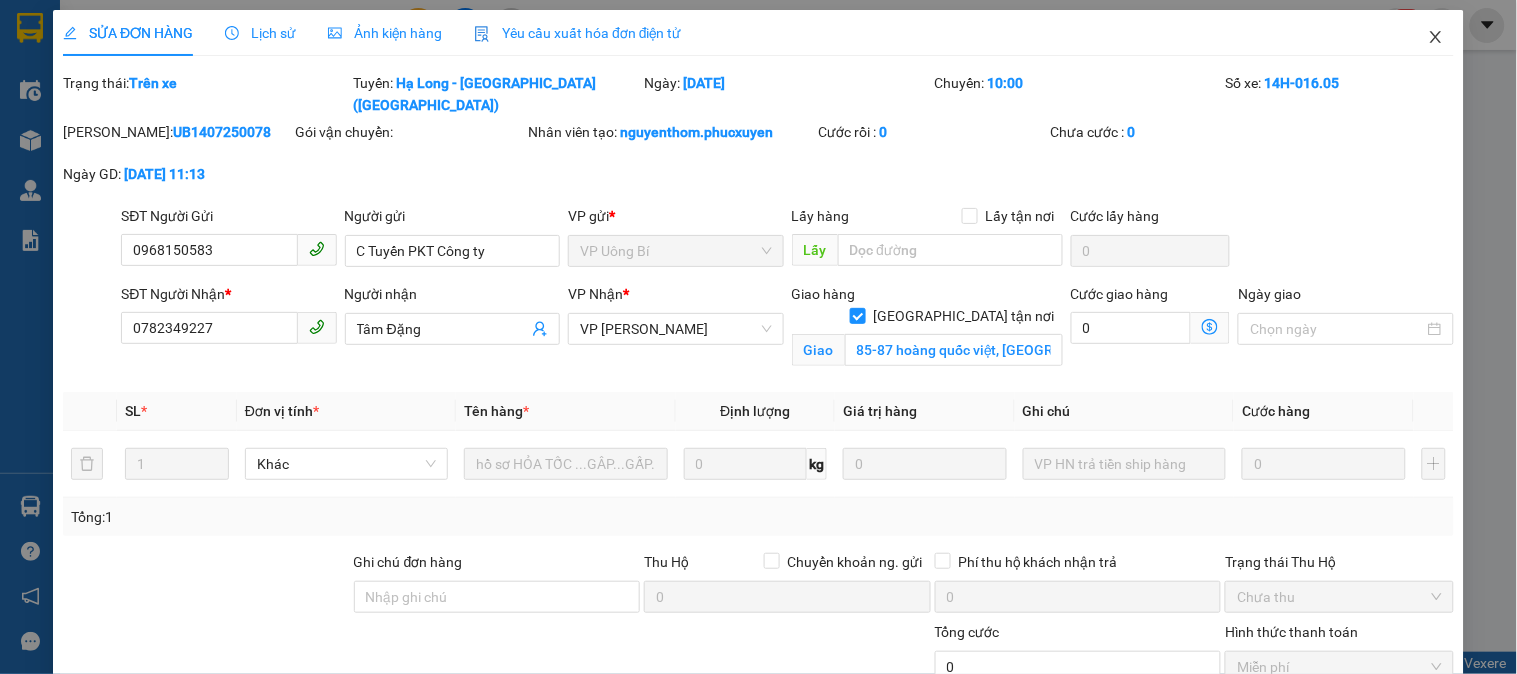 click 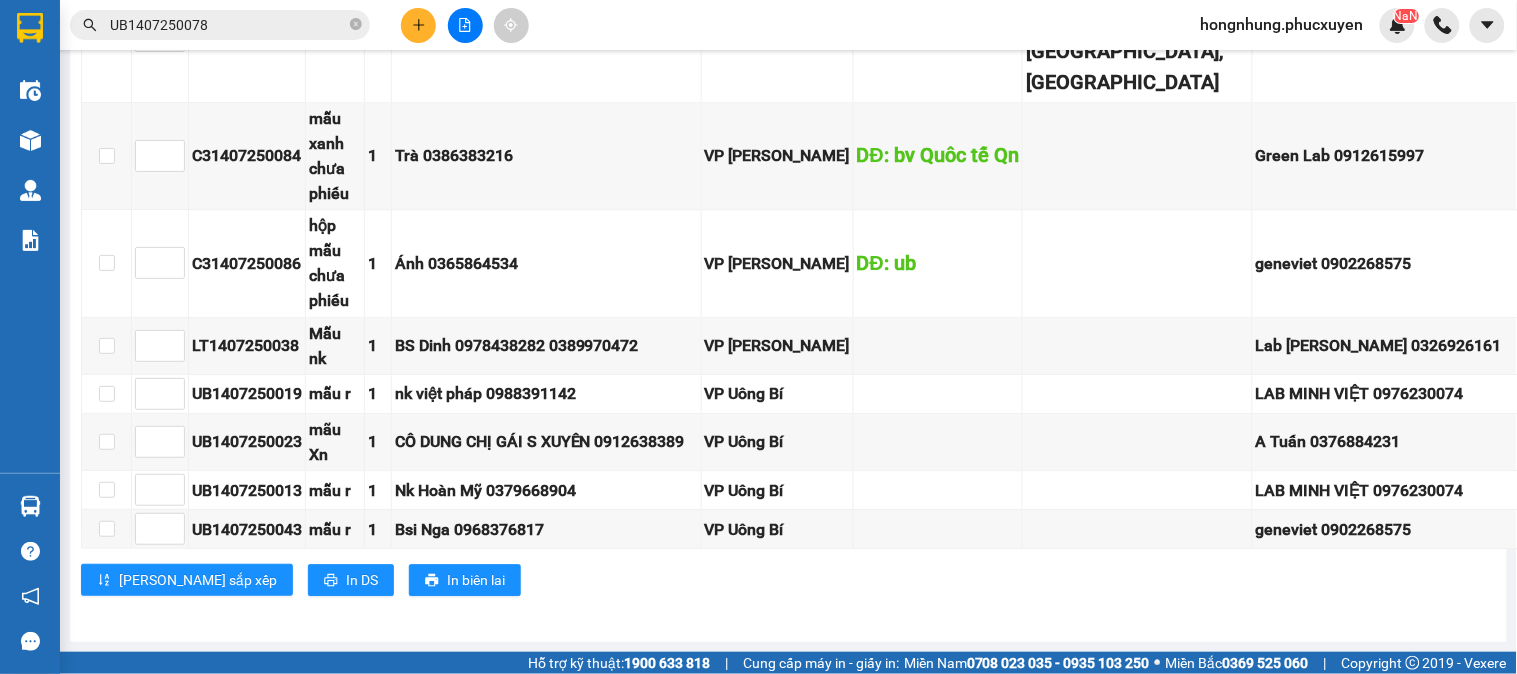 scroll, scrollTop: 3585, scrollLeft: 0, axis: vertical 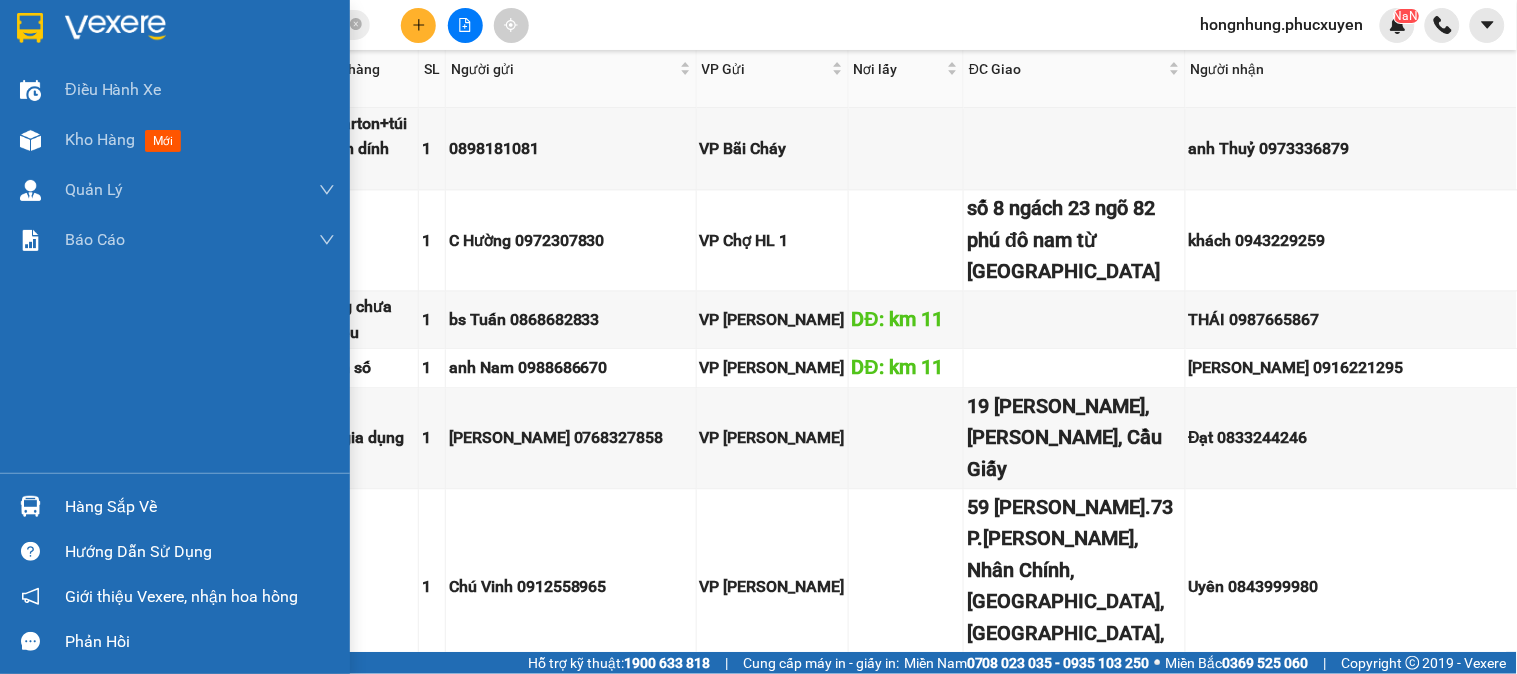 click at bounding box center (30, 506) 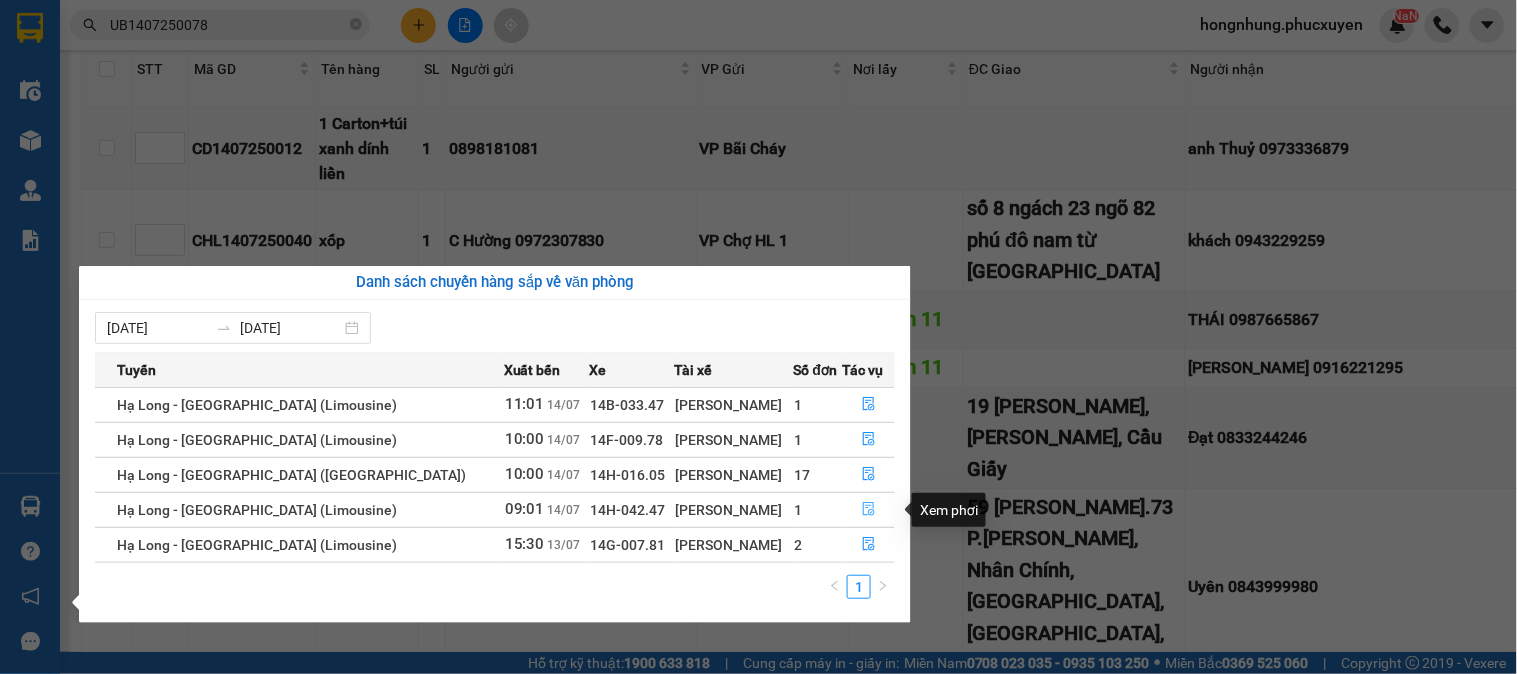 click 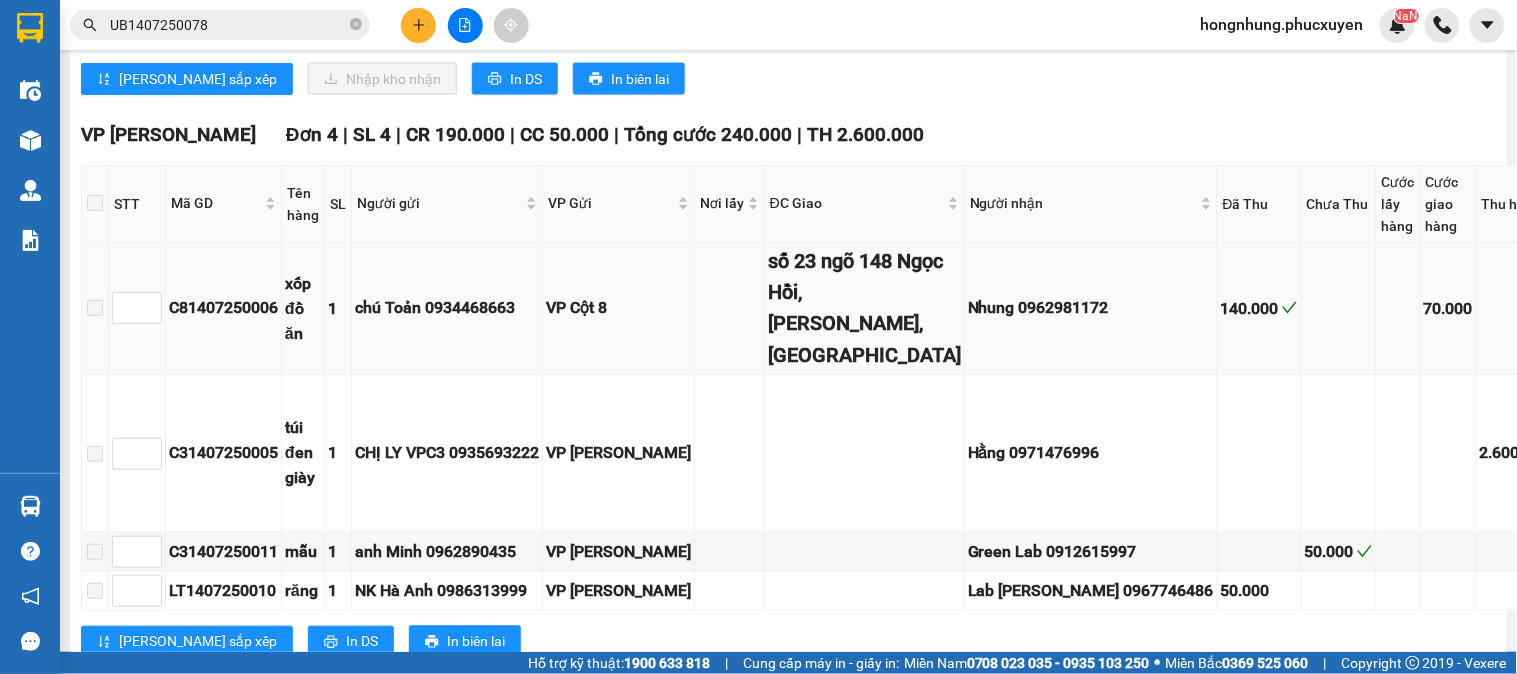 scroll, scrollTop: 548, scrollLeft: 0, axis: vertical 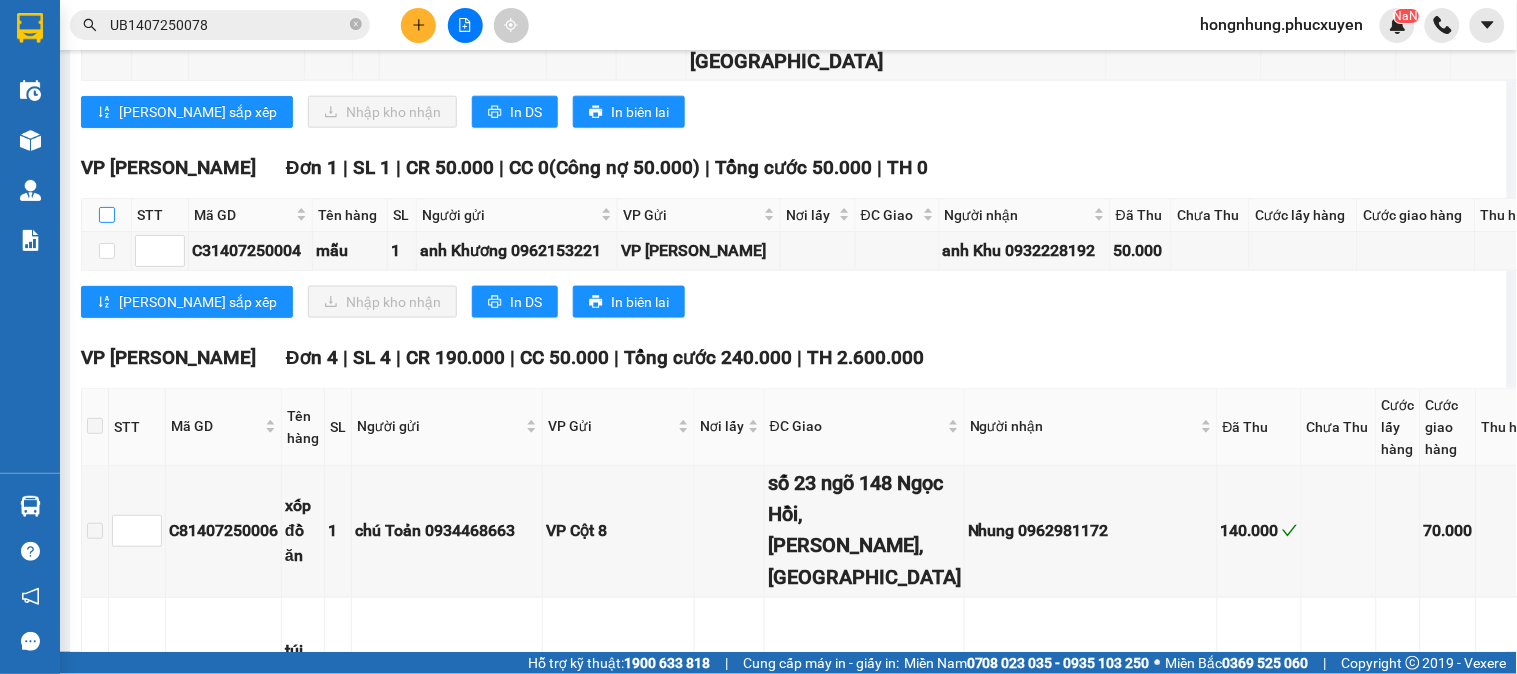 click at bounding box center [107, 215] 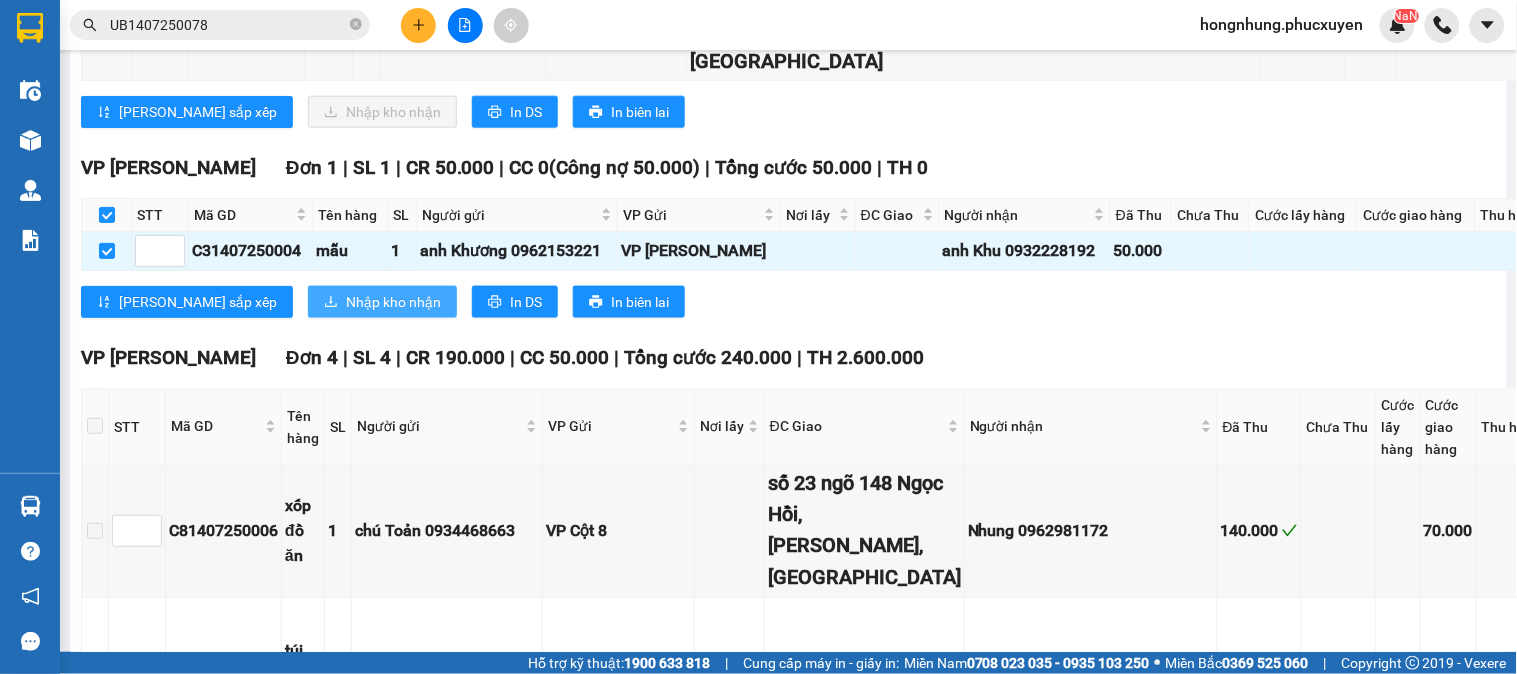 click on "Nhập kho nhận" at bounding box center (393, 302) 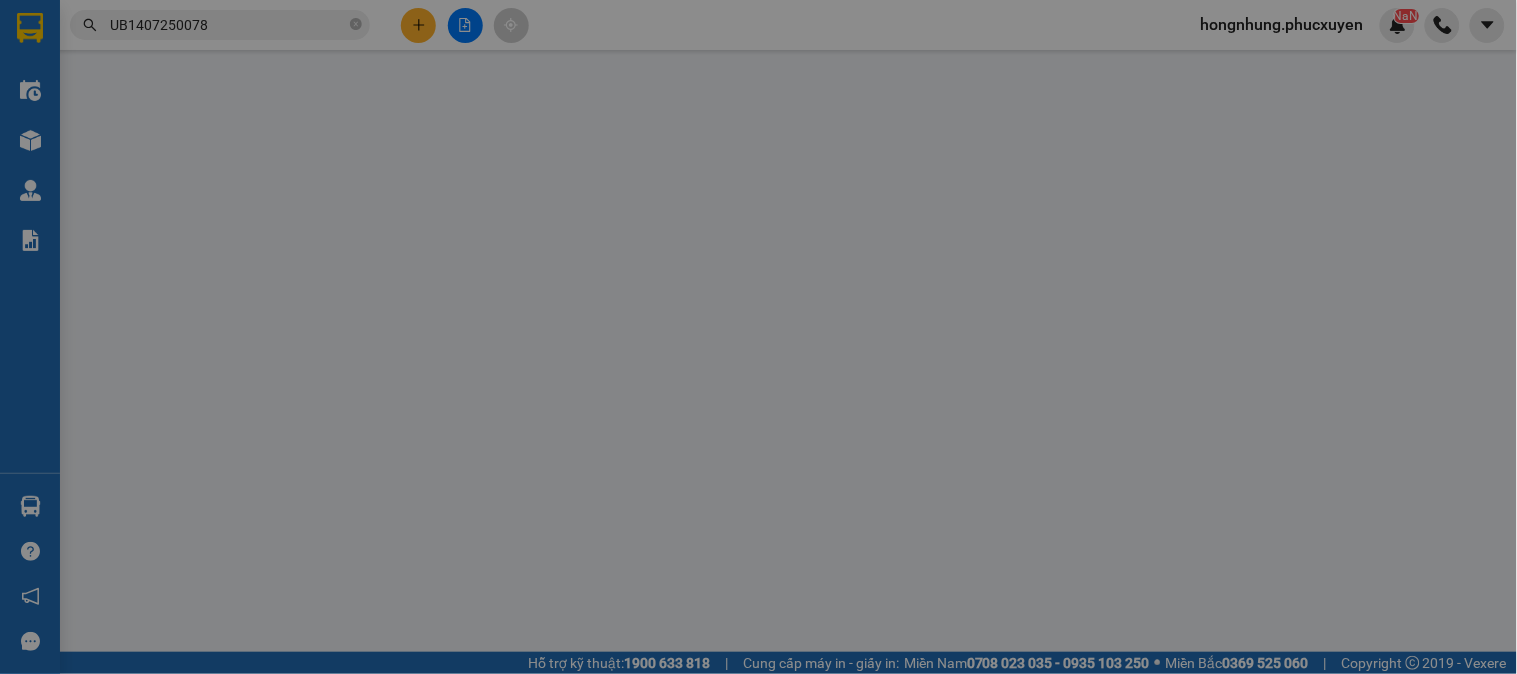 scroll, scrollTop: 0, scrollLeft: 0, axis: both 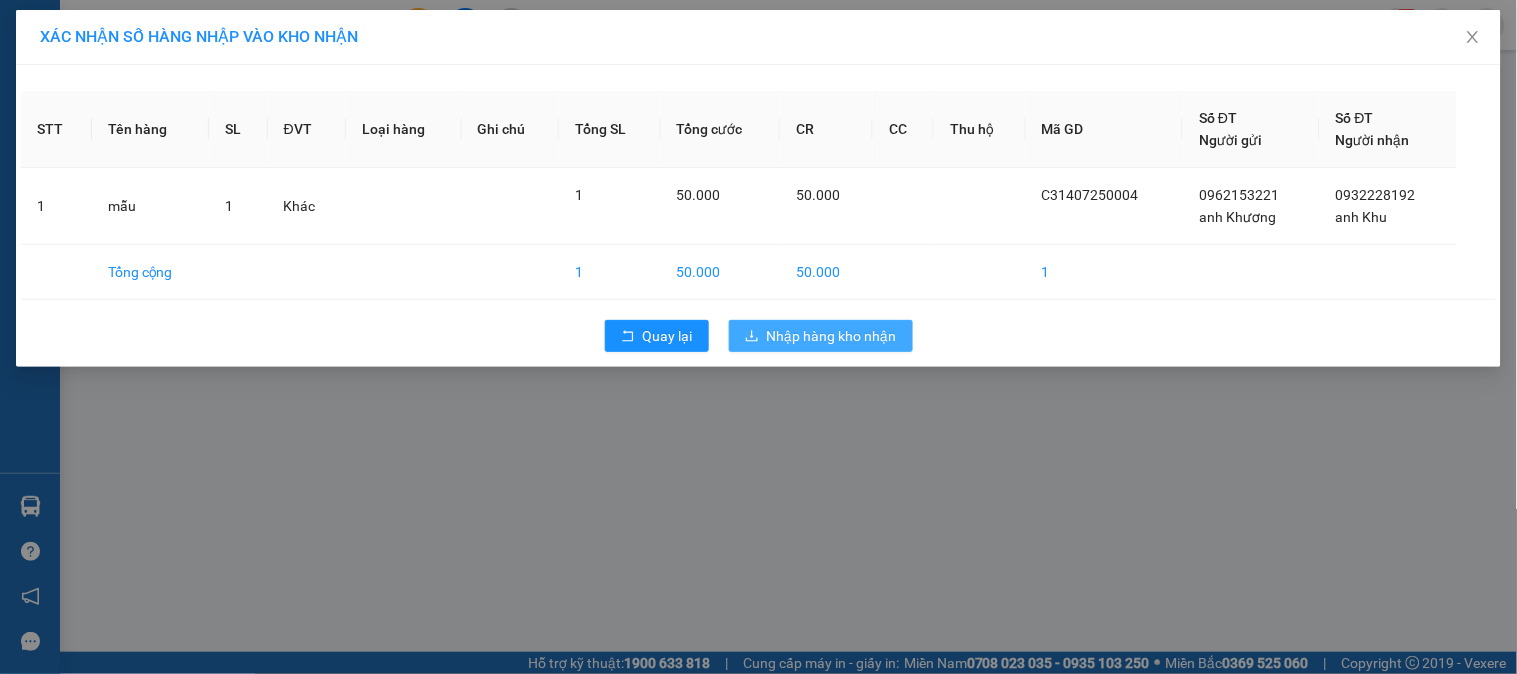 click on "Nhập hàng kho nhận" at bounding box center [832, 336] 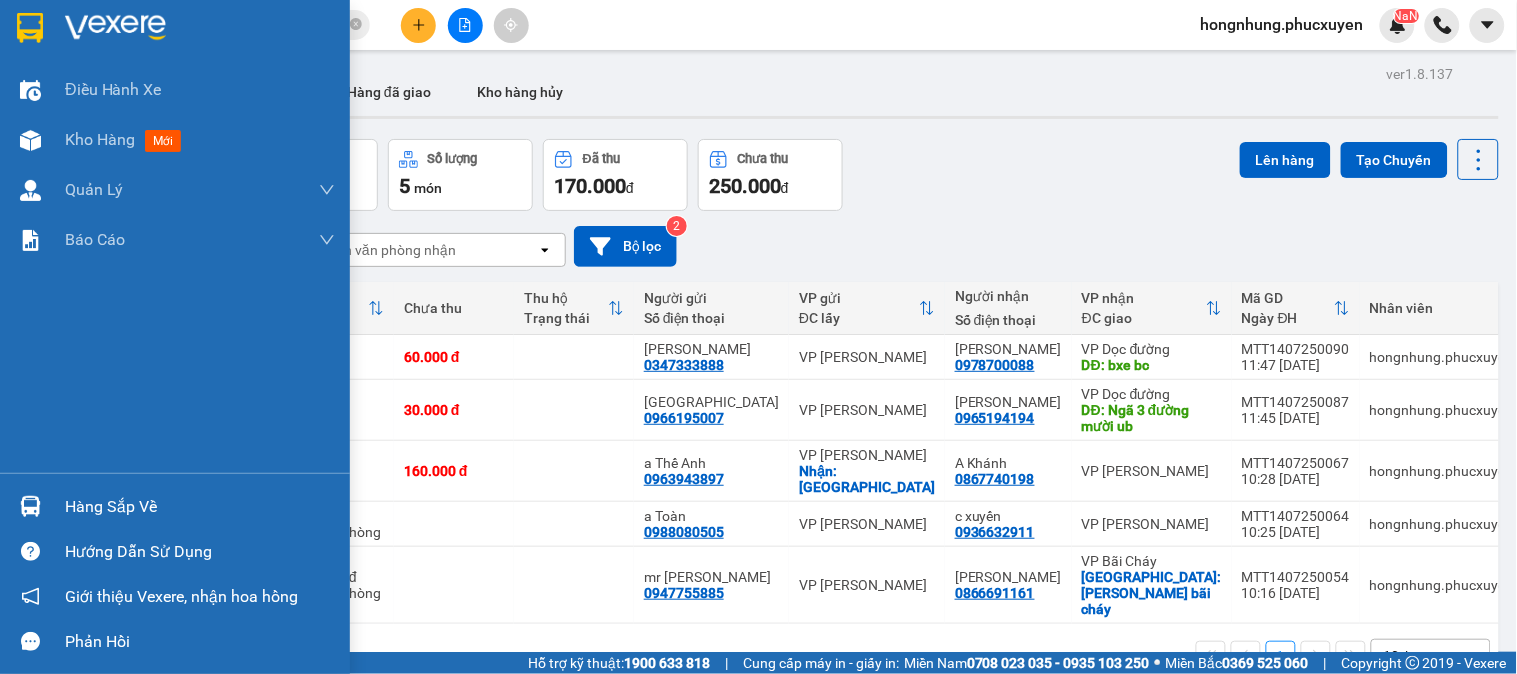 click on "Hàng sắp về" at bounding box center [200, 507] 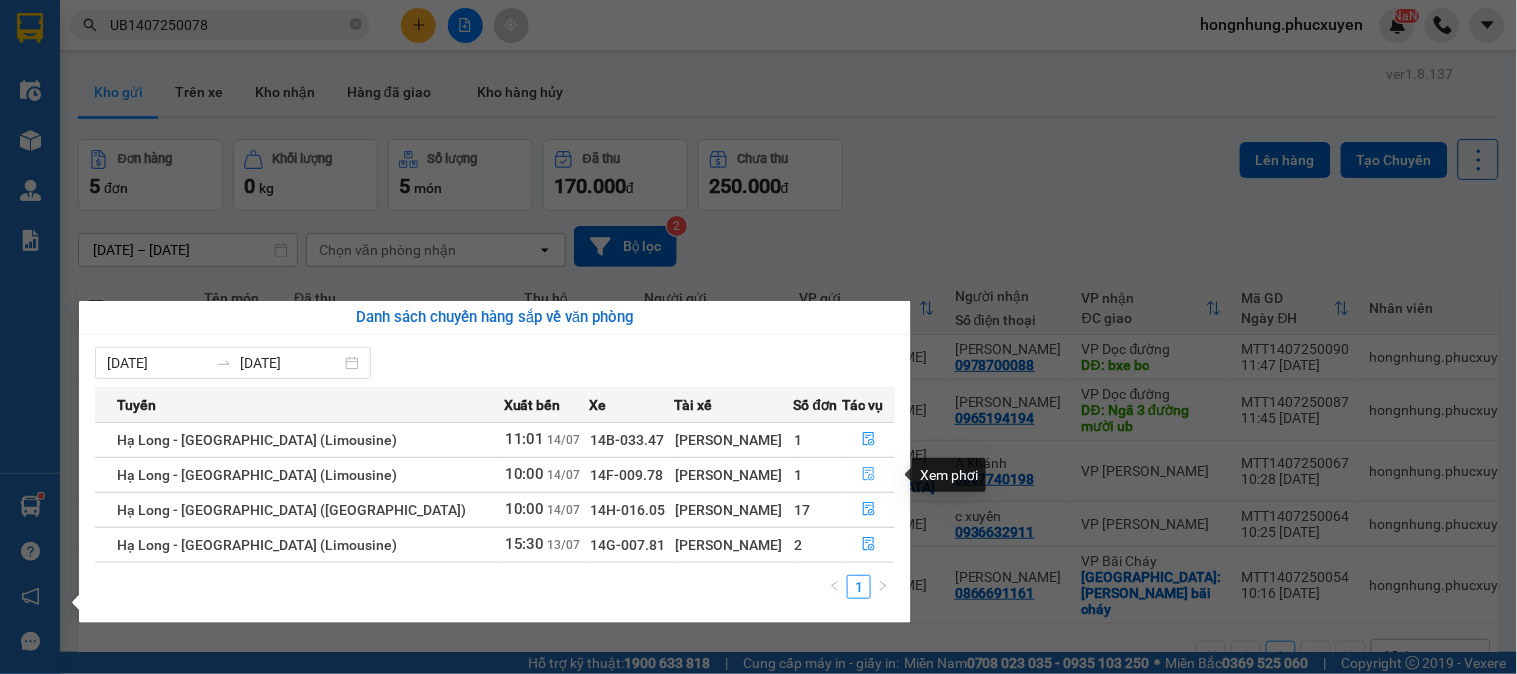 click 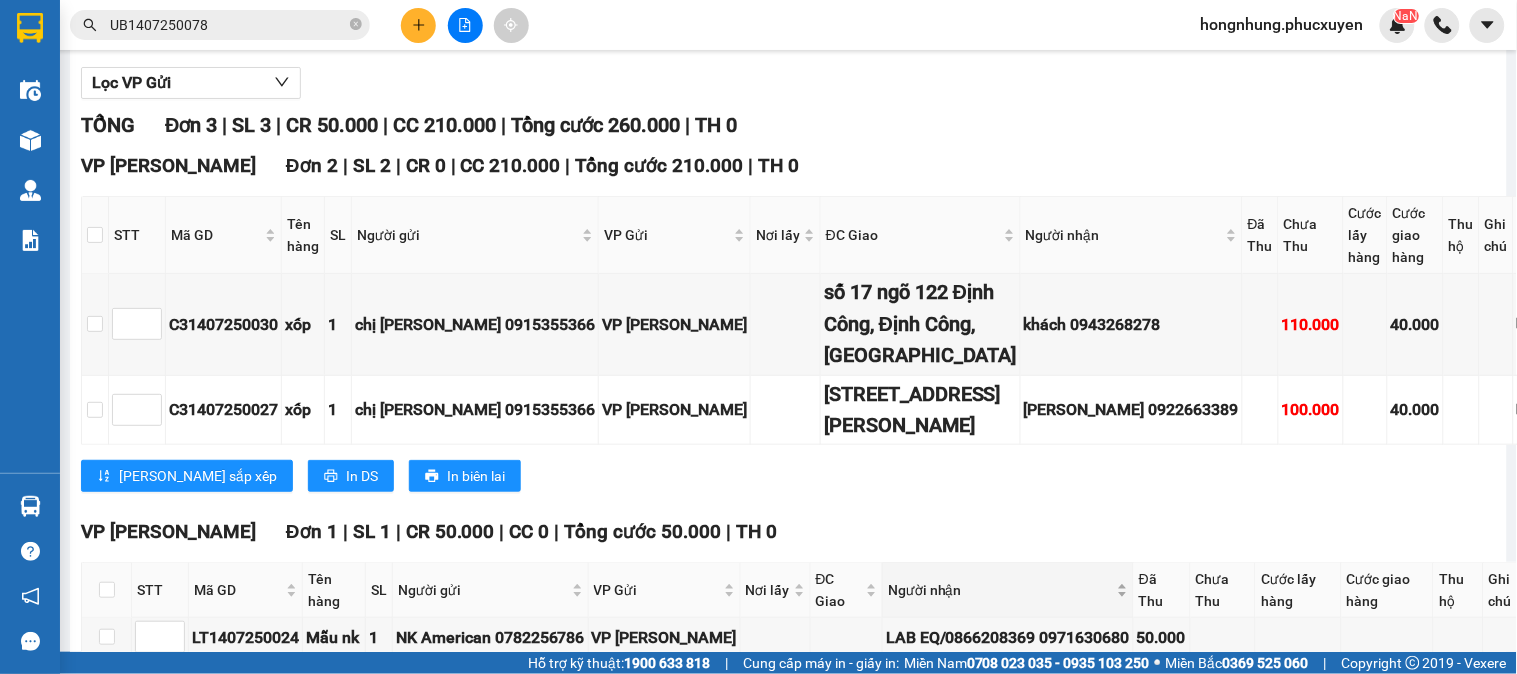 scroll, scrollTop: 455, scrollLeft: 0, axis: vertical 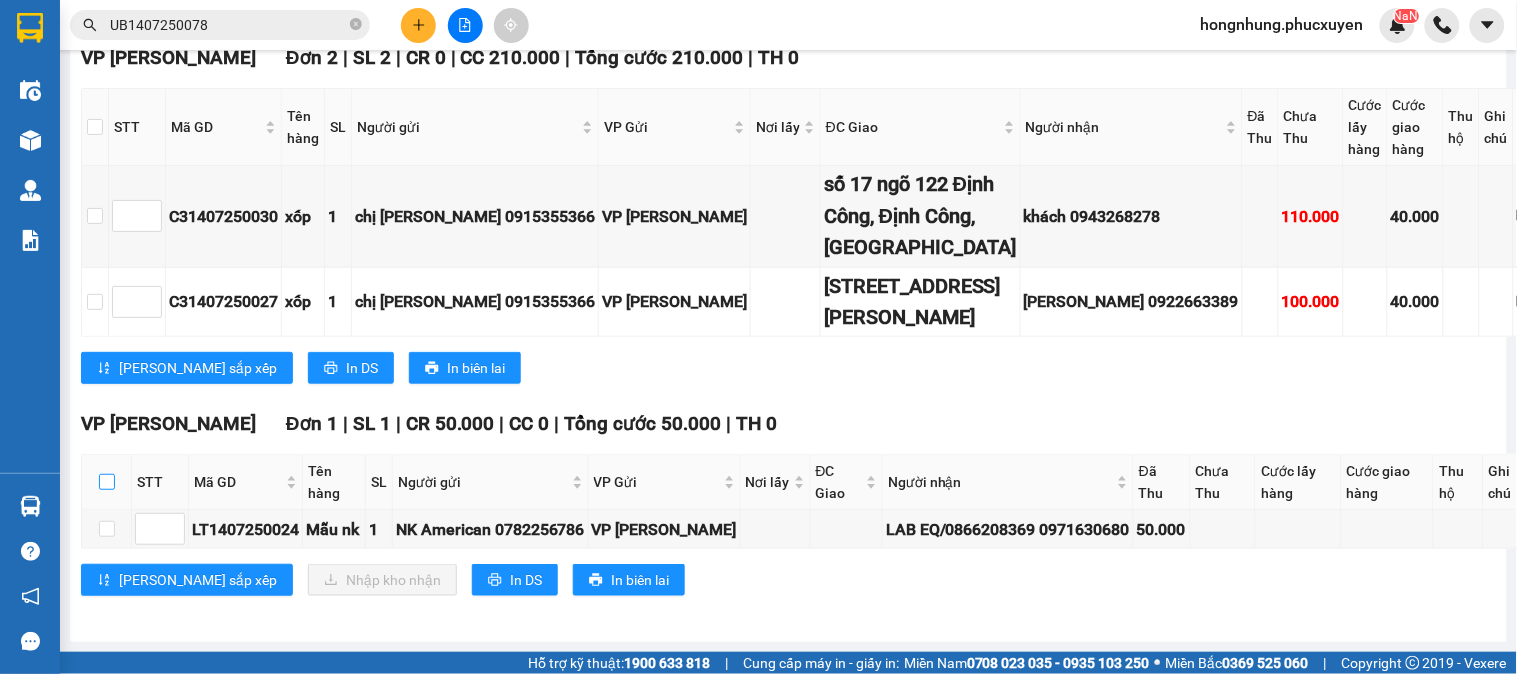 click at bounding box center [107, 482] 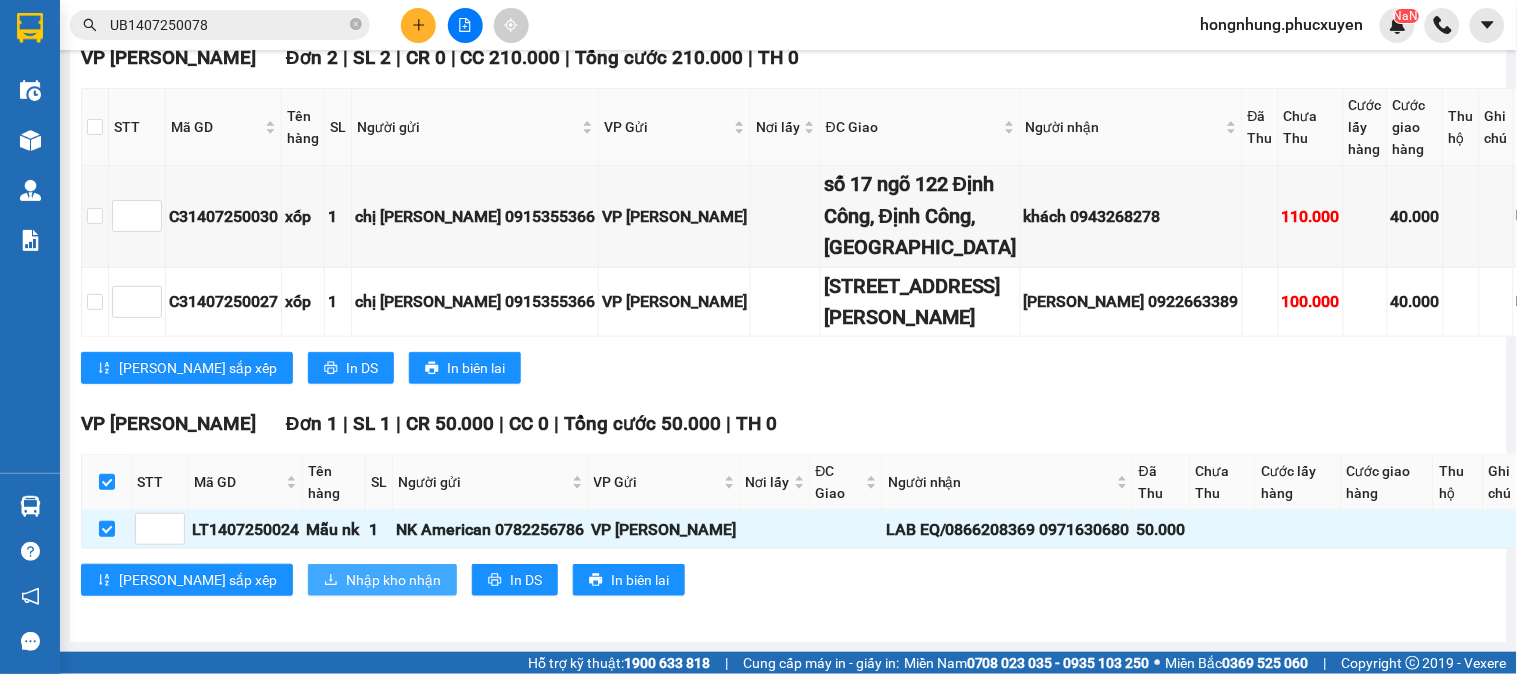 click on "Nhập kho nhận" at bounding box center [393, 580] 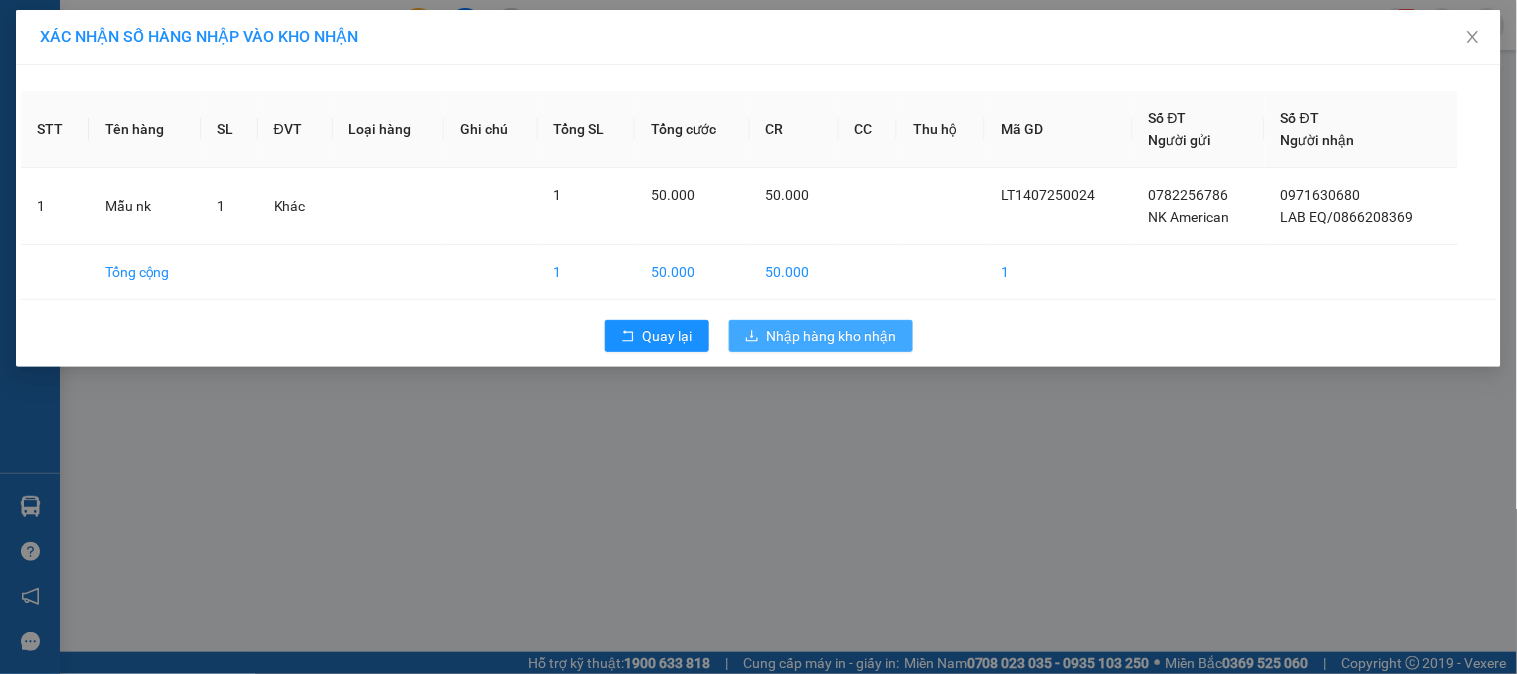 click on "Nhập hàng kho nhận" at bounding box center [832, 336] 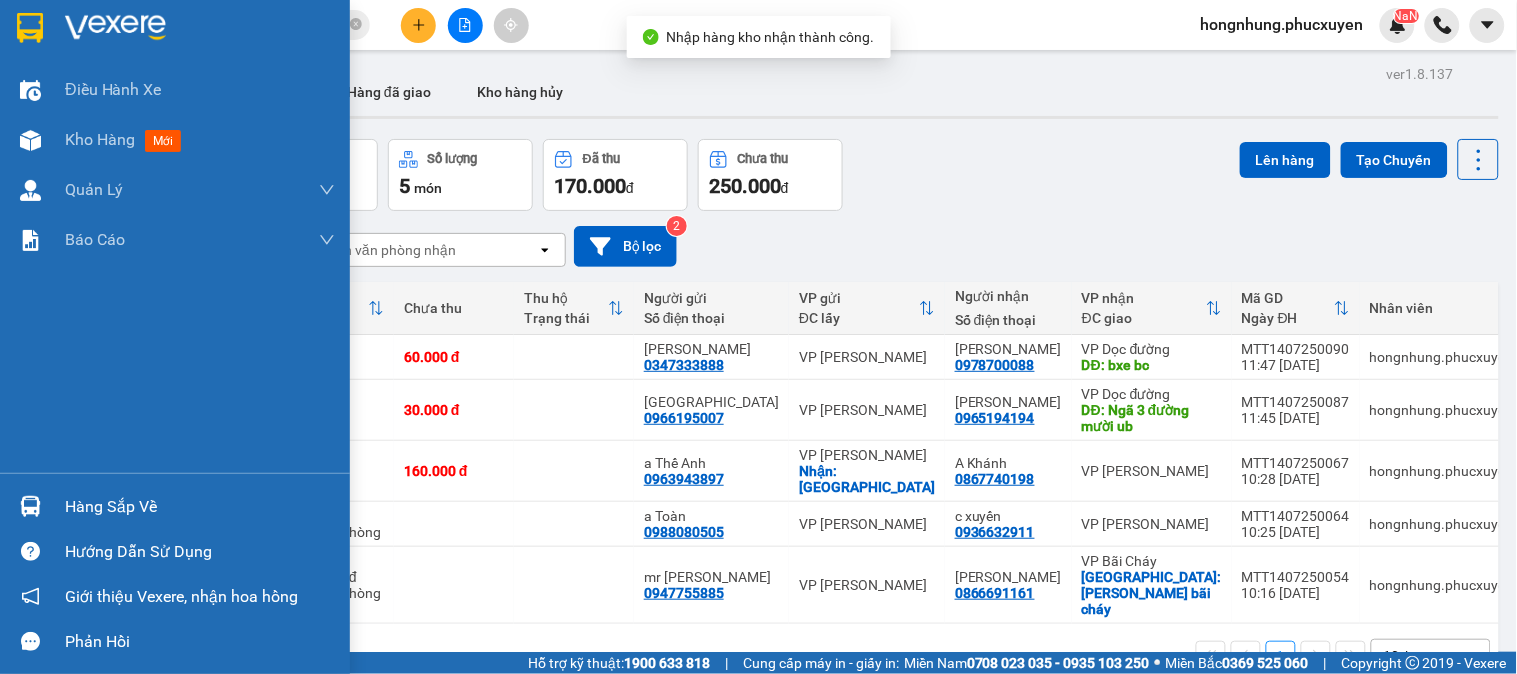 click at bounding box center [30, 506] 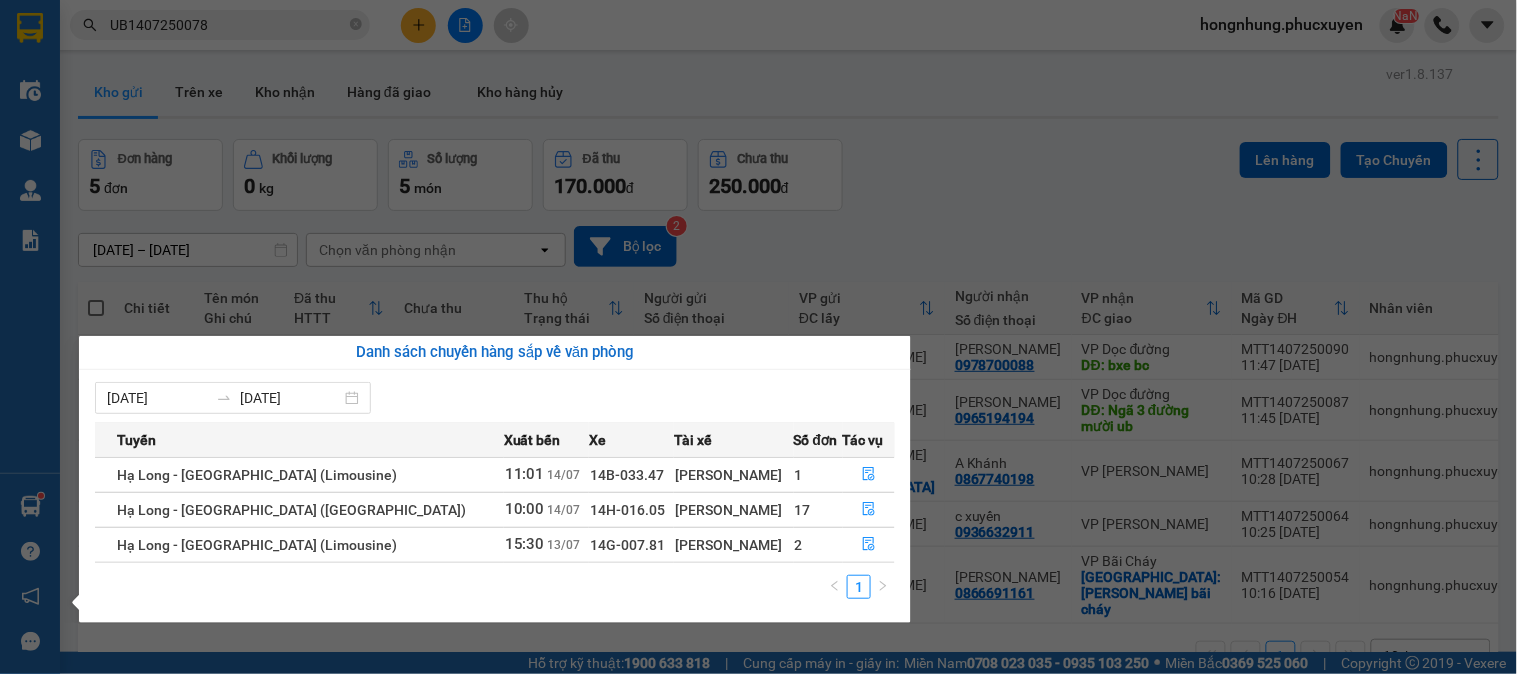 click on "Kết quả tìm kiếm ( 1 )  Bộ lọc  Mã ĐH Trạng thái Món hàng Thu hộ Tổng cước Chưa cước Người gửi VP Gửi Người nhận VP Nhận UB1407250078 11:13 - 14/07 Trên xe   14H-016.05 10:00  -   14/07 hồ sơ HỎA TỐC ...GÂP...GẤP... SL:  1 0968150583 C Tuyến PKT Công ty VP Uông Bí 0782349227 Tâm Đặng VP Dương Đình Nghệ TC: 85-87 hoàng quốc việt, cầu... 1 UB1407250078 hongnhung.phucxuyen NaN     Điều hành xe     Kho hàng mới     Quản Lý Quản lý thu hộ Quản lý chuyến Quản lý khách hàng Quản lý khách hàng mới Quản lý giao nhận mới Quản lý kiểm kho     Báo cáo 1. Chi tiết đơn hàng toàn nhà xe 12. Thống kê đơn đối tác 4. Báo cáo dòng tiền theo nhân viên 7. Doanh số theo xe, tài xế ( mới) 9. Thống kê chi tiết đơn hàng theo văn phòng gửi Hàng sắp về Hướng dẫn sử dụng Giới thiệu Vexere, nhận hoa hồng Phản hồi ver  1.8.137 Kho gửi Trên xe 5 0 kg" at bounding box center (758, 337) 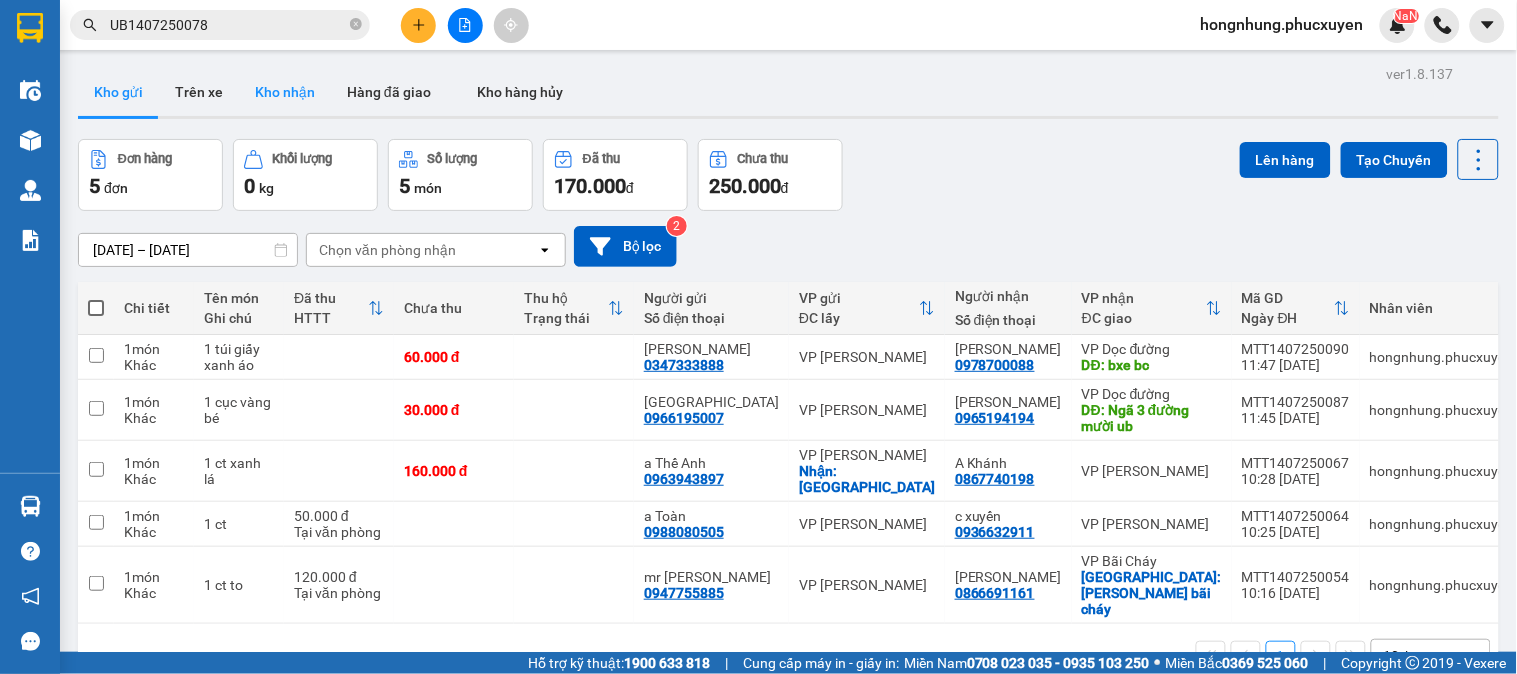 click on "Kho nhận" at bounding box center (285, 92) 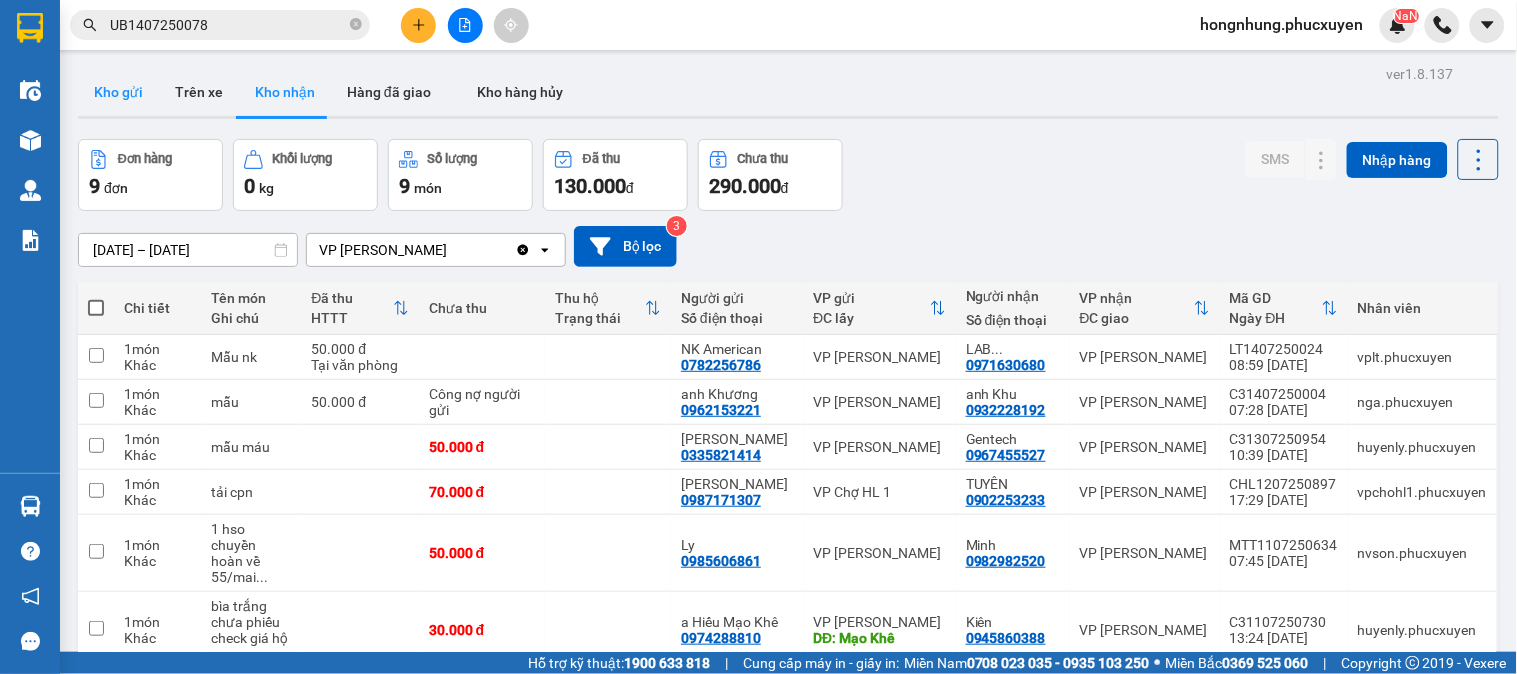 click on "Kho gửi" at bounding box center (118, 92) 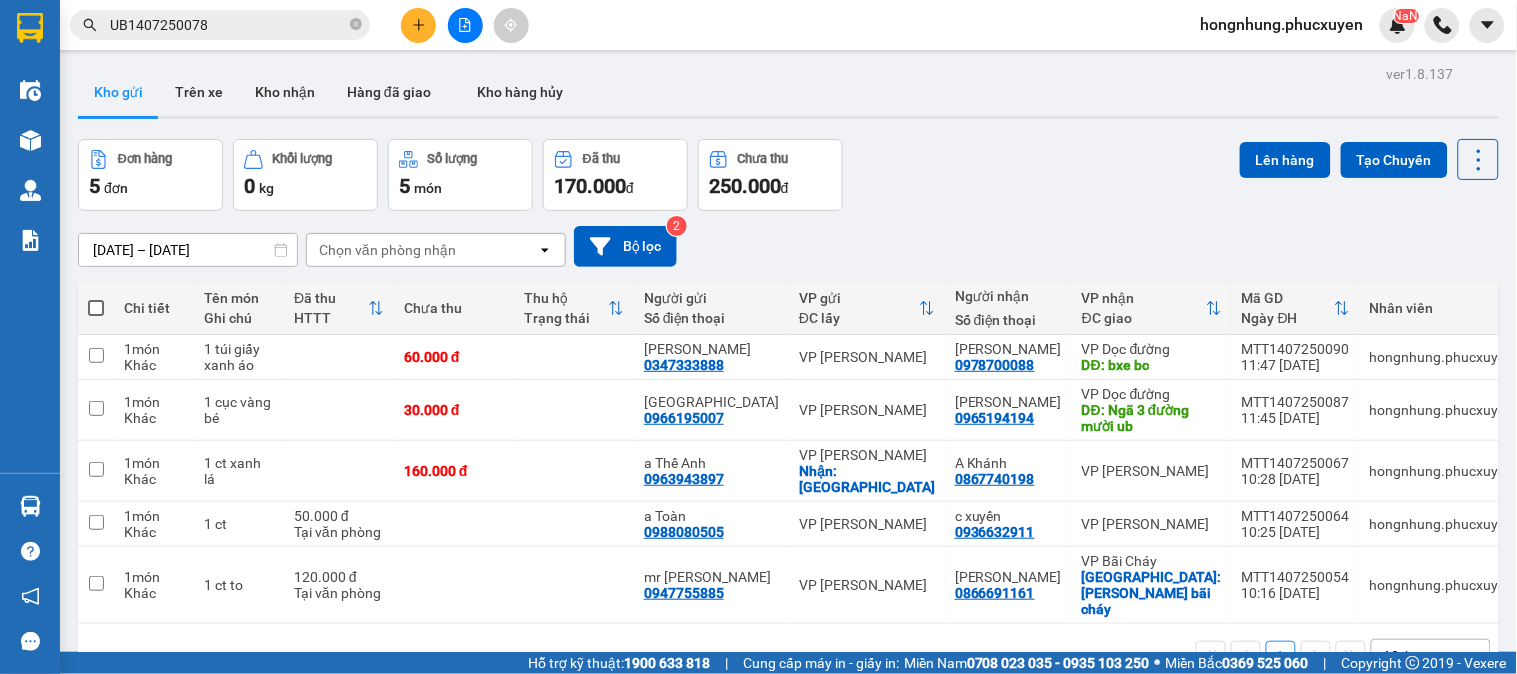 scroll, scrollTop: 92, scrollLeft: 0, axis: vertical 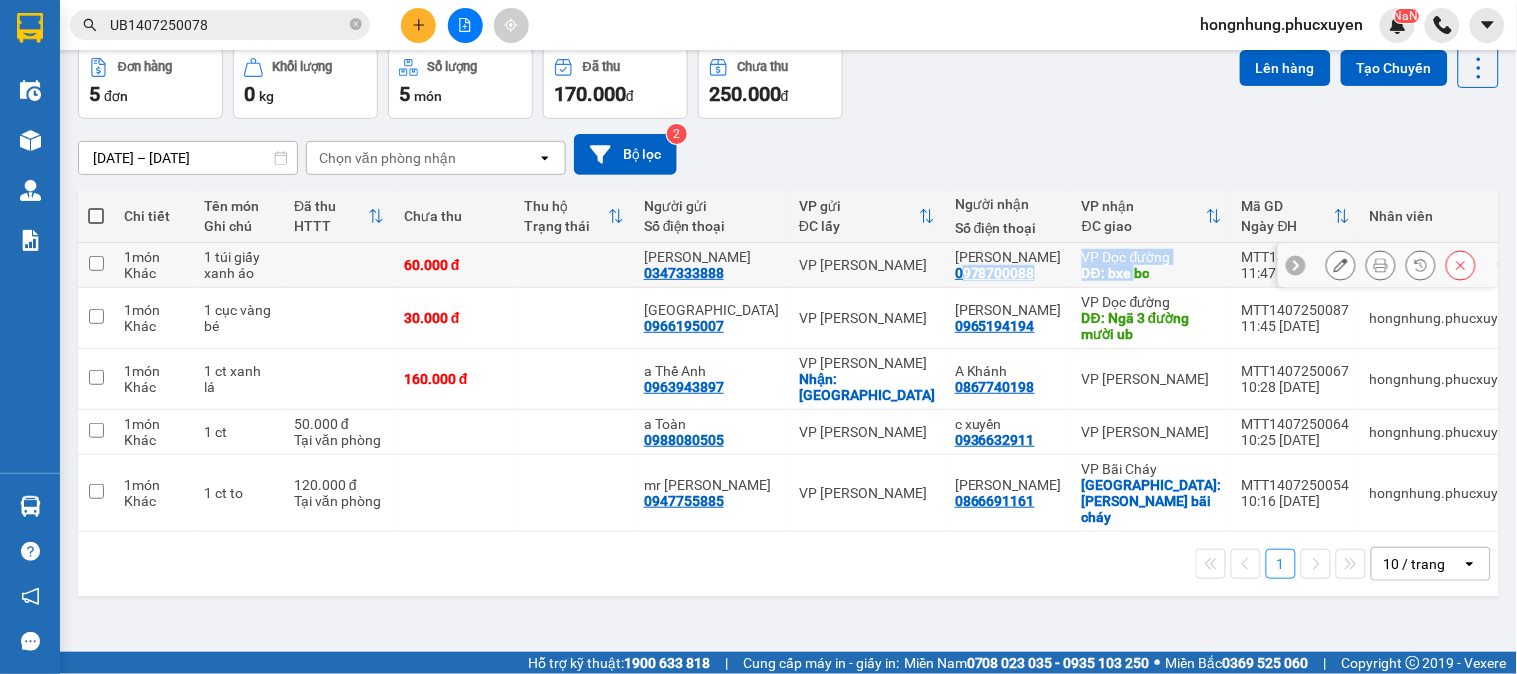 drag, startPoint x: 946, startPoint y: 272, endPoint x: 1061, endPoint y: 278, distance: 115.15642 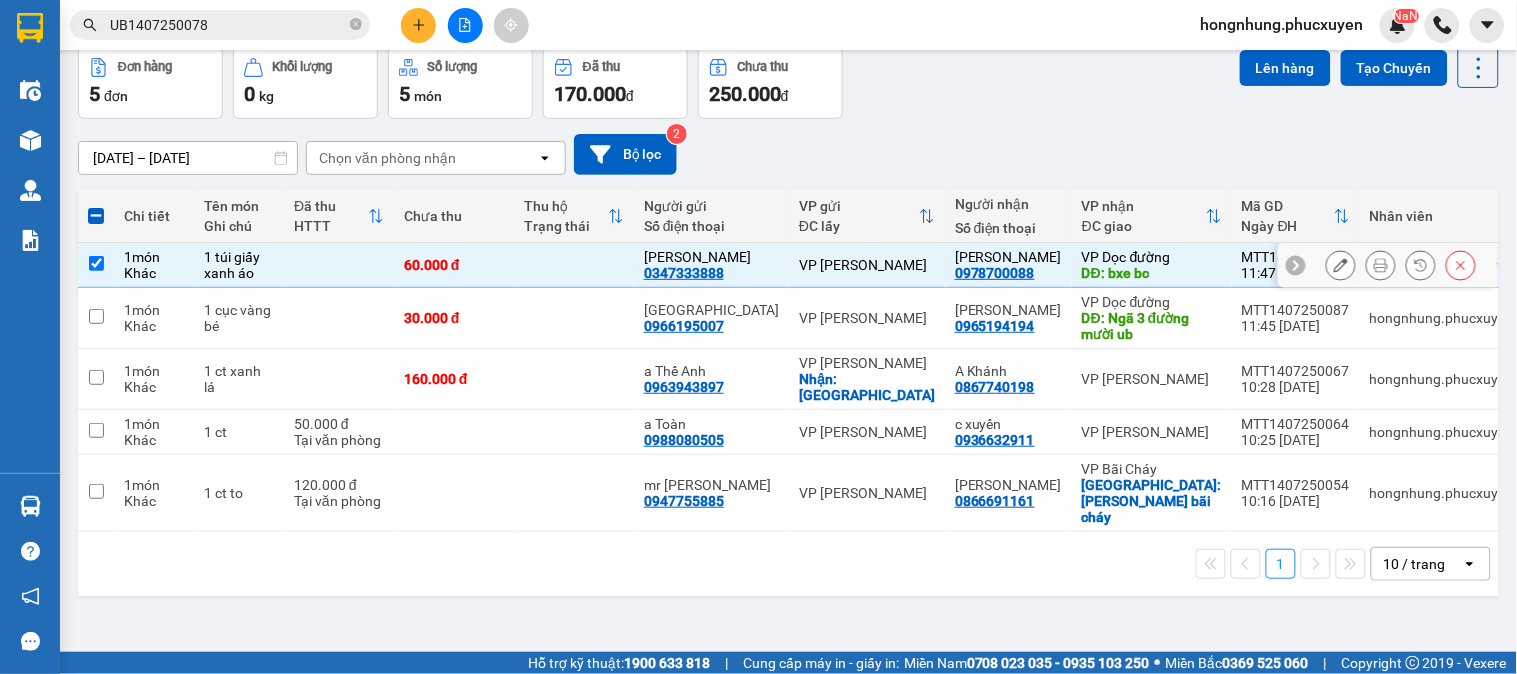 click on "Anh THỌ 0978700088" at bounding box center (1008, 265) 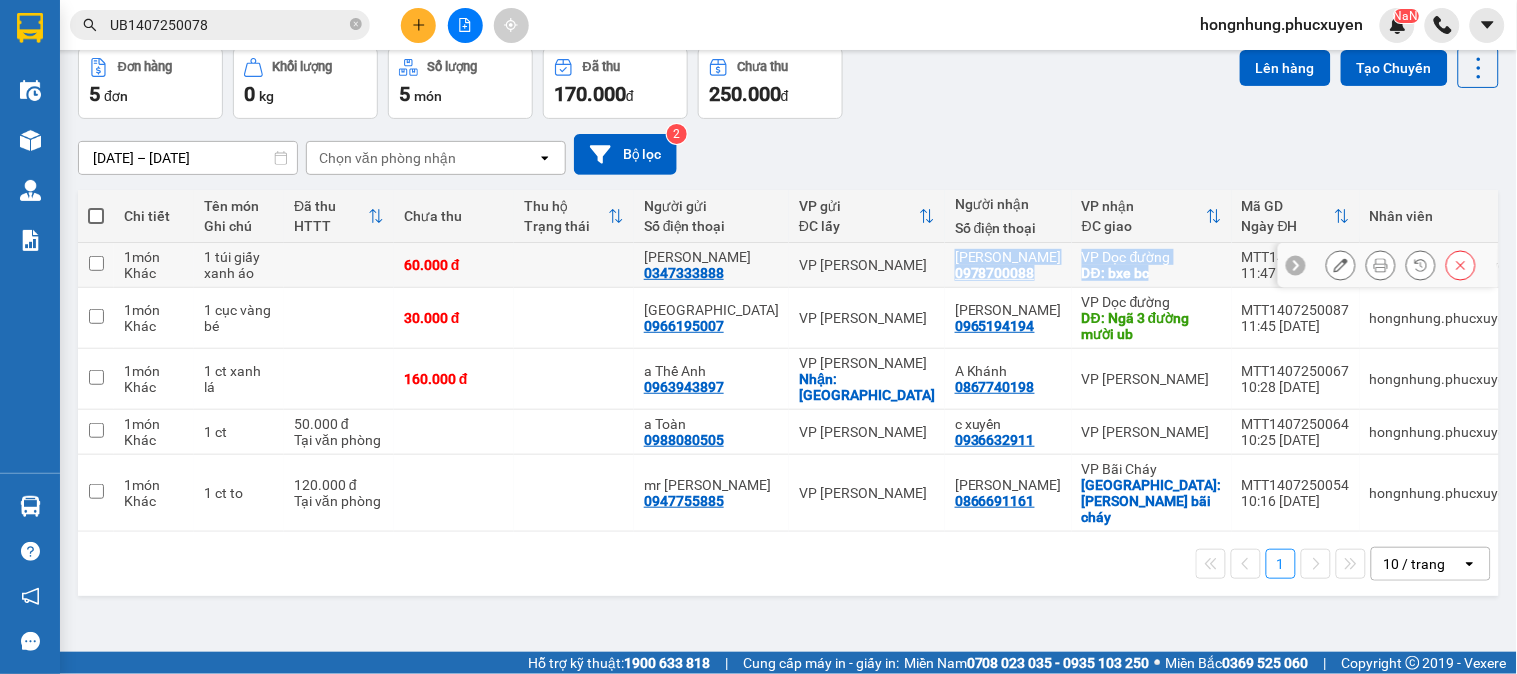 drag, startPoint x: 941, startPoint y: 248, endPoint x: 1125, endPoint y: 272, distance: 185.55861 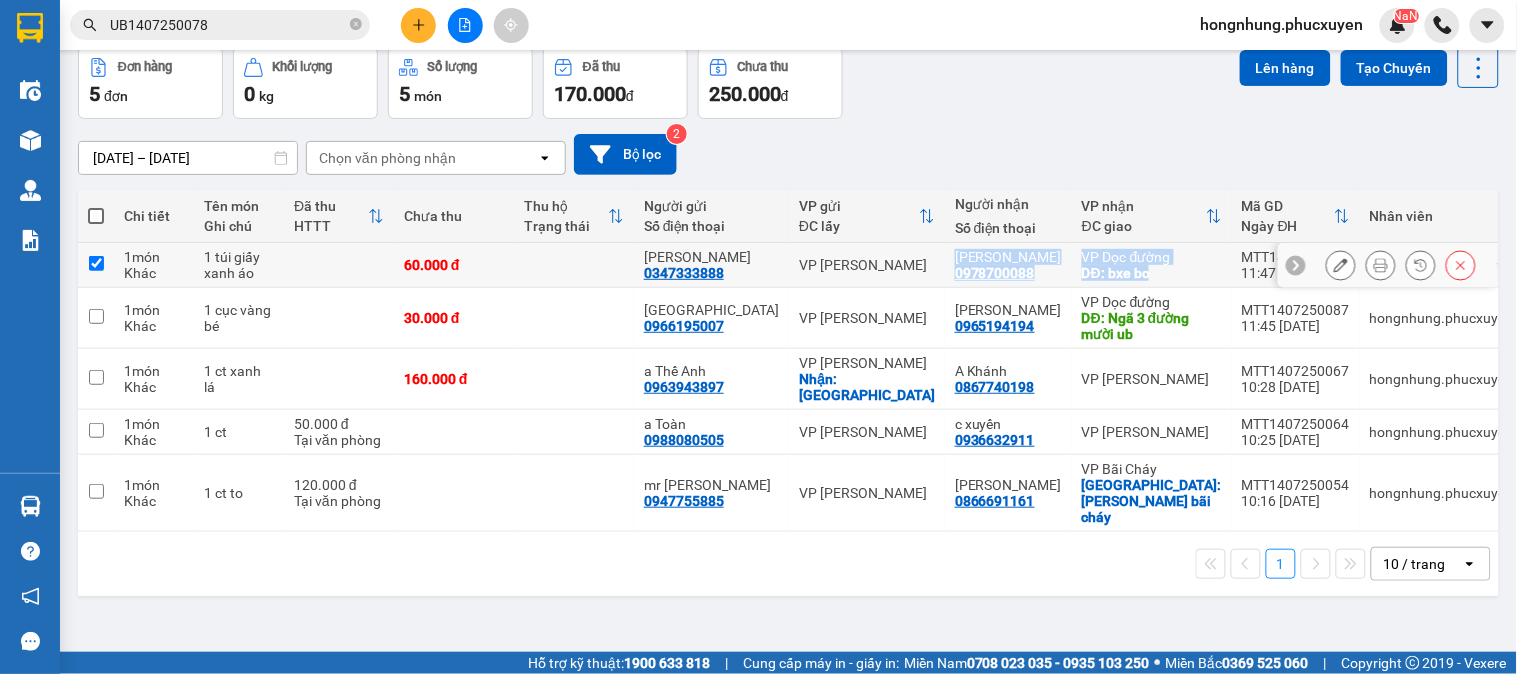 checkbox on "true" 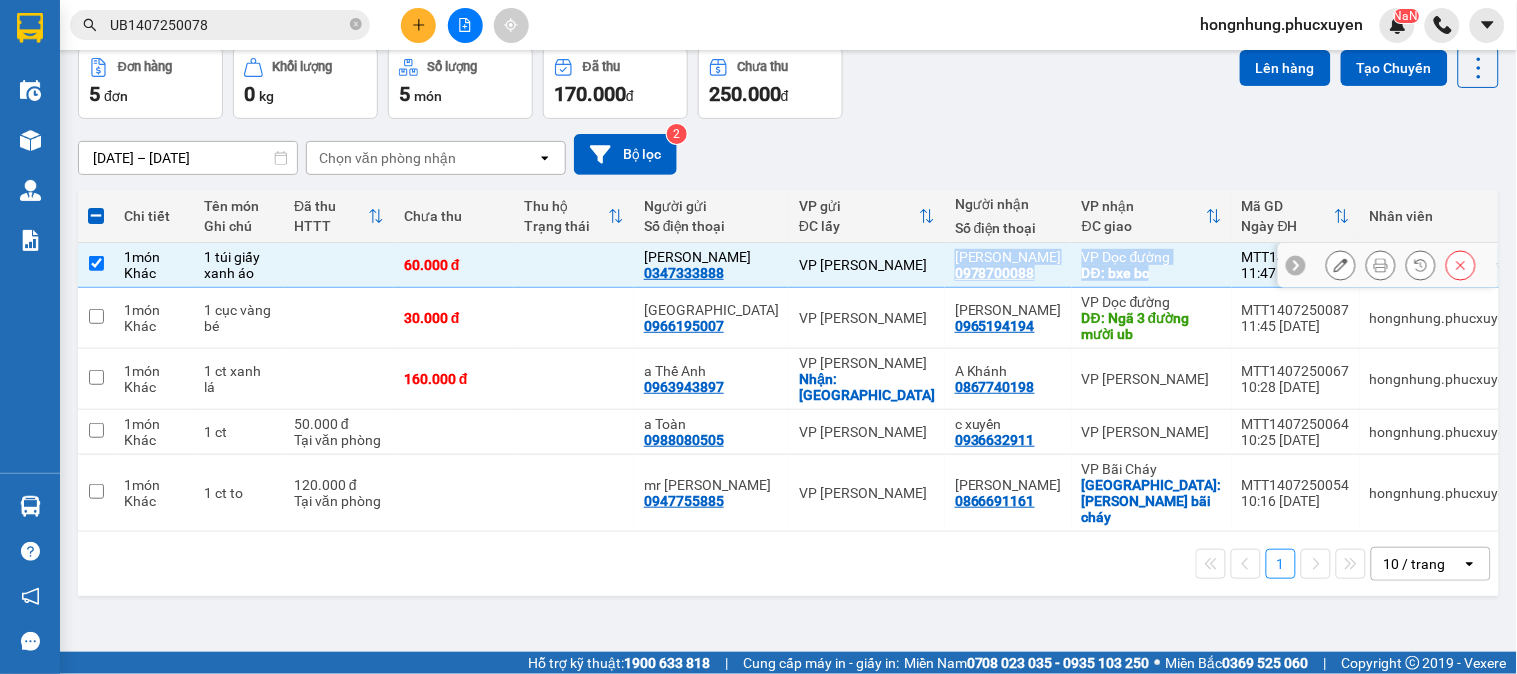 copy on "Anh THỌ 0978700088 VP Dọc đường  DĐ: bxe bc" 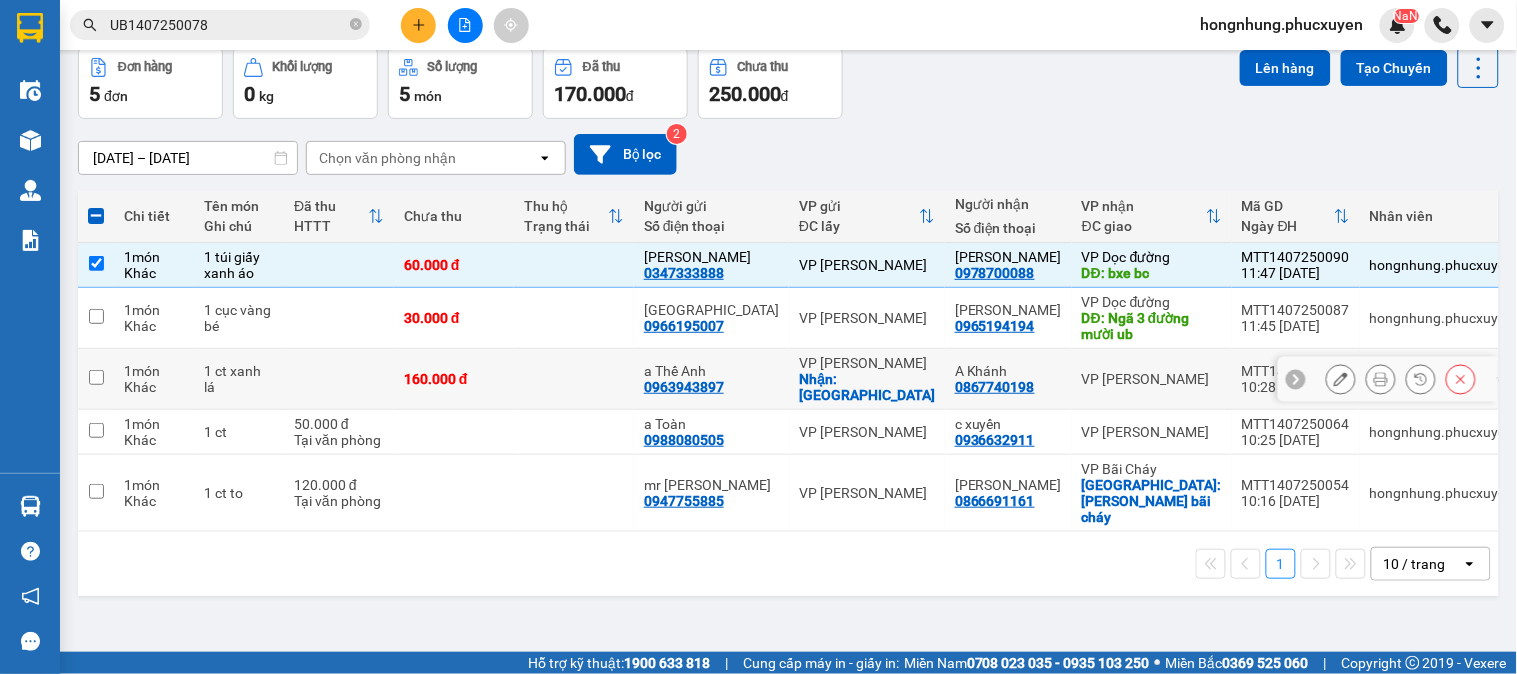 click on "1 ct xanh lá" at bounding box center [239, 379] 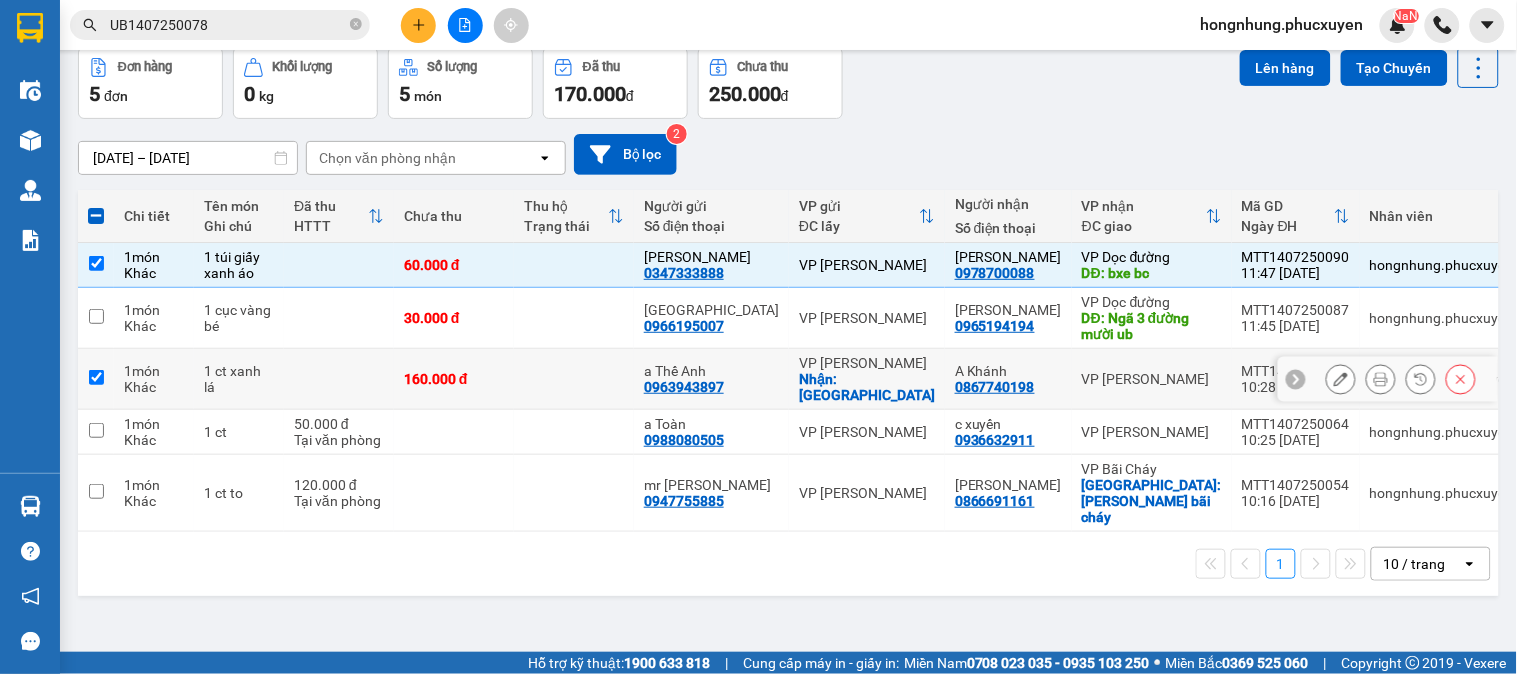 checkbox on "true" 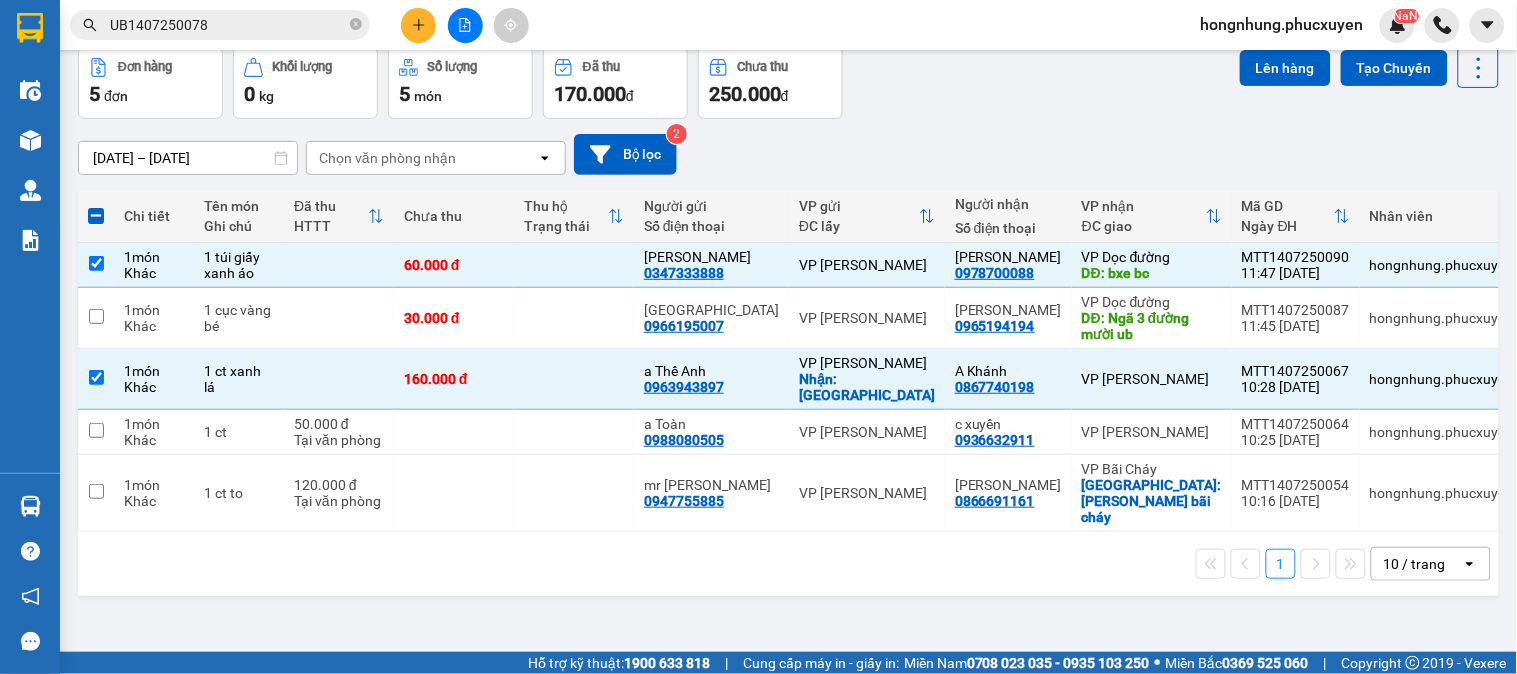 scroll, scrollTop: 0, scrollLeft: 0, axis: both 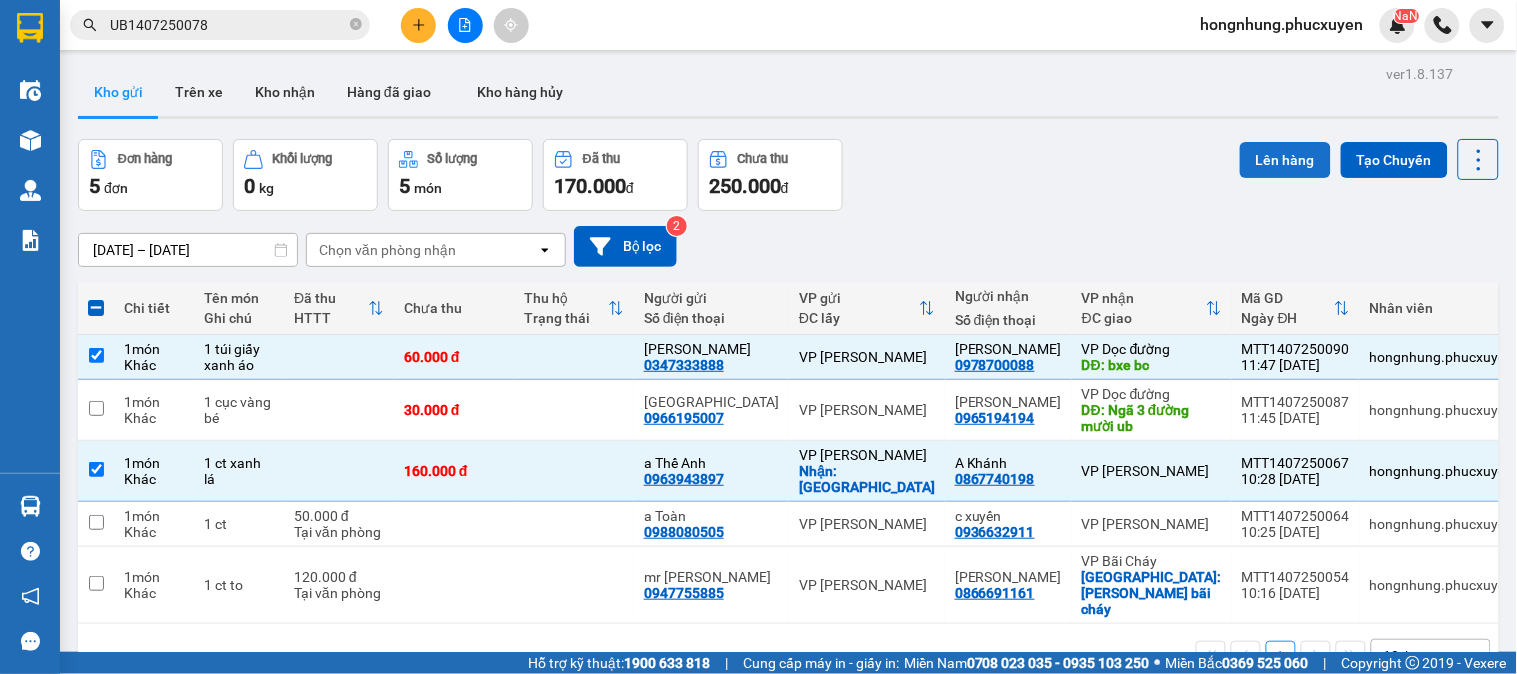 click on "Lên hàng" at bounding box center (1285, 160) 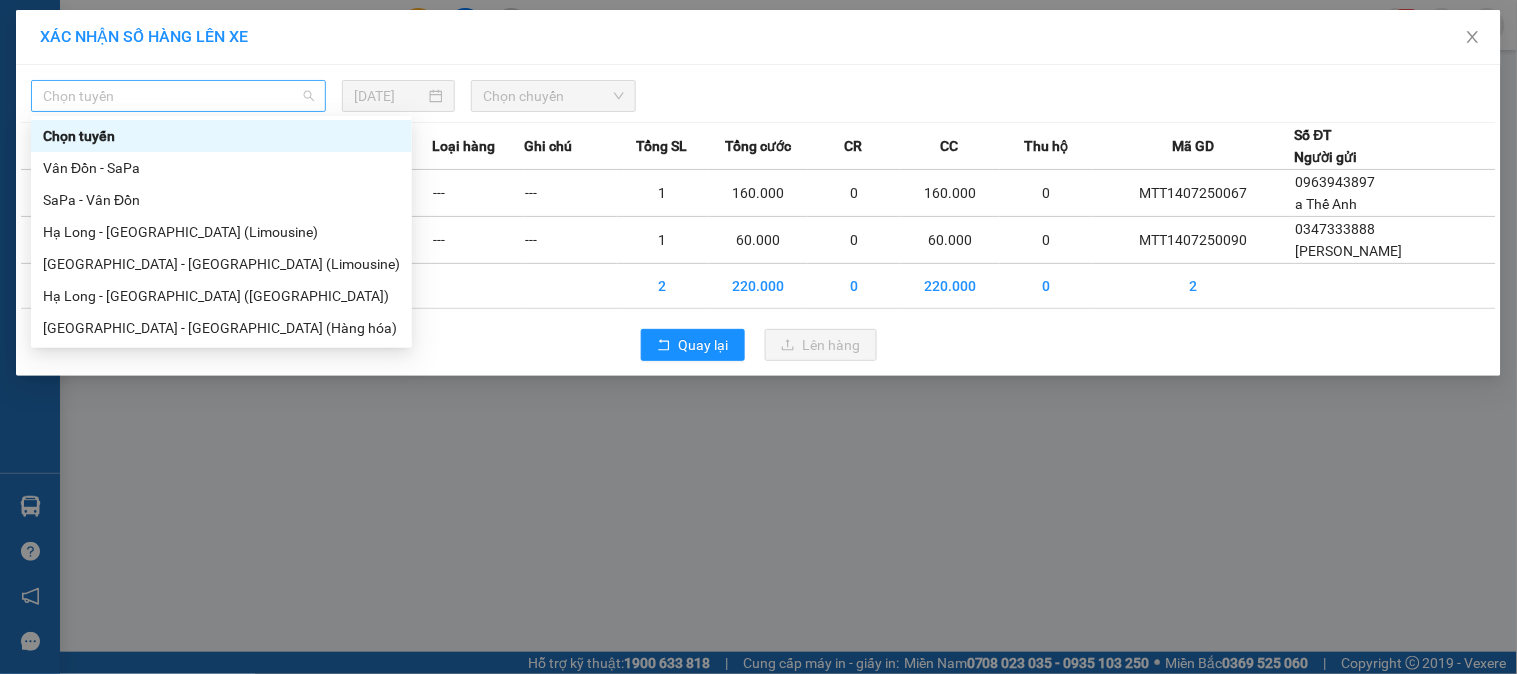 click on "Chọn tuyến" at bounding box center [178, 96] 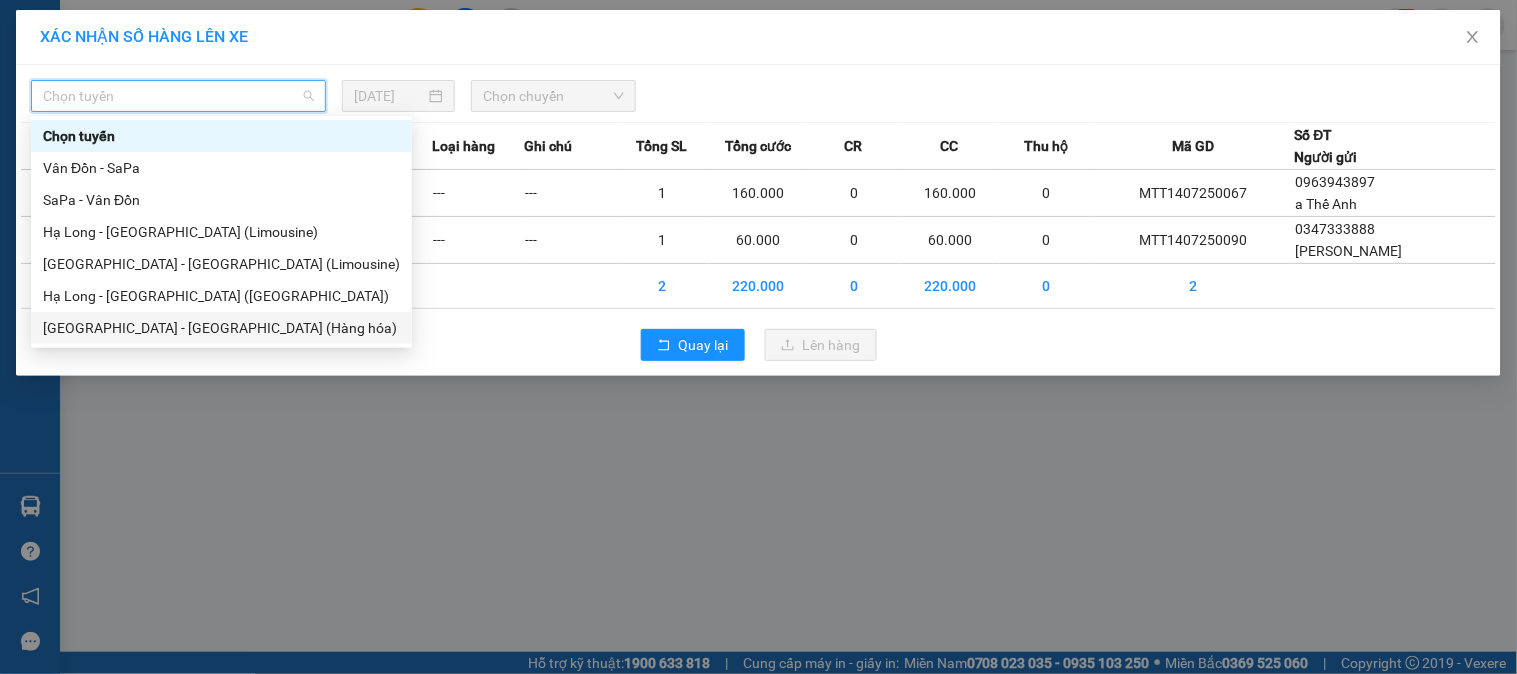 click on "[GEOGRAPHIC_DATA] - [GEOGRAPHIC_DATA] (Hàng hóa)" at bounding box center (221, 328) 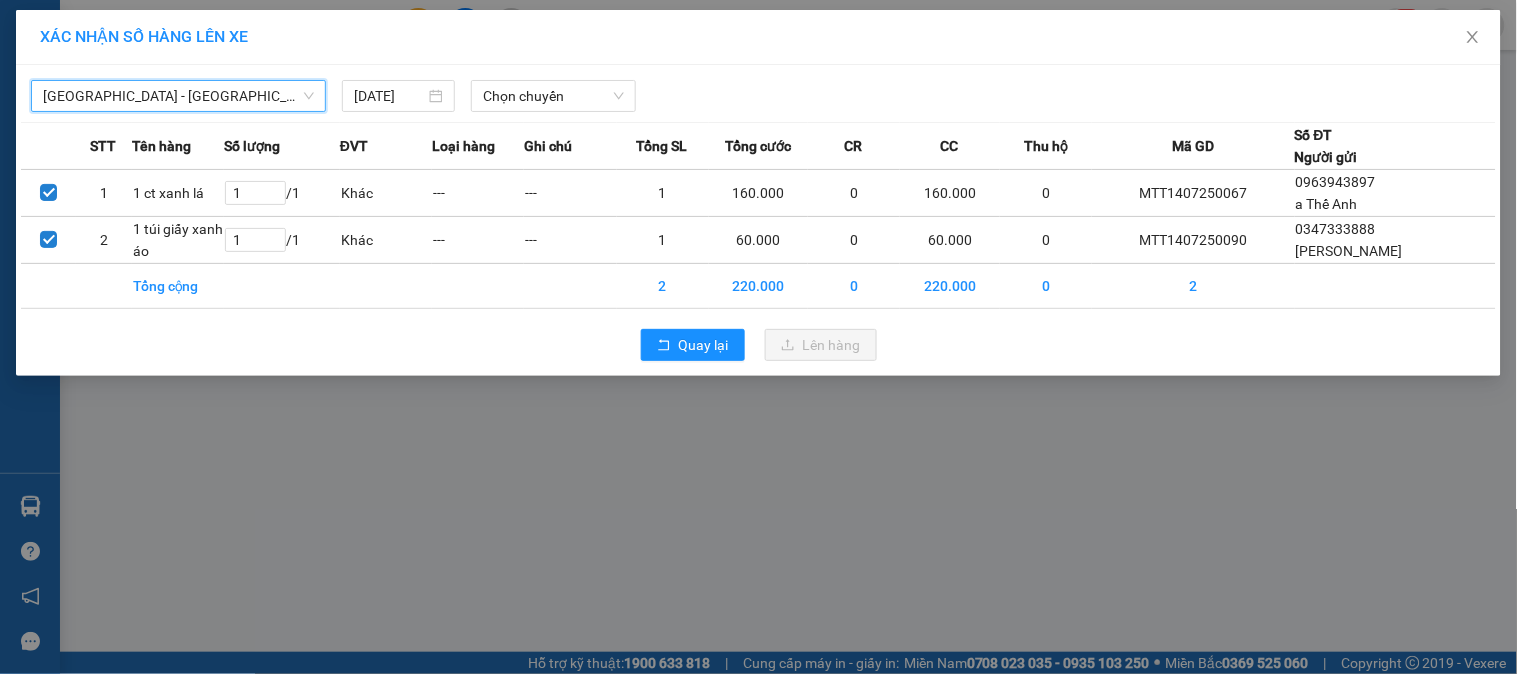 click on "[GEOGRAPHIC_DATA] - [GEOGRAPHIC_DATA] (Hàng hóa)" at bounding box center [178, 96] 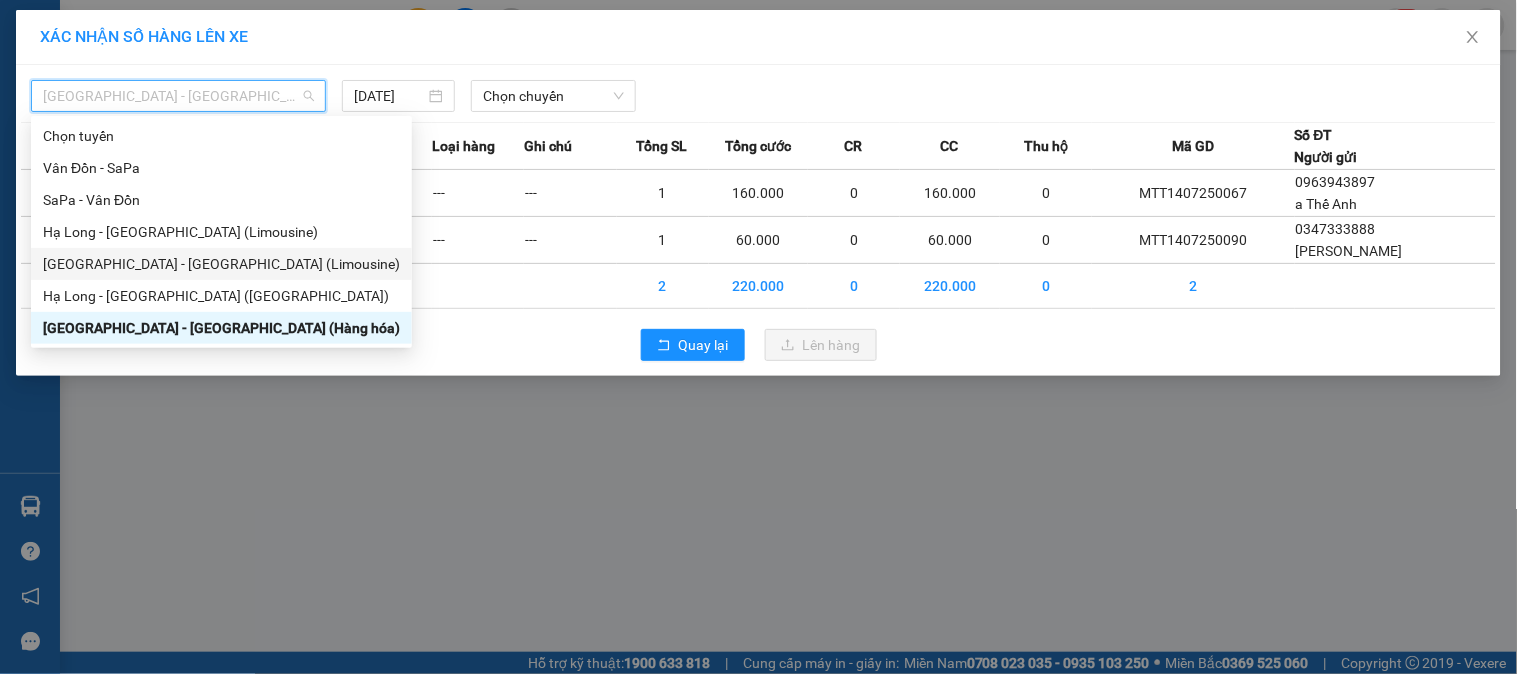 click on "[GEOGRAPHIC_DATA] - [GEOGRAPHIC_DATA] (Limousine)" at bounding box center [221, 264] 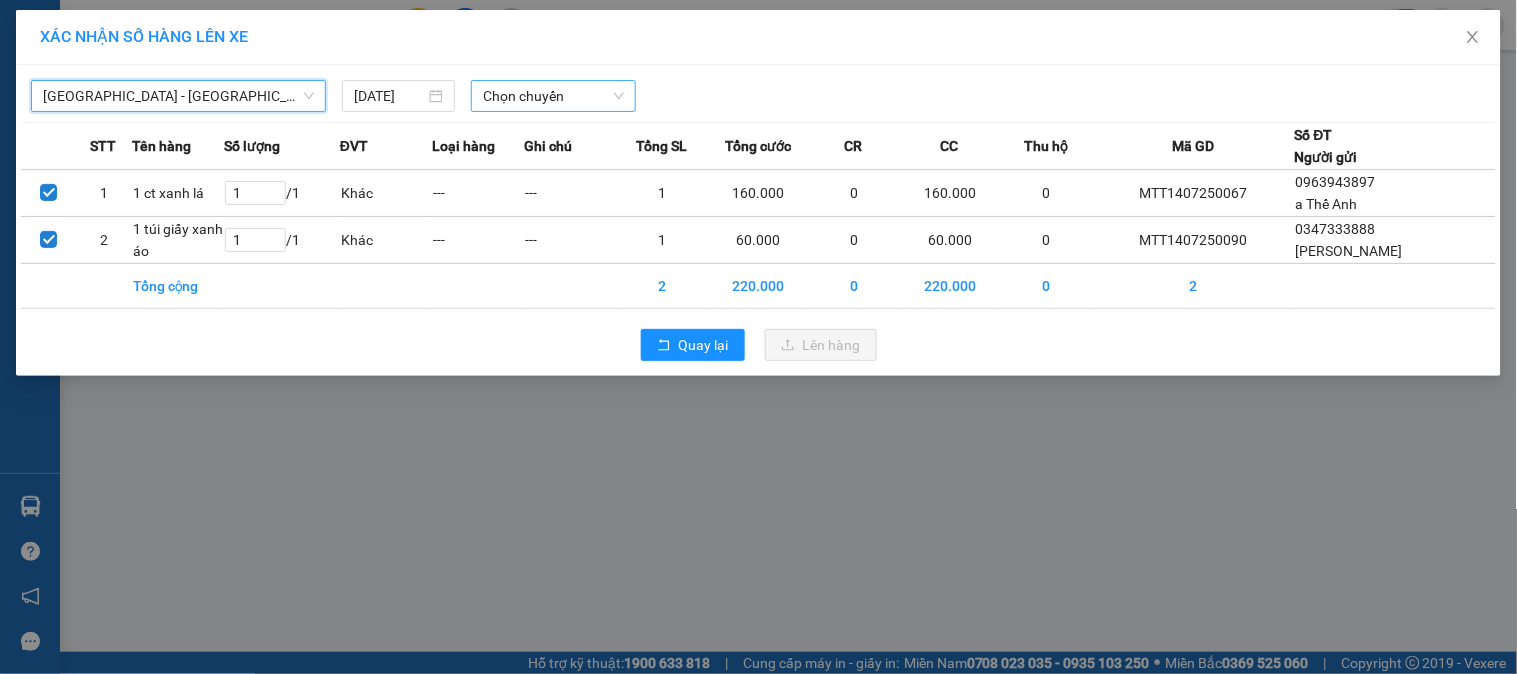 click on "Chọn chuyến" at bounding box center [553, 96] 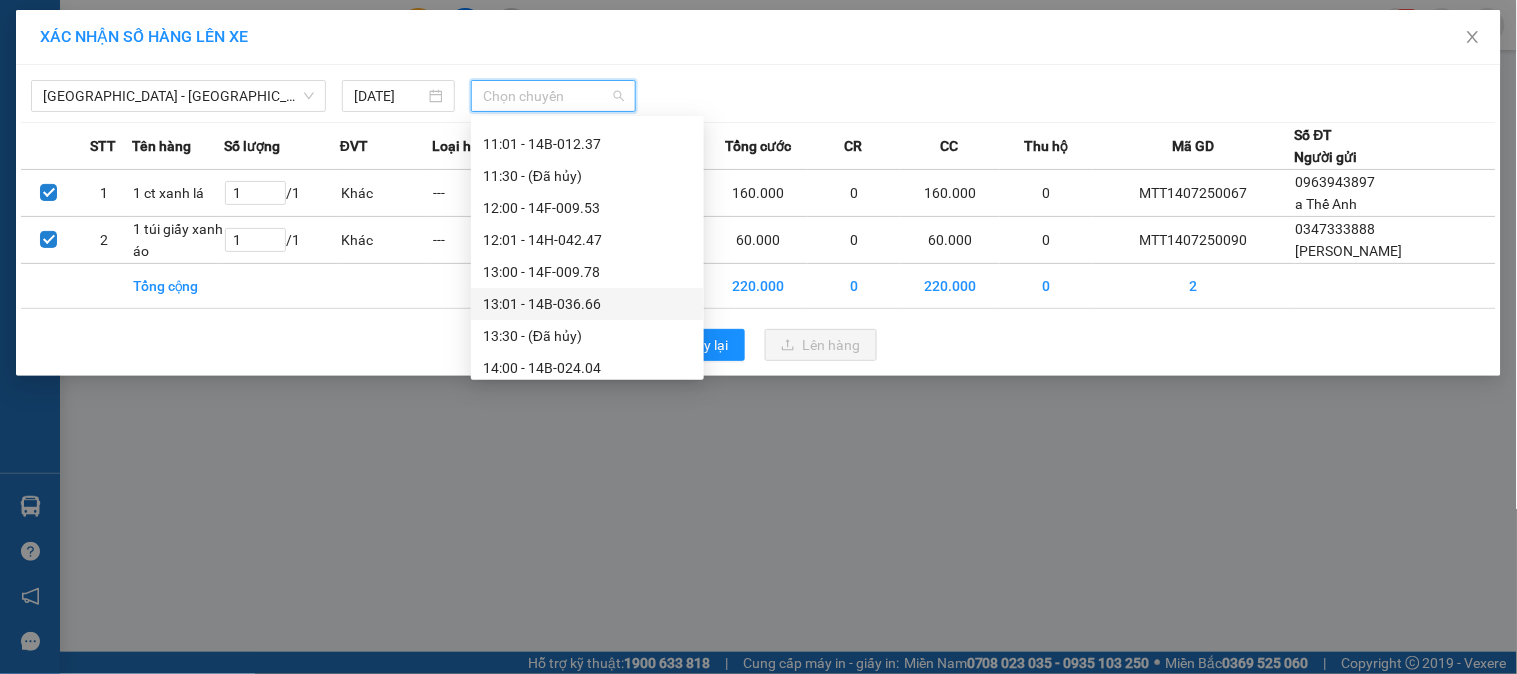 scroll, scrollTop: 1000, scrollLeft: 0, axis: vertical 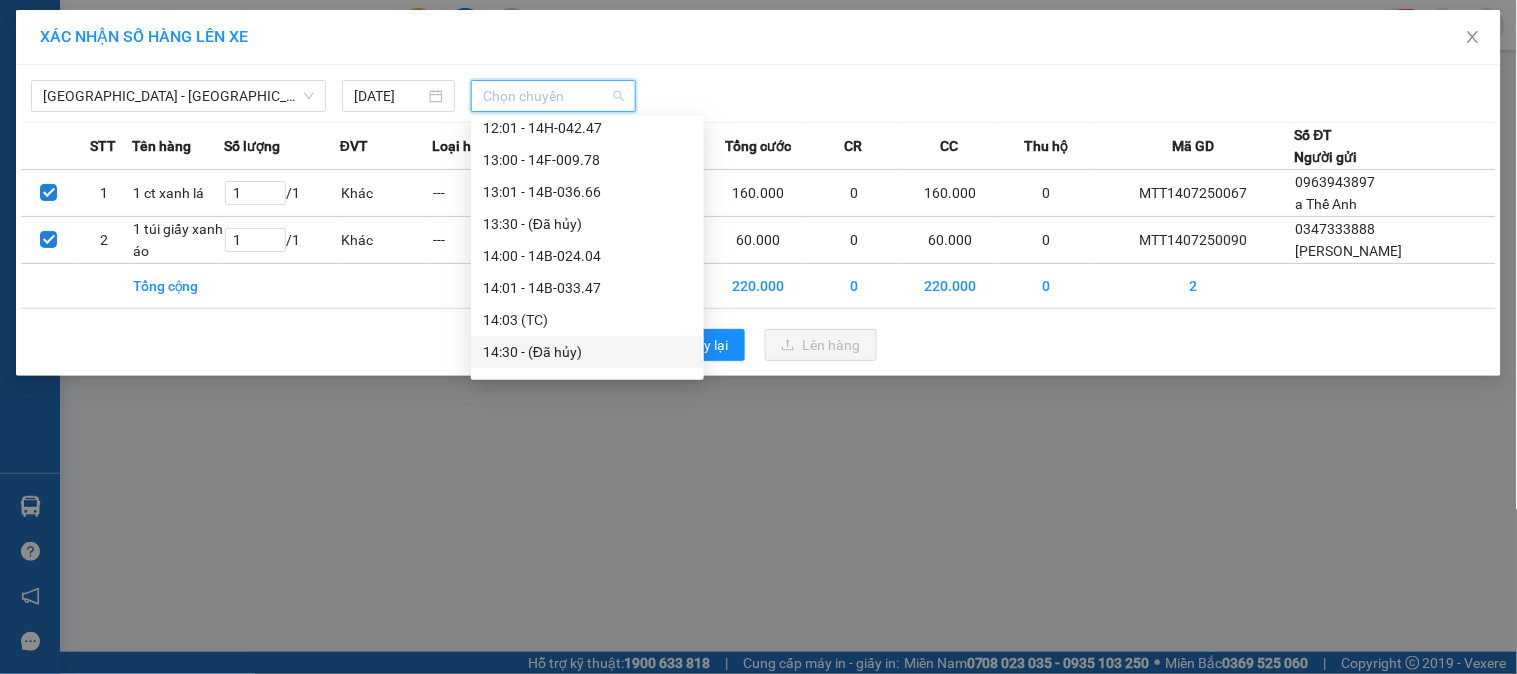 click on "14:30     - (Đã hủy)" at bounding box center (587, 352) 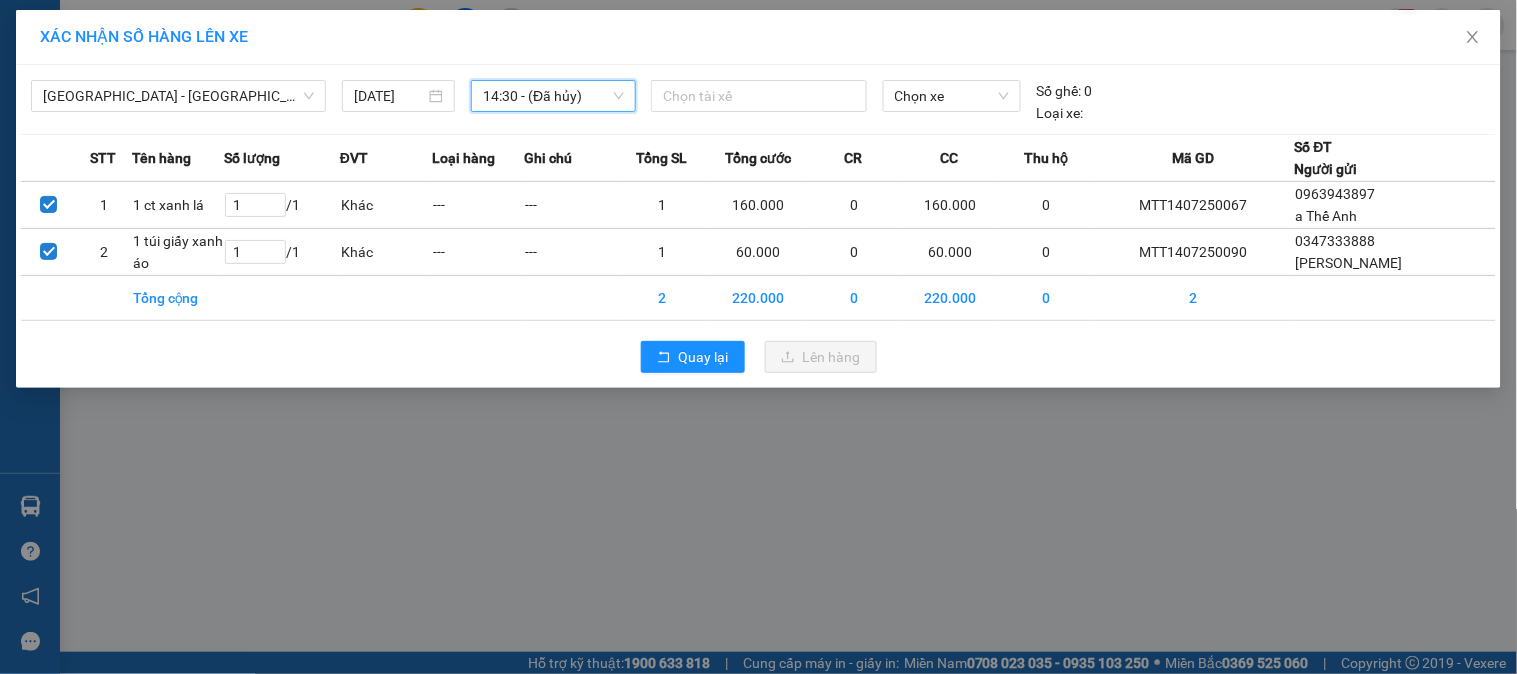click on "14:30     - (Đã hủy)" at bounding box center (553, 96) 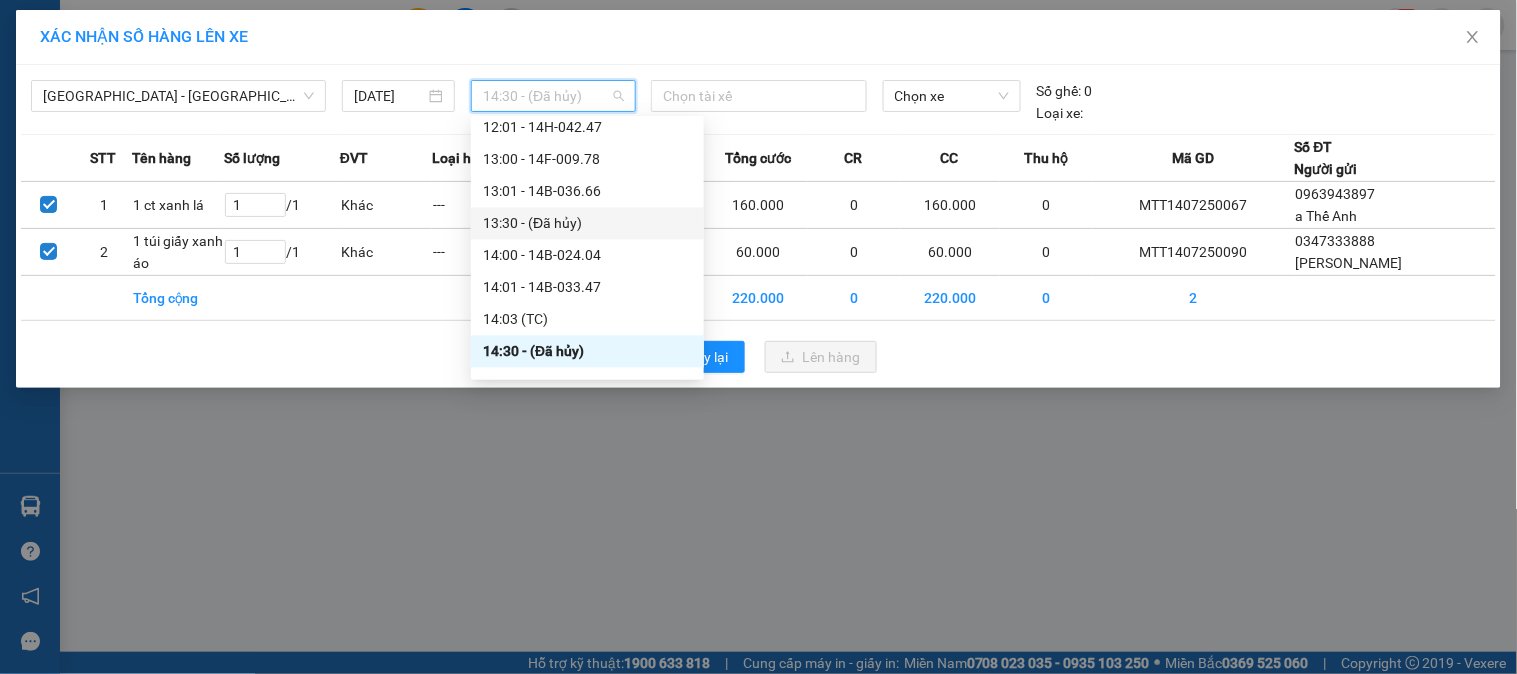 scroll, scrollTop: 1111, scrollLeft: 0, axis: vertical 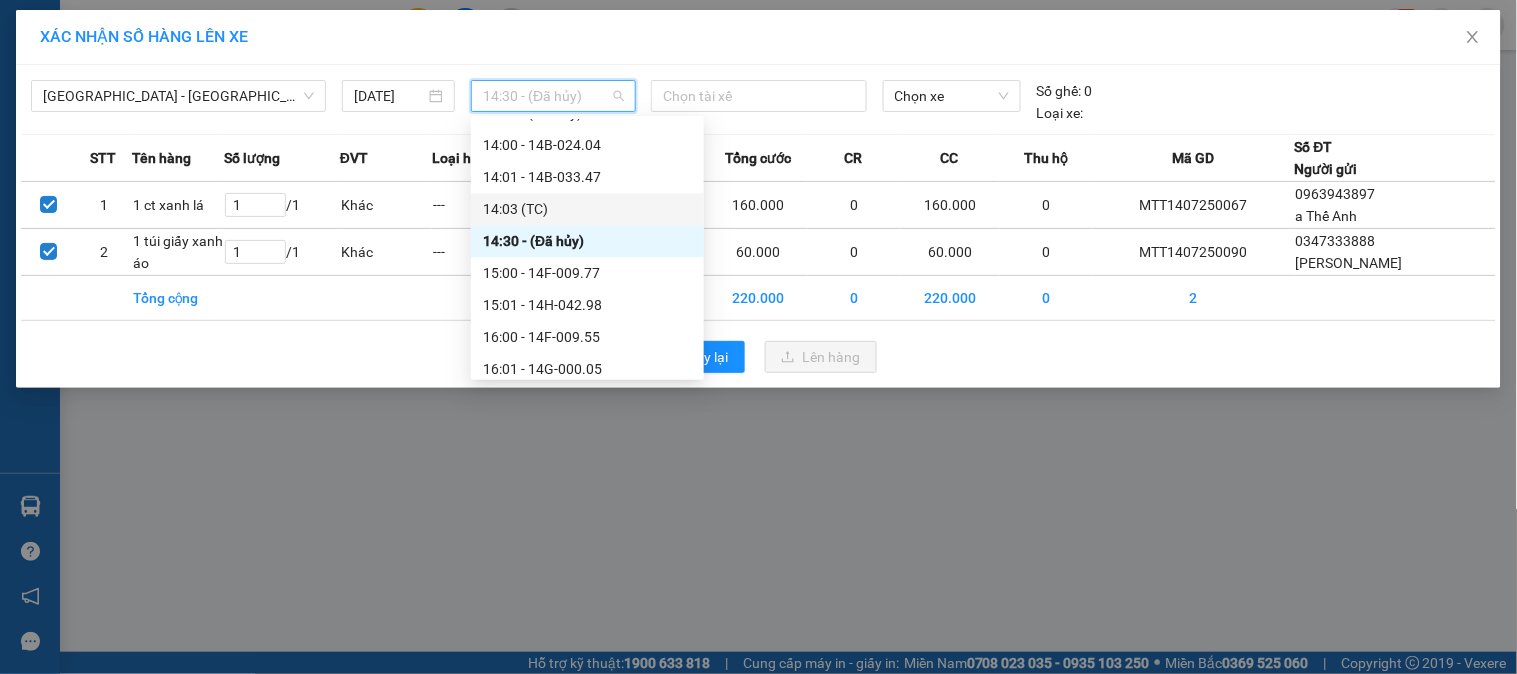 click on "14:03   (TC)" at bounding box center [587, 209] 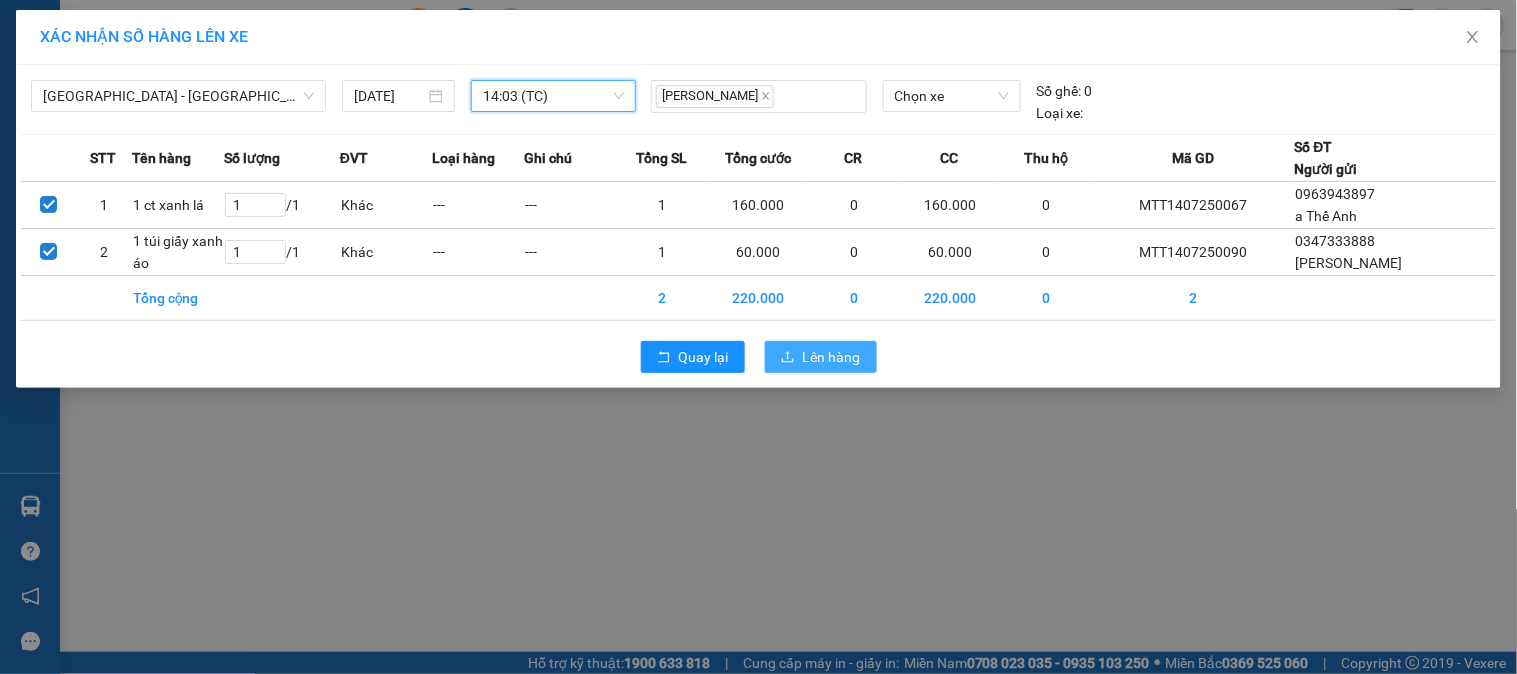 click on "Lên hàng" at bounding box center (832, 357) 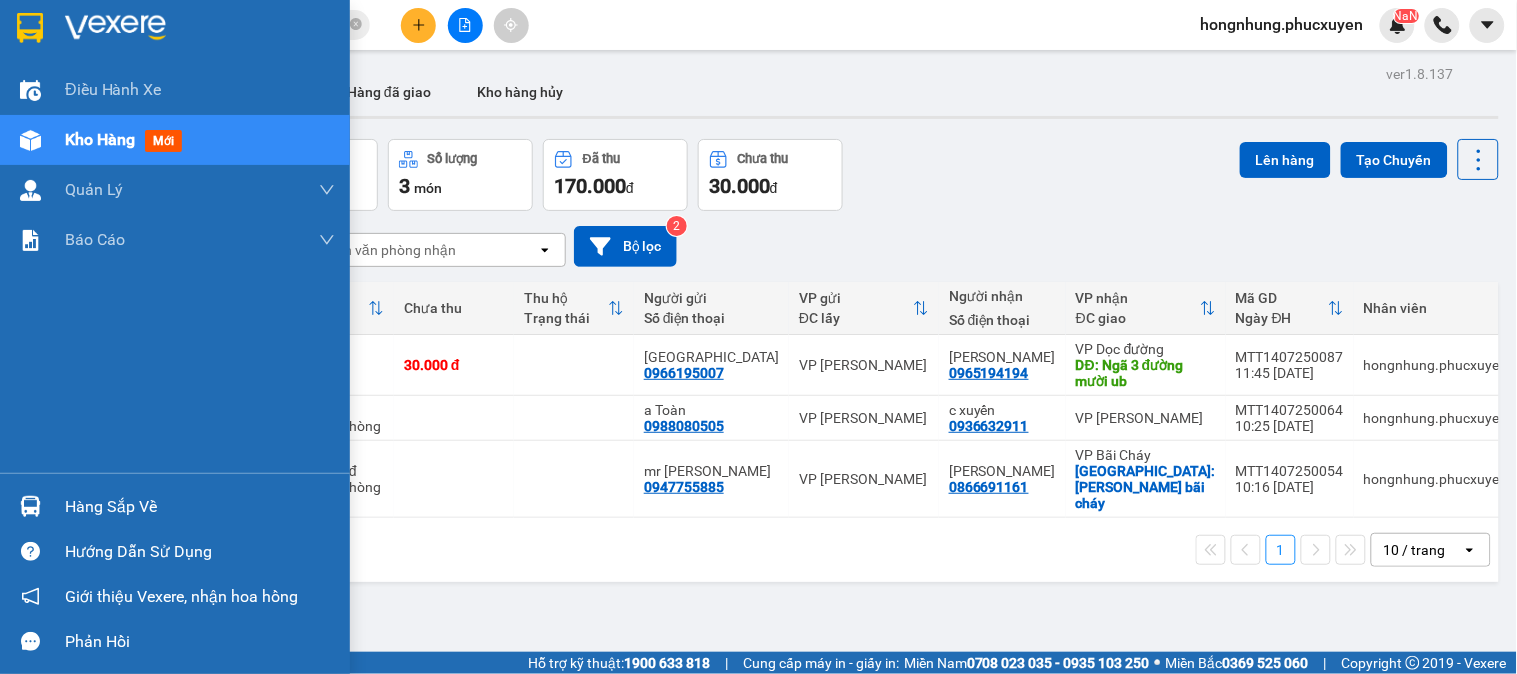 click at bounding box center [30, 506] 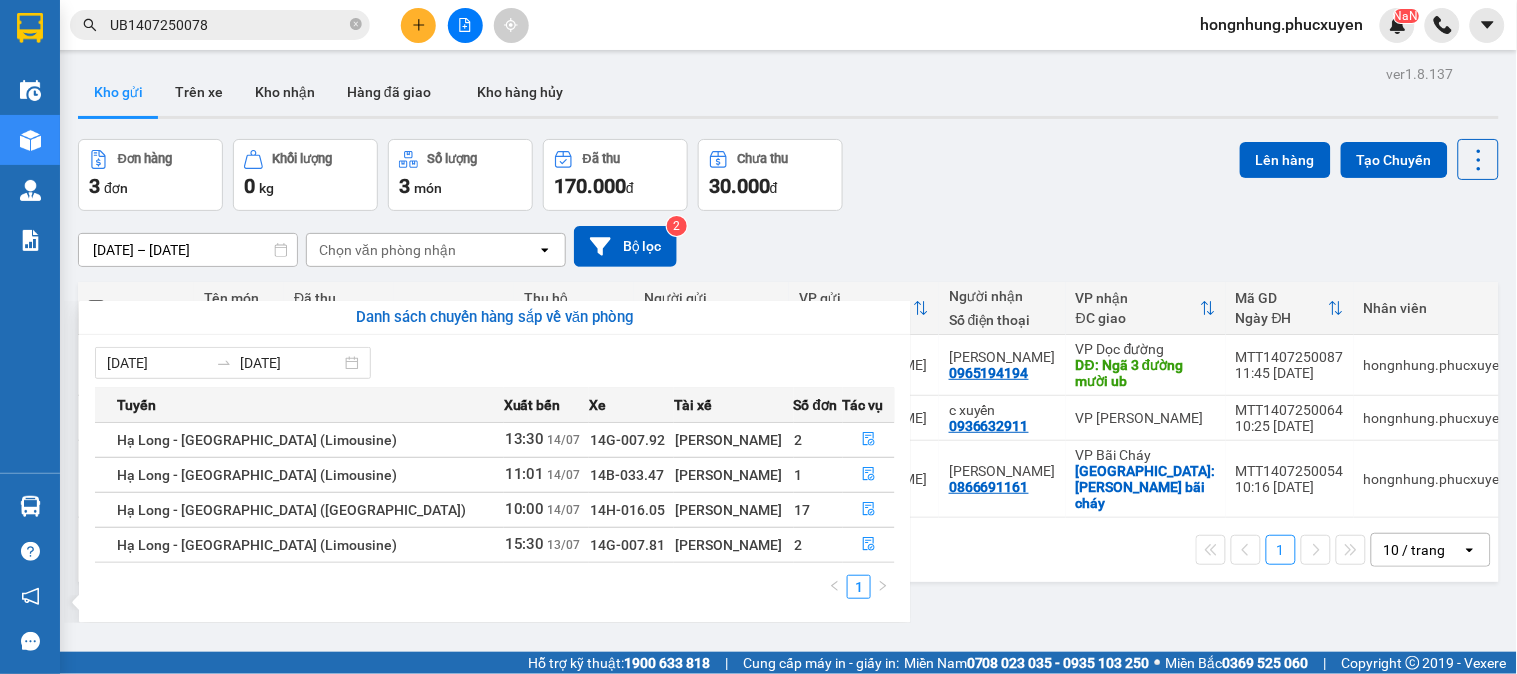 click on "Kết quả tìm kiếm ( 1 )  Bộ lọc  Mã ĐH Trạng thái Món hàng Thu hộ Tổng cước Chưa cước Người gửi VP Gửi Người nhận VP Nhận UB1407250078 11:13 - 14/07 Trên xe   14H-016.05 10:00  -   14/07 hồ sơ HỎA TỐC ...GÂP...GẤP... SL:  1 0968150583 C Tuyến PKT Công ty VP Uông Bí 0782349227 Tâm Đặng VP Dương Đình Nghệ TC: 85-87 hoàng quốc việt, cầu... 1 UB1407250078 hongnhung.phucxuyen NaN     Điều hành xe     Kho hàng mới     Quản Lý Quản lý thu hộ Quản lý chuyến Quản lý khách hàng Quản lý khách hàng mới Quản lý giao nhận mới Quản lý kiểm kho     Báo cáo 1. Chi tiết đơn hàng toàn nhà xe 12. Thống kê đơn đối tác 4. Báo cáo dòng tiền theo nhân viên 7. Doanh số theo xe, tài xế ( mới) 9. Thống kê chi tiết đơn hàng theo văn phòng gửi Hàng sắp về Hướng dẫn sử dụng Giới thiệu Vexere, nhận hoa hồng Phản hồi ver  1.8.137 Kho gửi Trên xe 3 0 kg" at bounding box center [758, 337] 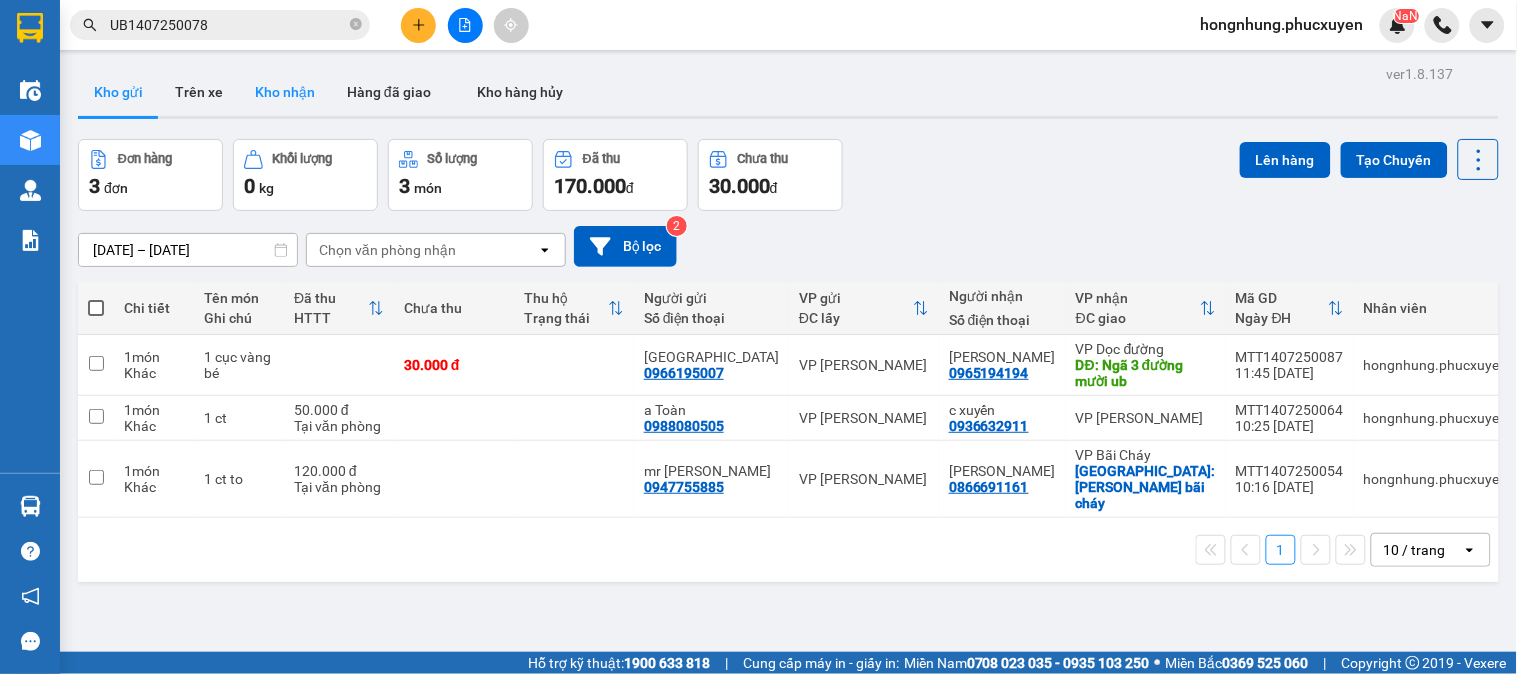 click on "Kho nhận" at bounding box center [285, 92] 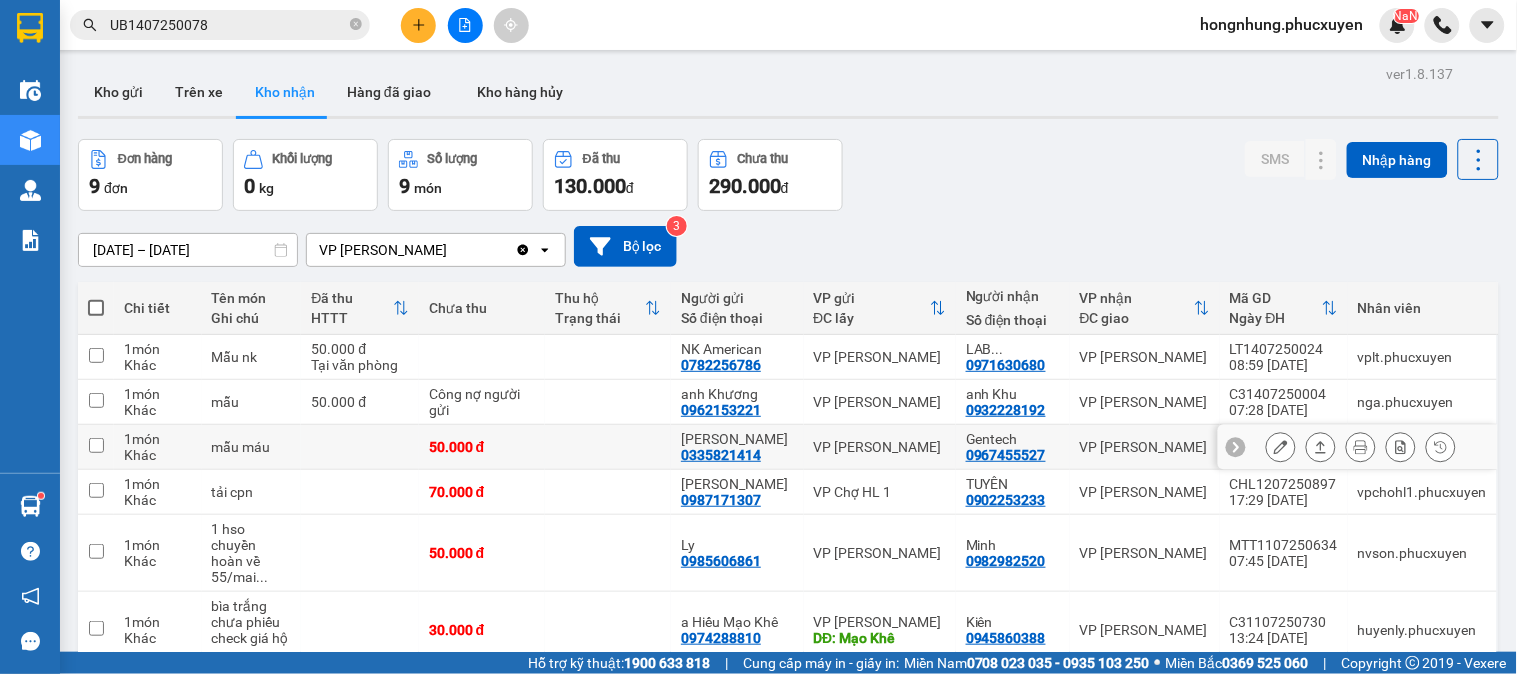 scroll, scrollTop: 0, scrollLeft: 0, axis: both 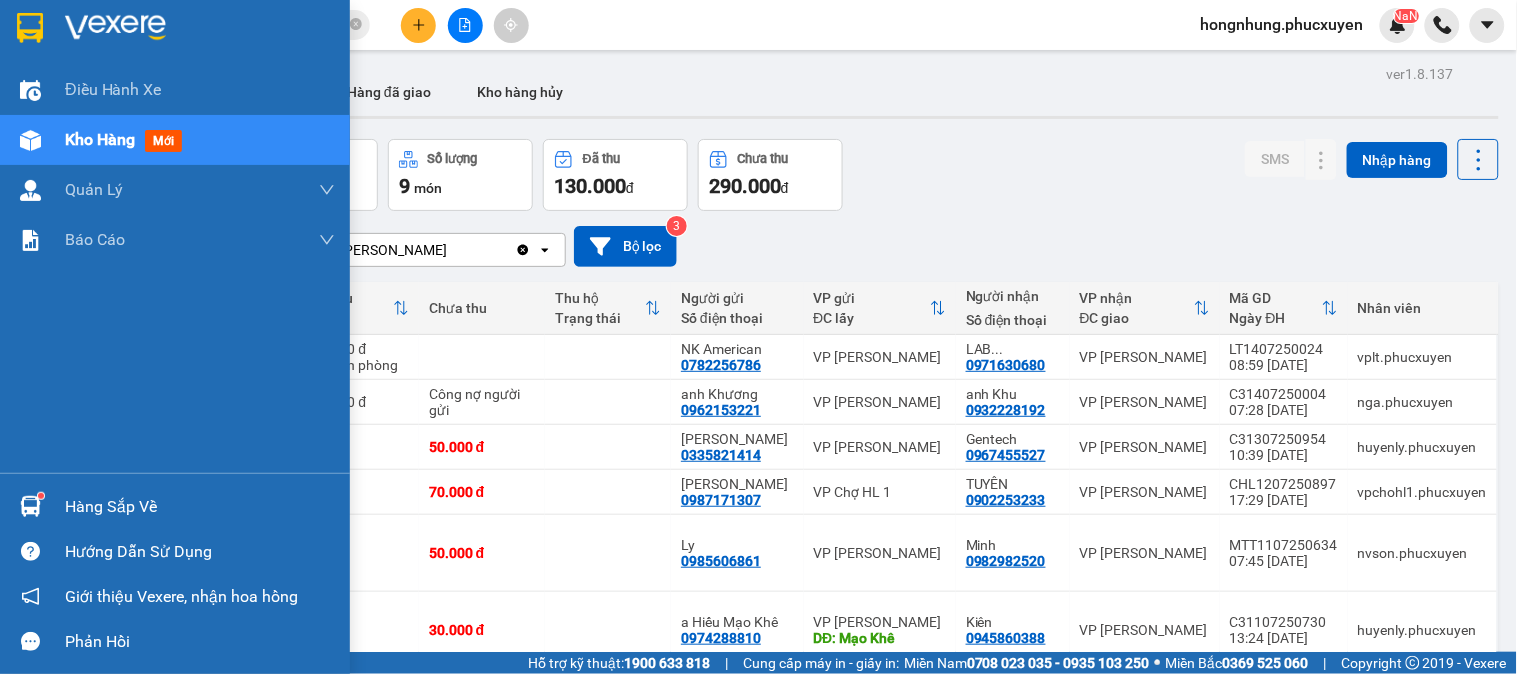 click at bounding box center [30, 506] 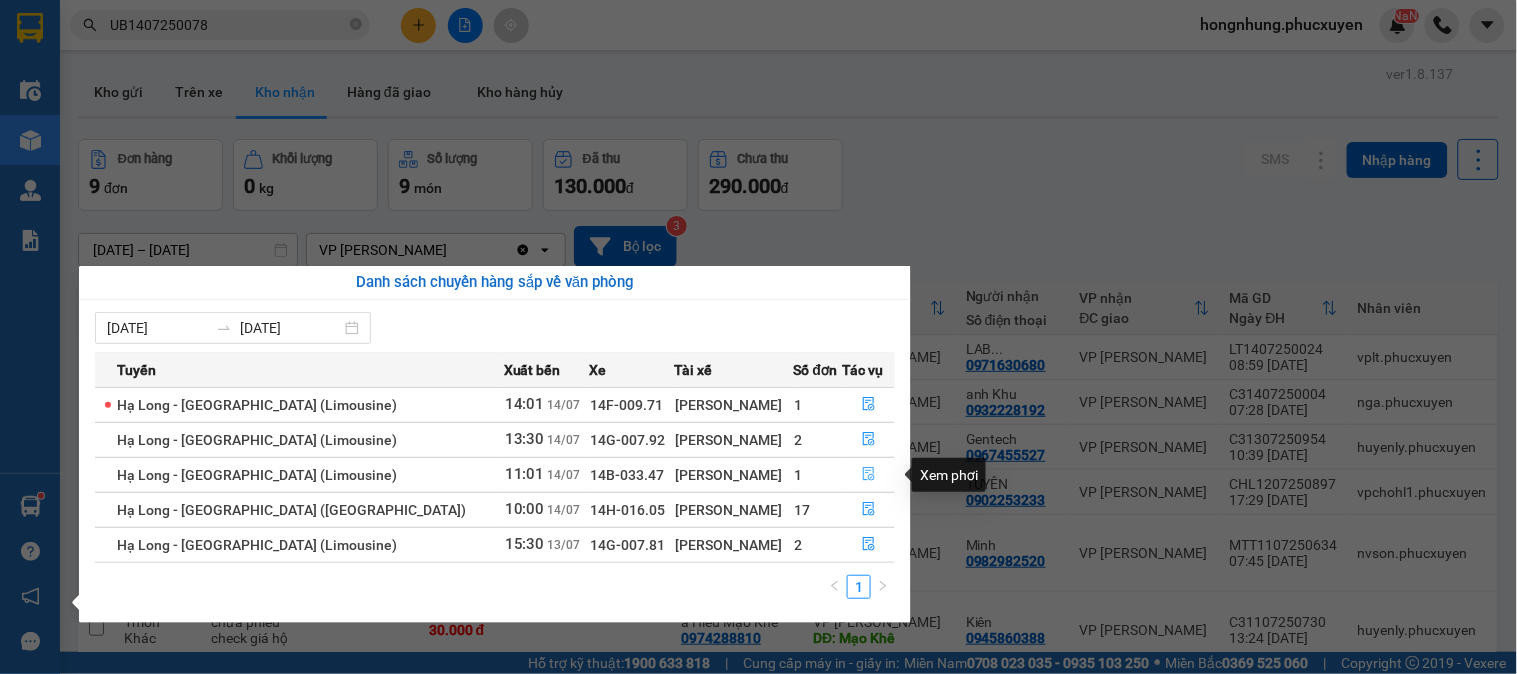 click 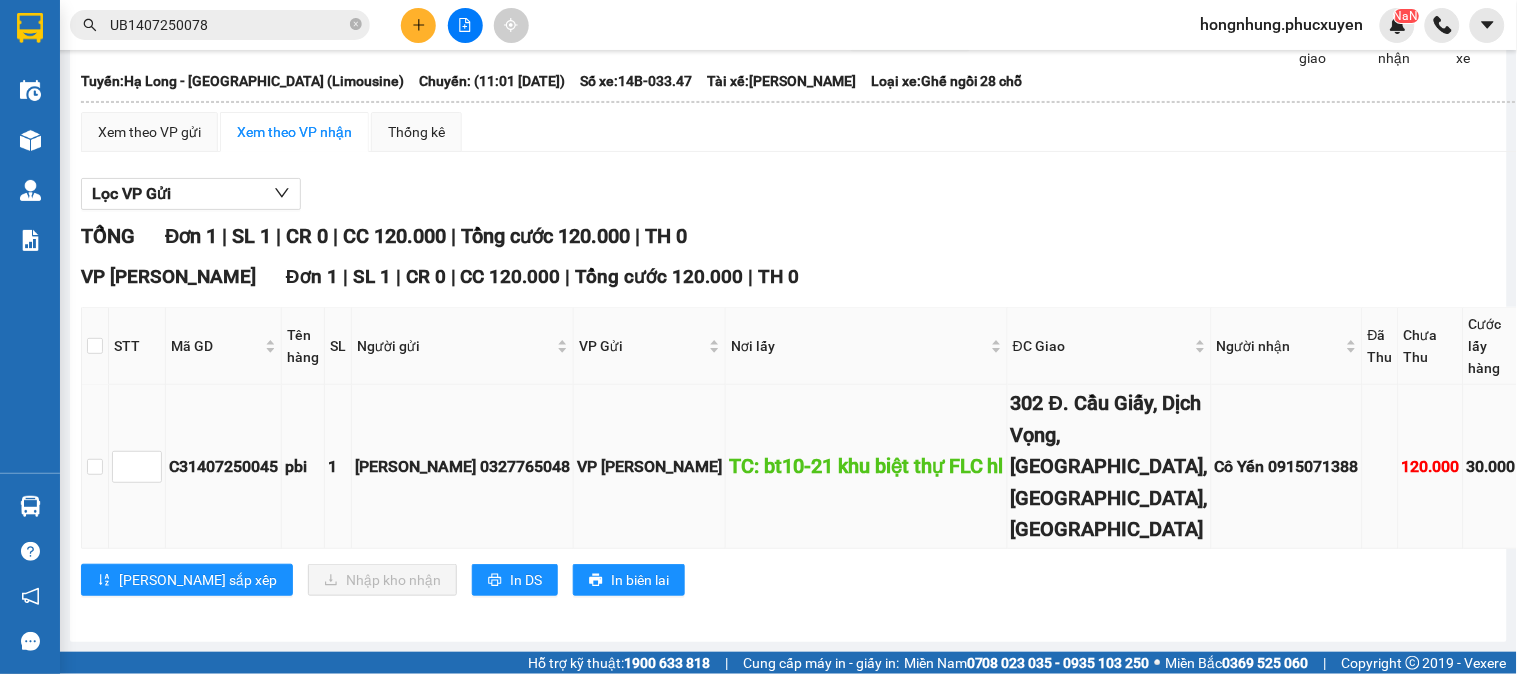 scroll, scrollTop: 370, scrollLeft: 0, axis: vertical 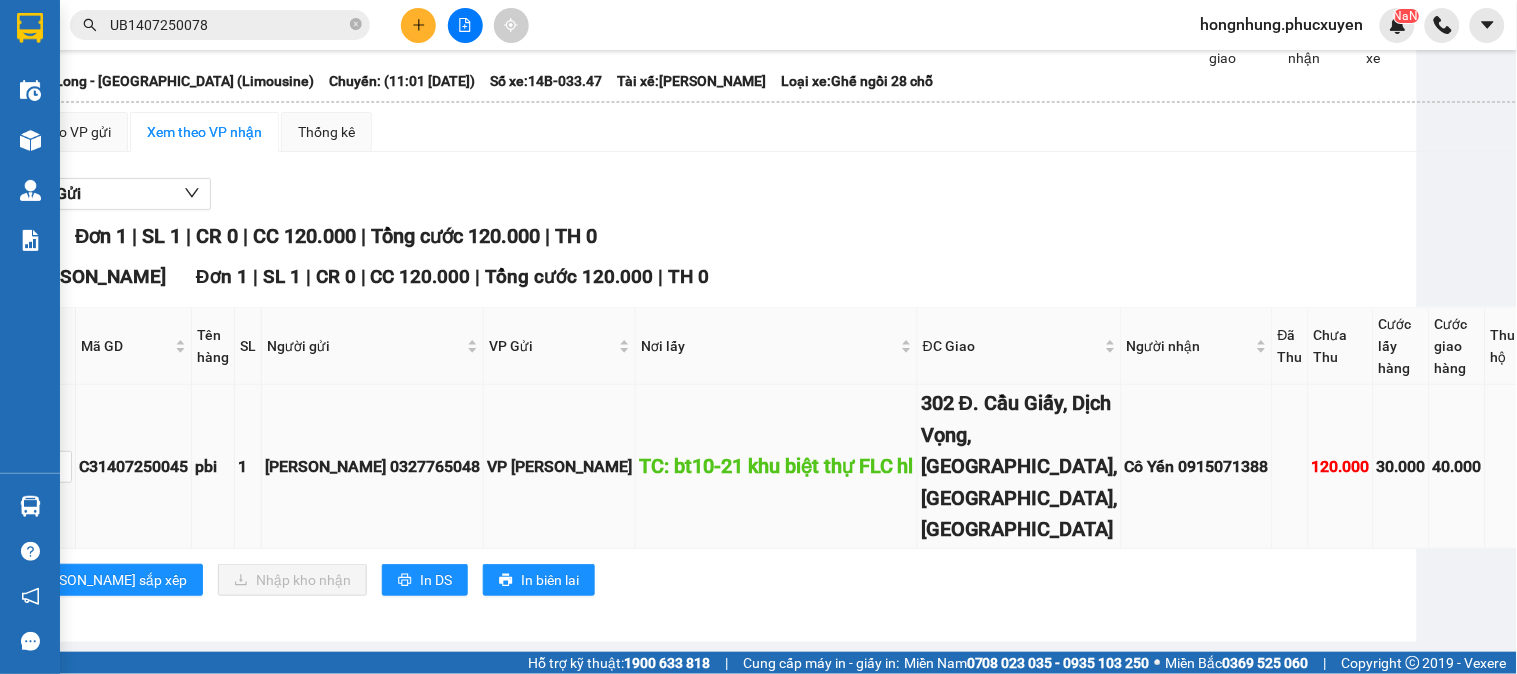 click on "C31407250045" at bounding box center [133, 466] 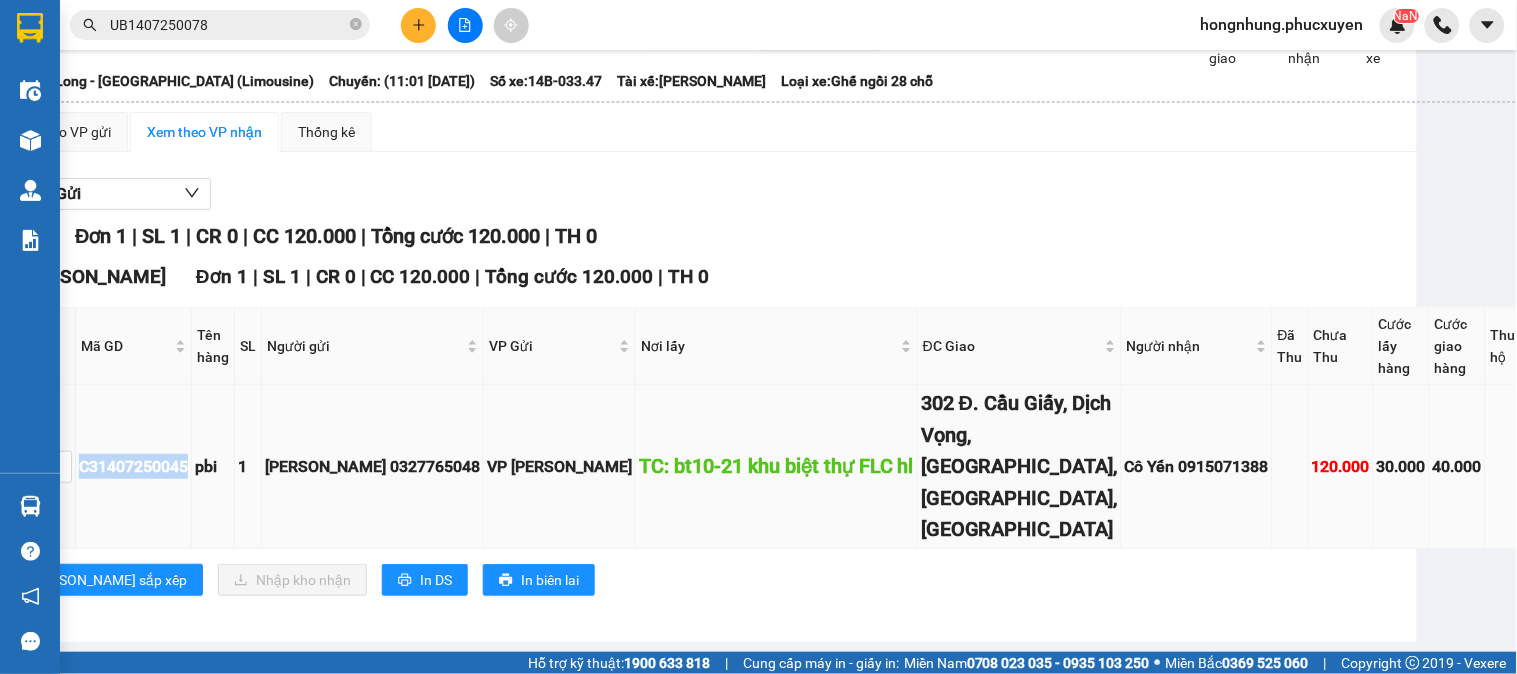click on "C31407250045" at bounding box center (133, 466) 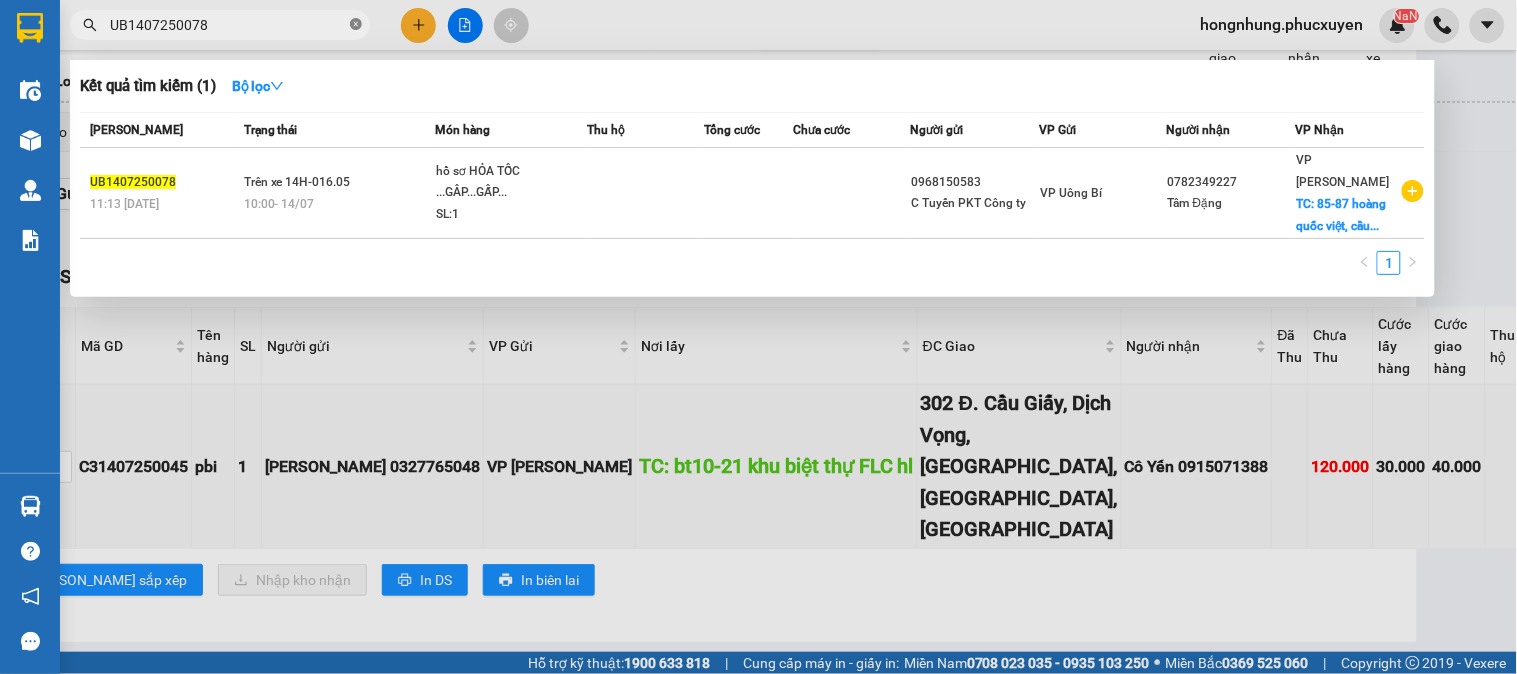 click 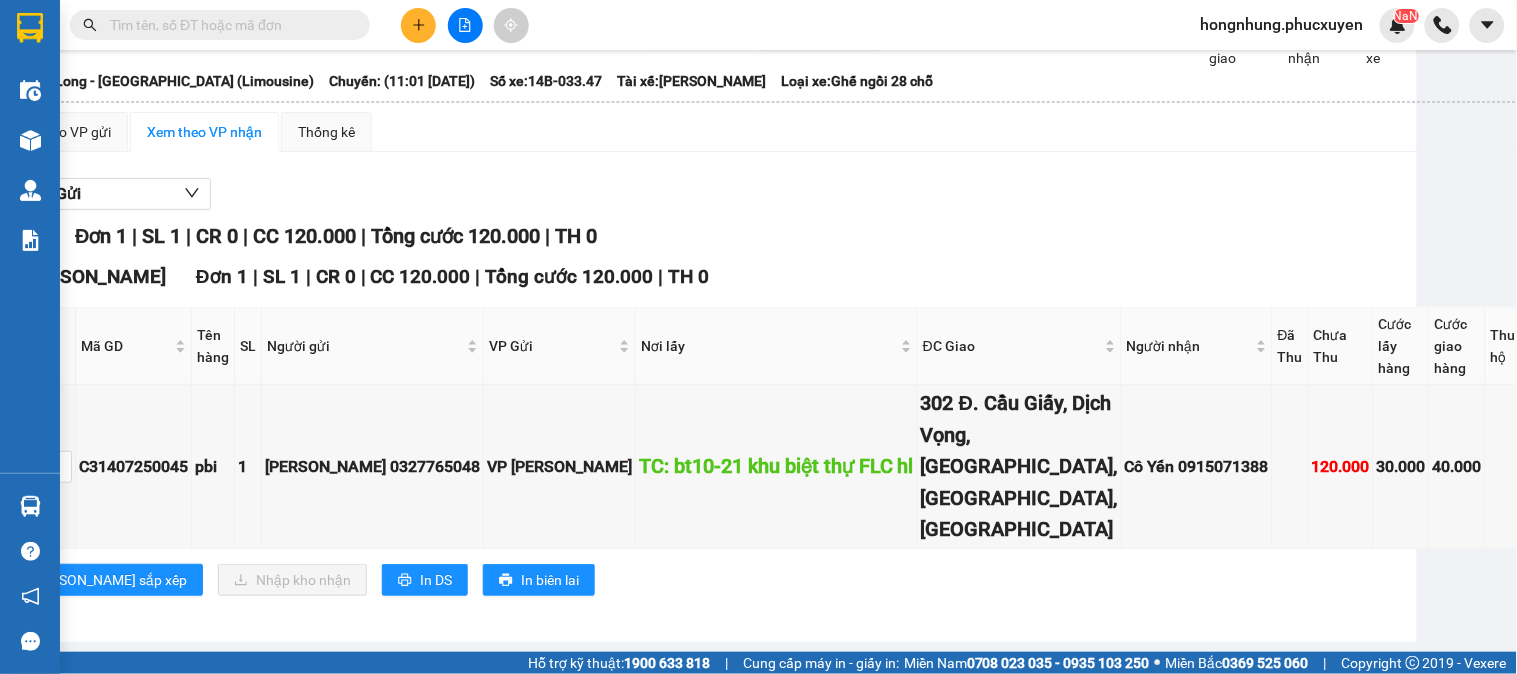 paste on "C31407250045" 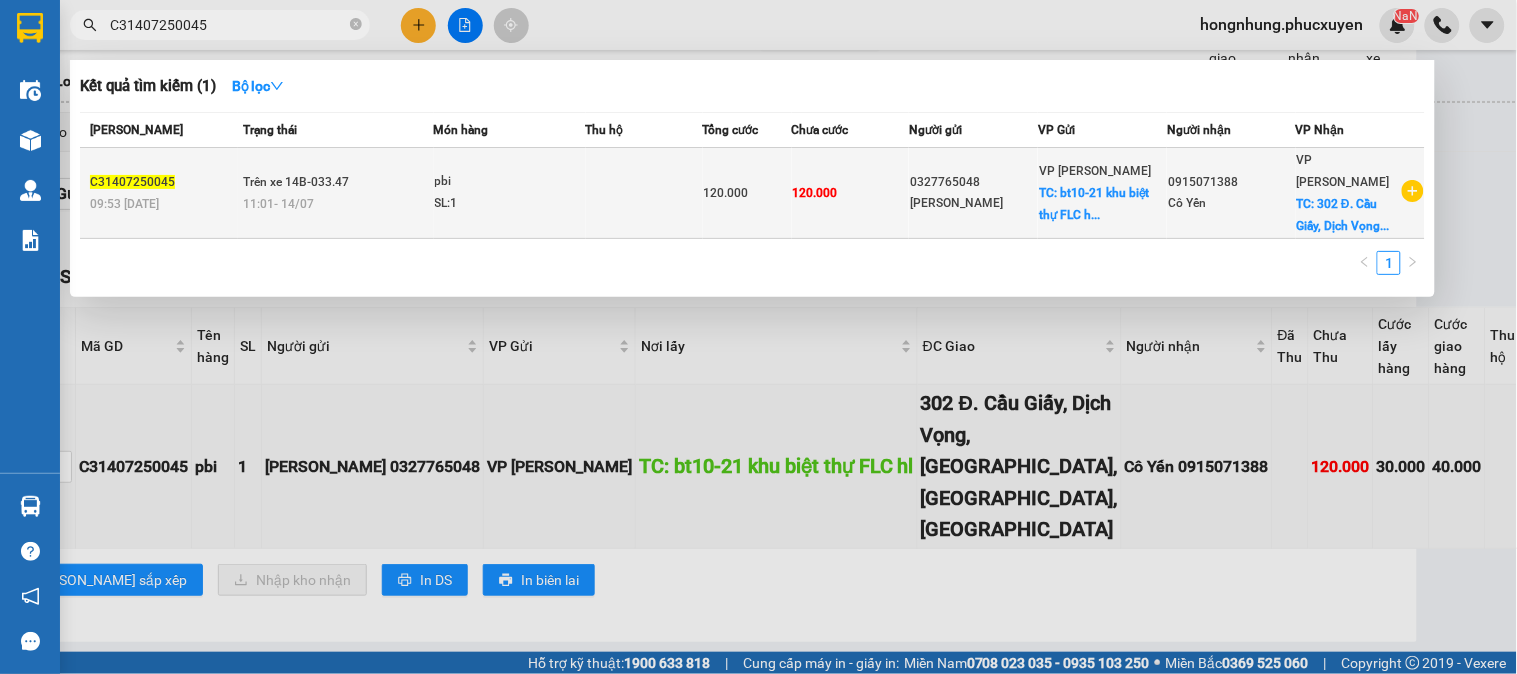 type on "C31407250045" 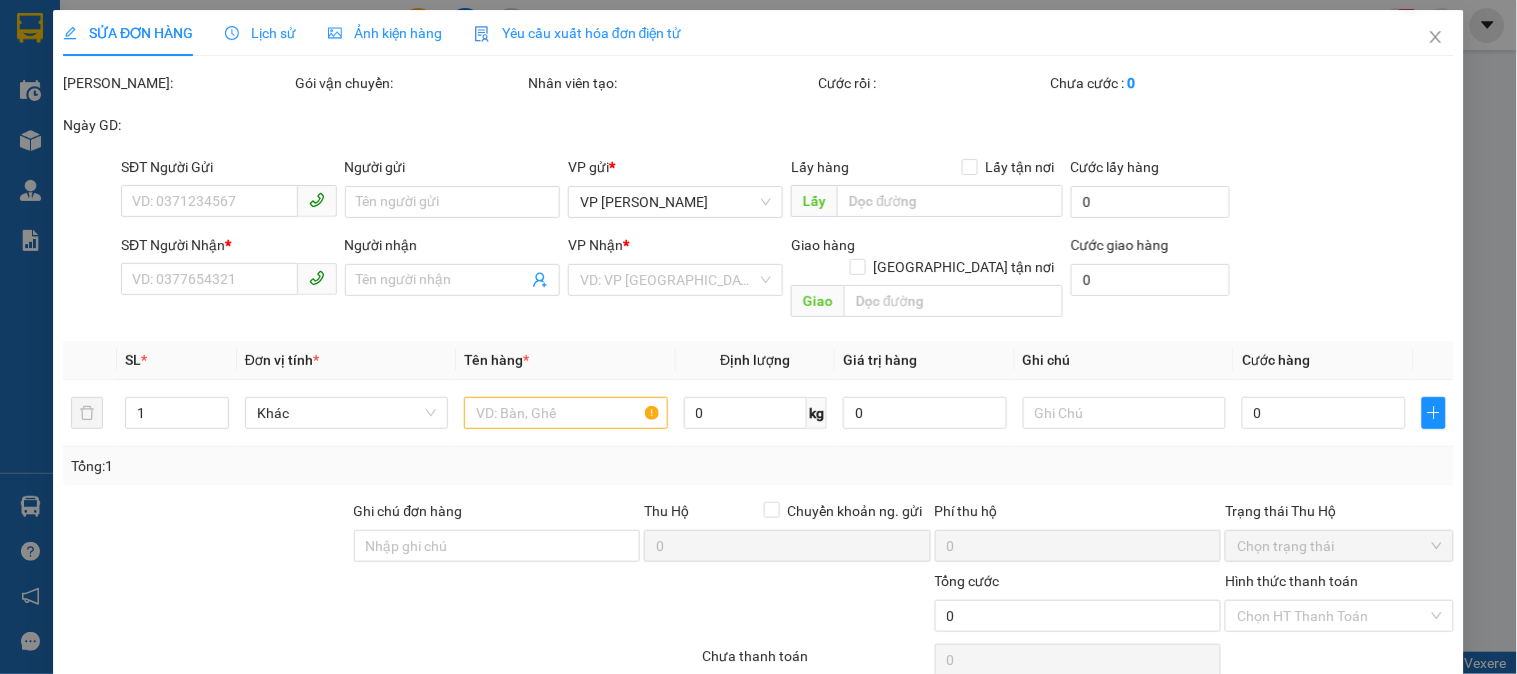 scroll, scrollTop: 0, scrollLeft: 0, axis: both 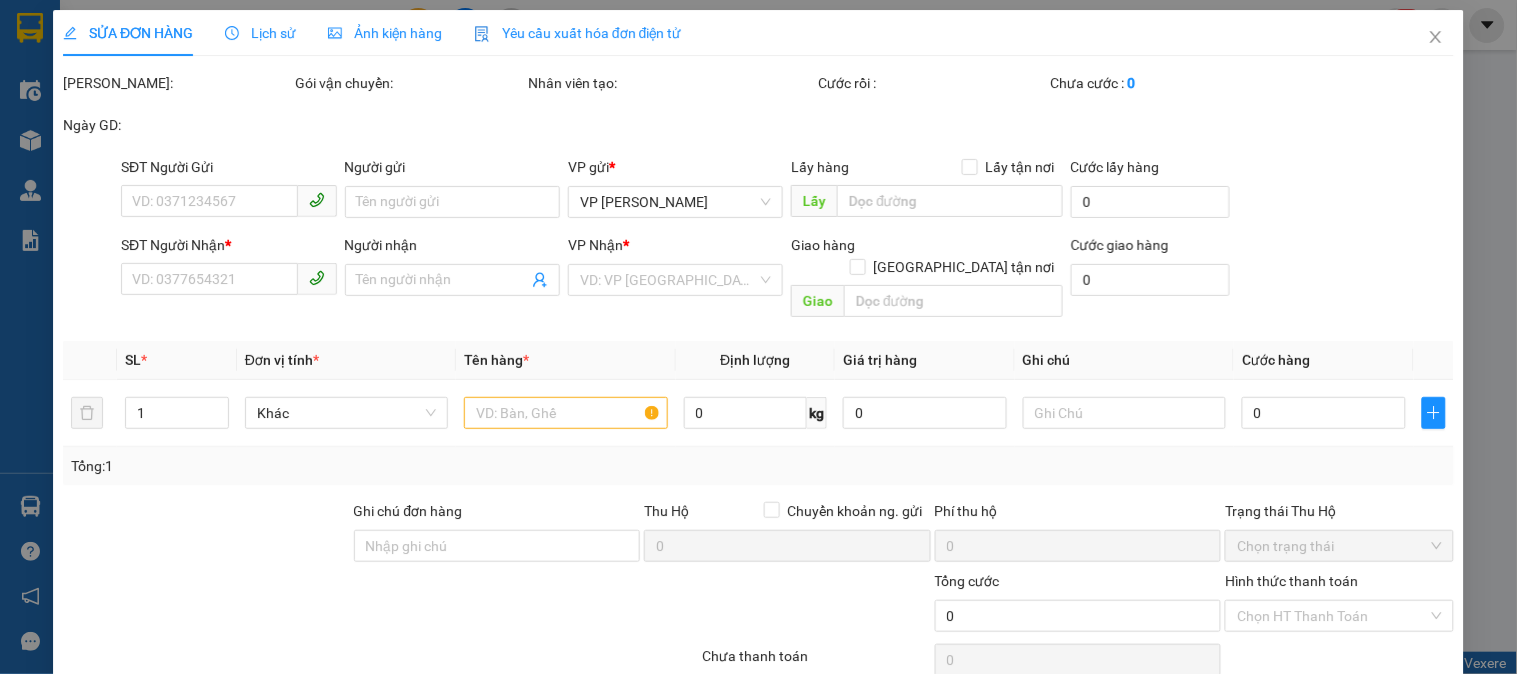 type on "0327765048" 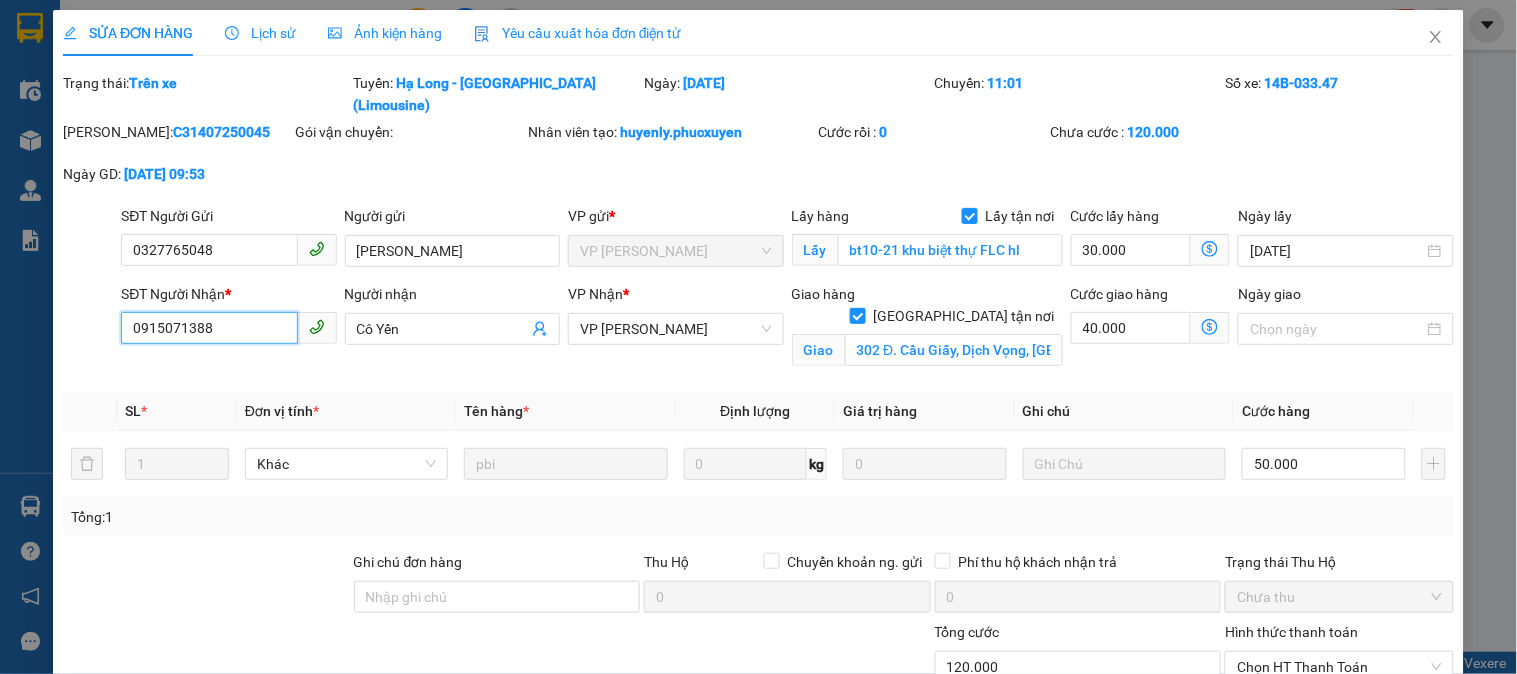 click on "0915071388" at bounding box center [209, 328] 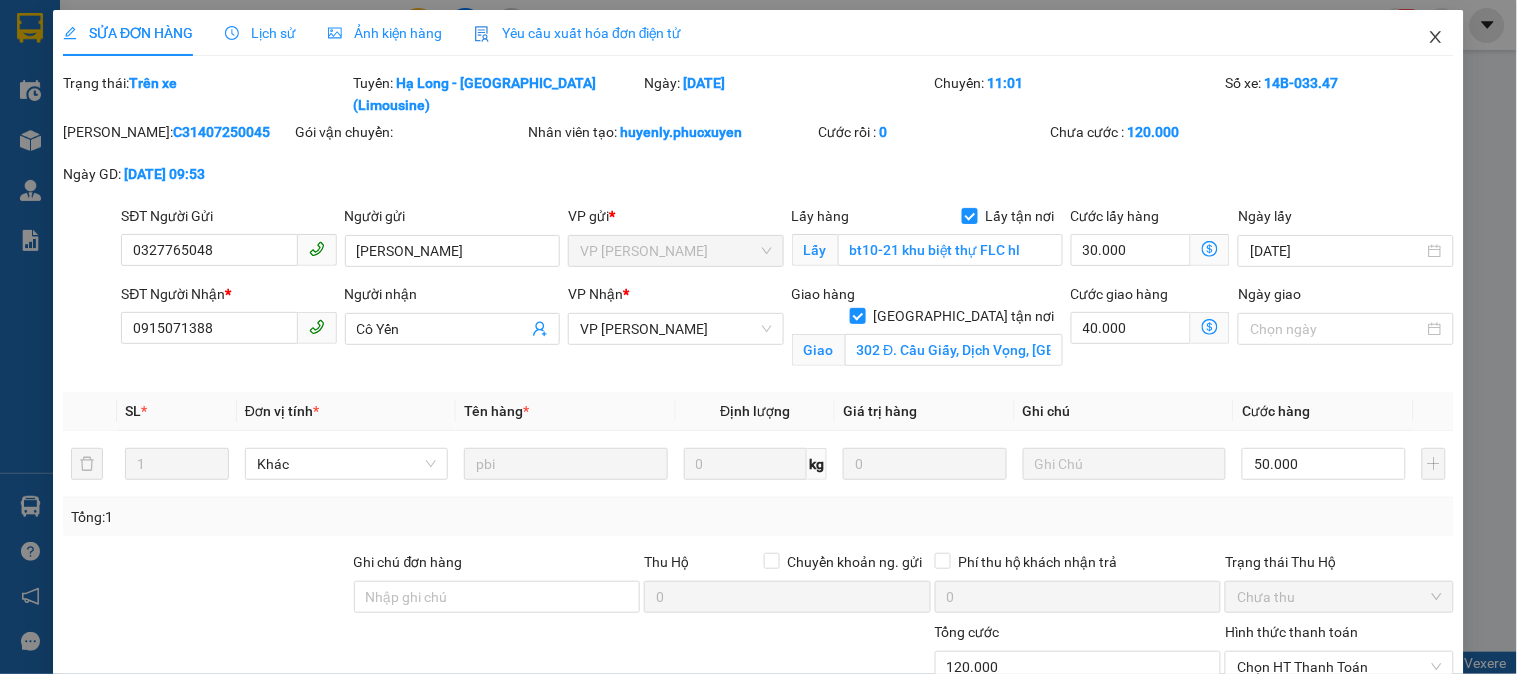 click 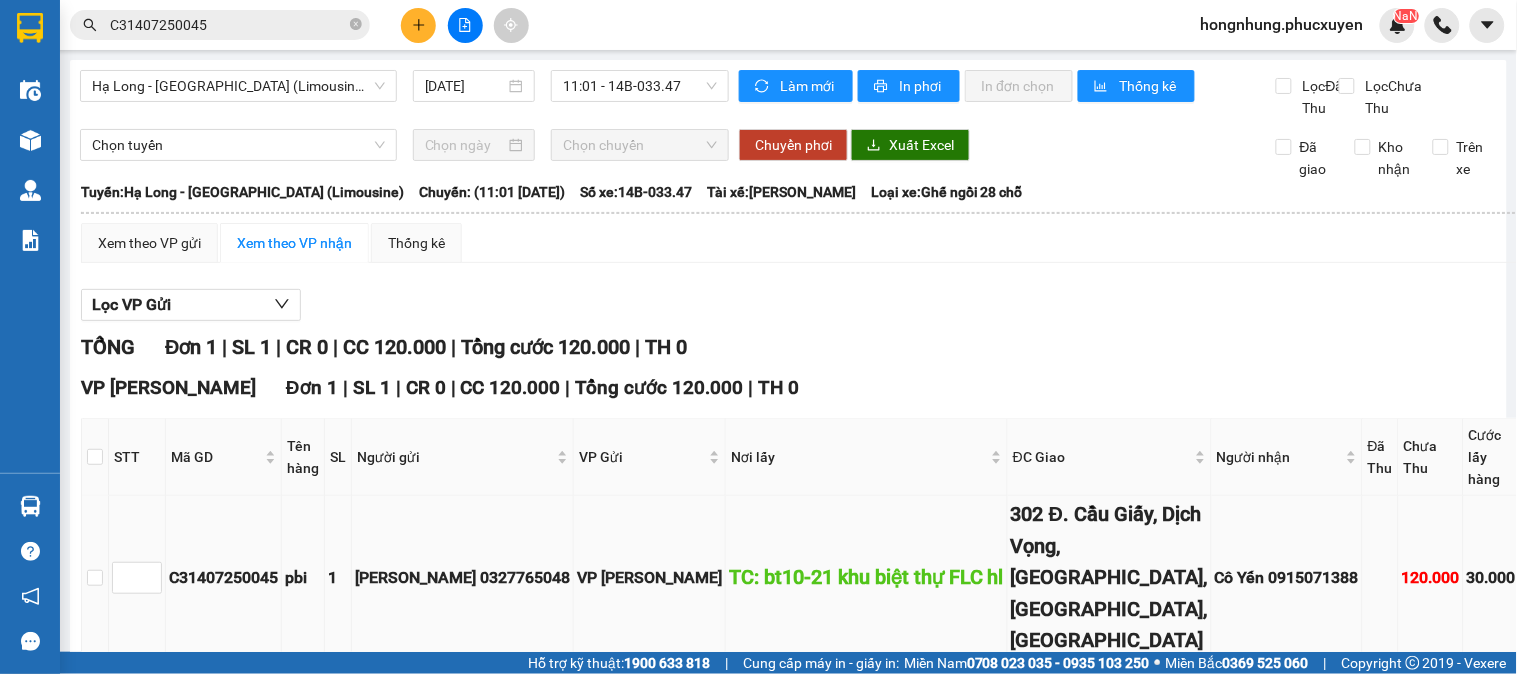 scroll, scrollTop: 370, scrollLeft: 0, axis: vertical 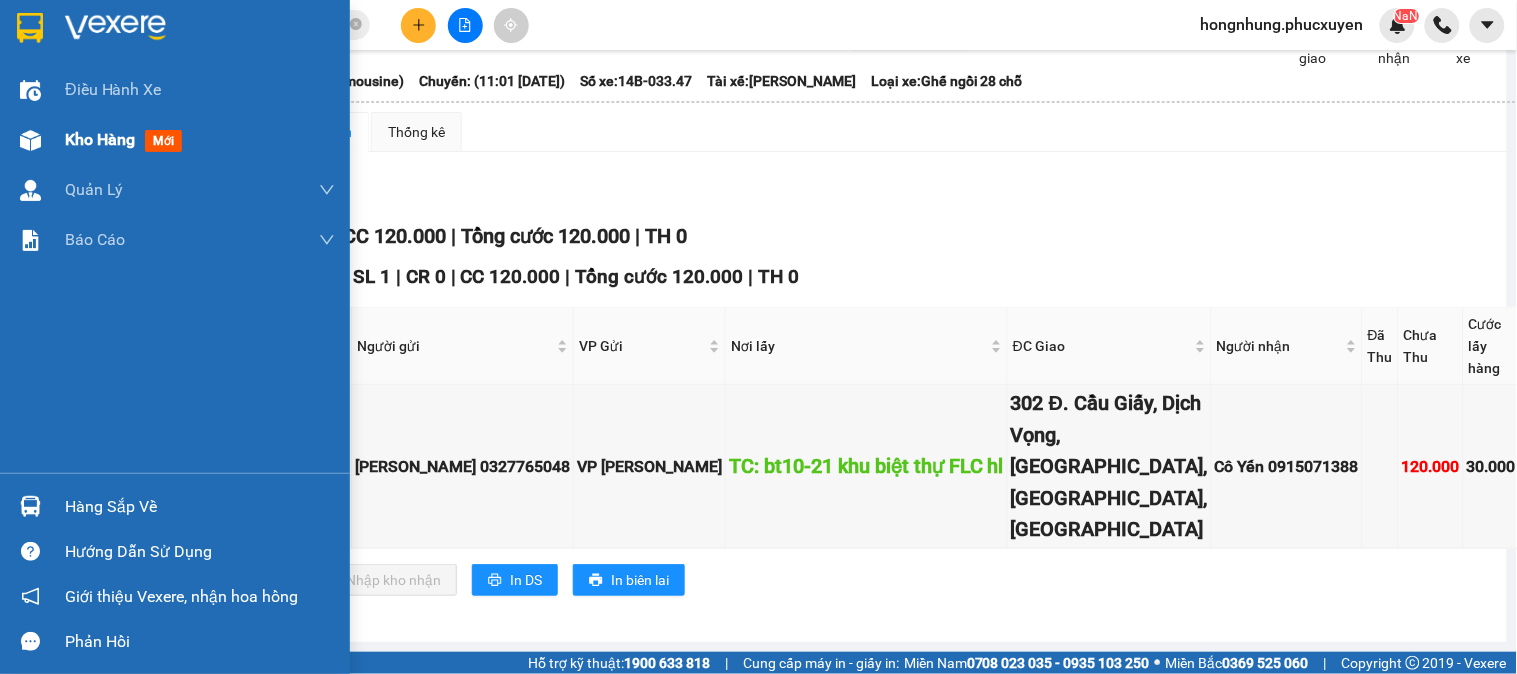 click on "Kho hàng" at bounding box center [100, 139] 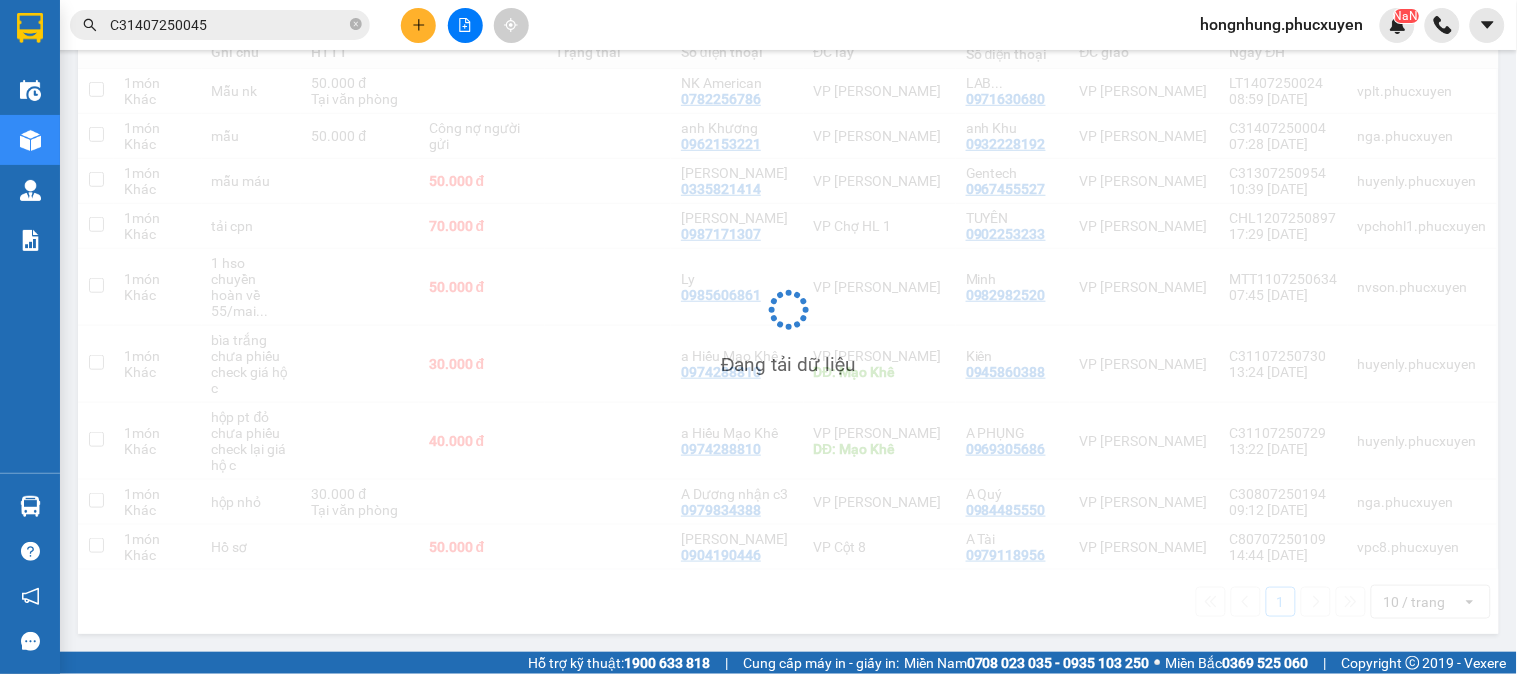 scroll, scrollTop: 0, scrollLeft: 0, axis: both 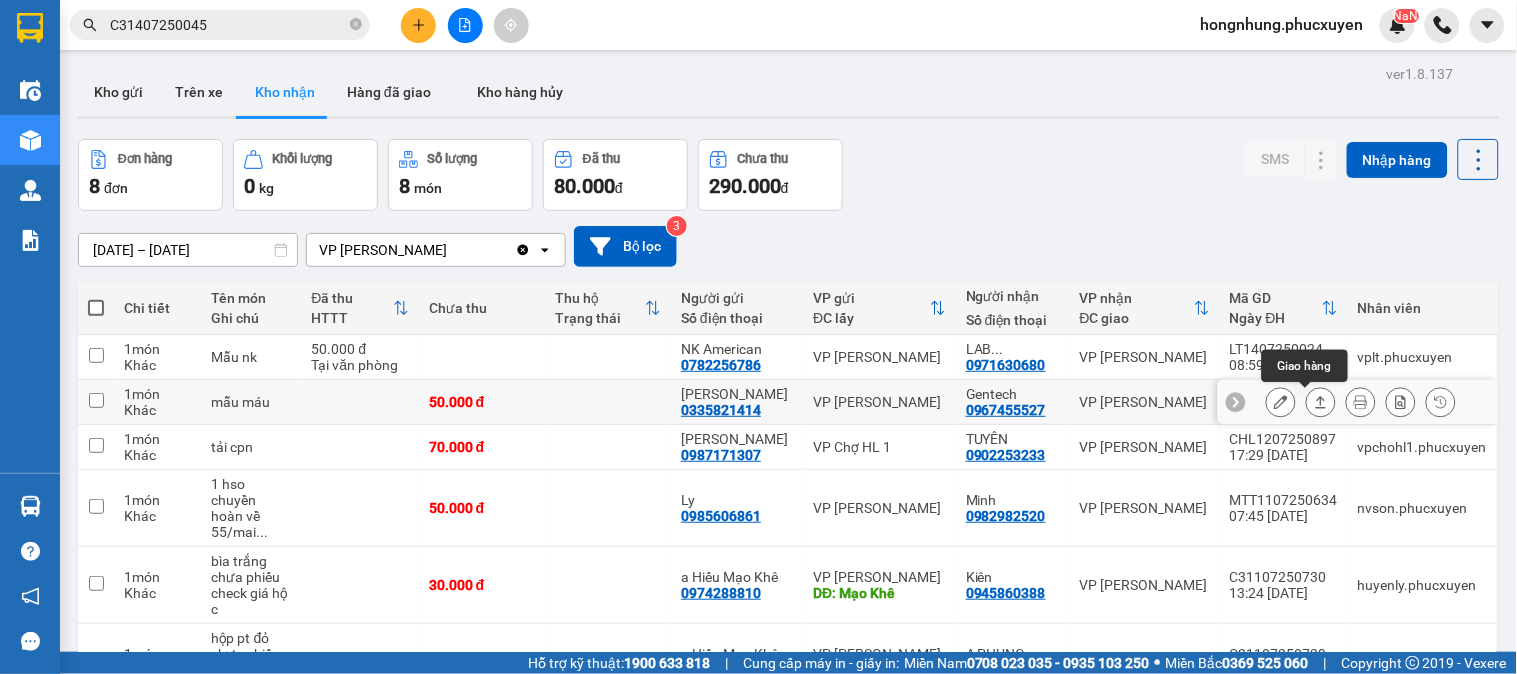 click 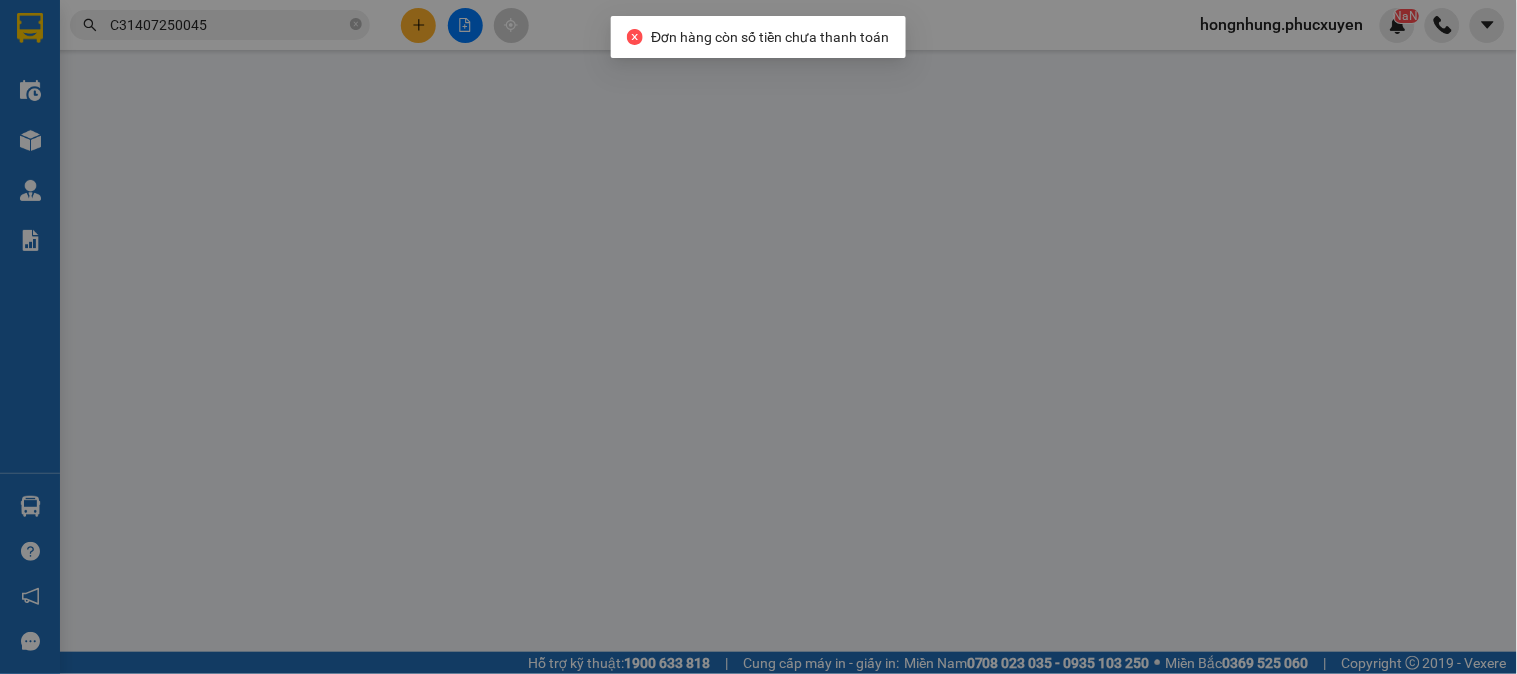 type on "0335821414" 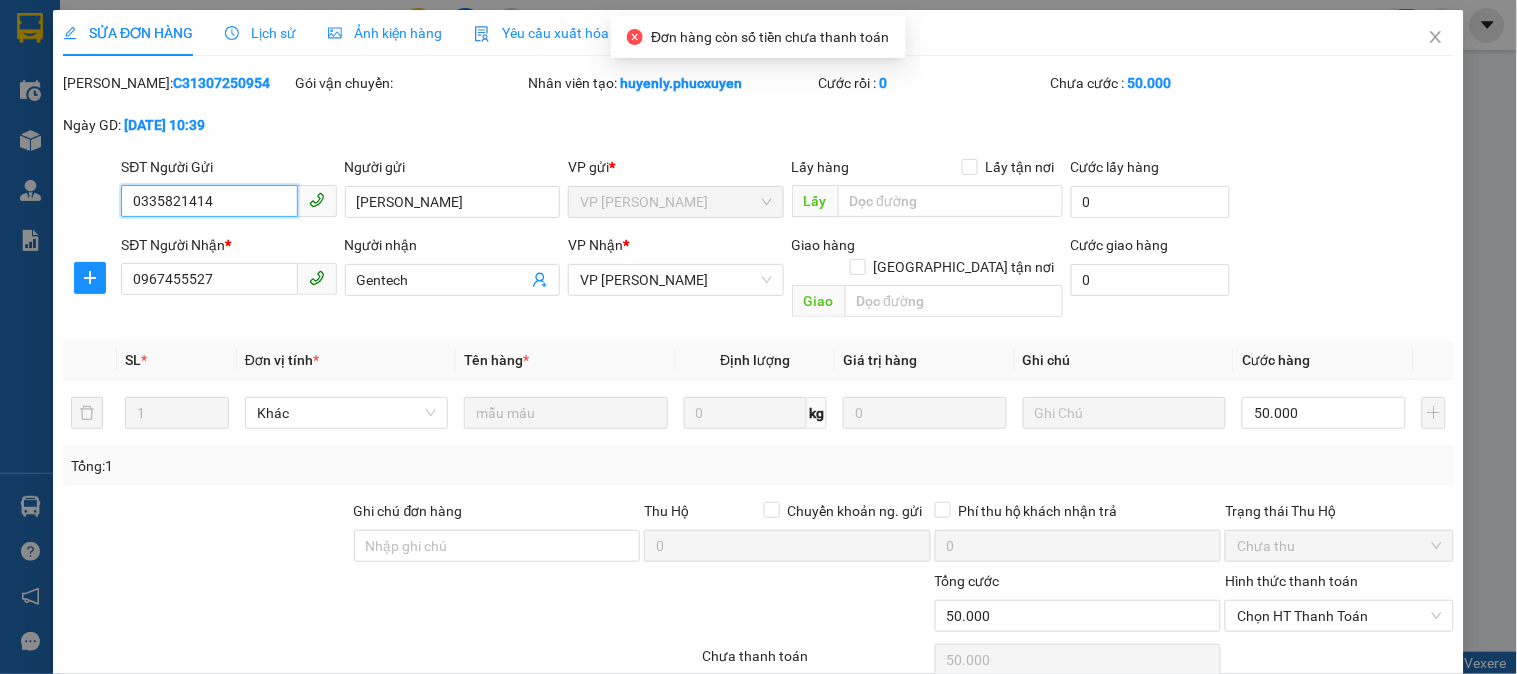 scroll, scrollTop: 132, scrollLeft: 0, axis: vertical 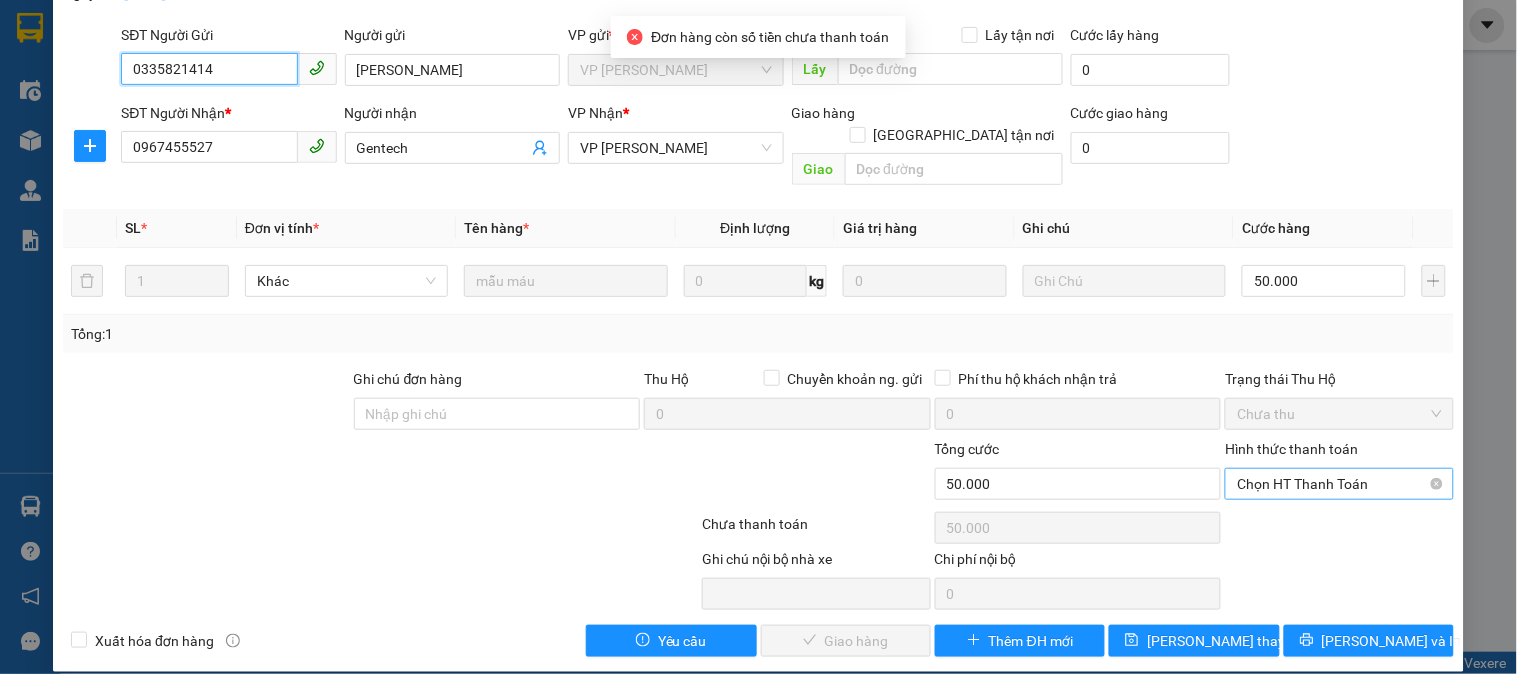 click on "Chọn HT Thanh Toán" at bounding box center [1339, 484] 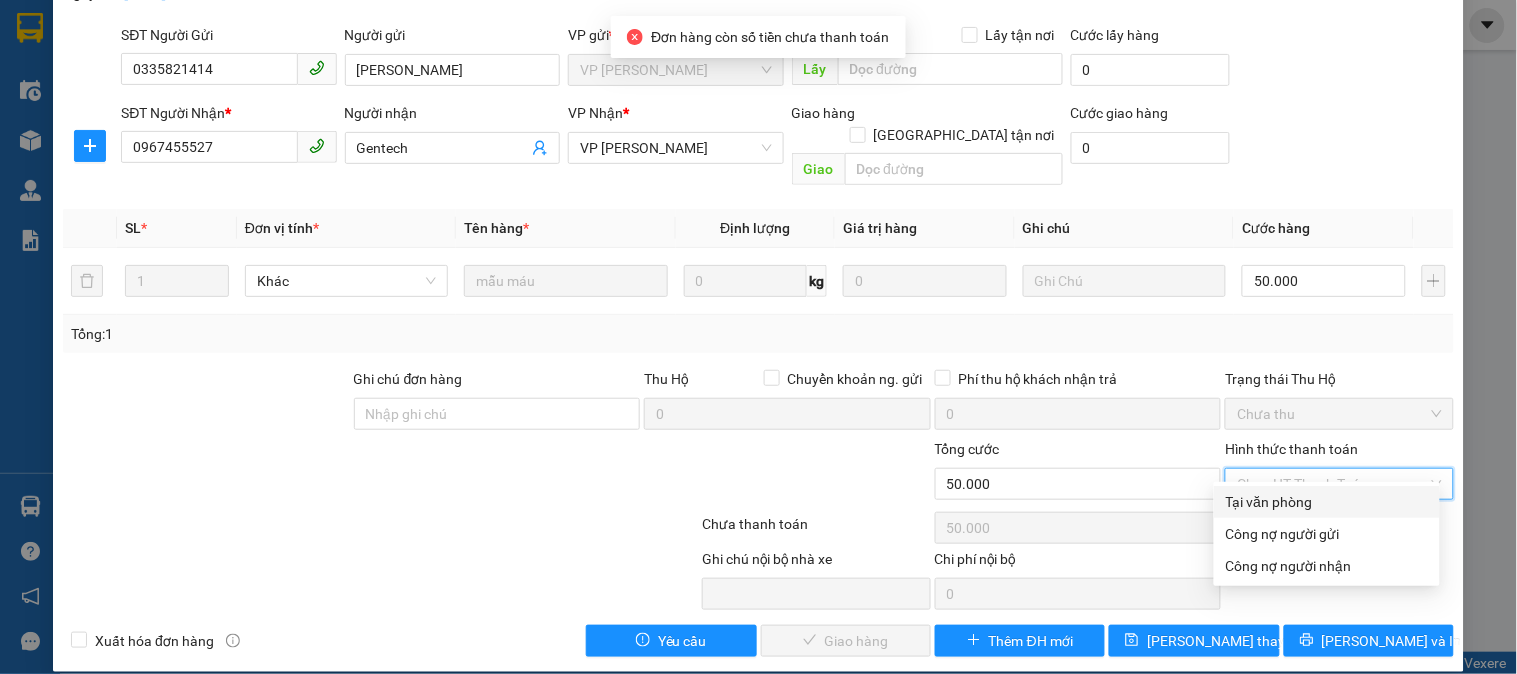 click on "Tại văn phòng" at bounding box center [1327, 502] 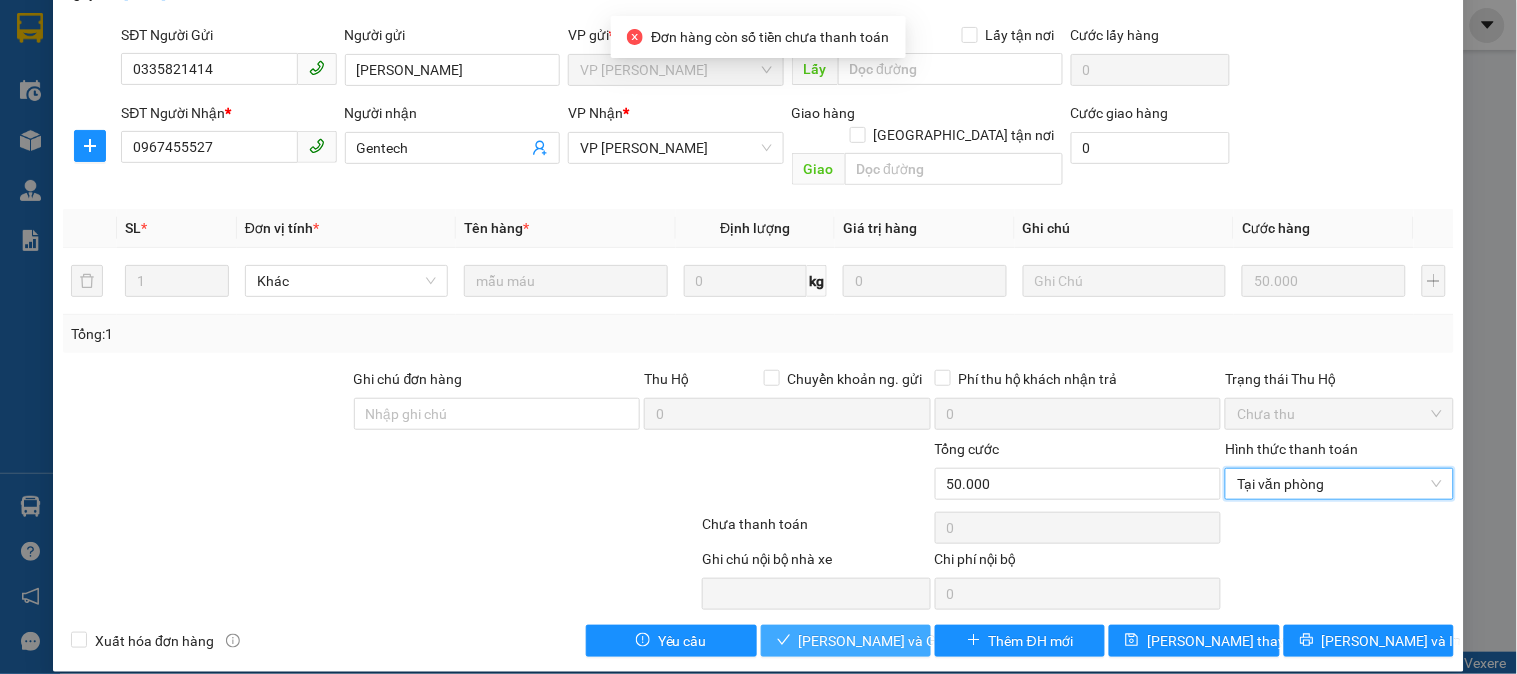 drag, startPoint x: 821, startPoint y: 617, endPoint x: 825, endPoint y: 534, distance: 83.09633 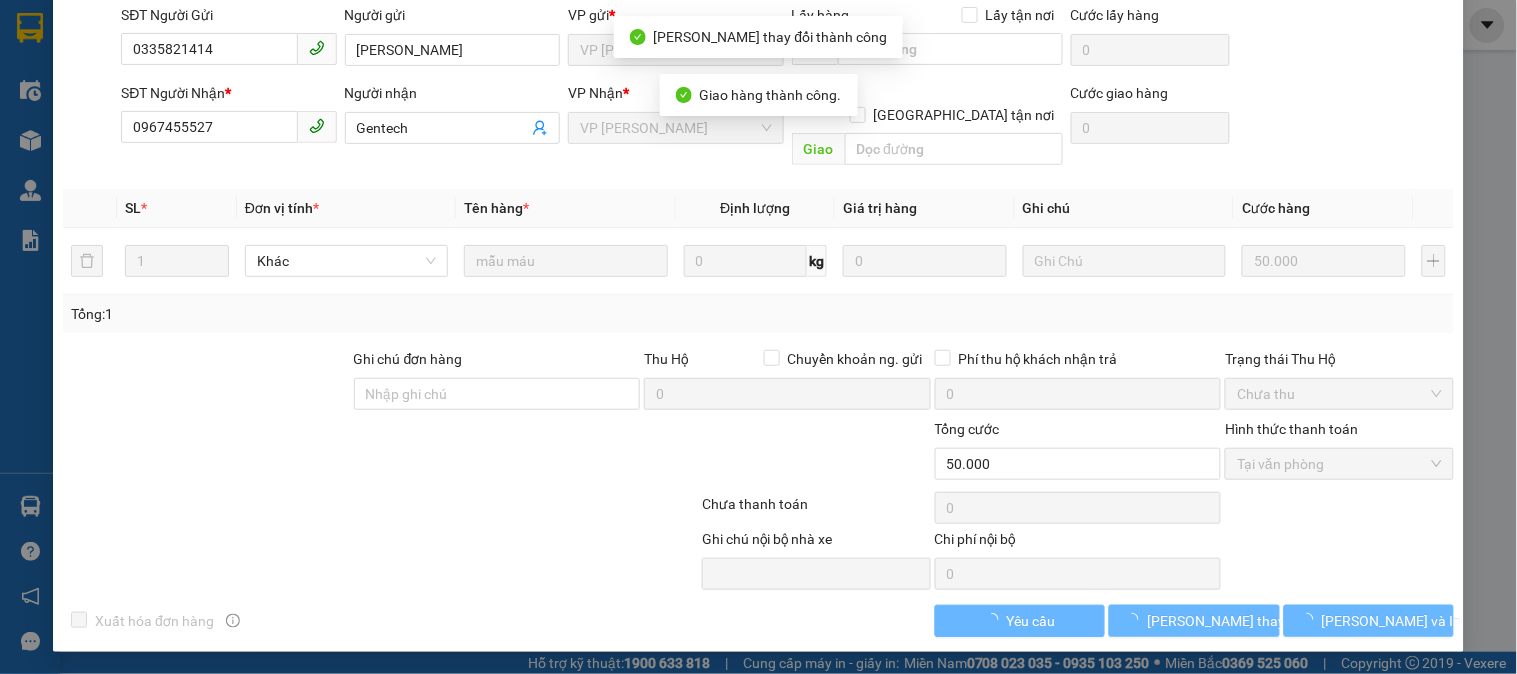 scroll, scrollTop: 0, scrollLeft: 0, axis: both 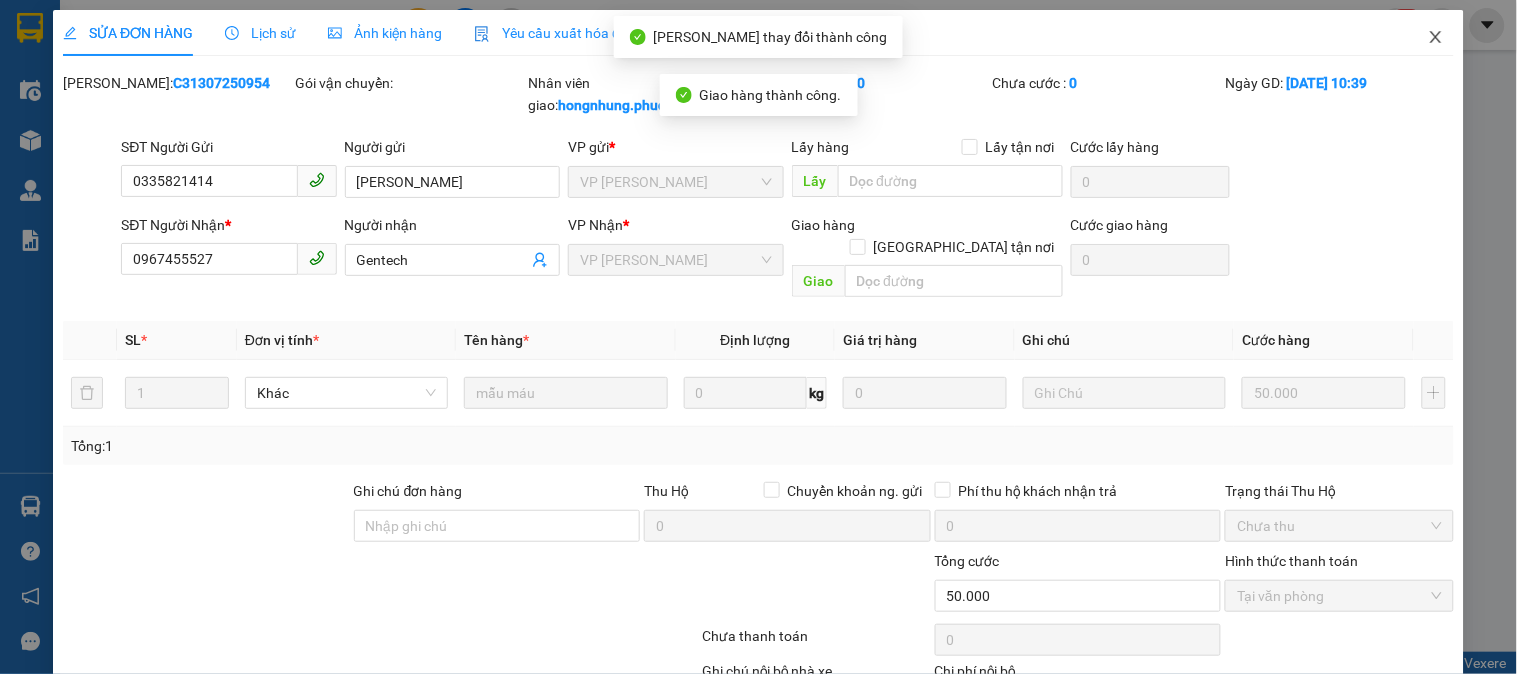 click 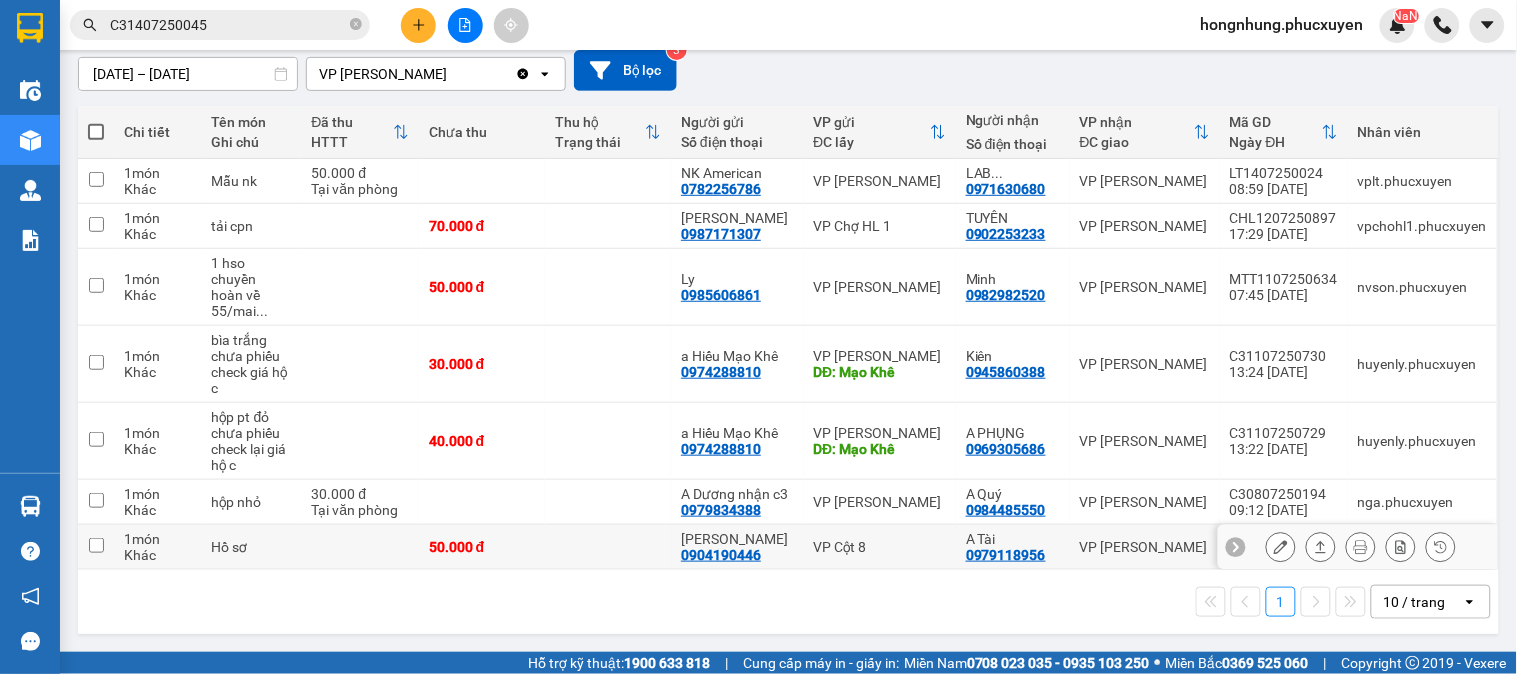 scroll, scrollTop: 0, scrollLeft: 0, axis: both 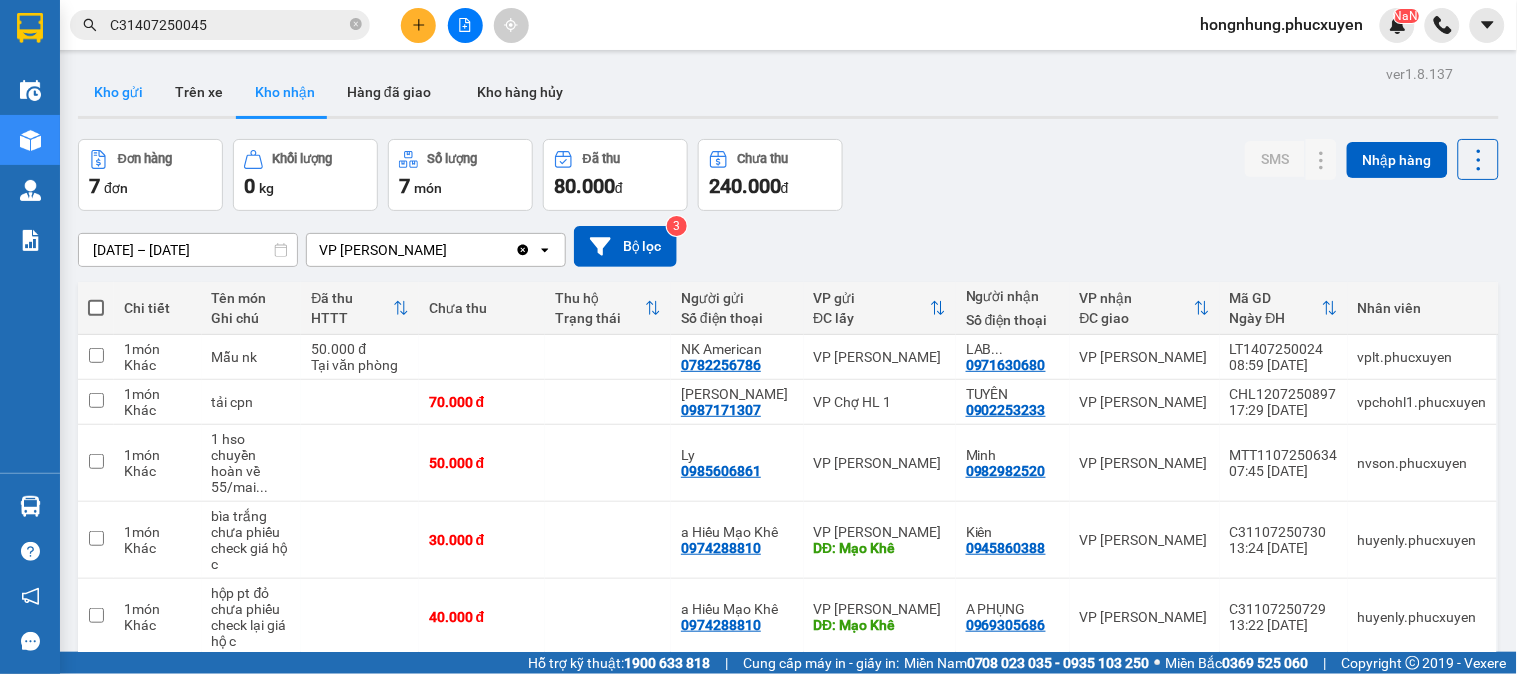 click on "Kho gửi" at bounding box center [118, 92] 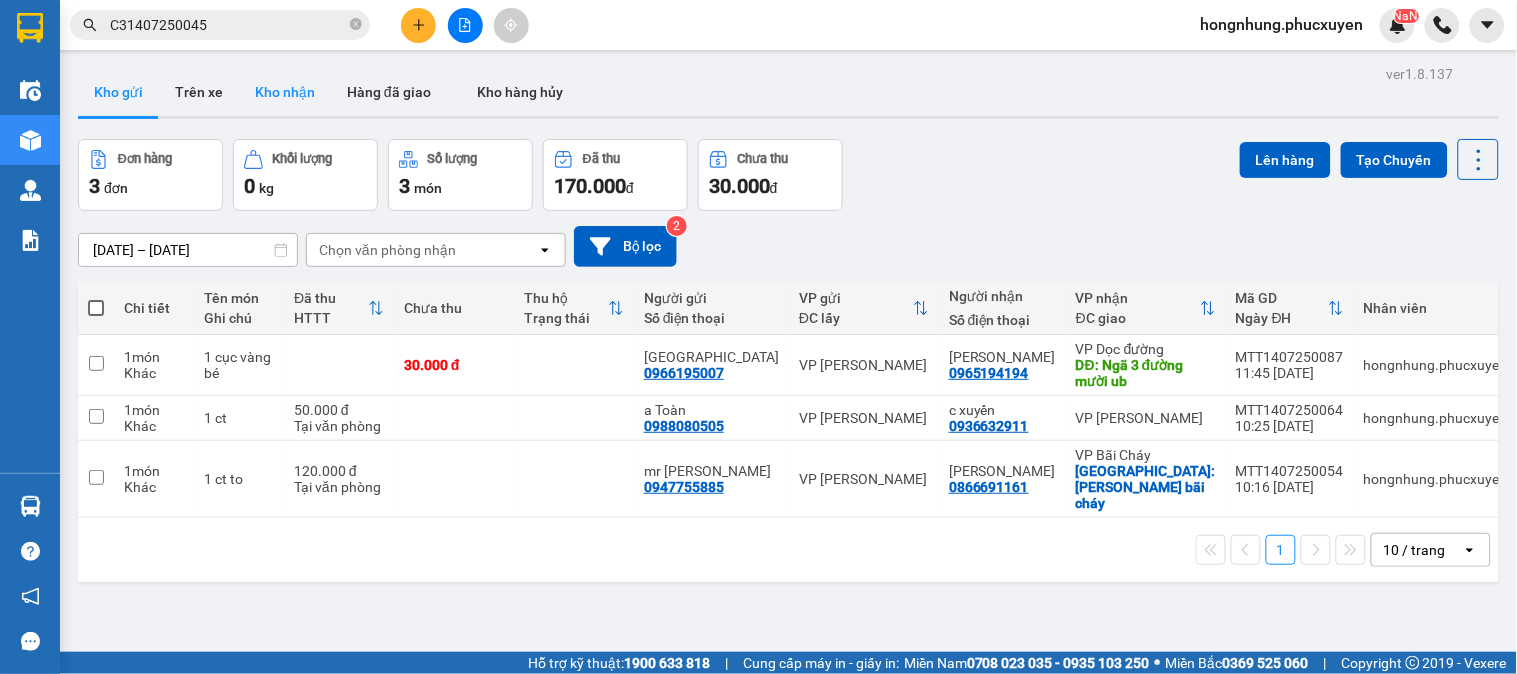 click on "Kho nhận" at bounding box center [285, 92] 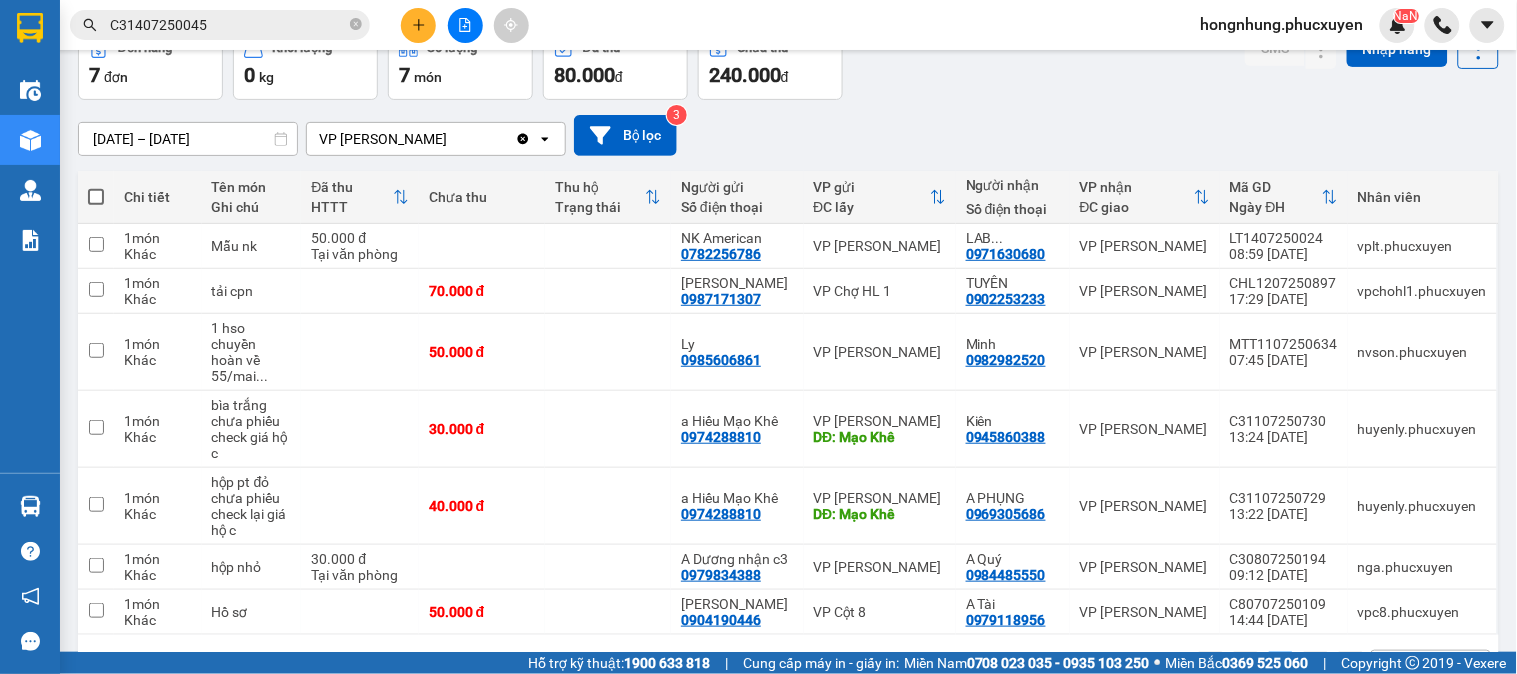 scroll, scrollTop: 177, scrollLeft: 0, axis: vertical 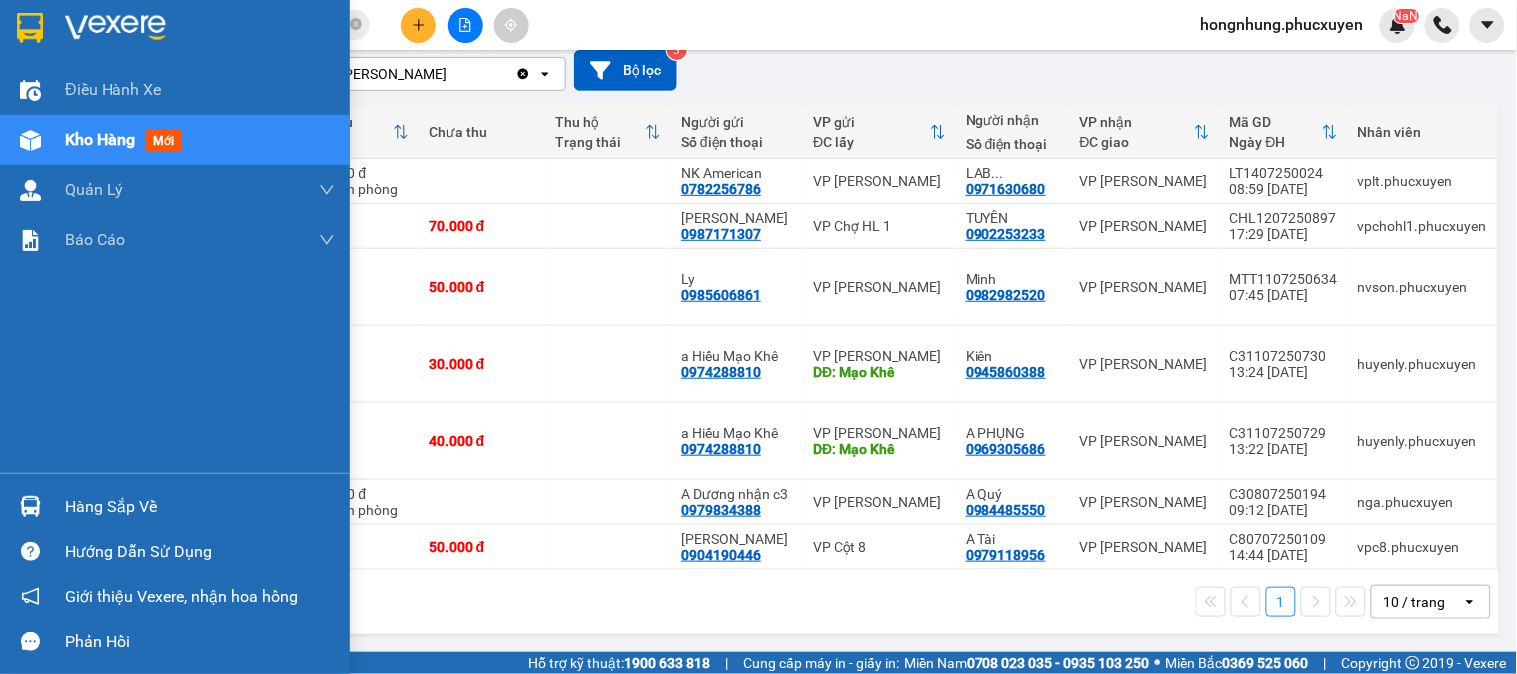 click on "Hàng sắp về" at bounding box center [200, 507] 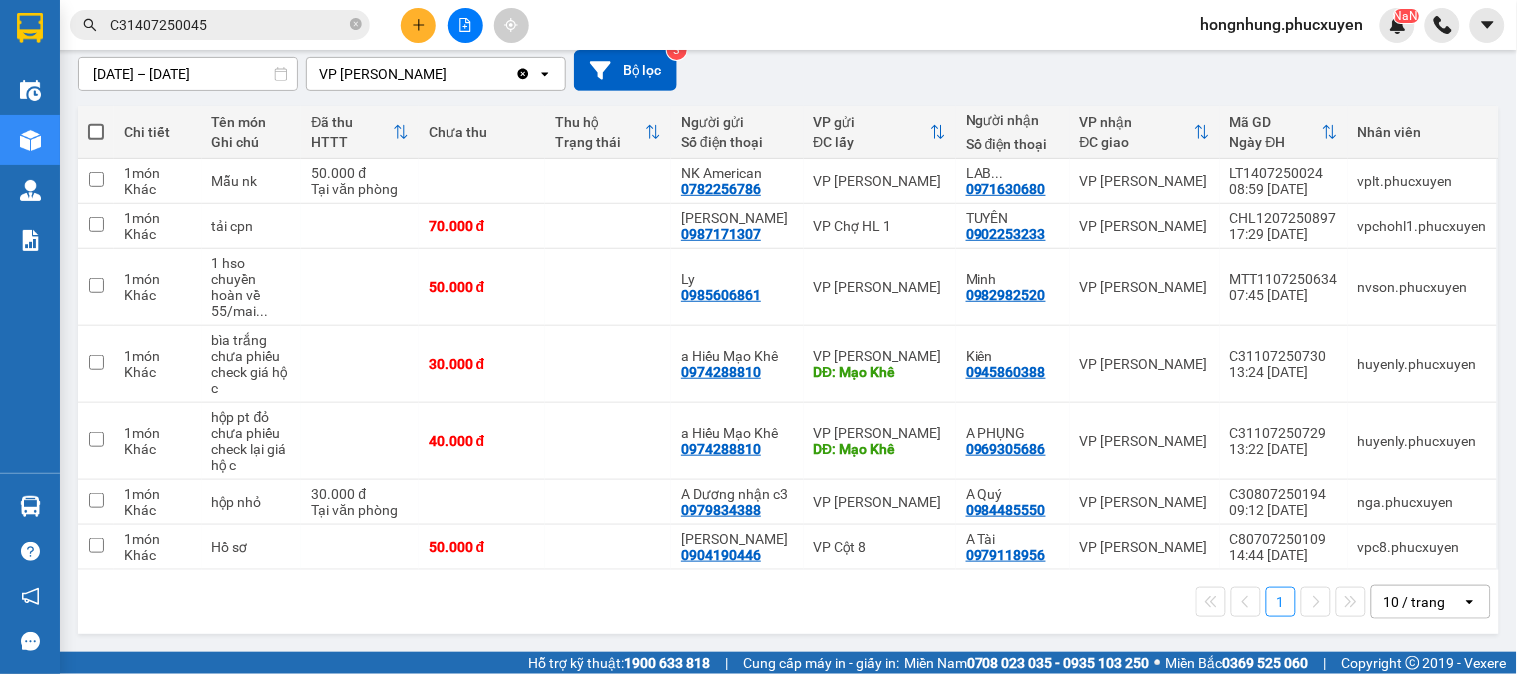 click on "Kết quả tìm kiếm ( 1 )  Bộ lọc  Mã ĐH Trạng thái Món hàng Thu hộ Tổng cước Chưa cước Người gửi VP Gửi Người nhận VP Nhận C31407250045 09:53 - 14/07 Trên xe   14B-033.47 11:01  -   14/07 pbi SL:  1 120.000 120.000 0327765048 Vũ Hồng Quân VP Hạ Long  TC: bt10-21 khu biệt thự FLC h... 0915071388 Cô Yến VP Dương Đình Nghệ TC: 302 Đ. Cầu Giấy, Dịch Vọng... 1 C31407250045 hongnhung.phucxuyen NaN     Điều hành xe     Kho hàng mới     Quản Lý Quản lý thu hộ Quản lý chuyến Quản lý khách hàng Quản lý khách hàng mới Quản lý giao nhận mới Quản lý kiểm kho     Báo cáo 1. Chi tiết đơn hàng toàn nhà xe 12. Thống kê đơn đối tác 4. Báo cáo dòng tiền theo nhân viên 7. Doanh số theo xe, tài xế ( mới) 9. Thống kê chi tiết đơn hàng theo văn phòng gửi Hàng sắp về Hướng dẫn sử dụng Giới thiệu Vexere, nhận hoa hồng Phản hồi ver  1.8.137 Kho gửi 7 0" at bounding box center [758, 337] 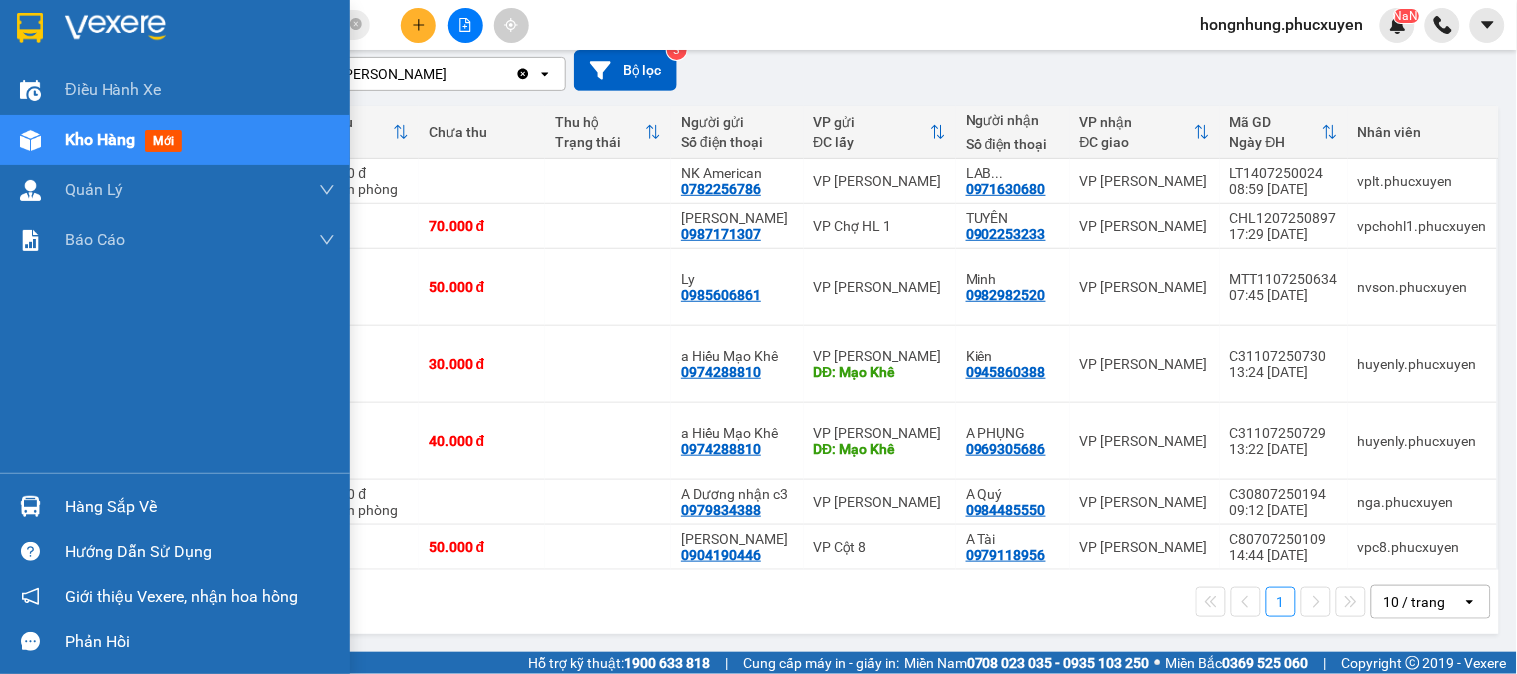 click on "Hàng sắp về" at bounding box center [175, 506] 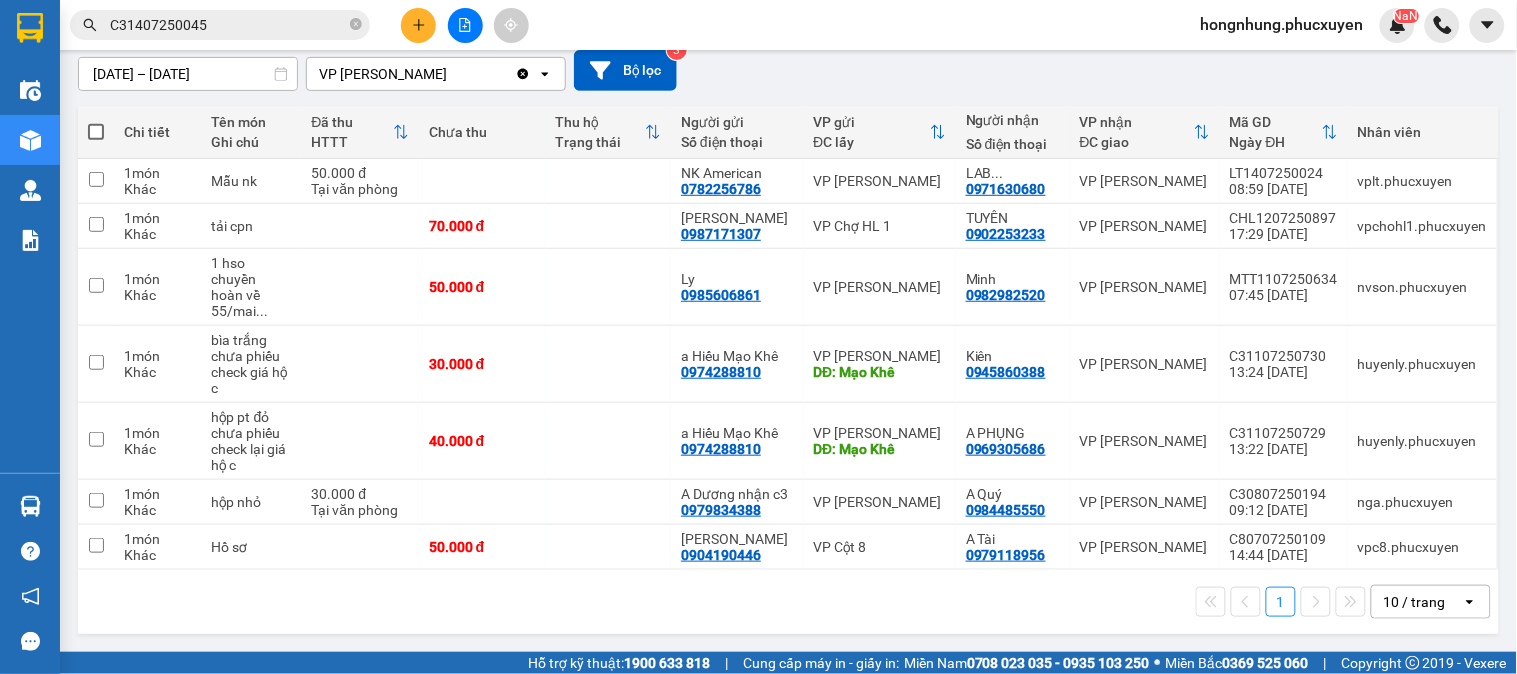 click on "Kết quả tìm kiếm ( 1 )  Bộ lọc  Mã ĐH Trạng thái Món hàng Thu hộ Tổng cước Chưa cước Người gửi VP Gửi Người nhận VP Nhận C31407250045 09:53 - 14/07 Trên xe   14B-033.47 11:01  -   14/07 pbi SL:  1 120.000 120.000 0327765048 Vũ Hồng Quân VP Hạ Long  TC: bt10-21 khu biệt thự FLC h... 0915071388 Cô Yến VP Dương Đình Nghệ TC: 302 Đ. Cầu Giấy, Dịch Vọng... 1 C31407250045 hongnhung.phucxuyen NaN     Điều hành xe     Kho hàng mới     Quản Lý Quản lý thu hộ Quản lý chuyến Quản lý khách hàng Quản lý khách hàng mới Quản lý giao nhận mới Quản lý kiểm kho     Báo cáo 1. Chi tiết đơn hàng toàn nhà xe 12. Thống kê đơn đối tác 4. Báo cáo dòng tiền theo nhân viên 7. Doanh số theo xe, tài xế ( mới) 9. Thống kê chi tiết đơn hàng theo văn phòng gửi Hàng sắp về Hướng dẫn sử dụng Giới thiệu Vexere, nhận hoa hồng Phản hồi ver  1.8.137 Kho gửi 7 0" at bounding box center [758, 337] 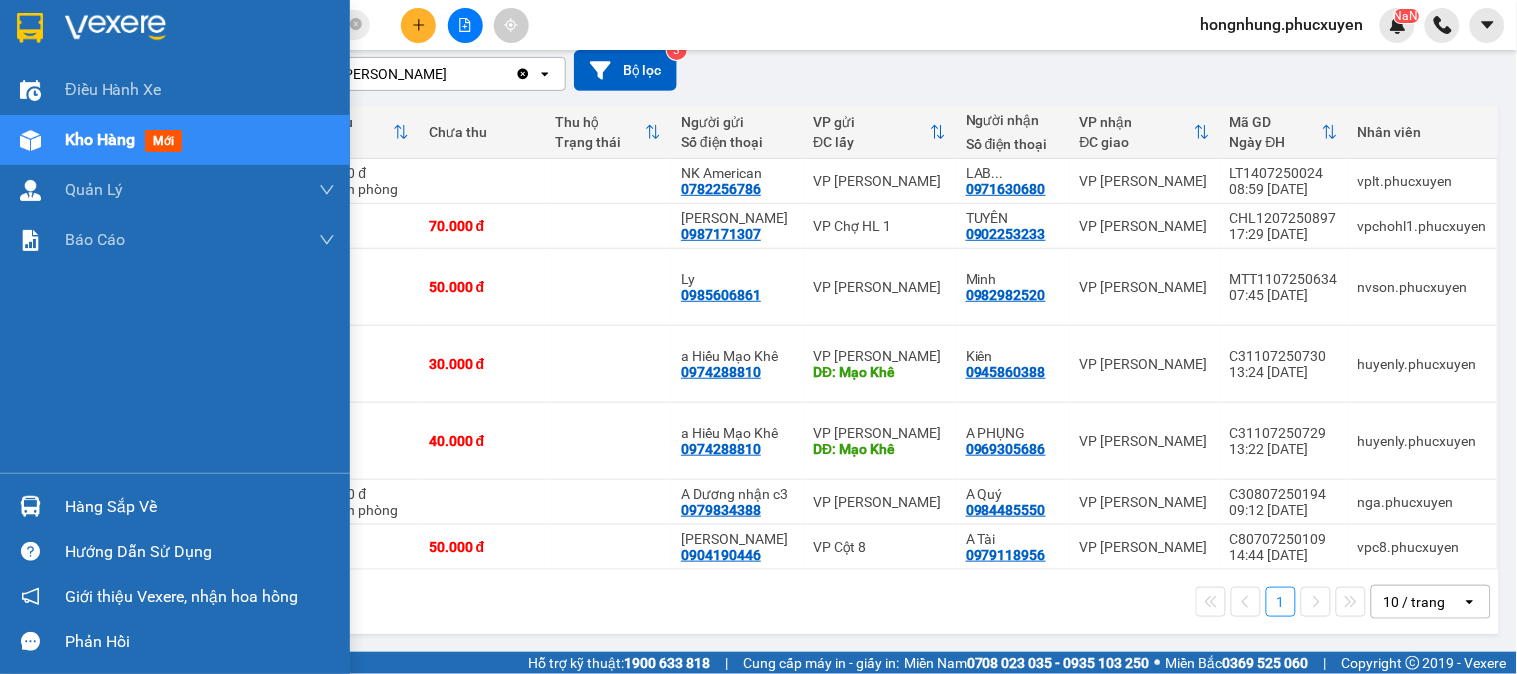 click at bounding box center (30, 506) 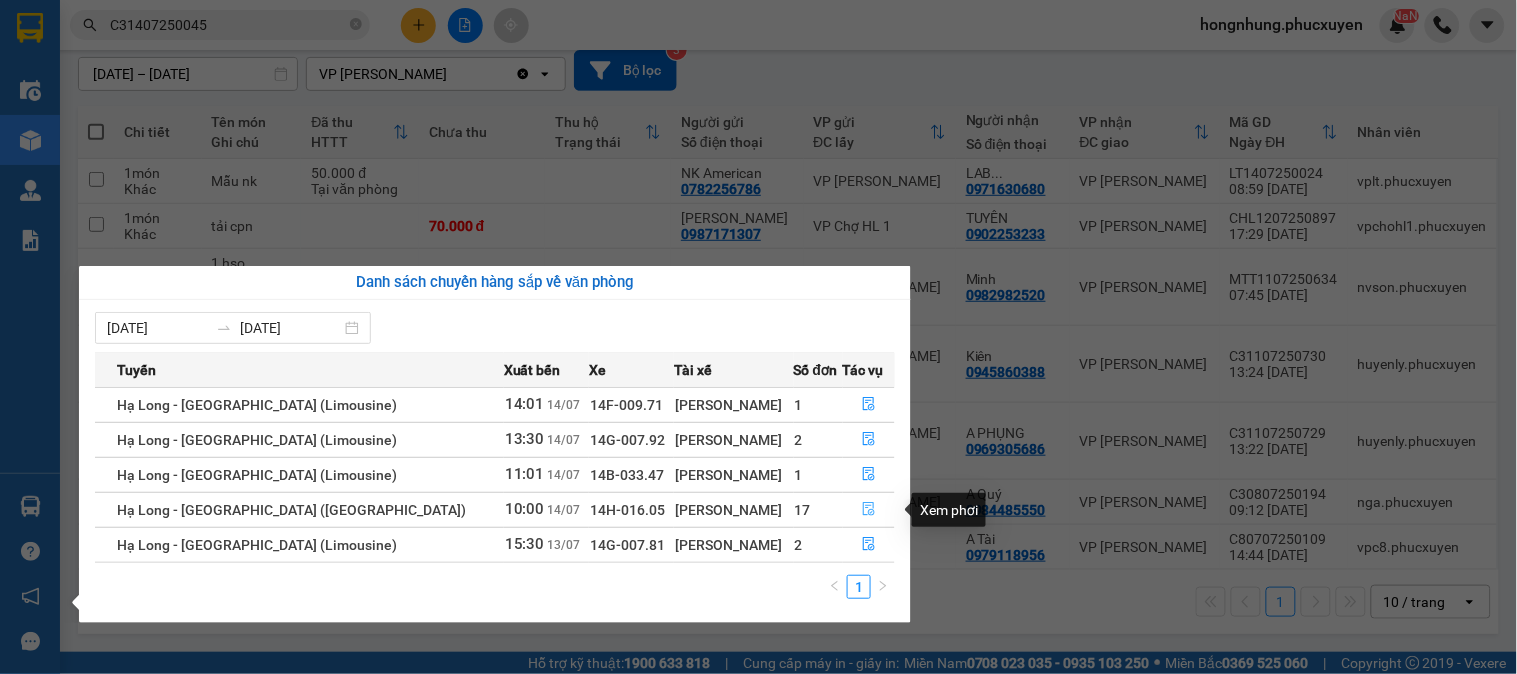 click 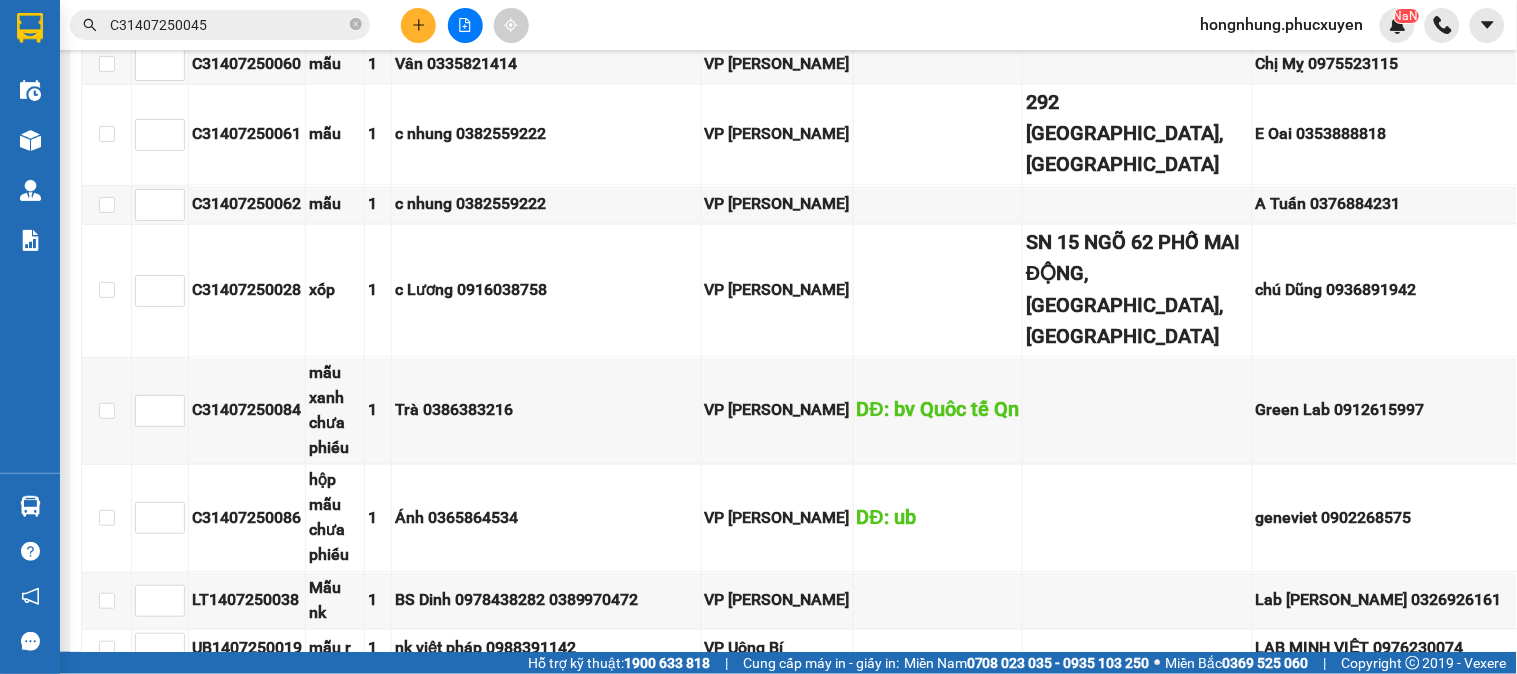 scroll, scrollTop: 2703, scrollLeft: 0, axis: vertical 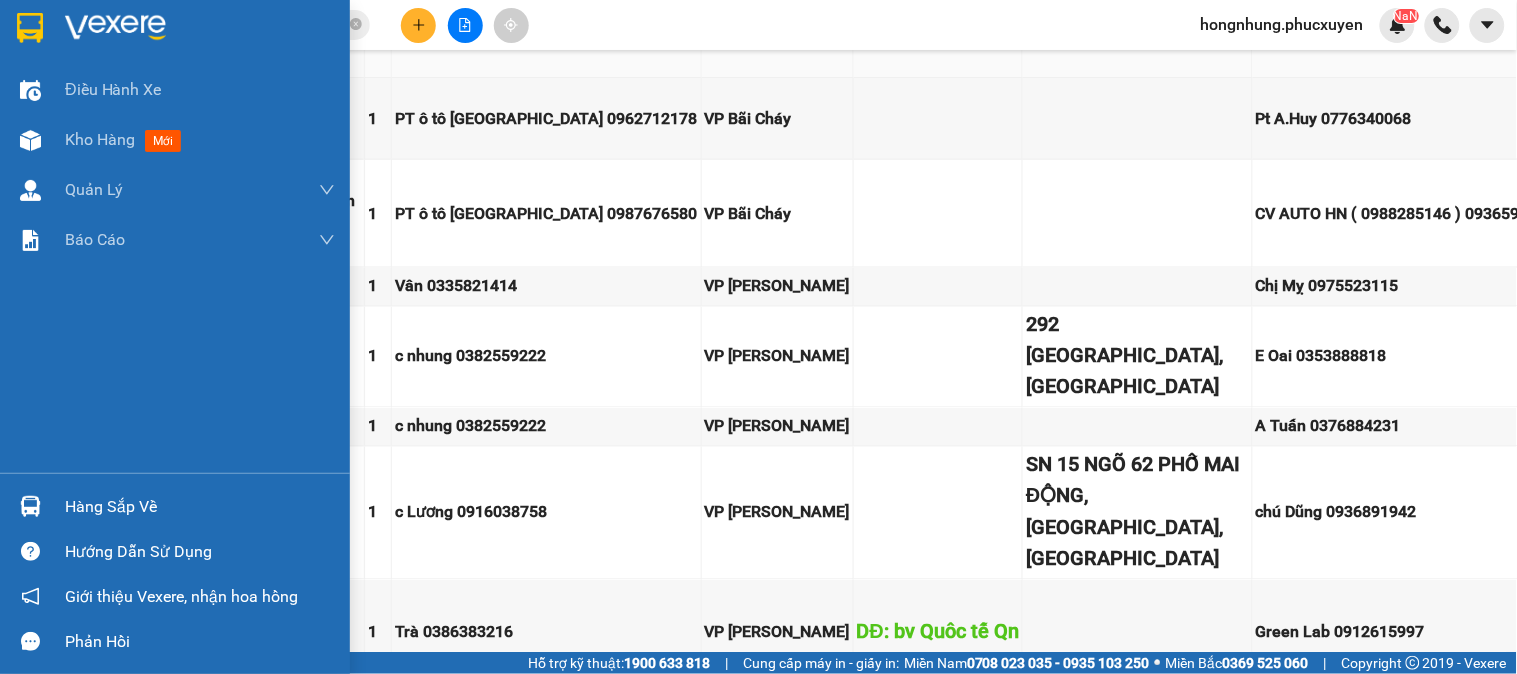 click on "Hàng sắp về" at bounding box center (200, 507) 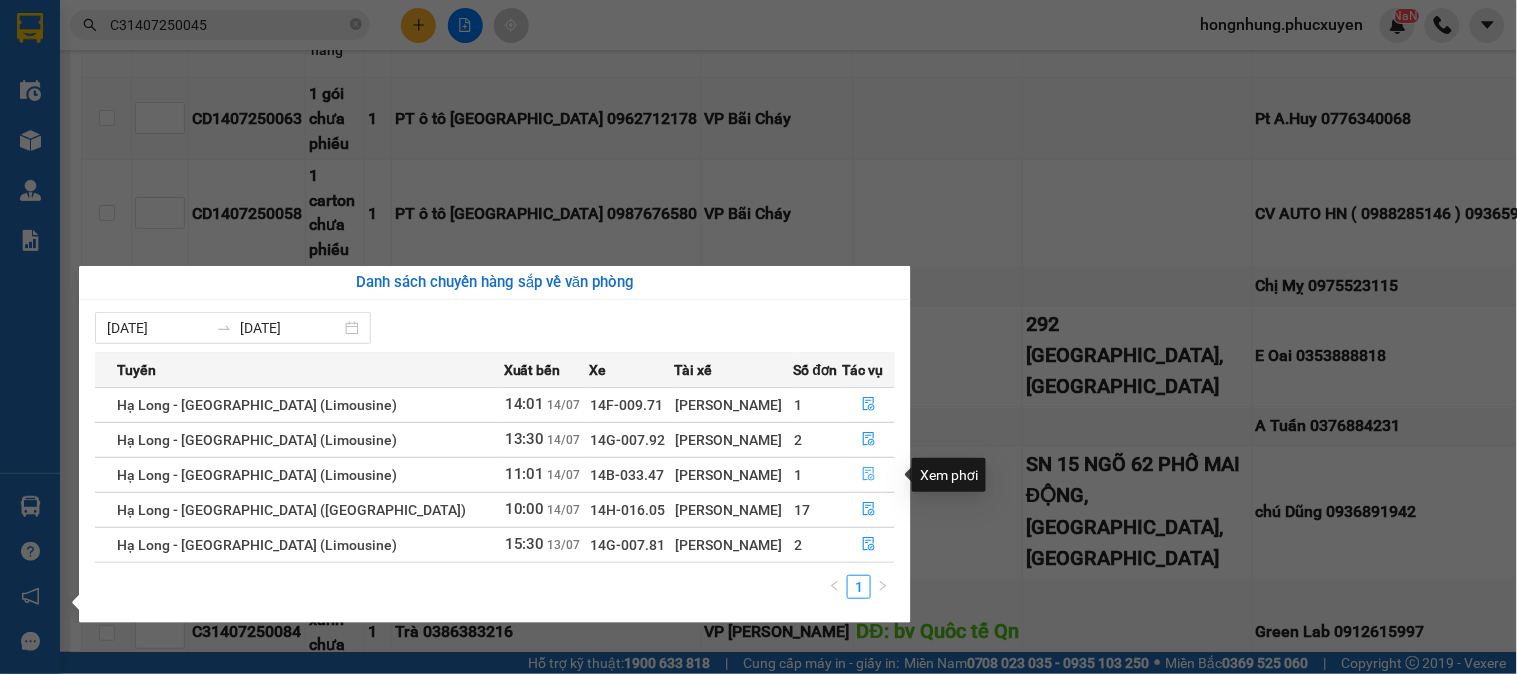 click 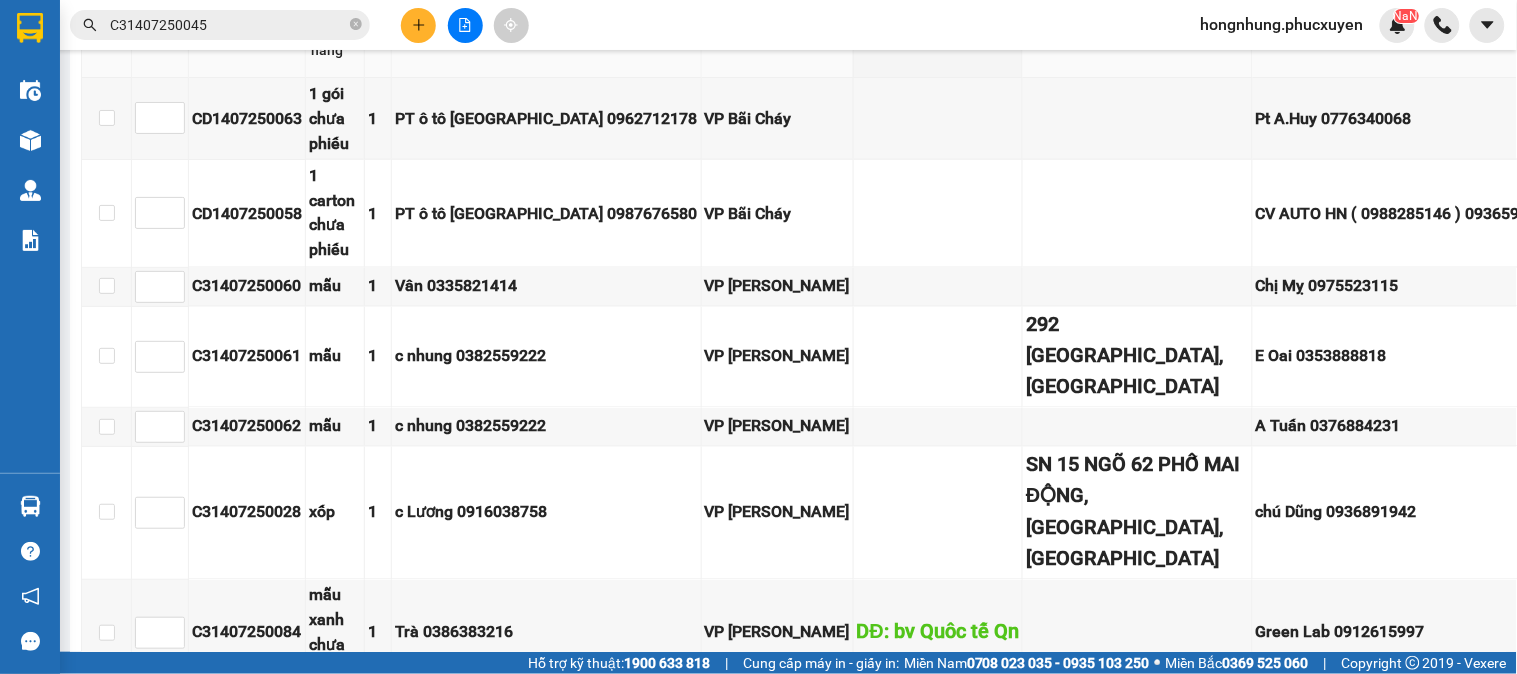 scroll, scrollTop: 370, scrollLeft: 0, axis: vertical 